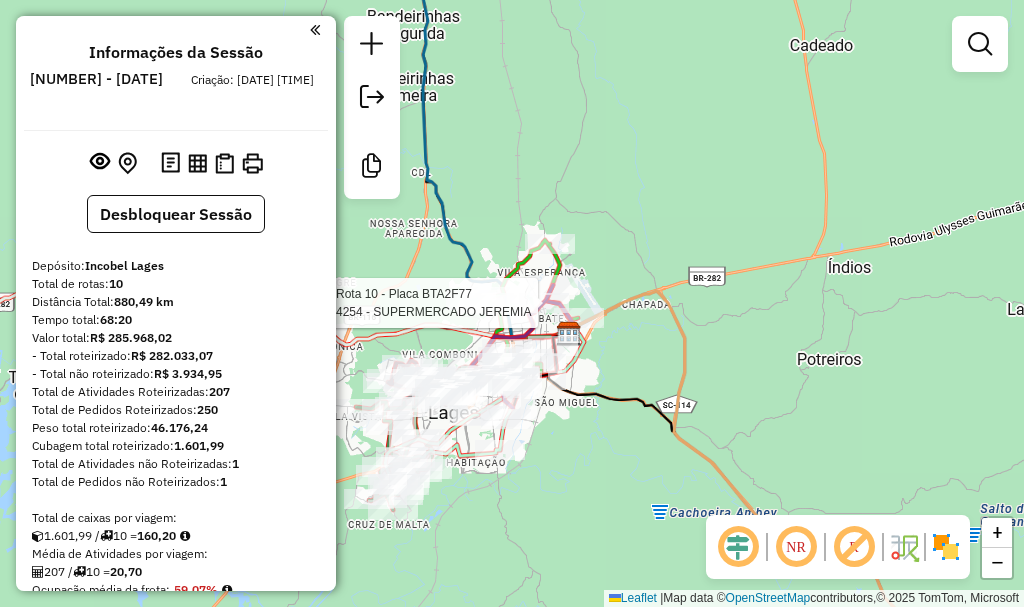 scroll, scrollTop: 0, scrollLeft: 0, axis: both 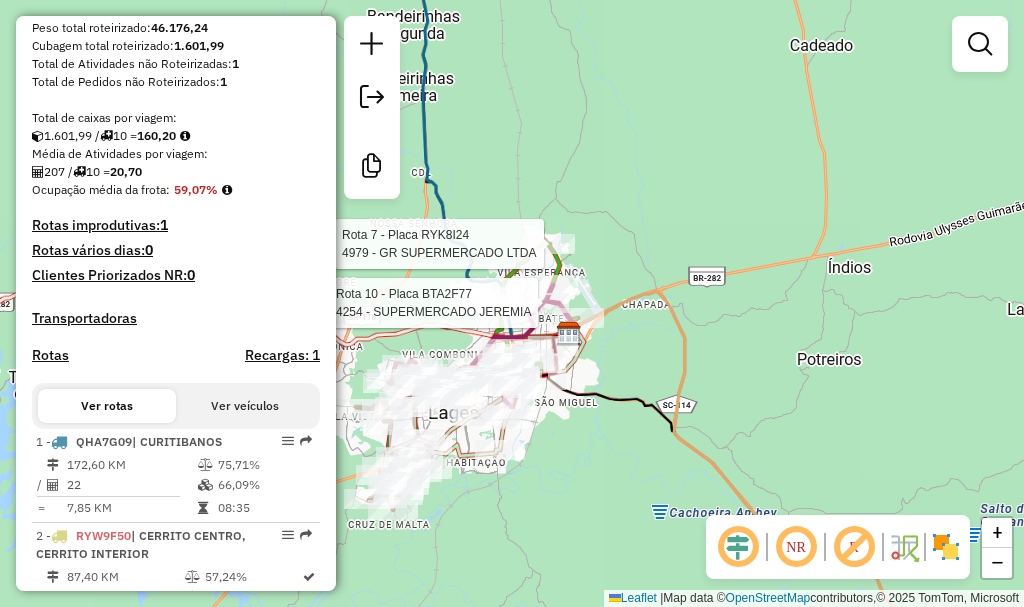 click on "Rota 10 - Placa BTA2F77  4254 - SUPERMERCADO JEREMIA Rota 7 - Placa RYK8I24  4944 - TANIA REGINA BALBINO Rota 7 - Placa RYK8I24  5094 - RODRIGO DE MORAES CO Rota 7 - Placa RYK8I24  4073 - NOELI  HINERASKE ME Rota 7 - Placa RYK8I24  1344 - JOAO MARIA PATRICIO Rota 7 - Placa RYK8I24  4979 - GR SUPERMERCADO LTDA Janela de atendimento Grade de atendimento Capacidade Transportadoras Veículos Cliente Pedidos  Rotas Selecione os dias de semana para filtrar as janelas de atendimento  Seg   Ter   Qua   Qui   Sex   Sáb   Dom  Informe o período da janela de atendimento: De: Até:  Filtrar exatamente a janela do cliente  Considerar janela de atendimento padrão  Selecione os dias de semana para filtrar as grades de atendimento  Seg   Ter   Qua   Qui   Sex   Sáb   Dom   Considerar clientes sem dia de atendimento cadastrado  Clientes fora do dia de atendimento selecionado Filtrar as atividades entre os valores definidos abaixo:  Peso mínimo:   Peso máximo:   Cubagem mínima:   Cubagem máxima:   De:   Até:   De:  +" 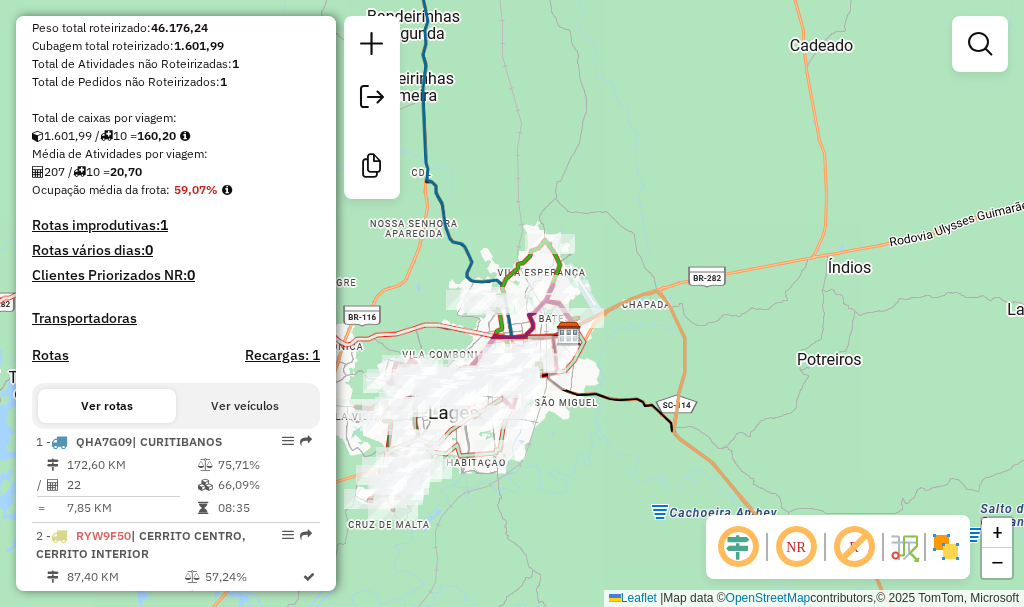 click on "Rota 9 - Placa MLK0571  1776 - BARRACAO EVENTOS LTD Janela de atendimento Grade de atendimento Capacidade Transportadoras Veículos Cliente Pedidos  Rotas Selecione os dias de semana para filtrar as janelas de atendimento  Seg   Ter   Qua   Qui   Sex   Sáb   Dom  Informe o período da janela de atendimento: De: Até:  Filtrar exatamente a janela do cliente  Considerar janela de atendimento padrão  Selecione os dias de semana para filtrar as grades de atendimento  Seg   Ter   Qua   Qui   Sex   Sáb   Dom   Considerar clientes sem dia de atendimento cadastrado  Clientes fora do dia de atendimento selecionado Filtrar as atividades entre os valores definidos abaixo:  Peso mínimo:   Peso máximo:   Cubagem mínima:   Cubagem máxima:   De:   Até:  Filtrar as atividades entre o tempo de atendimento definido abaixo:  De:   Até:   Considerar capacidade total dos clientes não roteirizados Transportadora: Selecione um ou mais itens Tipo de veículo: Selecione um ou mais itens Veículo: Selecione um ou mais itens" 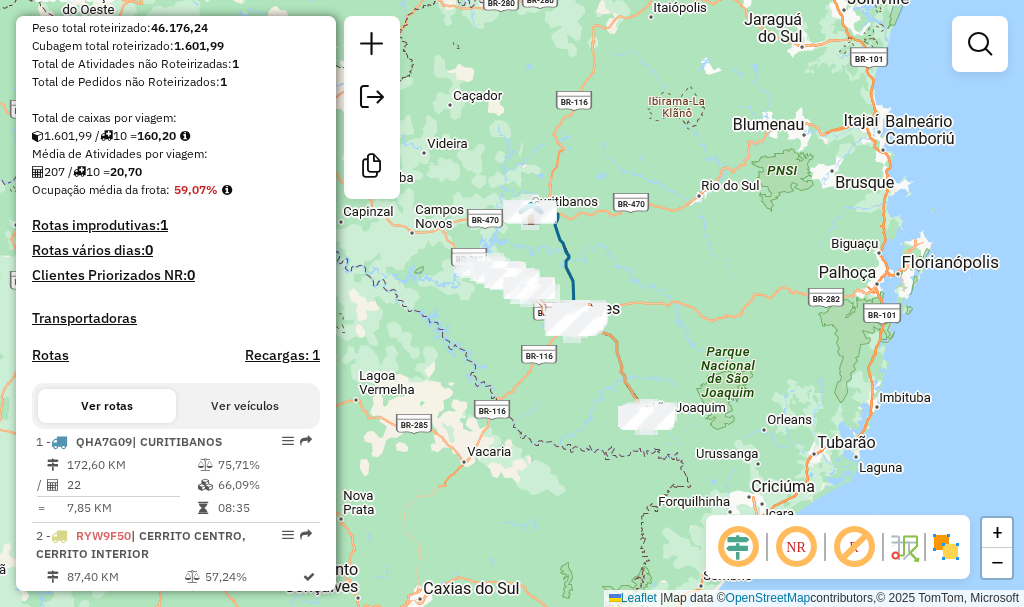 drag, startPoint x: 614, startPoint y: 547, endPoint x: 597, endPoint y: 424, distance: 124.16924 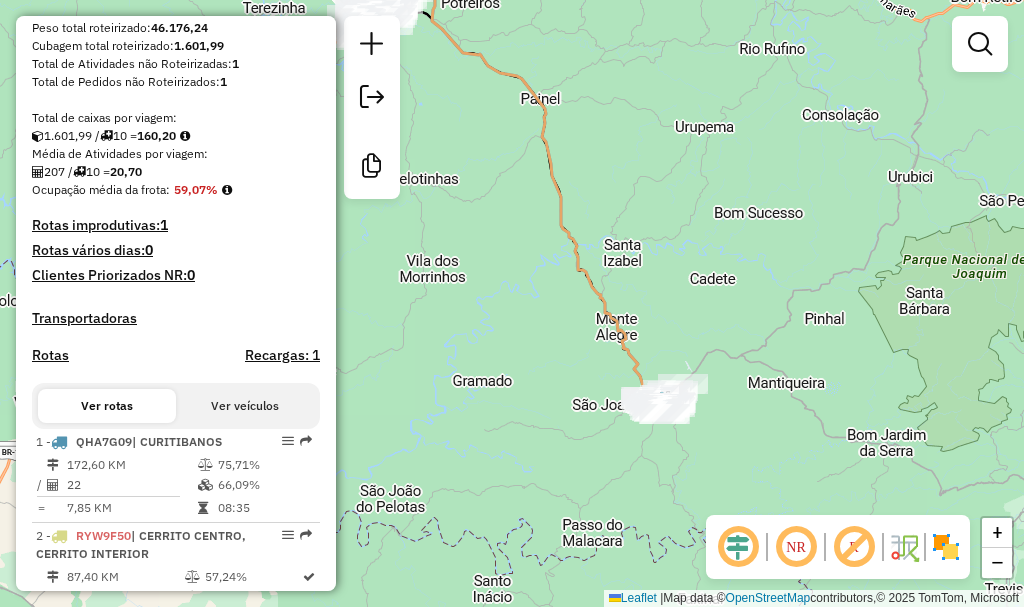 drag, startPoint x: 575, startPoint y: 489, endPoint x: 614, endPoint y: 476, distance: 41.109608 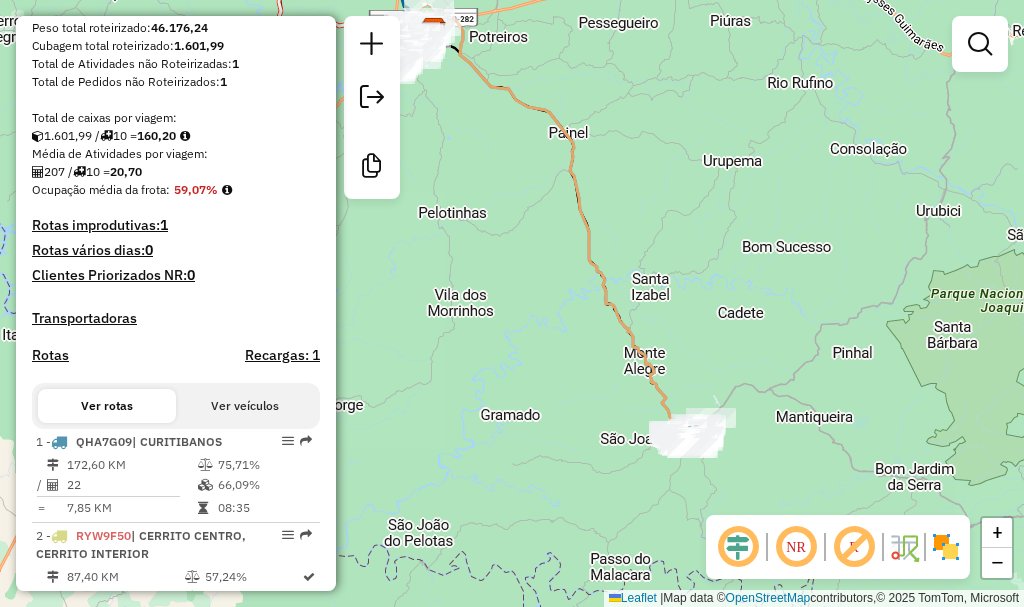 drag, startPoint x: 559, startPoint y: 381, endPoint x: 814, endPoint y: 591, distance: 330.34073 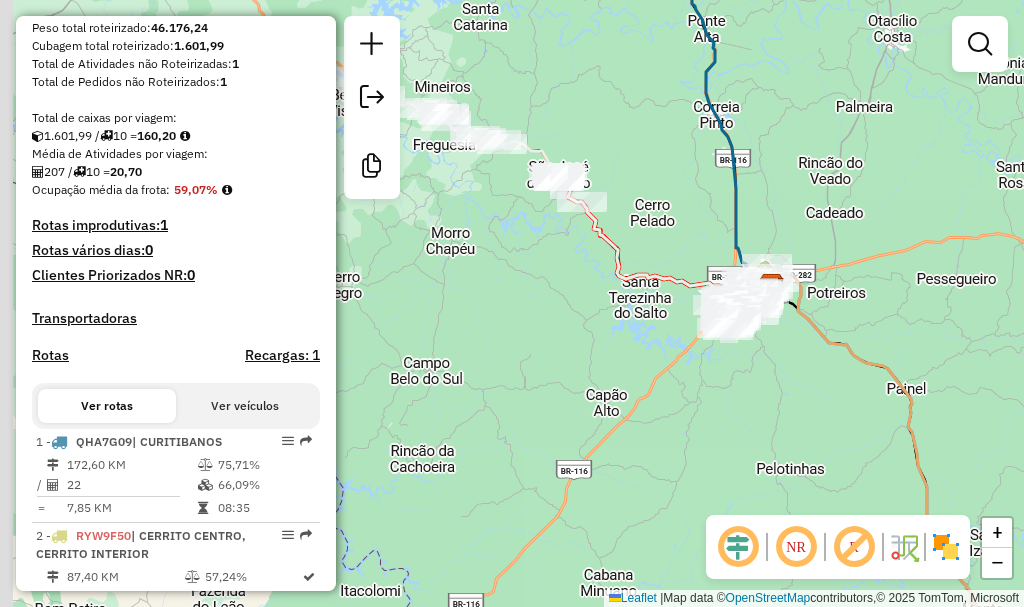 drag, startPoint x: 698, startPoint y: 424, endPoint x: 813, endPoint y: 490, distance: 132.59337 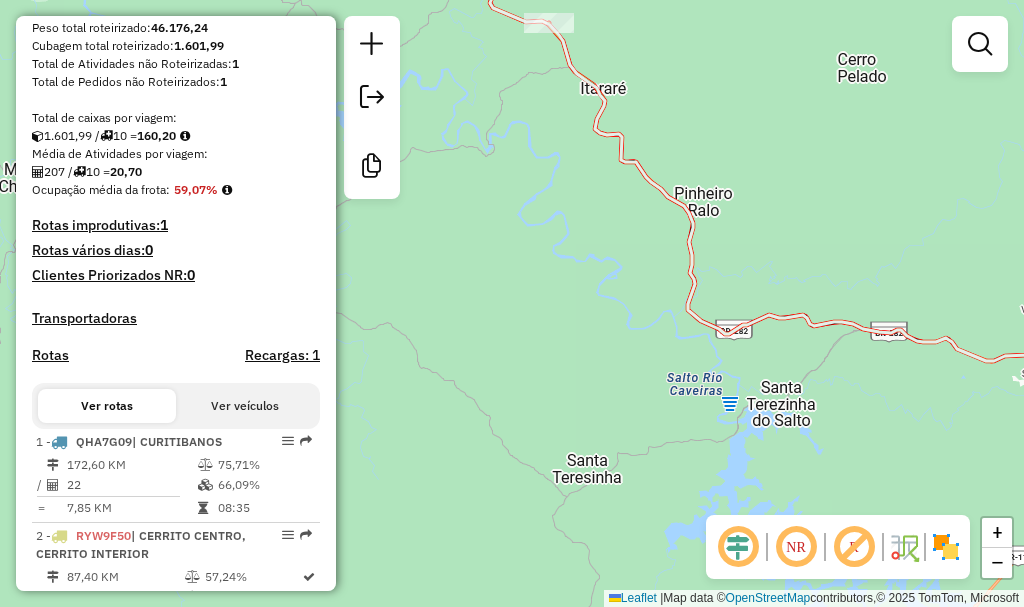 drag, startPoint x: 619, startPoint y: 298, endPoint x: 574, endPoint y: 335, distance: 58.258045 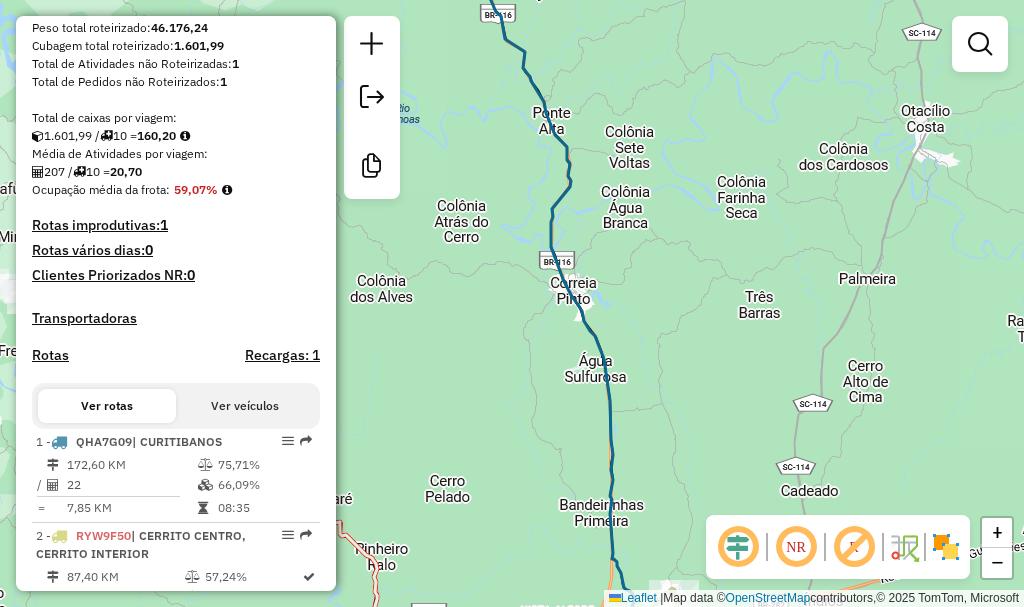 drag, startPoint x: 649, startPoint y: 235, endPoint x: 698, endPoint y: 315, distance: 93.813644 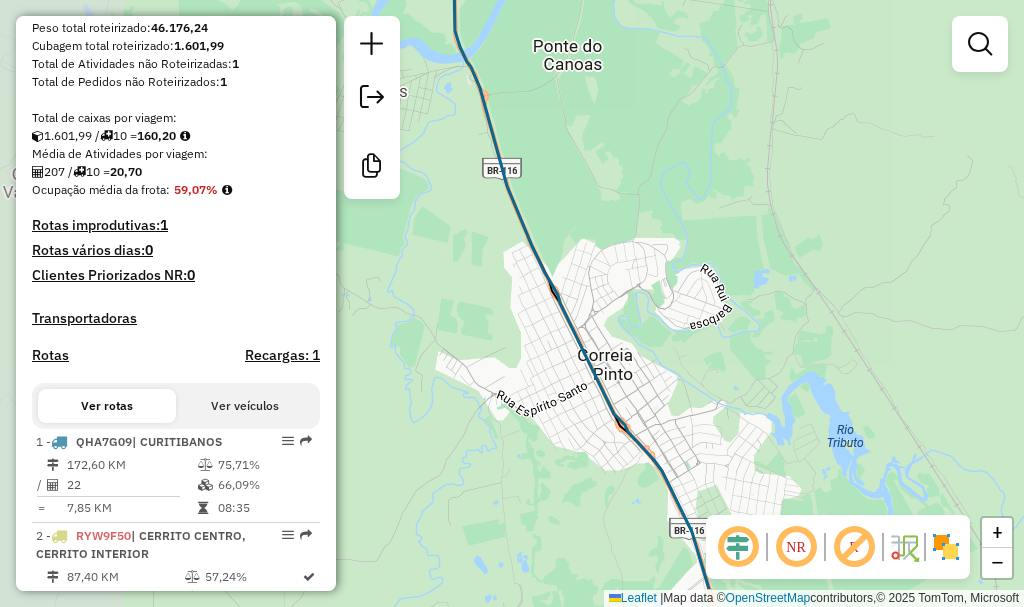 drag, startPoint x: 576, startPoint y: 345, endPoint x: 926, endPoint y: 267, distance: 358.58612 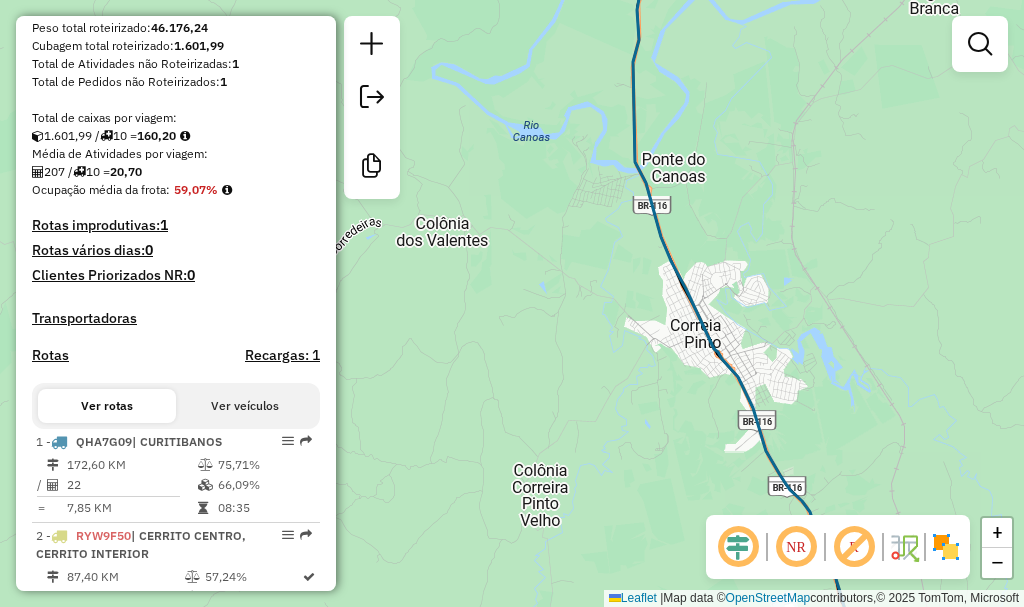 drag, startPoint x: 739, startPoint y: 394, endPoint x: 718, endPoint y: 349, distance: 49.658836 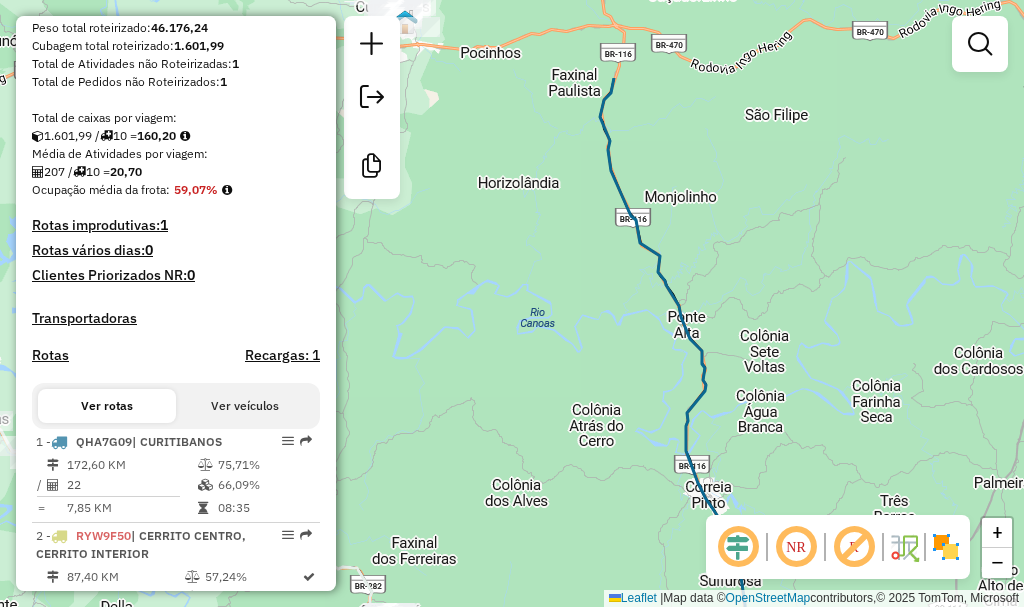 drag, startPoint x: 638, startPoint y: 313, endPoint x: 688, endPoint y: 537, distance: 229.51253 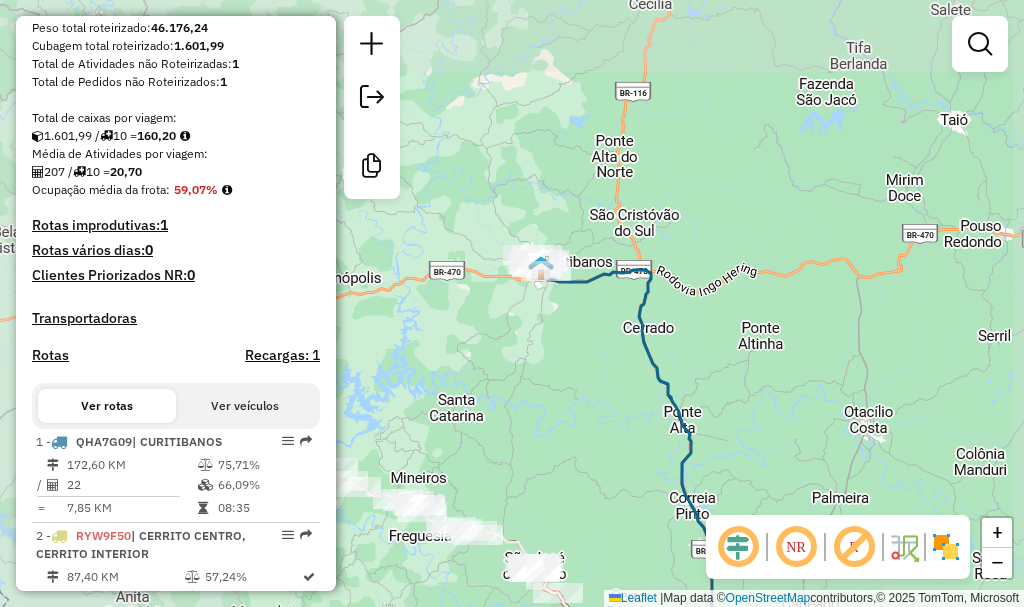 drag, startPoint x: 630, startPoint y: 397, endPoint x: 670, endPoint y: 457, distance: 72.11102 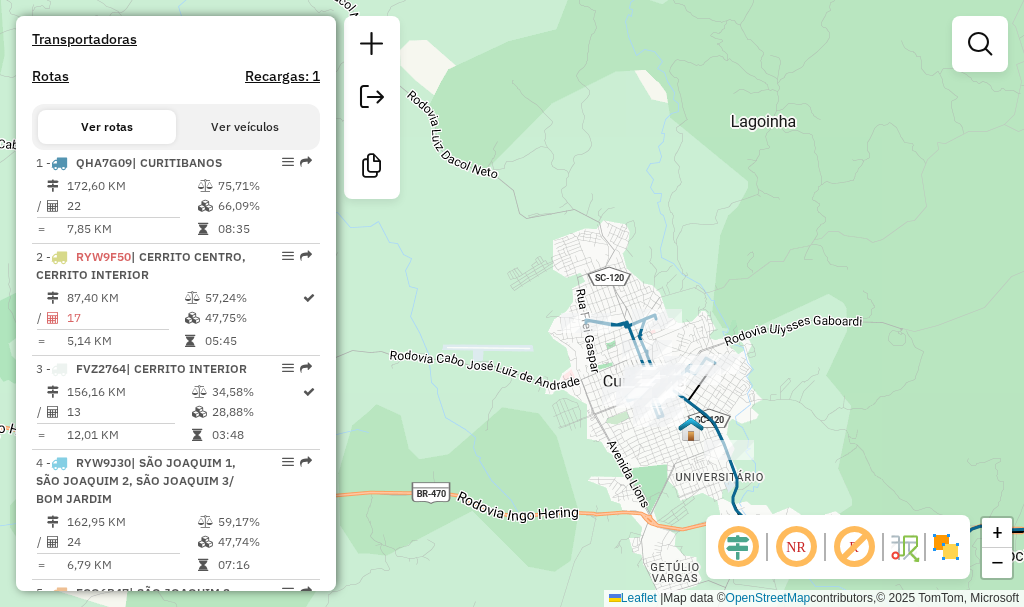 scroll, scrollTop: 700, scrollLeft: 0, axis: vertical 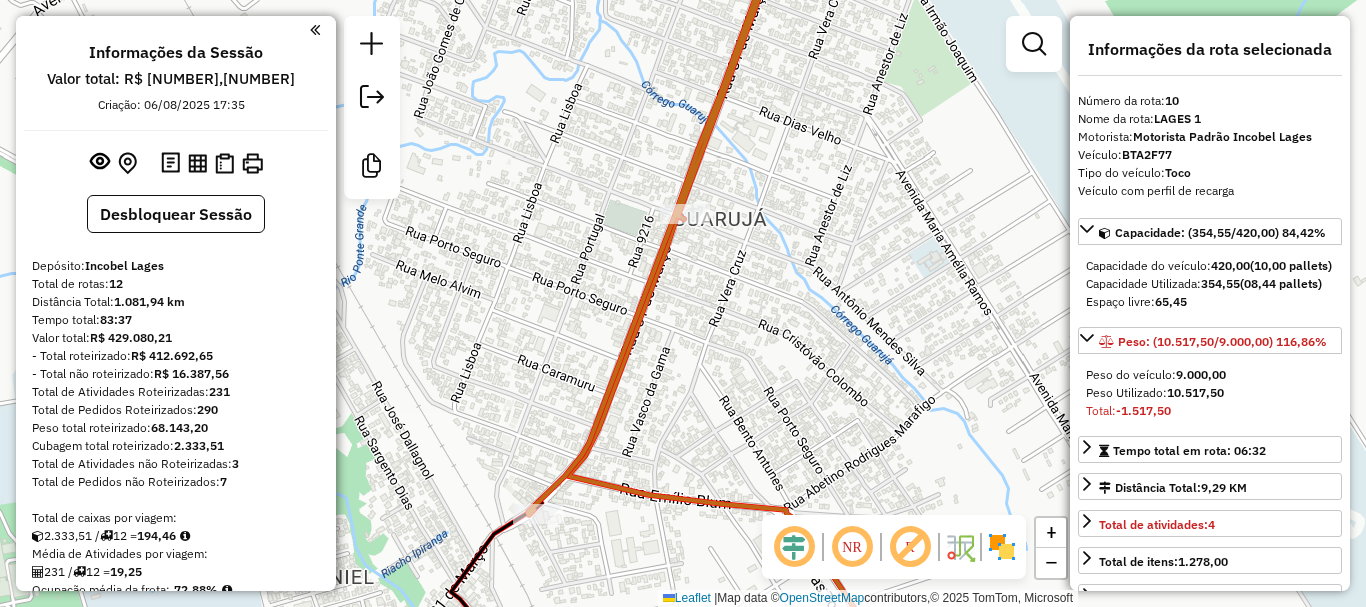select on "**********" 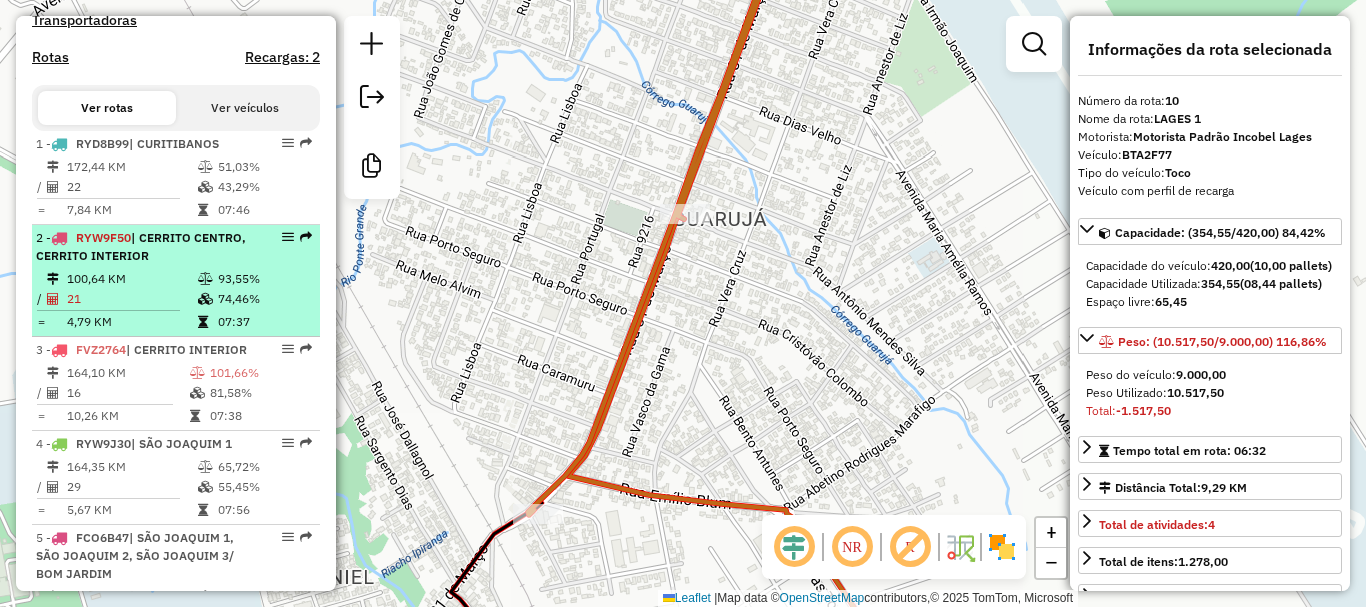 scroll, scrollTop: 600, scrollLeft: 0, axis: vertical 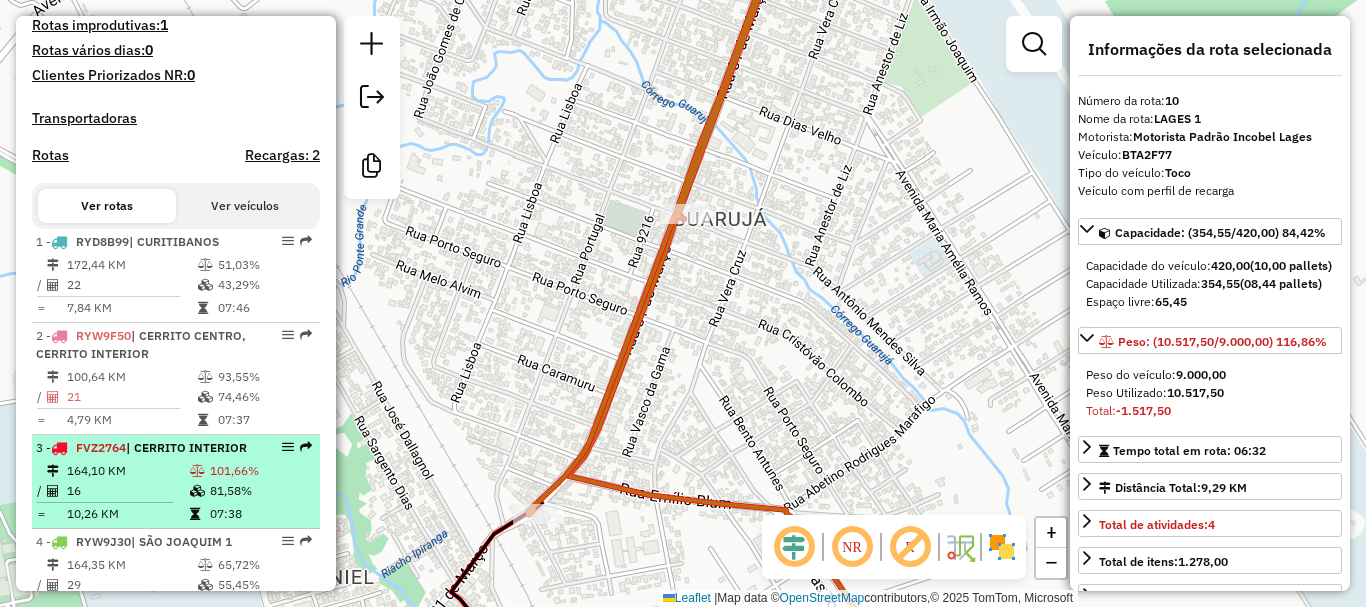 click on "164,10 KM" at bounding box center [127, 471] 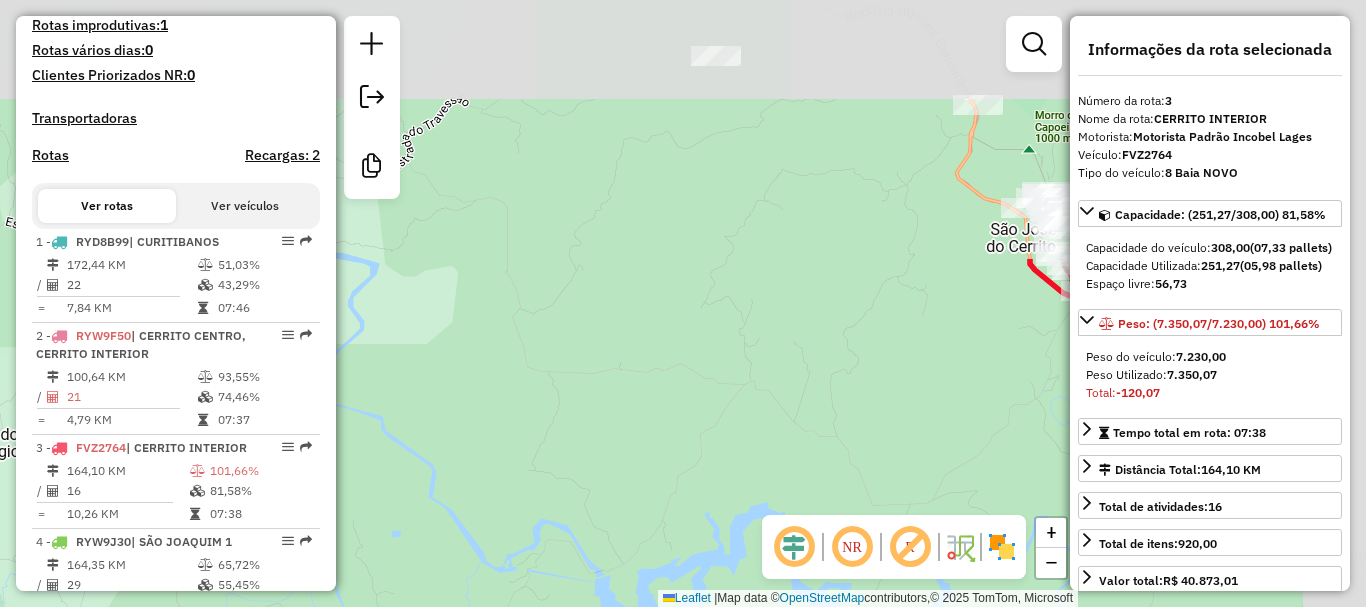 drag, startPoint x: 617, startPoint y: 329, endPoint x: 395, endPoint y: 639, distance: 381.29254 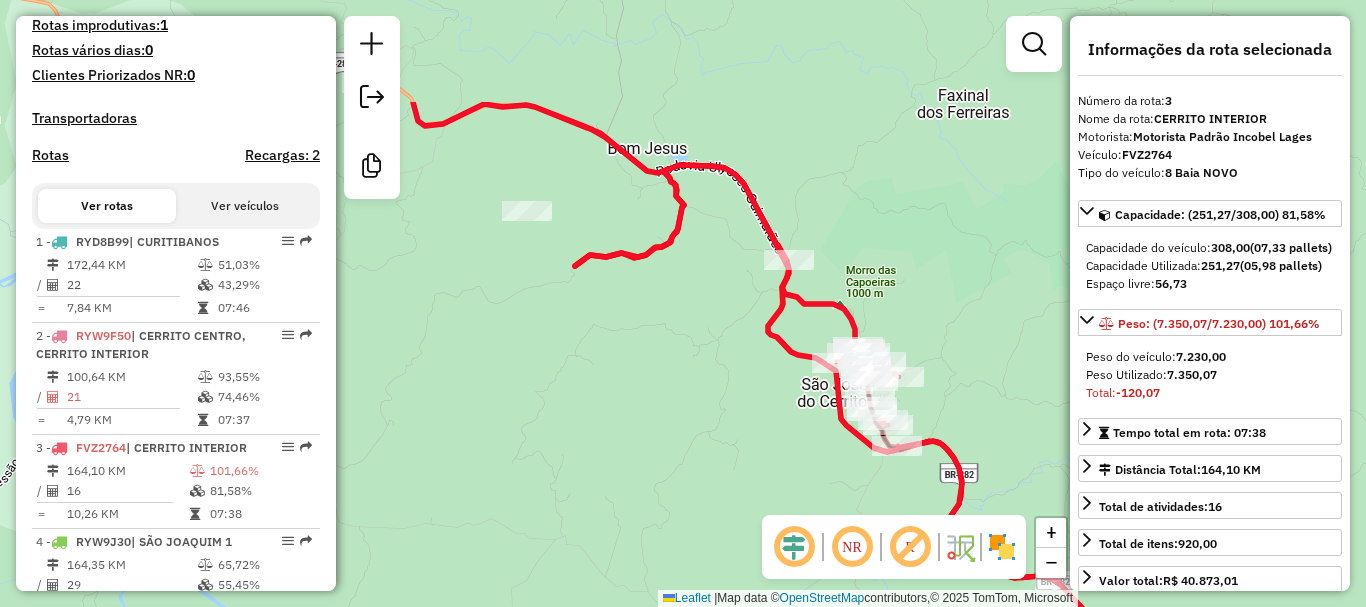 drag, startPoint x: 697, startPoint y: 331, endPoint x: 471, endPoint y: 530, distance: 301.12622 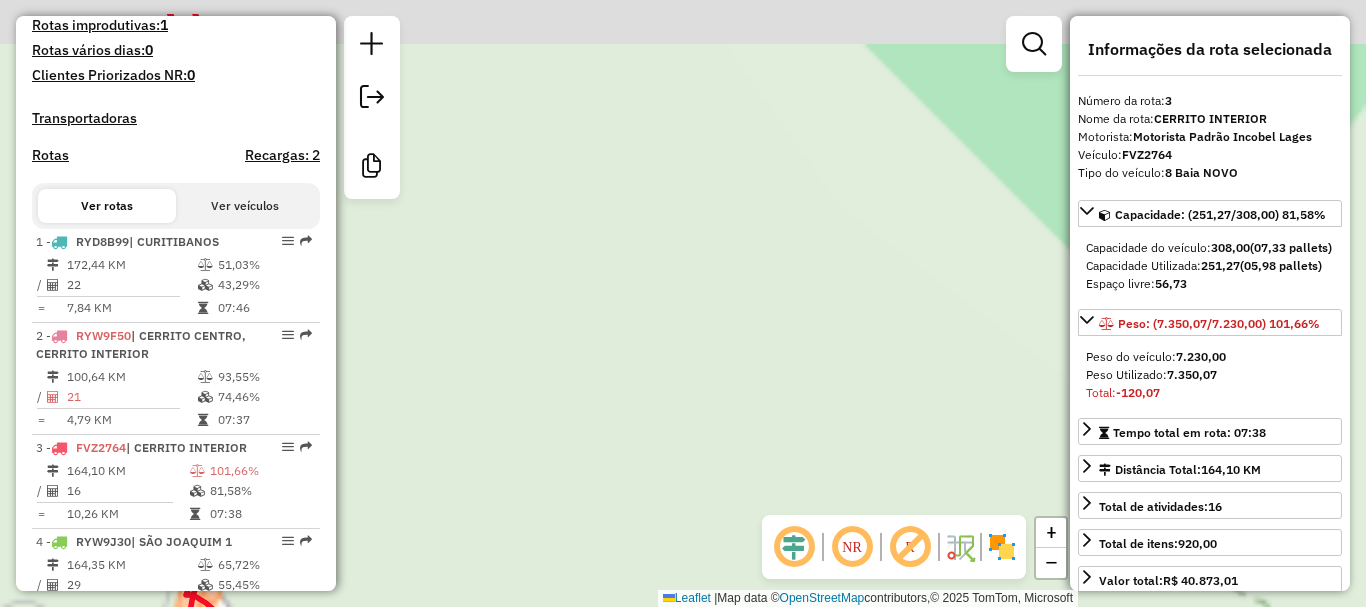drag, startPoint x: 717, startPoint y: 437, endPoint x: 835, endPoint y: 522, distance: 145.42696 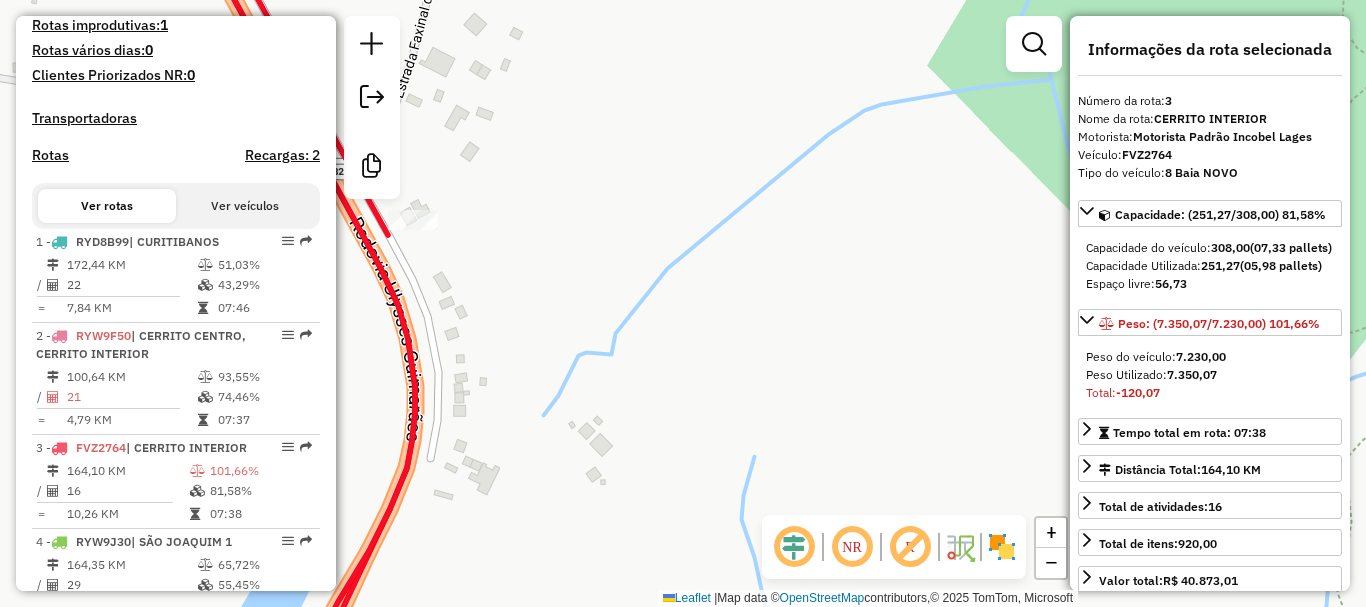 drag, startPoint x: 595, startPoint y: 437, endPoint x: 587, endPoint y: 425, distance: 14.422205 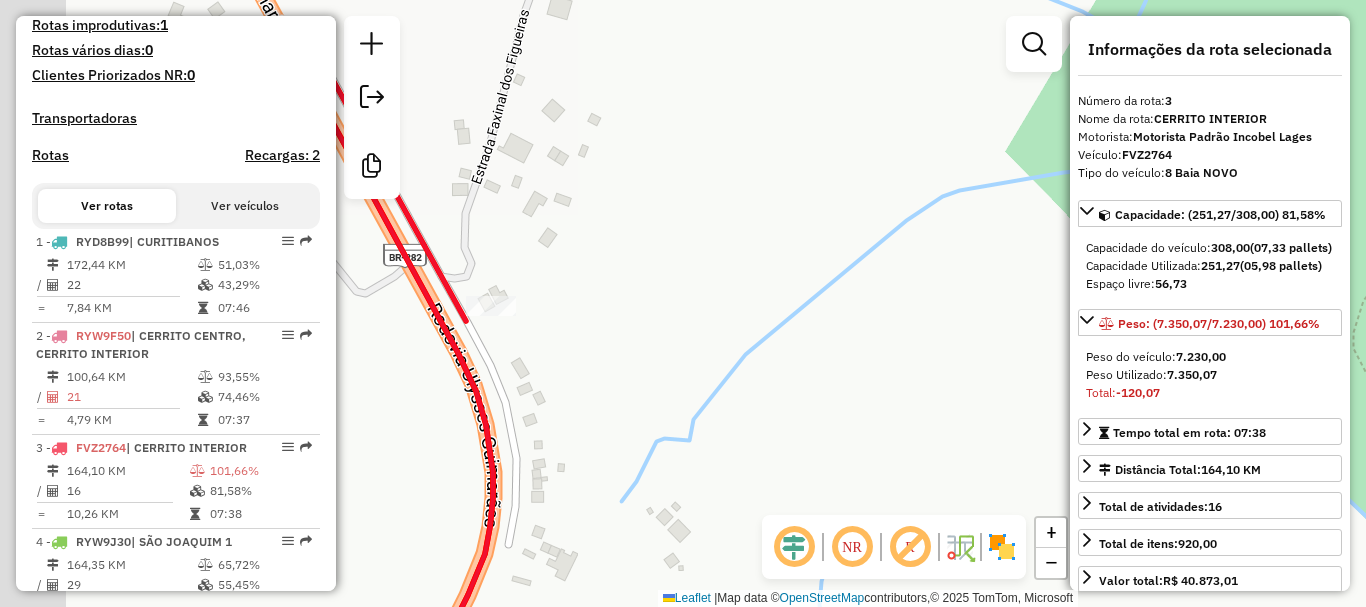 drag, startPoint x: 449, startPoint y: 261, endPoint x: 512, endPoint y: 330, distance: 93.43447 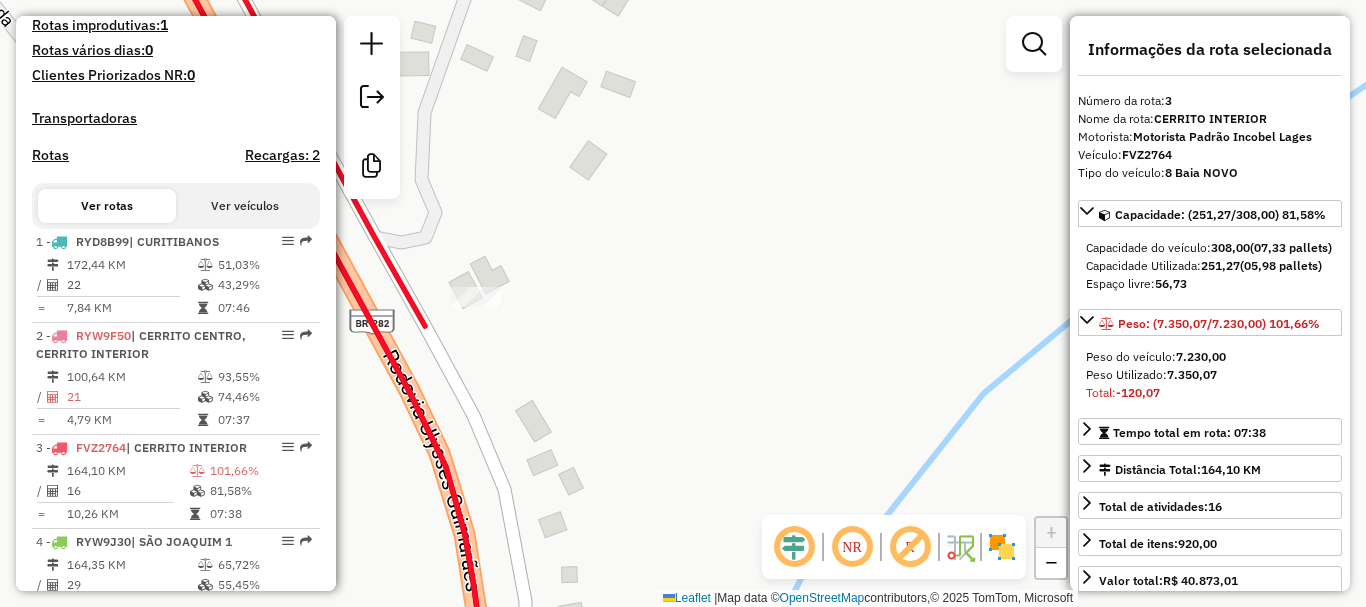 click on "Janela de atendimento Grade de atendimento Capacidade Transportadoras Veículos Cliente Pedidos  Rotas Selecione os dias de semana para filtrar as janelas de atendimento  Seg   Ter   Qua   Qui   Sex   Sáb   Dom  Informe o período da janela de atendimento: De: Até:  Filtrar exatamente a janela do cliente  Considerar janela de atendimento padrão  Selecione os dias de semana para filtrar as grades de atendimento  Seg   Ter   Qua   Qui   Sex   Sáb   Dom   Considerar clientes sem dia de atendimento cadastrado  Clientes fora do dia de atendimento selecionado Filtrar as atividades entre os valores definidos abaixo:  Peso mínimo:   Peso máximo:   Cubagem mínima:   Cubagem máxima:   De:   Até:  Filtrar as atividades entre o tempo de atendimento definido abaixo:  De:   Até:   Considerar capacidade total dos clientes não roteirizados Transportadora: Selecione um ou mais itens Tipo de veículo: Selecione um ou mais itens Veículo: Selecione um ou mais itens Motorista: Selecione um ou mais itens Nome: Rótulo:" 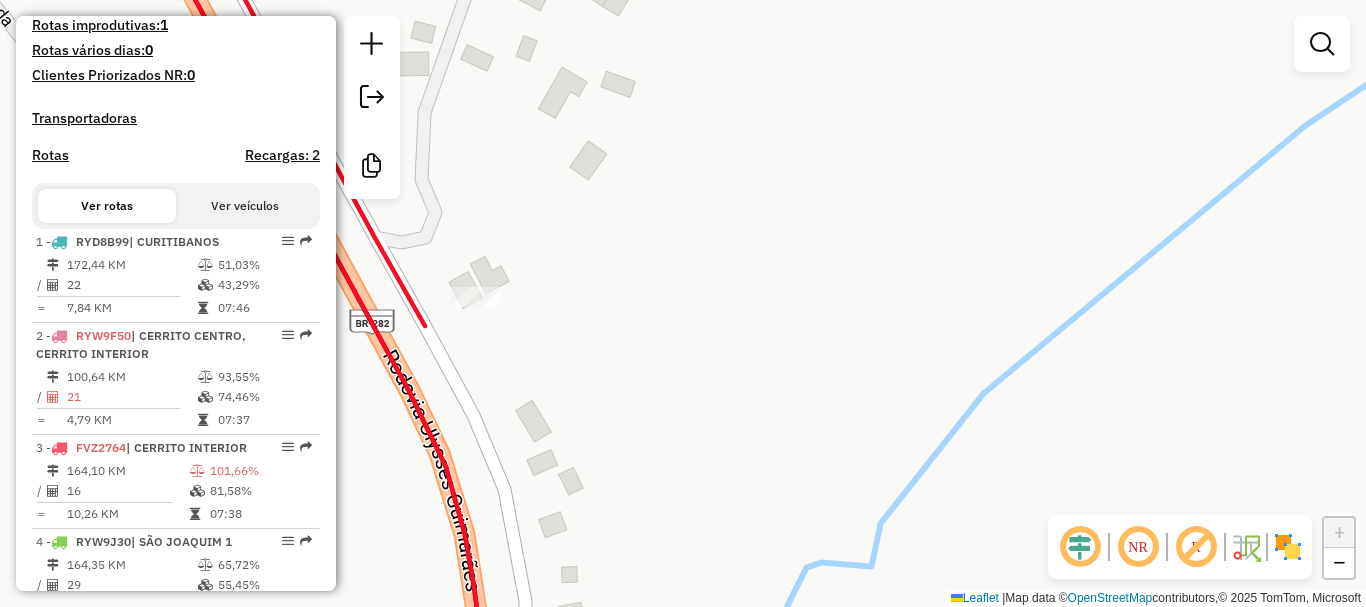 drag, startPoint x: 542, startPoint y: 214, endPoint x: 522, endPoint y: 172, distance: 46.518814 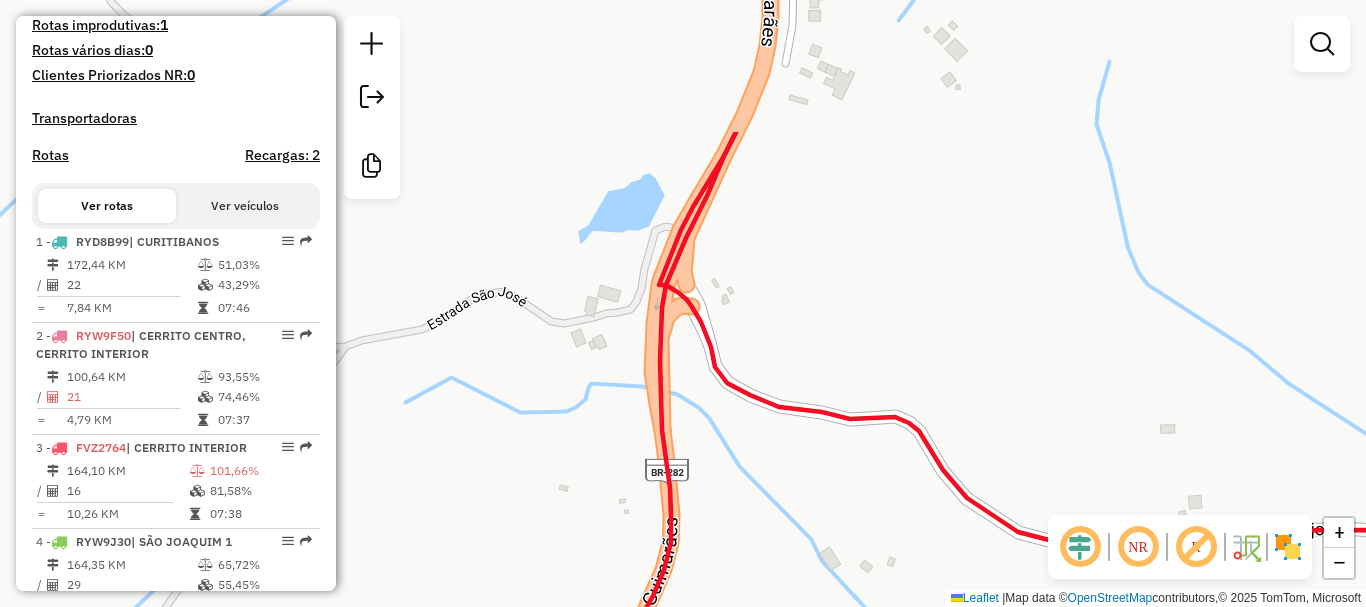 drag, startPoint x: 625, startPoint y: 352, endPoint x: 692, endPoint y: 517, distance: 178.08424 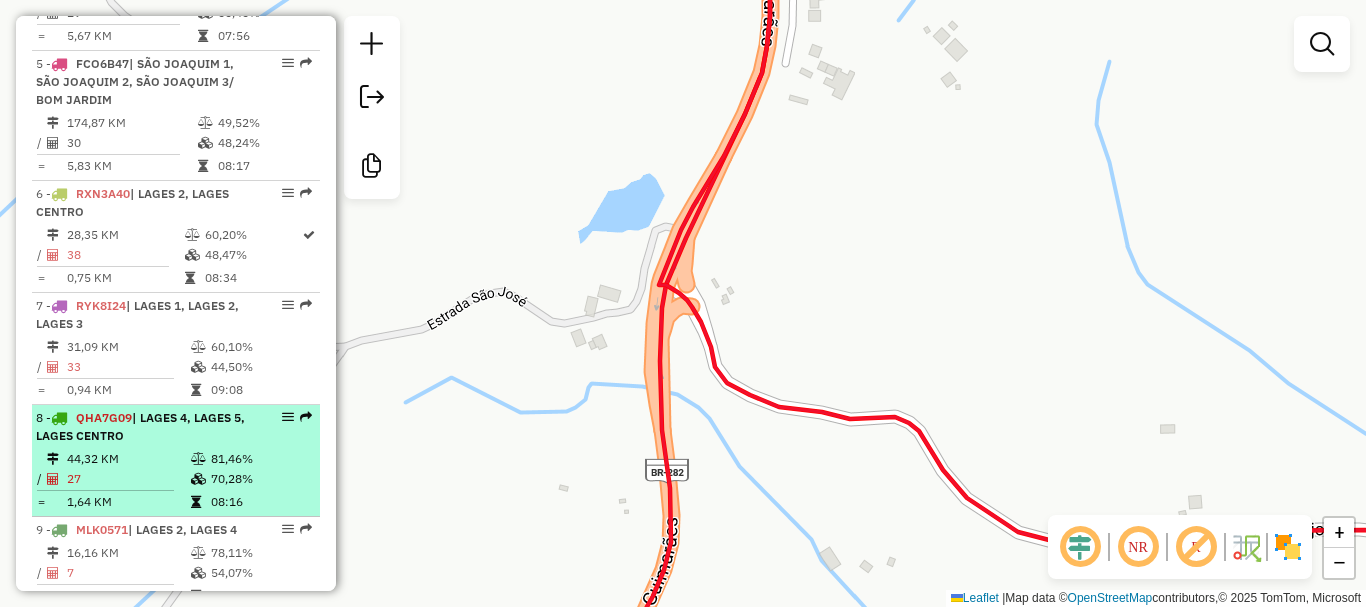 scroll, scrollTop: 1200, scrollLeft: 0, axis: vertical 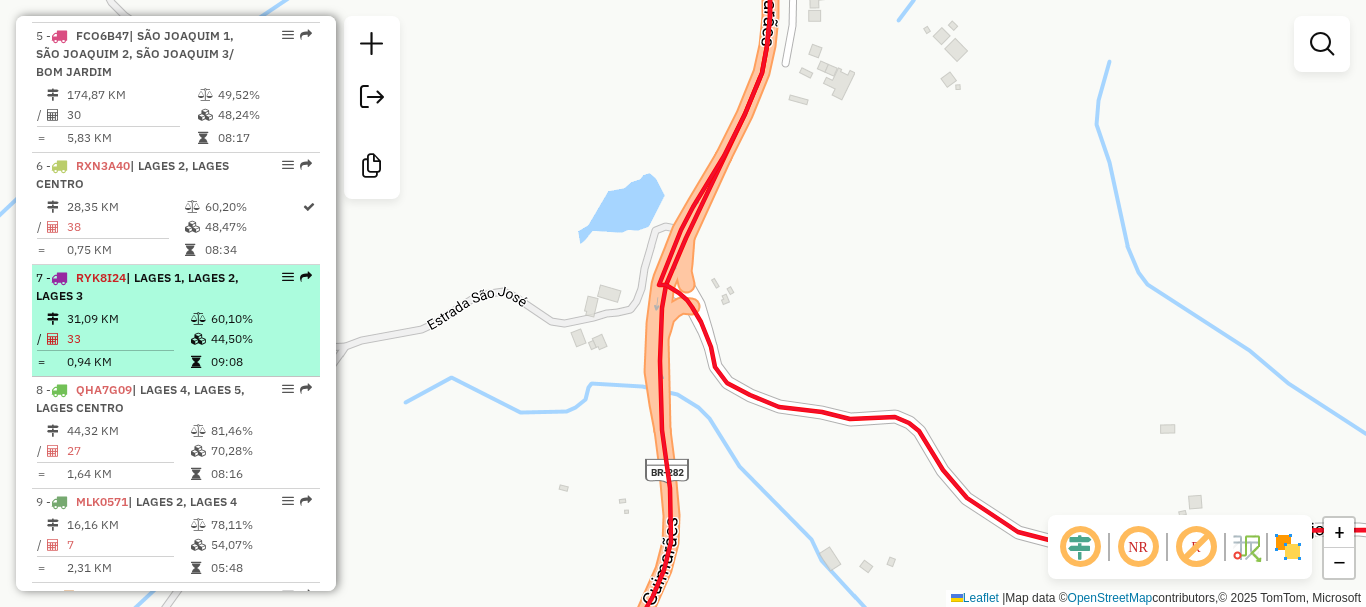 click on "7 -       RYK8I24   | LAGES 1, LAGES 2, LAGES 3" at bounding box center [142, 287] 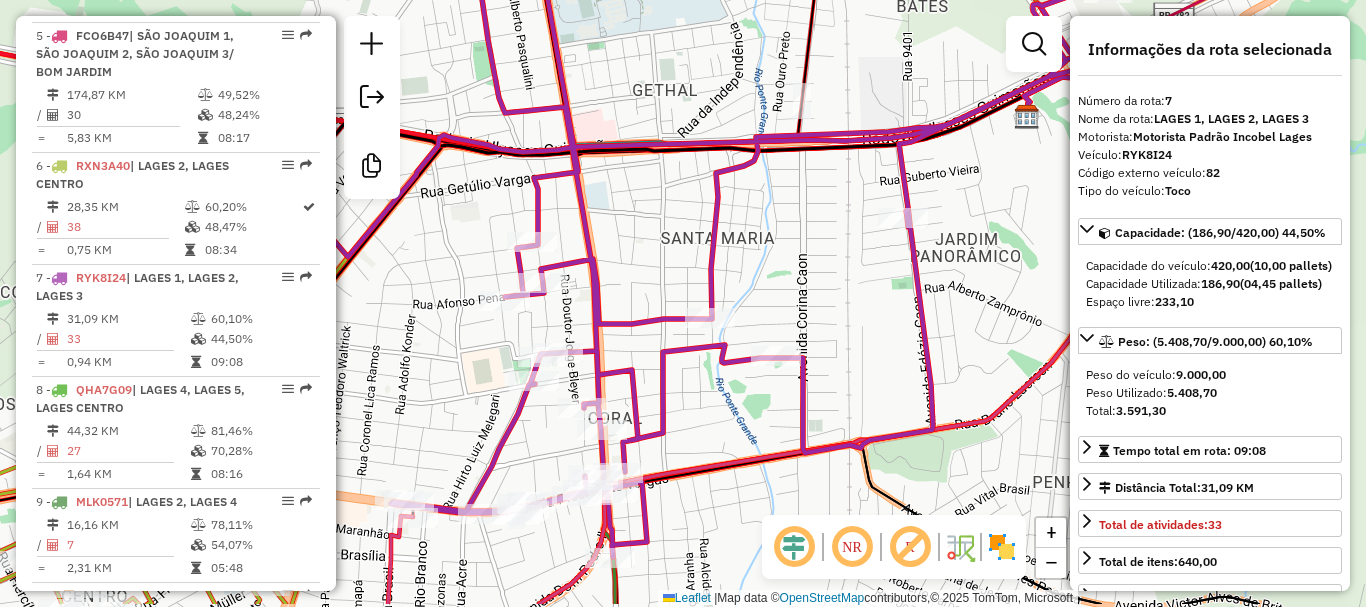 drag, startPoint x: 650, startPoint y: 377, endPoint x: 655, endPoint y: 310, distance: 67.18631 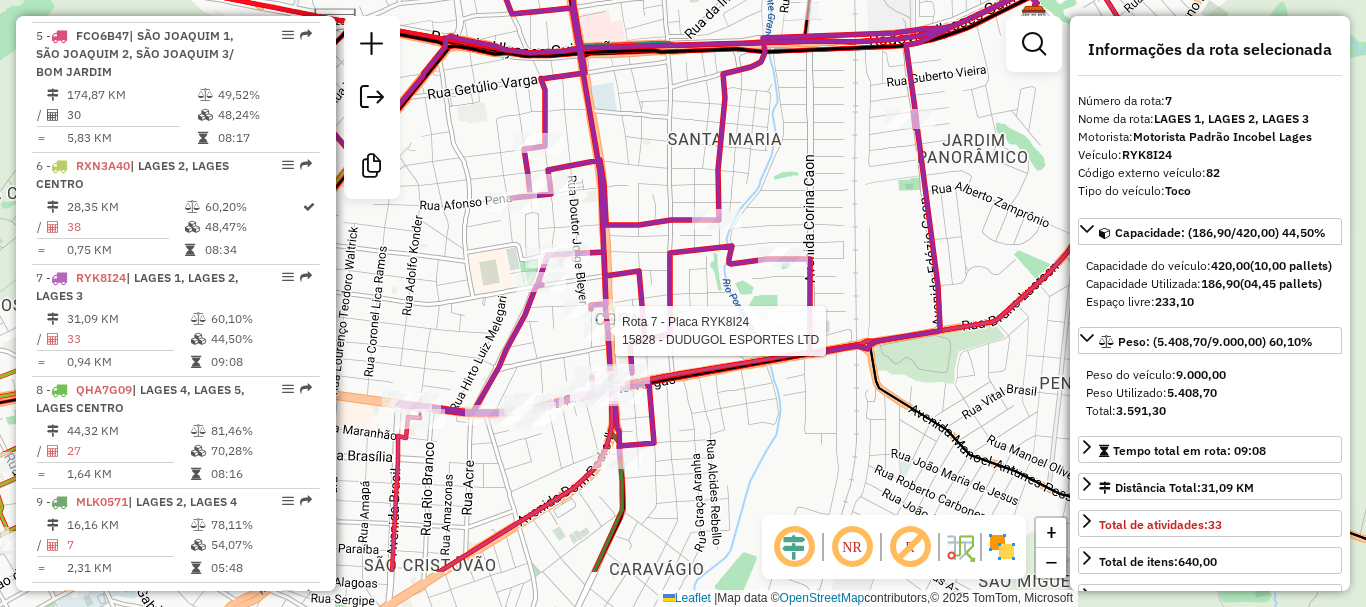 drag, startPoint x: 587, startPoint y: 437, endPoint x: 605, endPoint y: 297, distance: 141.1524 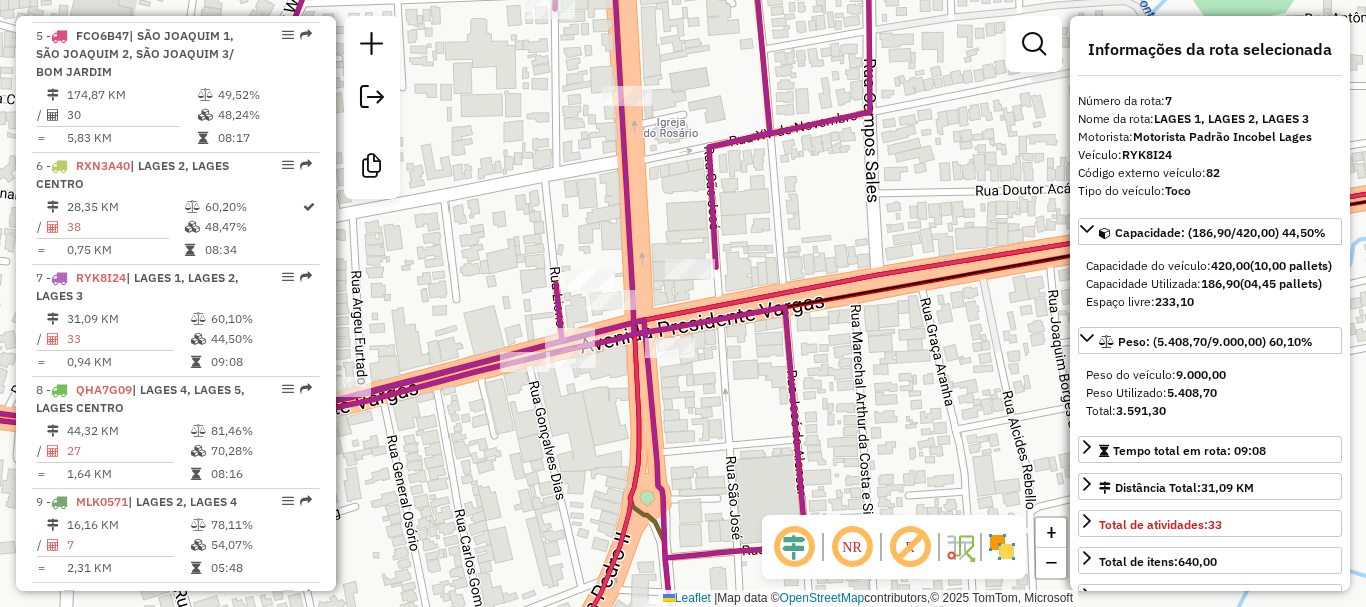 drag, startPoint x: 629, startPoint y: 339, endPoint x: 745, endPoint y: 310, distance: 119.57006 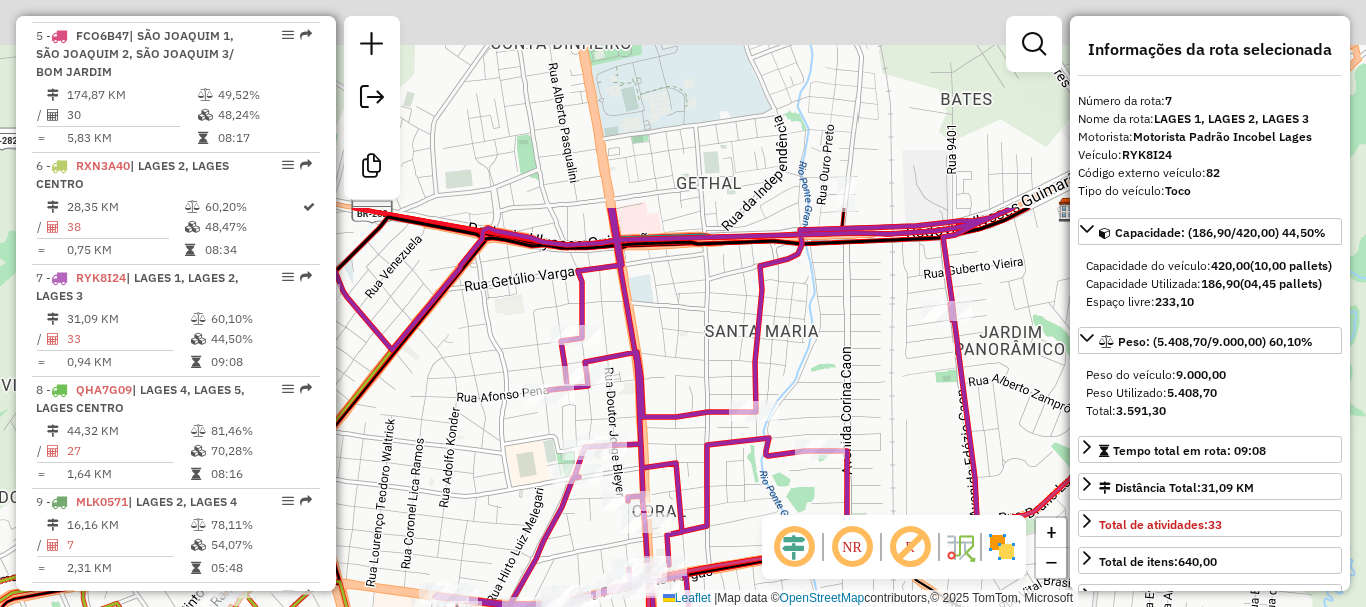 drag, startPoint x: 701, startPoint y: 289, endPoint x: 703, endPoint y: 575, distance: 286.007 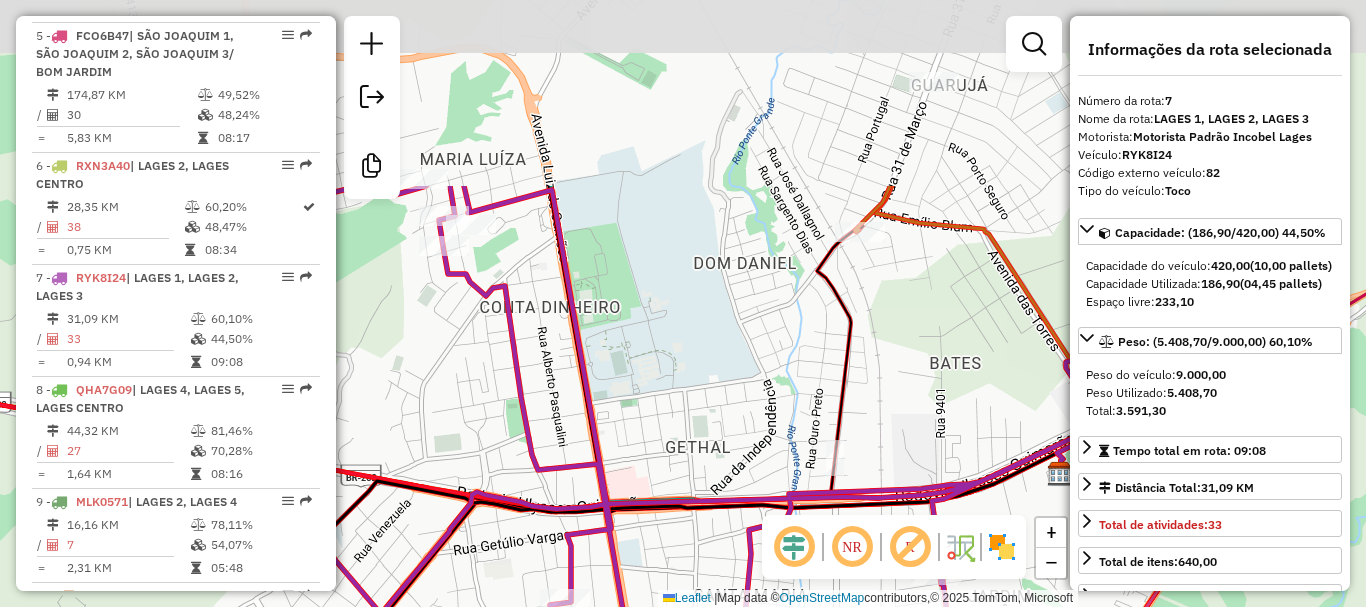 drag, startPoint x: 891, startPoint y: 266, endPoint x: 1156, endPoint y: 537, distance: 379.033 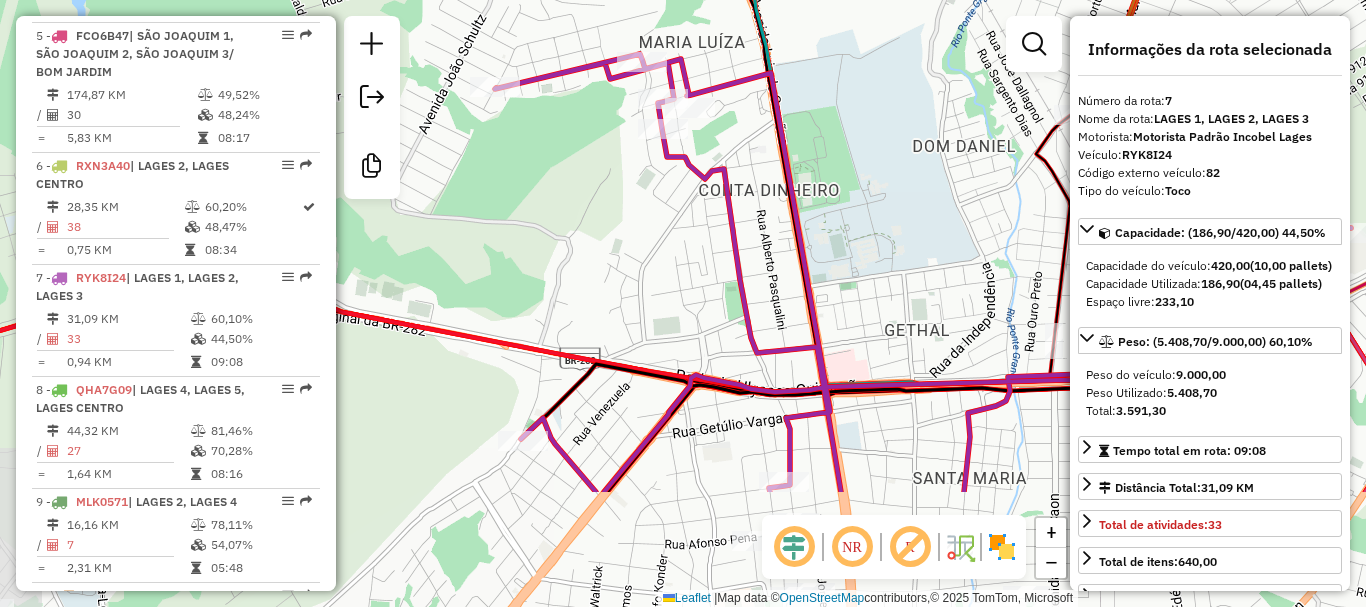 drag, startPoint x: 885, startPoint y: 349, endPoint x: 828, endPoint y: 190, distance: 168.90826 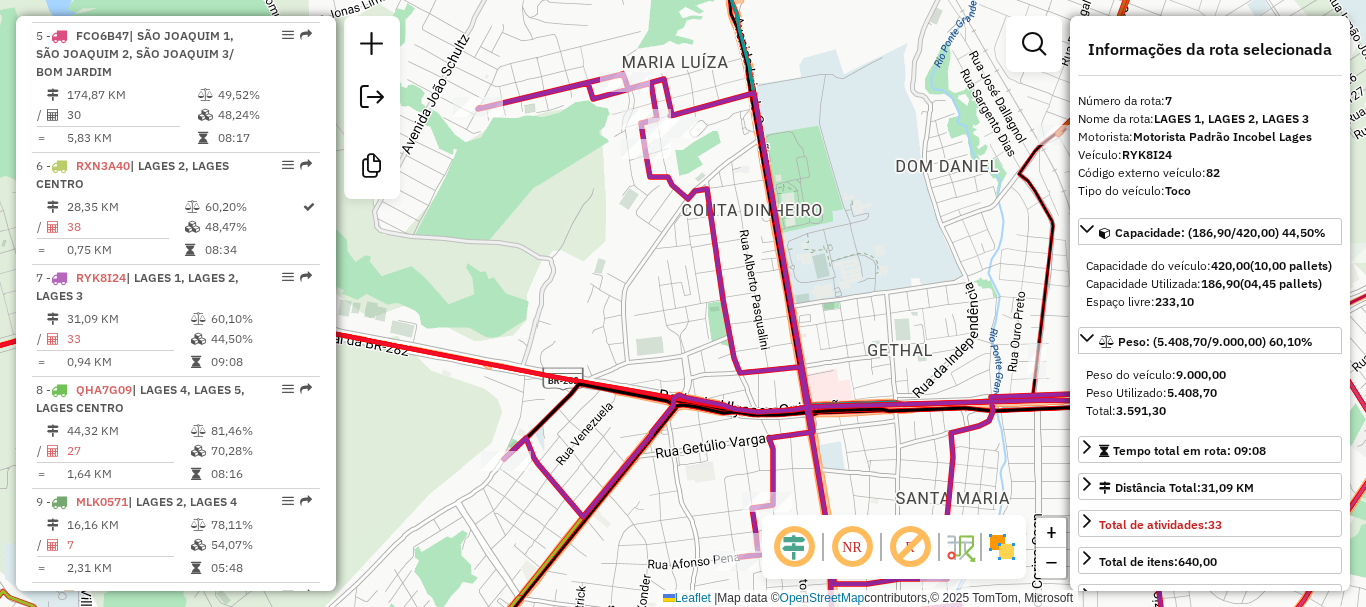 drag, startPoint x: 841, startPoint y: 239, endPoint x: 808, endPoint y: 208, distance: 45.276924 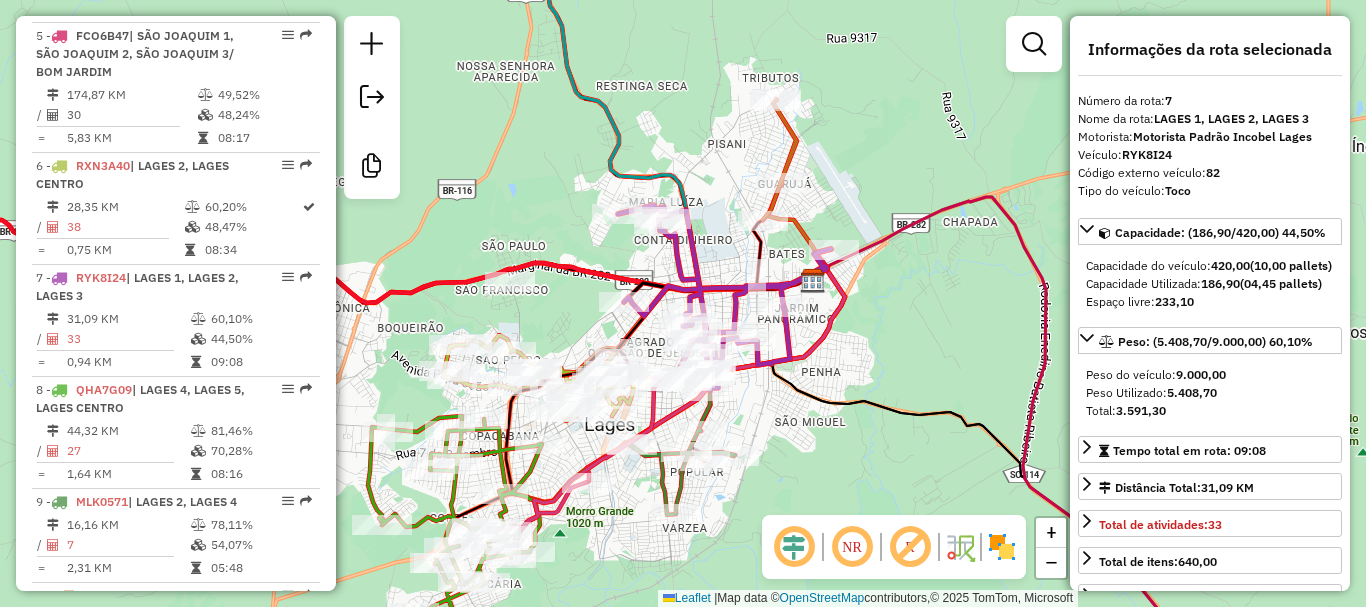 drag, startPoint x: 833, startPoint y: 254, endPoint x: 725, endPoint y: 286, distance: 112.64102 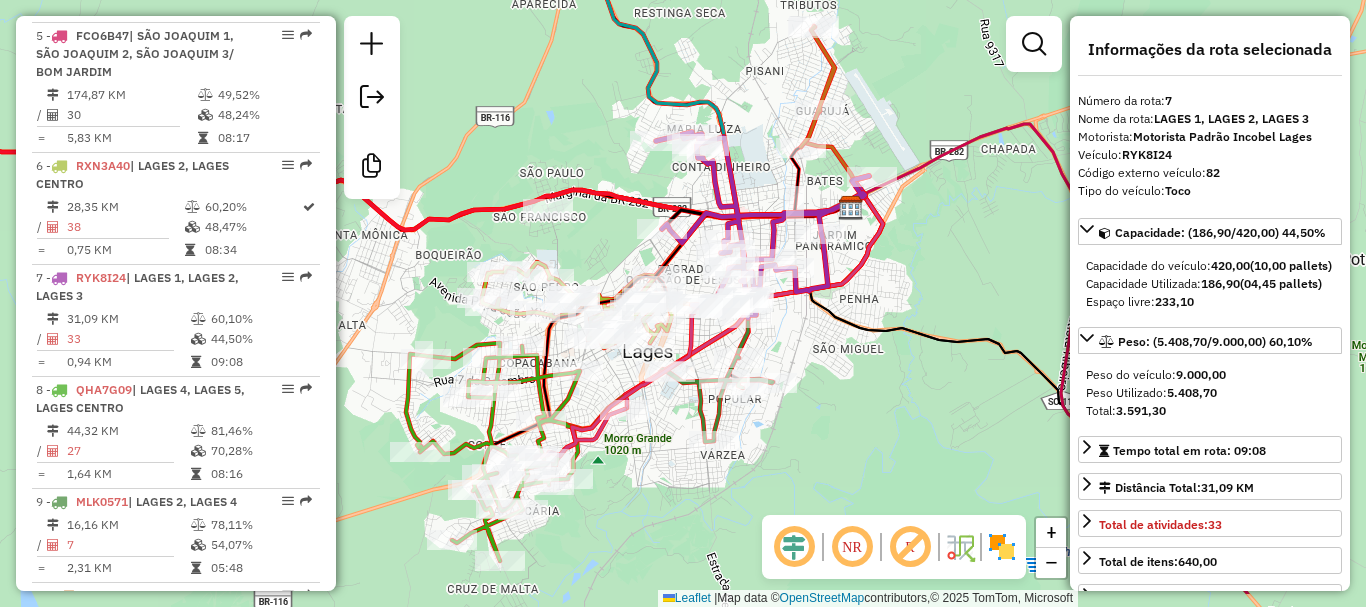 drag, startPoint x: 631, startPoint y: 325, endPoint x: 669, endPoint y: 252, distance: 82.29824 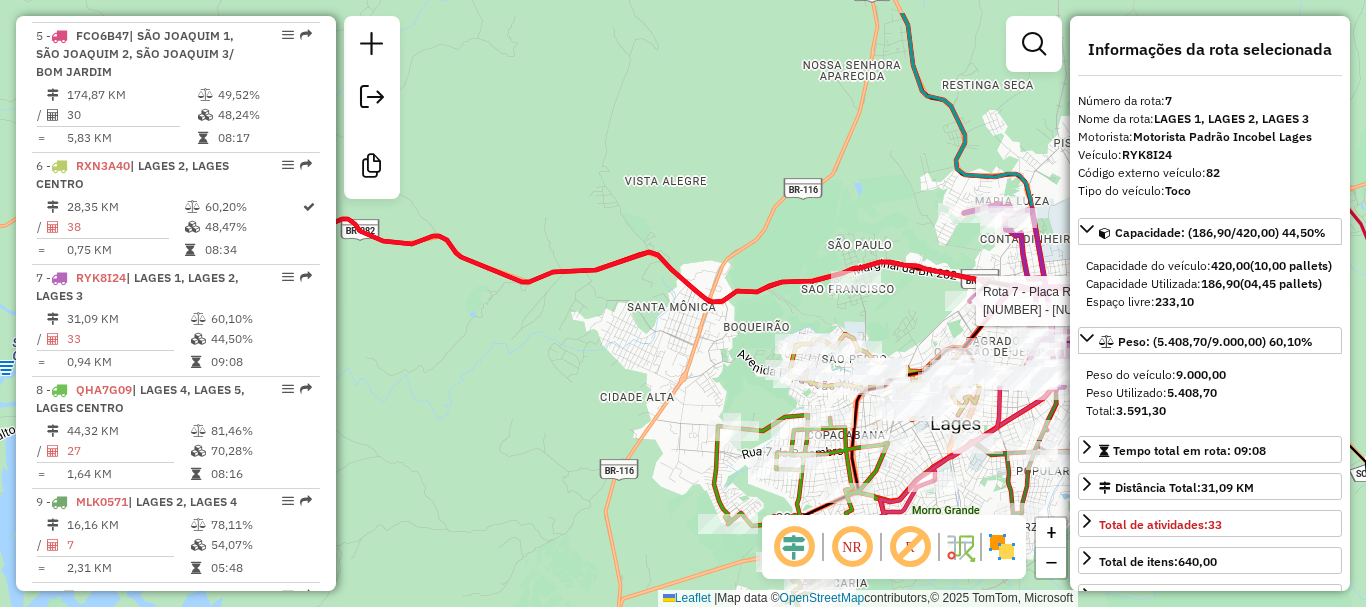 drag, startPoint x: 572, startPoint y: 396, endPoint x: 870, endPoint y: 469, distance: 306.811 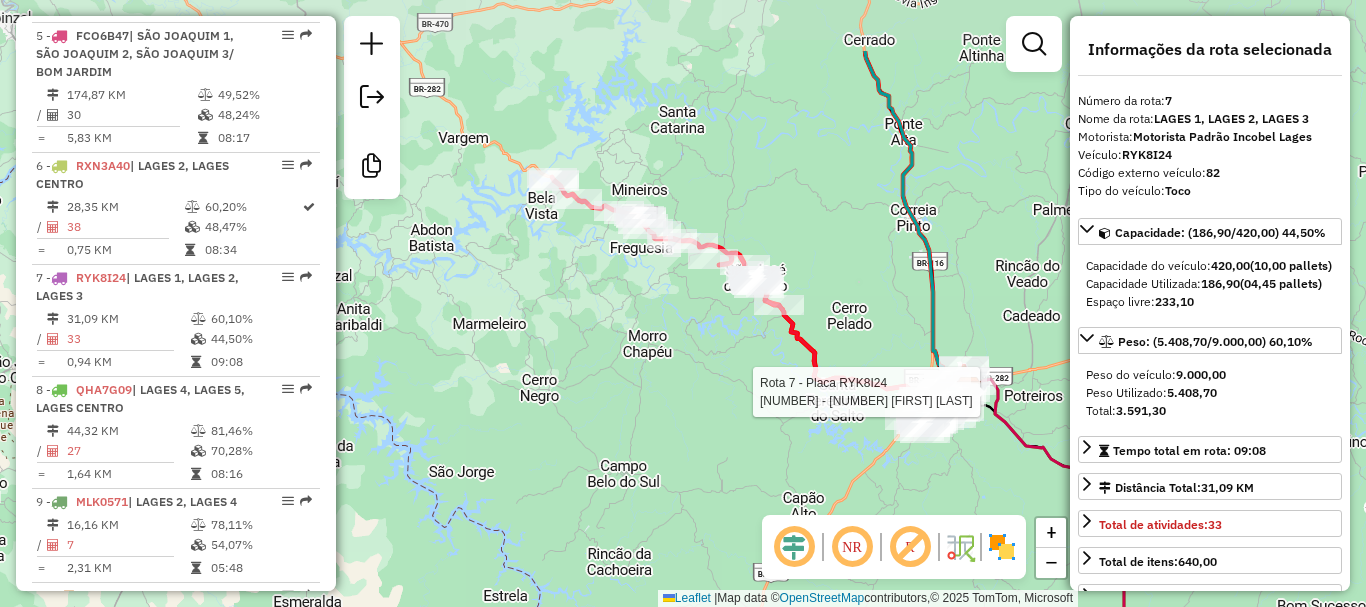 drag, startPoint x: 608, startPoint y: 252, endPoint x: 678, endPoint y: 346, distance: 117.20068 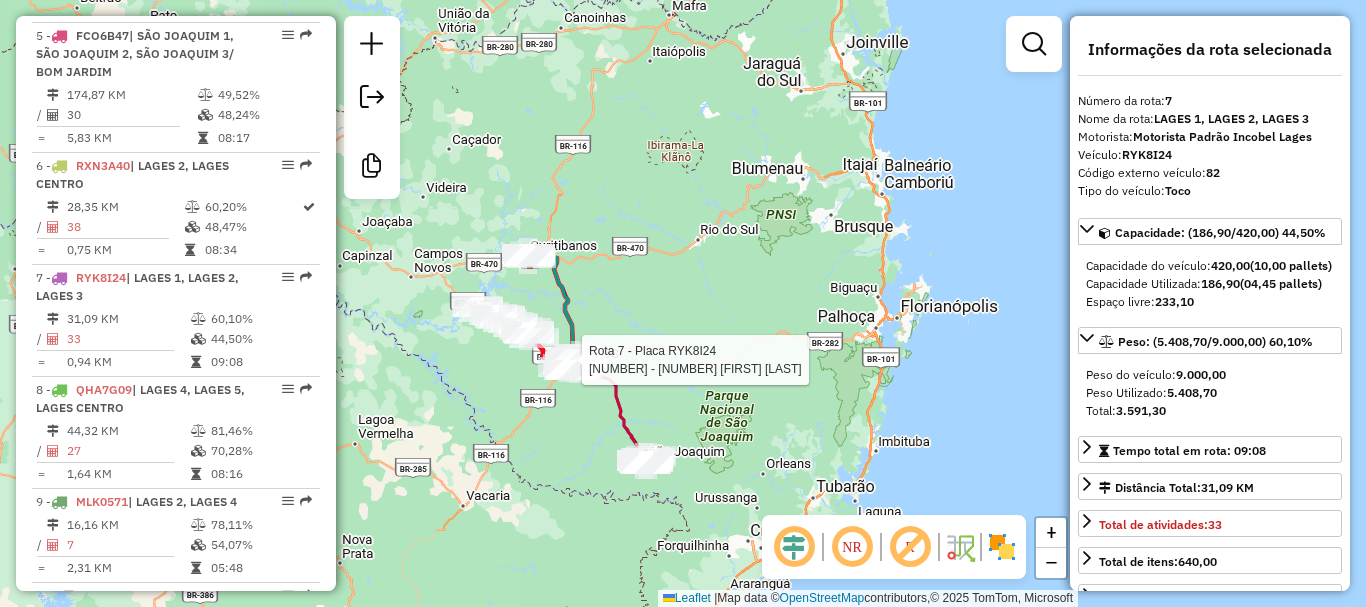 drag, startPoint x: 576, startPoint y: 504, endPoint x: 502, endPoint y: 384, distance: 140.98227 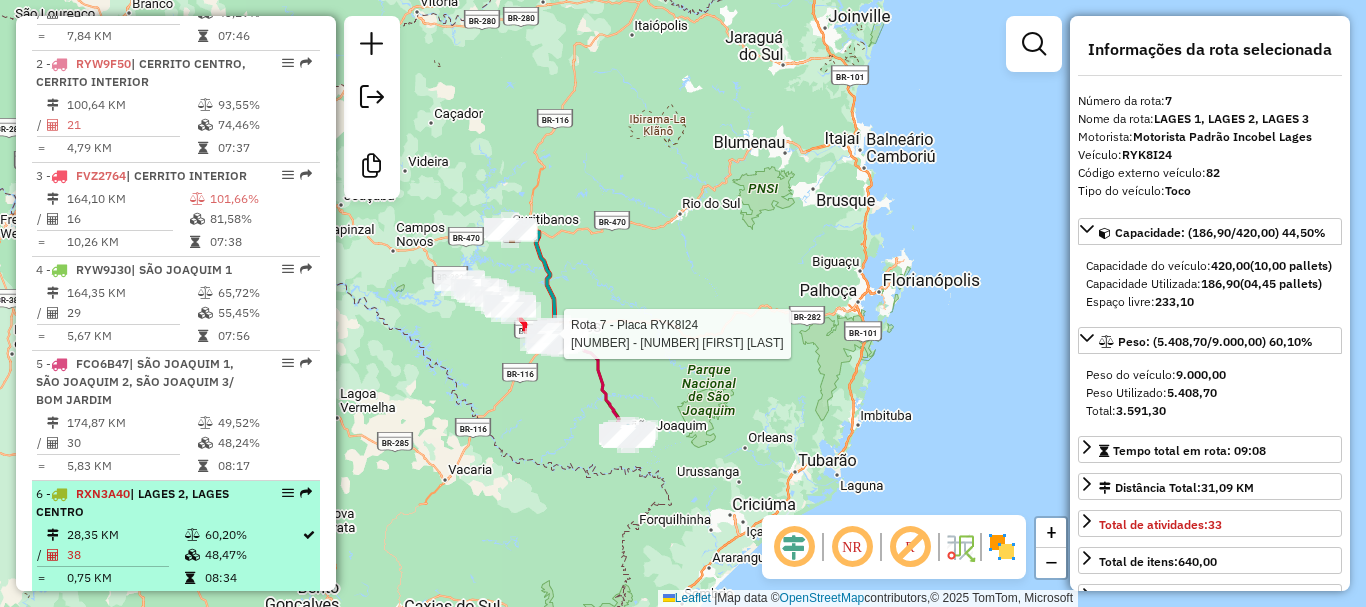 scroll, scrollTop: 900, scrollLeft: 0, axis: vertical 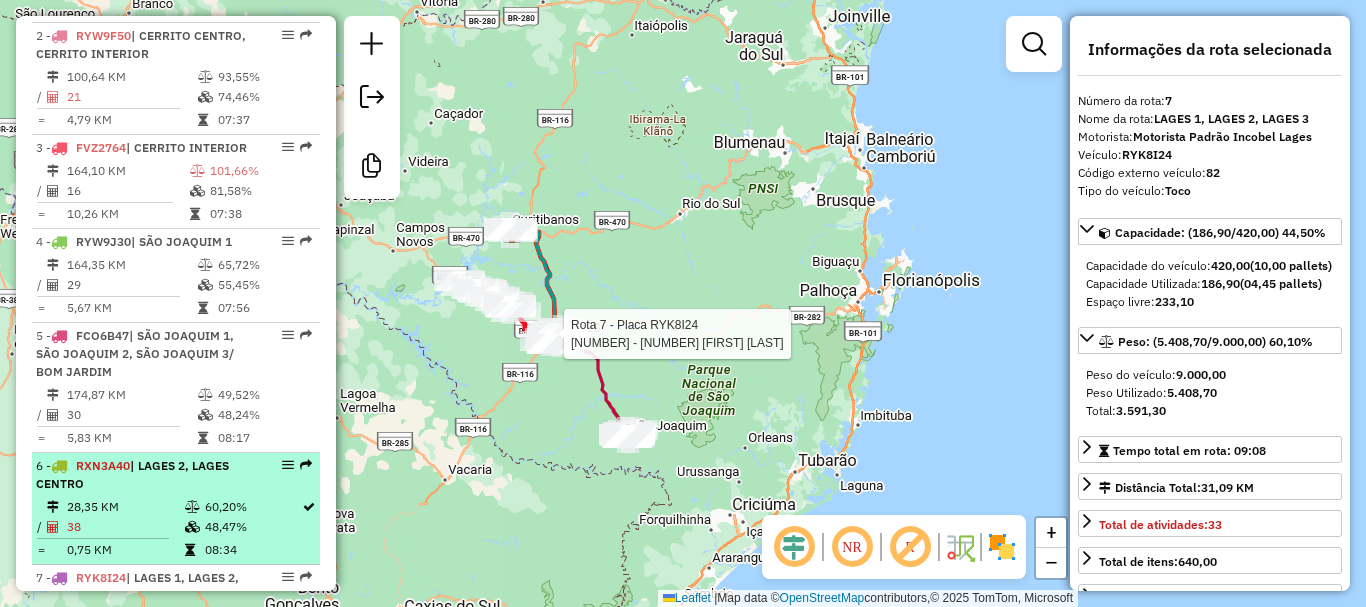 click on "6 -       RXN3A40   | LAGES 2, LAGES CENTRO" at bounding box center [142, 475] 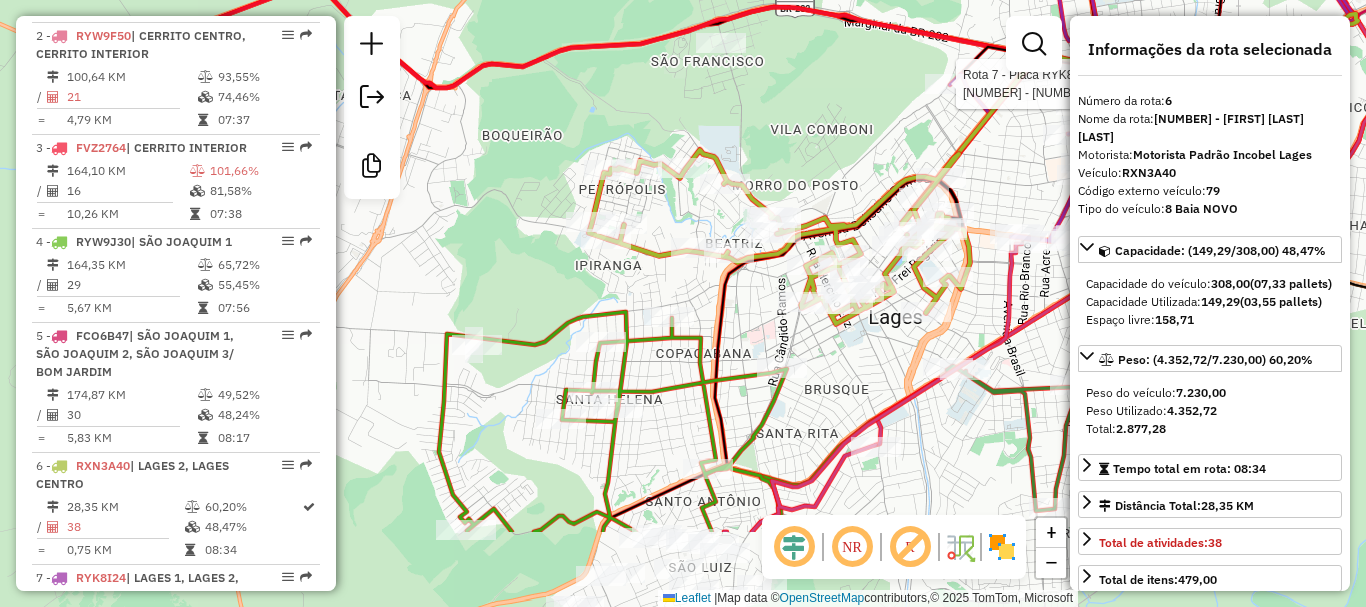 drag, startPoint x: 516, startPoint y: 492, endPoint x: 805, endPoint y: 356, distance: 319.401 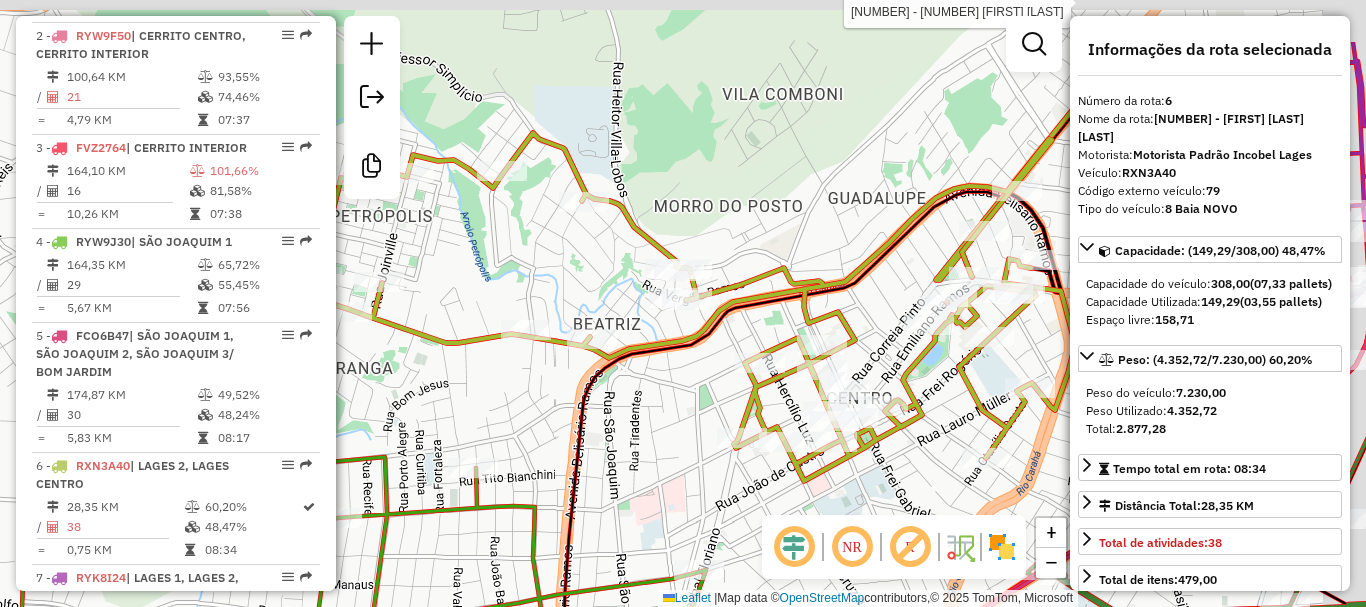 drag, startPoint x: 841, startPoint y: 209, endPoint x: 702, endPoint y: 322, distance: 179.13683 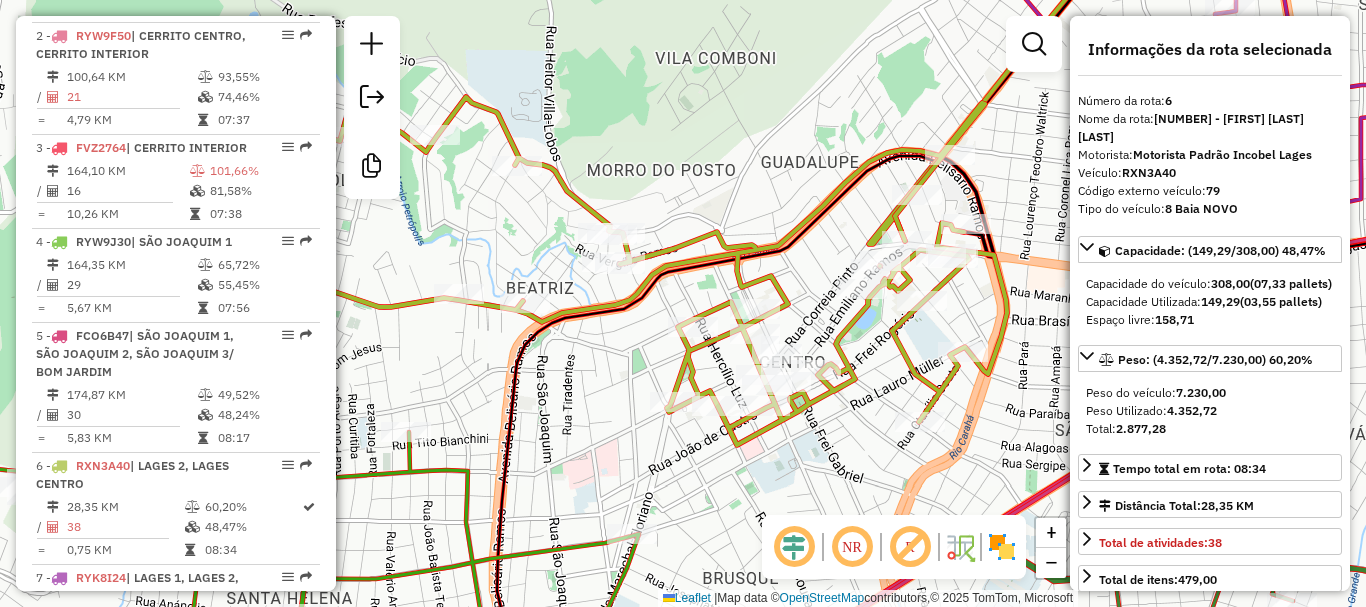 drag, startPoint x: 936, startPoint y: 381, endPoint x: 890, endPoint y: 329, distance: 69.426216 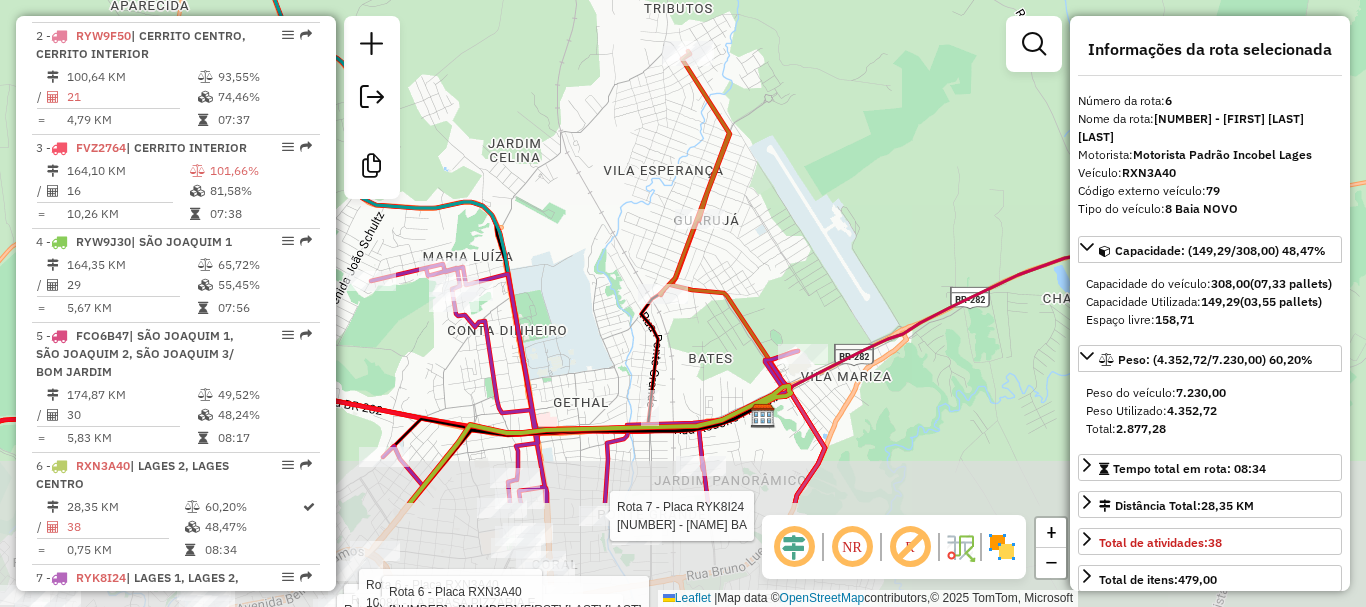 drag, startPoint x: 867, startPoint y: 277, endPoint x: 852, endPoint y: 116, distance: 161.69725 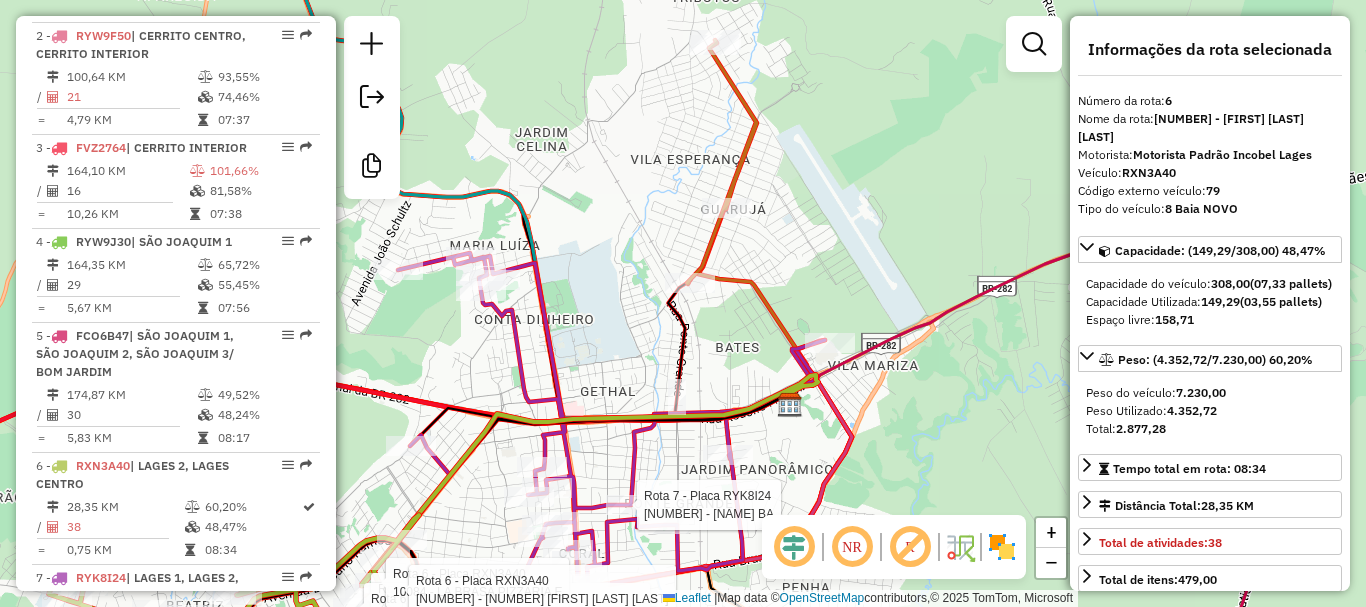 drag, startPoint x: 808, startPoint y: 242, endPoint x: 872, endPoint y: 220, distance: 67.6757 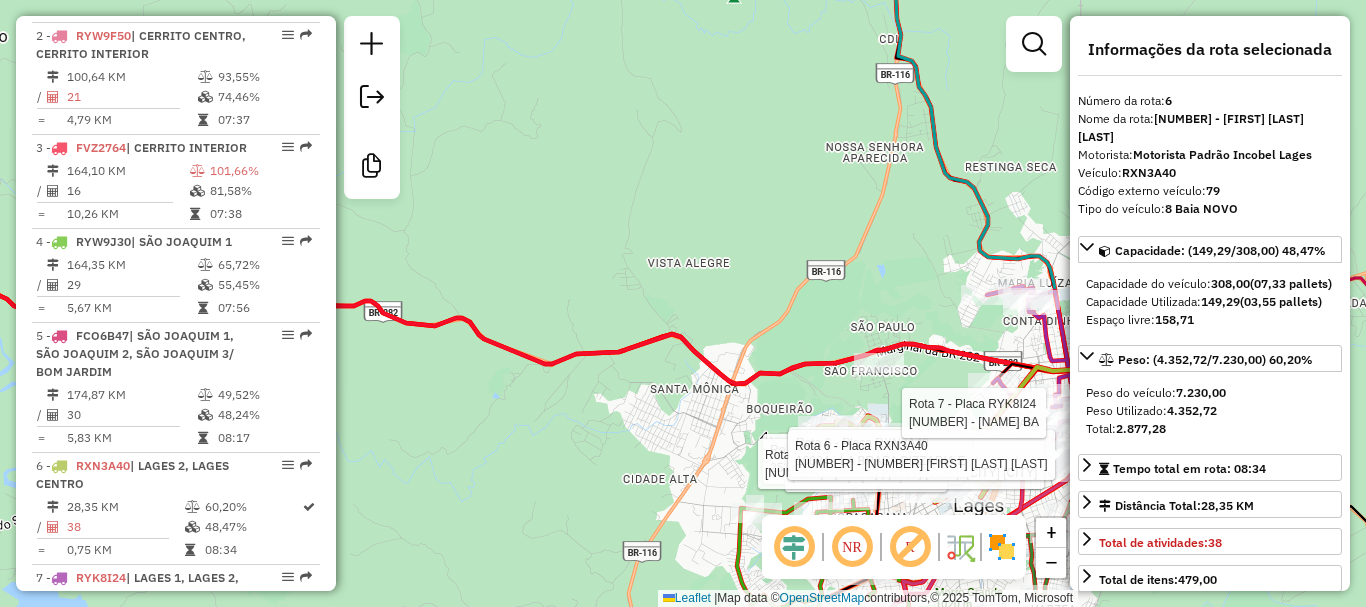 drag, startPoint x: 796, startPoint y: 175, endPoint x: 700, endPoint y: 178, distance: 96.04687 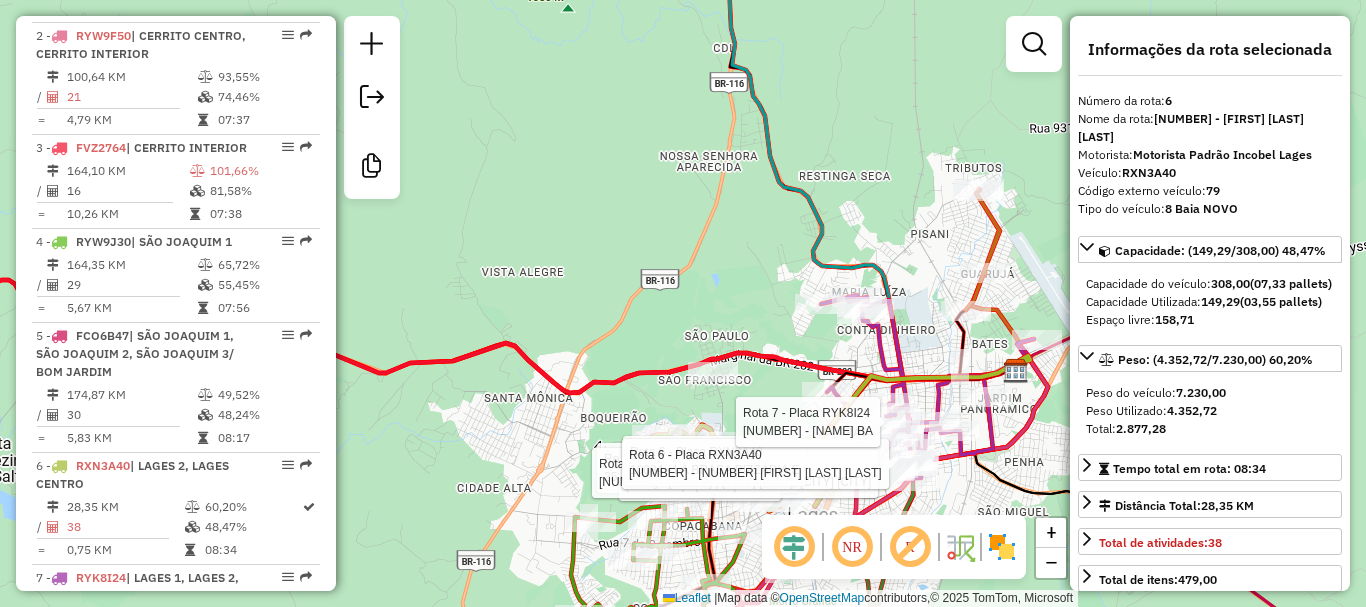 click on "Rota 6 - Placa RXN3A40  2539 - RANBAC COMERCIO DE A Rota 6 - Placa RXN3A40  671 - SUZANA LEATRICE BROE Rota 6 - Placa RXN3A40  4834 - RESTAURANTE VEDANA L Rota 6 - Placa RXN3A40  10084 - LA BRASA PIZZARIA E Rota 6 - Placa RXN3A40  15988 - GALERIA BAR LTDA. ME Rota 7 - Placa RYK8I24  14396 - LUSERENI OLIVEIRA BA Janela de atendimento Grade de atendimento Capacidade Transportadoras Veículos Cliente Pedidos  Rotas Selecione os dias de semana para filtrar as janelas de atendimento  Seg   Ter   Qua   Qui   Sex   Sáb   Dom  Informe o período da janela de atendimento: De: Até:  Filtrar exatamente a janela do cliente  Considerar janela de atendimento padrão  Selecione os dias de semana para filtrar as grades de atendimento  Seg   Ter   Qua   Qui   Sex   Sáb   Dom   Considerar clientes sem dia de atendimento cadastrado  Clientes fora do dia de atendimento selecionado Filtrar as atividades entre os valores definidos abaixo:  Peso mínimo:   Peso máximo:   Cubagem mínima:   Cubagem máxima:   De:   Até:   De:" 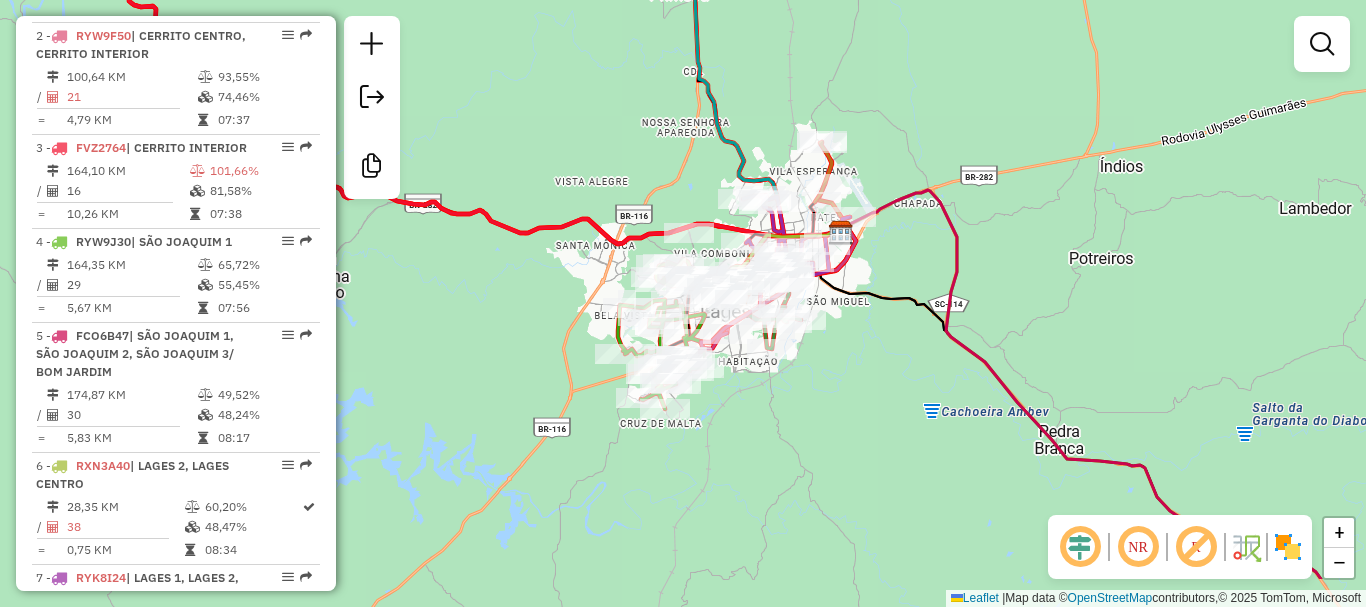 drag, startPoint x: 812, startPoint y: 485, endPoint x: 778, endPoint y: 397, distance: 94.33981 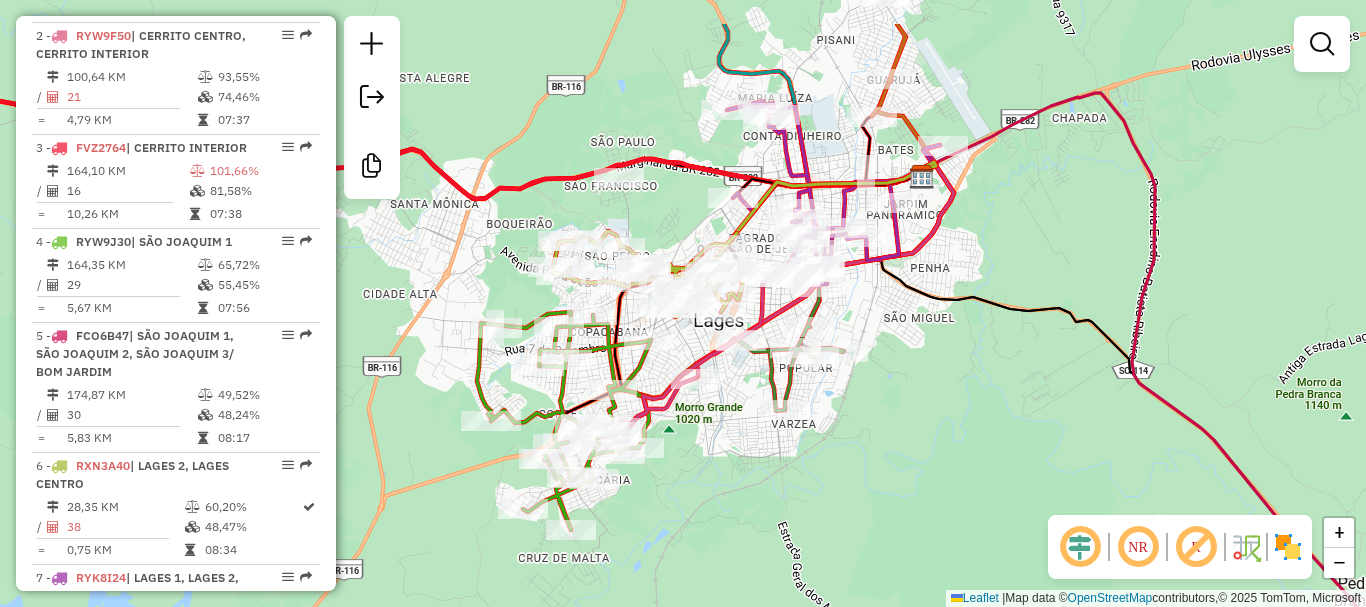 drag, startPoint x: 711, startPoint y: 288, endPoint x: 725, endPoint y: 385, distance: 98.005104 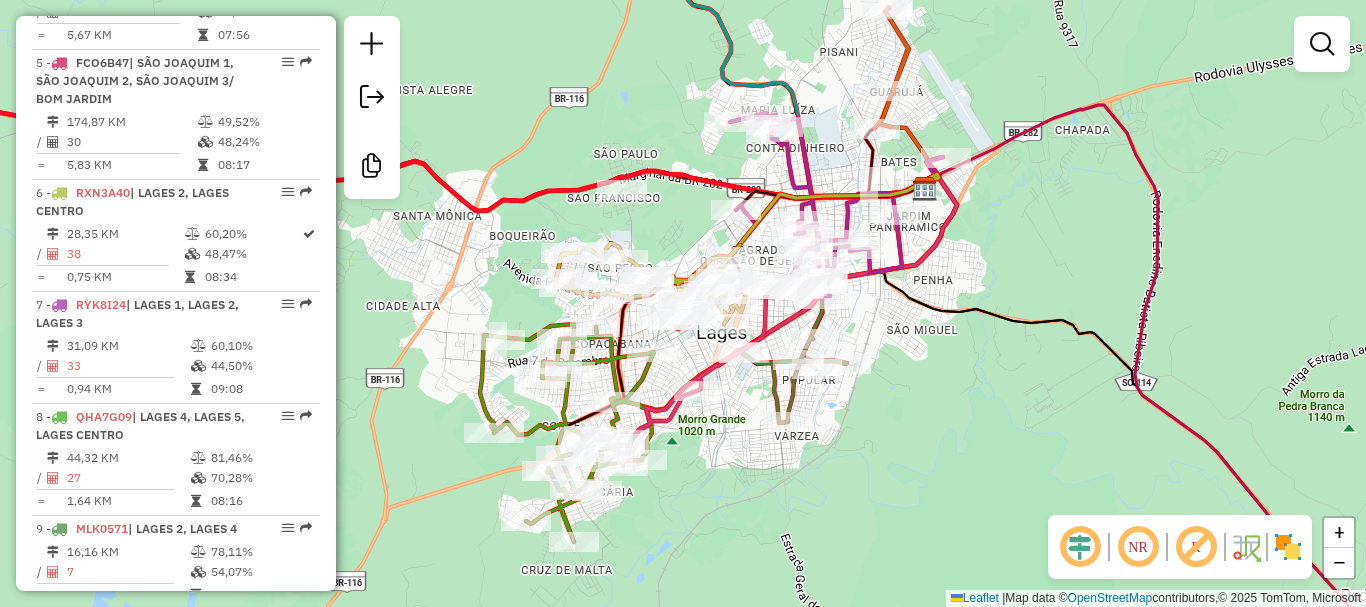 scroll, scrollTop: 1200, scrollLeft: 0, axis: vertical 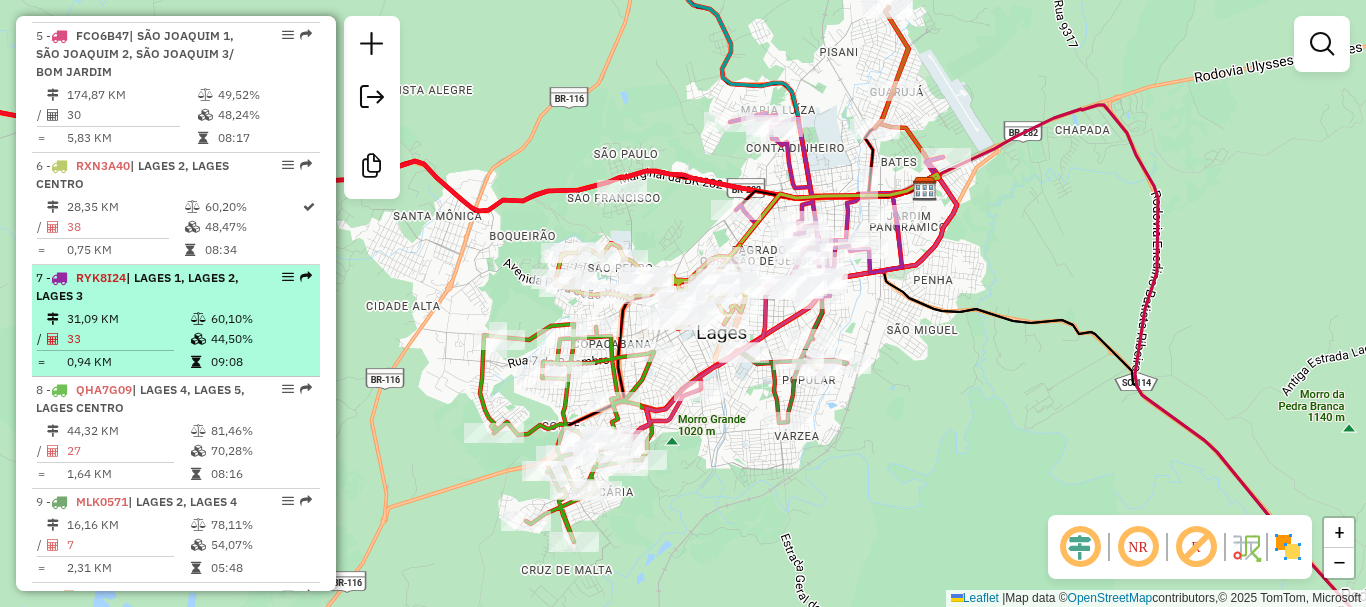 click on "7 -       RYK8I24   | LAGES 1, LAGES 2, LAGES 3" at bounding box center (142, 287) 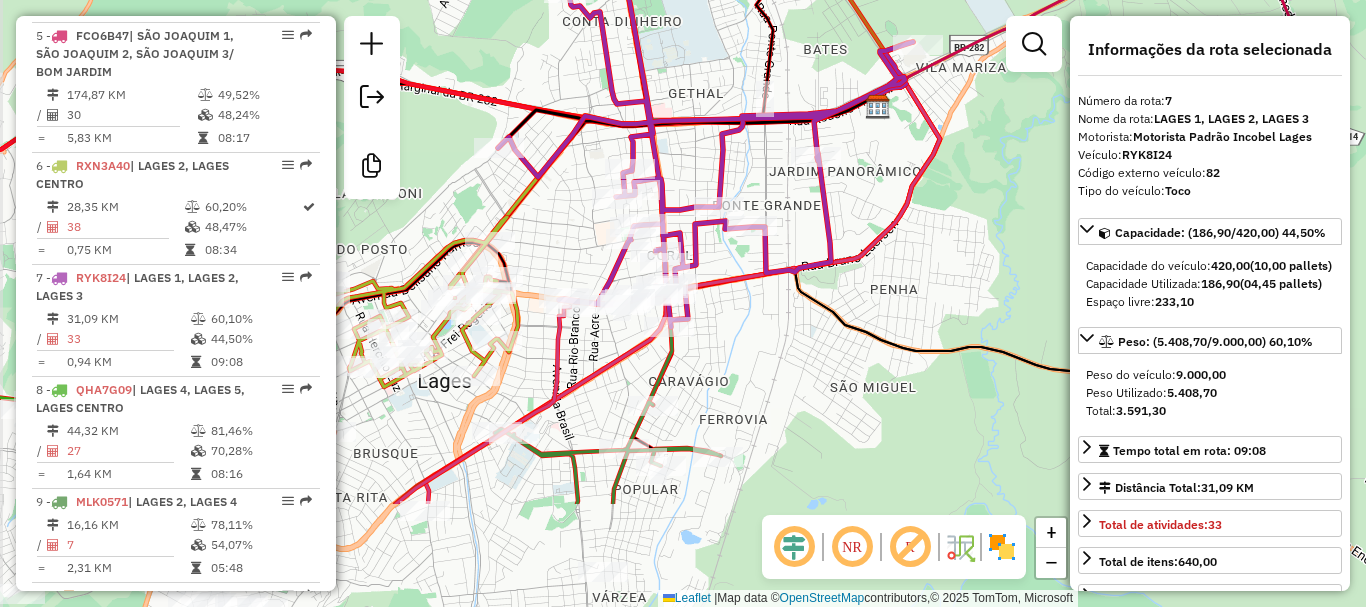 drag, startPoint x: 741, startPoint y: 545, endPoint x: 755, endPoint y: 388, distance: 157.62297 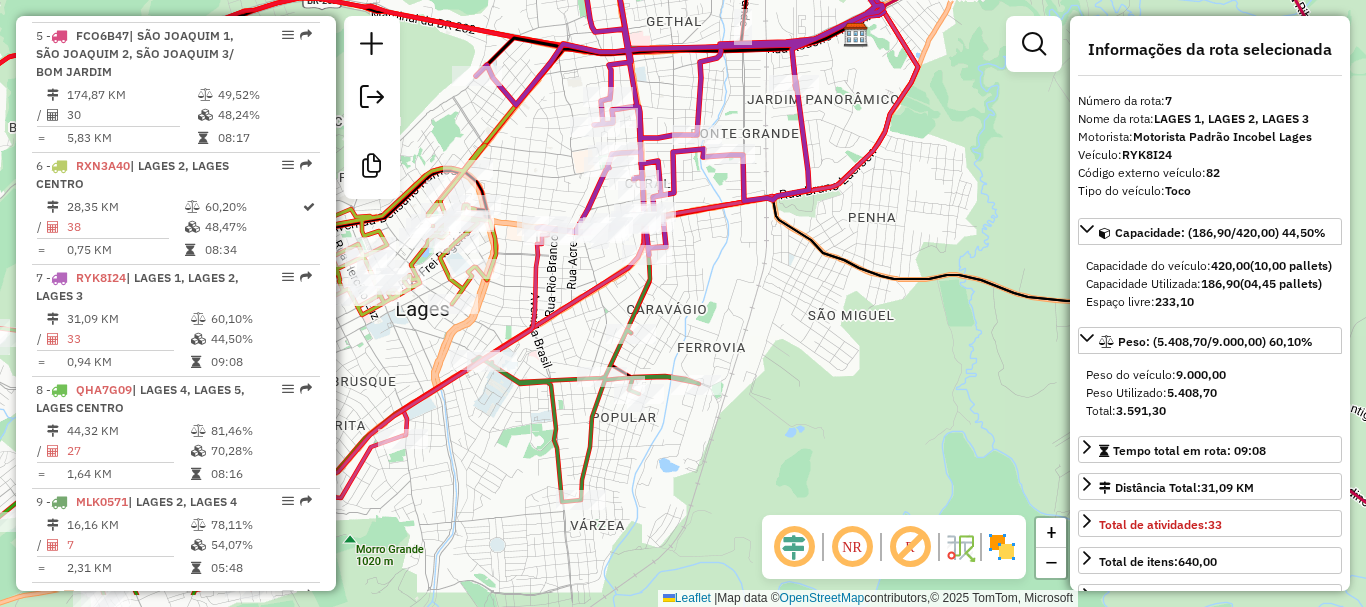 drag, startPoint x: 768, startPoint y: 425, endPoint x: 746, endPoint y: 353, distance: 75.28612 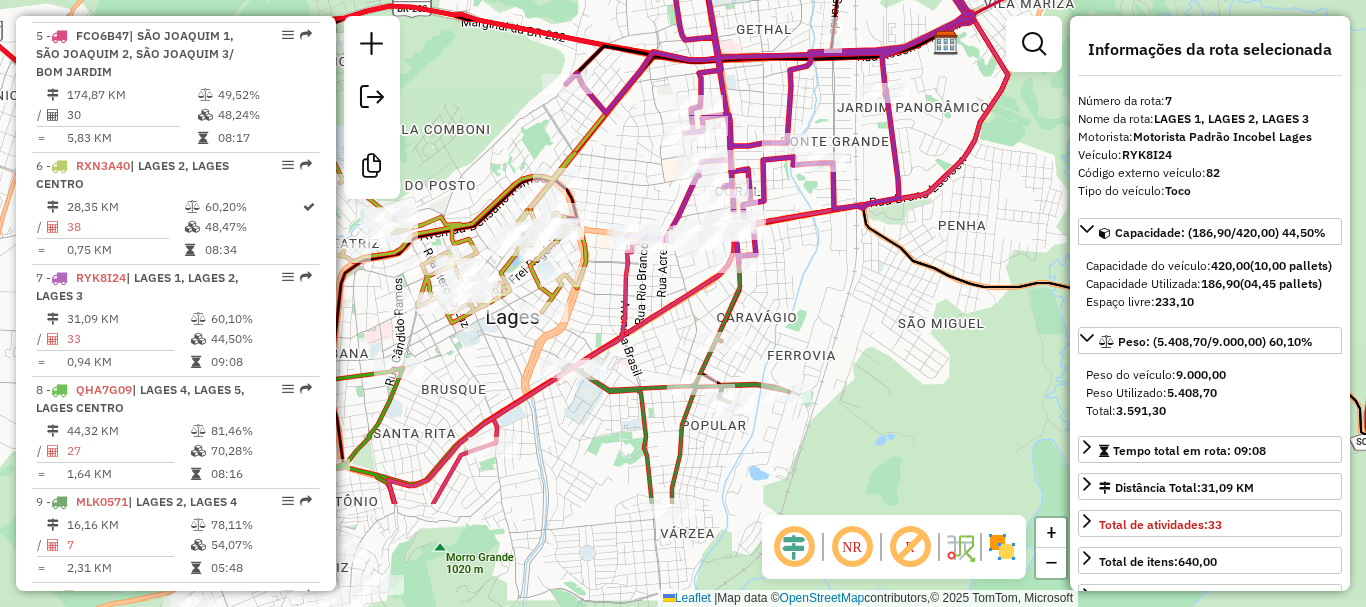 drag, startPoint x: 995, startPoint y: 487, endPoint x: 921, endPoint y: 336, distance: 168.15767 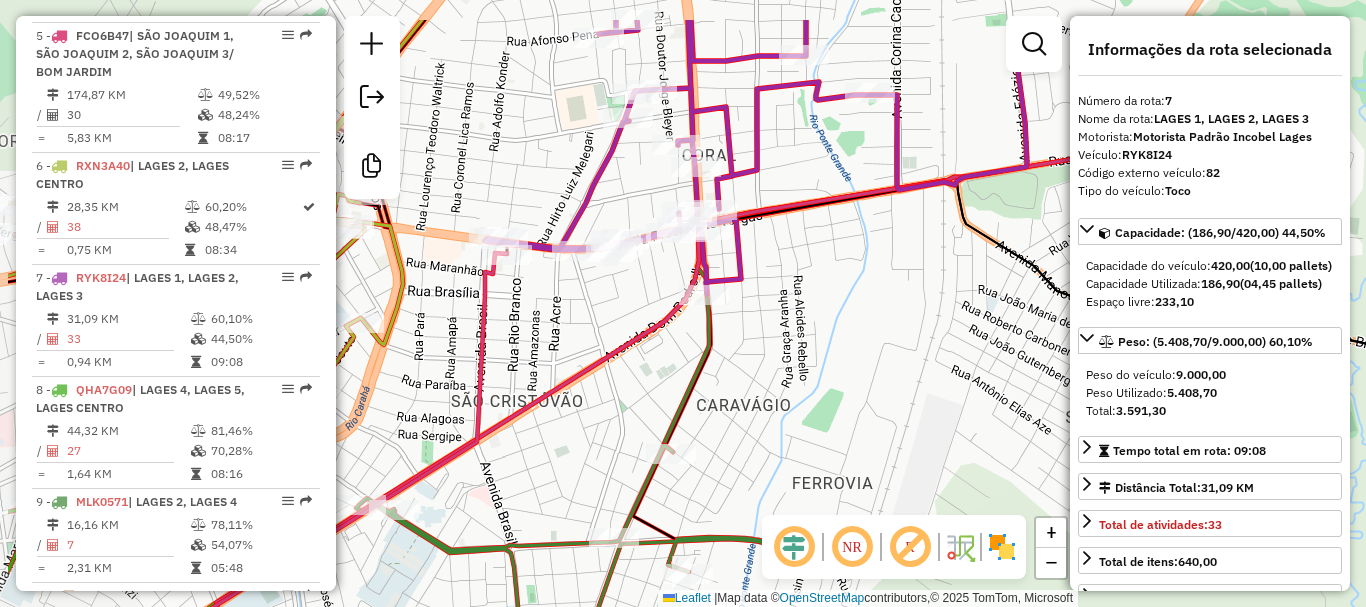 drag, startPoint x: 910, startPoint y: 333, endPoint x: 1056, endPoint y: 415, distance: 167.45149 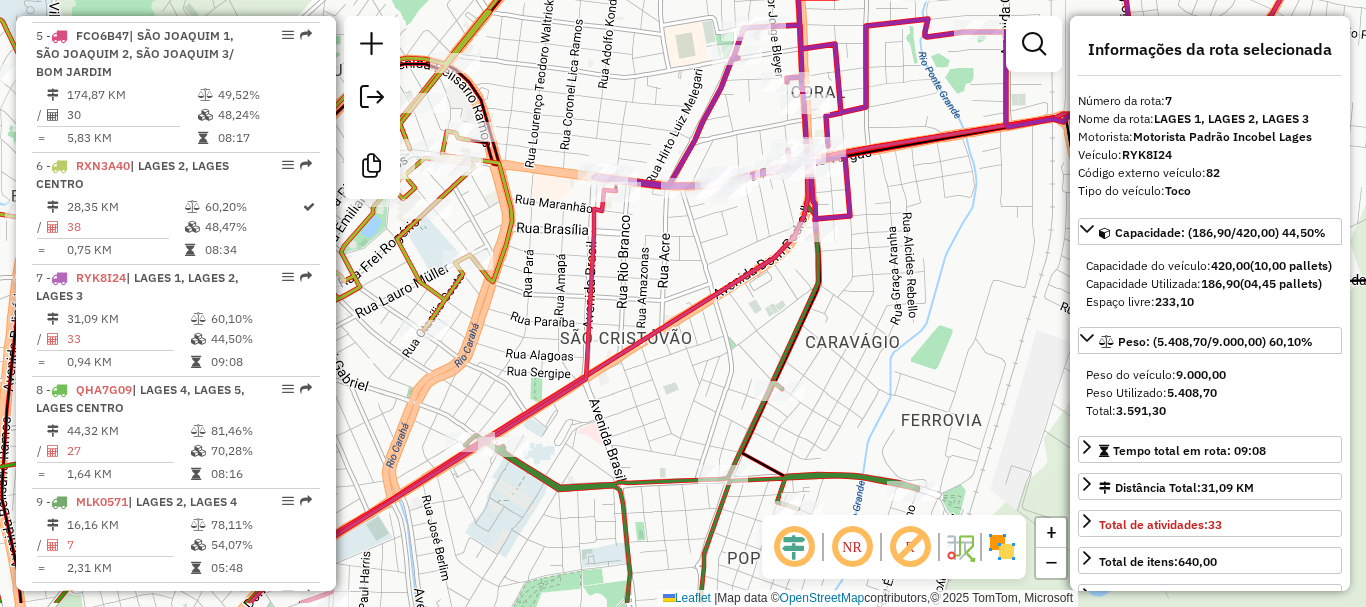 drag, startPoint x: 907, startPoint y: 402, endPoint x: 903, endPoint y: 353, distance: 49.162994 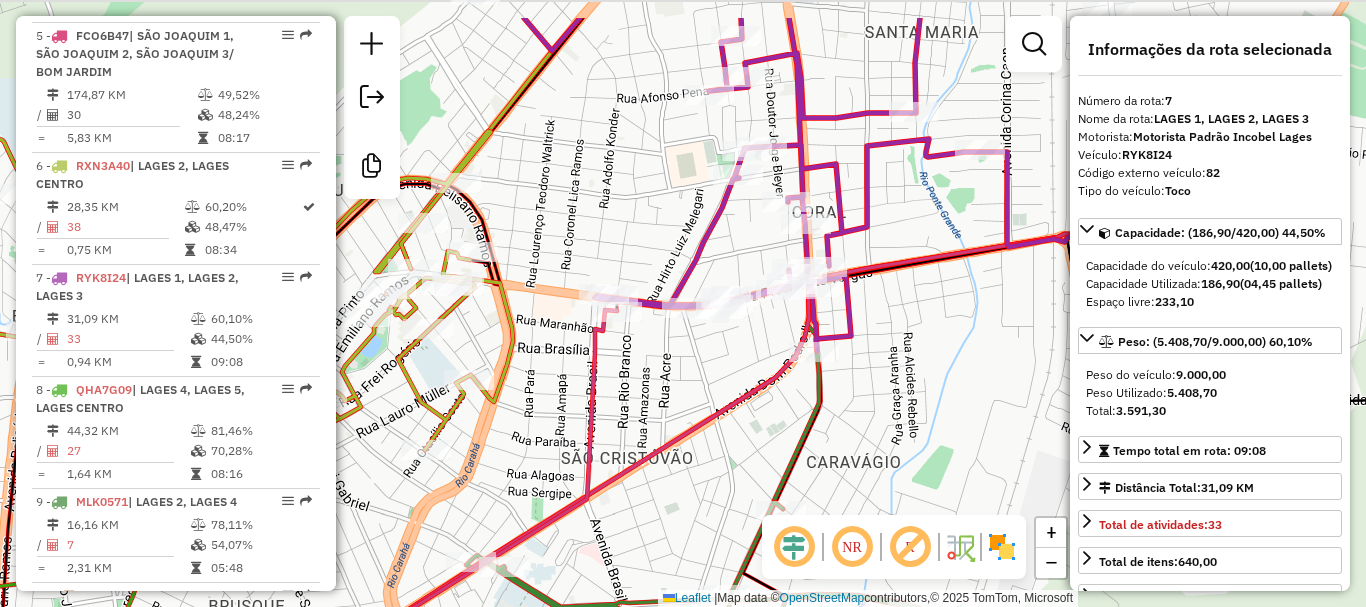 drag, startPoint x: 924, startPoint y: 297, endPoint x: 950, endPoint y: 378, distance: 85.07056 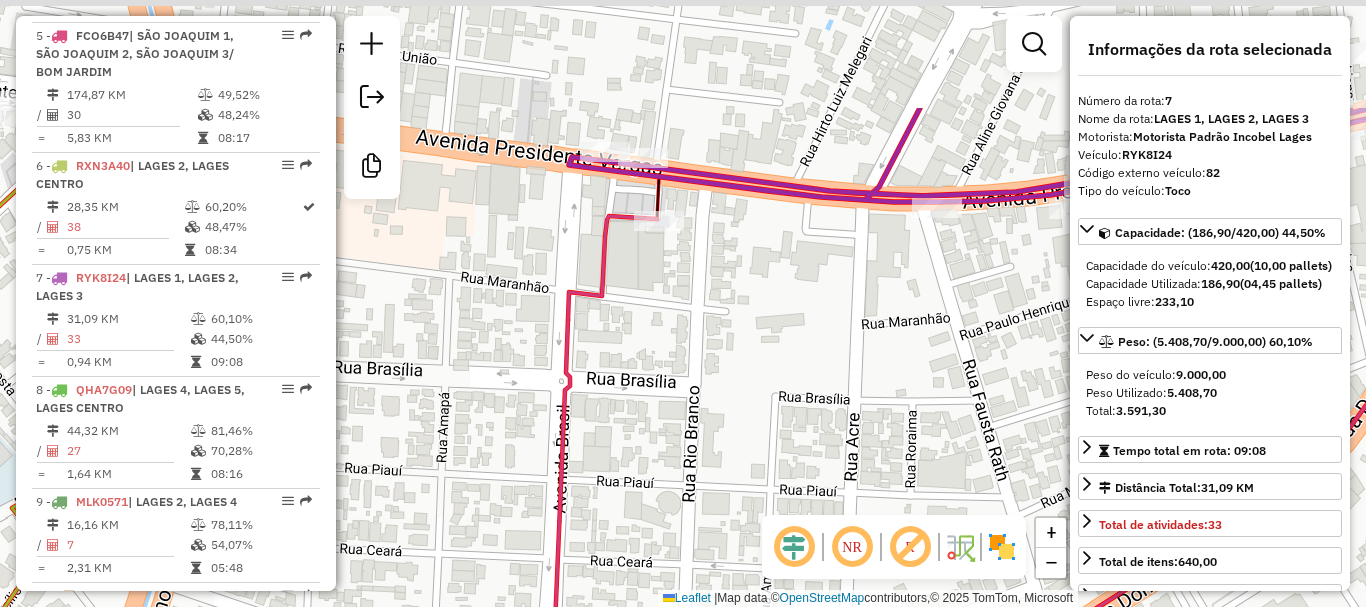 drag, startPoint x: 660, startPoint y: 291, endPoint x: 706, endPoint y: 457, distance: 172.25563 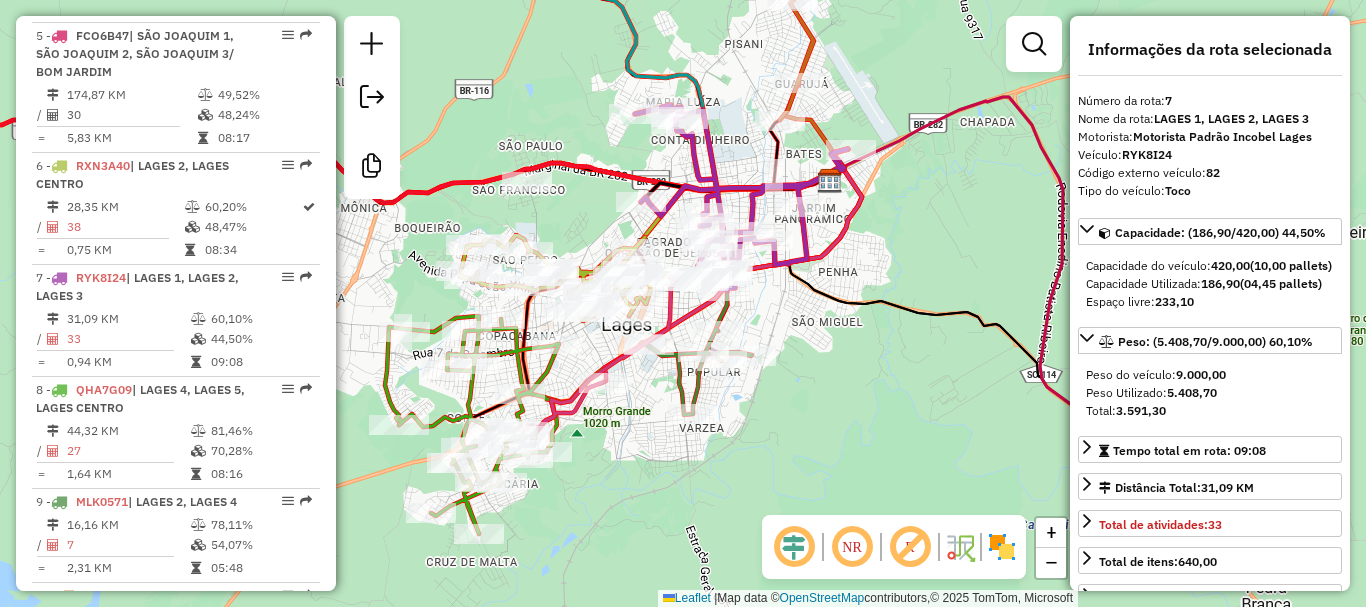 drag, startPoint x: 590, startPoint y: 518, endPoint x: 567, endPoint y: 396, distance: 124.1491 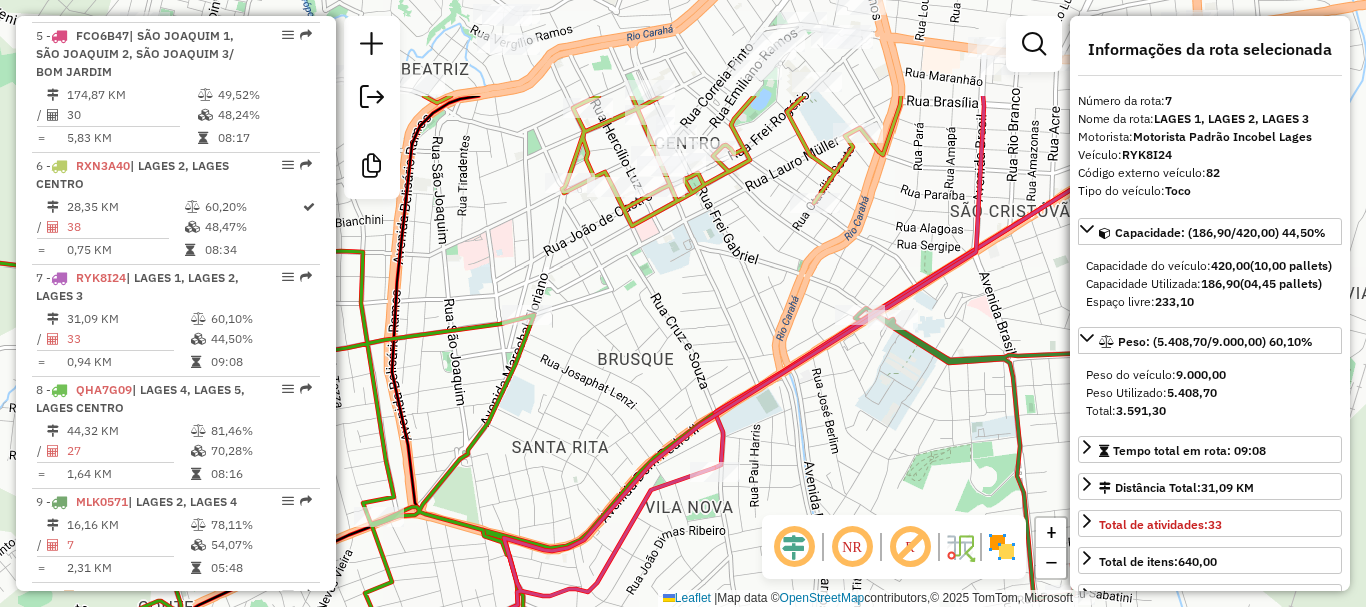 drag, startPoint x: 911, startPoint y: 352, endPoint x: 743, endPoint y: 509, distance: 229.9413 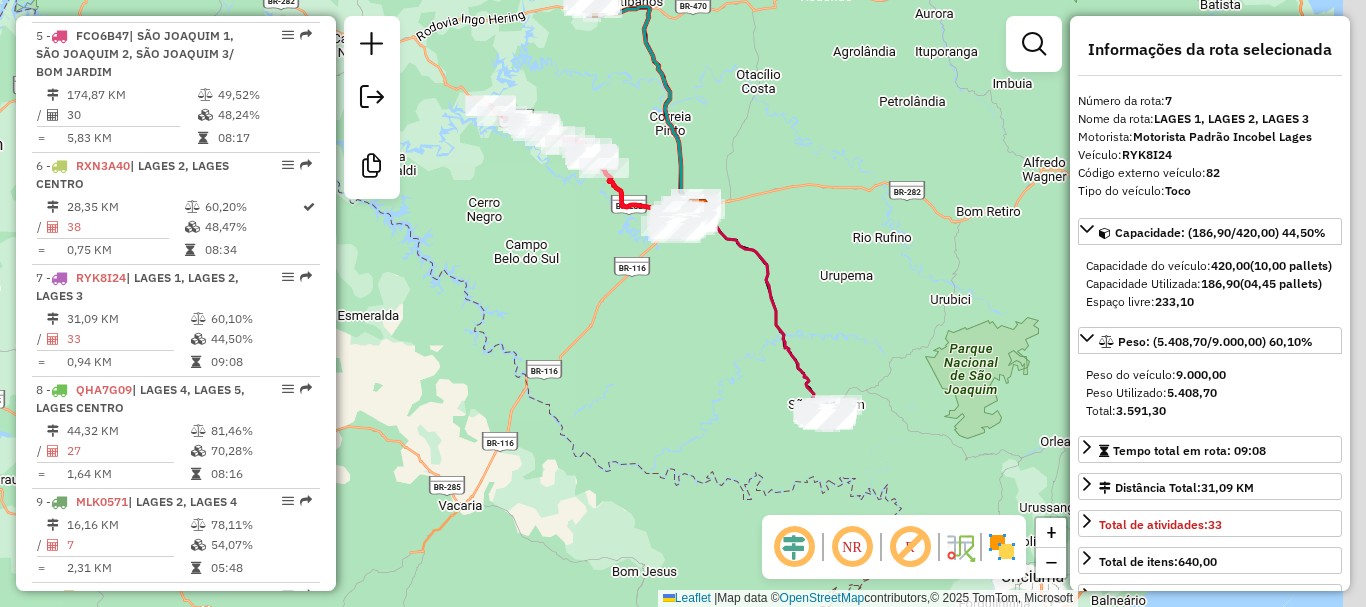 drag, startPoint x: 818, startPoint y: 408, endPoint x: 703, endPoint y: 272, distance: 178.1039 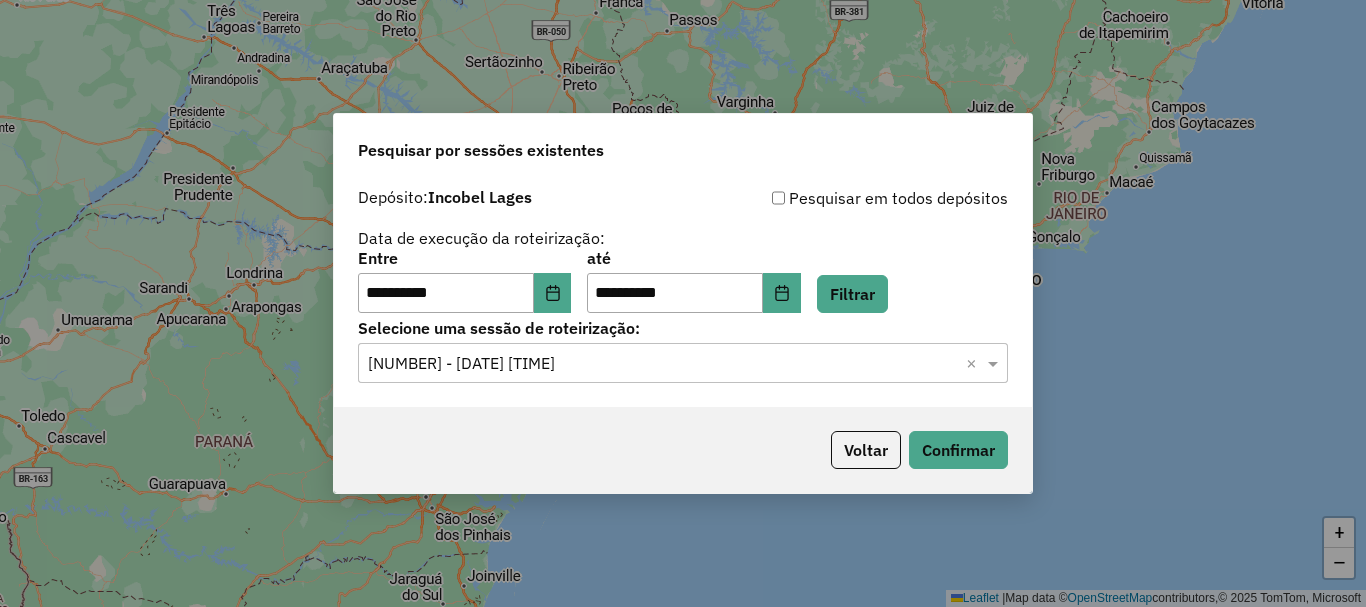 scroll, scrollTop: 0, scrollLeft: 0, axis: both 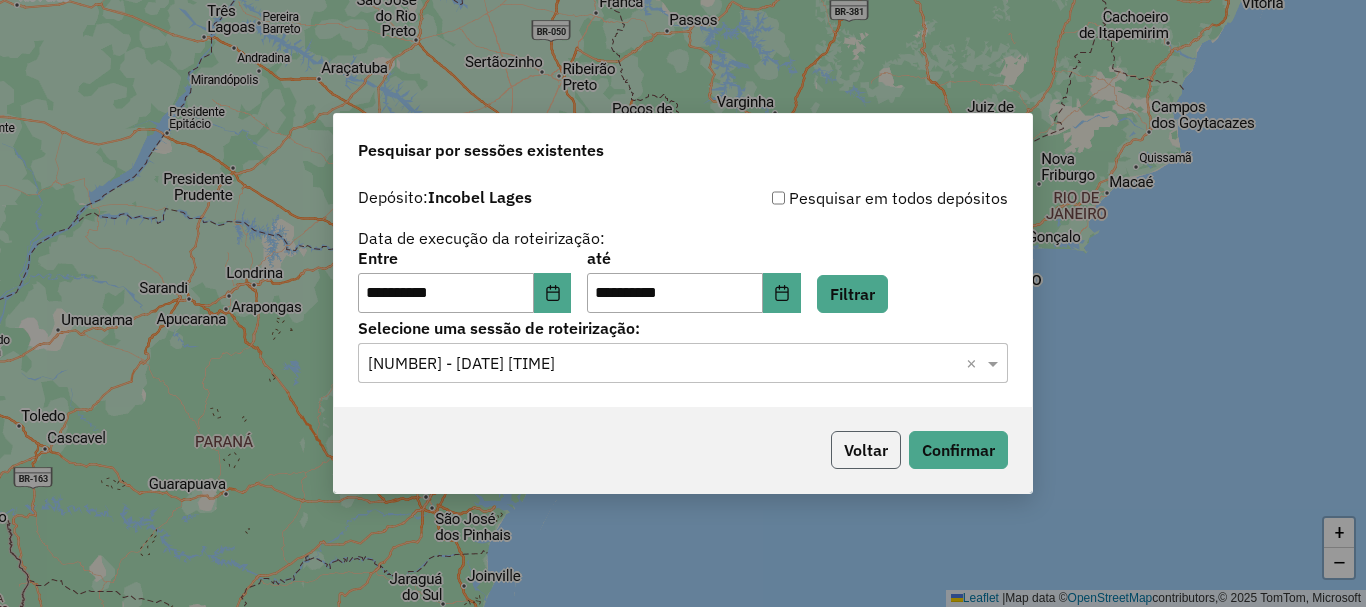 click on "Voltar" 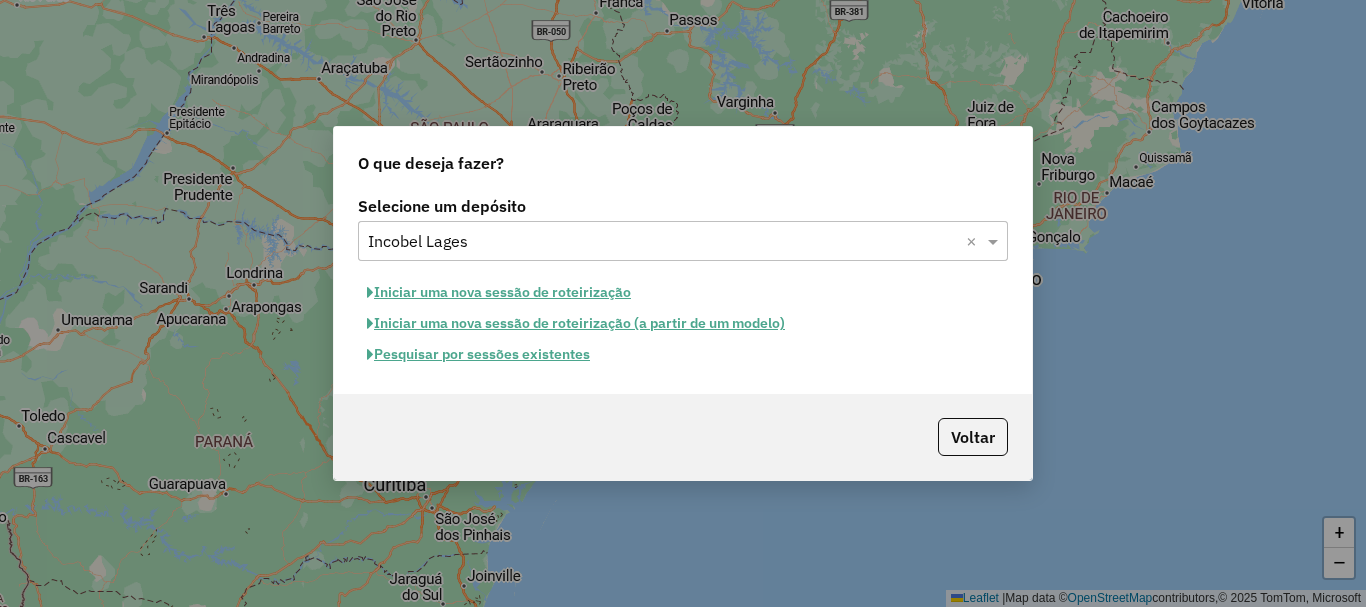click on "Pesquisar por sessões existentes" 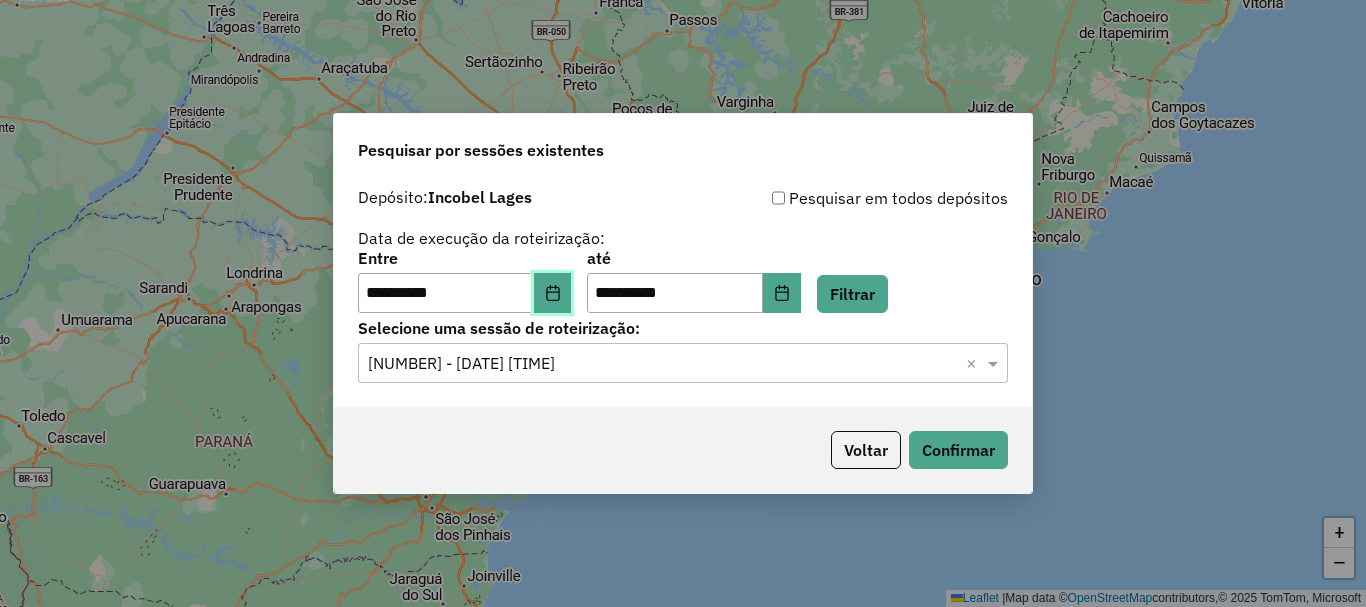 click at bounding box center (553, 293) 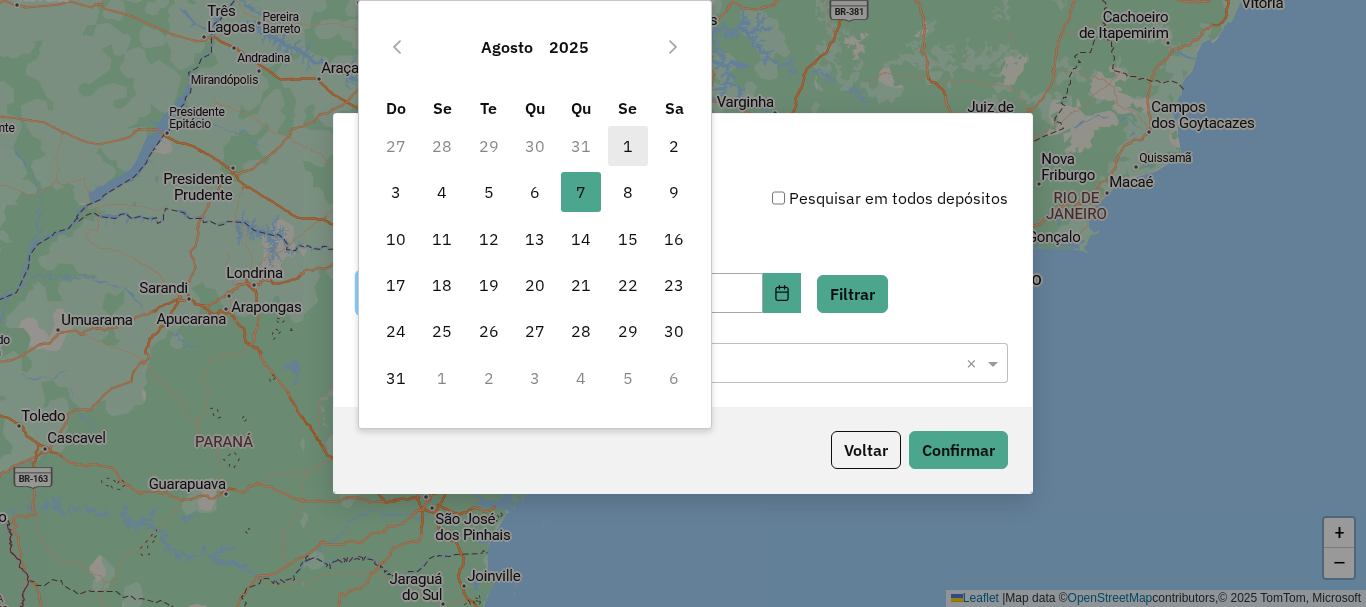click on "1" at bounding box center (628, 146) 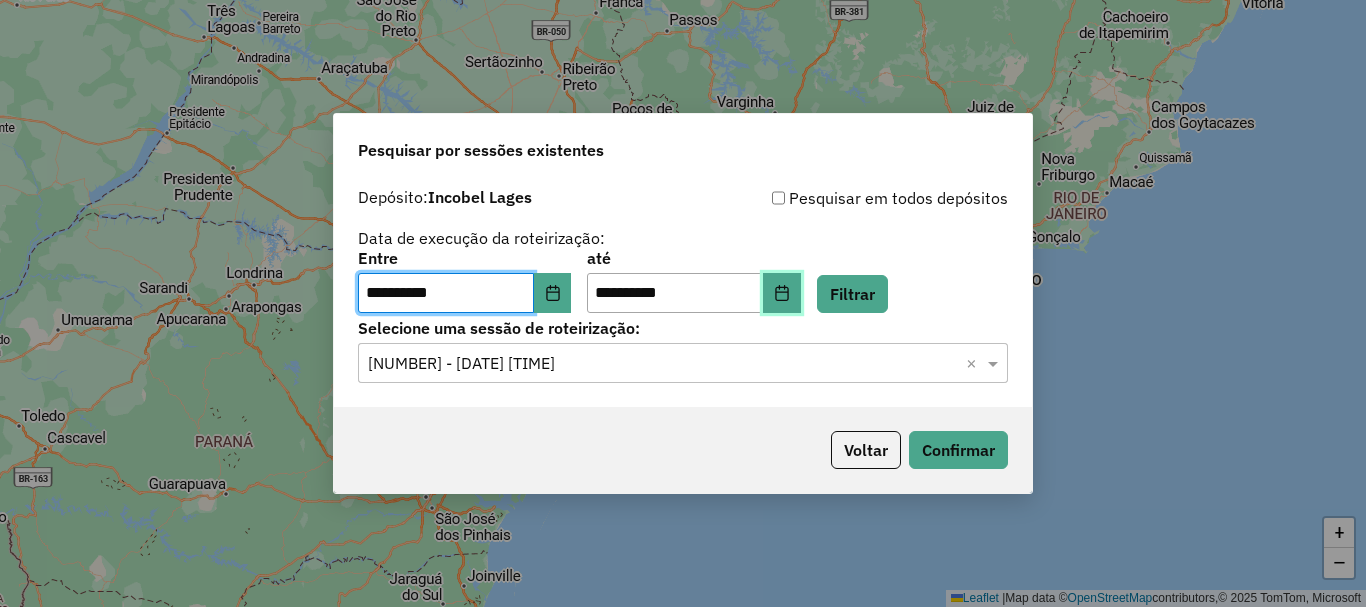 click 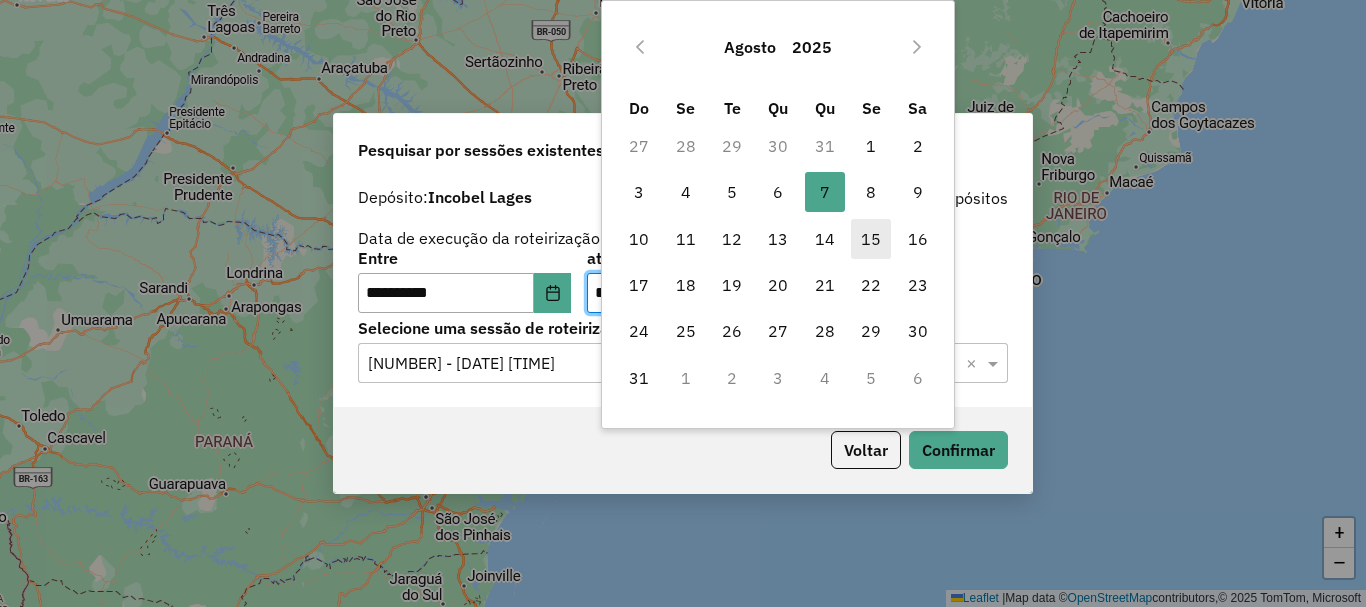 drag, startPoint x: 864, startPoint y: 145, endPoint x: 885, endPoint y: 220, distance: 77.88453 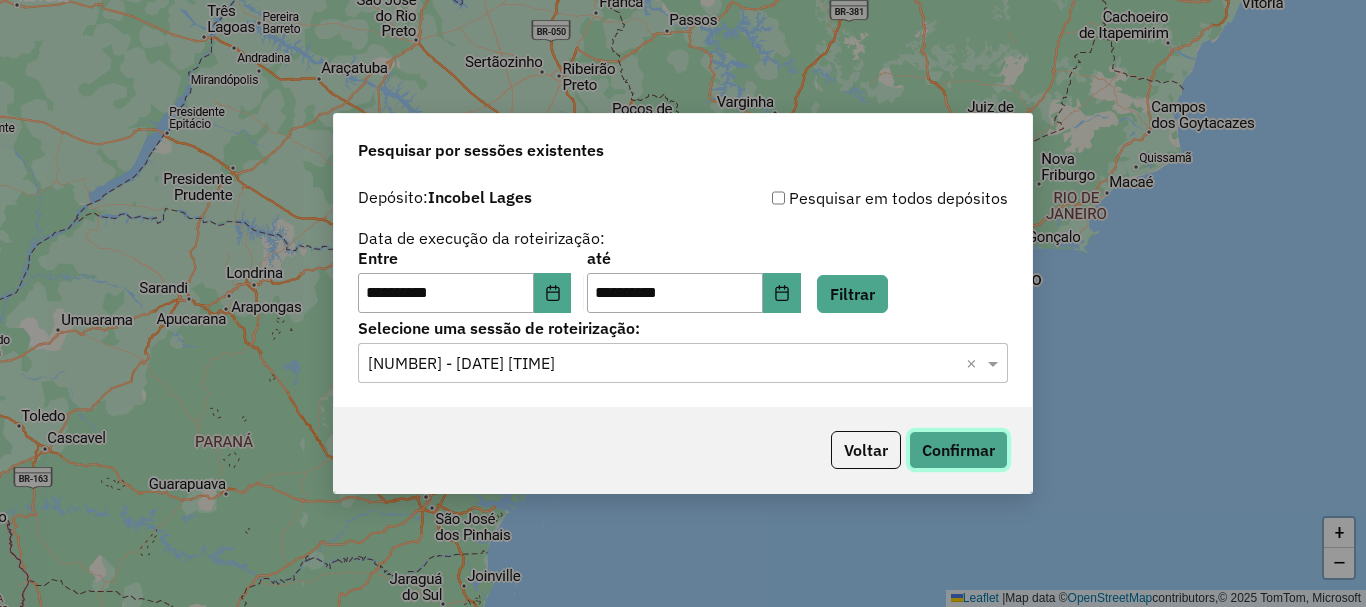 click on "Confirmar" 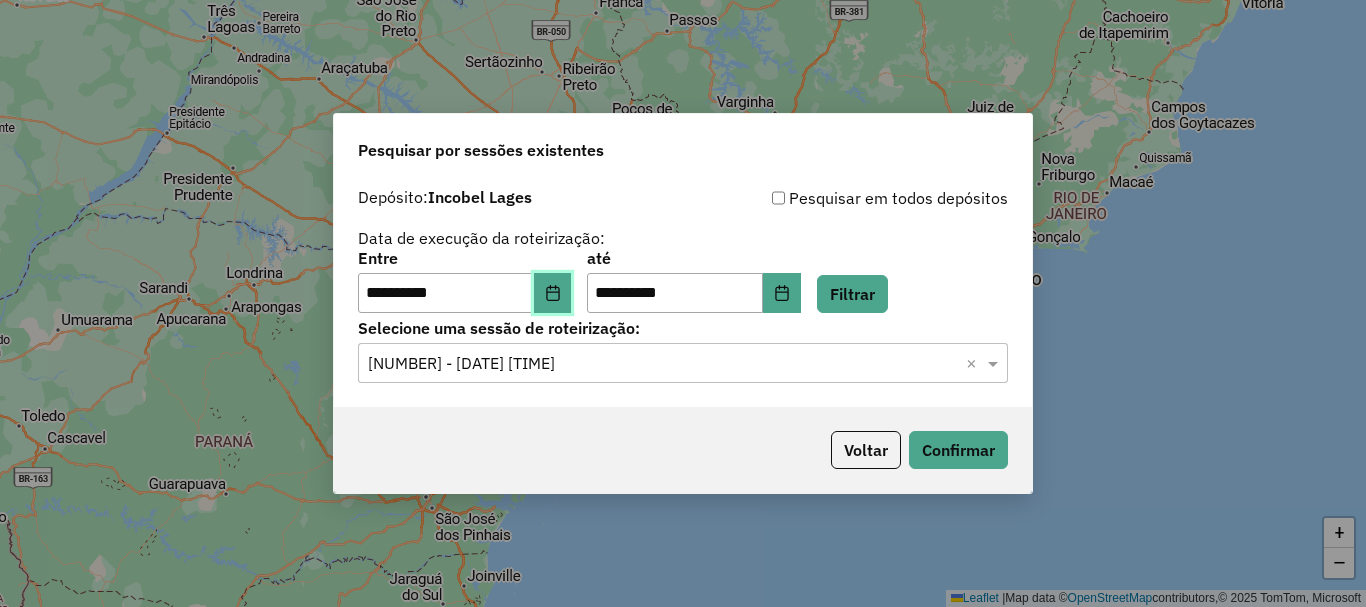 click at bounding box center (553, 293) 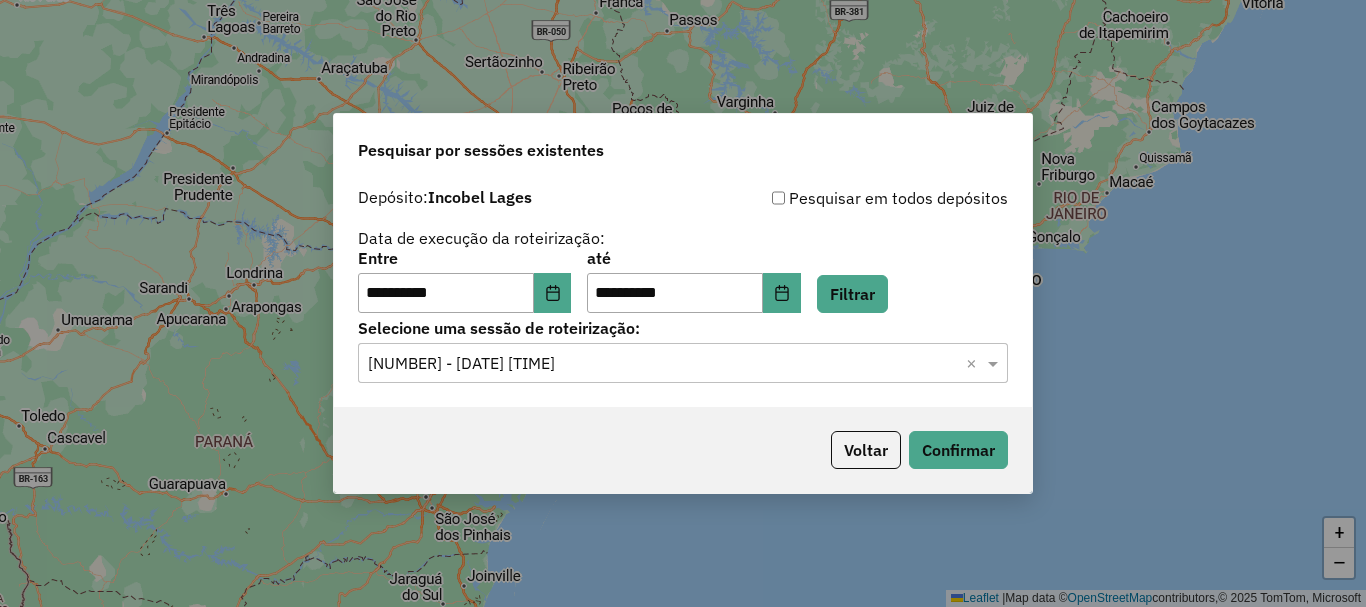 click on "**********" 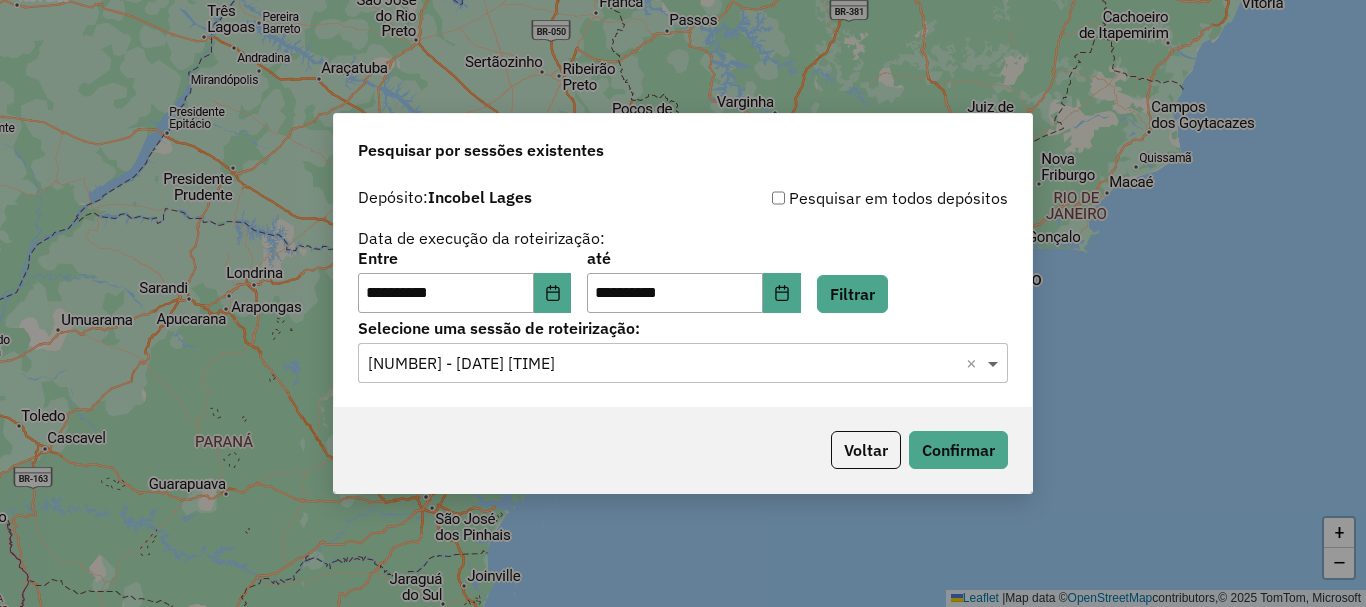 click 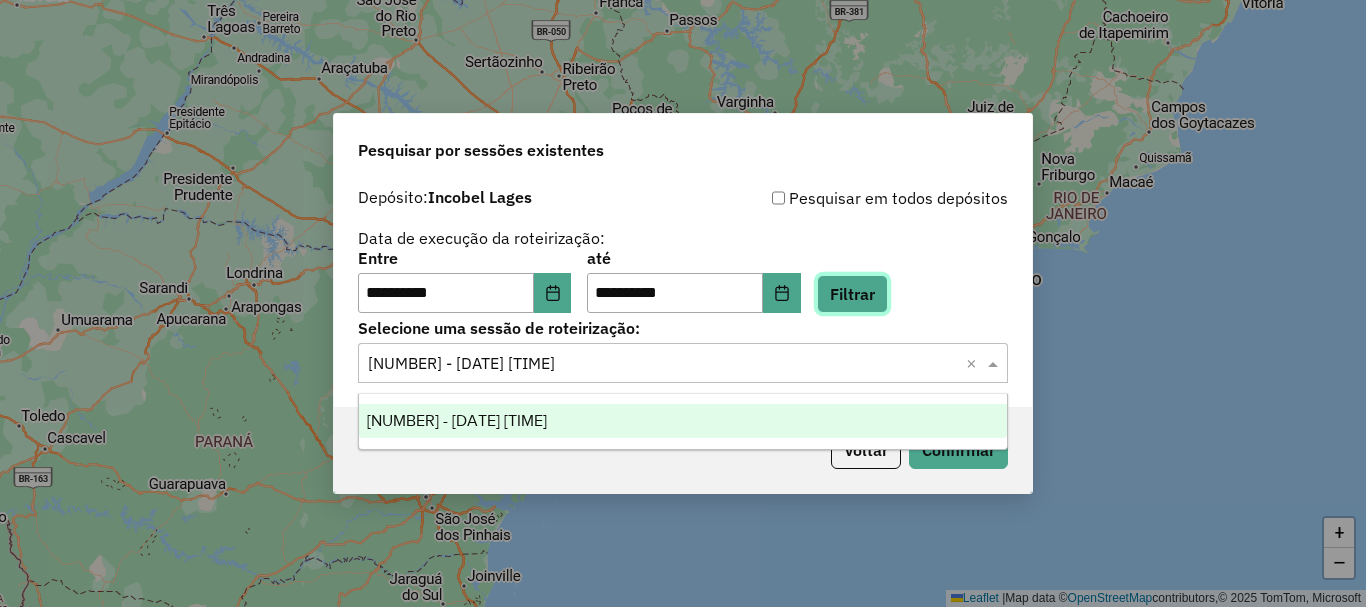 click on "Filtrar" 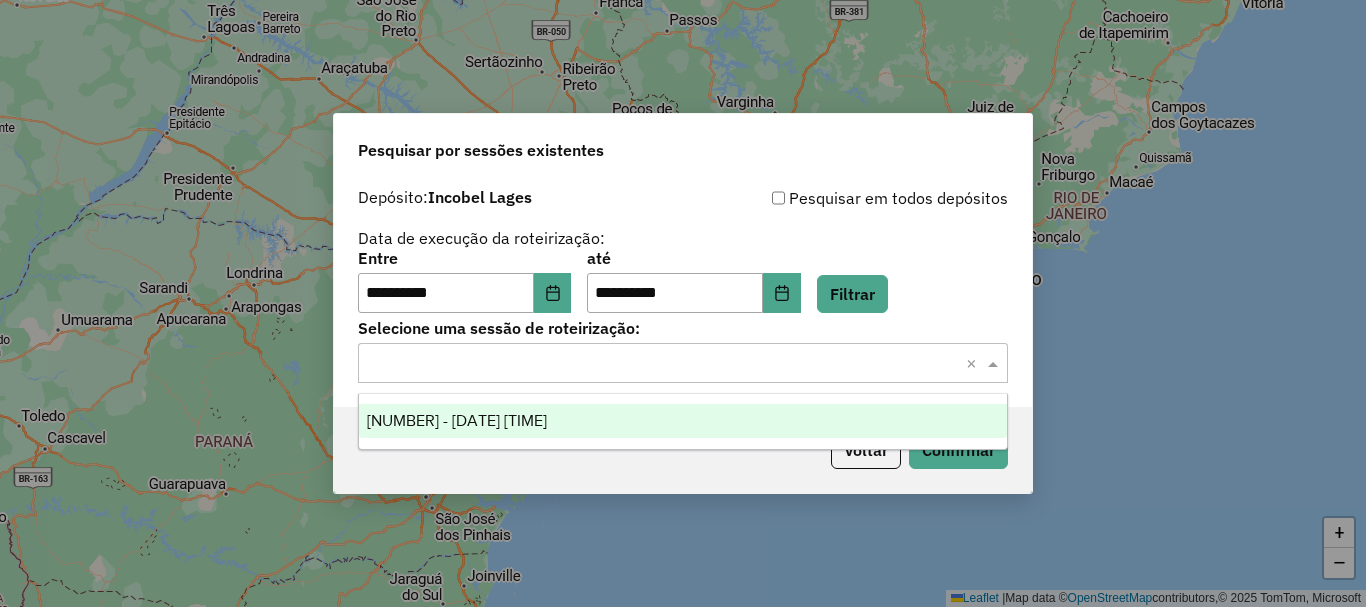 click 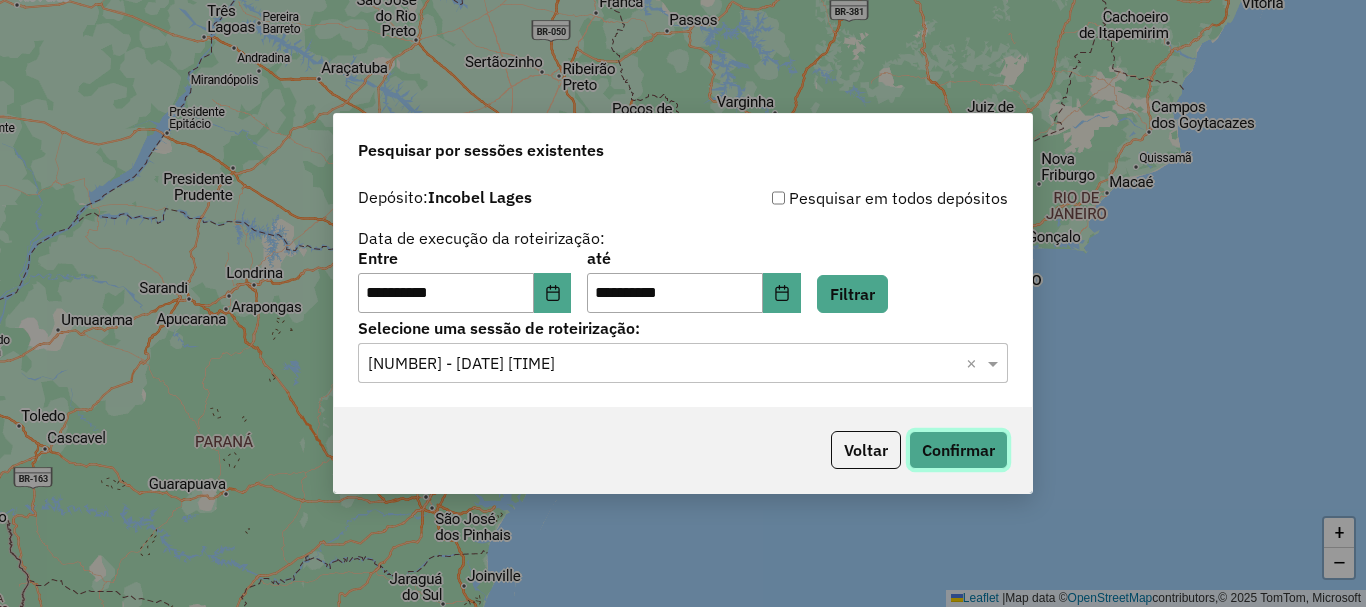 click on "Confirmar" 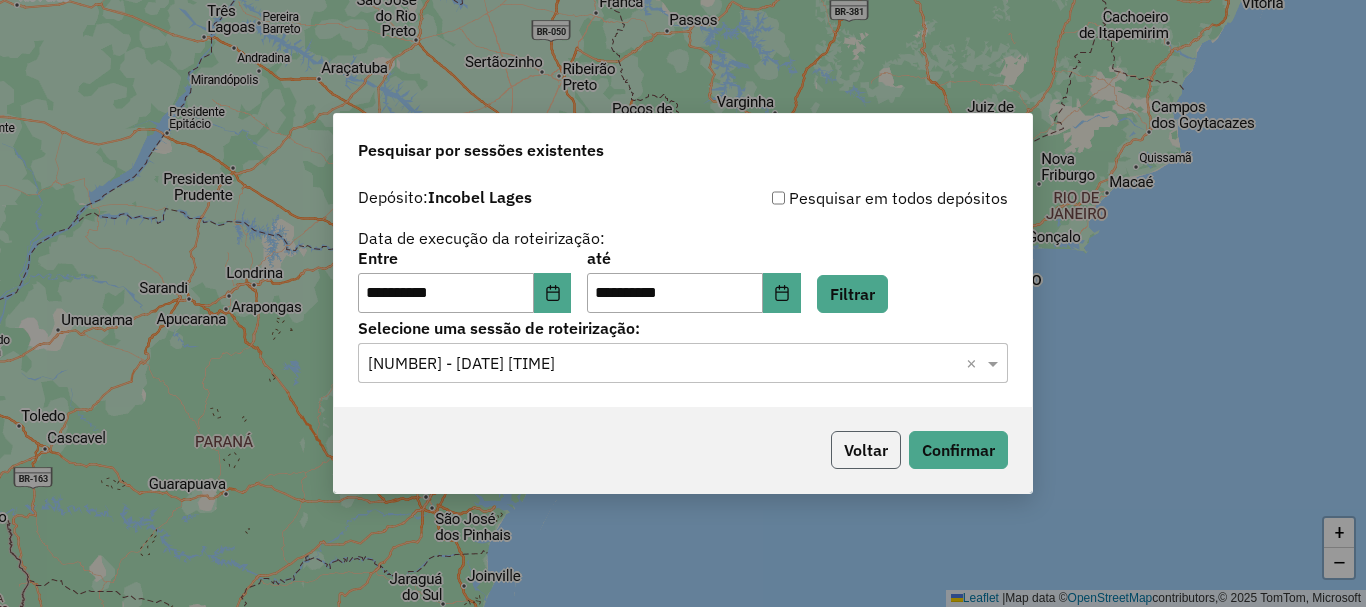 click on "Voltar" 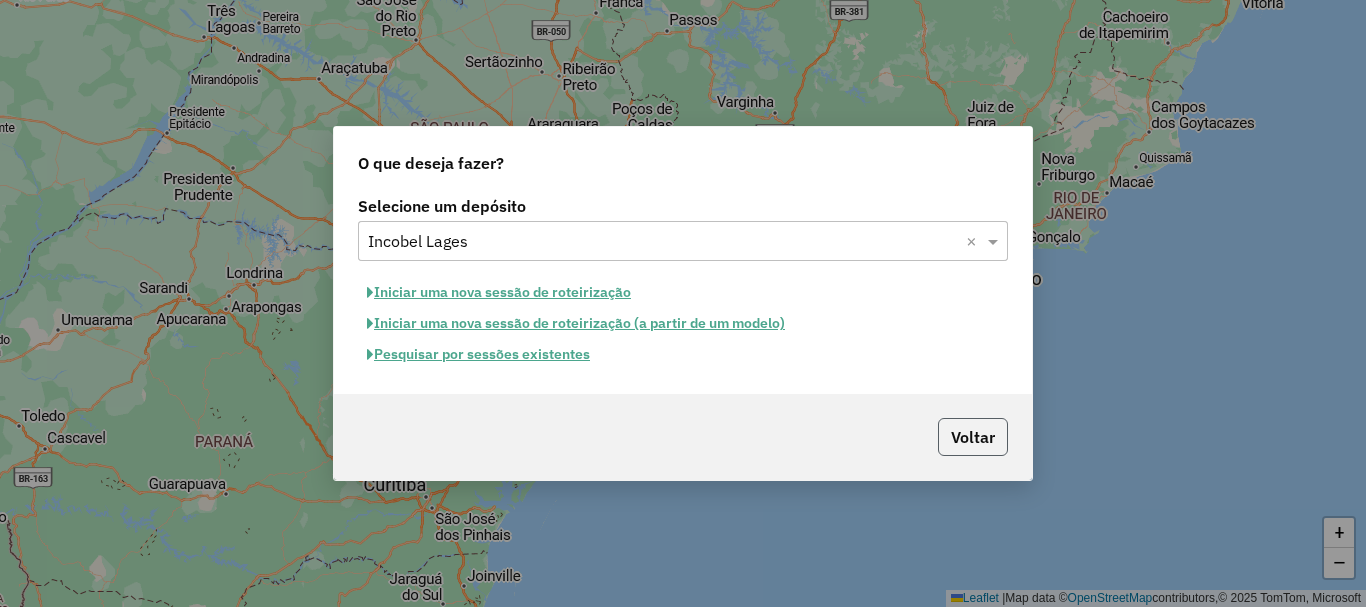 click on "Voltar" 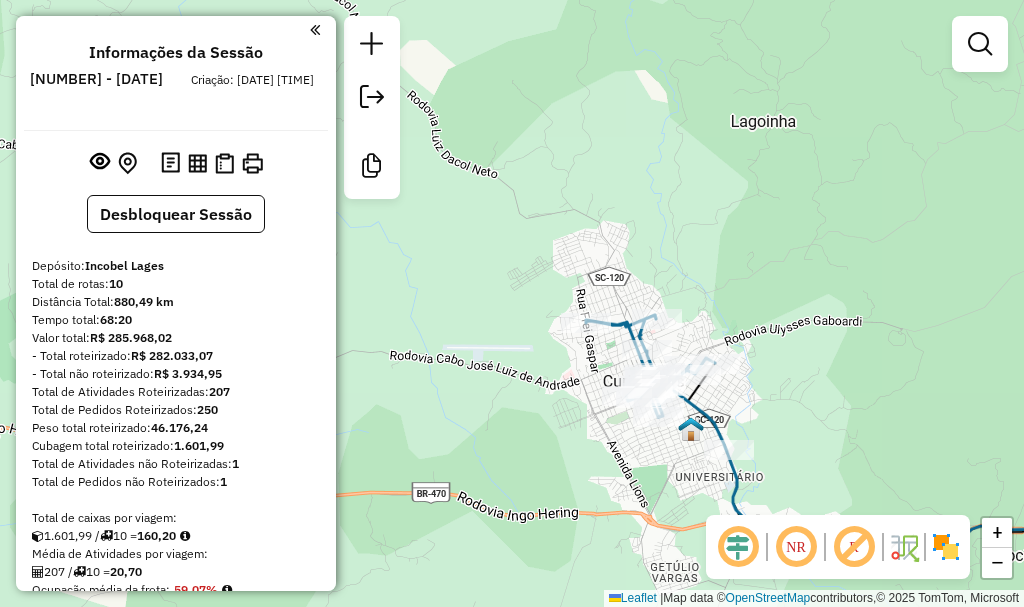 scroll, scrollTop: 0, scrollLeft: 0, axis: both 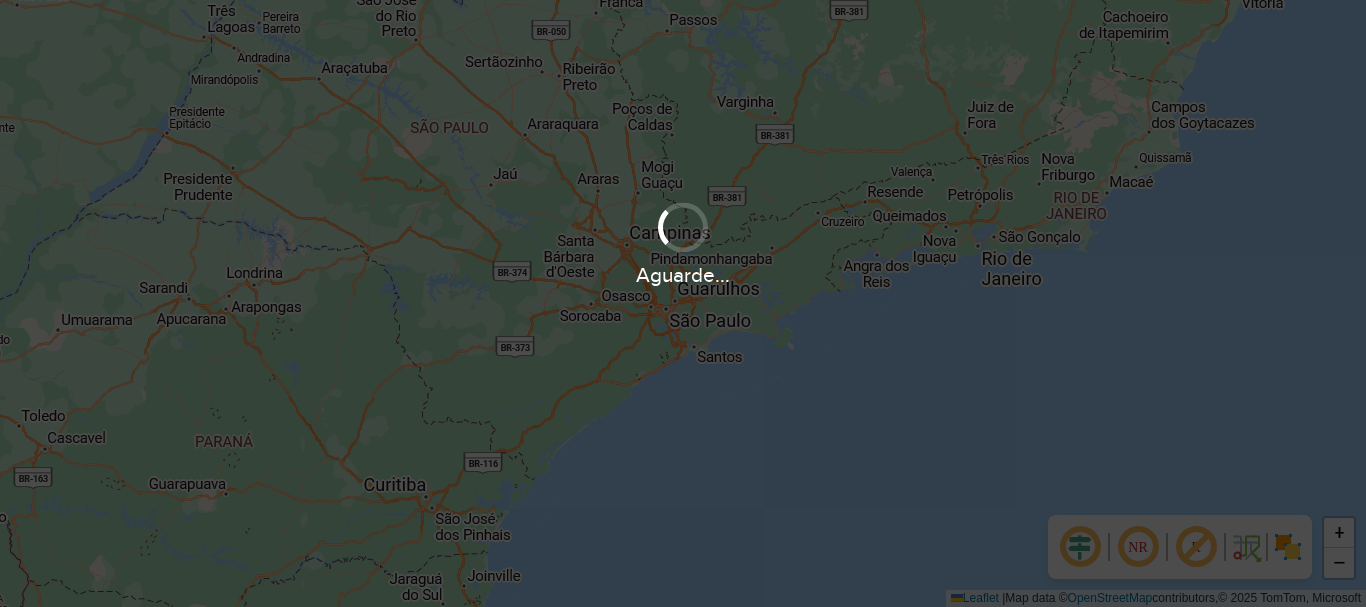 click on "Aguarde...  Pop-up bloqueado!  Seu navegador bloqueou automáticamente a abertura de uma nova janela.   Acesse as configurações e adicione o endereço do sistema a lista de permissão.   Fechar  NR R + −  Leaflet   |  Map data ©  OpenStreetMap  contributors,© 2025 TomTom, Microsoft Erro de conexão  Você parece estar offline!
Verifique sua internet e atualize a página.  Tradução automática  Seu navegador ativou a tradução automática e pode causar inconsistências no sistema.  Por gentileza, utilize a opção "Nunca traduzir este site".  Em caso de dúvidas, entre em contato com o suporte." at bounding box center (683, 303) 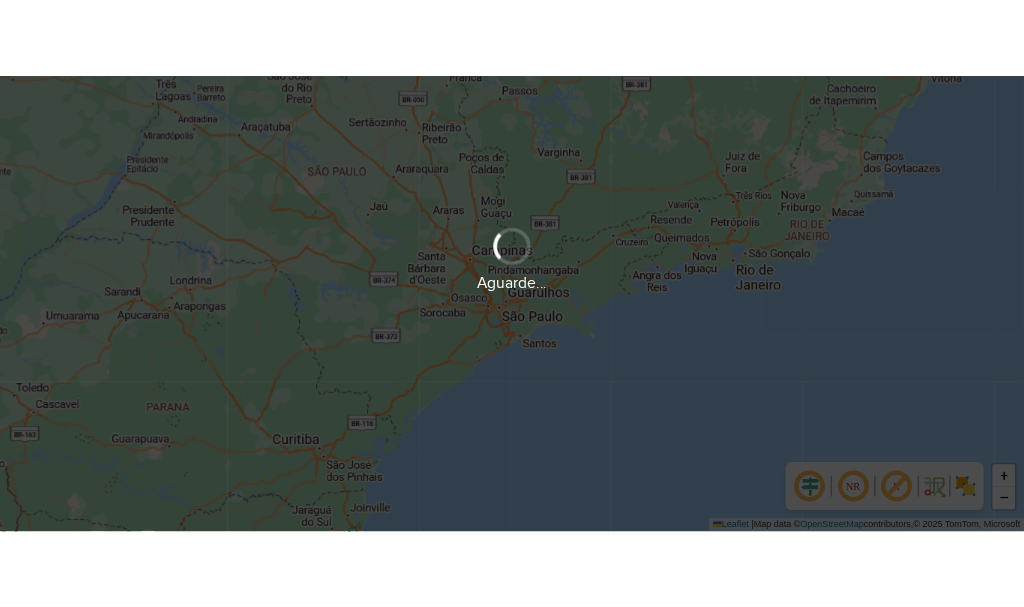 scroll, scrollTop: 0, scrollLeft: 0, axis: both 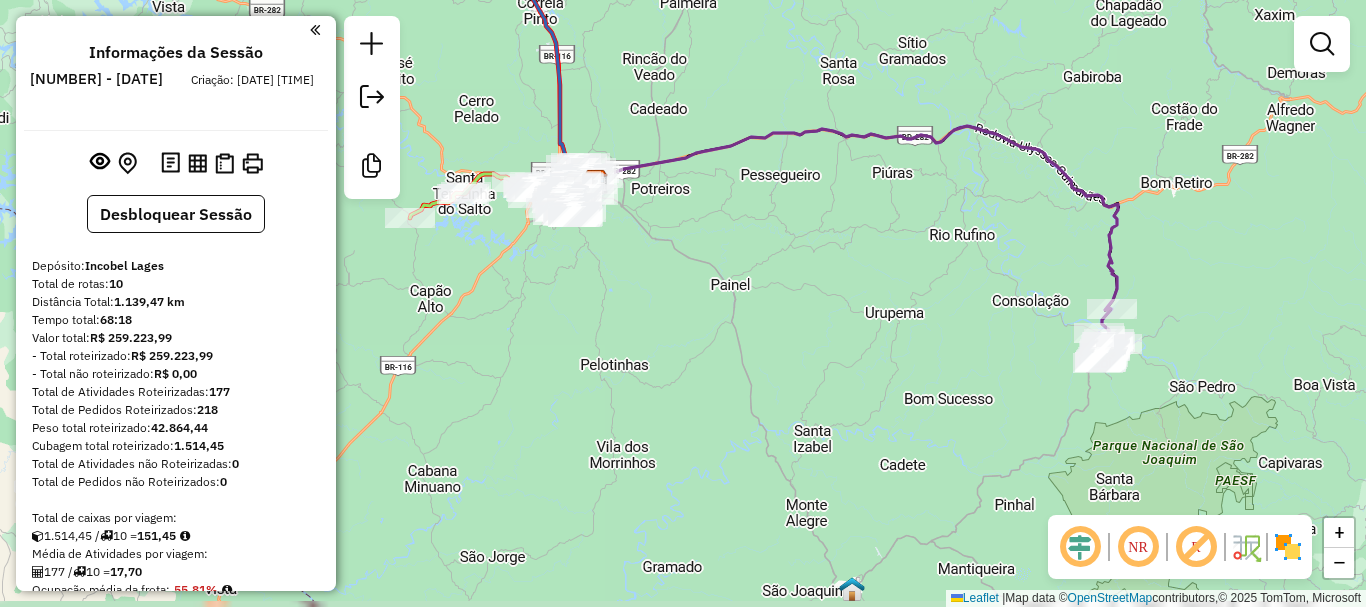 drag, startPoint x: 1117, startPoint y: 456, endPoint x: 1031, endPoint y: 340, distance: 144.40222 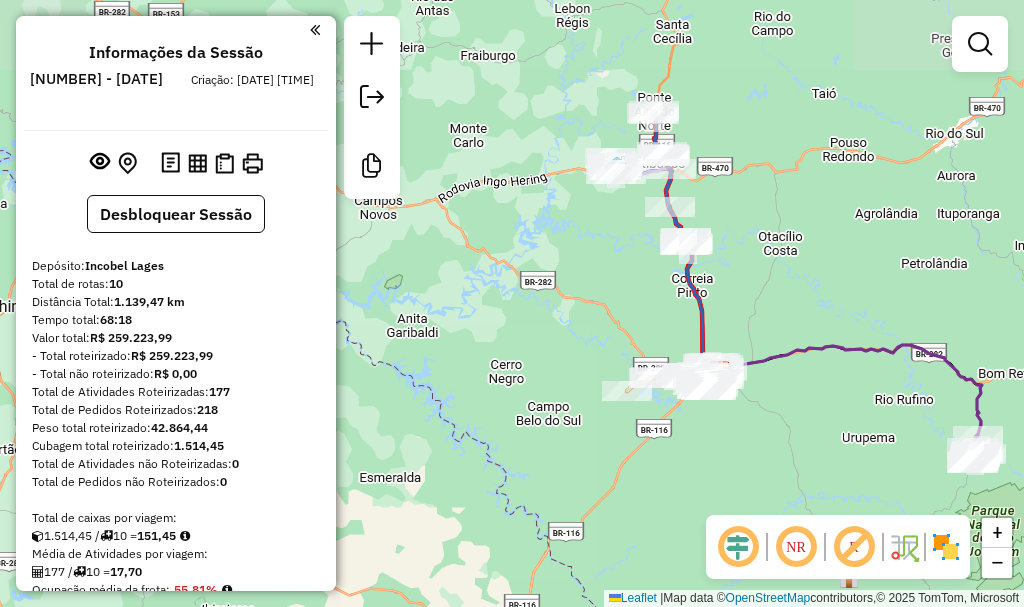 drag, startPoint x: 738, startPoint y: 102, endPoint x: 804, endPoint y: 242, distance: 154.77725 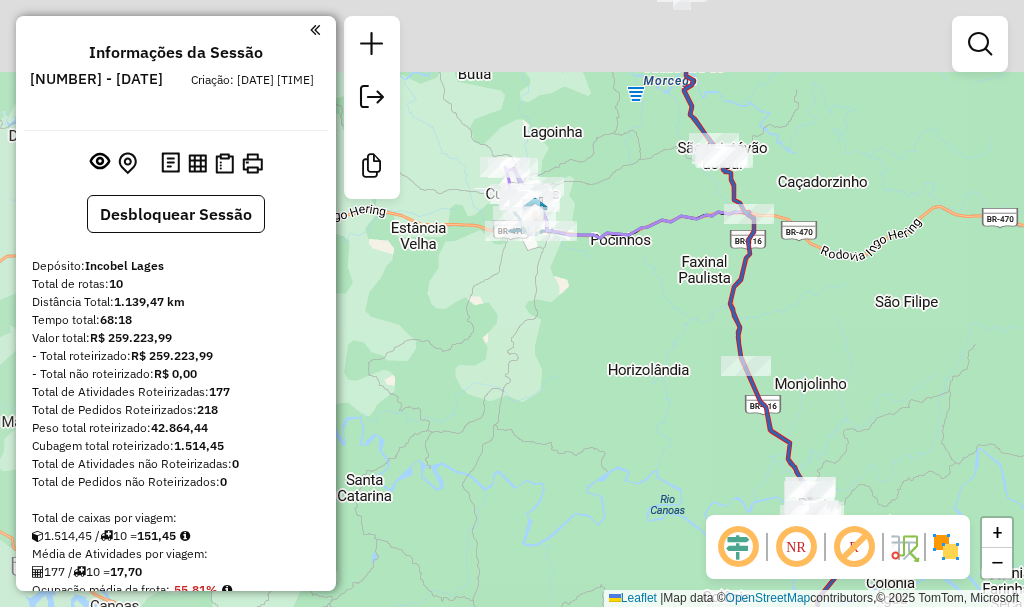 drag, startPoint x: 415, startPoint y: 182, endPoint x: 647, endPoint y: 331, distance: 275.72632 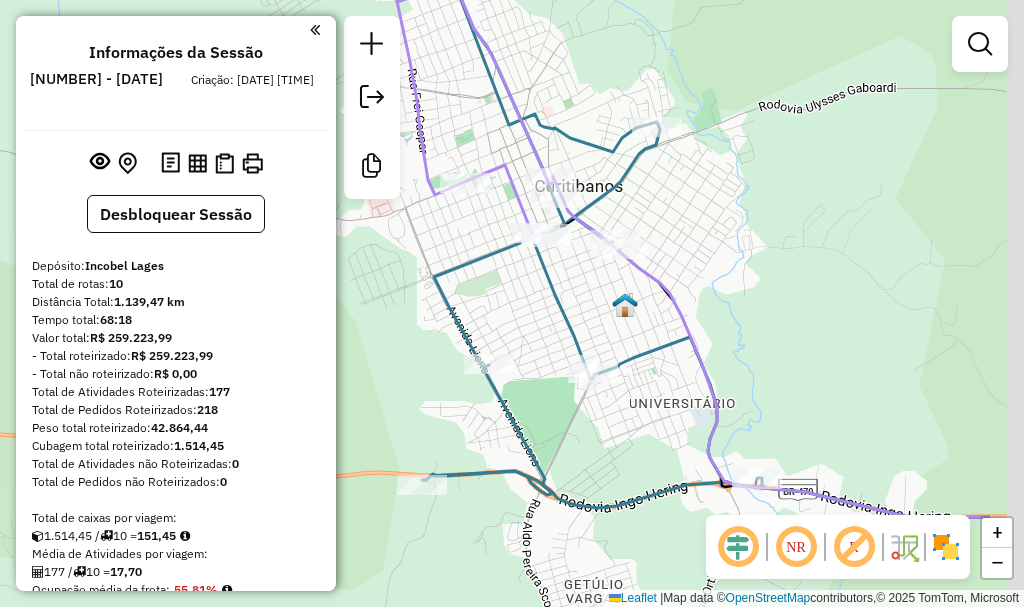 drag, startPoint x: 909, startPoint y: 358, endPoint x: 765, endPoint y: 271, distance: 168.2409 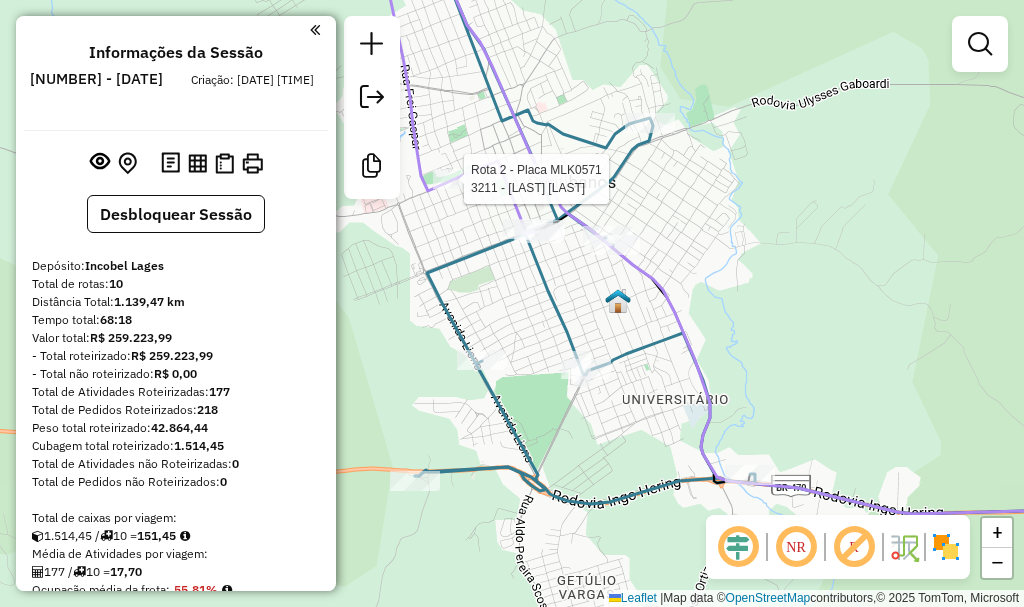 select on "**********" 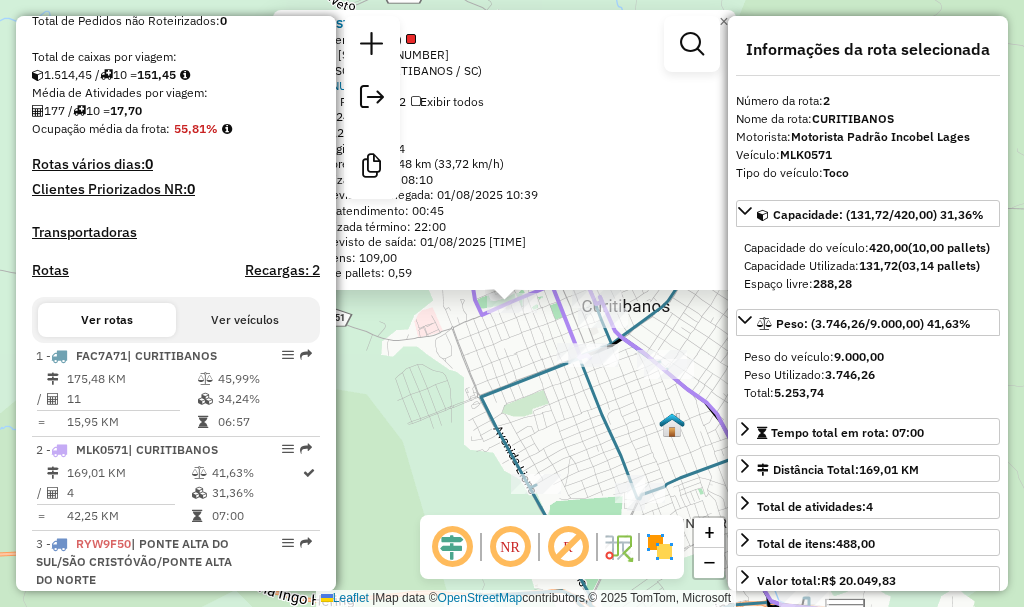 scroll, scrollTop: 582, scrollLeft: 0, axis: vertical 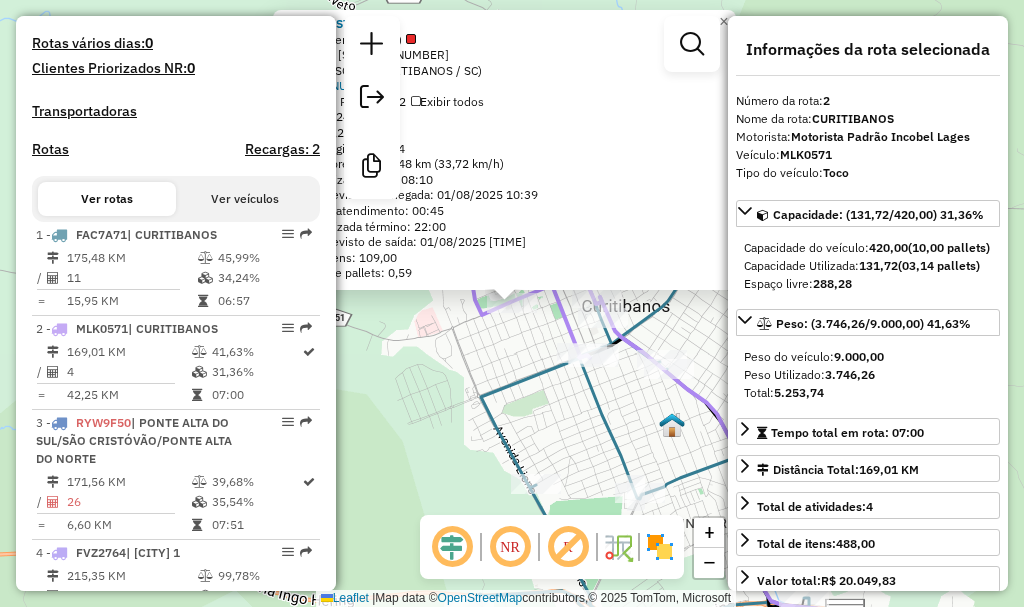 click on "3211 - [NUMBER] - [COMPANY_NAME] LT Tipo de cliente: AS (A) Endereço: R [STREET_NAME] [NUMBER] Bairro: [NEIGHBORHOOD] ([CITY] / [STATE]) Pedidos: [NUMBER] Valor total: R$ [PRICE] Exibir todos Cubagem: [CUBAGE] Peso: [WEIGHT] Tempo dirigindo: [TIME] Distância prevista: [DISTANCE] km ([SPEED] km/h) Janela utilizada início: [TIME] Horário previsto de chegada: [DATE] [TIME] Tempo de atendimento: [TIME] Janela utilizada término: [TIME] Horário previsto de saída: [DATE] [TIME] Total de itens: [ITEMS] Quantidade pallets: [PALLETS] × Janela de atendimento Grade de atendimento Capacidade Transportadoras Veículos Cliente Pedidos Rotas Selecione os dias de semana para filtrar as janelas de atendimento Seg Ter Qua Qui Sex Sáb Dom Informe o período da janela de atendimento: De: Até: Filtrar exatamente a janela do cliente Considerar janela de atendimento padrão Seg Ter Qua Qui Sex Sáb Dom De:" 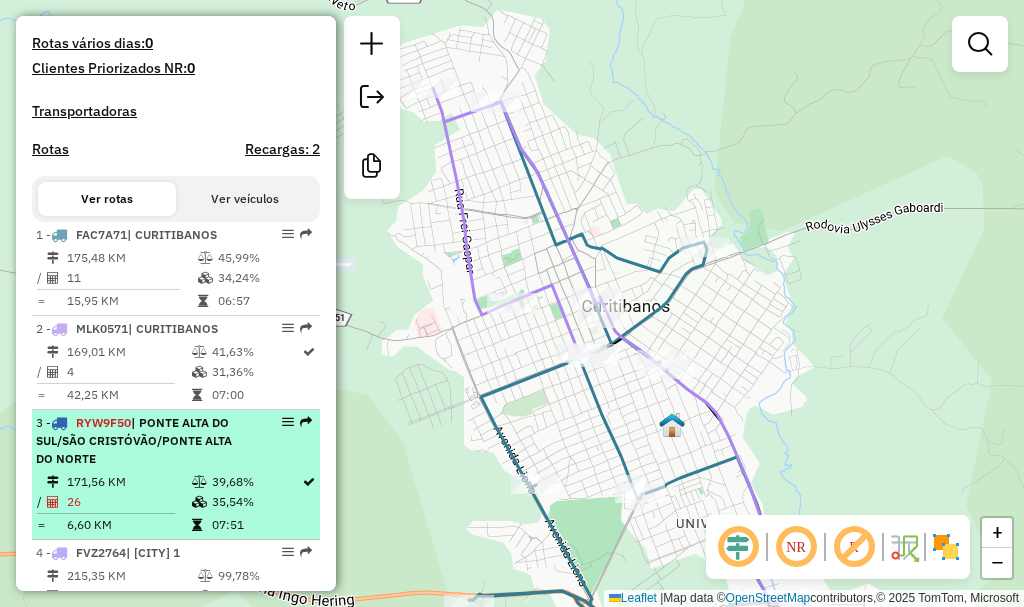 click on "| PONTE ALTA DO SUL/SÃO CRISTÓVÃO/PONTE ALTA DO NORTE" at bounding box center (134, 440) 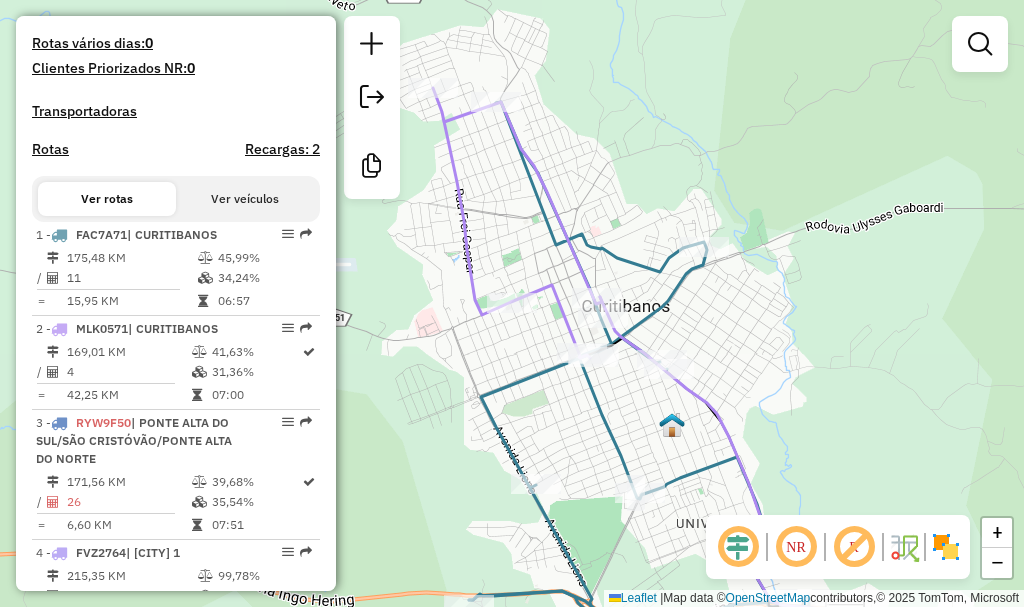 select on "**********" 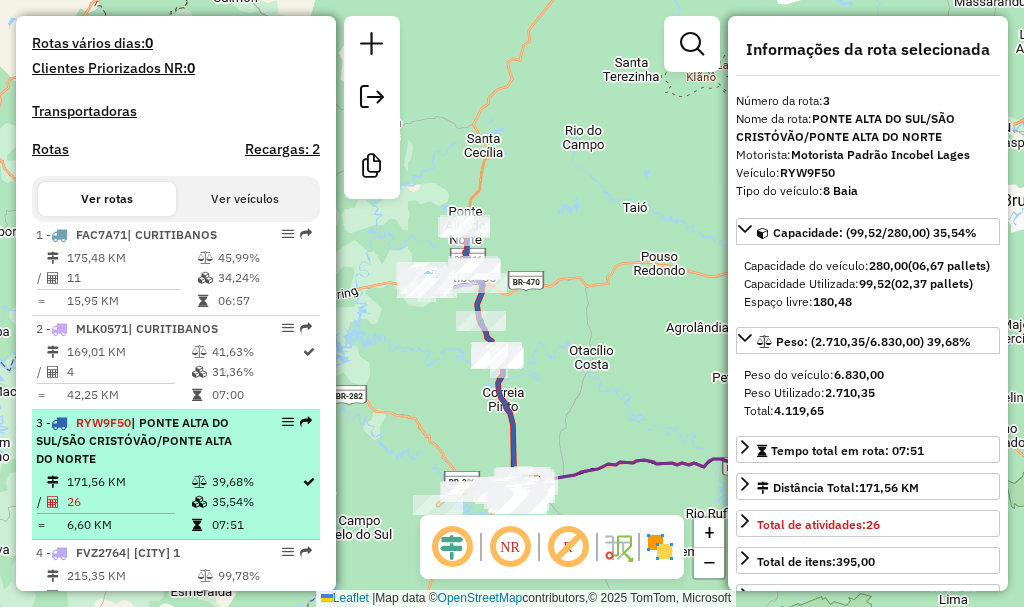 click on "| PONTE ALTA DO SUL/SÃO CRISTÓVÃO/PONTE ALTA DO NORTE" at bounding box center (134, 440) 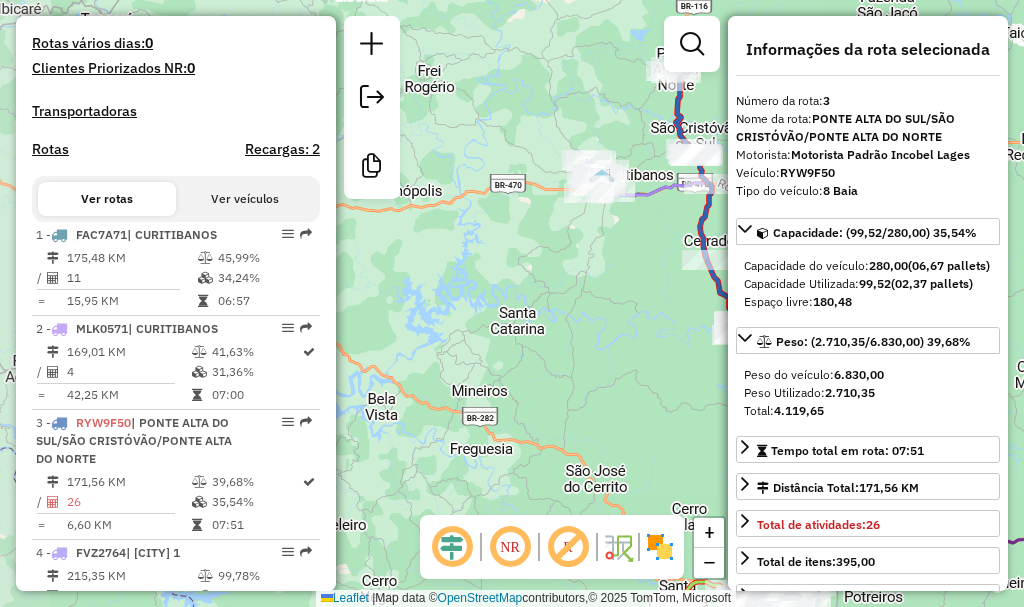 drag, startPoint x: 384, startPoint y: 319, endPoint x: 611, endPoint y: 345, distance: 228.48413 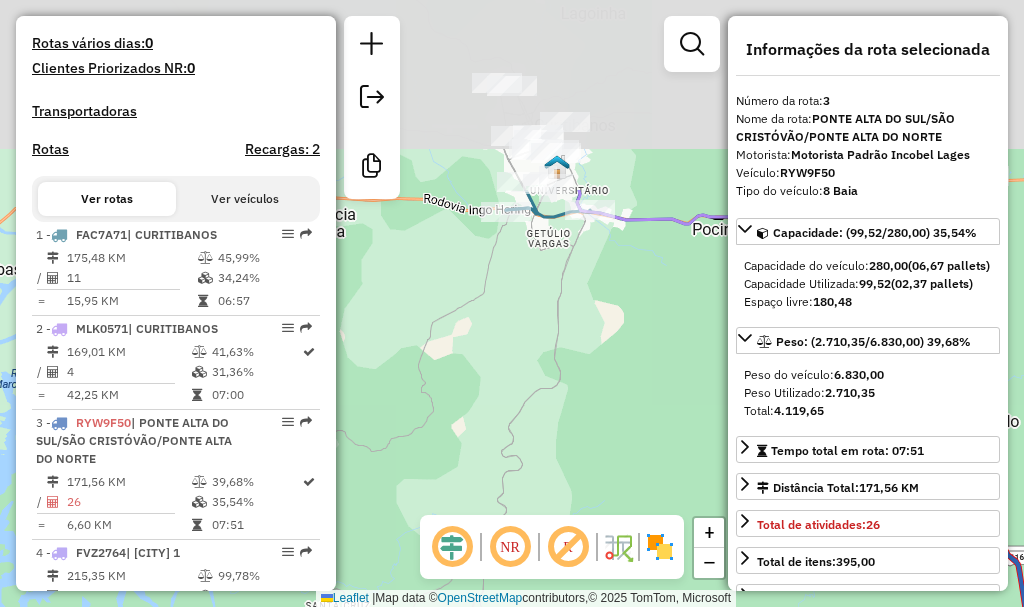 drag, startPoint x: 565, startPoint y: 151, endPoint x: 585, endPoint y: 387, distance: 236.84595 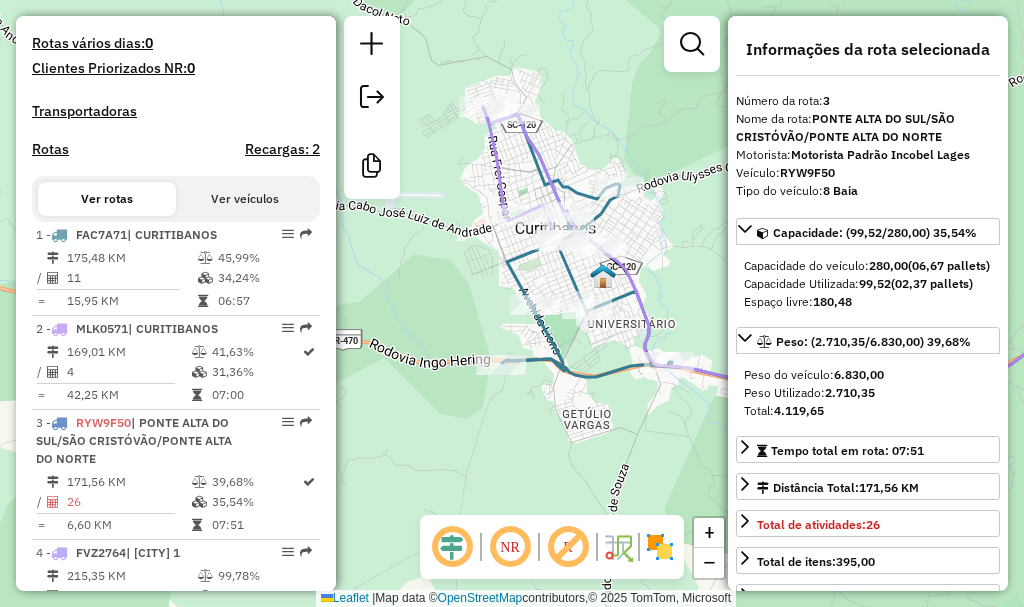 drag, startPoint x: 559, startPoint y: 149, endPoint x: 477, endPoint y: 190, distance: 91.67879 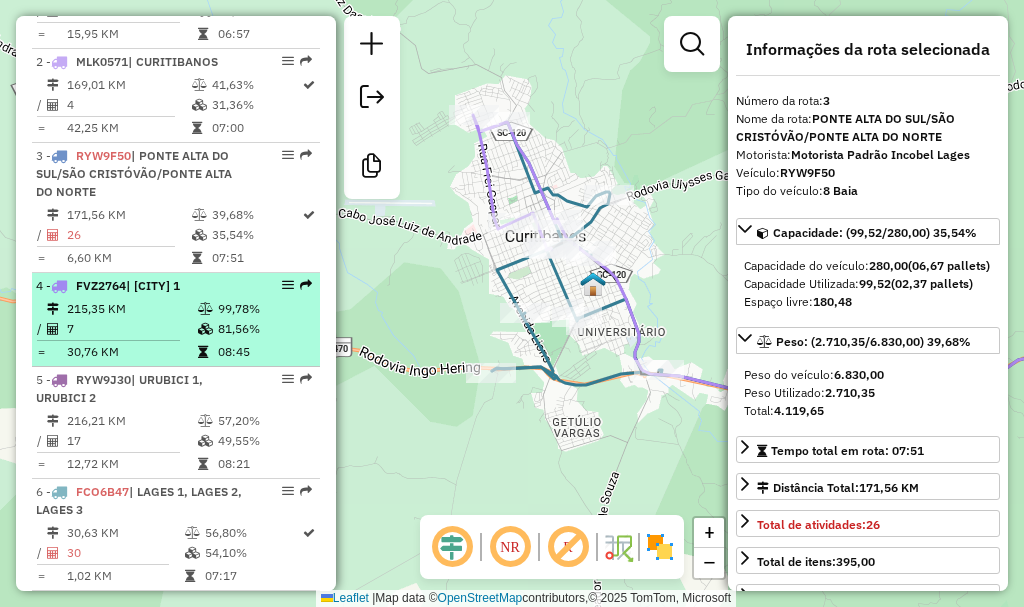 scroll, scrollTop: 882, scrollLeft: 0, axis: vertical 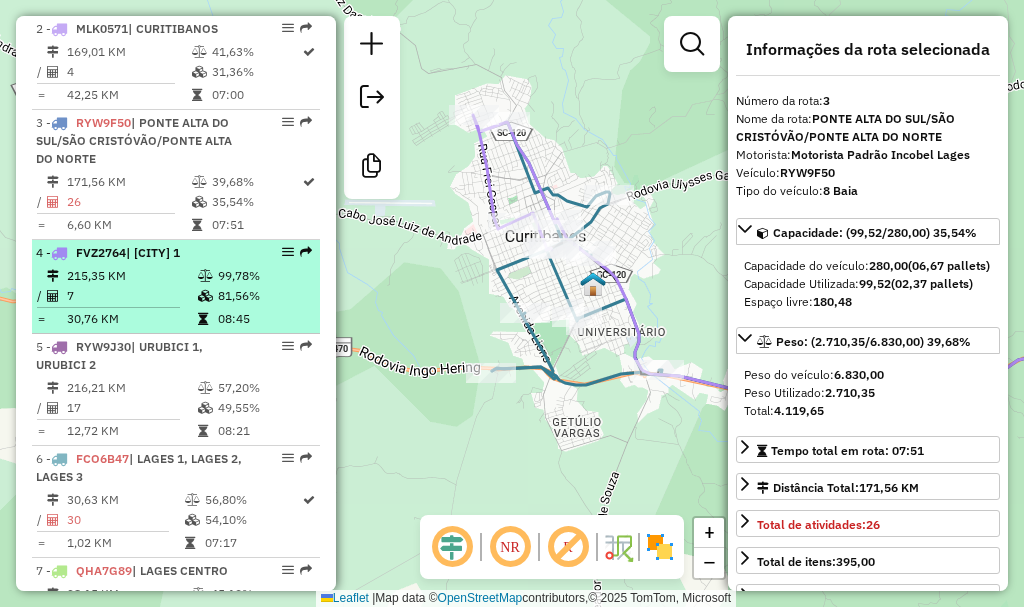 click on "7" at bounding box center [131, 296] 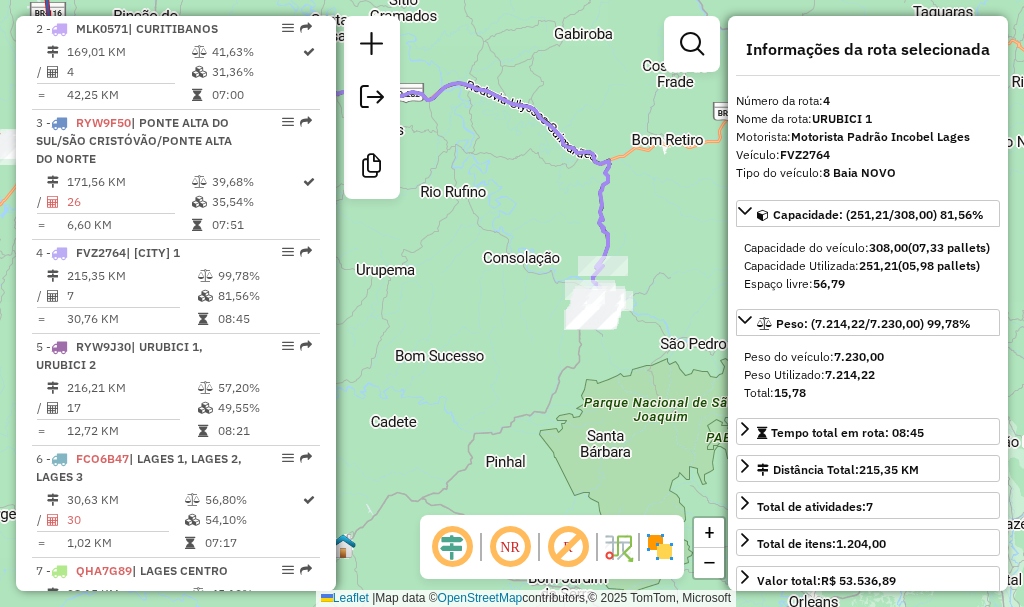 drag, startPoint x: 676, startPoint y: 355, endPoint x: 531, endPoint y: 331, distance: 146.9728 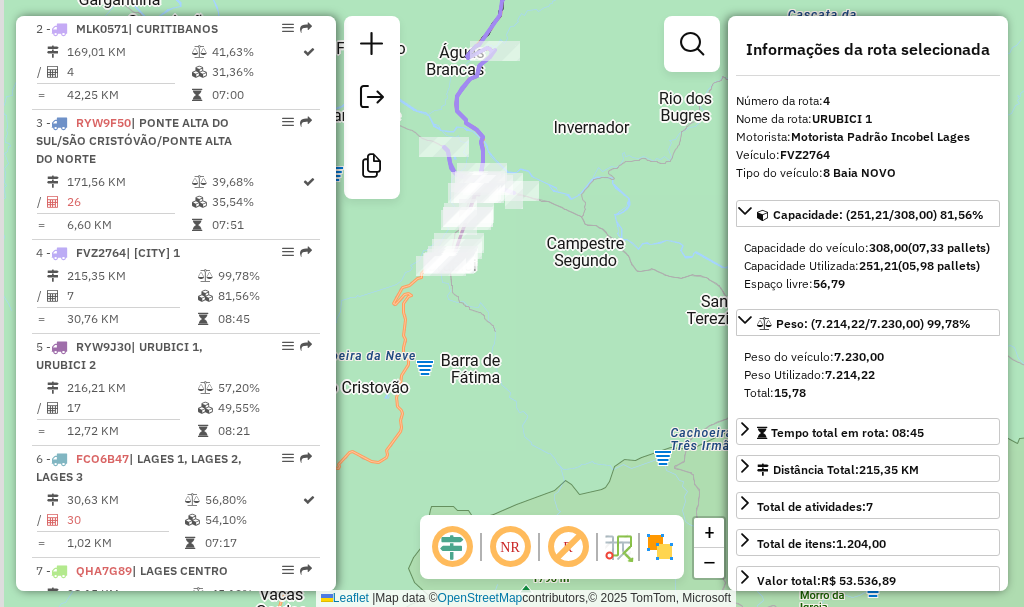 drag, startPoint x: 563, startPoint y: 307, endPoint x: 635, endPoint y: 291, distance: 73.756355 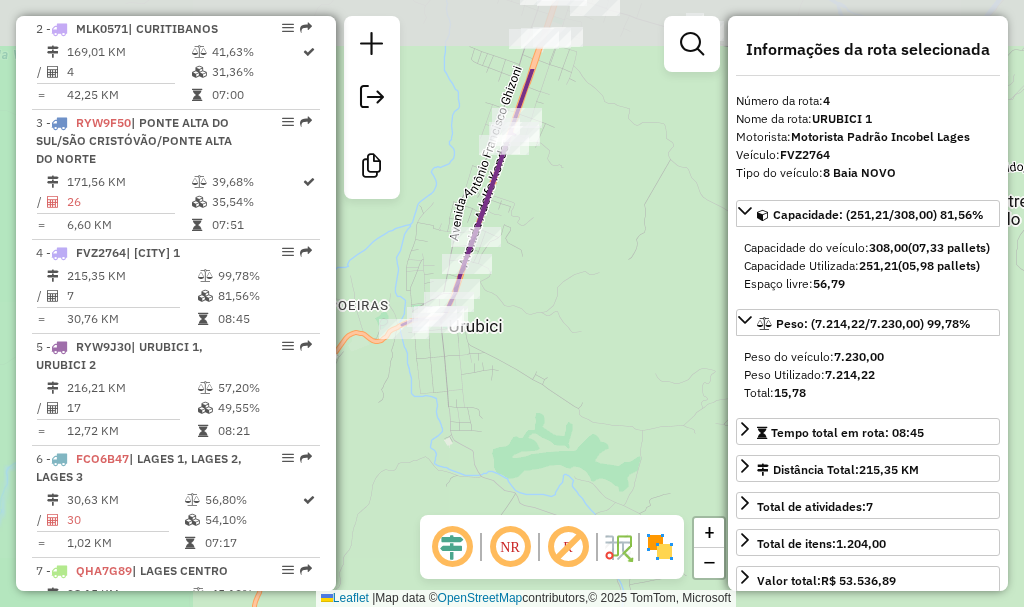drag, startPoint x: 564, startPoint y: 247, endPoint x: 788, endPoint y: 358, distance: 249.994 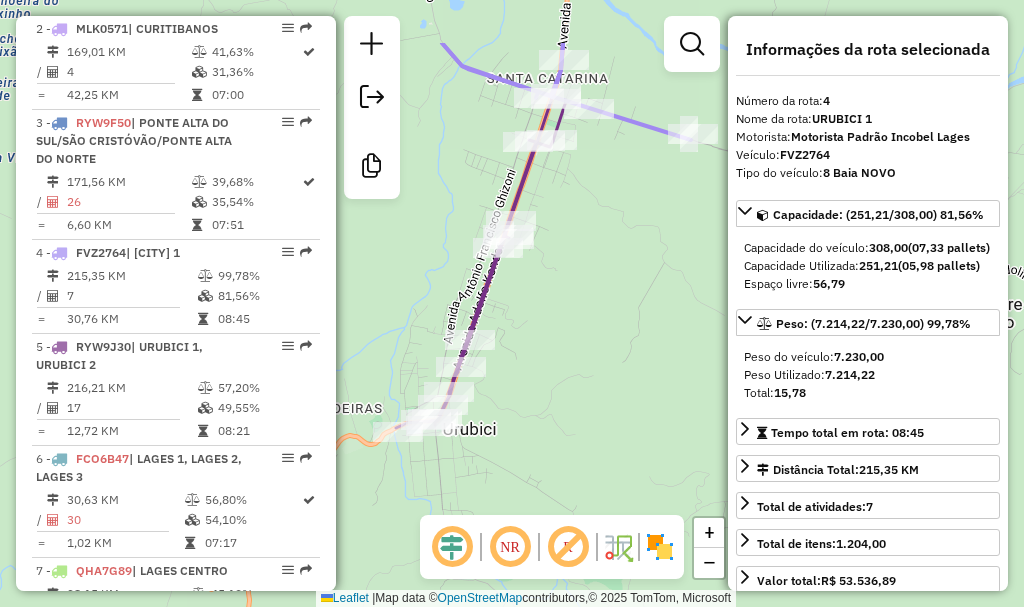 drag, startPoint x: 624, startPoint y: 214, endPoint x: 628, endPoint y: 318, distance: 104.0769 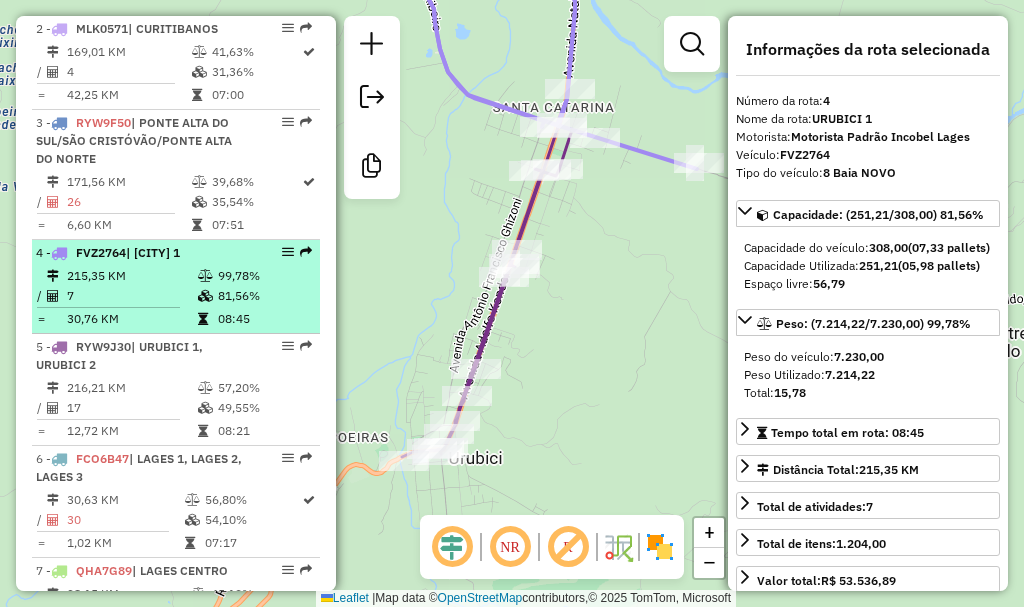 click on "4 -       FVZ2764   | URUBICI 1  215,35 KM   99,78%  /  7   81,56%     =  30,76 KM   08:45" at bounding box center [176, 287] 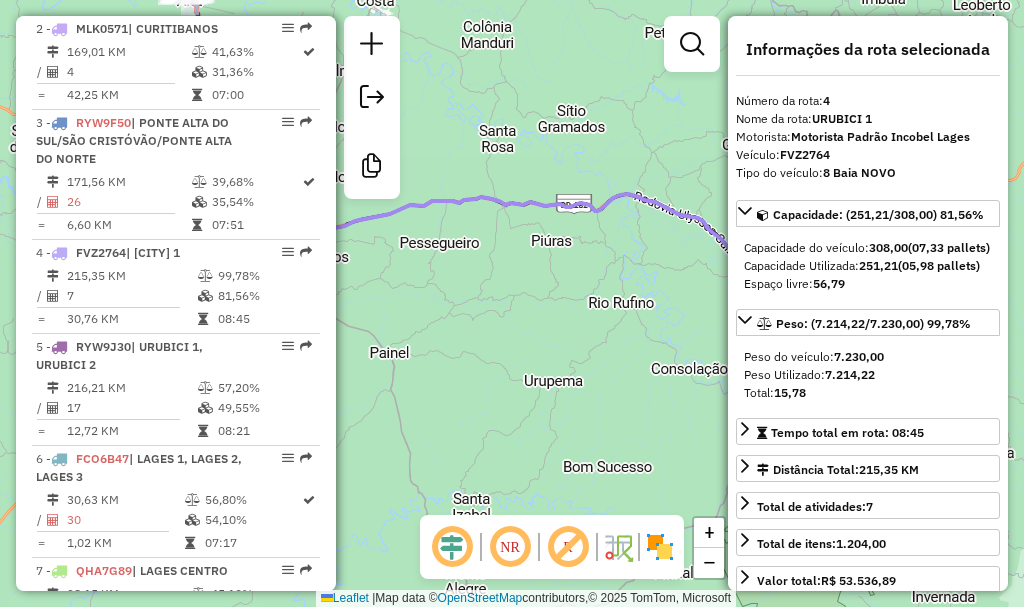 drag, startPoint x: 565, startPoint y: 301, endPoint x: 372, endPoint y: 240, distance: 202.41048 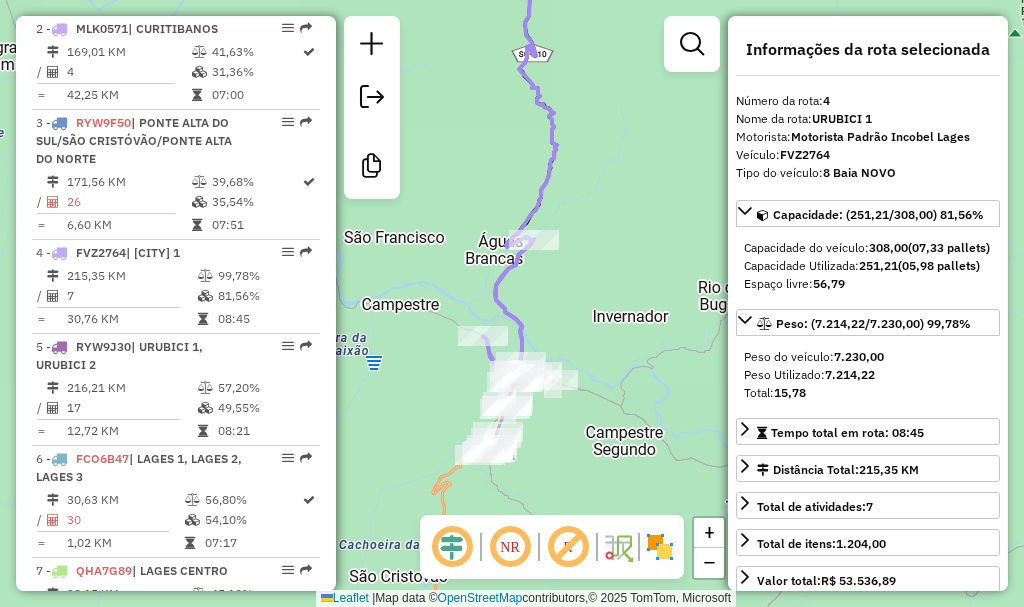 drag, startPoint x: 506, startPoint y: 313, endPoint x: 645, endPoint y: 182, distance: 191.00262 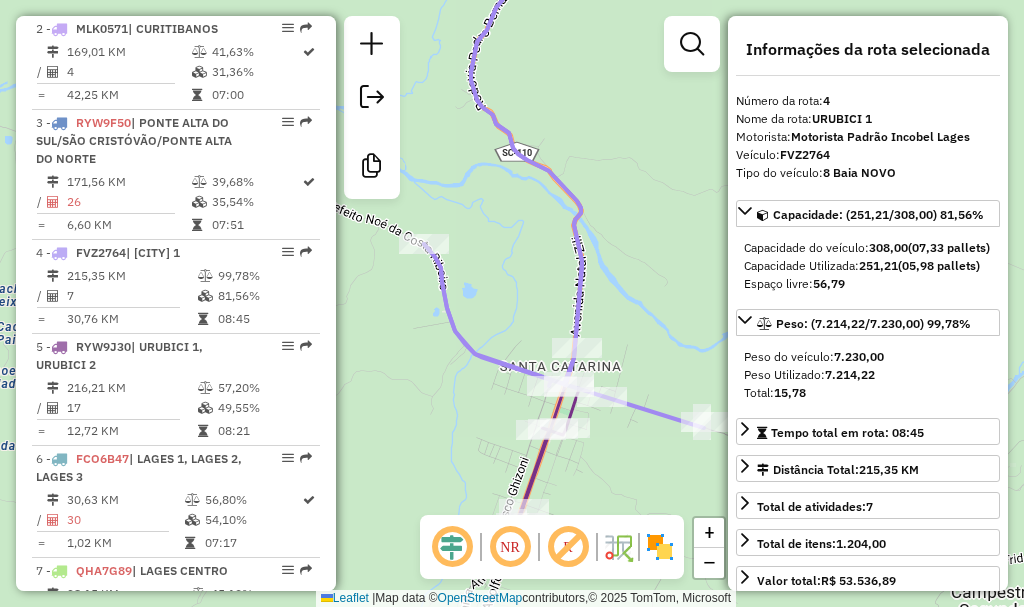 drag, startPoint x: 524, startPoint y: 273, endPoint x: 682, endPoint y: 214, distance: 168.65645 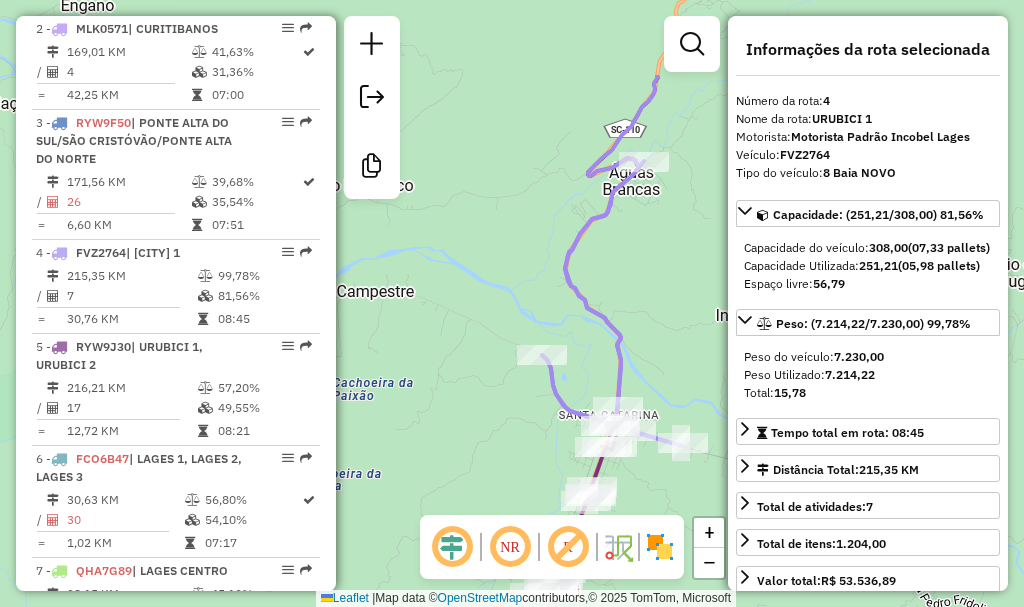 drag, startPoint x: 628, startPoint y: 134, endPoint x: 702, endPoint y: 270, distance: 154.82893 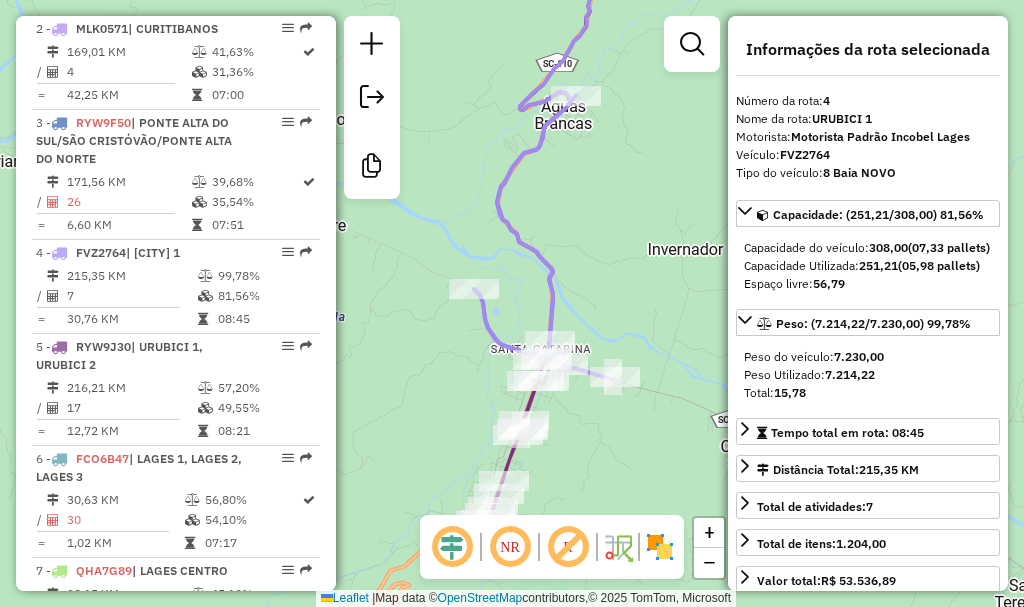 drag, startPoint x: 658, startPoint y: 284, endPoint x: 572, endPoint y: 202, distance: 118.82761 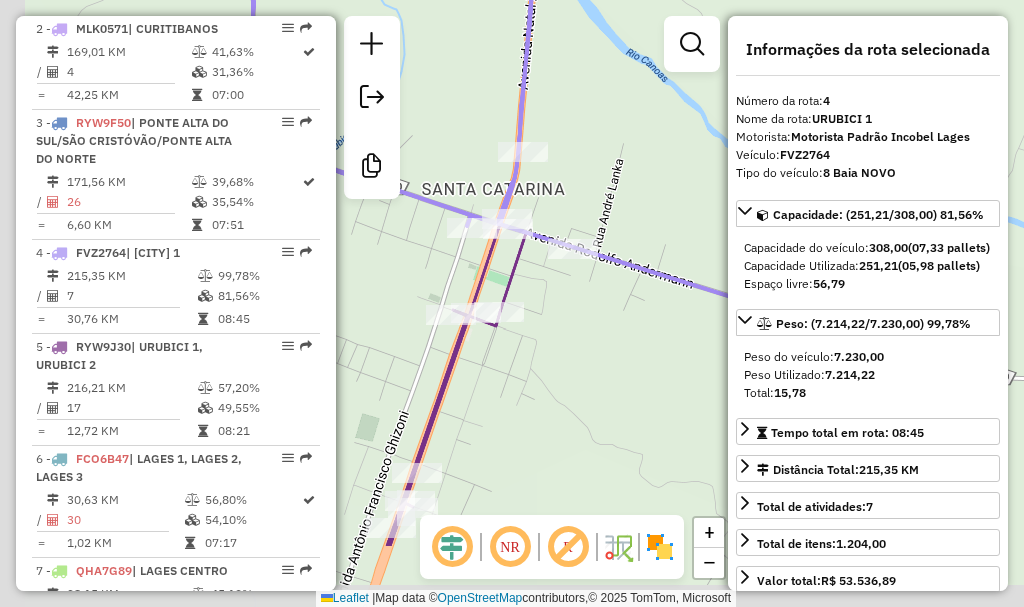 drag, startPoint x: 490, startPoint y: 309, endPoint x: 666, endPoint y: 188, distance: 213.58136 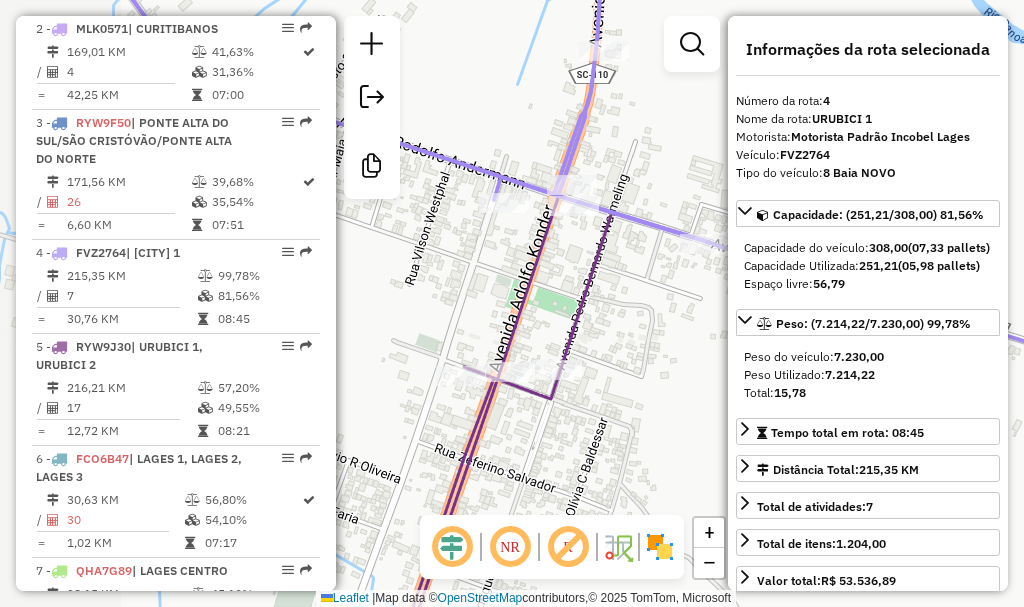 drag, startPoint x: 586, startPoint y: 210, endPoint x: 689, endPoint y: 185, distance: 105.99056 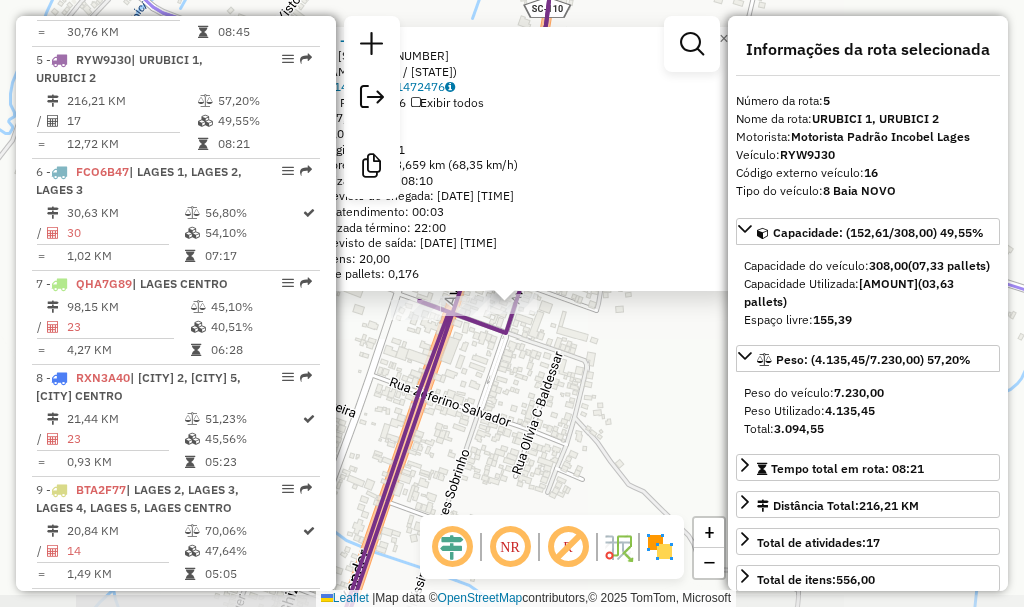 scroll, scrollTop: 1200, scrollLeft: 0, axis: vertical 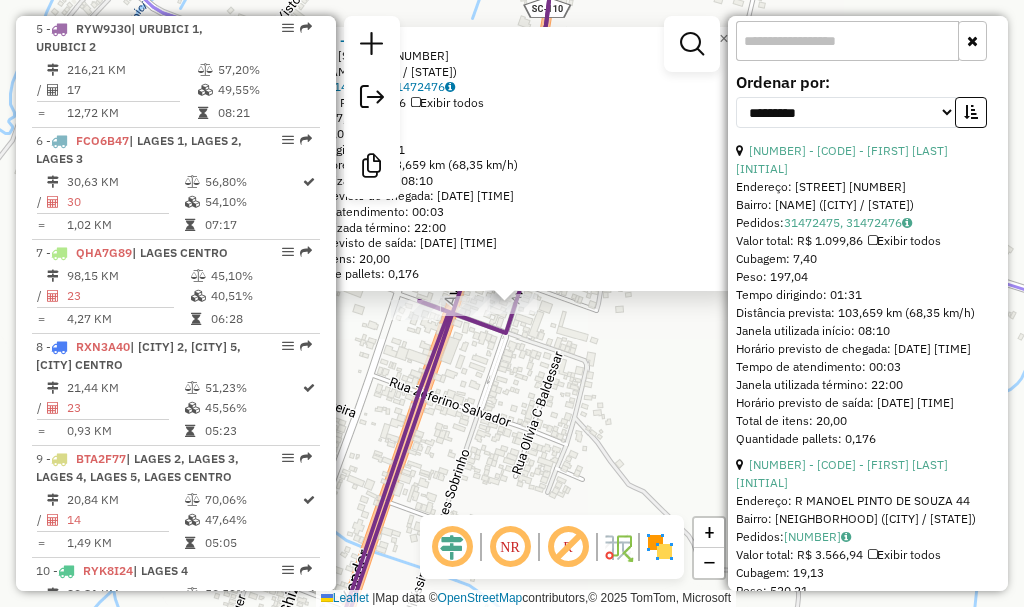 click at bounding box center [847, 41] 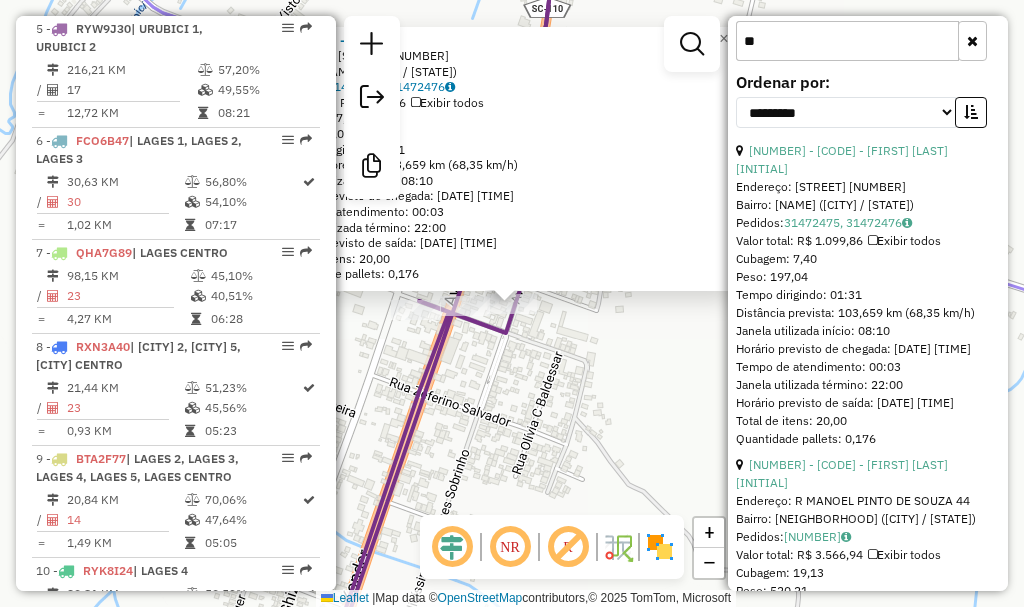 scroll, scrollTop: 277, scrollLeft: 0, axis: vertical 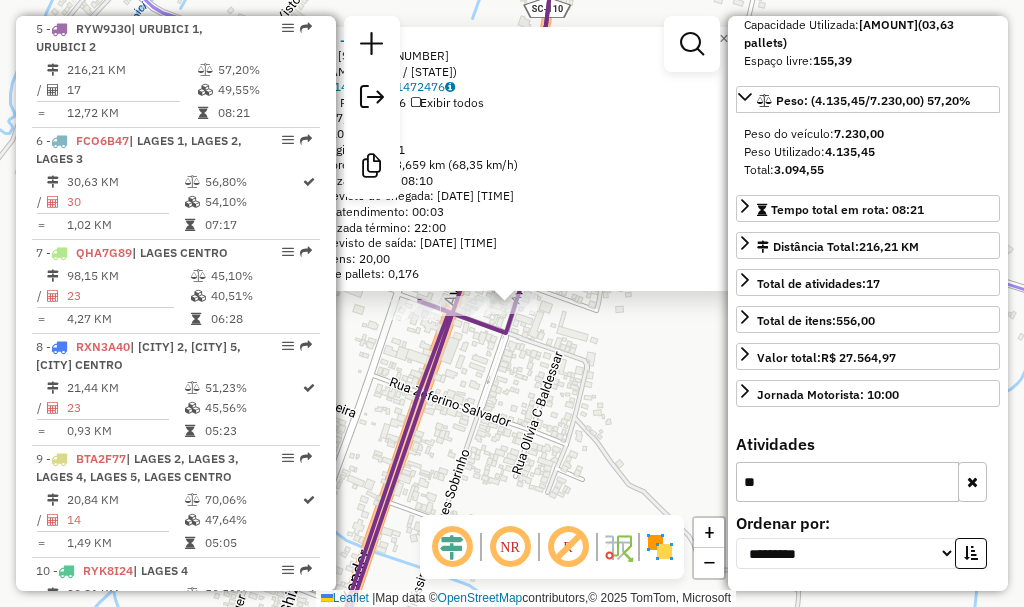 type on "**" 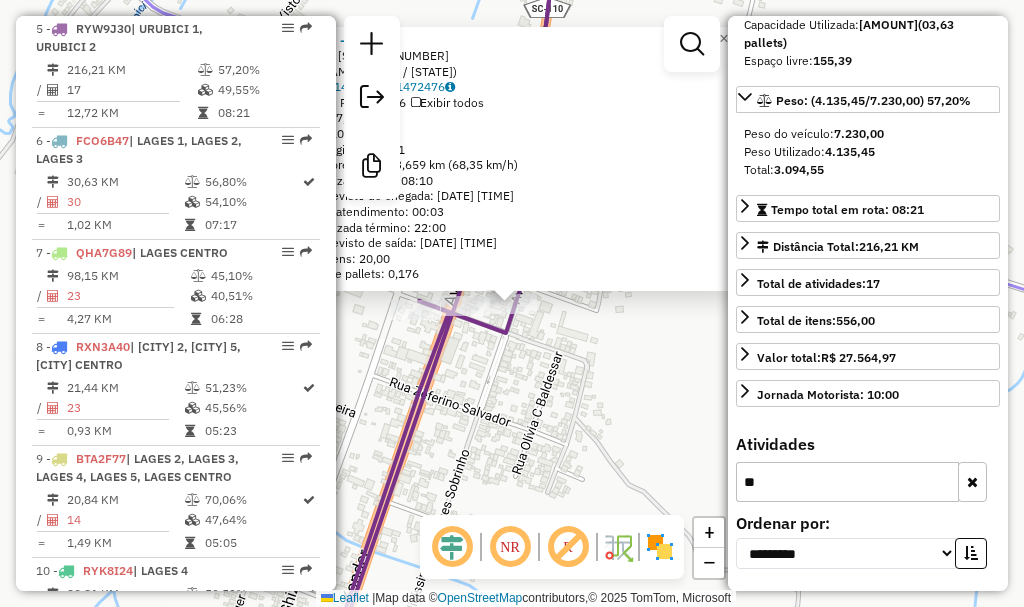 click on "6691 - JEAN CARLO CANADAS 0  Endereço: R   FELICISSIMO RODRIGUES SOBRINHO1387   Bairro: ESQUINA (URUBICI / SC)   Pedidos:  31472475, 31472476   Valor total: R$ 1.099,86   Exibir todos   Cubagem: 7,40  Peso: 197,04  Tempo dirigindo: 01:31   Distância prevista: 103,659 km (68,35 km/h)   Janela utilizada início: 08:10   Horário previsto de chegada: 01/08/2025 09:01   Tempo de atendimento: 00:03   Janela utilizada término: 22:00   Horário previsto de saída: 01/08/2025 09:04   Total de itens: 20,00   Quantidade pallets: 0,176  × Janela de atendimento Grade de atendimento Capacidade Transportadoras Veículos Cliente Pedidos  Rotas Selecione os dias de semana para filtrar as janelas de atendimento  Seg   Ter   Qua   Qui   Sex   Sáb   Dom  Informe o período da janela de atendimento: De: Até:  Filtrar exatamente a janela do cliente  Considerar janela de atendimento padrão  Selecione os dias de semana para filtrar as grades de atendimento  Seg   Ter   Qua   Qui   Sex   Sáb   Dom   Peso mínimo:   De:  De:" 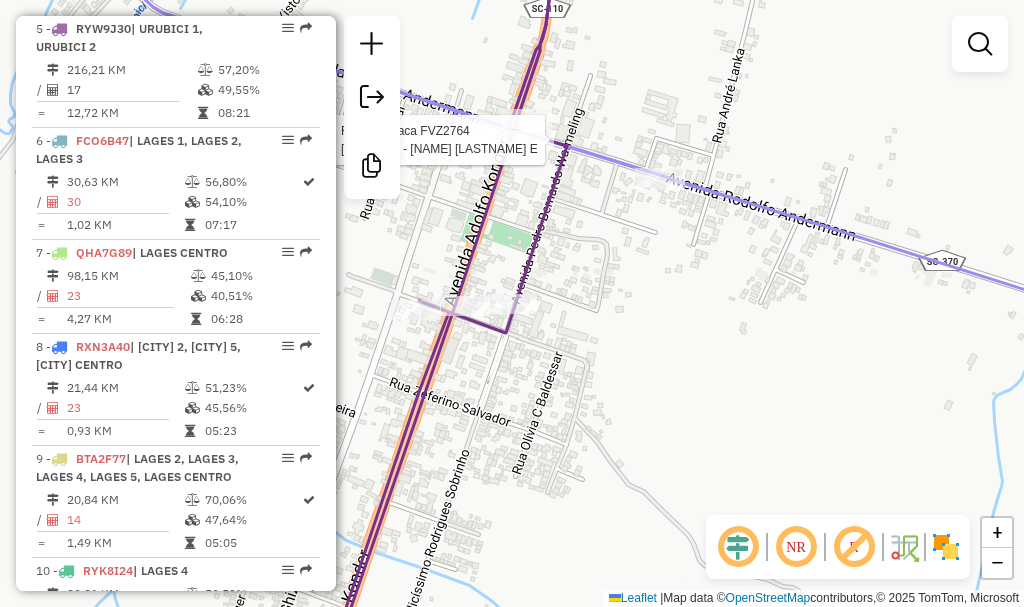 select on "**********" 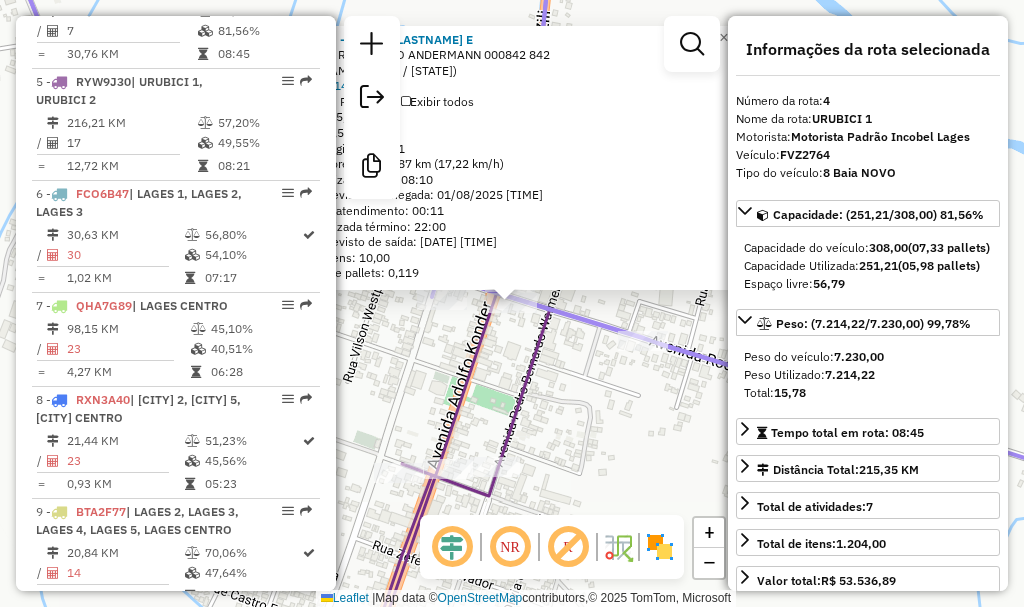 scroll, scrollTop: 1106, scrollLeft: 0, axis: vertical 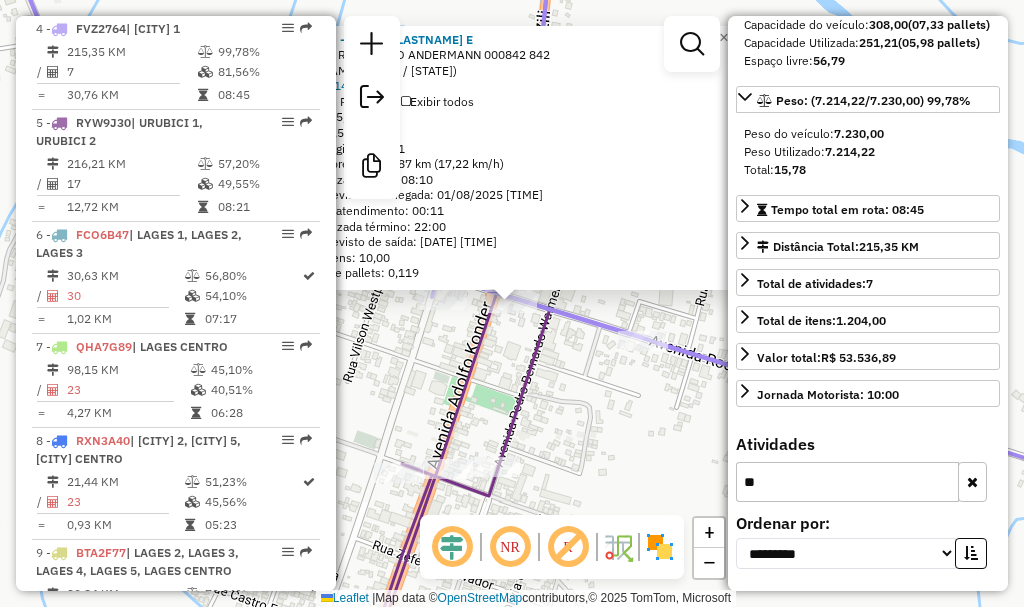 drag, startPoint x: 789, startPoint y: 486, endPoint x: 710, endPoint y: 487, distance: 79.00633 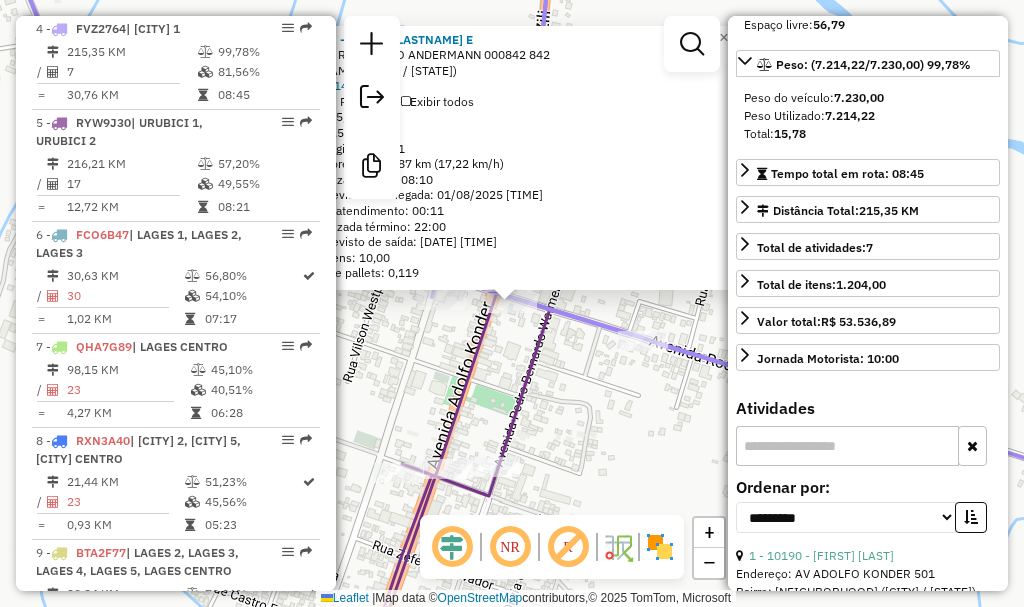 type 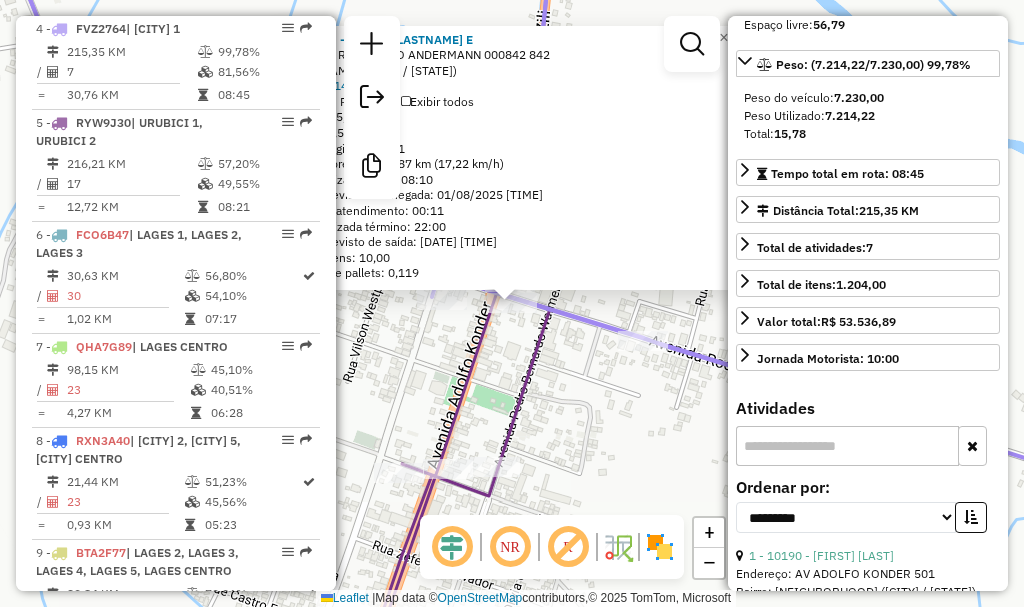 click on "16076 - LUIS CARLOS ALVES E  Endereço: R   RODOLFO ANDERMANN 000842      842   Bairro: ESQUINA (URUBICI / SC)   Pedidos:  31472416   Valor total: R$ 701,64   Exibir todos   Cubagem: 5,00  Peso: 129,50  Tempo dirigindo: 00:01   Distância prevista: 0,287 km (17,22 km/h)   Janela utilizada início: 08:10   Horário previsto de chegada: 01/08/2025 14:10   Tempo de atendimento: 00:11   Janela utilizada término: 22:00   Horário previsto de saída: 01/08/2025 14:21   Total de itens: 10,00   Quantidade pallets: 0,119  × Janela de atendimento Grade de atendimento Capacidade Transportadoras Veículos Cliente Pedidos  Rotas Selecione os dias de semana para filtrar as janelas de atendimento  Seg   Ter   Qua   Qui   Sex   Sáb   Dom  Informe o período da janela de atendimento: De: Até:  Filtrar exatamente a janela do cliente  Considerar janela de atendimento padrão  Selecione os dias de semana para filtrar as grades de atendimento  Seg   Ter   Qua   Qui   Sex   Sáb   Dom   Peso mínimo:   Peso máximo:   De:  De:" 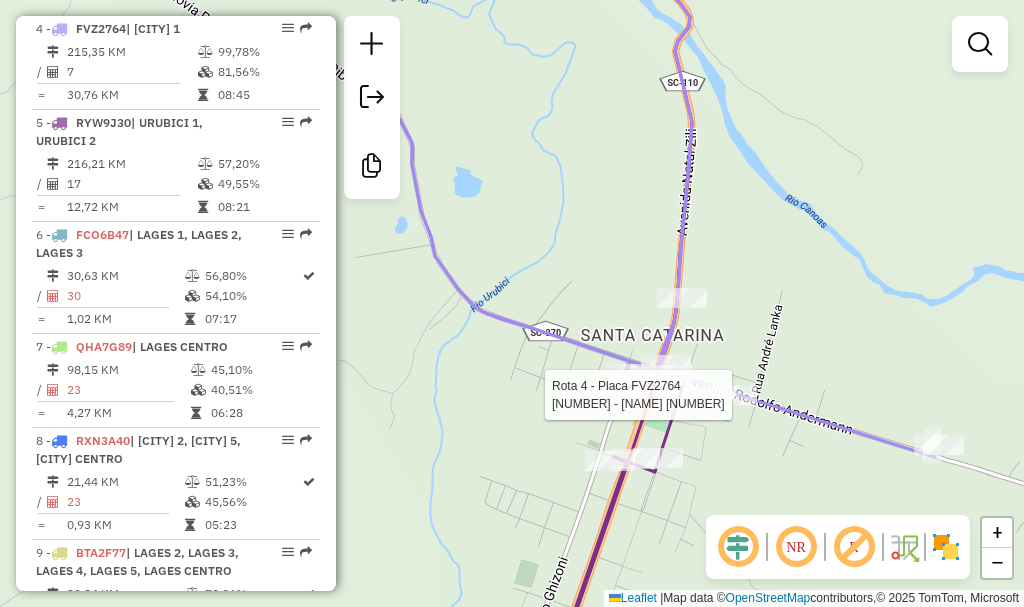 select on "**********" 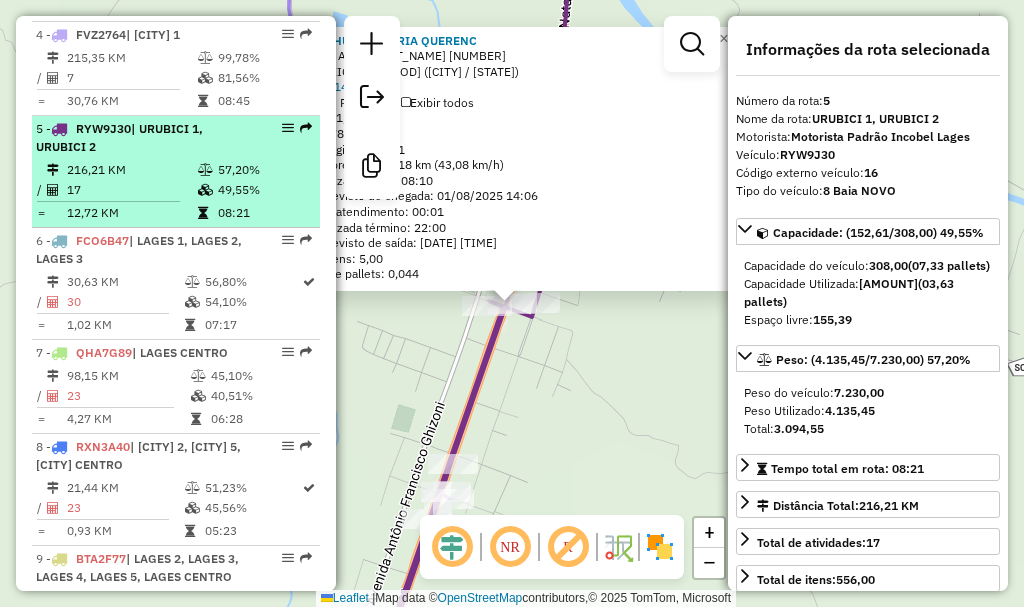 scroll, scrollTop: 1000, scrollLeft: 0, axis: vertical 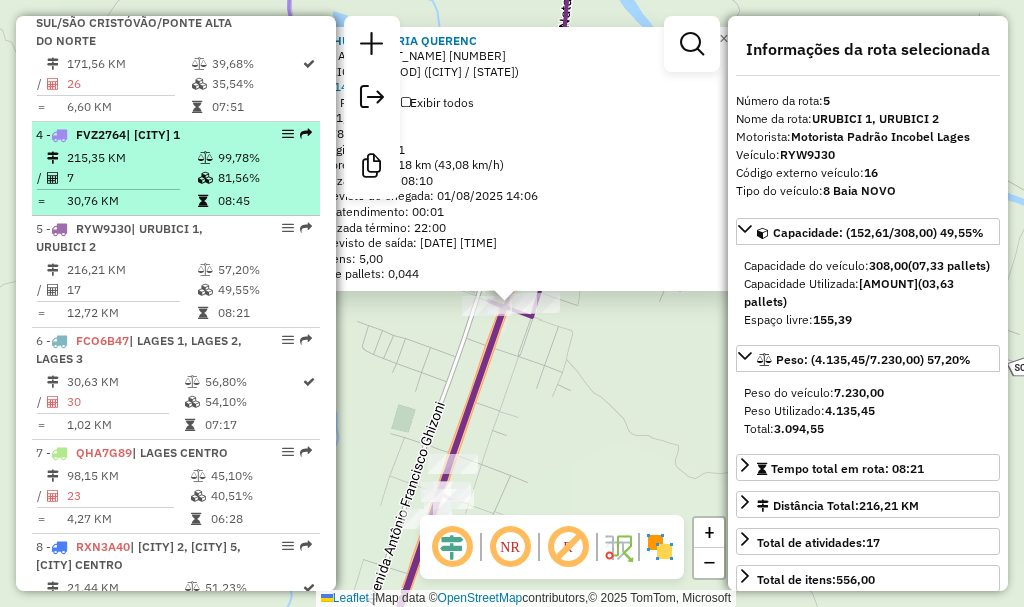 click on "7" at bounding box center [131, 178] 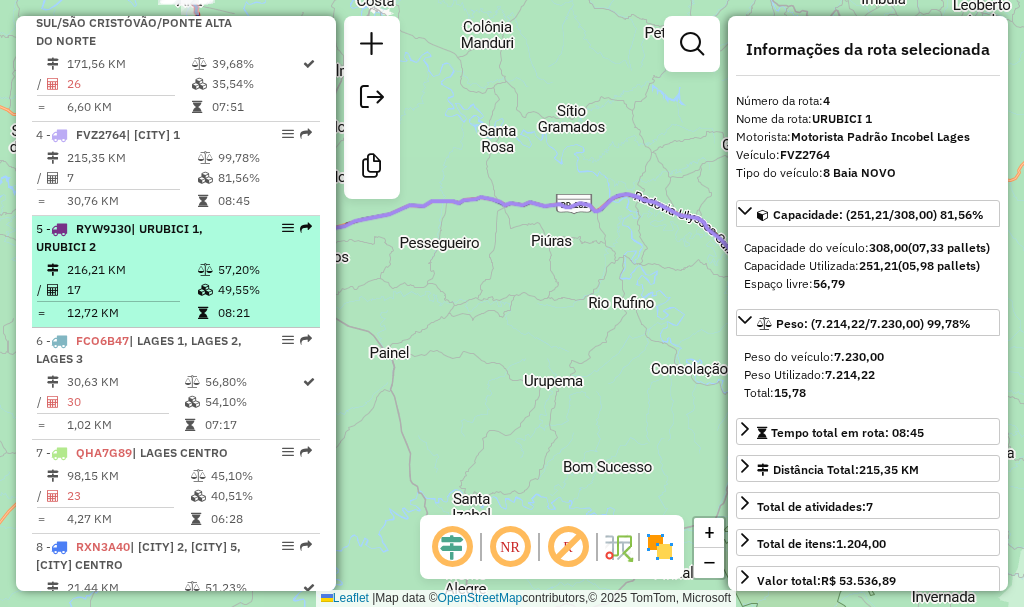 click on "| URUBICI 1, URUBICI 2" at bounding box center [119, 237] 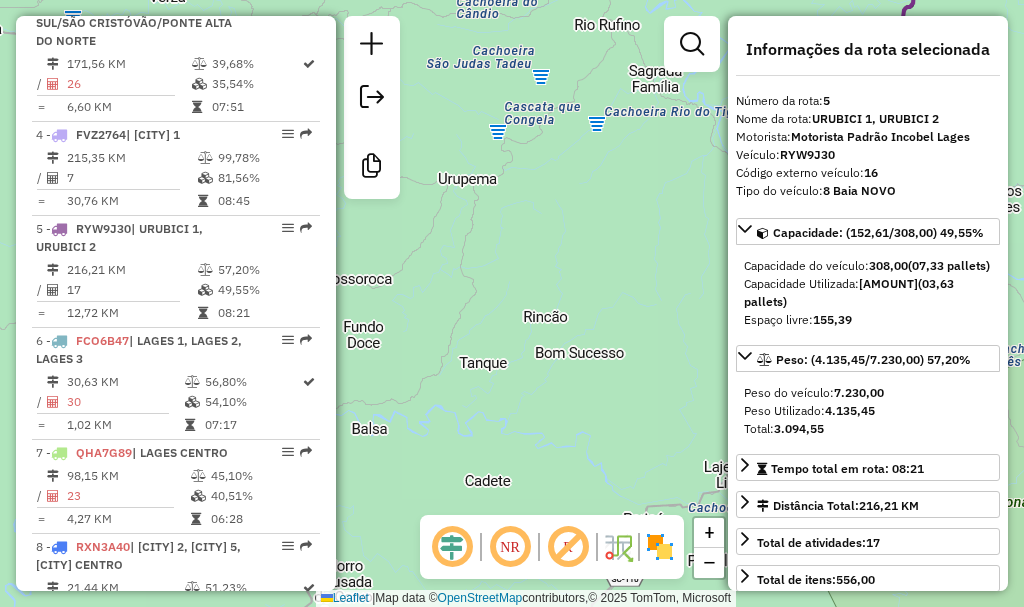 drag, startPoint x: 654, startPoint y: 262, endPoint x: 427, endPoint y: 281, distance: 227.79376 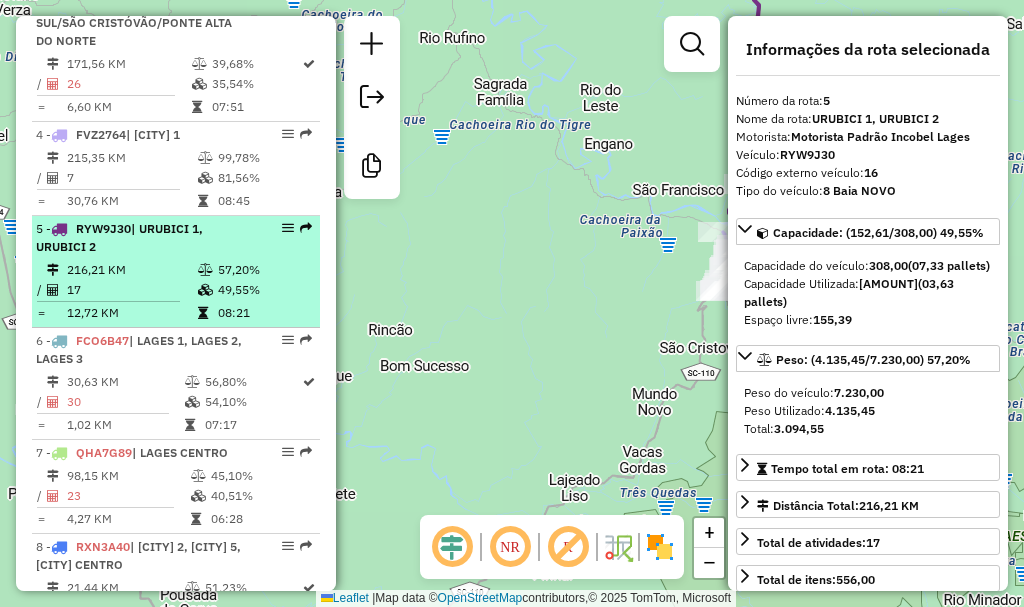 click on "5 -       RYW9J30   | URUBICI 1, URUBICI 2" at bounding box center (142, 238) 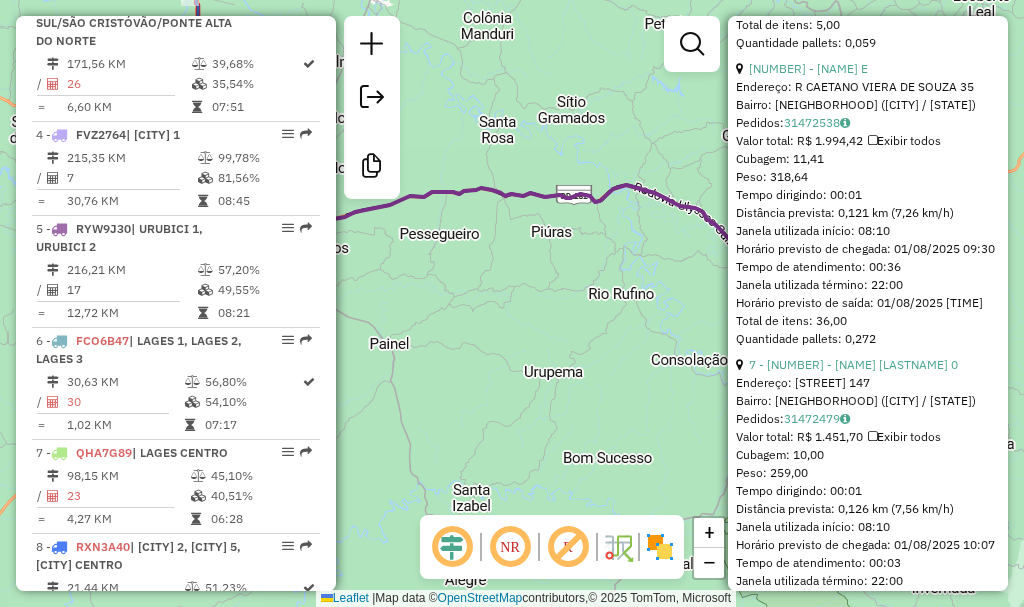 scroll, scrollTop: 2300, scrollLeft: 0, axis: vertical 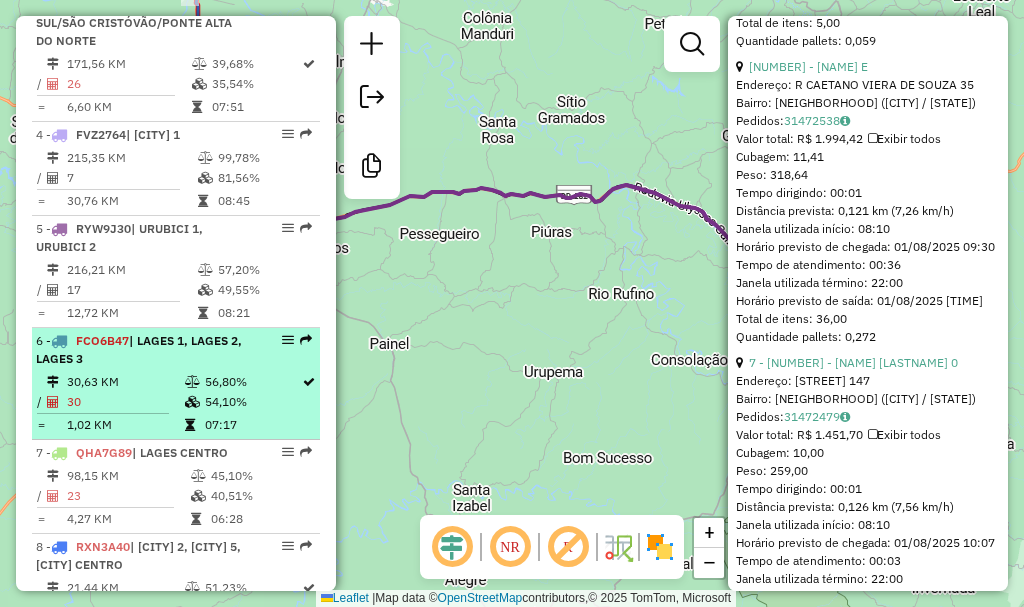 click on "6 -       FCO6B47   | LAGES 1, LAGES 2, LAGES 3" at bounding box center (142, 350) 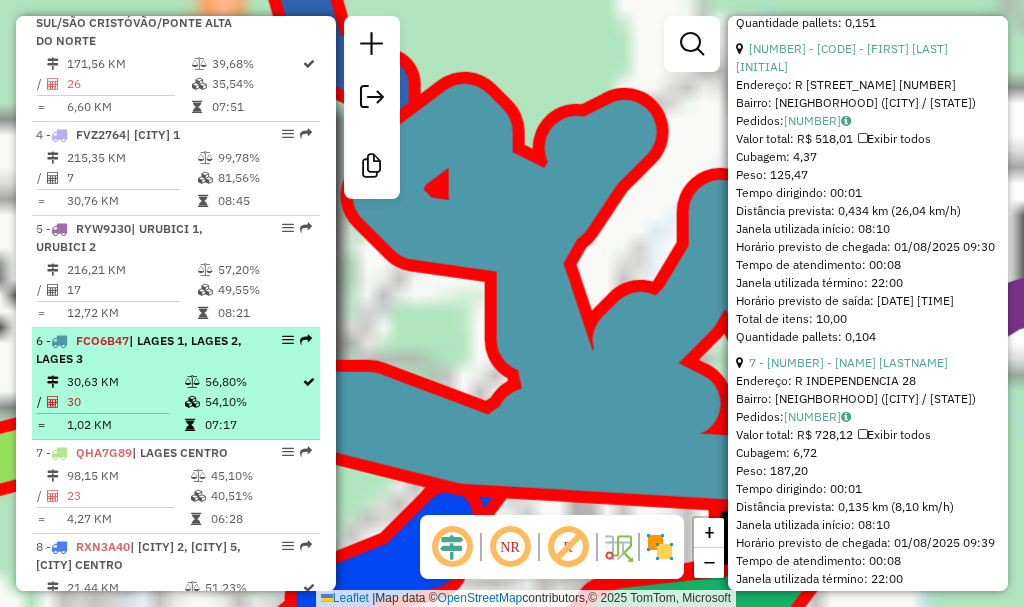 scroll, scrollTop: 2282, scrollLeft: 0, axis: vertical 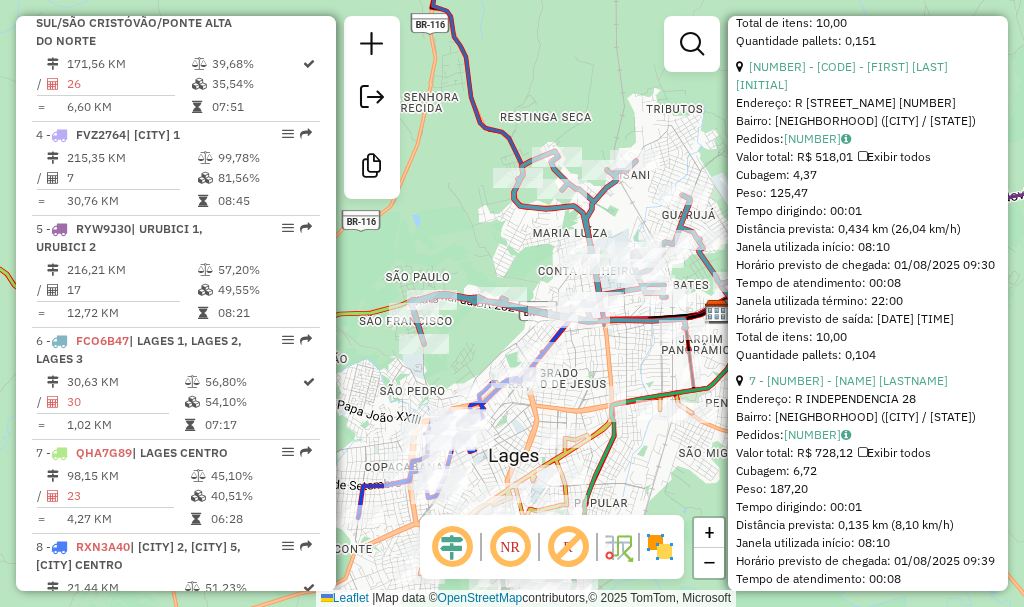 drag, startPoint x: 422, startPoint y: 305, endPoint x: 519, endPoint y: 234, distance: 120.20815 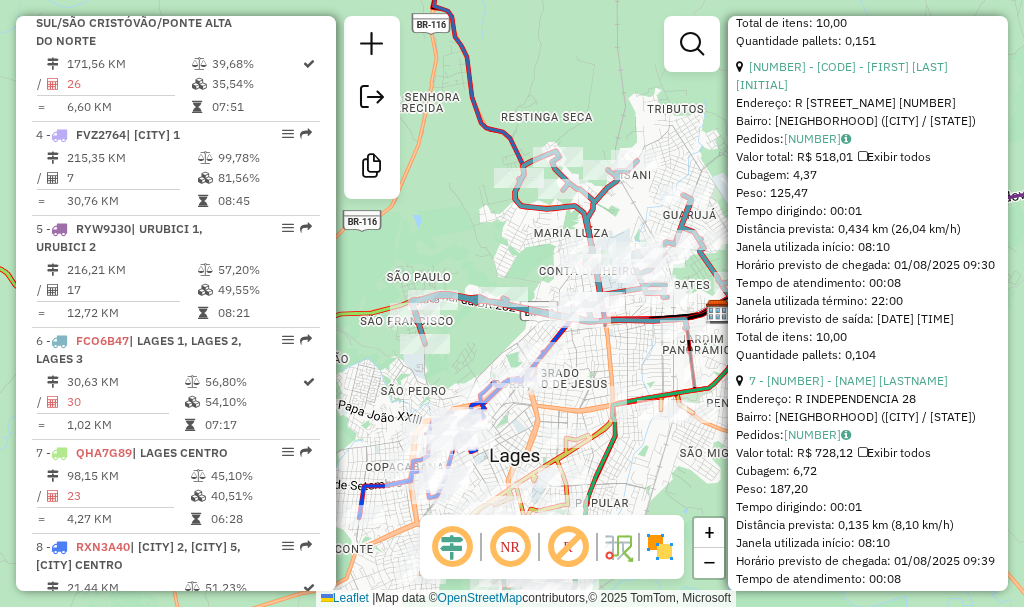 click on "Janela de atendimento Grade de atendimento Capacidade Transportadoras Veículos Cliente Pedidos  Rotas Selecione os dias de semana para filtrar as janelas de atendimento  Seg   Ter   Qua   Qui   Sex   Sáb   Dom  Informe o período da janela de atendimento: De: Até:  Filtrar exatamente a janela do cliente  Considerar janela de atendimento padrão  Selecione os dias de semana para filtrar as grades de atendimento  Seg   Ter   Qua   Qui   Sex   Sáb   Dom   Considerar clientes sem dia de atendimento cadastrado  Clientes fora do dia de atendimento selecionado Filtrar as atividades entre os valores definidos abaixo:  Peso mínimo:   Peso máximo:   Cubagem mínima:   Cubagem máxima:   De:   Até:  Filtrar as atividades entre o tempo de atendimento definido abaixo:  De:   Até:   Considerar capacidade total dos clientes não roteirizados Transportadora: Selecione um ou mais itens Tipo de veículo: Selecione um ou mais itens Veículo: Selecione um ou mais itens Motorista: Selecione um ou mais itens Nome: Rótulo:" 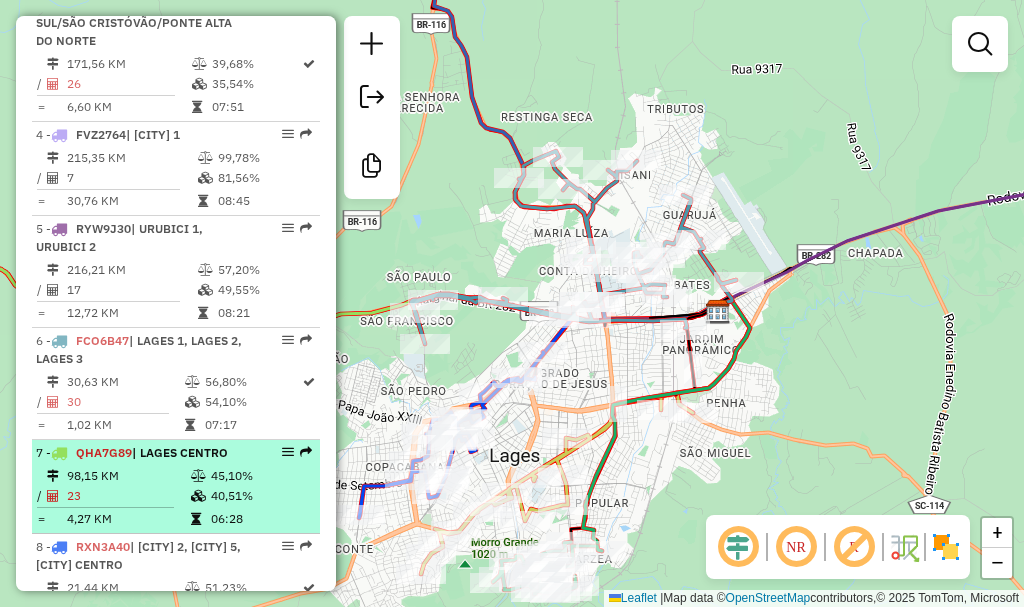 click on "98,15 KM" at bounding box center [128, 476] 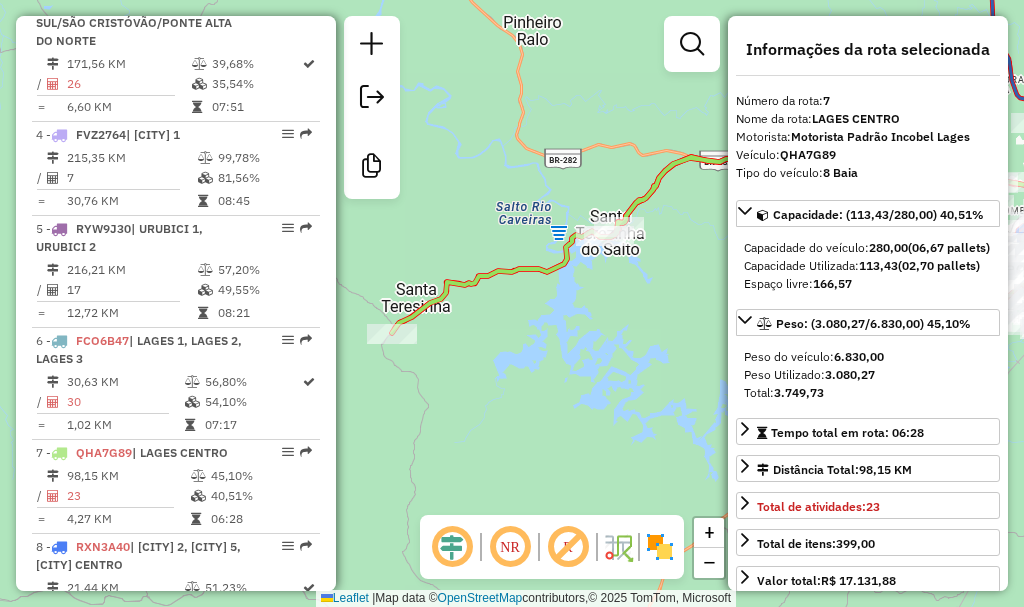 drag, startPoint x: 438, startPoint y: 346, endPoint x: 1016, endPoint y: 350, distance: 578.01385 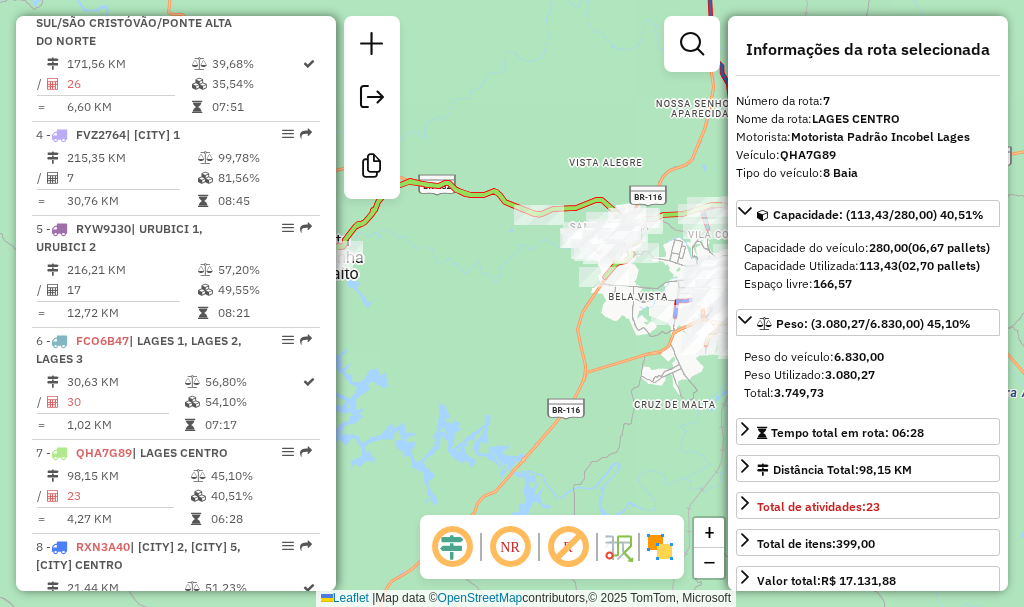 drag, startPoint x: 639, startPoint y: 323, endPoint x: 381, endPoint y: 349, distance: 259.30676 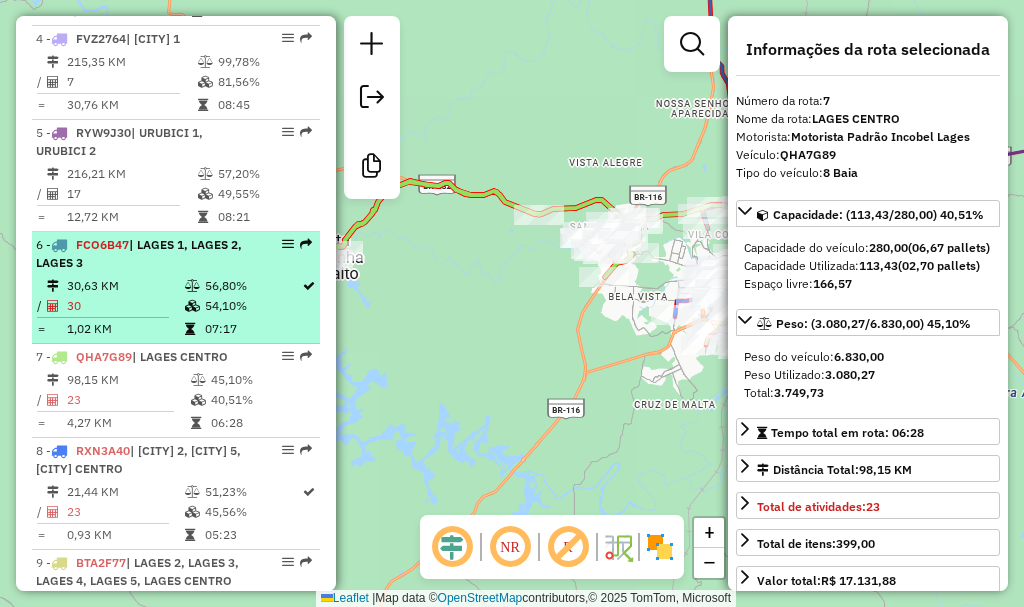 scroll, scrollTop: 1100, scrollLeft: 0, axis: vertical 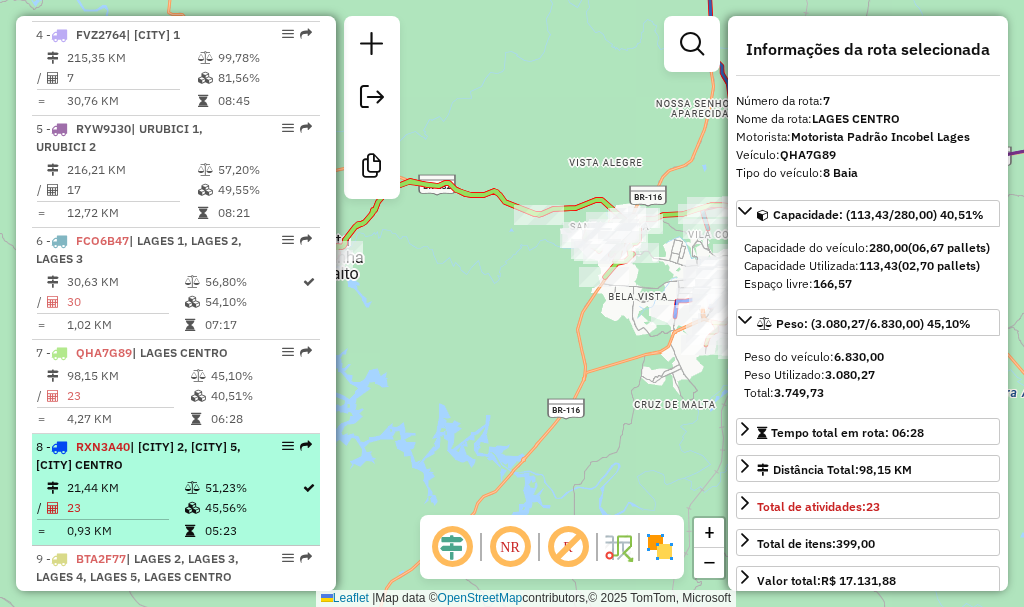 drag, startPoint x: 165, startPoint y: 466, endPoint x: 198, endPoint y: 462, distance: 33.24154 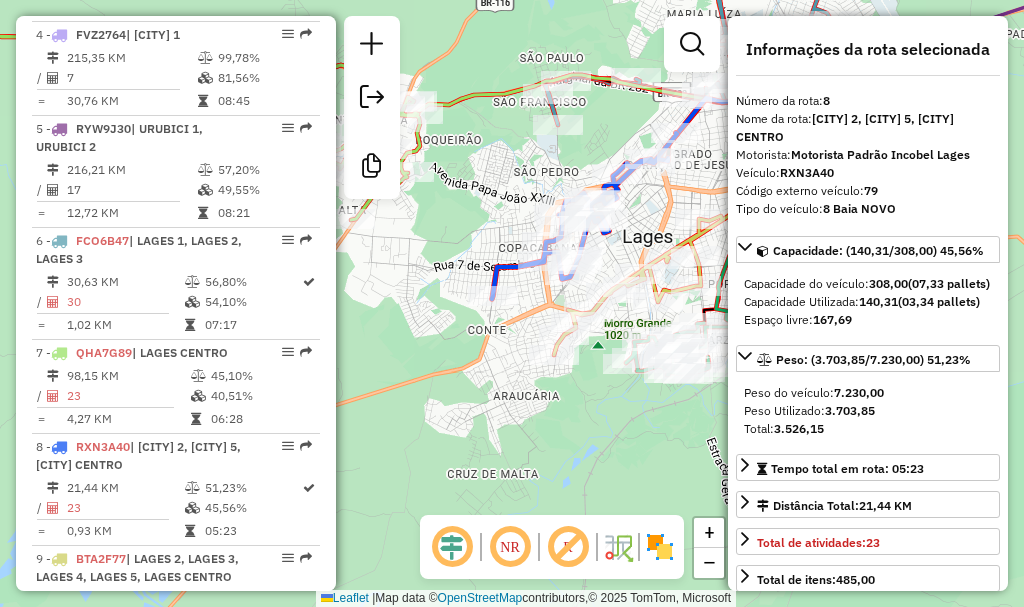drag, startPoint x: 485, startPoint y: 333, endPoint x: 519, endPoint y: 297, distance: 49.517673 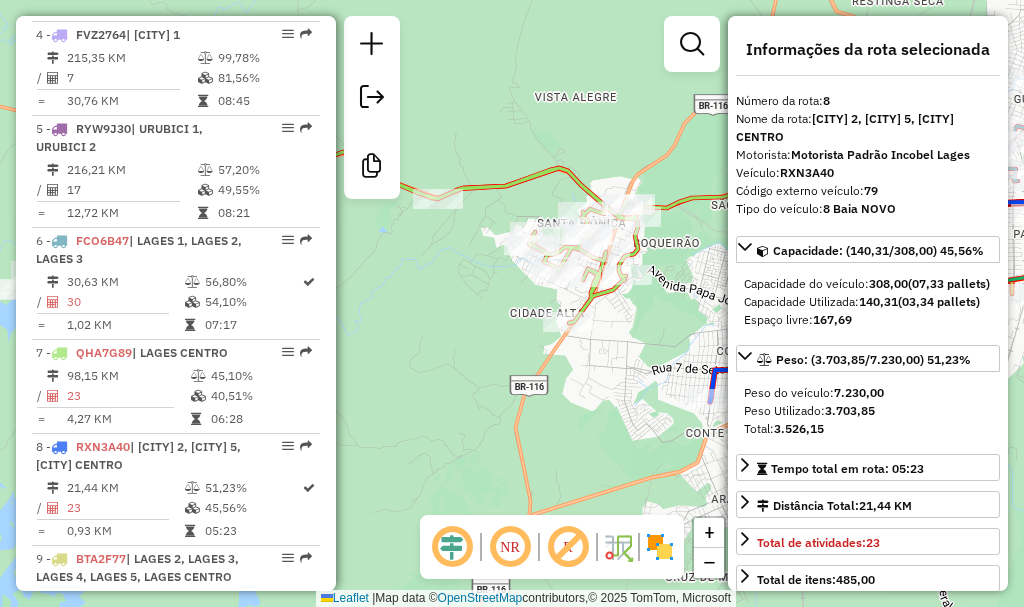drag, startPoint x: 410, startPoint y: 269, endPoint x: 627, endPoint y: 376, distance: 241.94627 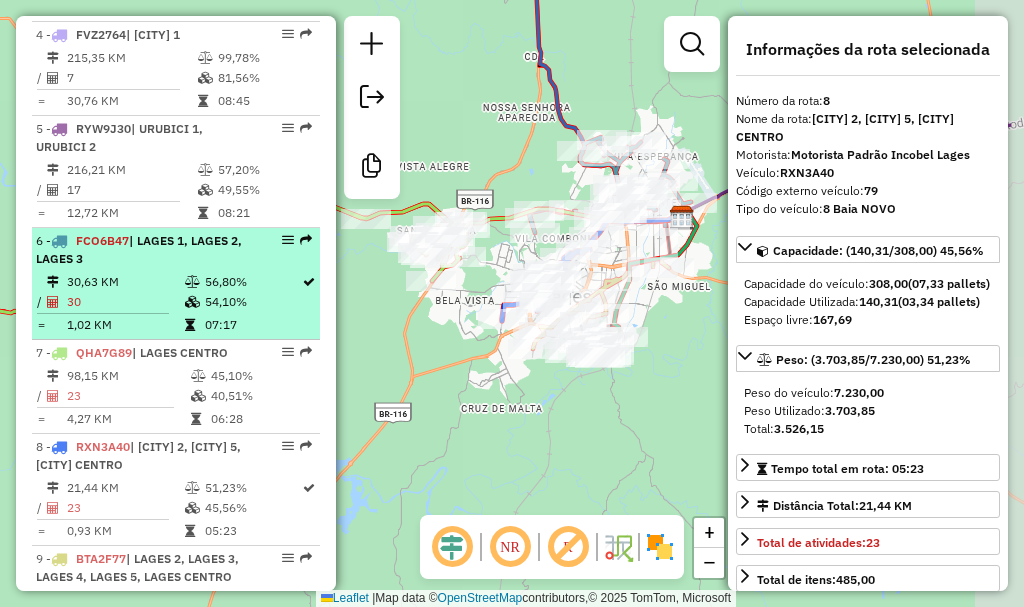 drag, startPoint x: 423, startPoint y: 371, endPoint x: 305, endPoint y: 322, distance: 127.769325 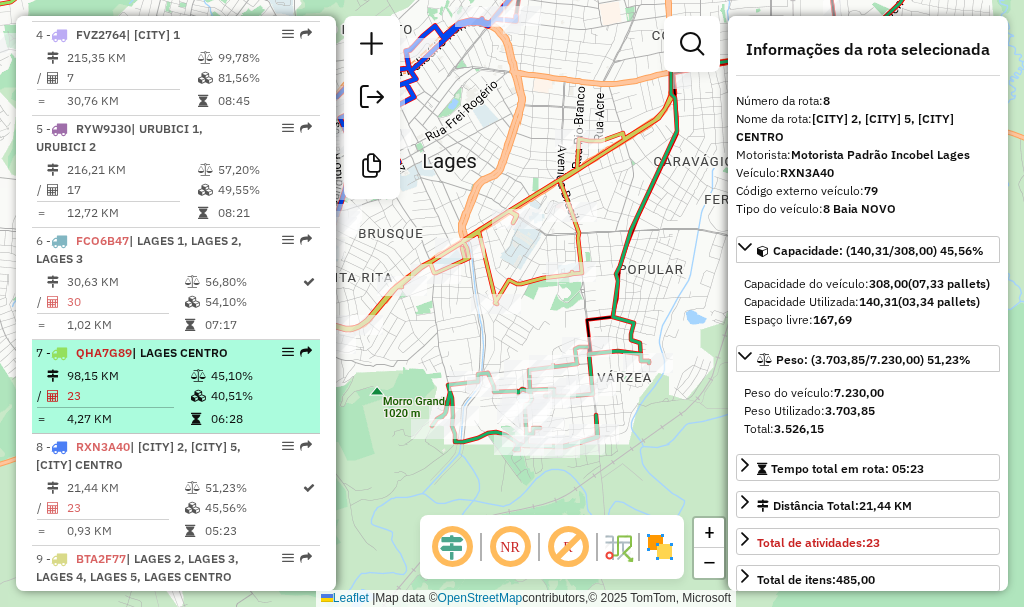 scroll, scrollTop: 1200, scrollLeft: 0, axis: vertical 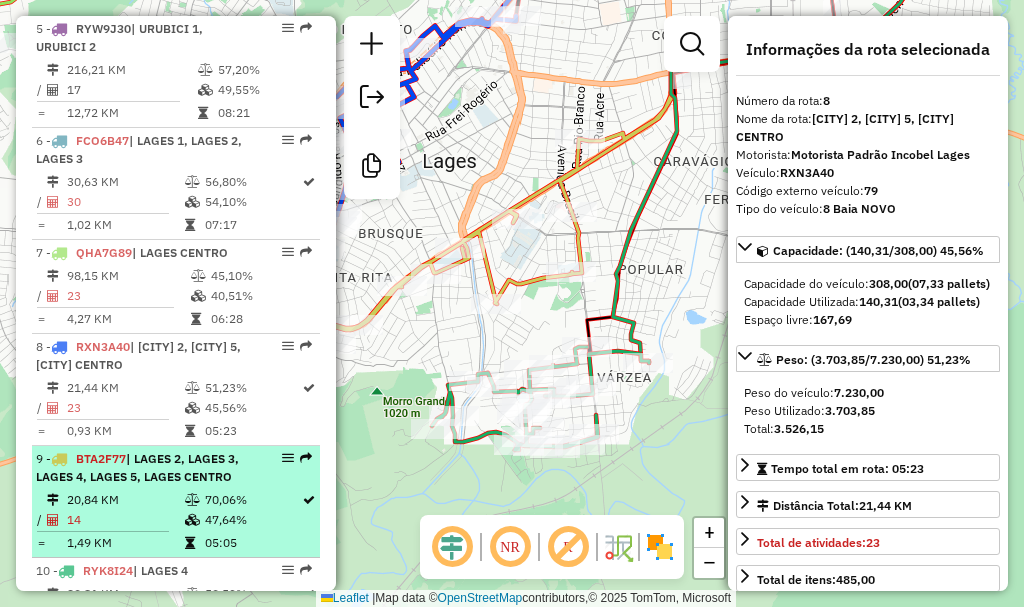 click on "| LAGES 2, LAGES 3, LAGES 4, LAGES 5, LAGES CENTRO" at bounding box center [137, 467] 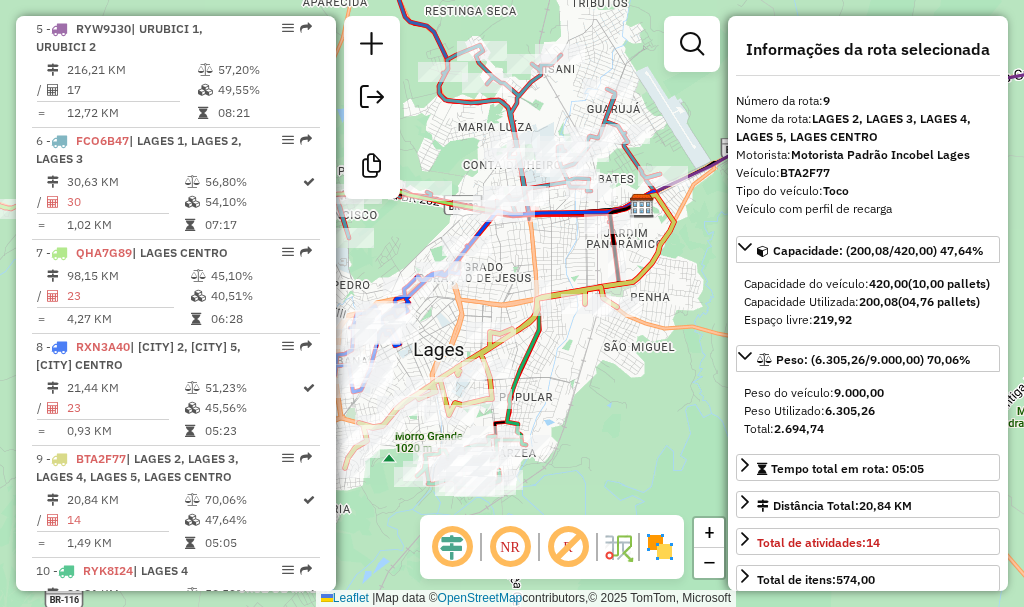 drag, startPoint x: 675, startPoint y: 370, endPoint x: 616, endPoint y: 363, distance: 59.413803 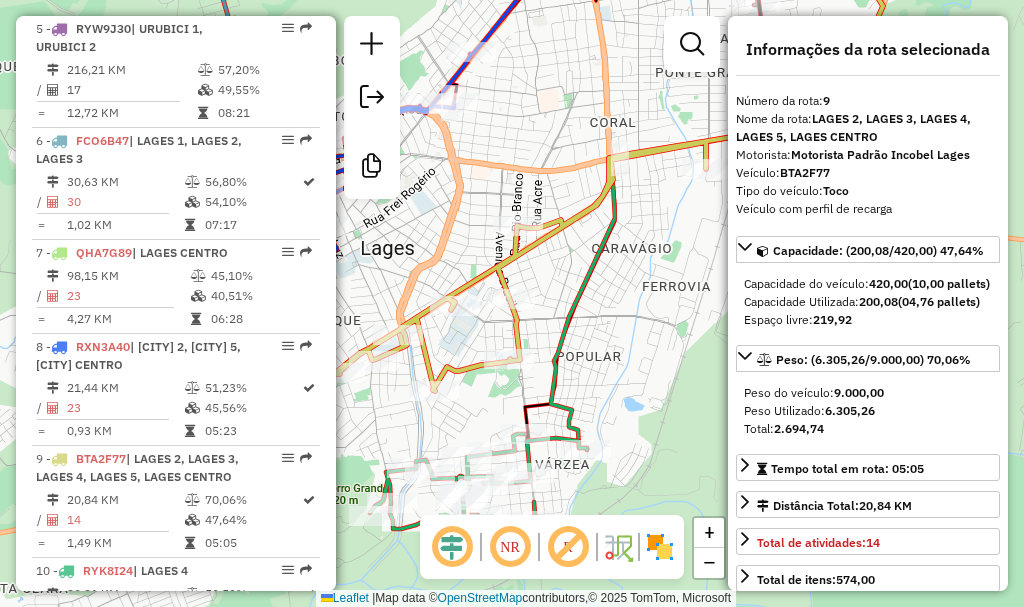 drag, startPoint x: 531, startPoint y: 333, endPoint x: 580, endPoint y: 302, distance: 57.982758 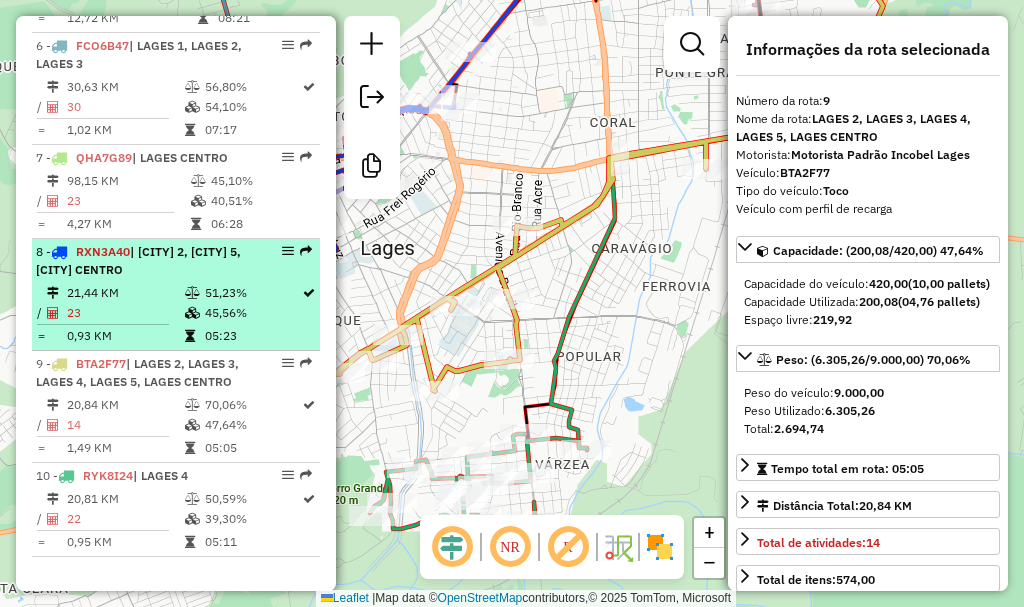 scroll, scrollTop: 1313, scrollLeft: 0, axis: vertical 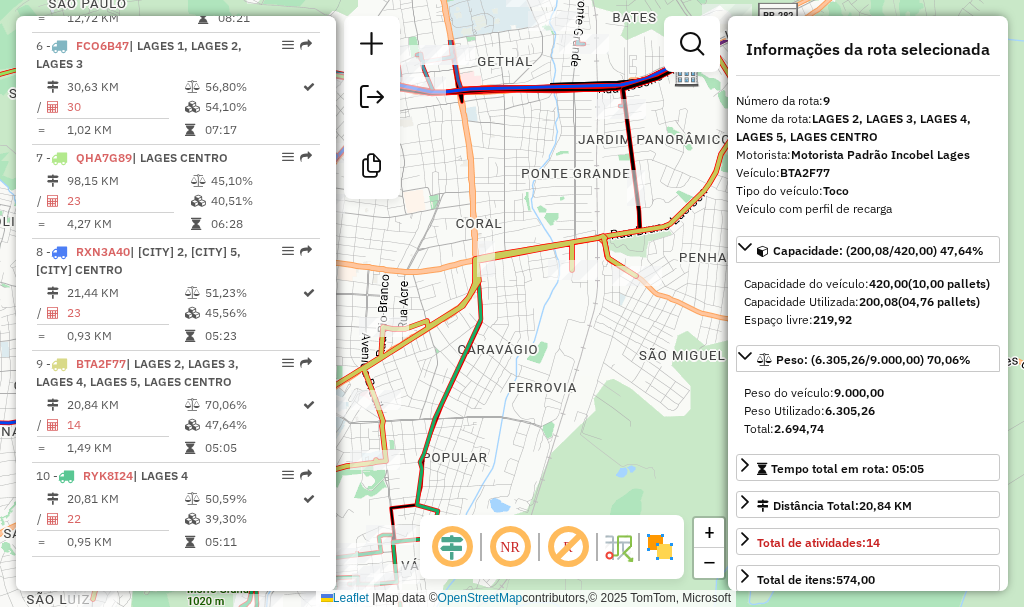 drag, startPoint x: 675, startPoint y: 277, endPoint x: 569, endPoint y: 312, distance: 111.62885 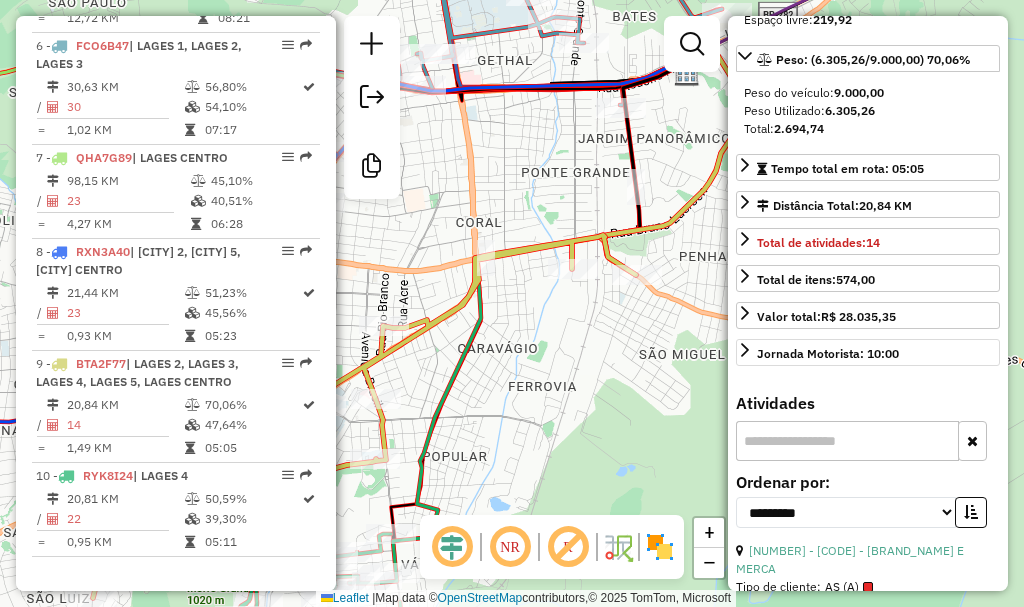 scroll, scrollTop: 400, scrollLeft: 0, axis: vertical 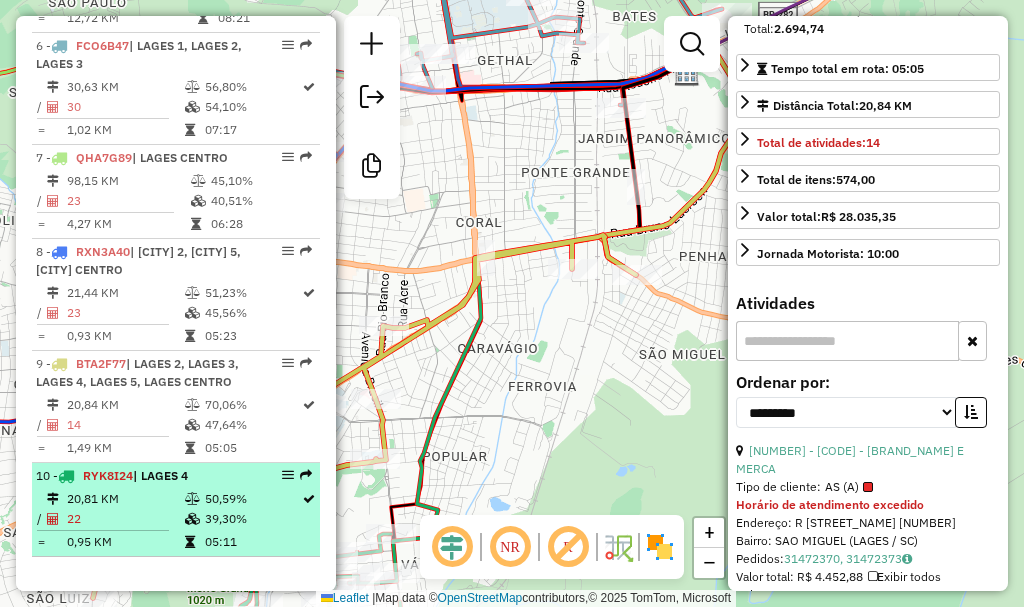 click on "50,59%" at bounding box center (252, 499) 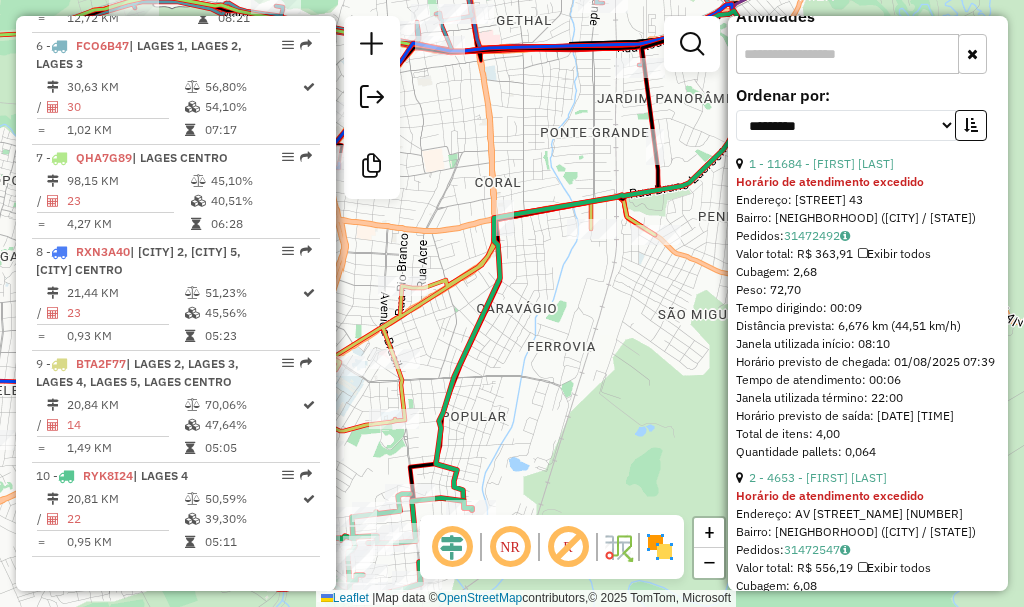 scroll, scrollTop: 682, scrollLeft: 0, axis: vertical 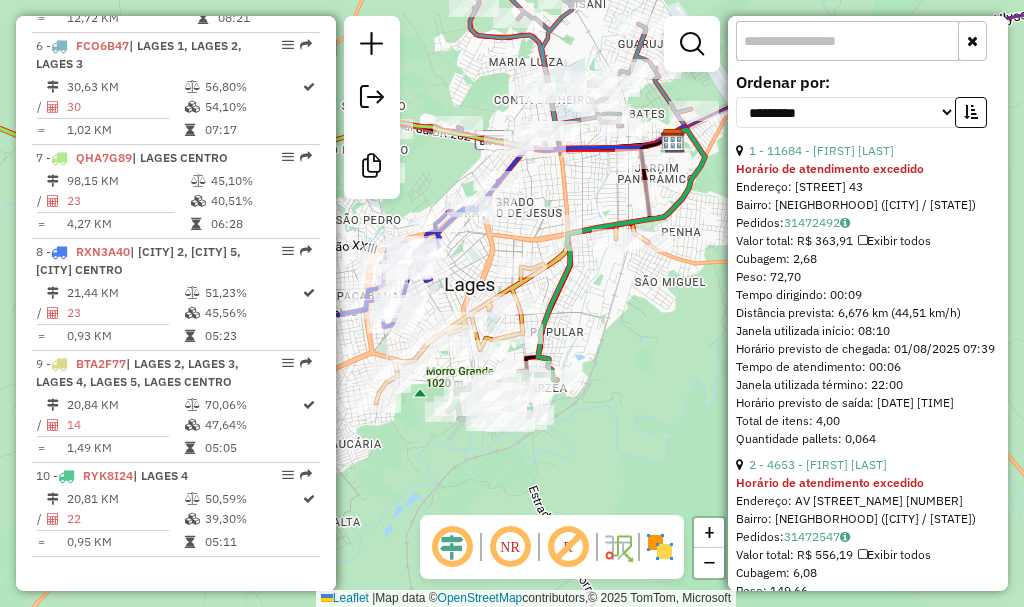 drag, startPoint x: 548, startPoint y: 360, endPoint x: 590, endPoint y: 277, distance: 93.0215 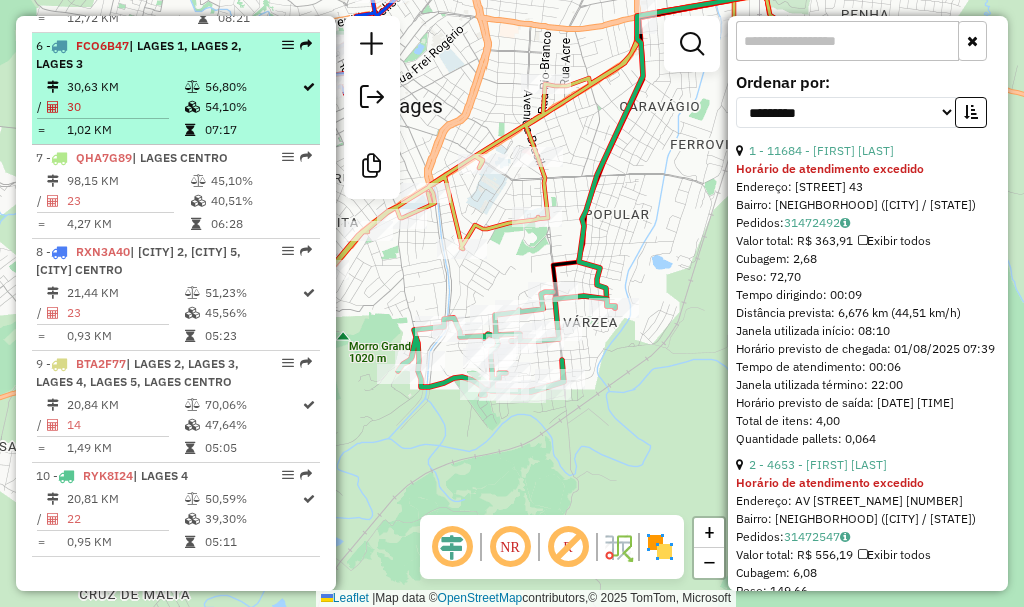 click on "30,63 KM" at bounding box center [125, 87] 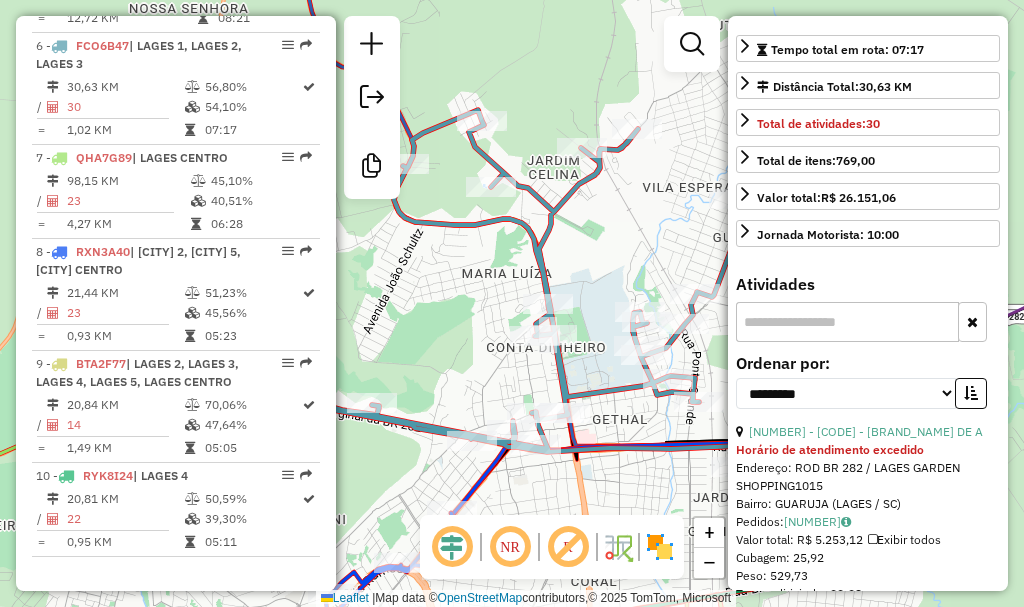 scroll, scrollTop: 364, scrollLeft: 0, axis: vertical 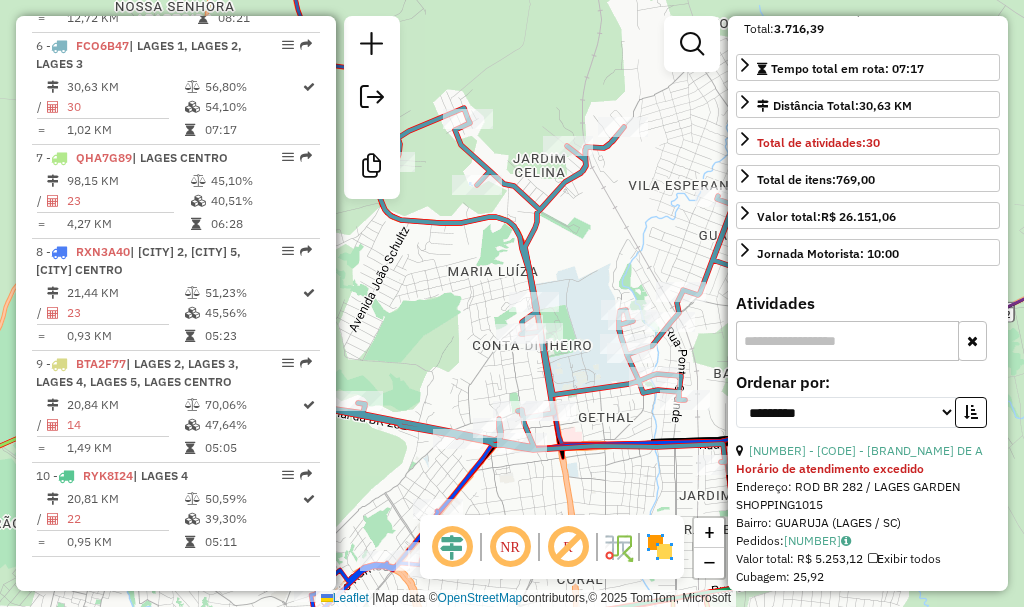 drag, startPoint x: 631, startPoint y: 255, endPoint x: 439, endPoint y: 245, distance: 192.26024 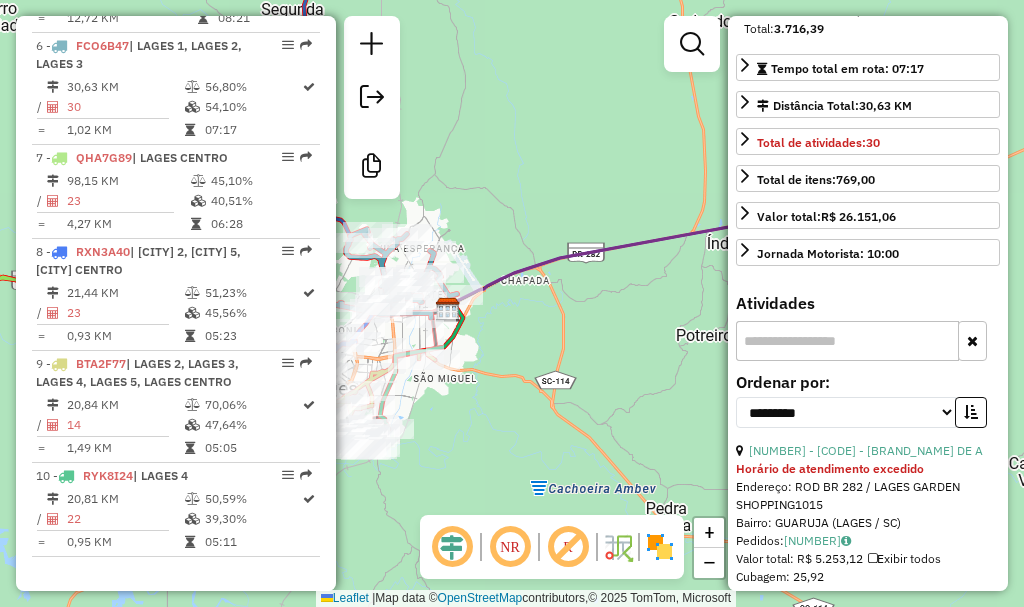drag, startPoint x: 663, startPoint y: 321, endPoint x: 515, endPoint y: 309, distance: 148.48569 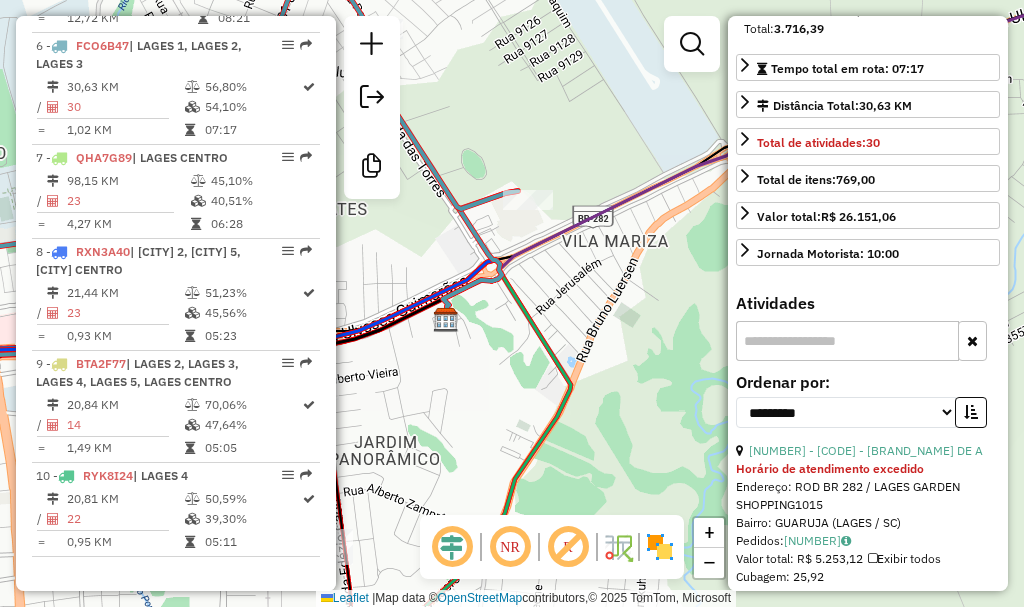 drag, startPoint x: 418, startPoint y: 328, endPoint x: 530, endPoint y: 260, distance: 131.02672 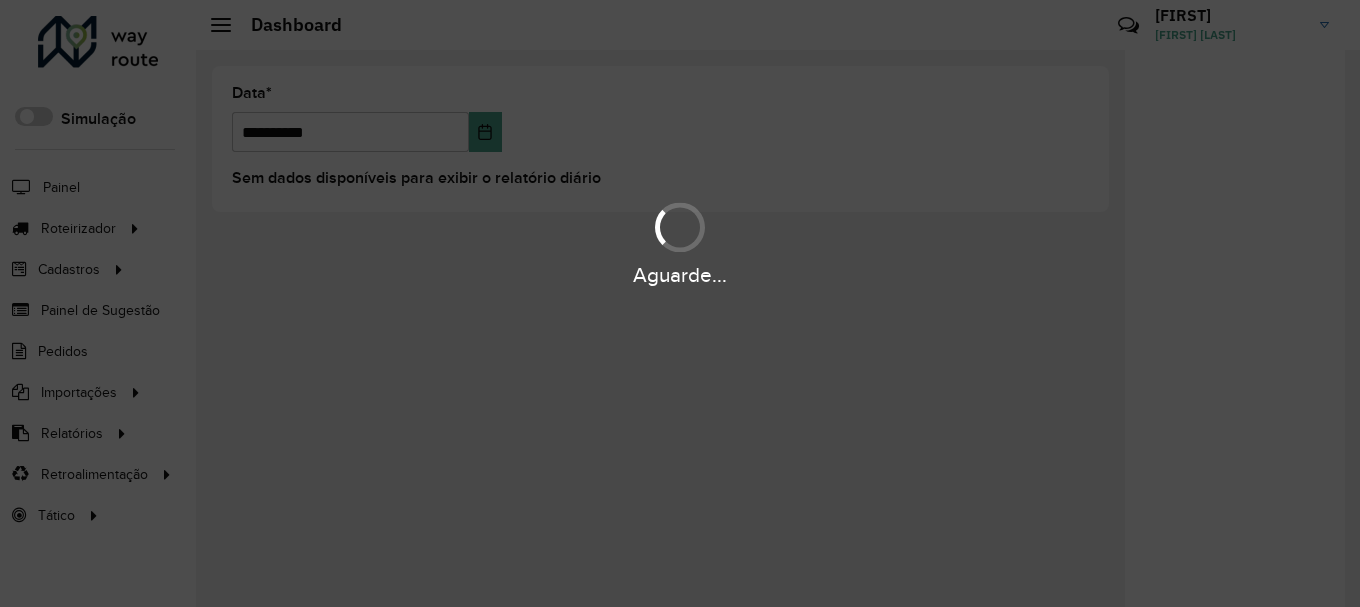 scroll, scrollTop: 0, scrollLeft: 0, axis: both 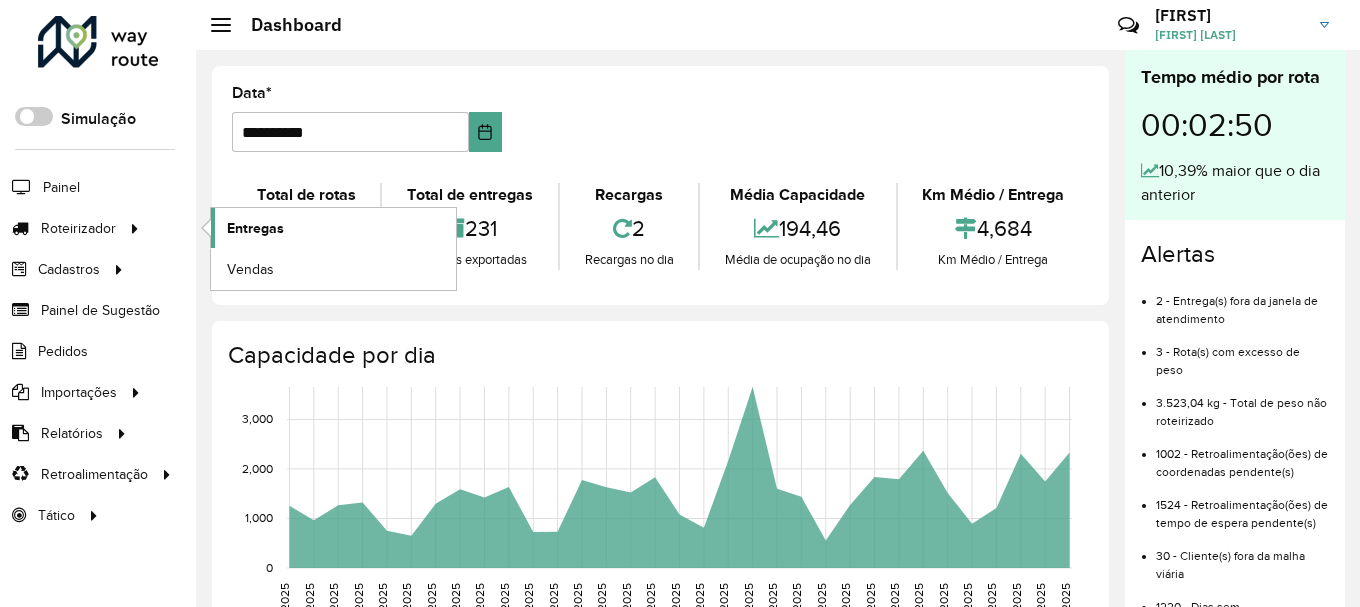 click on "Entregas" 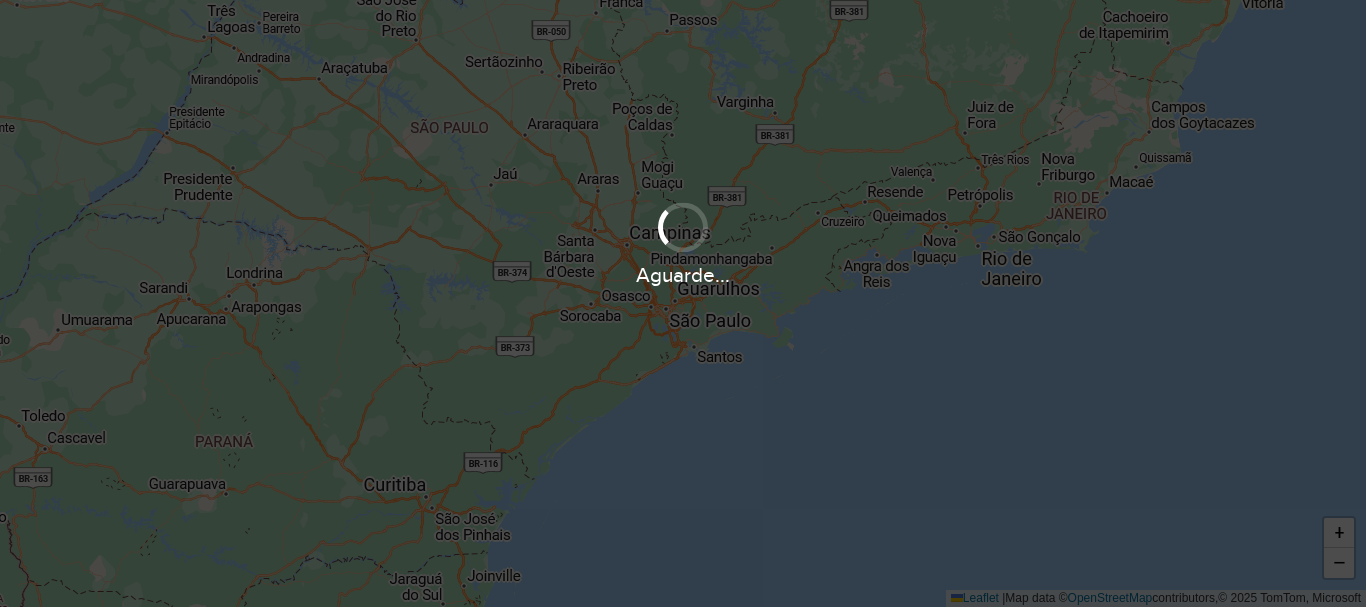 scroll, scrollTop: 0, scrollLeft: 0, axis: both 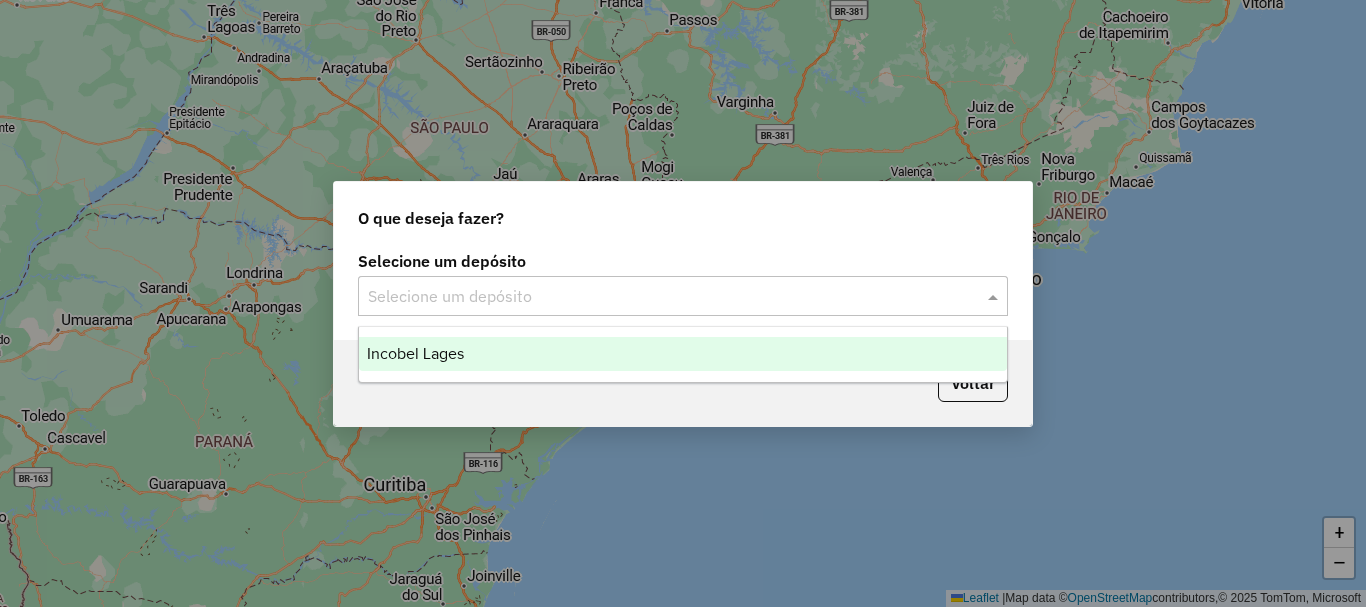 click 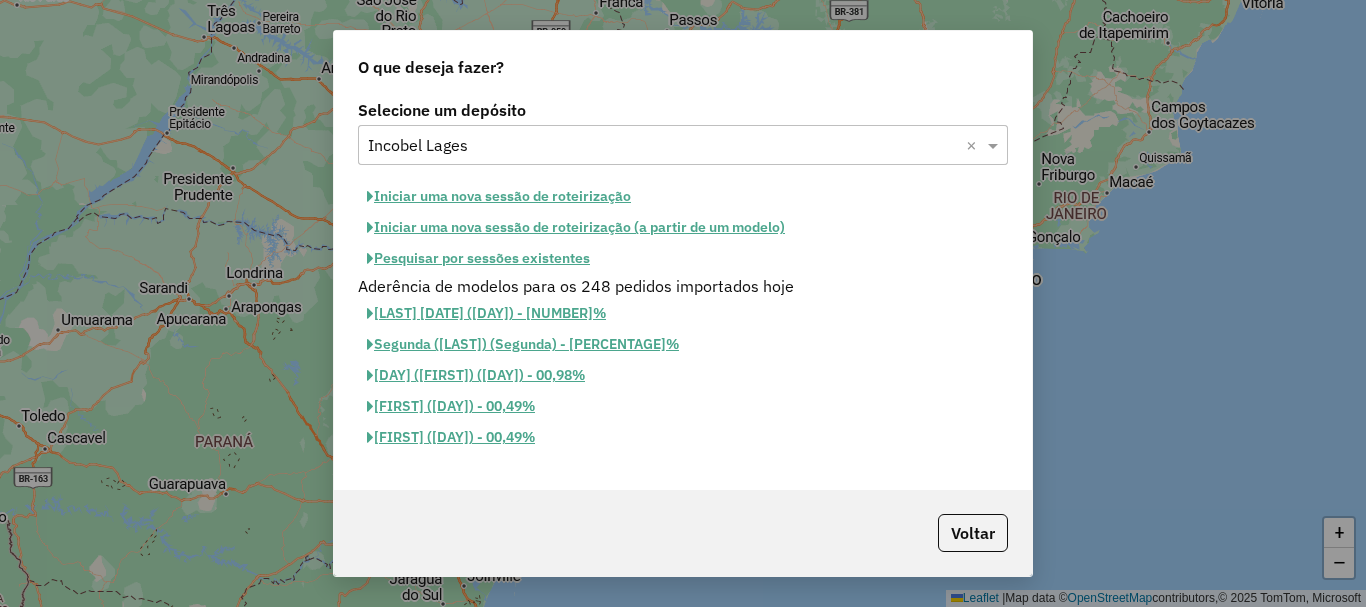 click on "Iniciar uma nova sessão de roteirização" 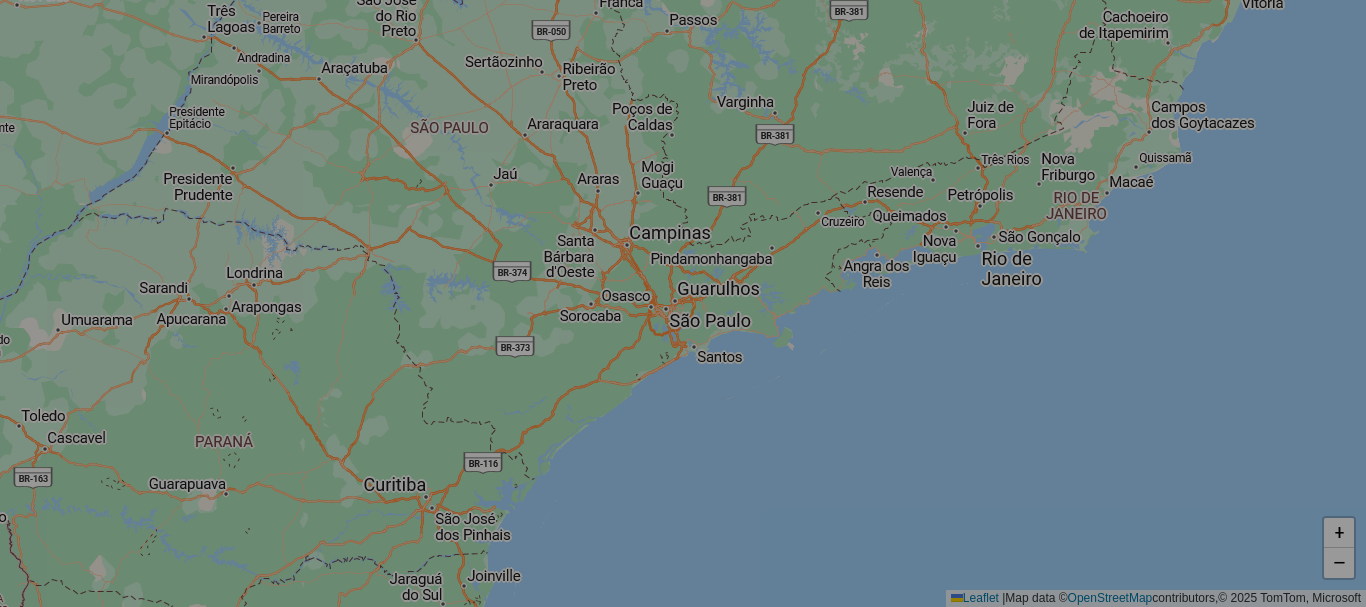 select on "*" 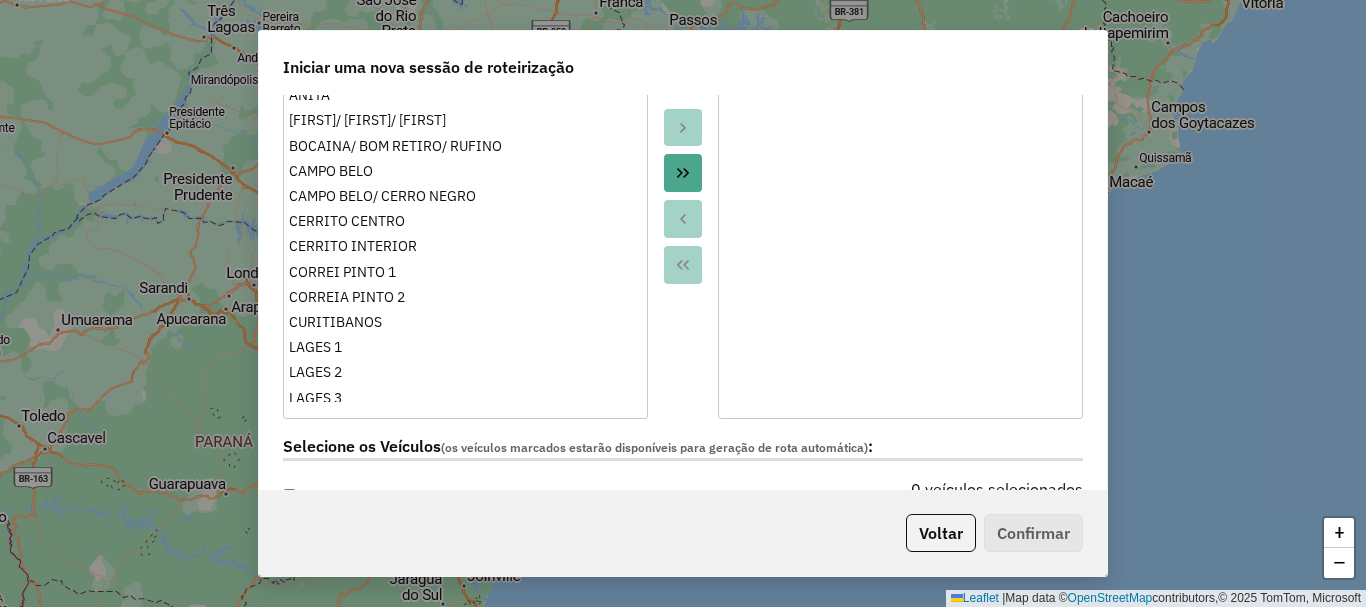 scroll, scrollTop: 600, scrollLeft: 0, axis: vertical 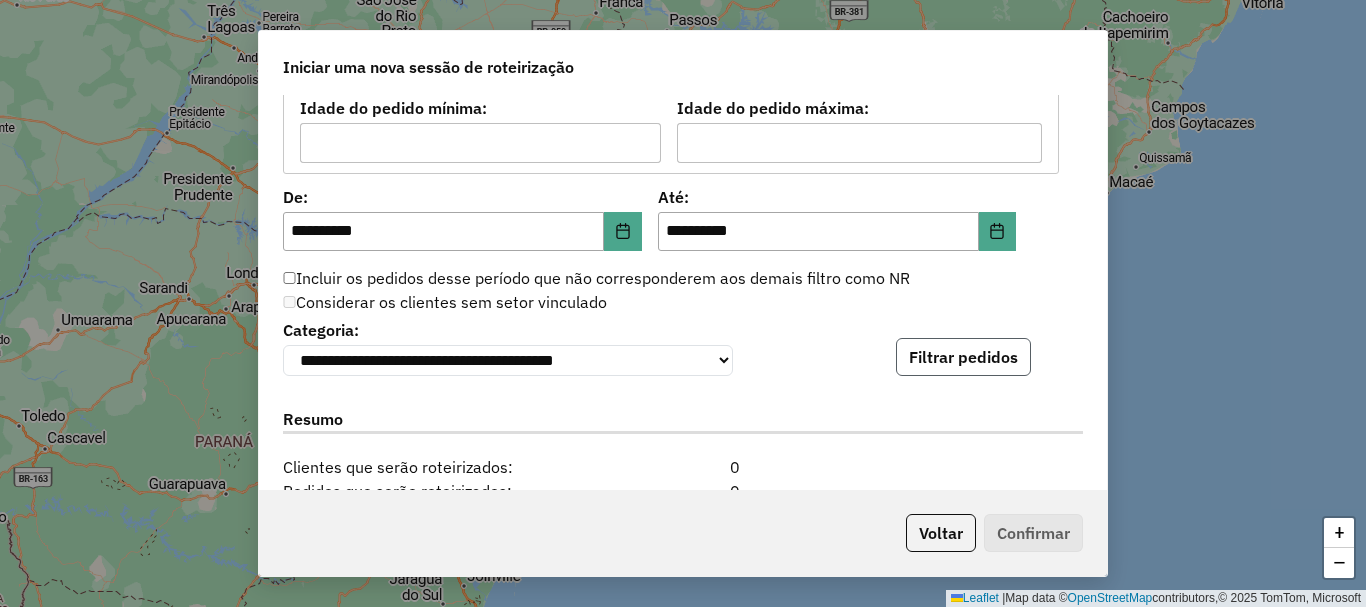 click on "Filtrar pedidos" 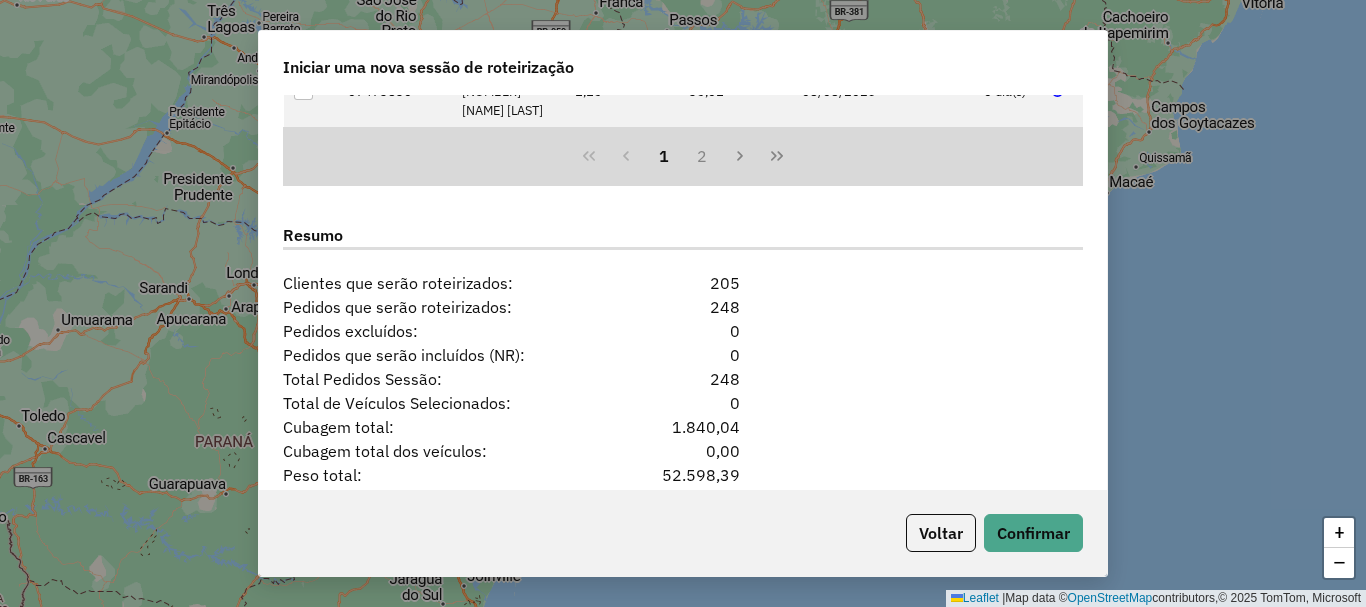 scroll, scrollTop: 2554, scrollLeft: 0, axis: vertical 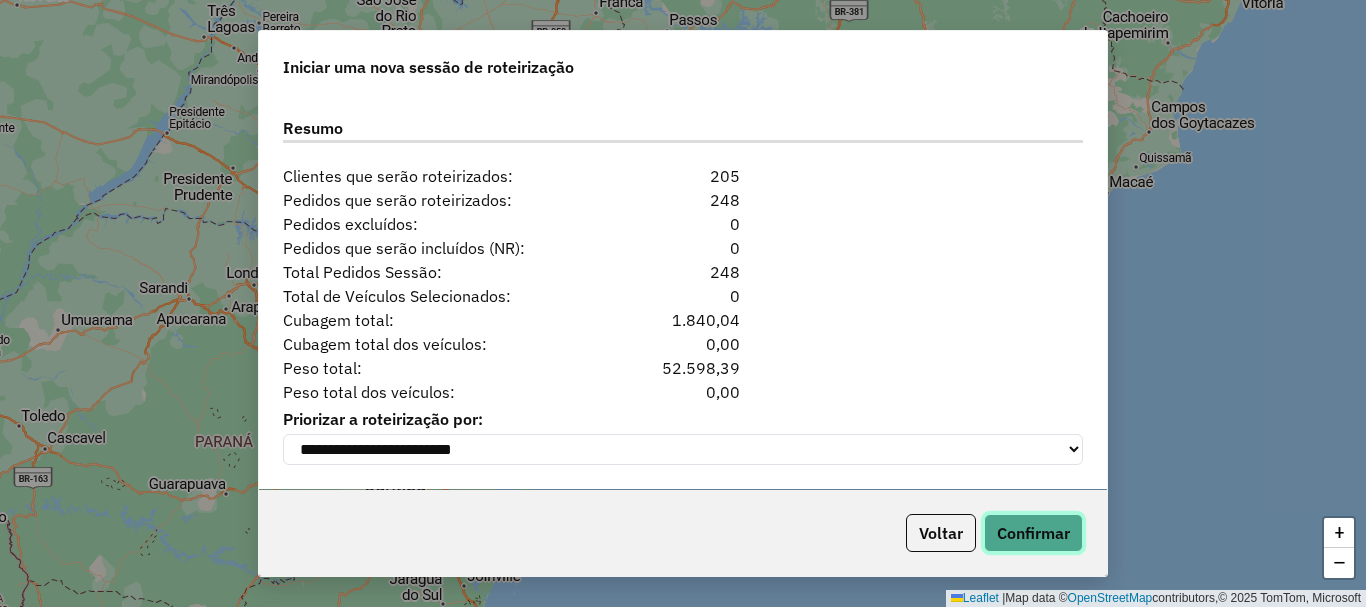 click on "Confirmar" 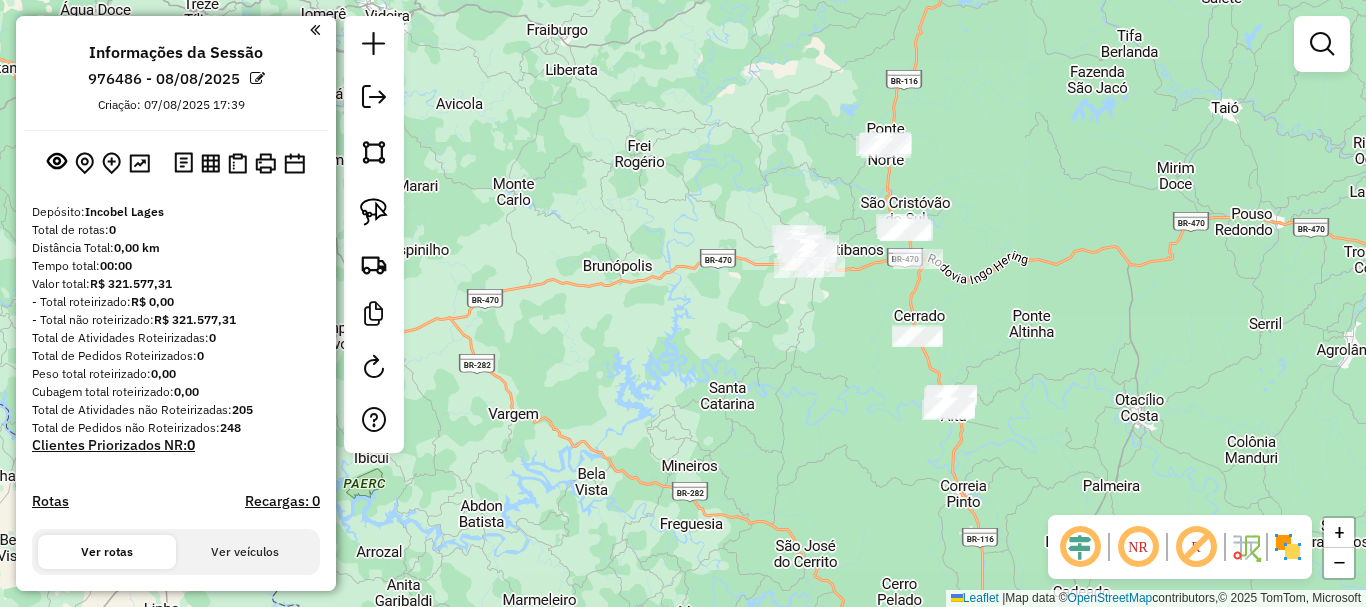 drag, startPoint x: 562, startPoint y: 171, endPoint x: 898, endPoint y: 533, distance: 493.90283 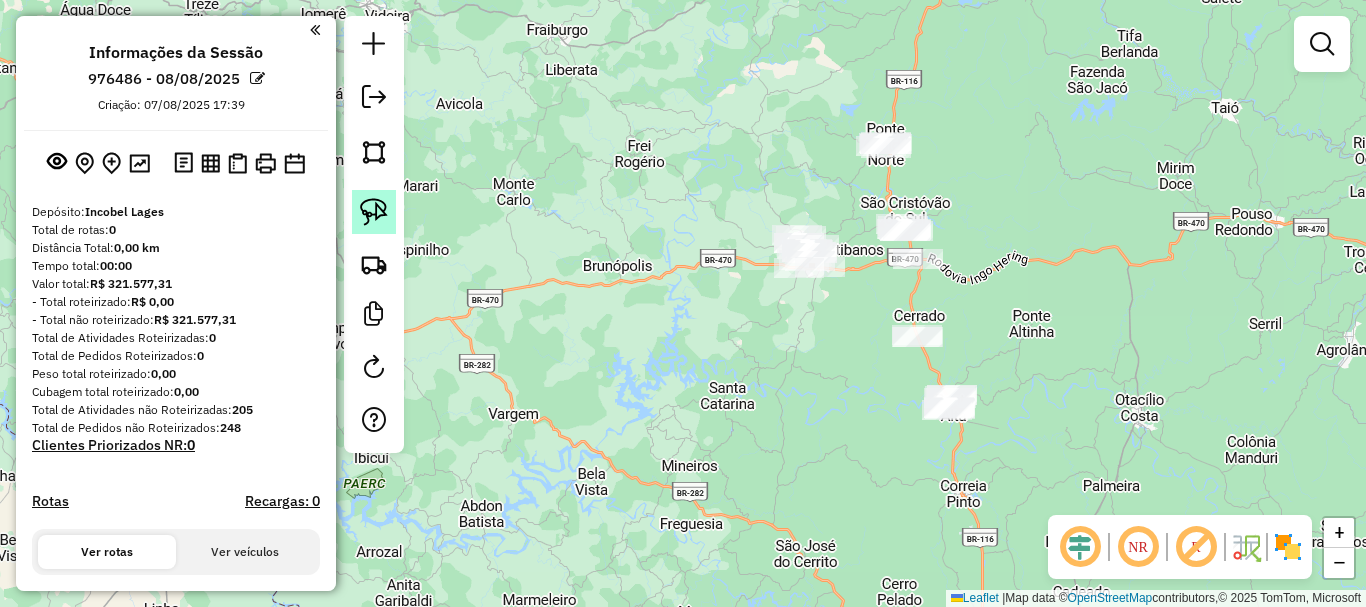 click 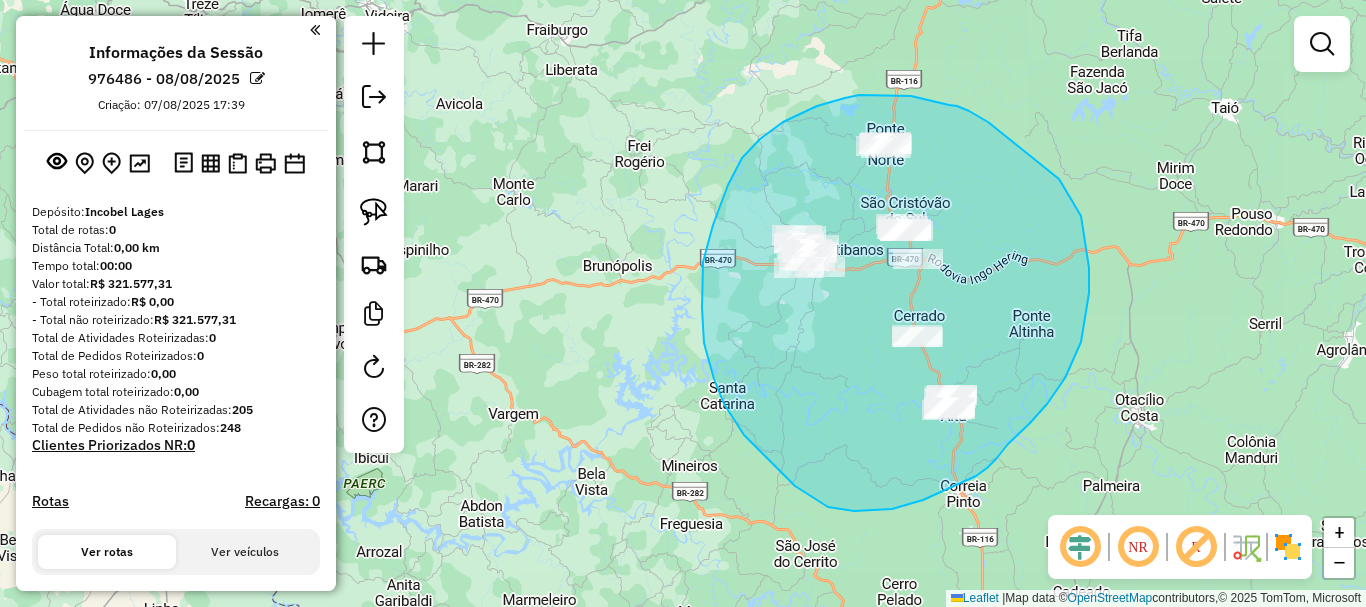drag, startPoint x: 911, startPoint y: 96, endPoint x: 947, endPoint y: 105, distance: 37.107952 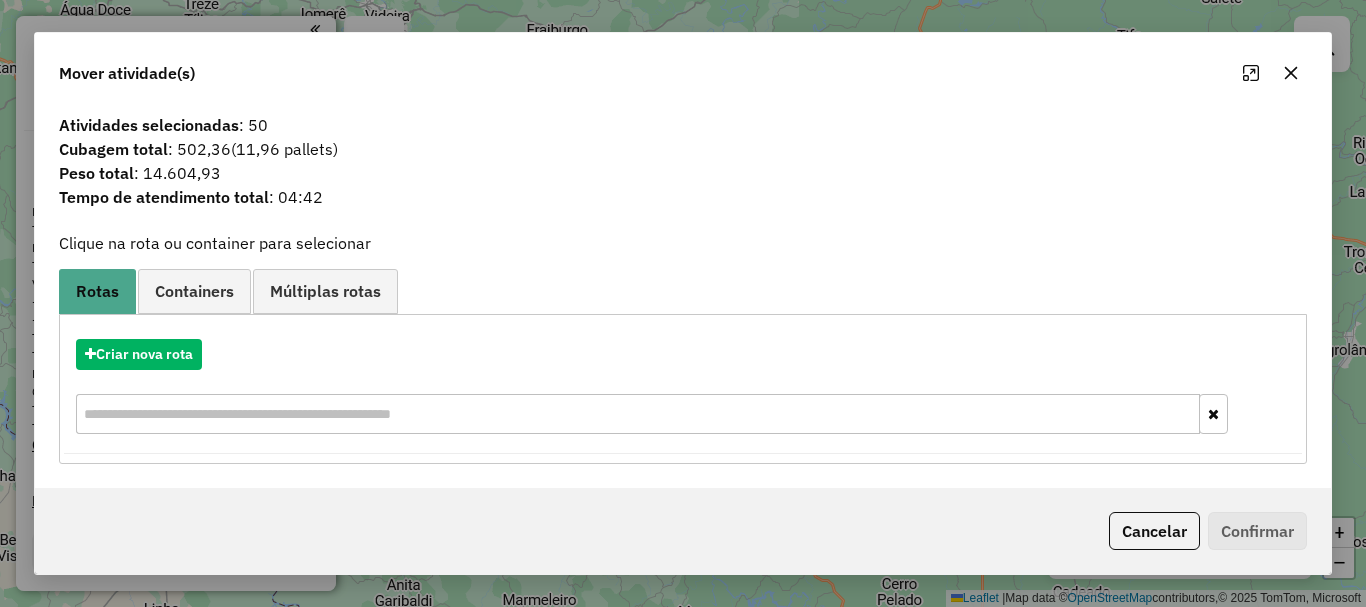 click at bounding box center (638, 414) 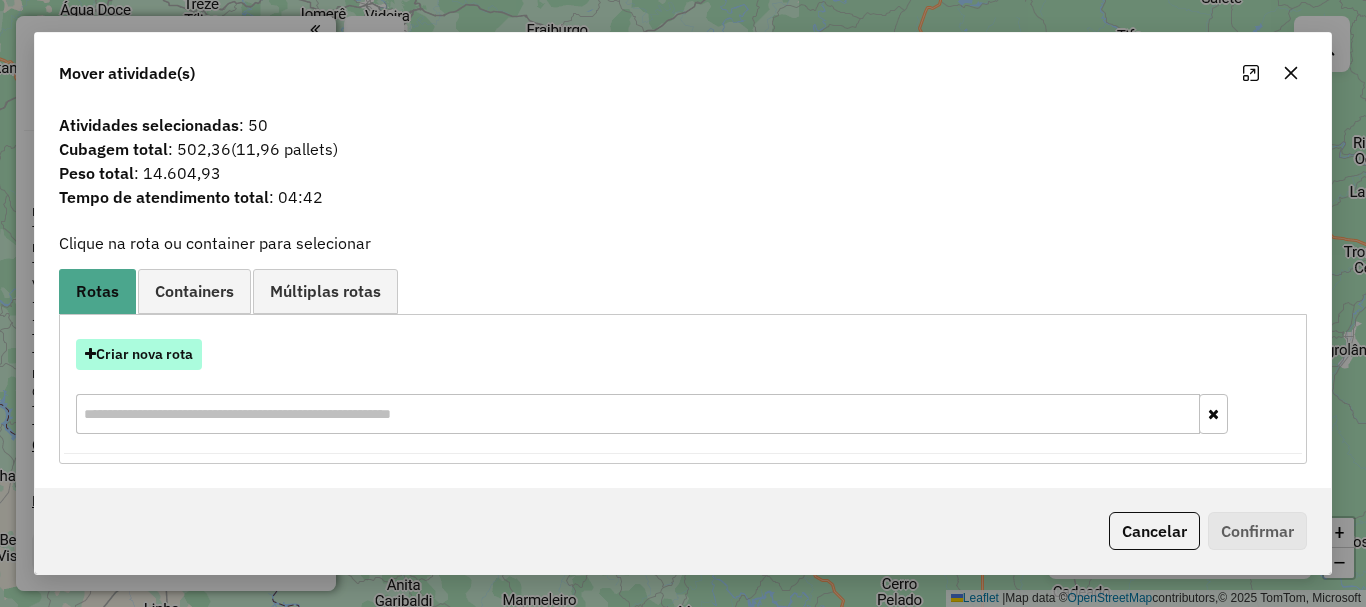 click on "Criar nova rota" at bounding box center [139, 354] 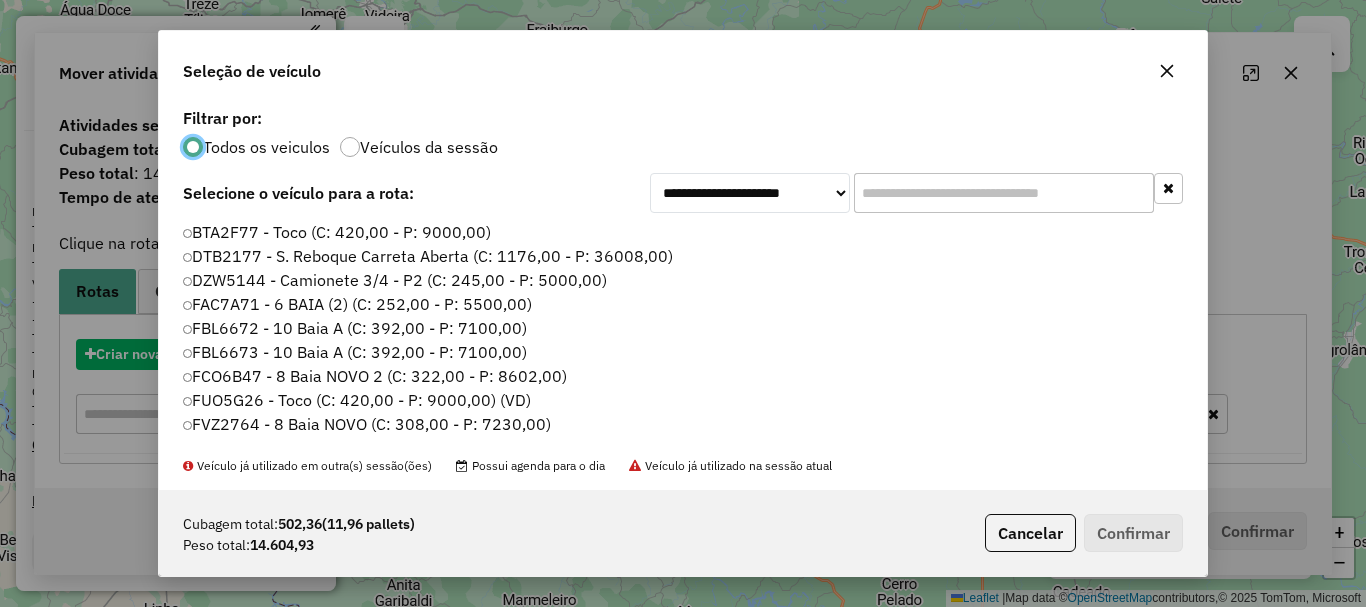 scroll, scrollTop: 11, scrollLeft: 6, axis: both 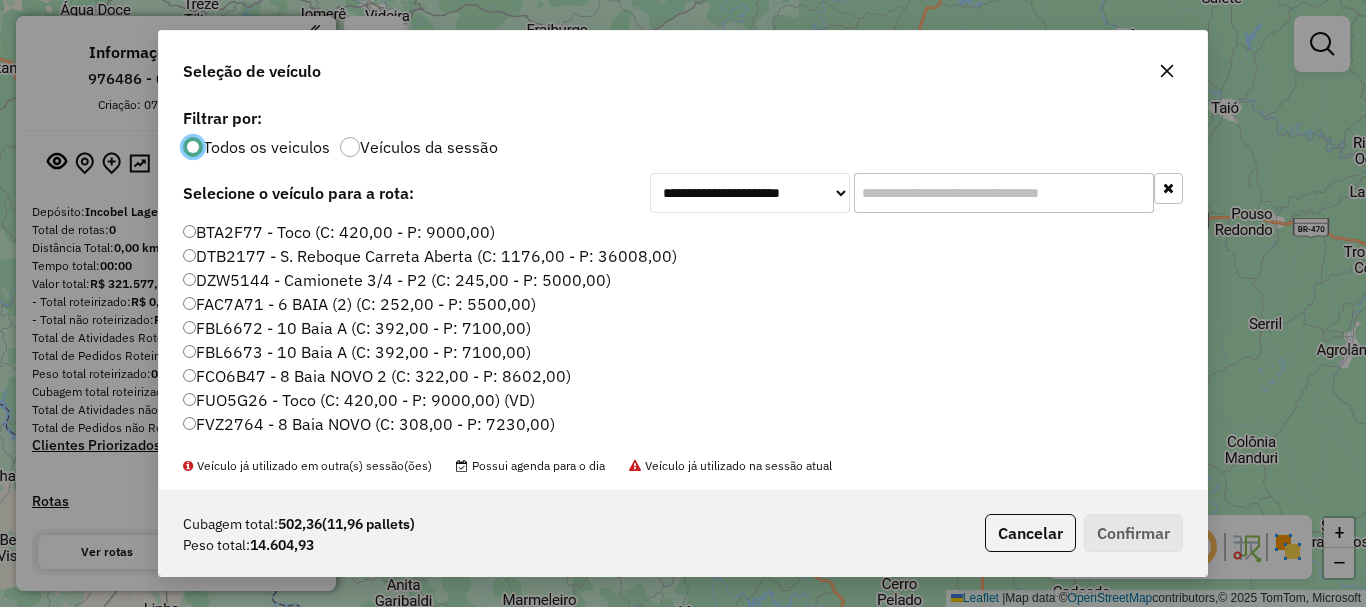 click 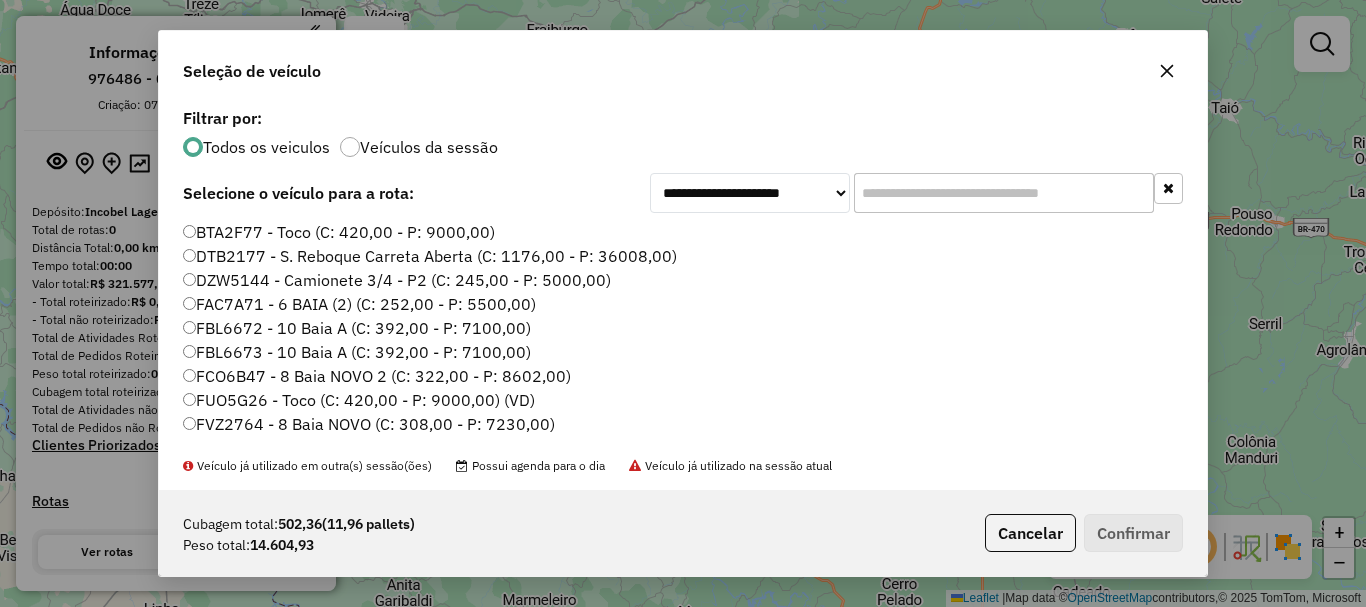 click 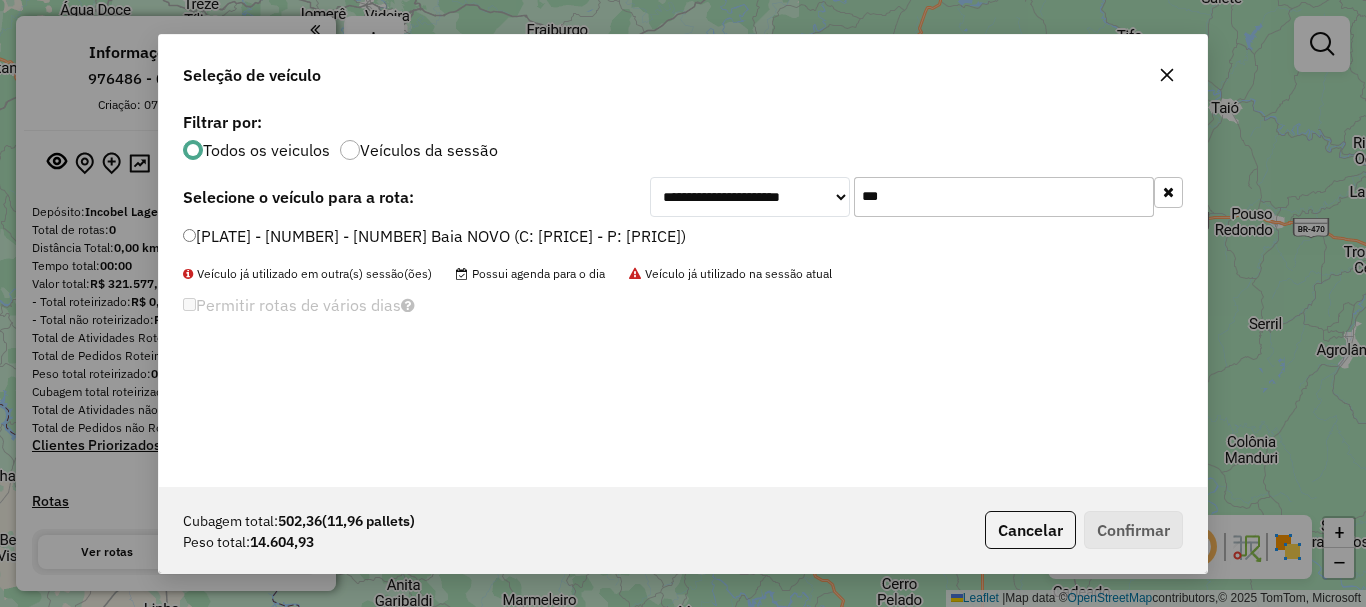 type on "***" 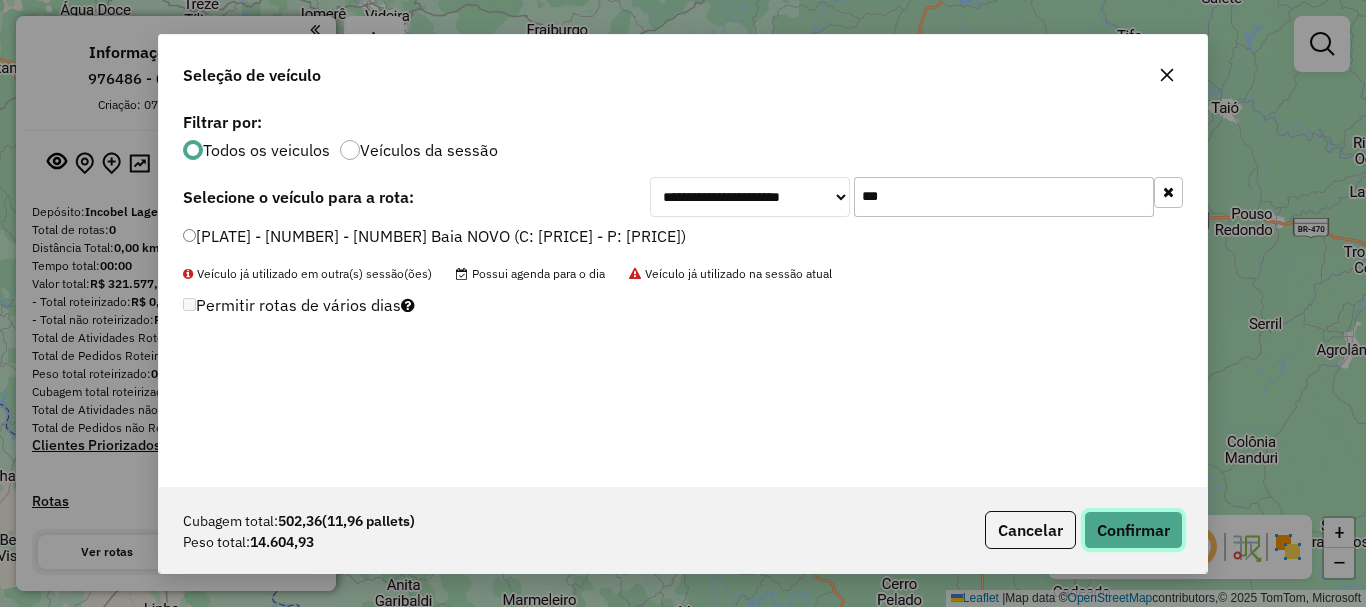 click on "Confirmar" 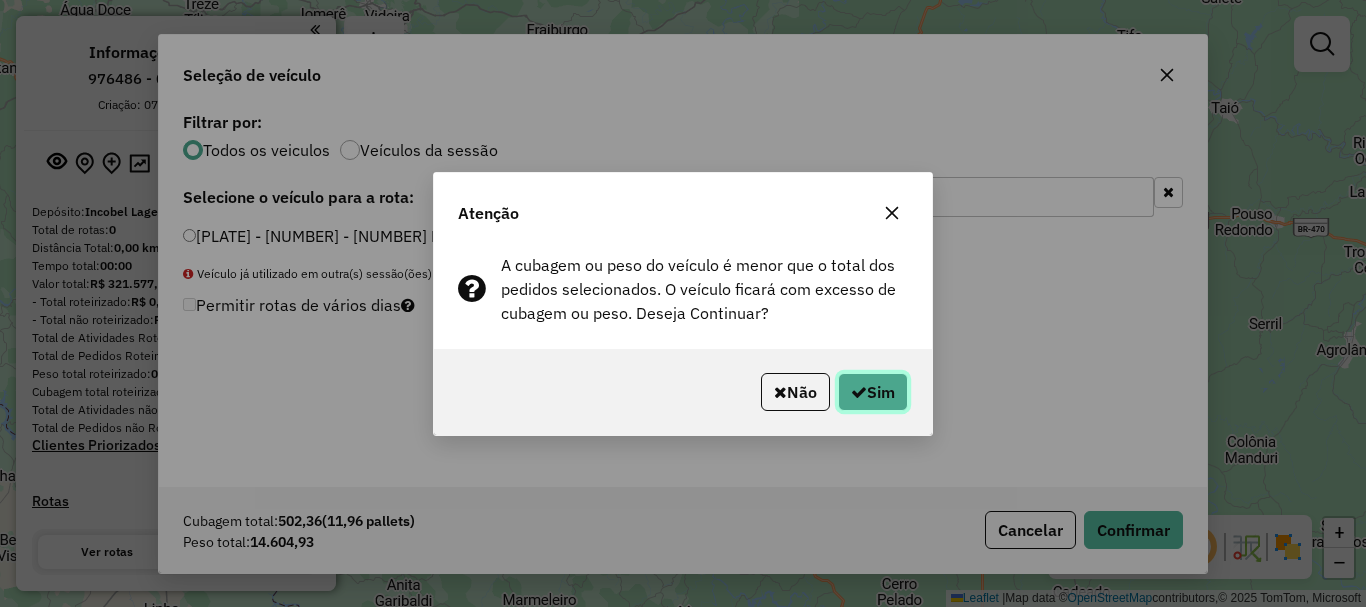 click on "Sim" 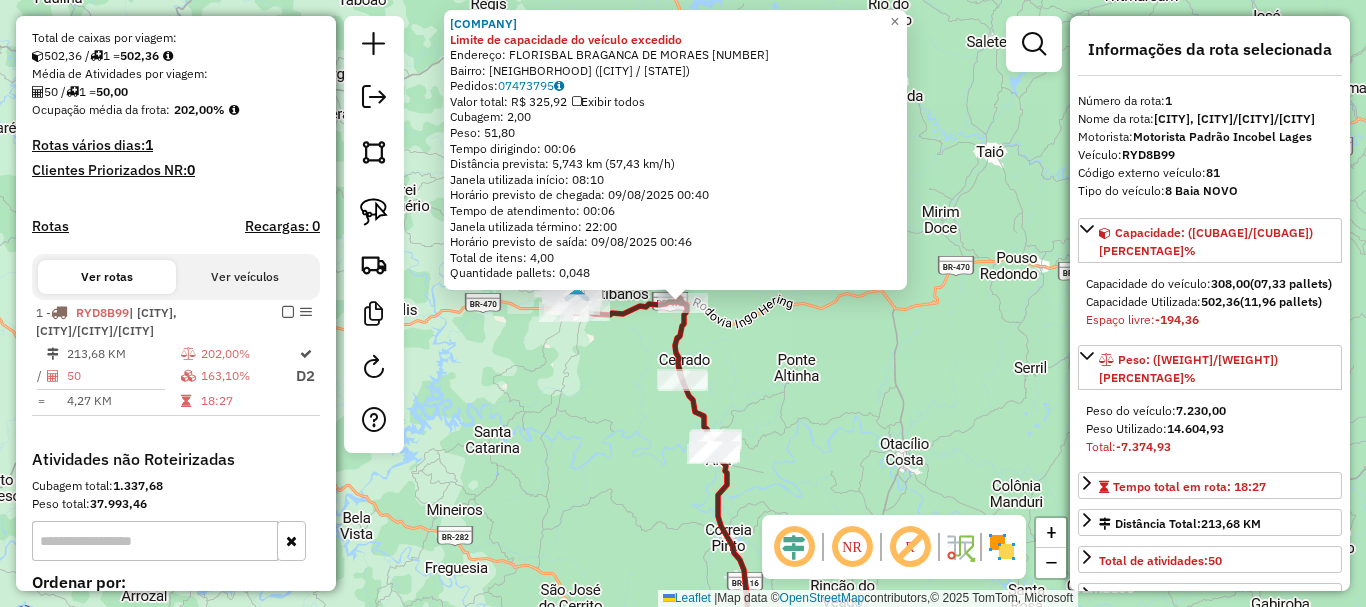 scroll, scrollTop: 663, scrollLeft: 0, axis: vertical 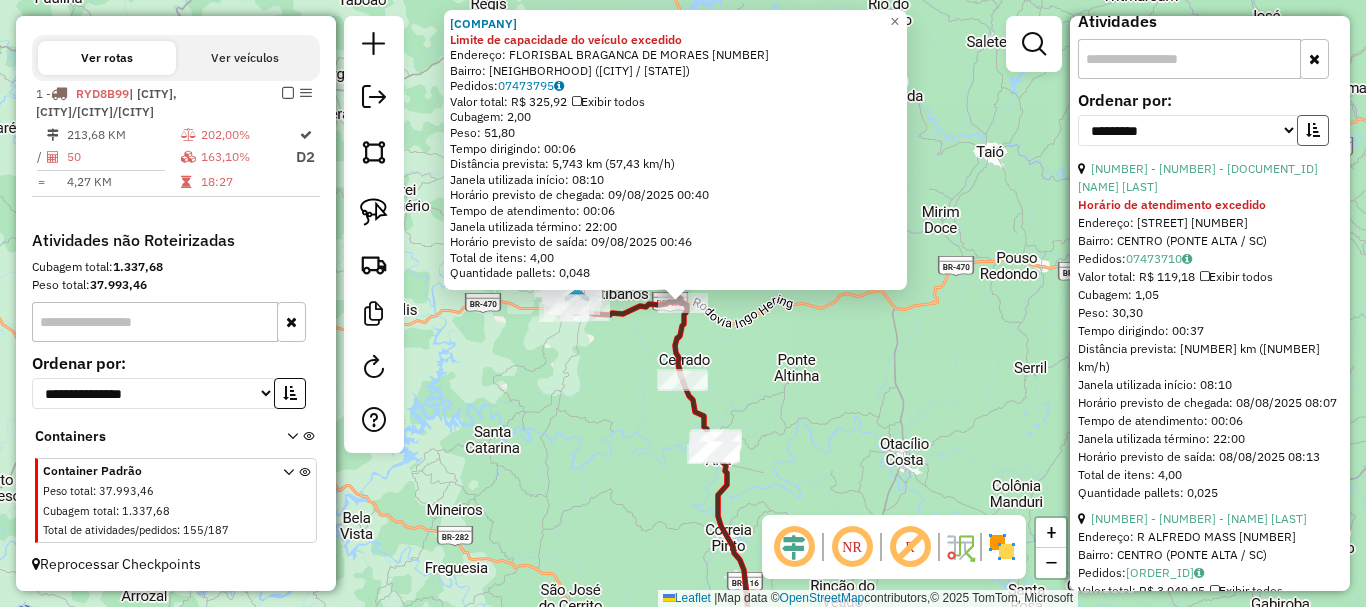 click at bounding box center (1313, 130) 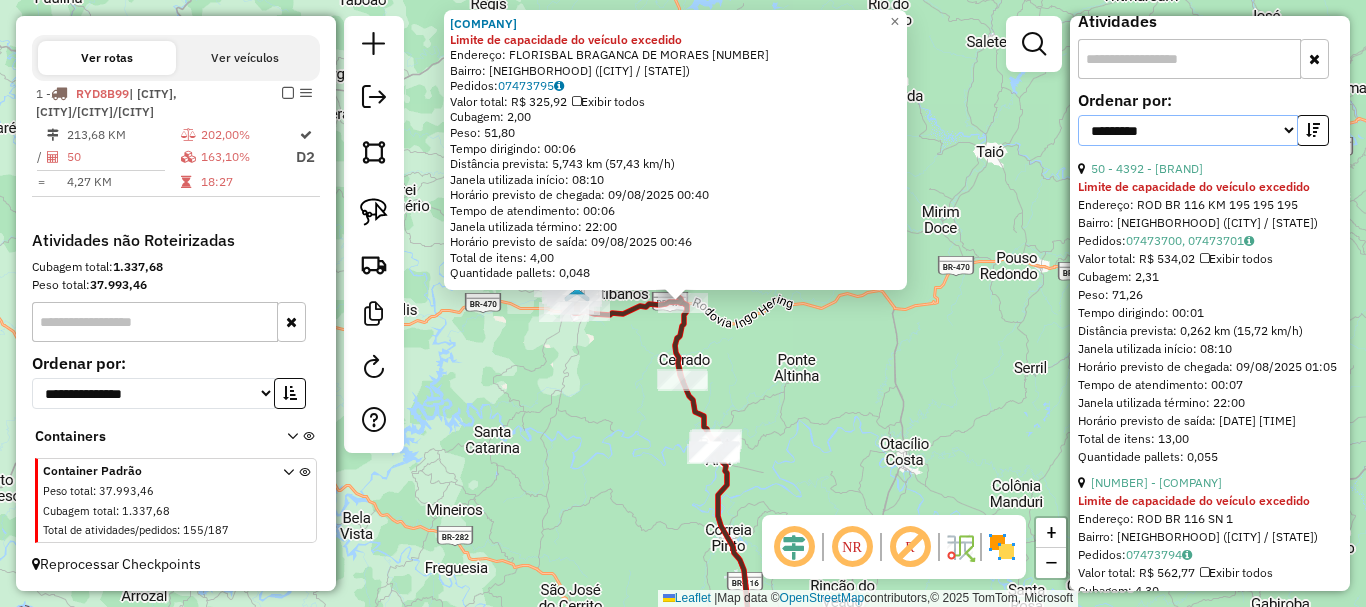 click on "**********" at bounding box center [1188, 130] 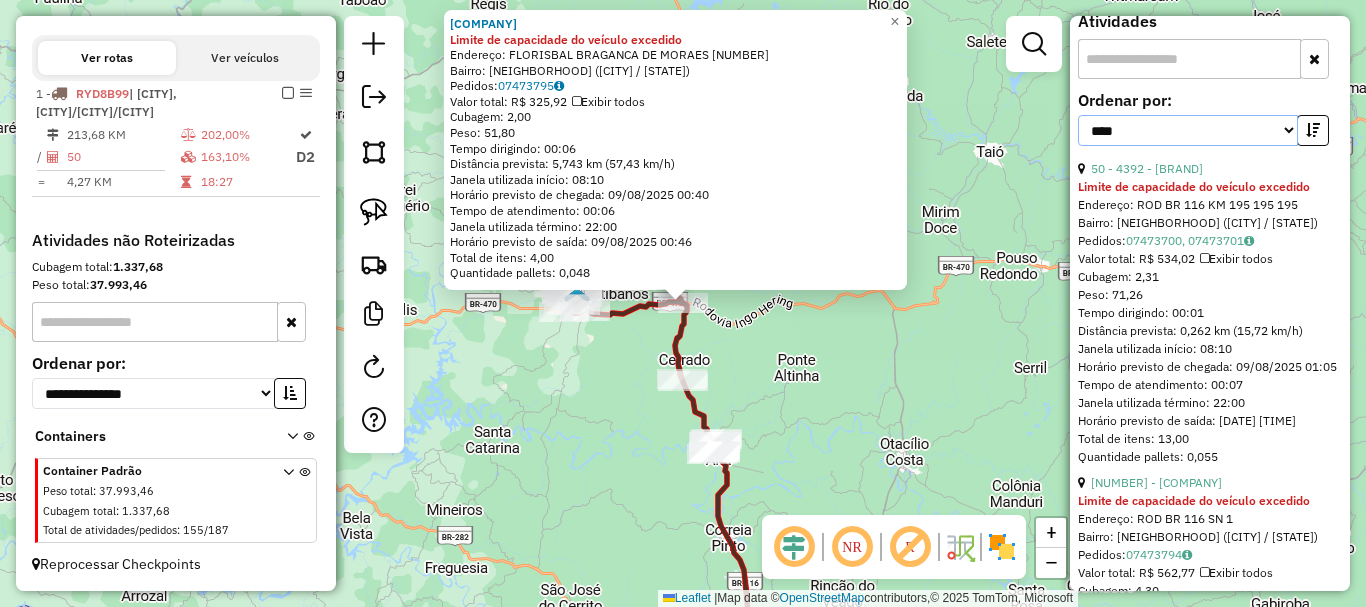 click on "**********" at bounding box center [1188, 130] 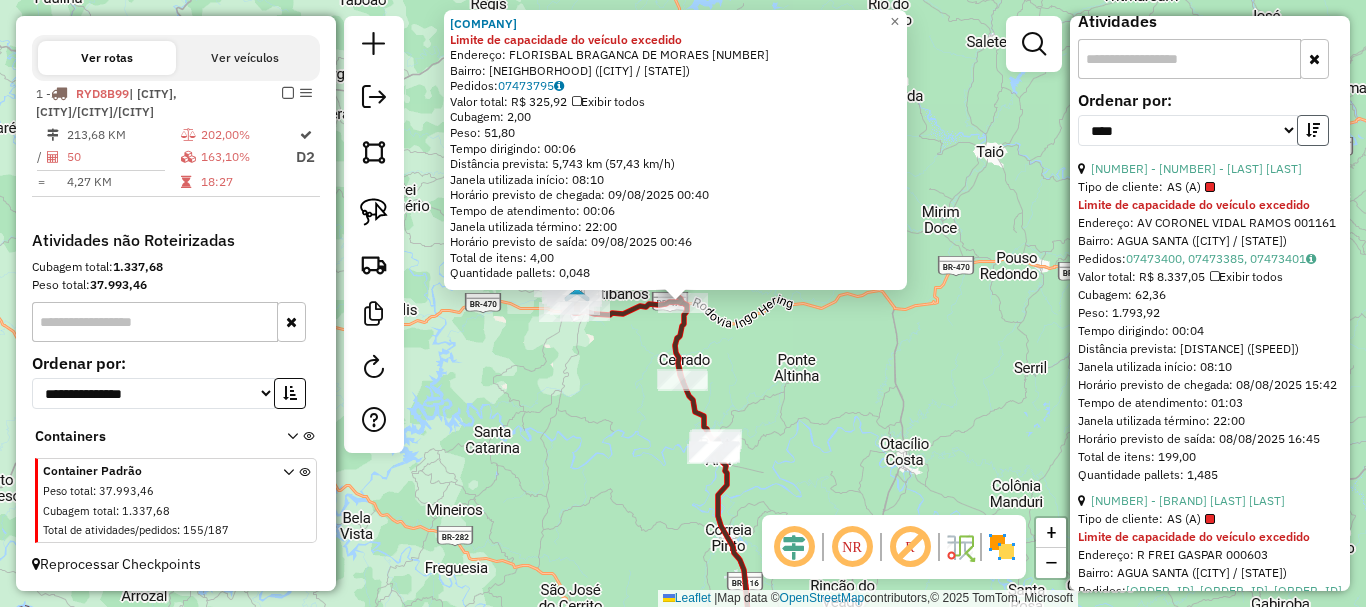 click at bounding box center [1313, 130] 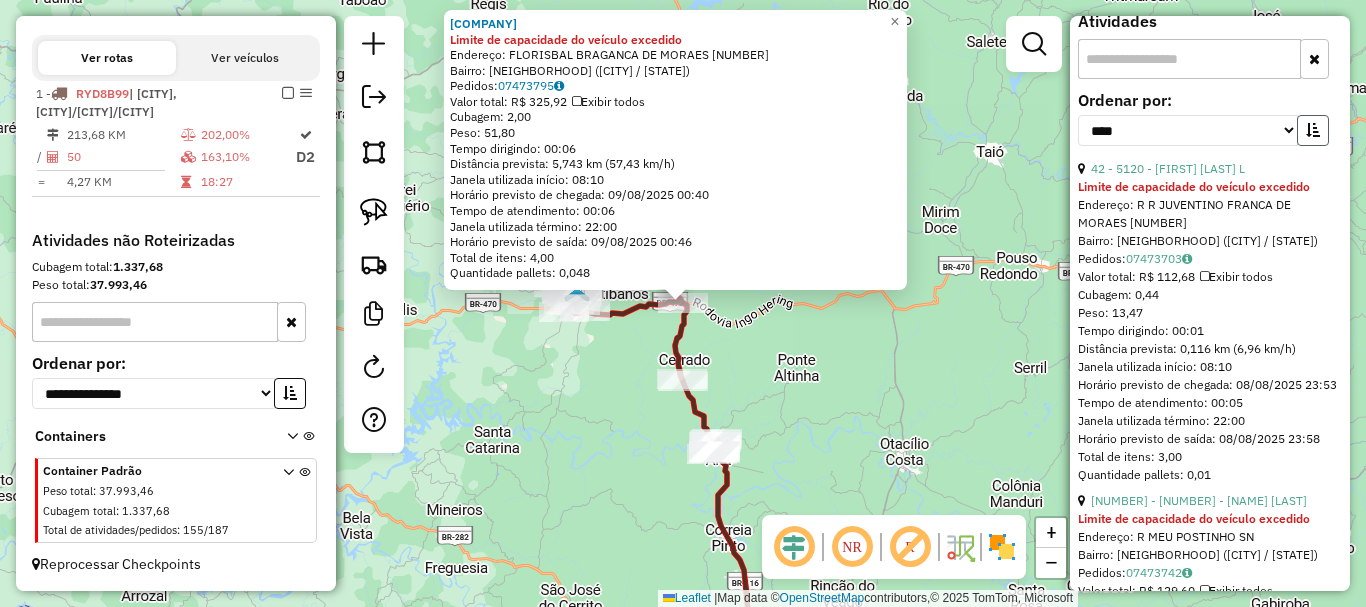 click at bounding box center [1313, 130] 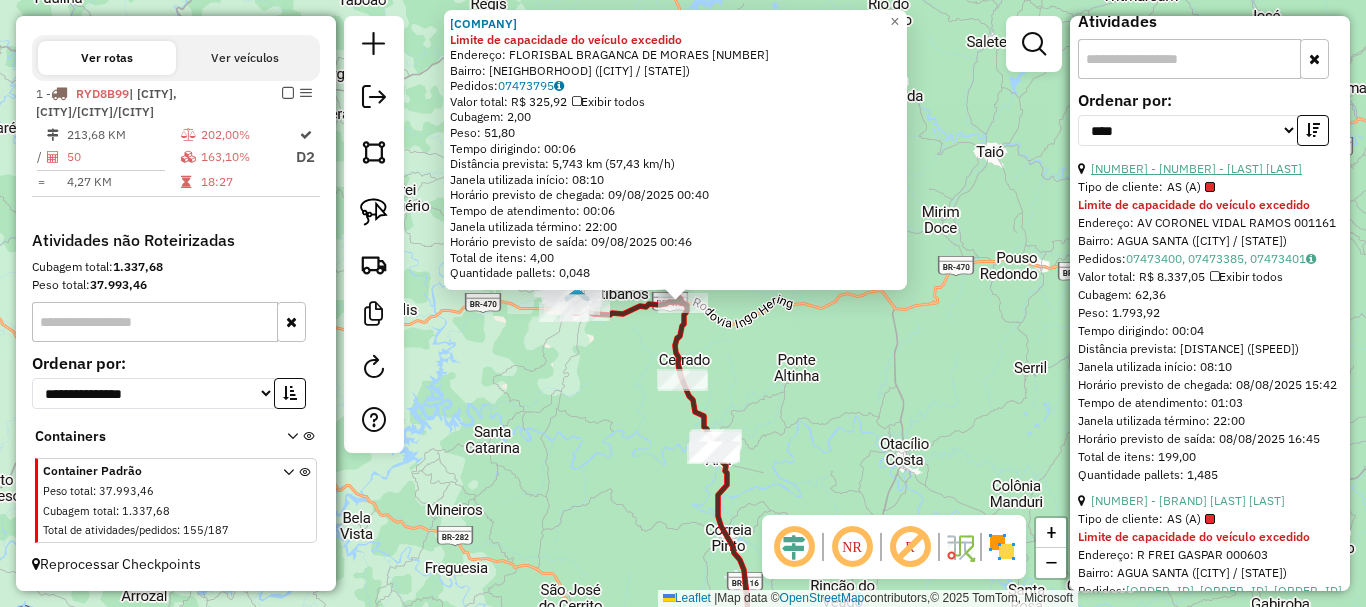 click on "20 - 8107 - SUPERMERCADO MYATA L" at bounding box center (1196, 168) 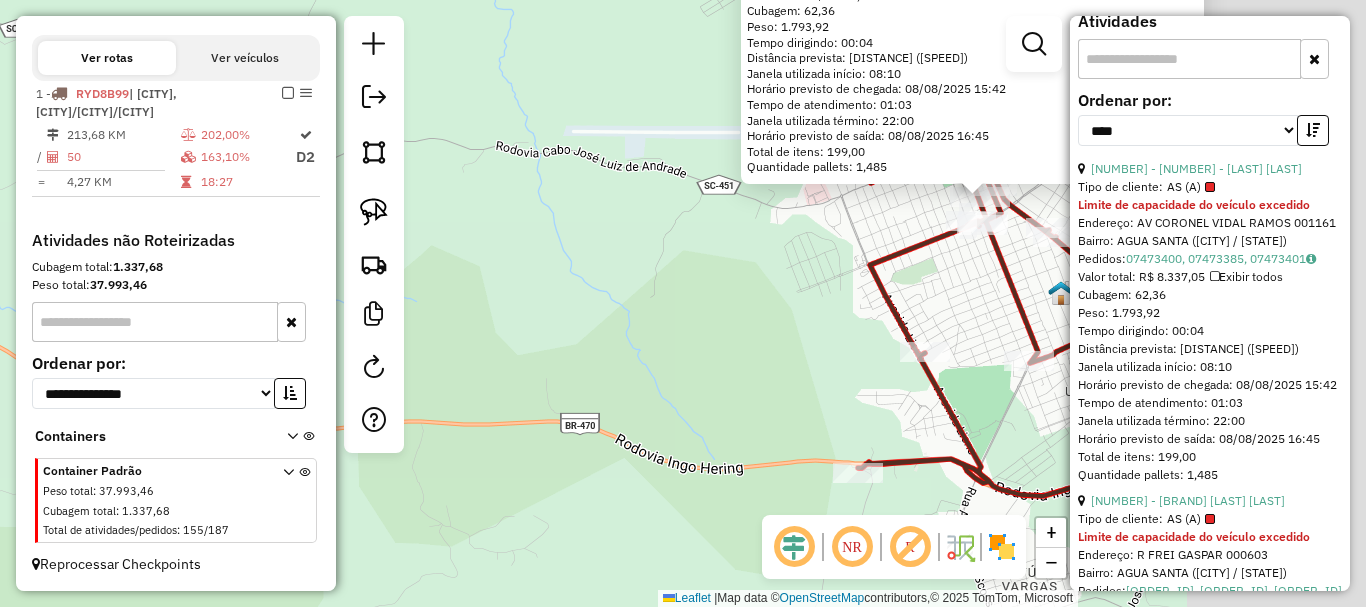 drag, startPoint x: 852, startPoint y: 315, endPoint x: 444, endPoint y: 319, distance: 408.0196 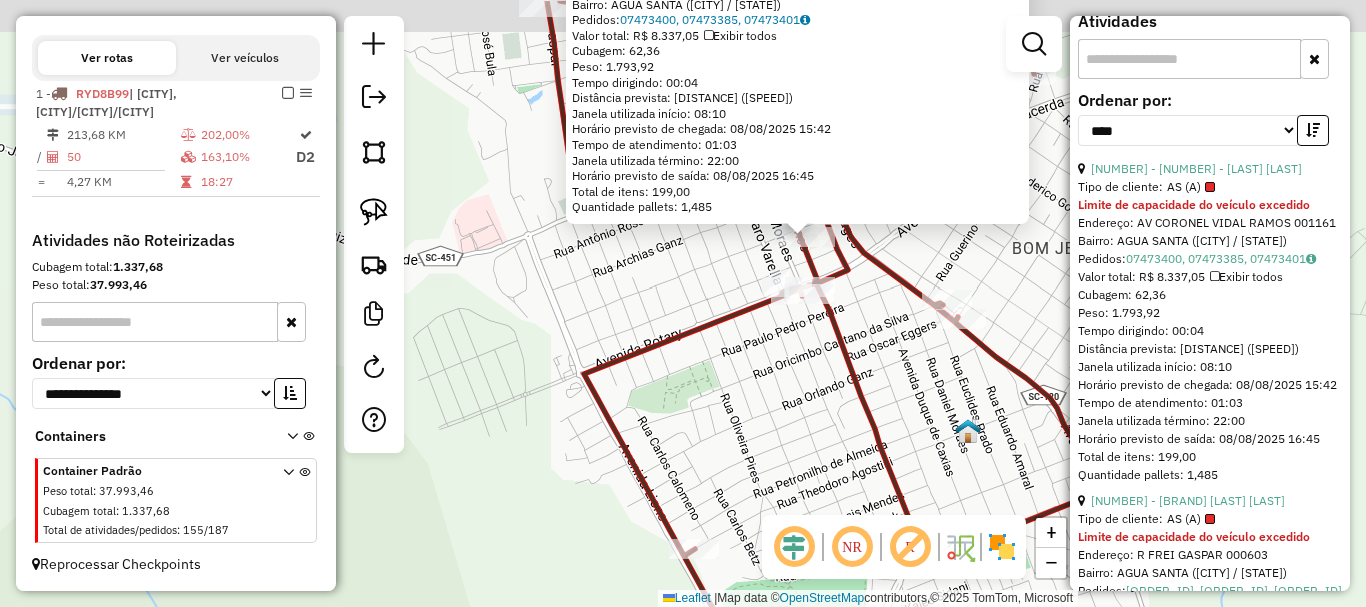 drag, startPoint x: 702, startPoint y: 271, endPoint x: 666, endPoint y: 312, distance: 54.56189 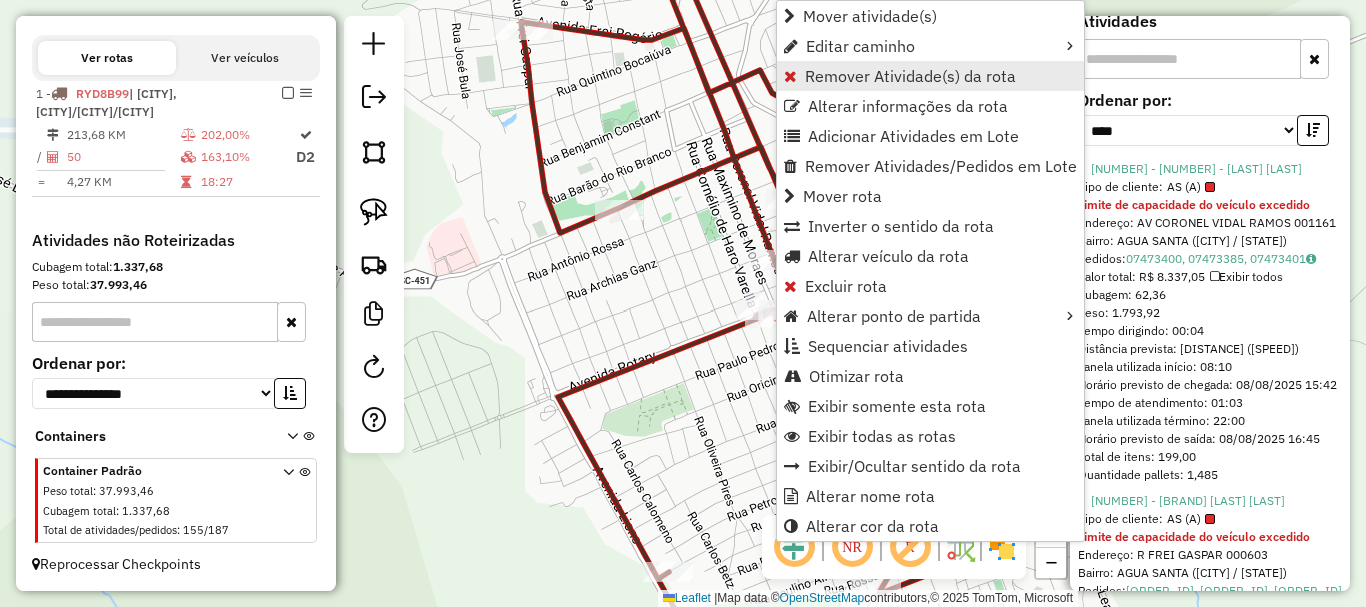 click on "Remover Atividade(s) da rota" at bounding box center (910, 76) 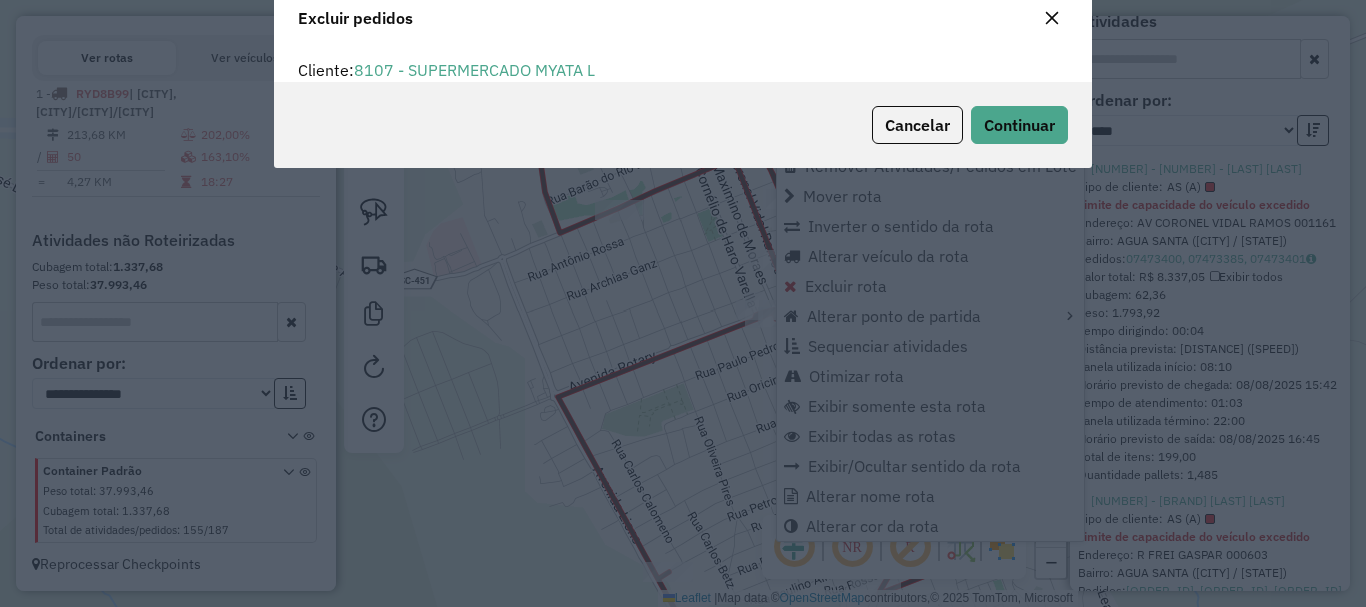 scroll, scrollTop: 12, scrollLeft: 6, axis: both 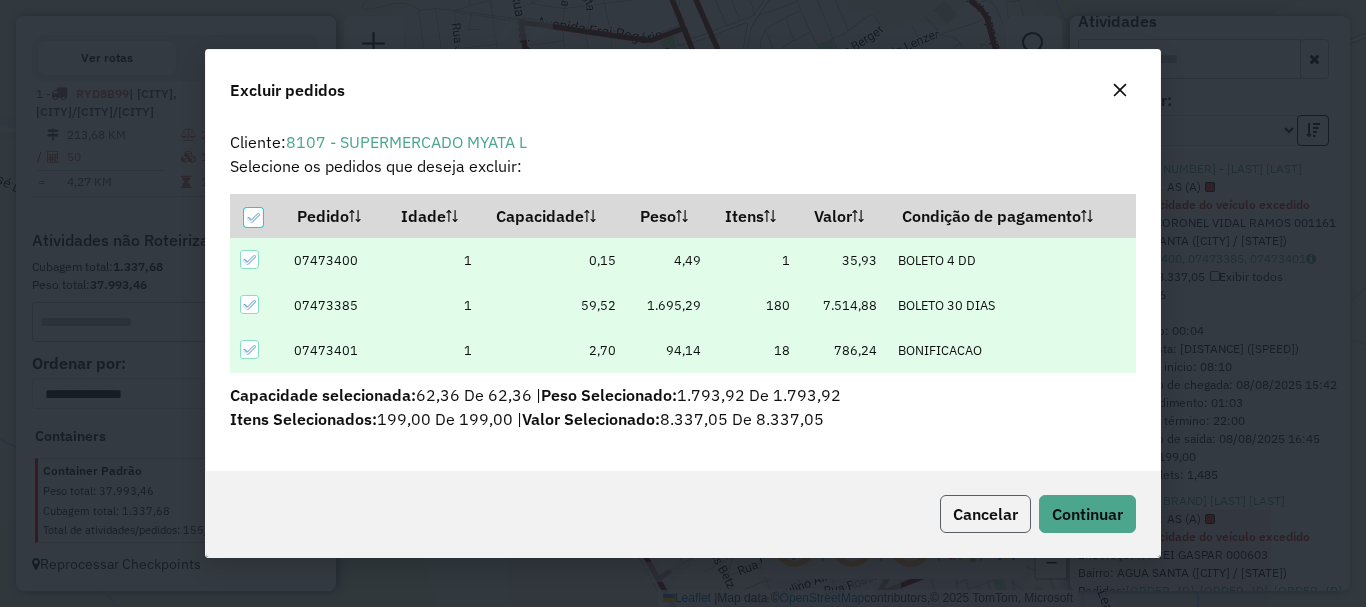 click on "Cancelar" 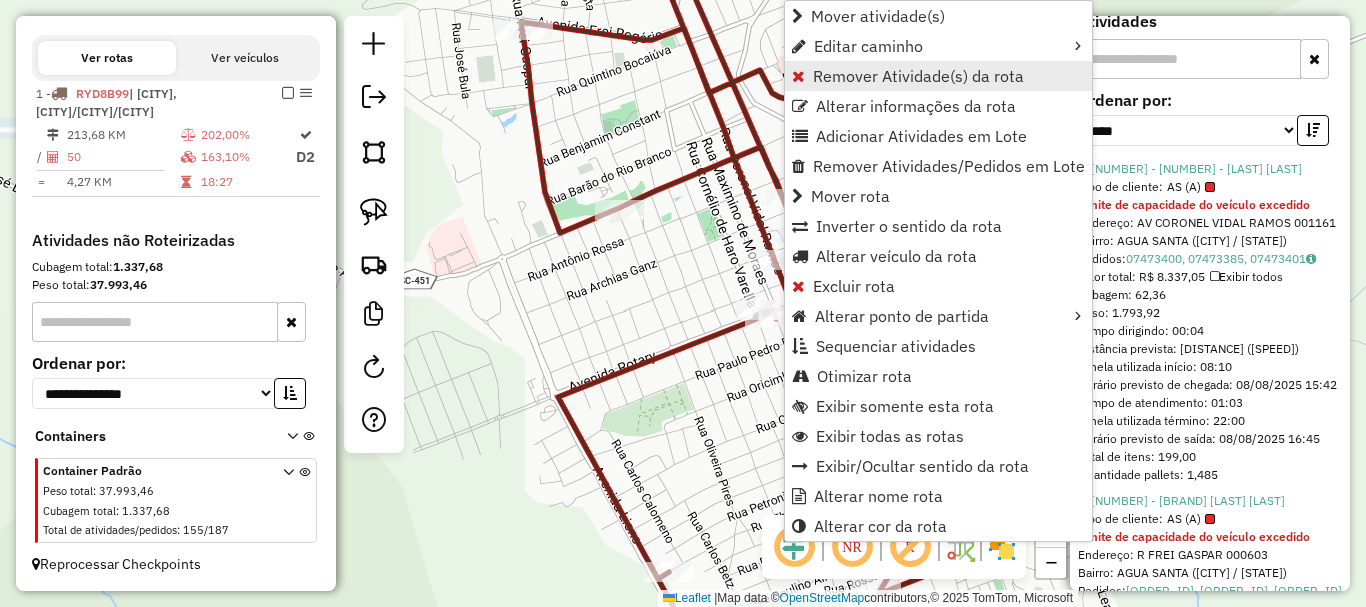 click on "Remover Atividade(s) da rota" at bounding box center (918, 76) 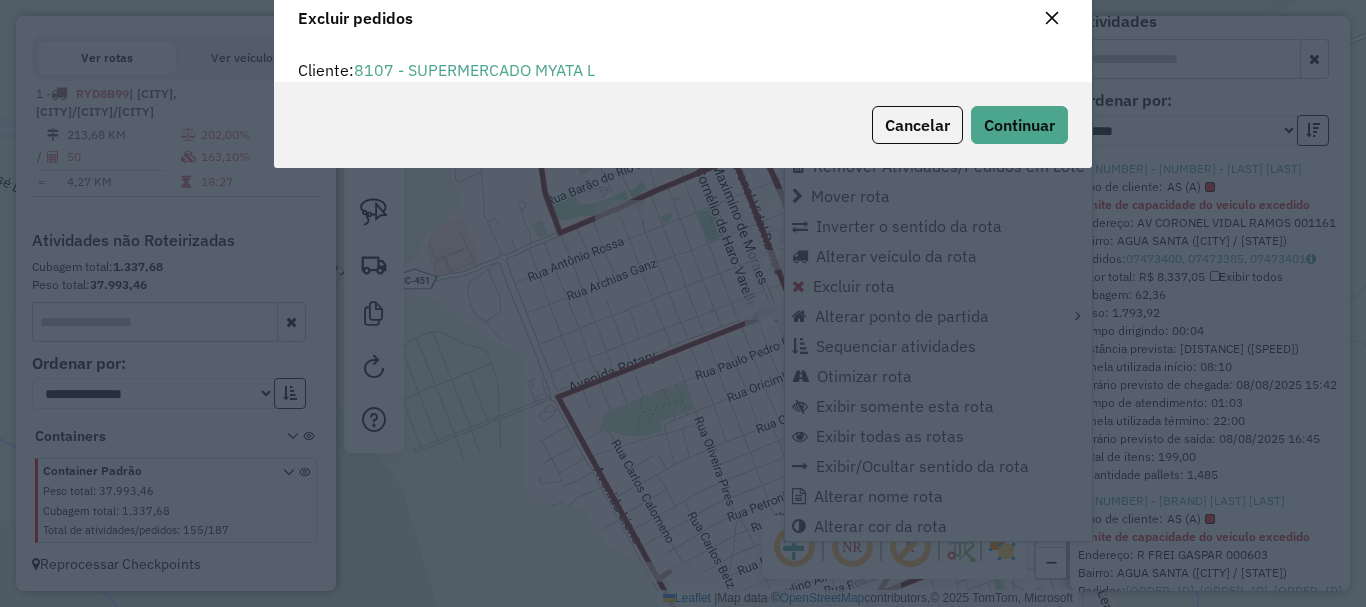 scroll, scrollTop: 82, scrollLeft: 0, axis: vertical 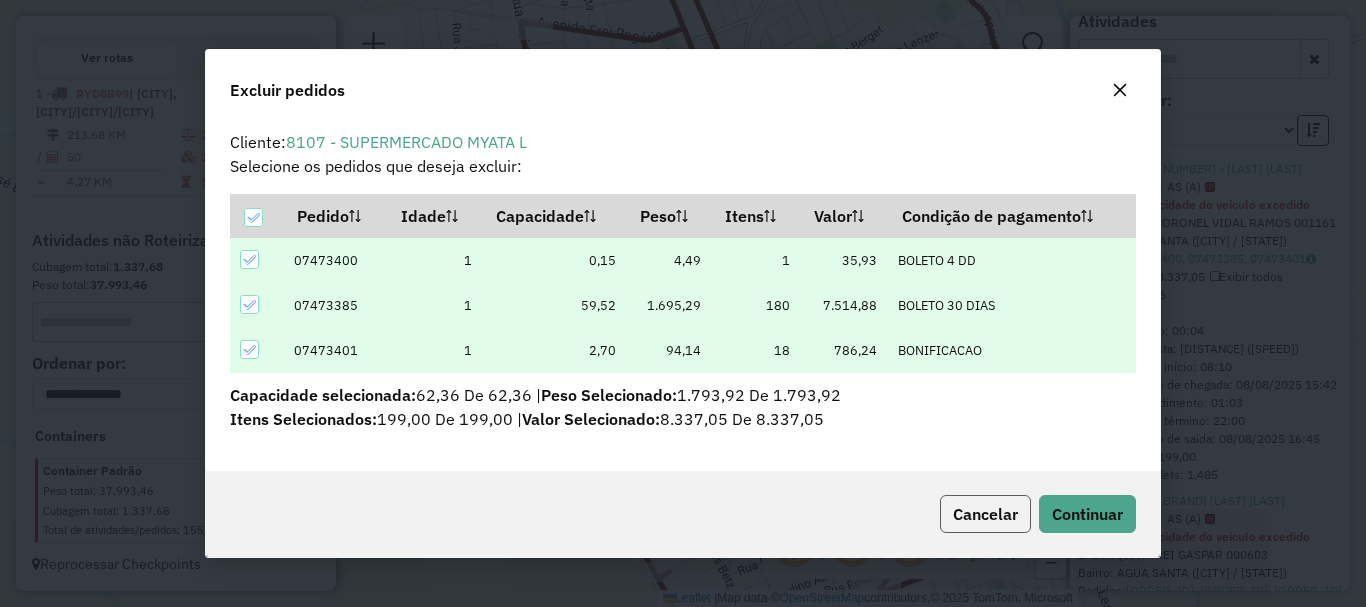 click on "Cancelar" 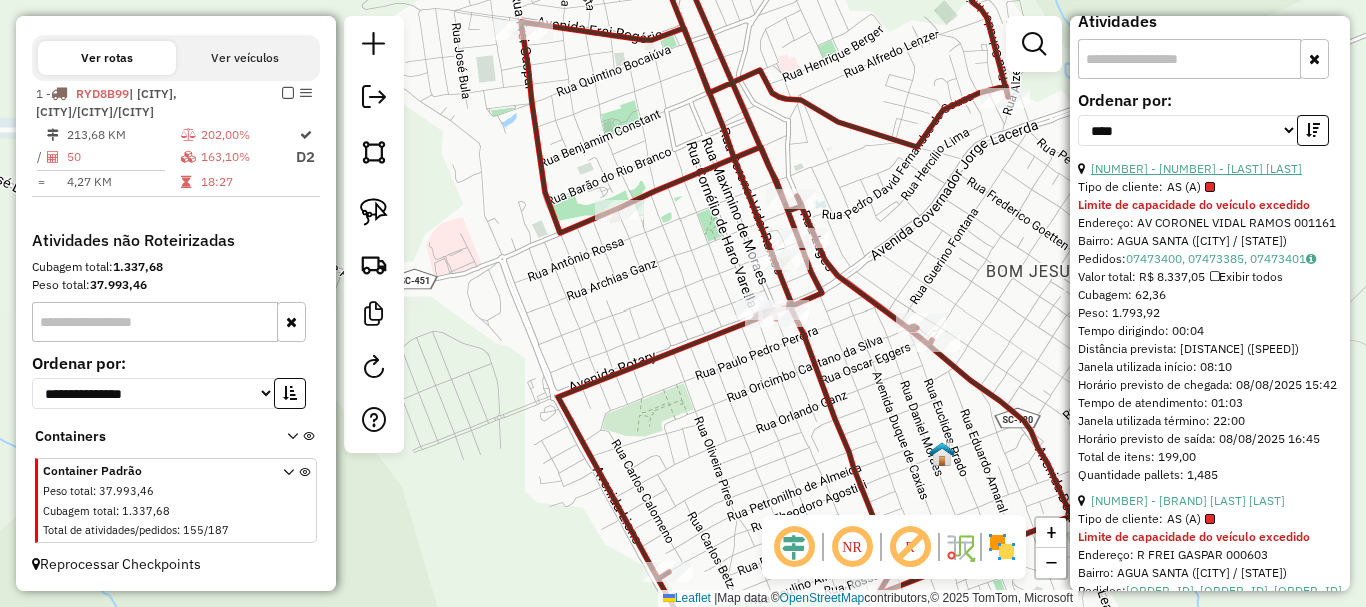 click on "20 - 8107 - SUPERMERCADO MYATA L" at bounding box center (1196, 168) 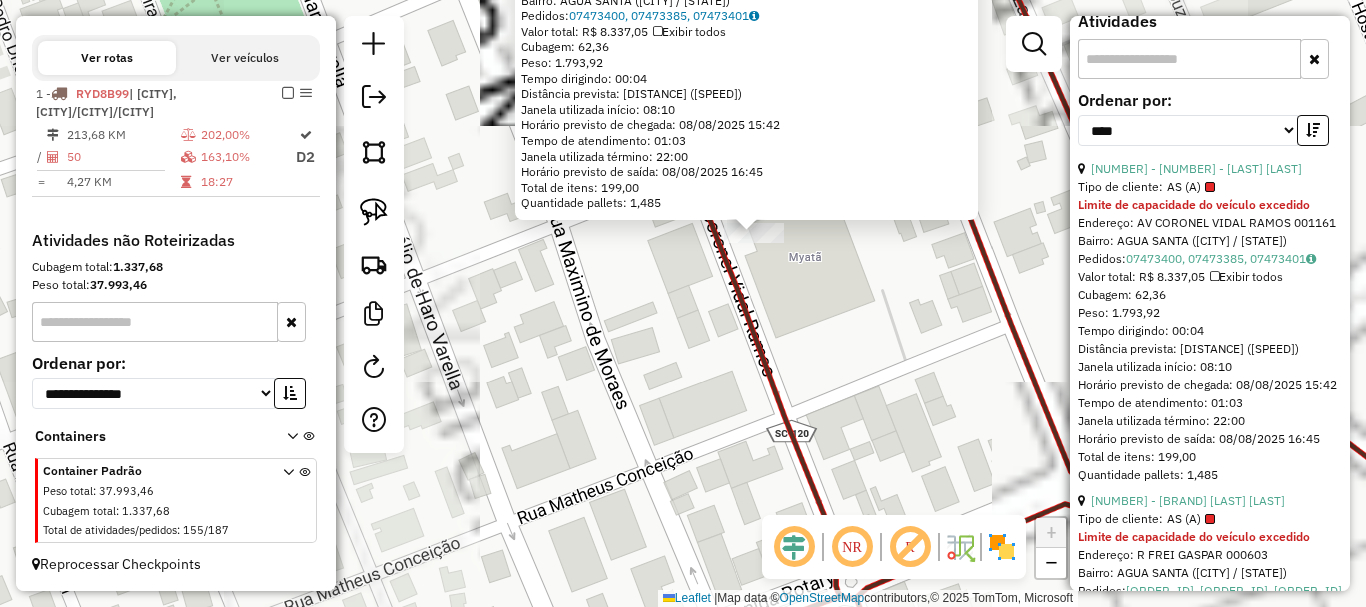 drag, startPoint x: 690, startPoint y: 329, endPoint x: 637, endPoint y: 414, distance: 100.16985 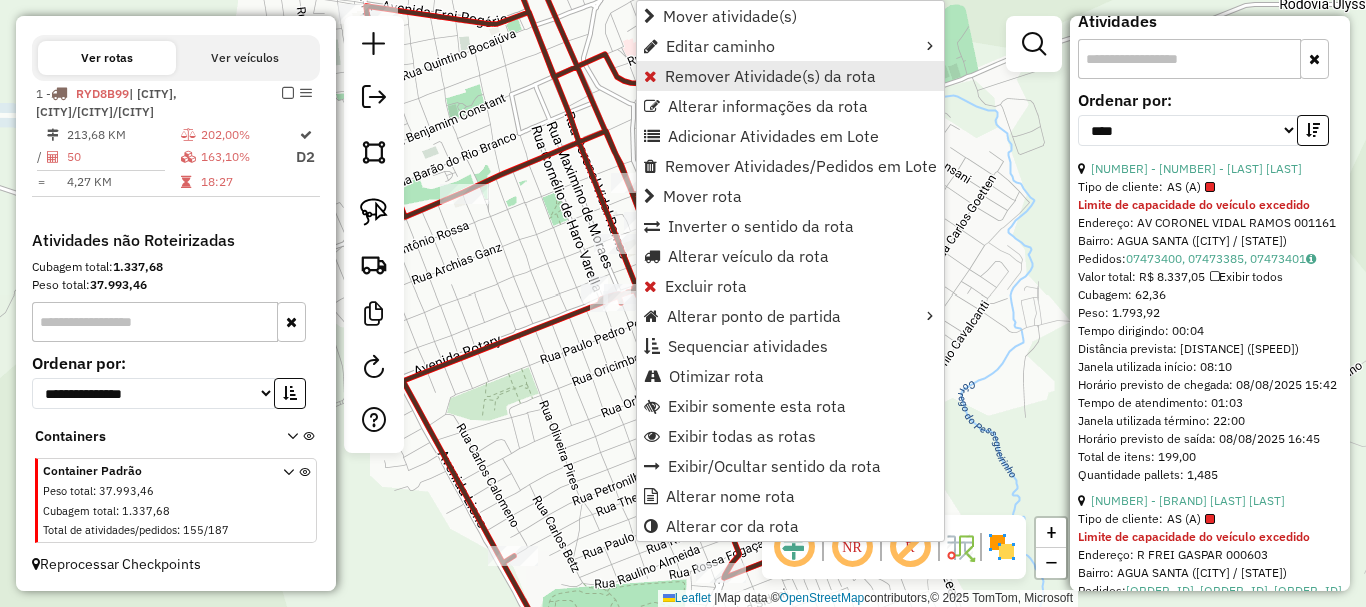 click on "Remover Atividade(s) da rota" at bounding box center (770, 76) 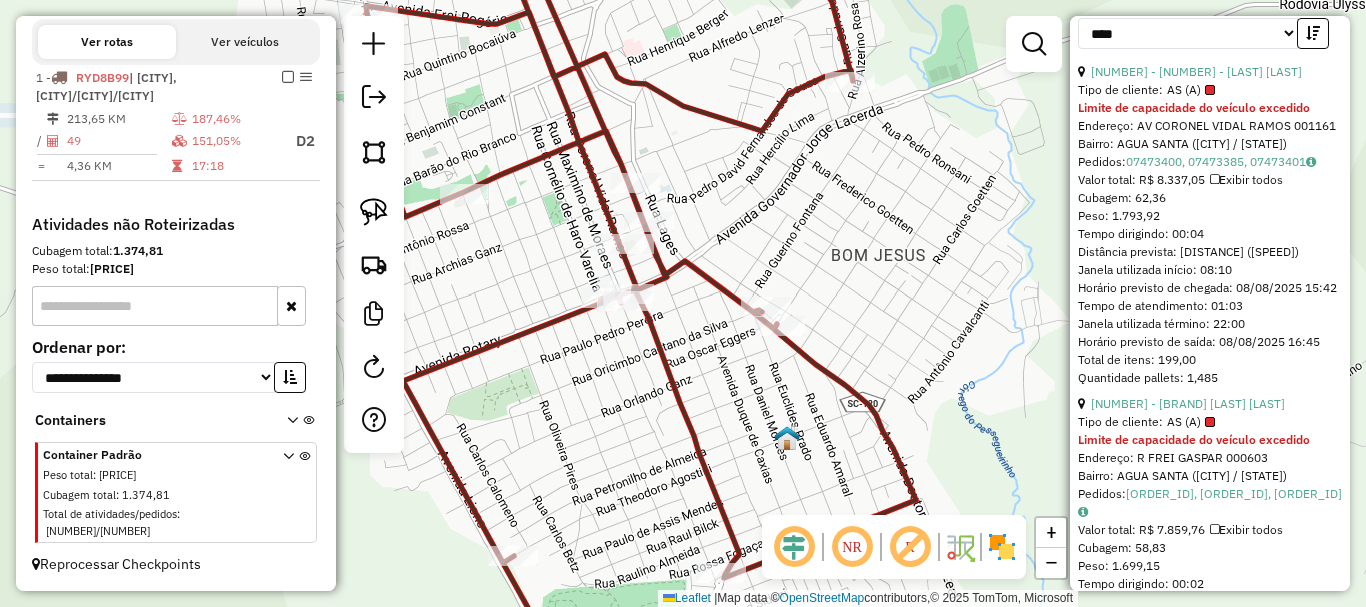 scroll, scrollTop: 900, scrollLeft: 0, axis: vertical 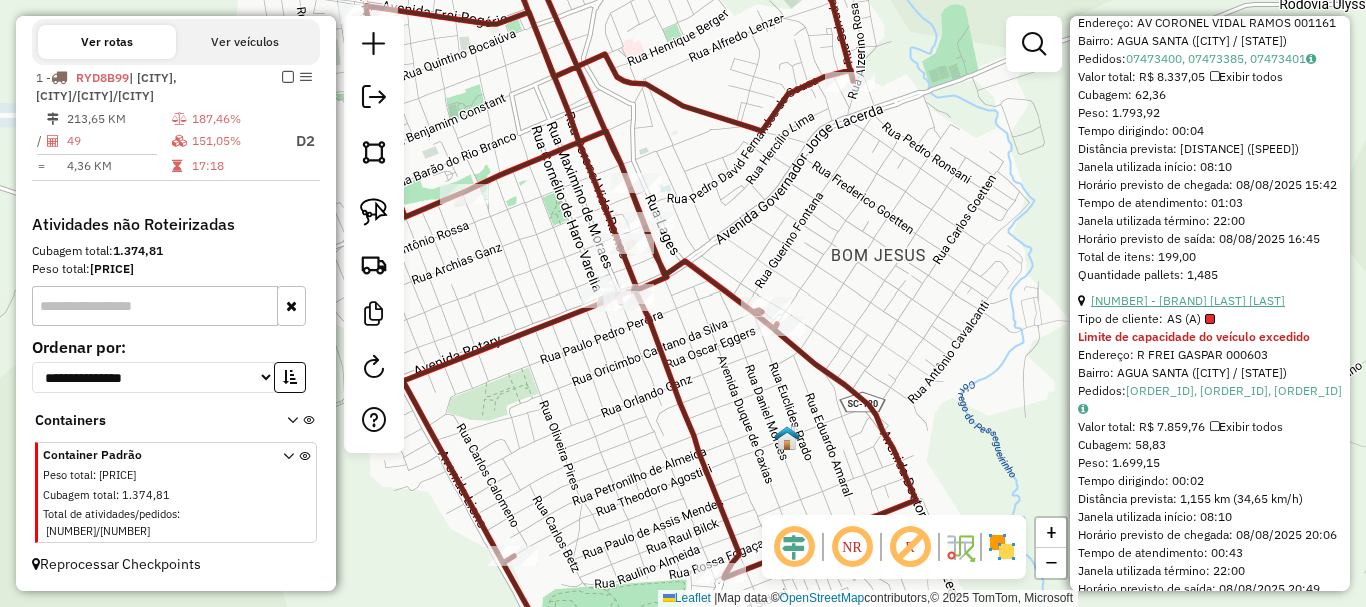 click on "26 - 9614 - SUPERMERCADOS MYATA" at bounding box center (1188, 300) 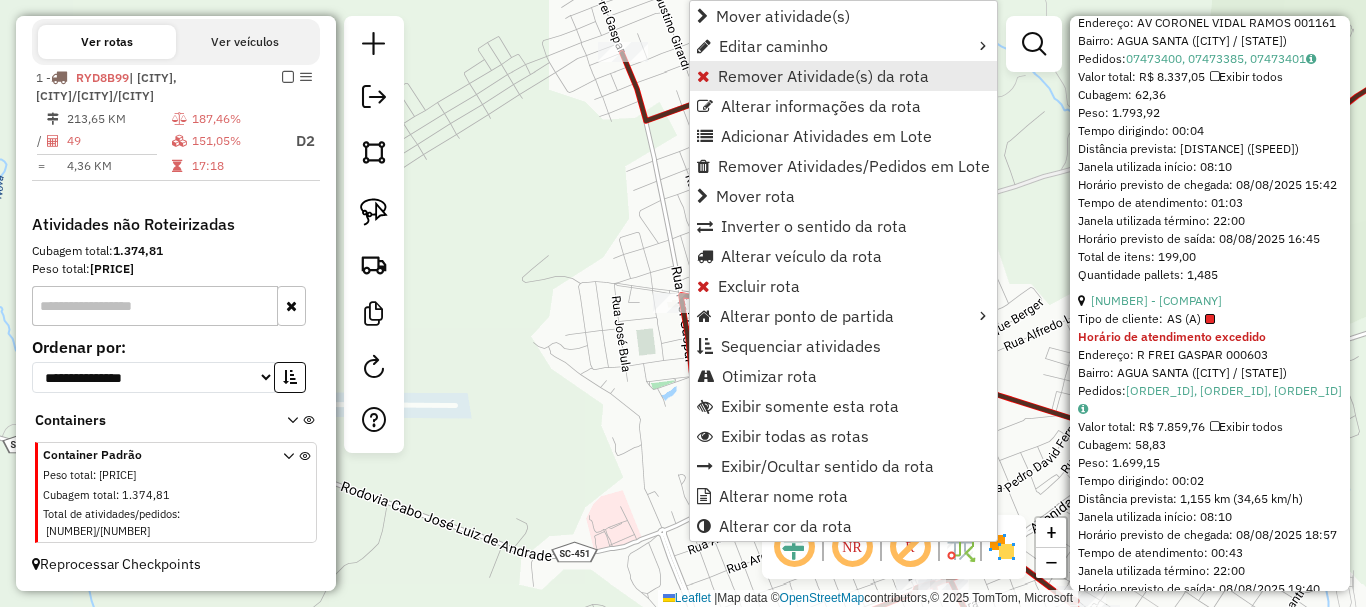 click on "Remover Atividade(s) da rota" at bounding box center (823, 76) 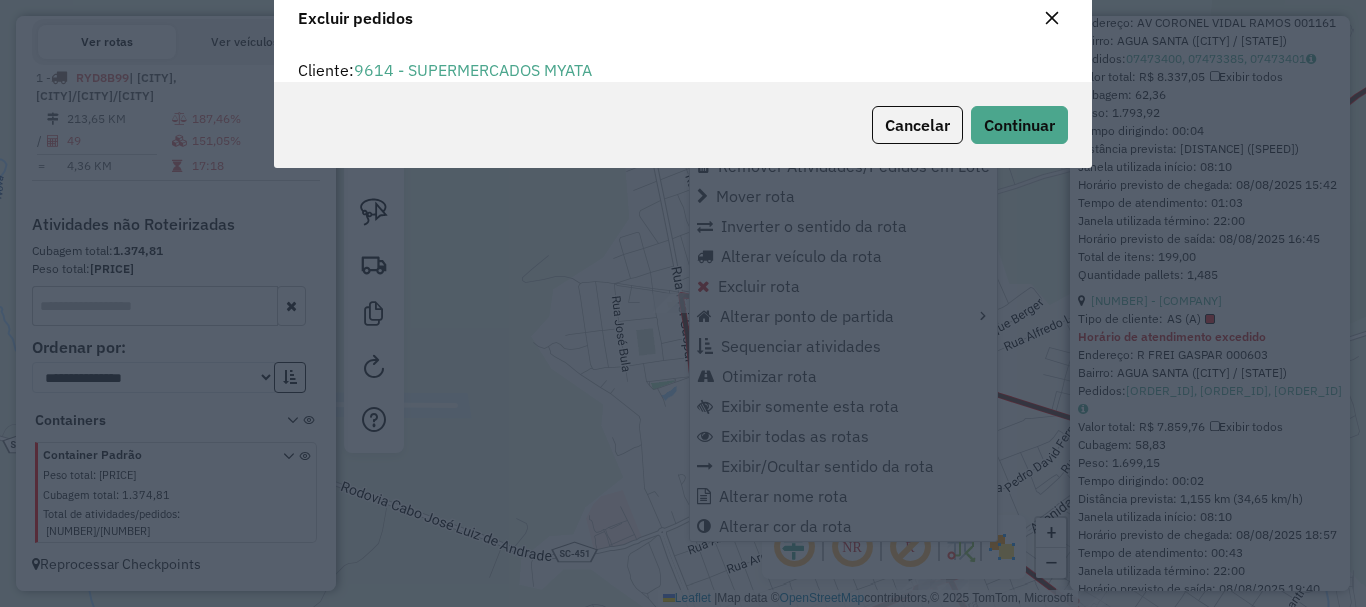 scroll, scrollTop: 82, scrollLeft: 0, axis: vertical 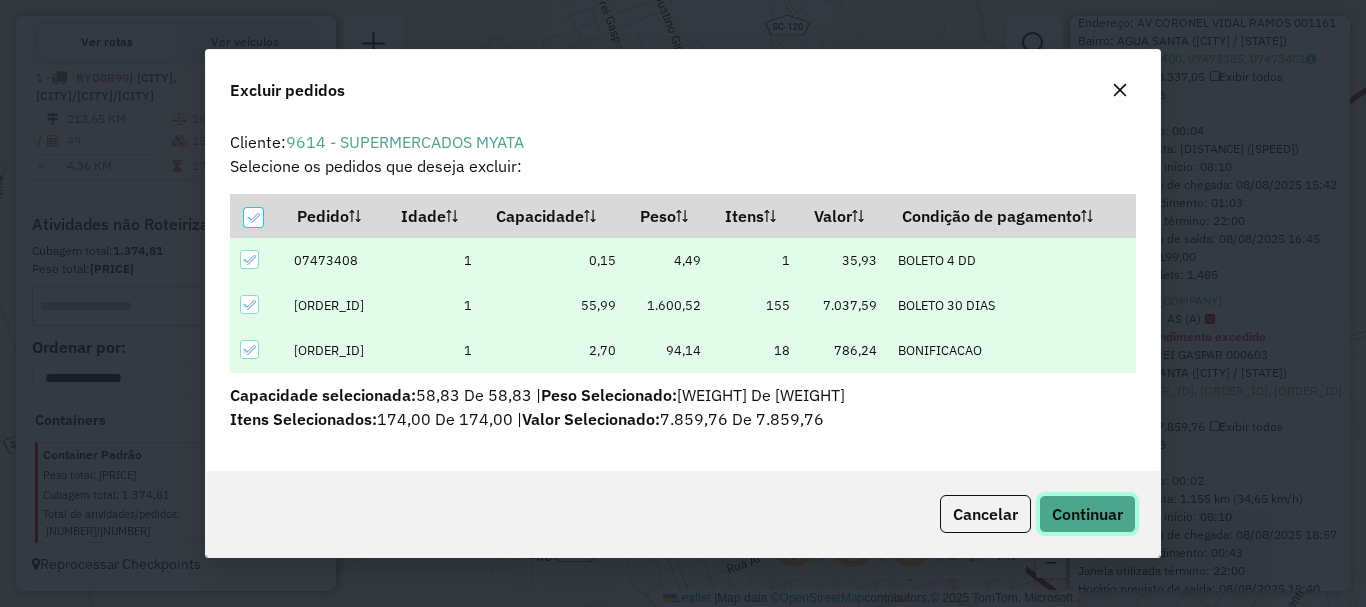 click on "Continuar" 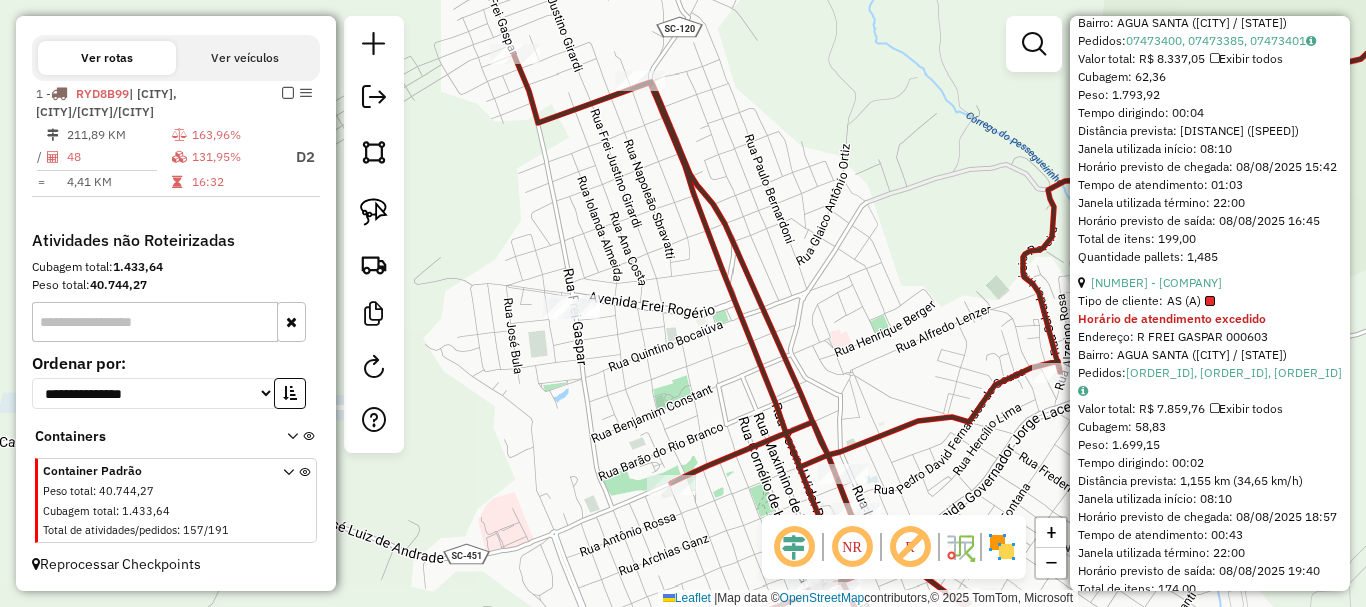 drag, startPoint x: 944, startPoint y: 247, endPoint x: 836, endPoint y: 249, distance: 108.01852 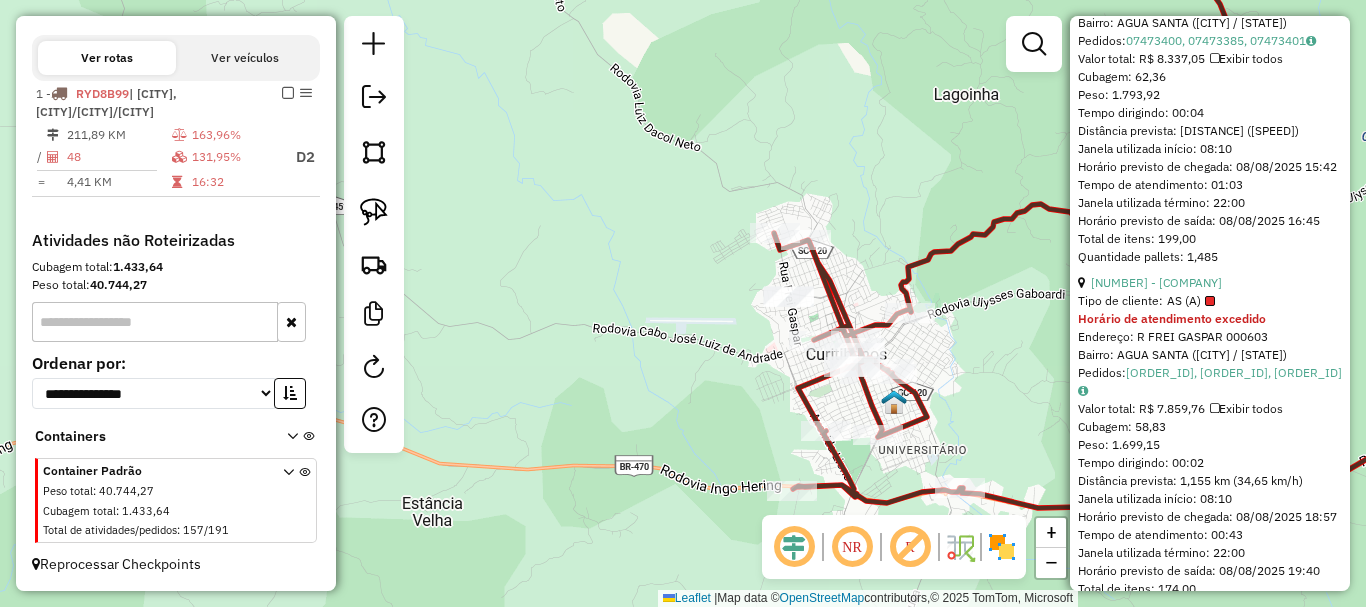 scroll, scrollTop: 500, scrollLeft: 0, axis: vertical 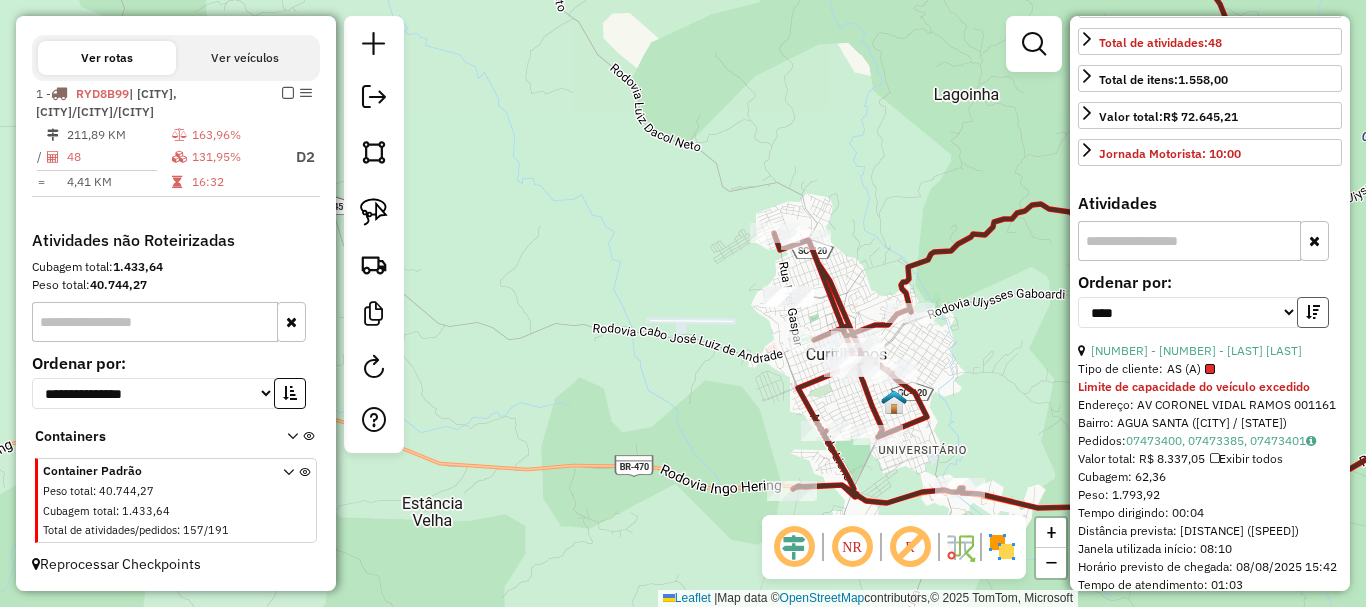 click at bounding box center [1313, 312] 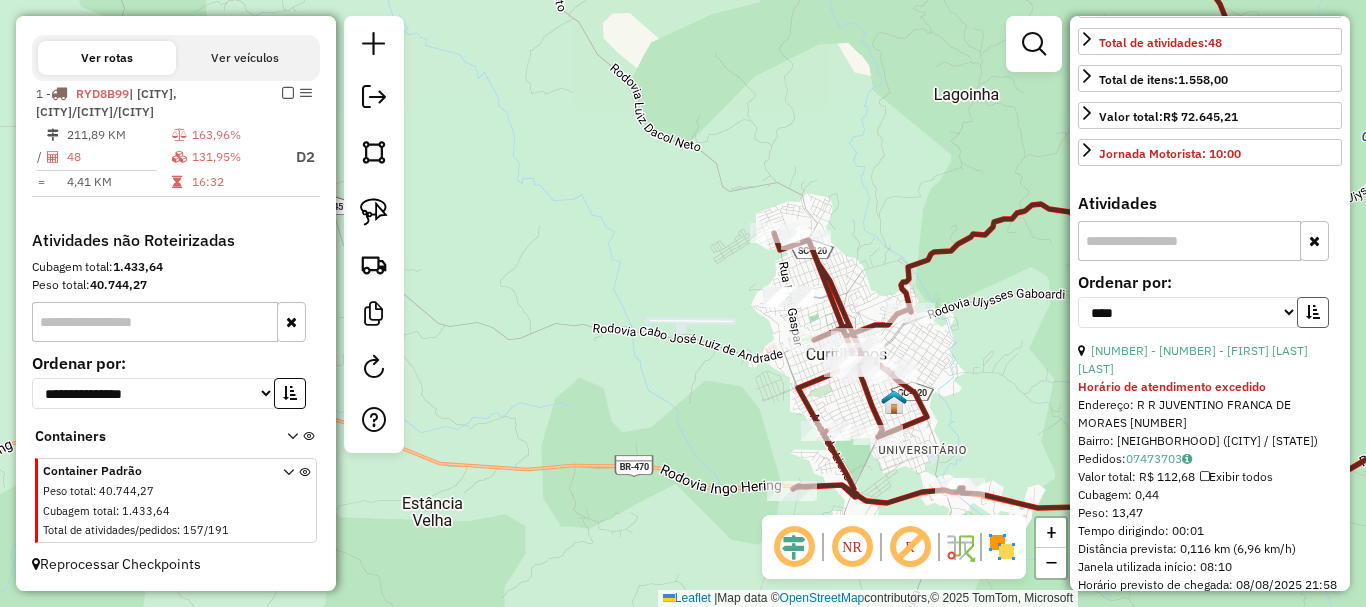 click at bounding box center (1313, 312) 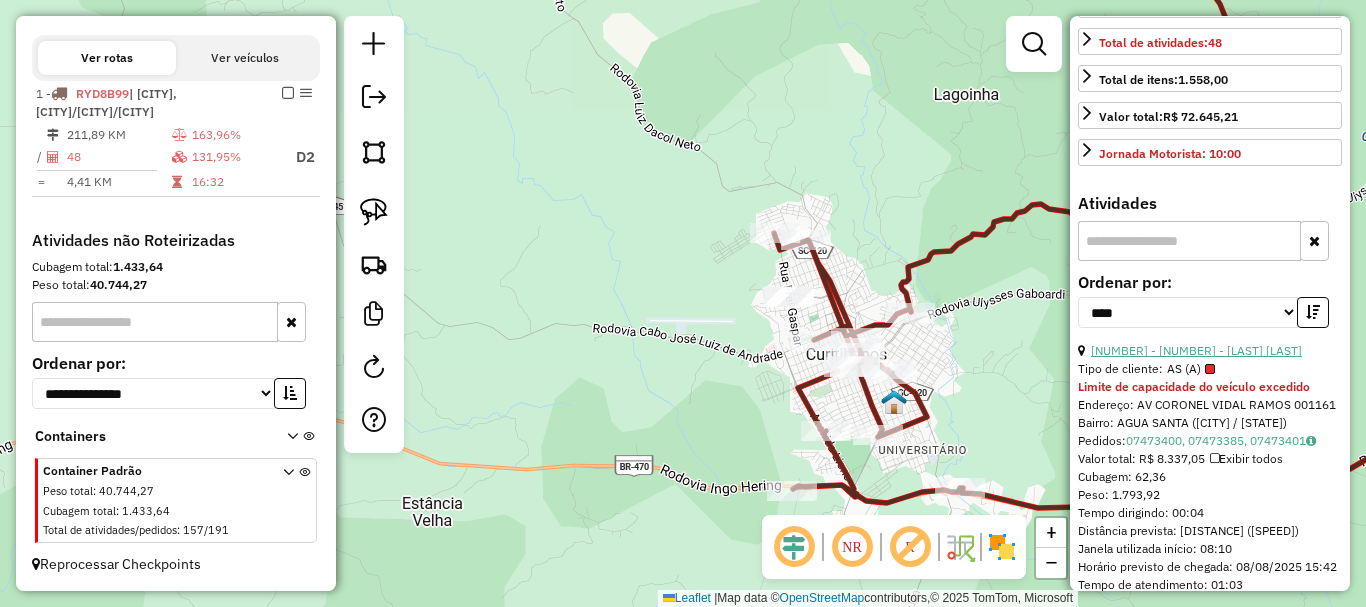 click on "20 - 8107 - SUPERMERCADO MYATA L" at bounding box center (1196, 350) 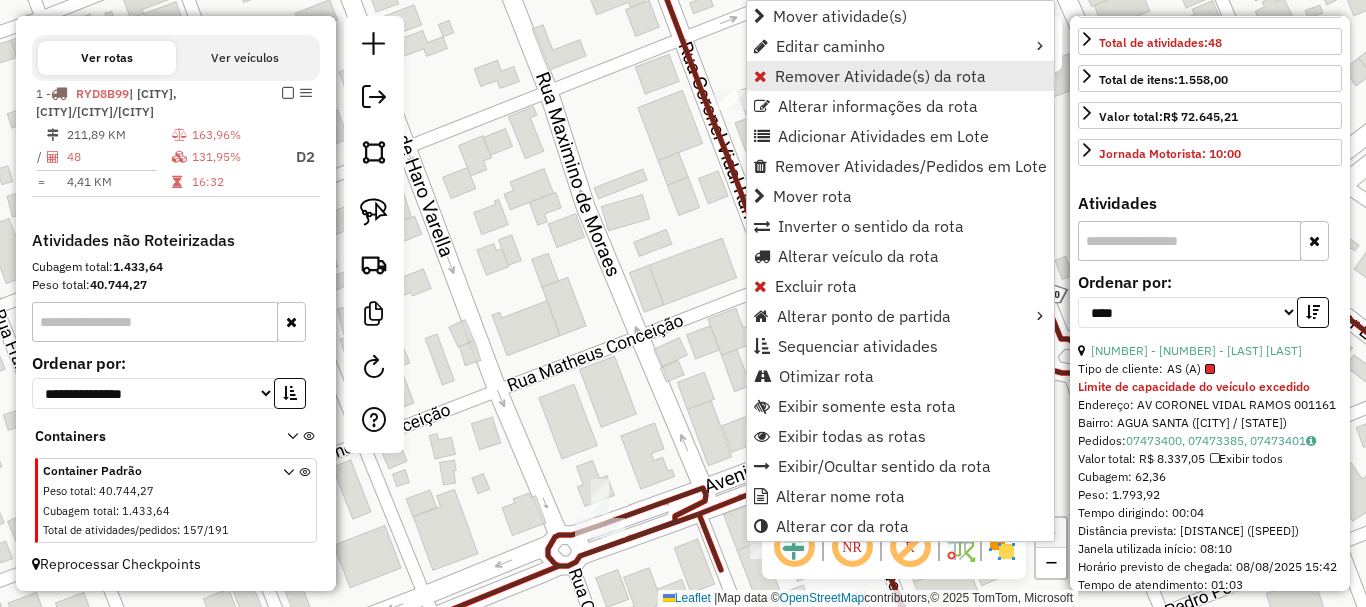 click on "Remover Atividade(s) da rota" at bounding box center [880, 76] 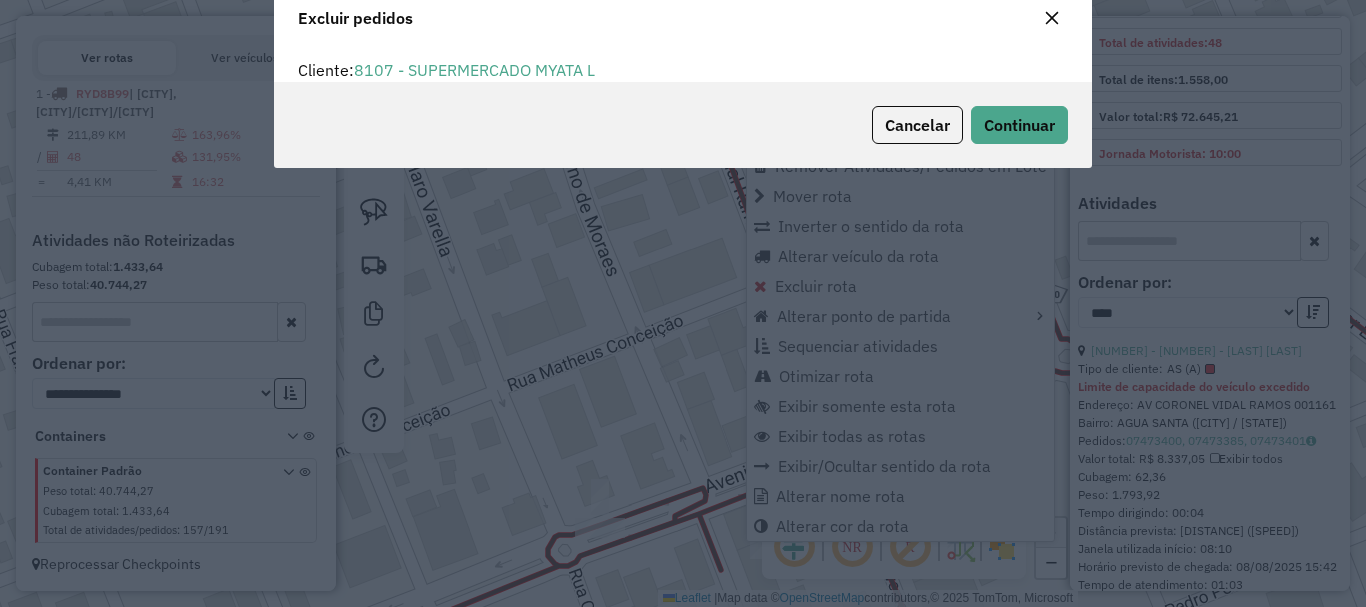 scroll, scrollTop: 82, scrollLeft: 0, axis: vertical 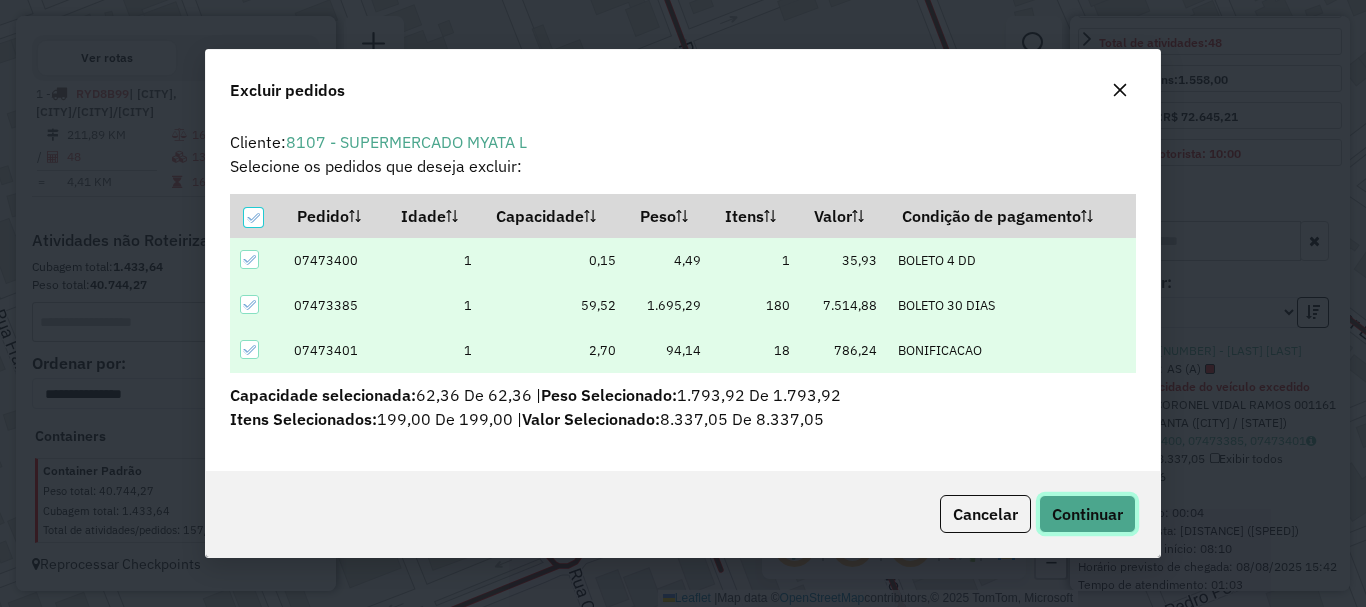 click on "Continuar" 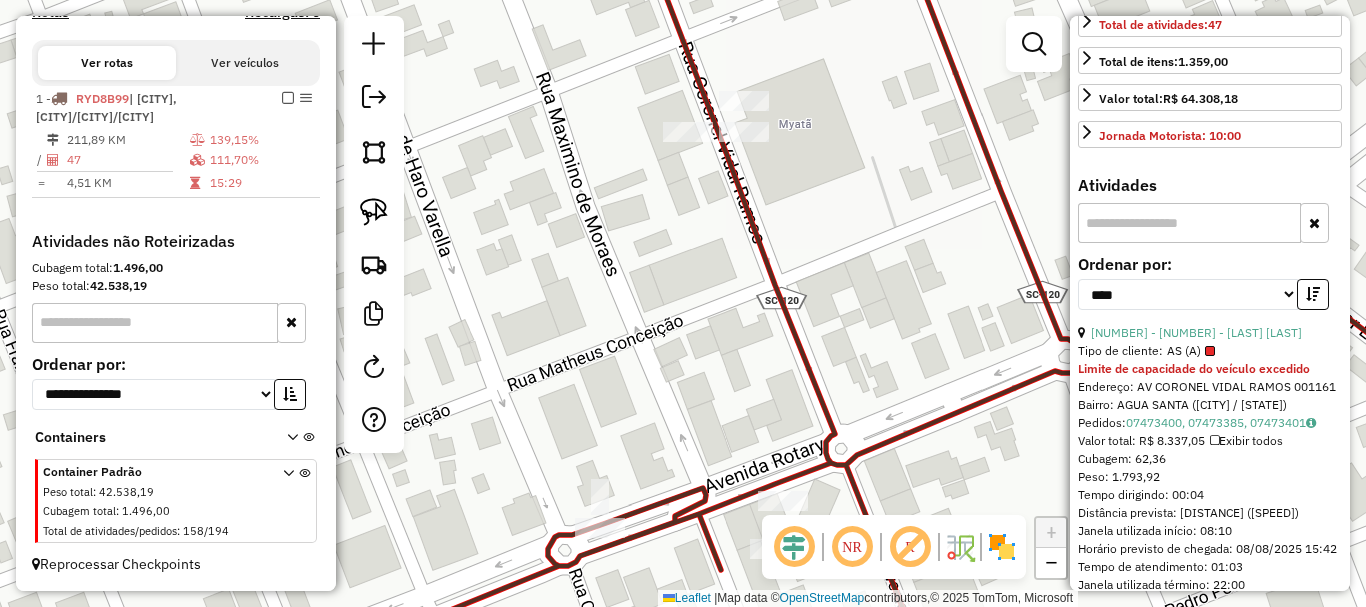 scroll, scrollTop: 658, scrollLeft: 0, axis: vertical 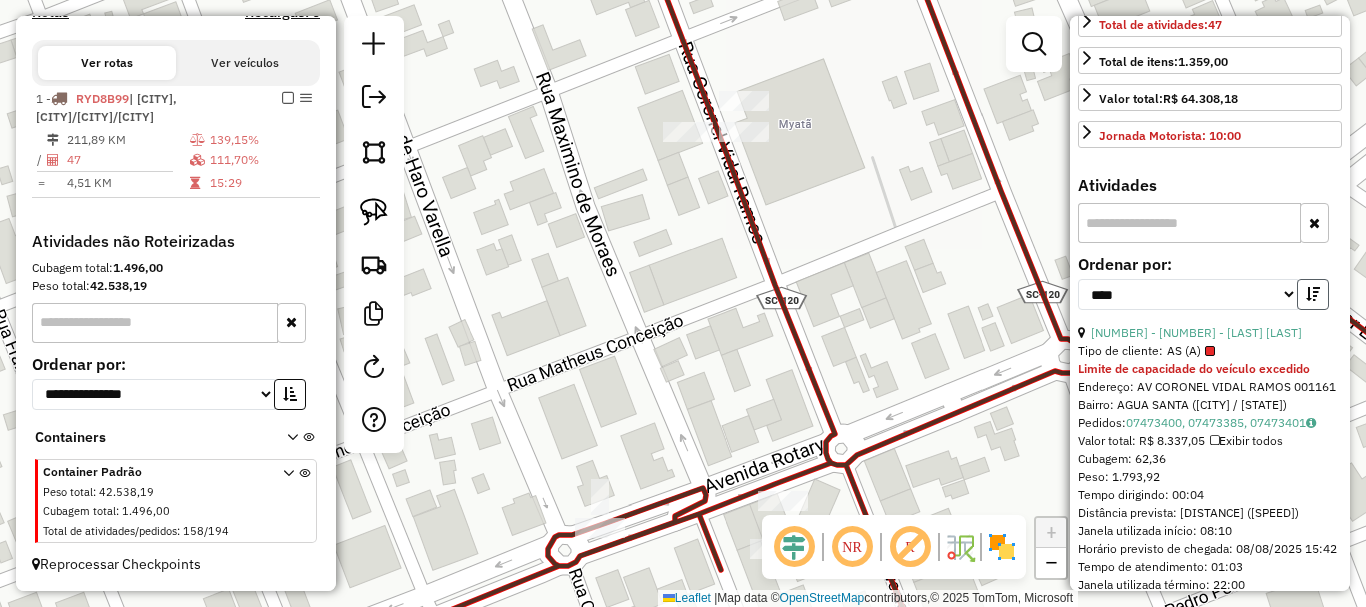 click at bounding box center [1313, 294] 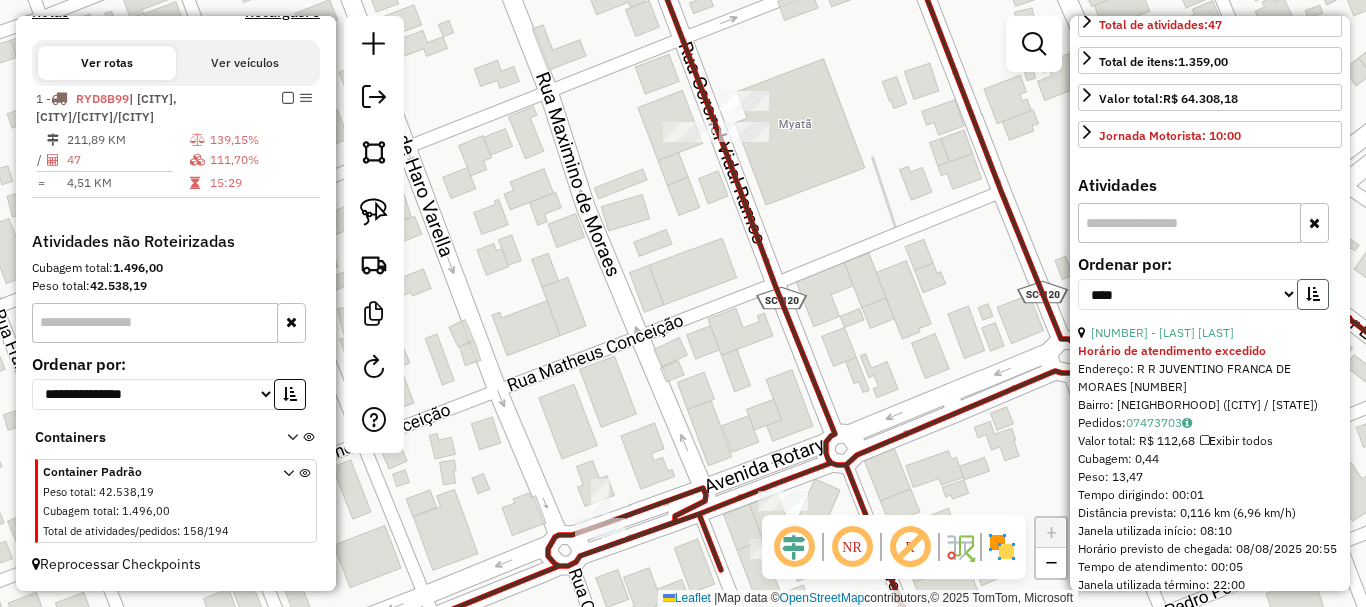click at bounding box center (1313, 294) 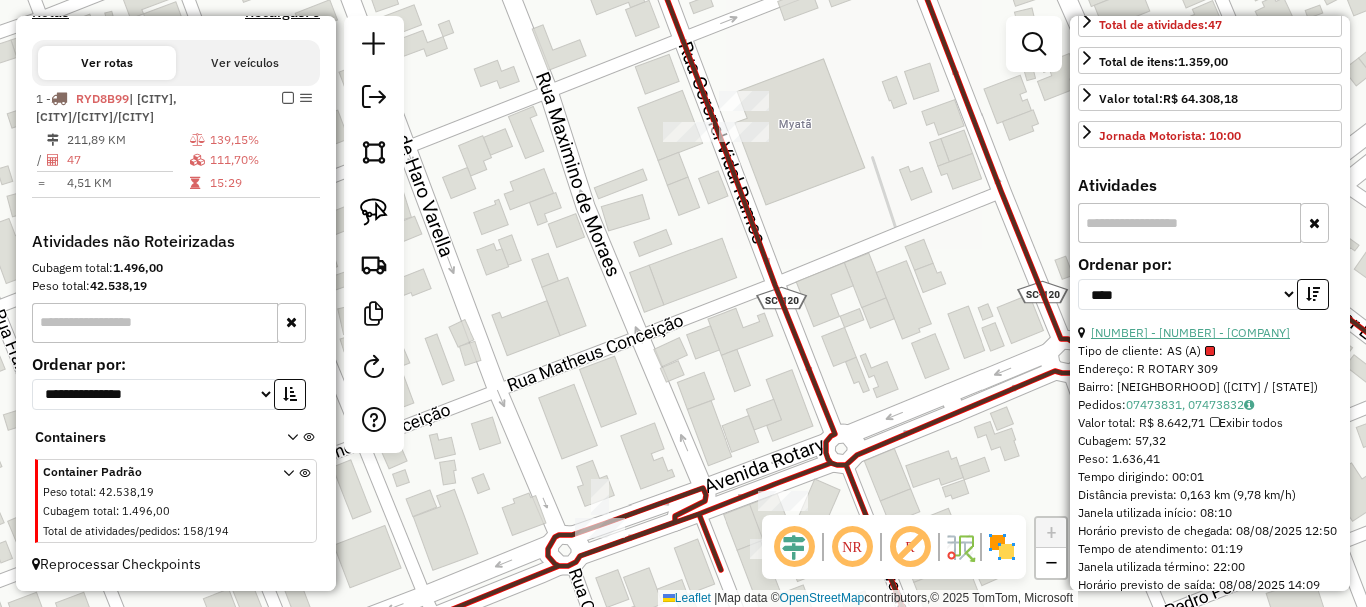 click on "15 - 1275 - SUPERMERCADO FRANCIO" at bounding box center (1190, 332) 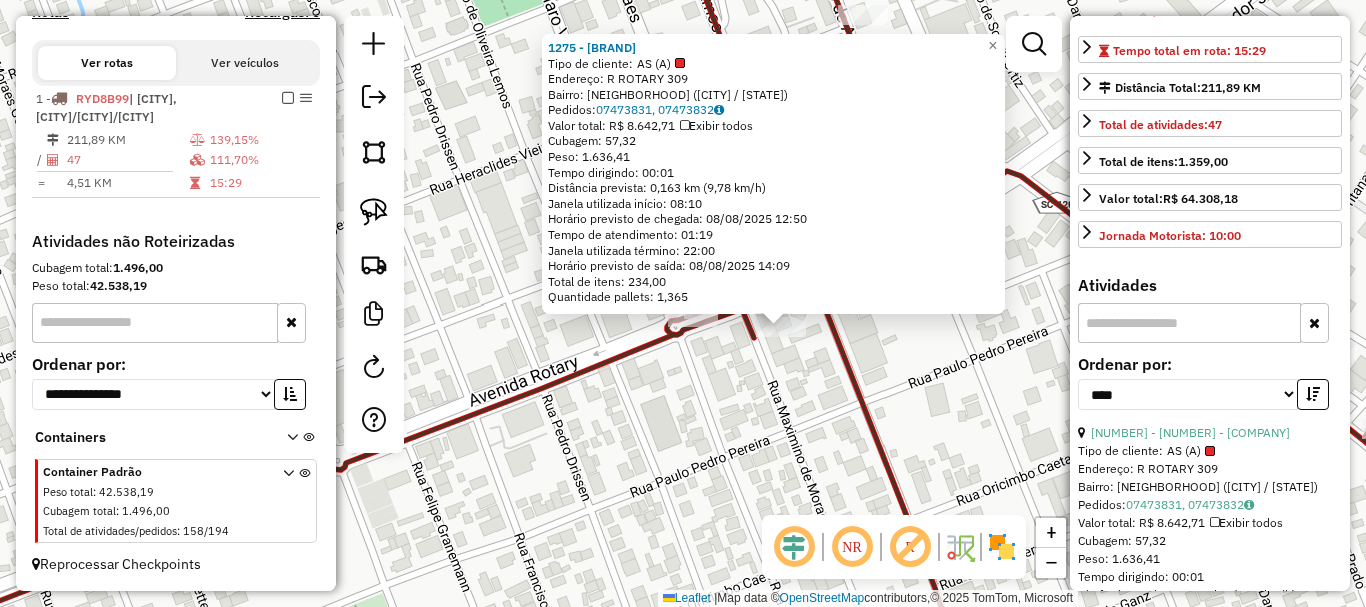 scroll, scrollTop: 100, scrollLeft: 0, axis: vertical 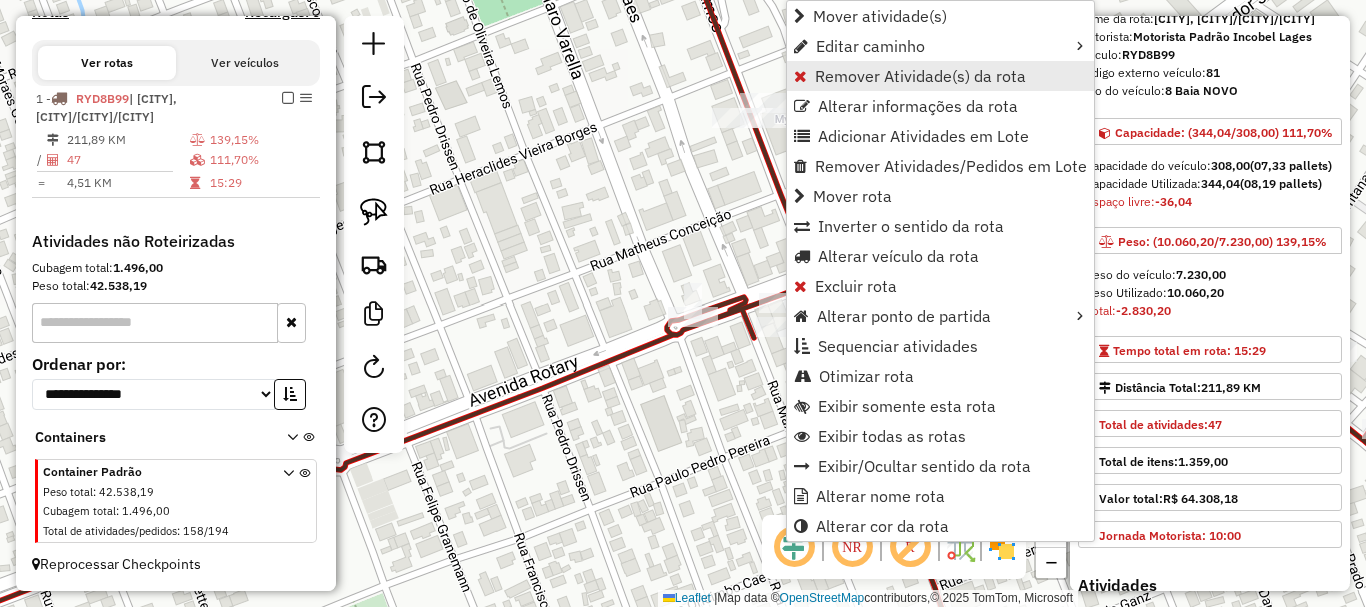 click on "Remover Atividade(s) da rota" at bounding box center [920, 76] 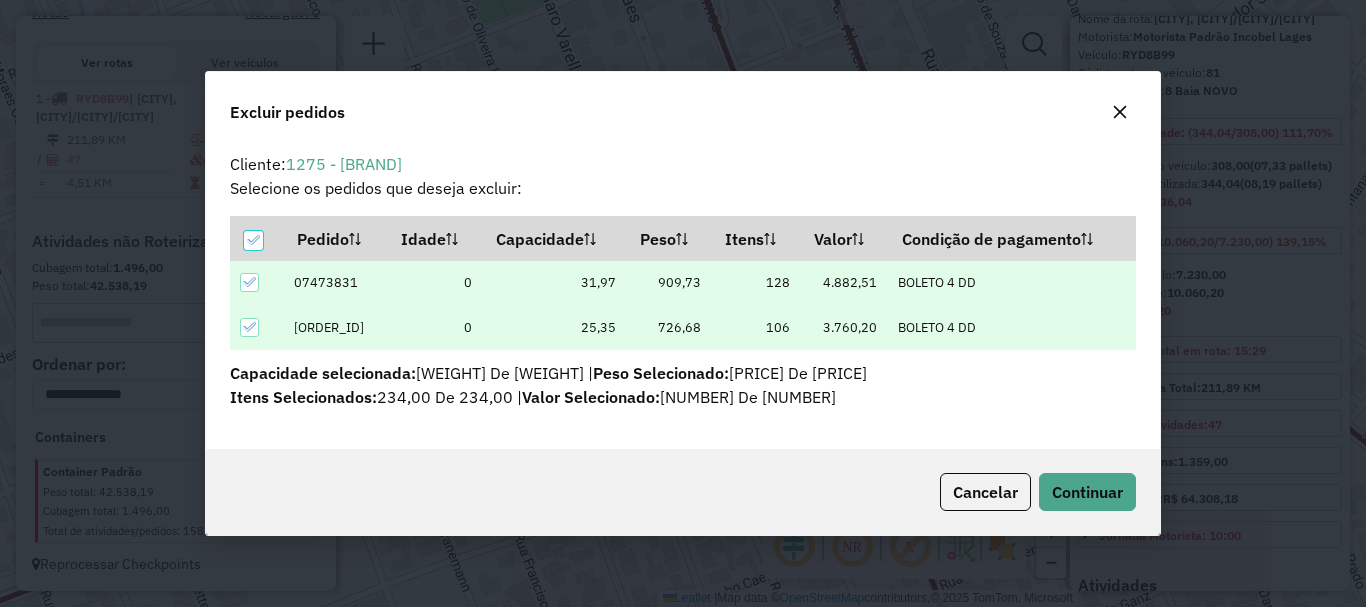 scroll, scrollTop: 0, scrollLeft: 0, axis: both 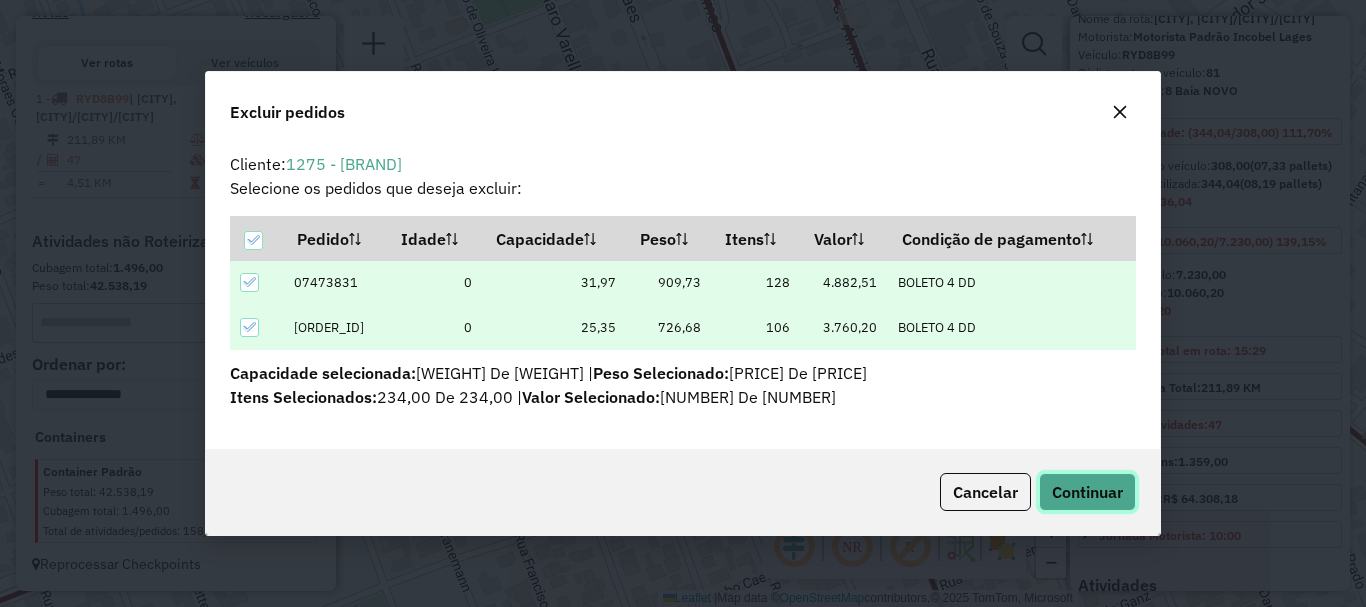 click on "Continuar" 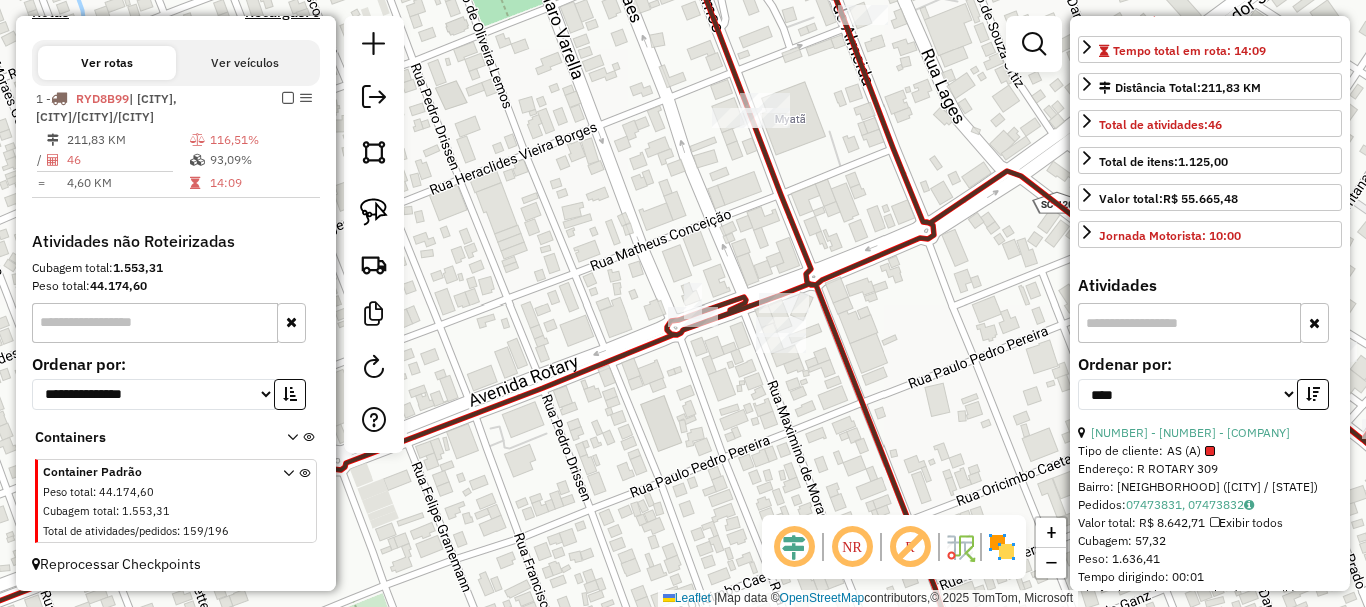 scroll, scrollTop: 500, scrollLeft: 0, axis: vertical 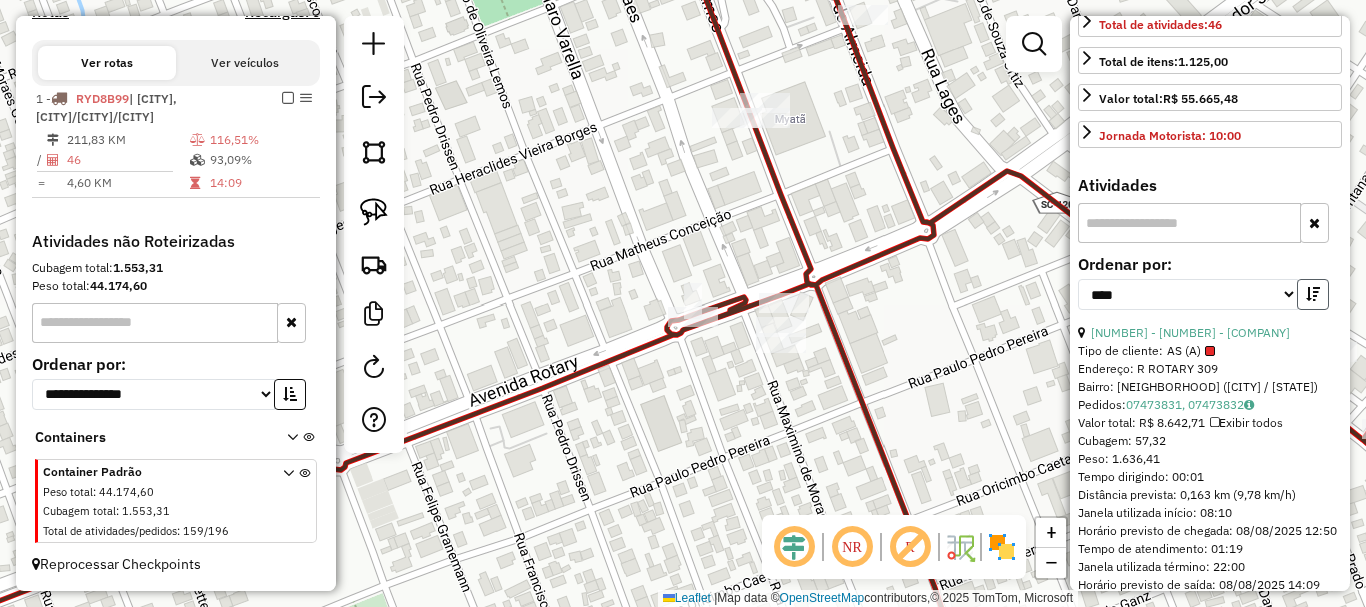 click at bounding box center (1313, 294) 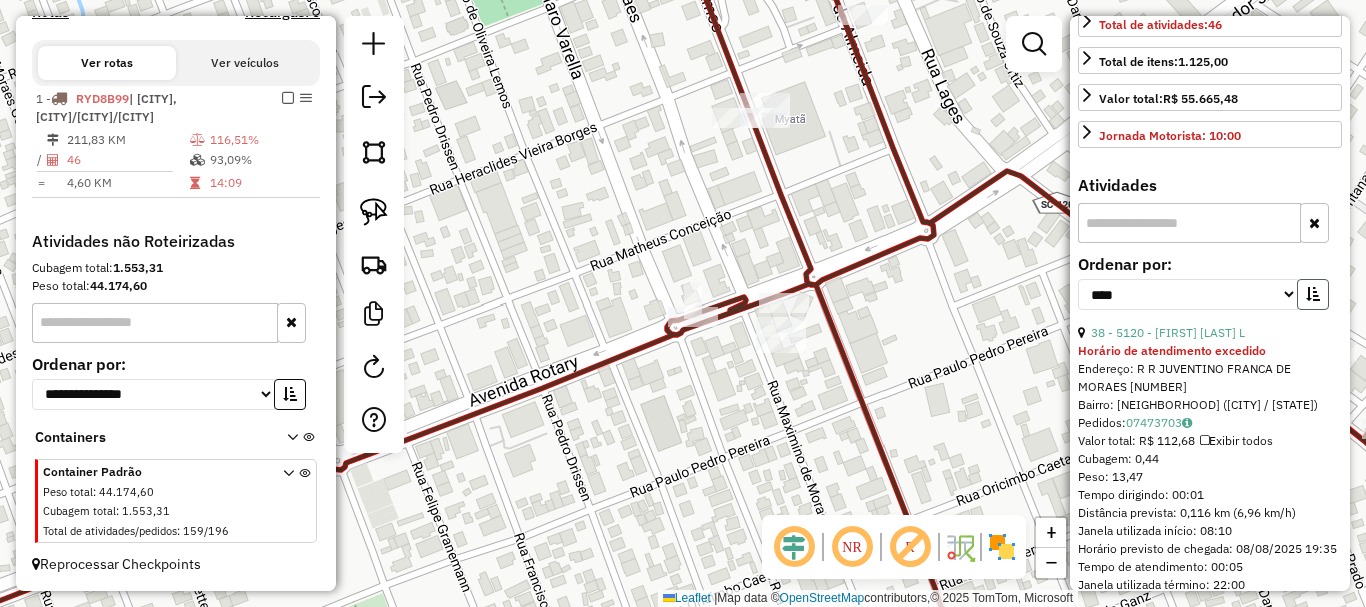 click at bounding box center (1313, 294) 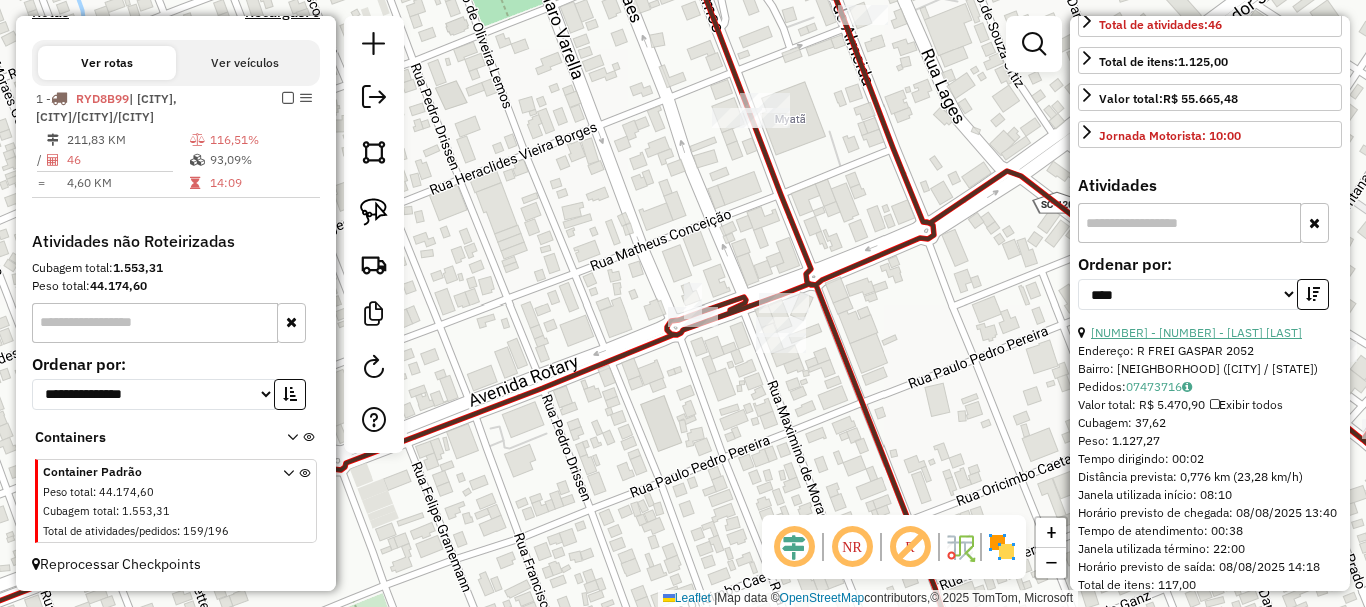 click on "18 - 15872 - SUPERMERCADO SAO LUI" at bounding box center (1196, 332) 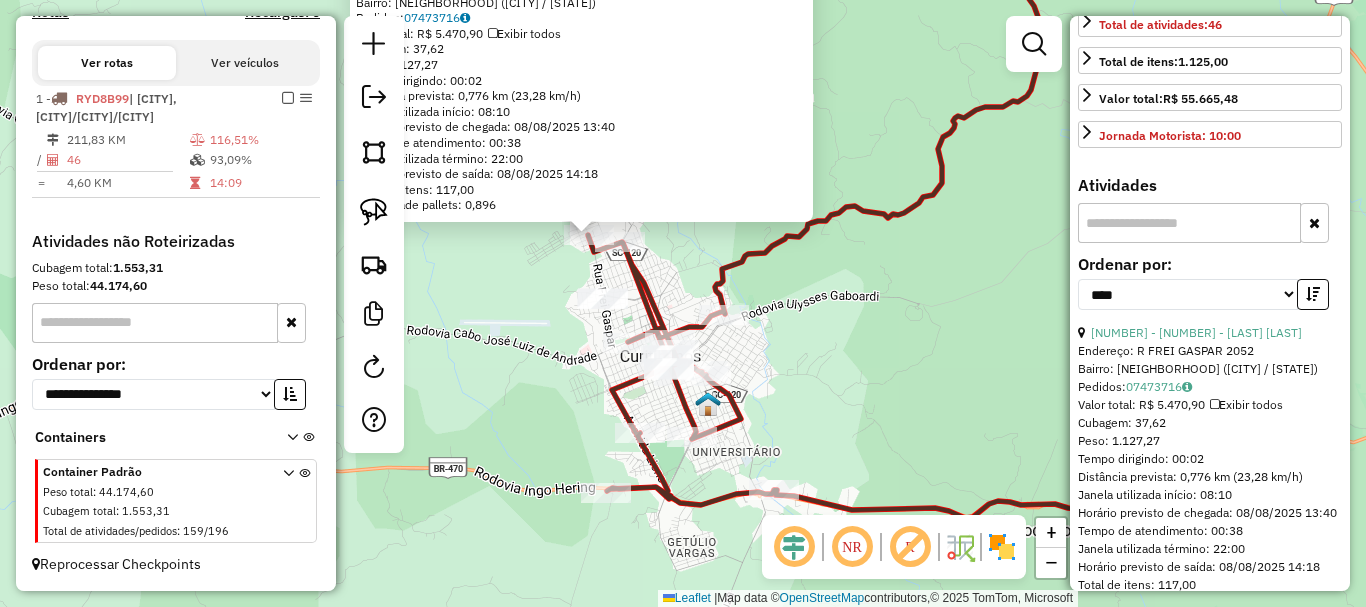 drag, startPoint x: 771, startPoint y: 428, endPoint x: 546, endPoint y: 293, distance: 262.39282 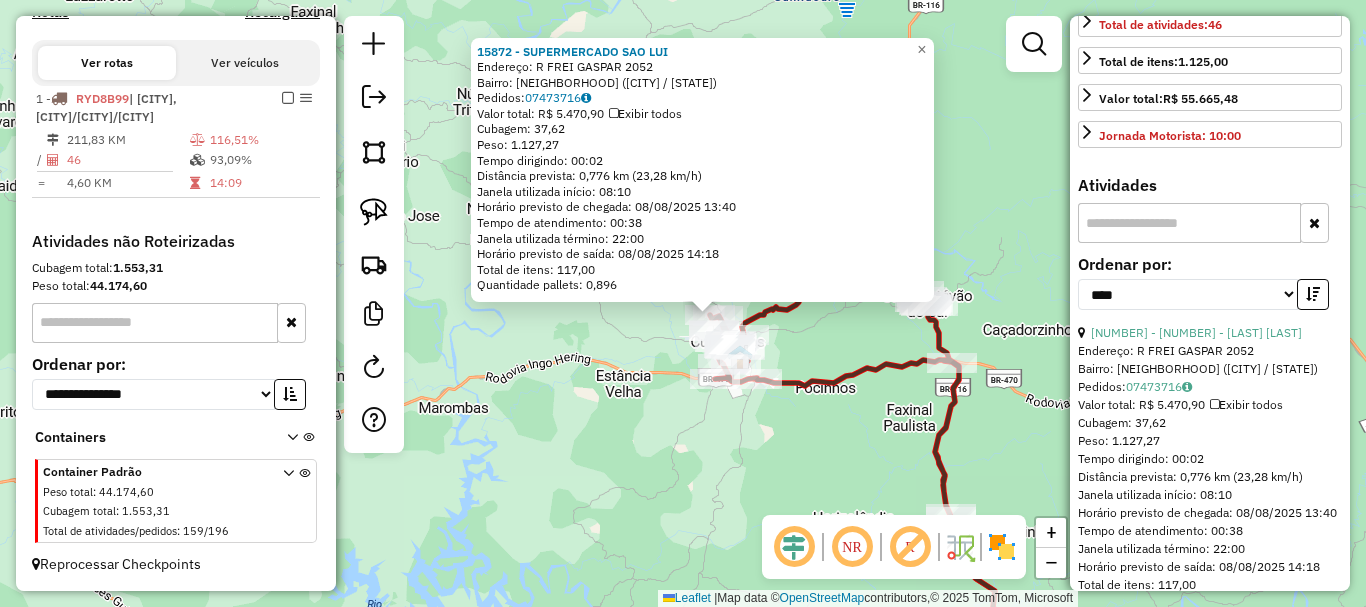 drag, startPoint x: 867, startPoint y: 283, endPoint x: 822, endPoint y: 350, distance: 80.70936 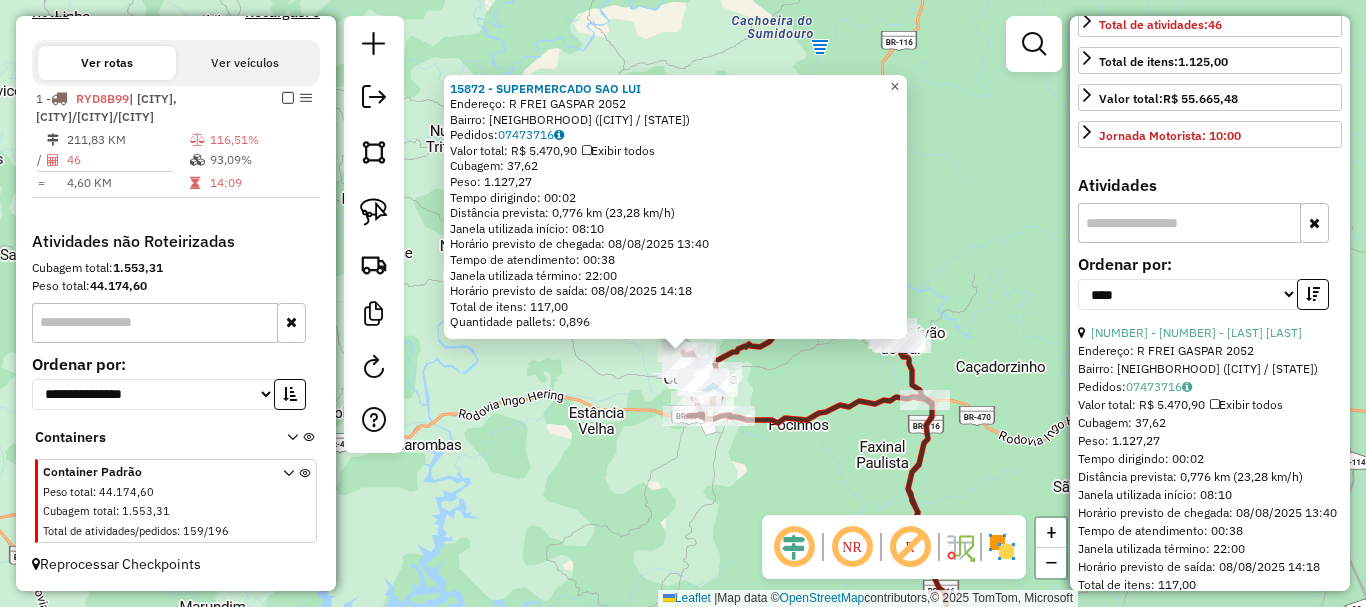 click on "×" 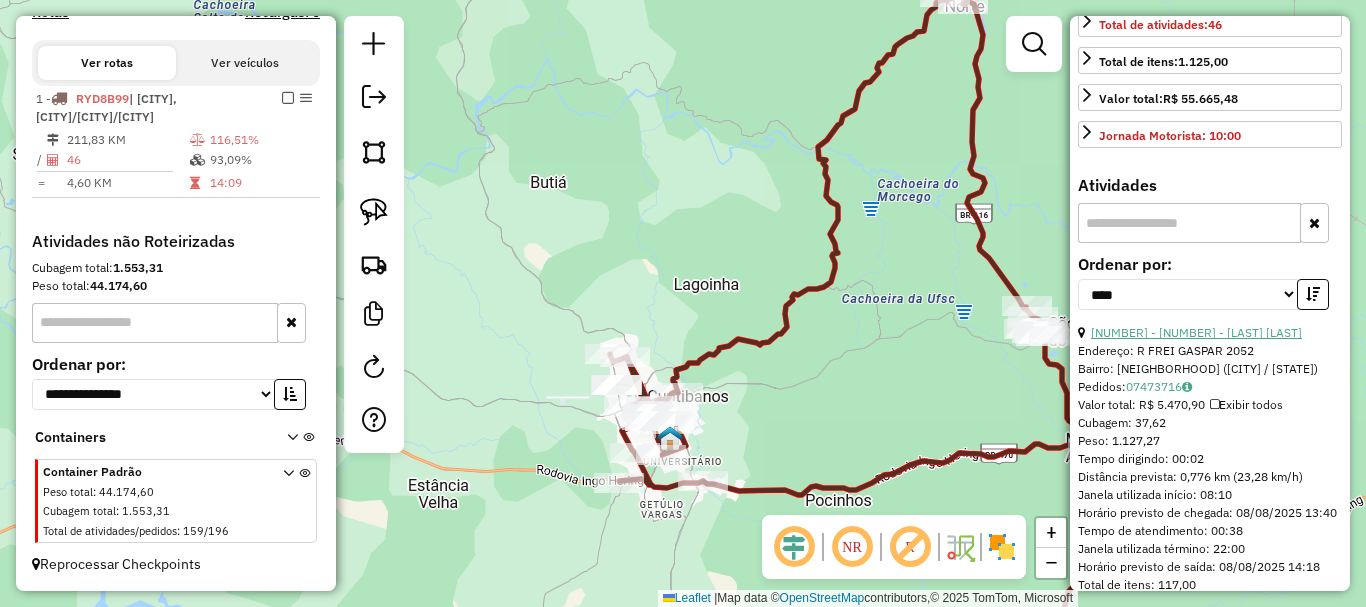 click on "18 - 15872 - SUPERMERCADO SAO LUI" at bounding box center [1196, 332] 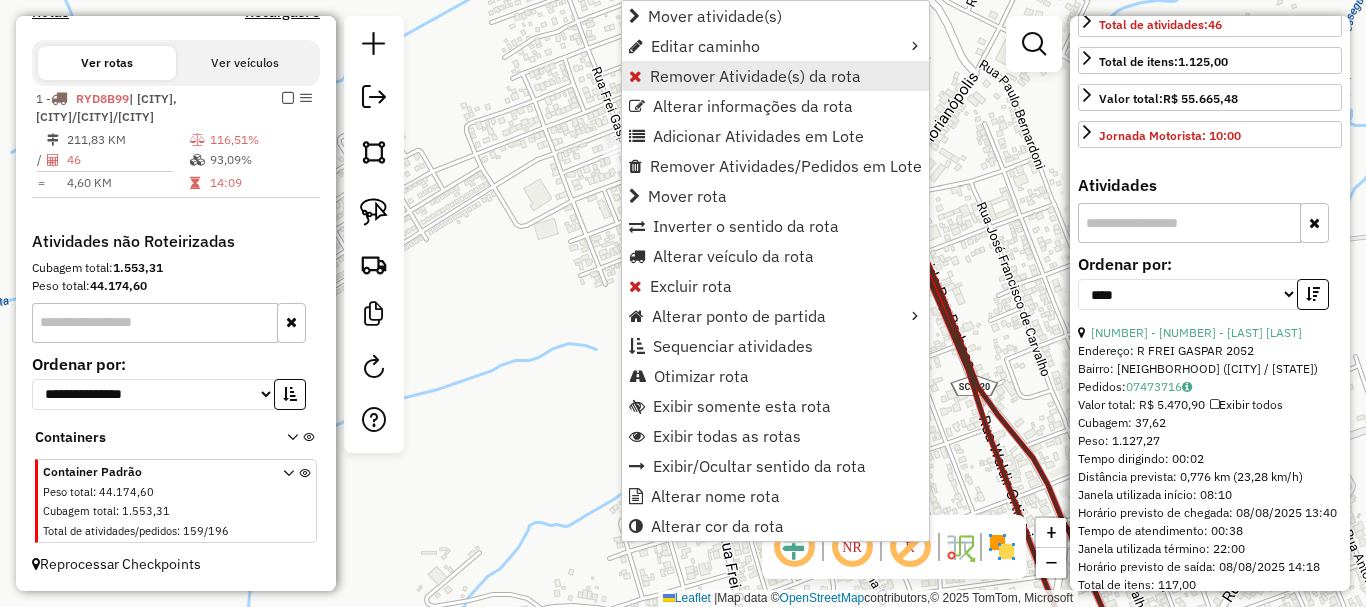 click on "Remover Atividade(s) da rota" at bounding box center (755, 76) 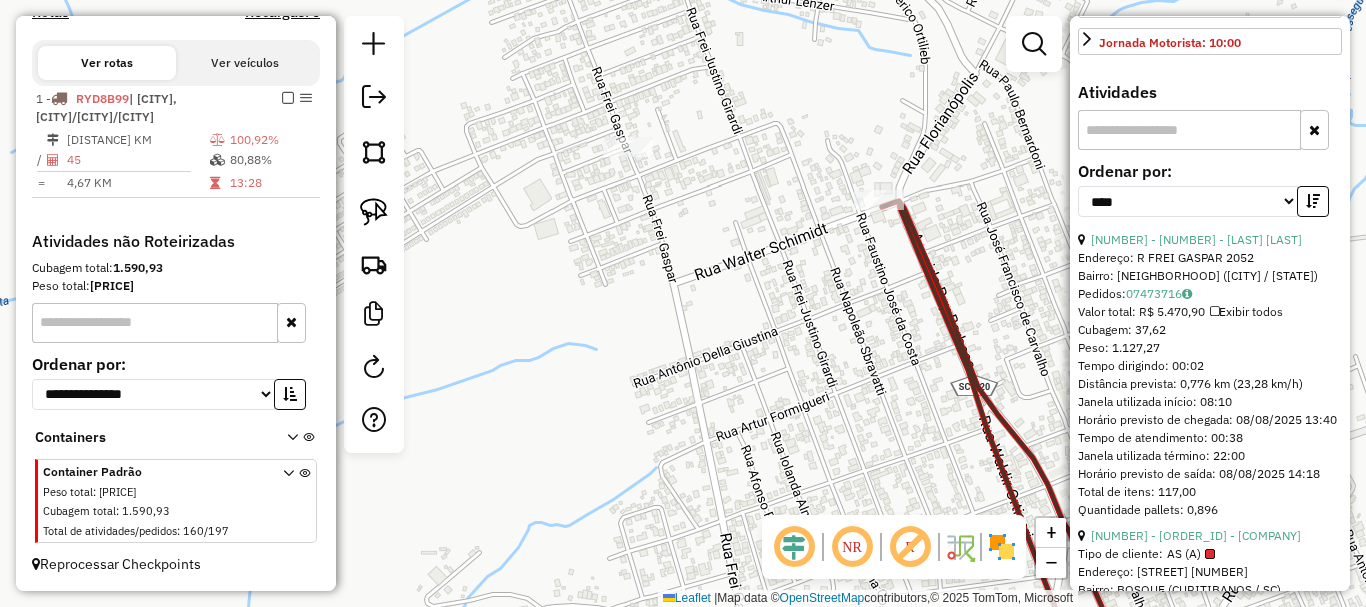 scroll, scrollTop: 600, scrollLeft: 0, axis: vertical 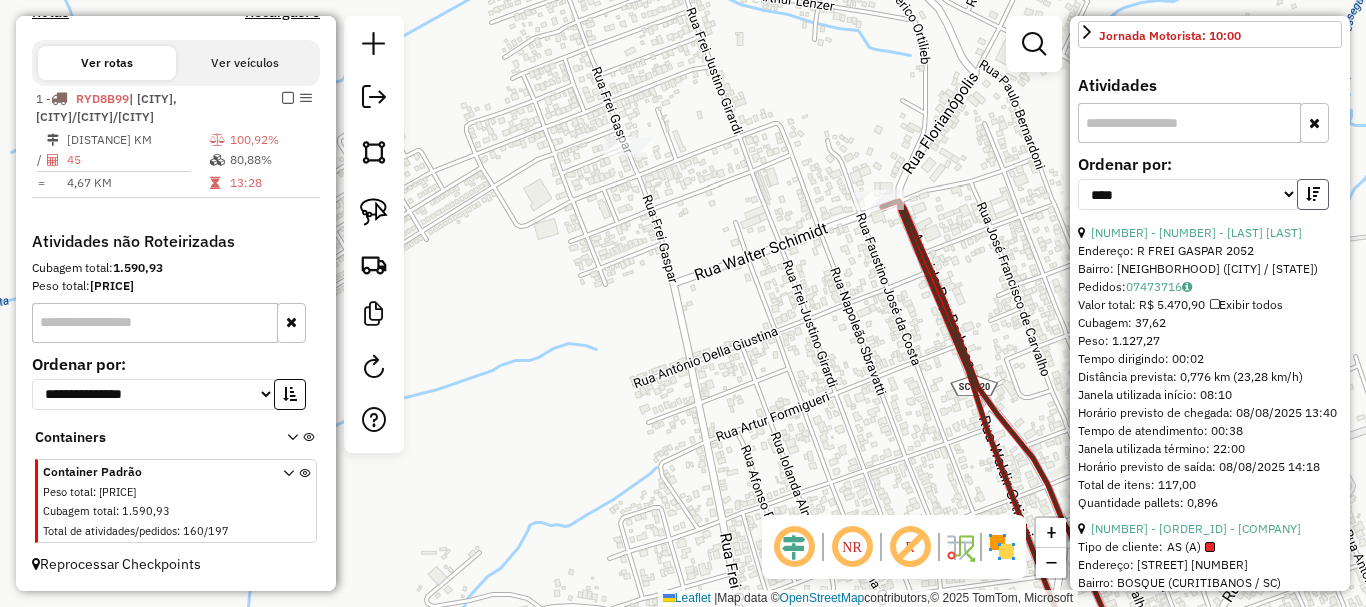 click at bounding box center [1313, 194] 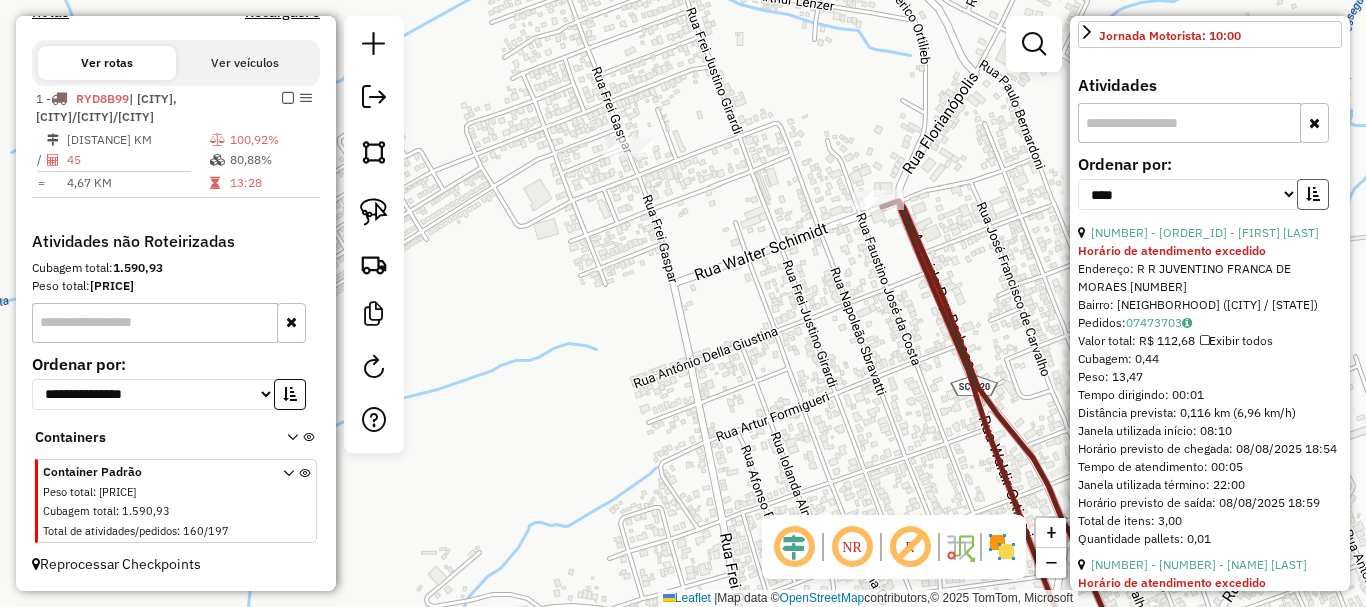 click at bounding box center [1313, 194] 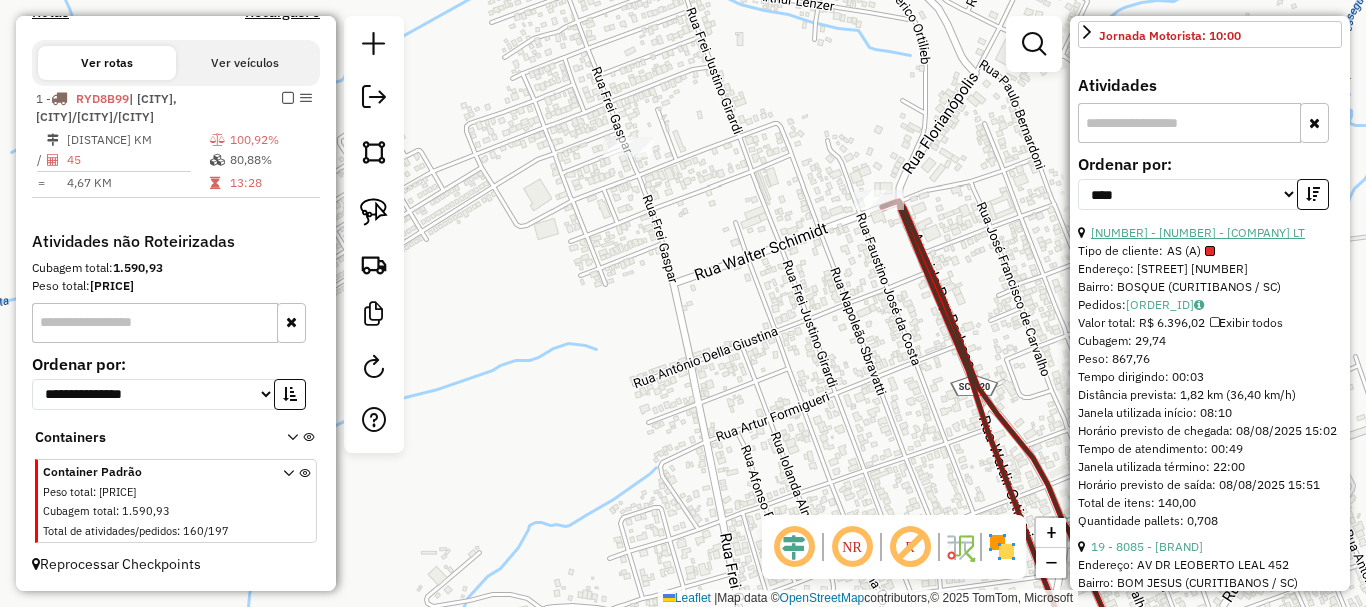 click on "21 - 3211 - S Q SUPERMERCADOS LT" at bounding box center (1198, 232) 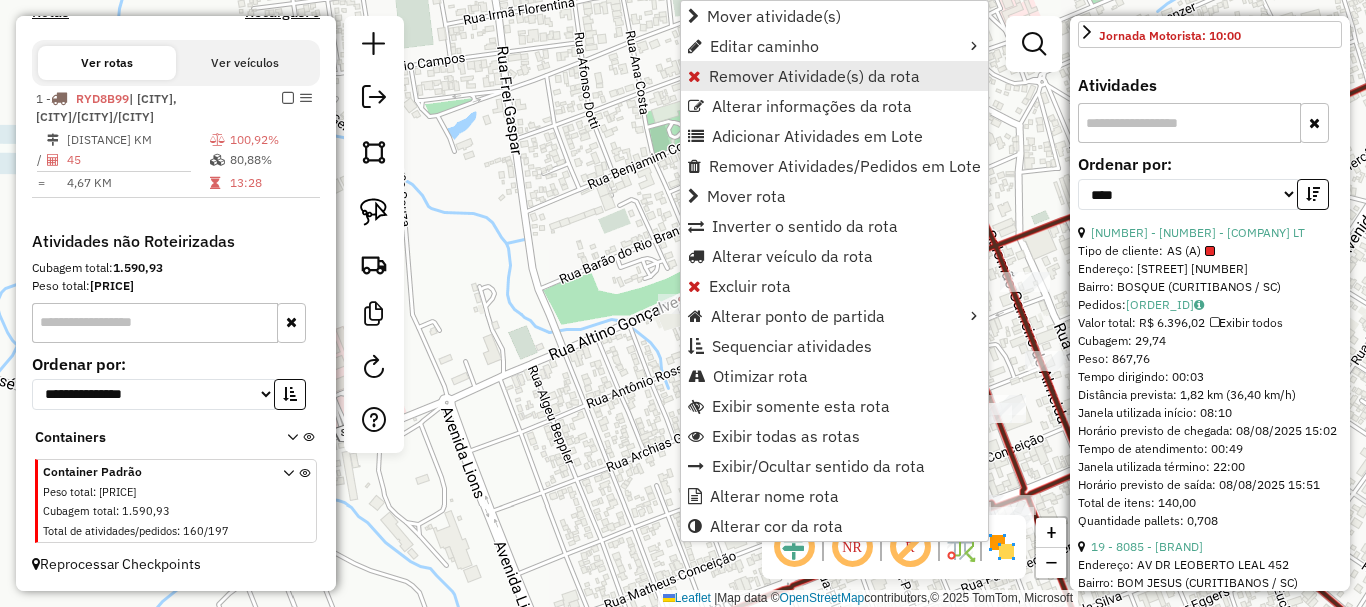 click on "Remover Atividade(s) da rota" at bounding box center [814, 76] 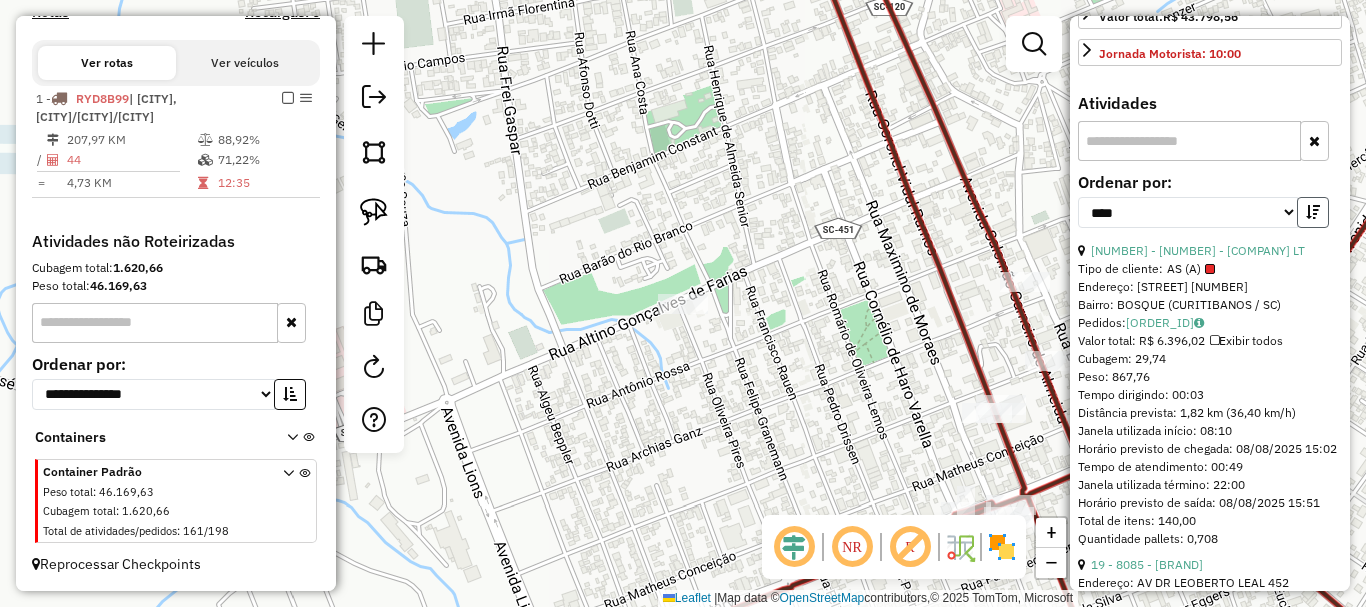 click at bounding box center (1313, 212) 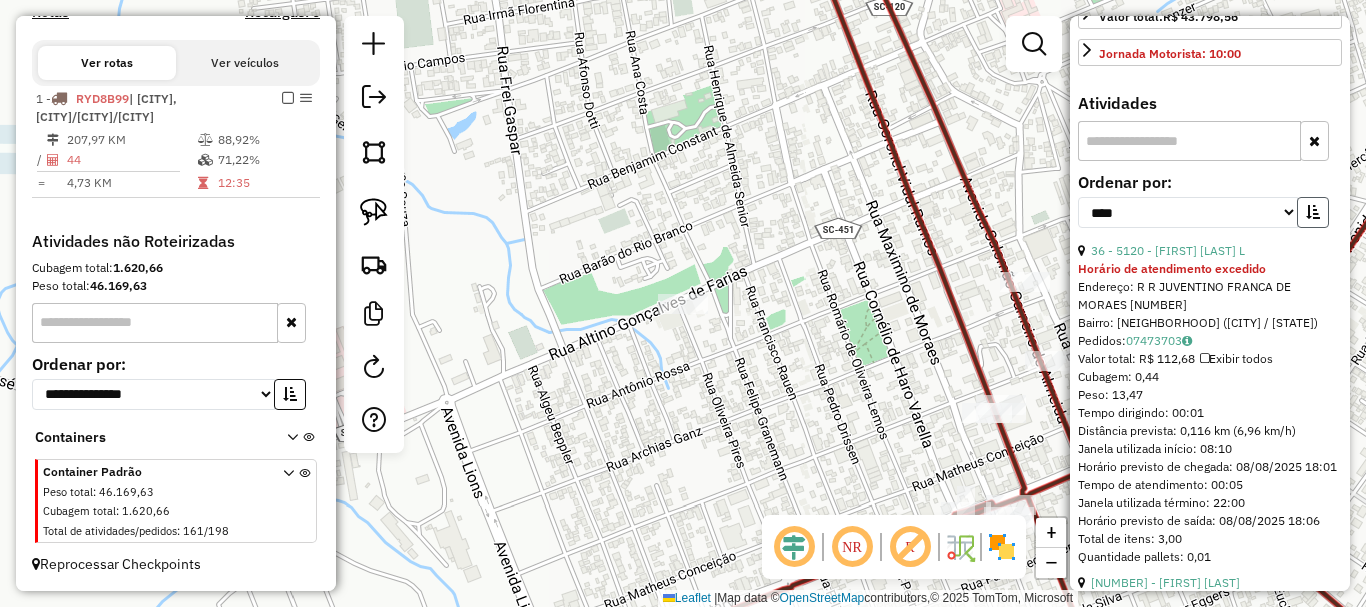 click at bounding box center (1313, 212) 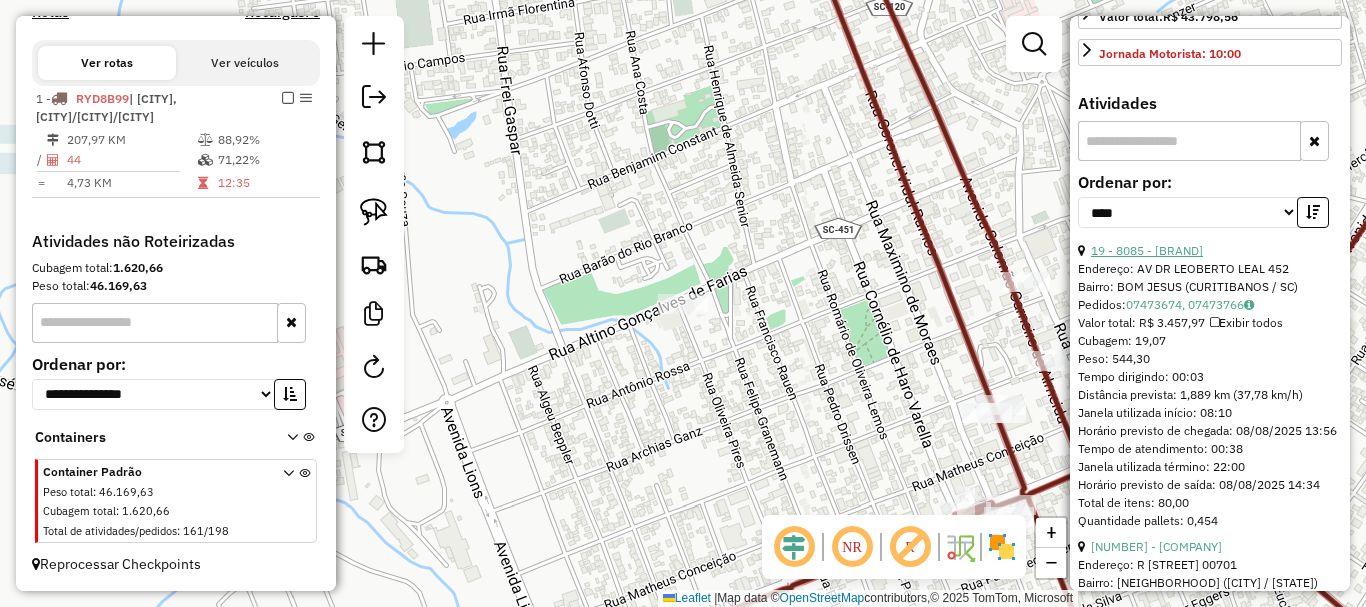 drag, startPoint x: 1232, startPoint y: 283, endPoint x: 1247, endPoint y: 283, distance: 15 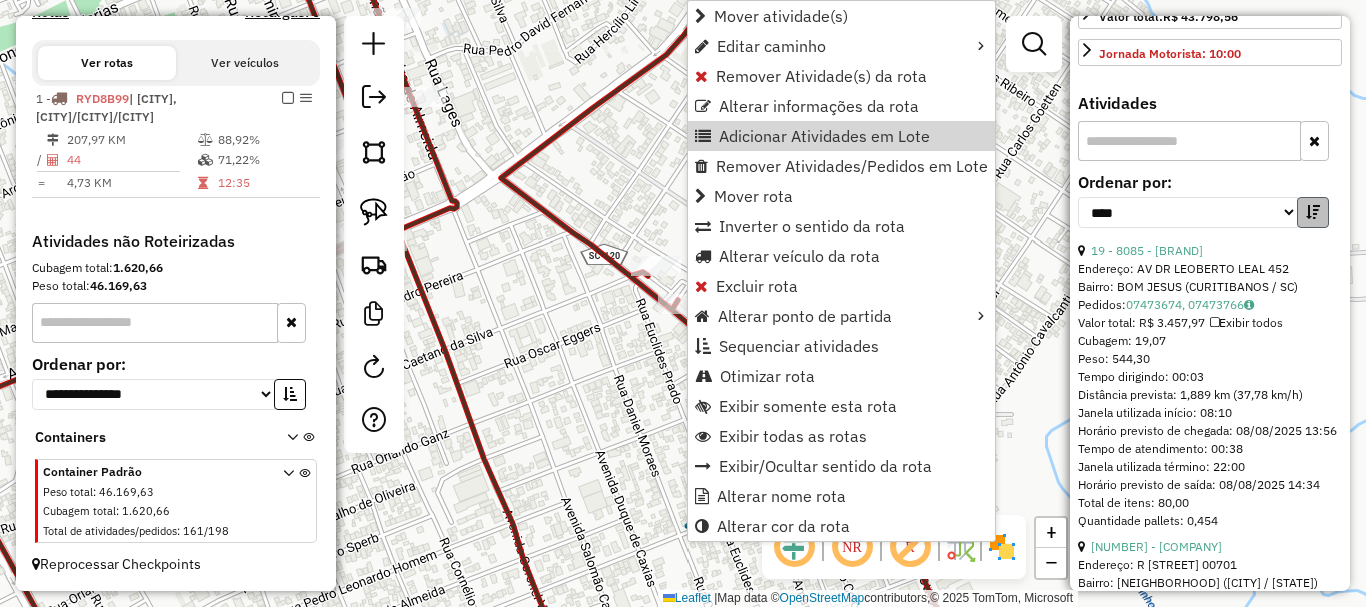 scroll, scrollTop: 400, scrollLeft: 0, axis: vertical 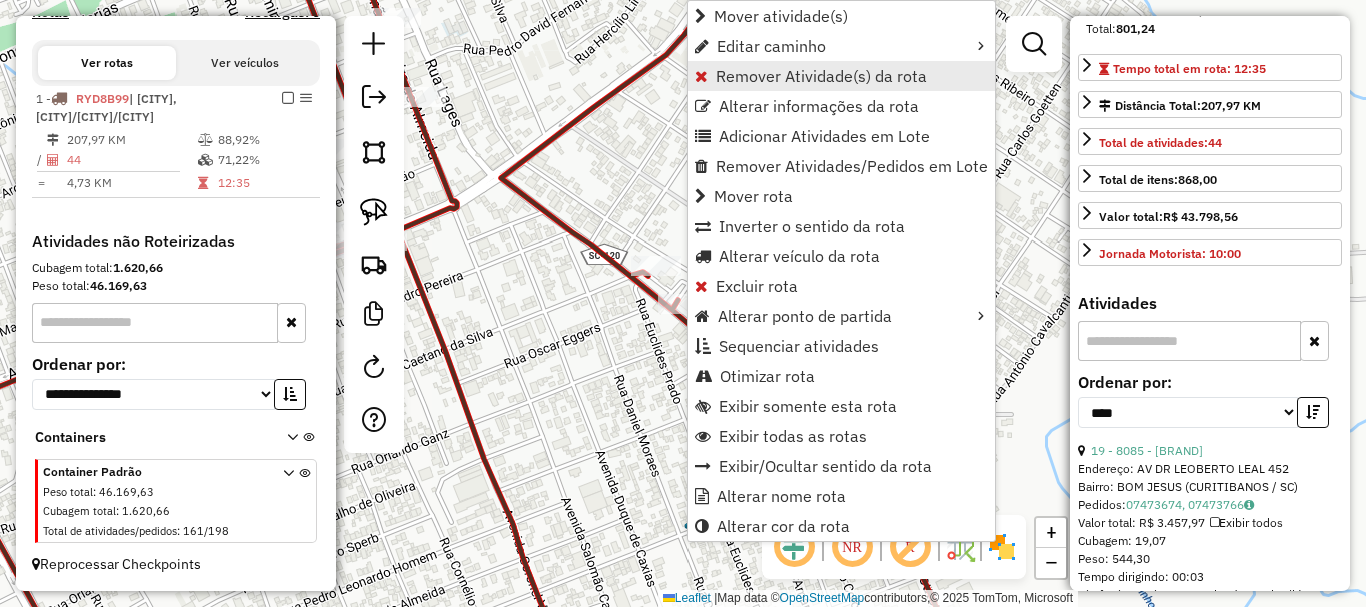 click on "Remover Atividade(s) da rota" at bounding box center [821, 76] 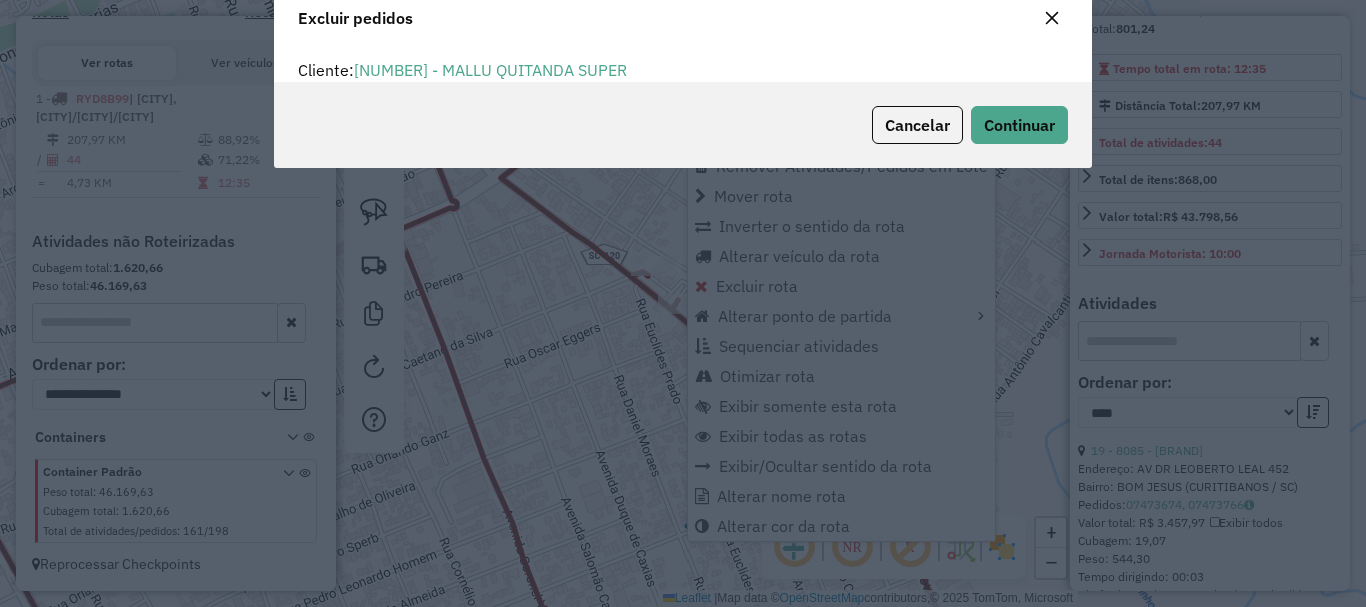 scroll, scrollTop: 12, scrollLeft: 6, axis: both 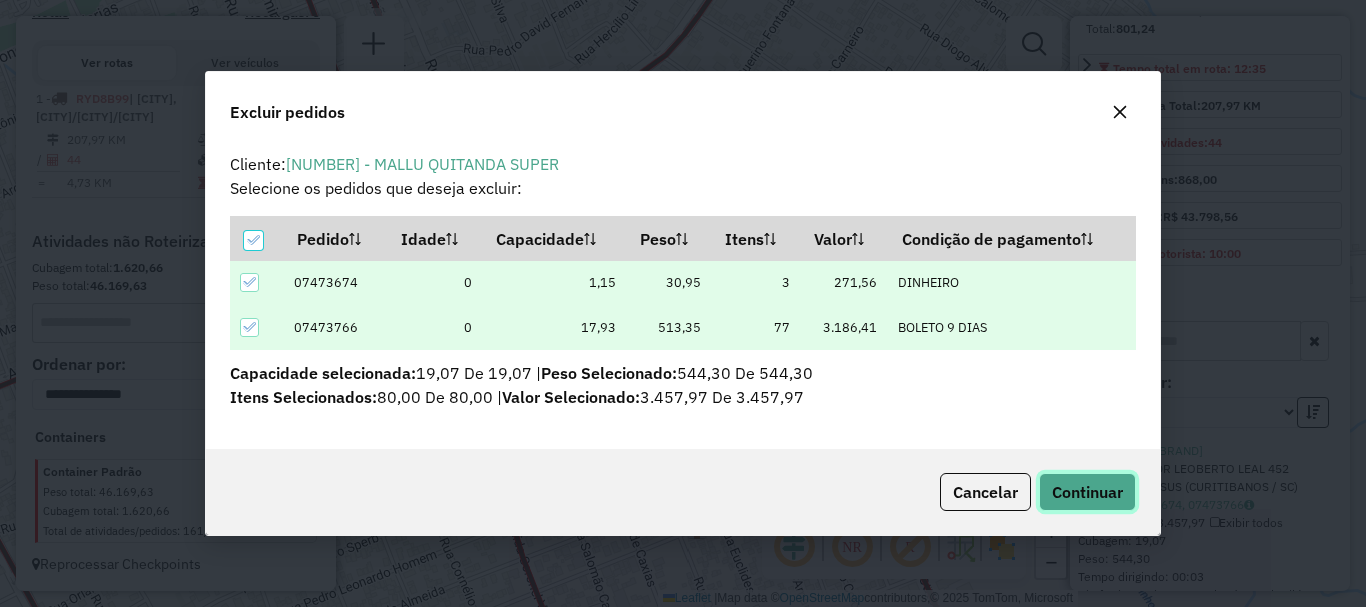 click on "Continuar" 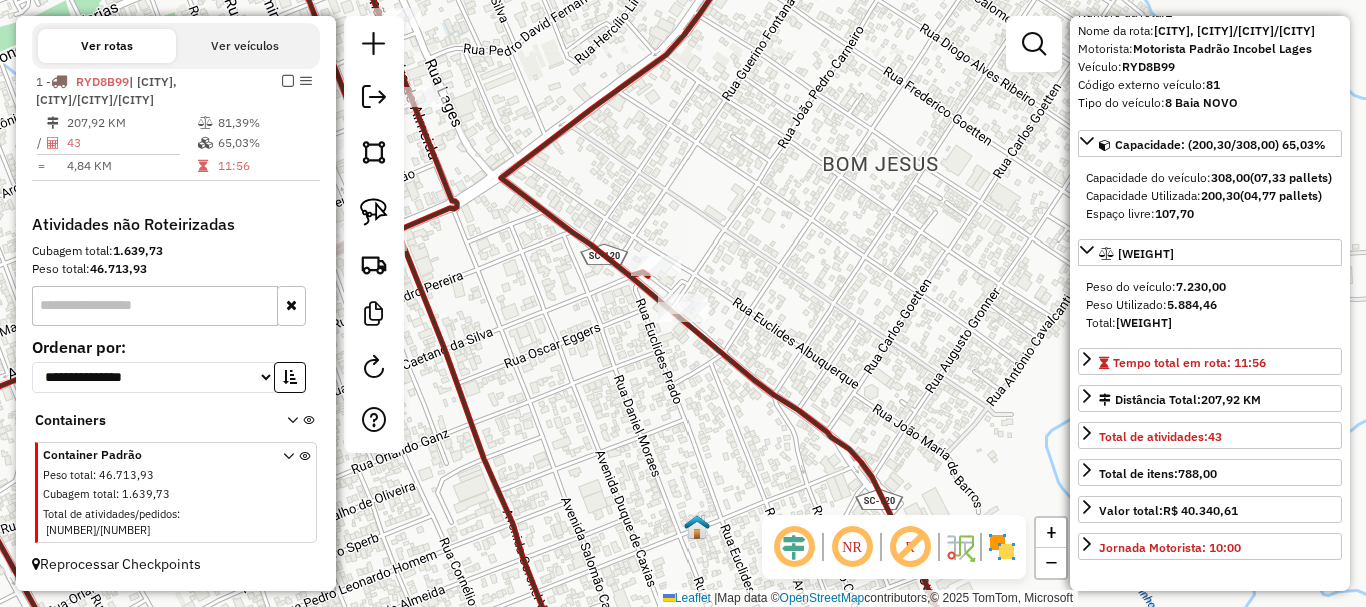 scroll, scrollTop: 200, scrollLeft: 0, axis: vertical 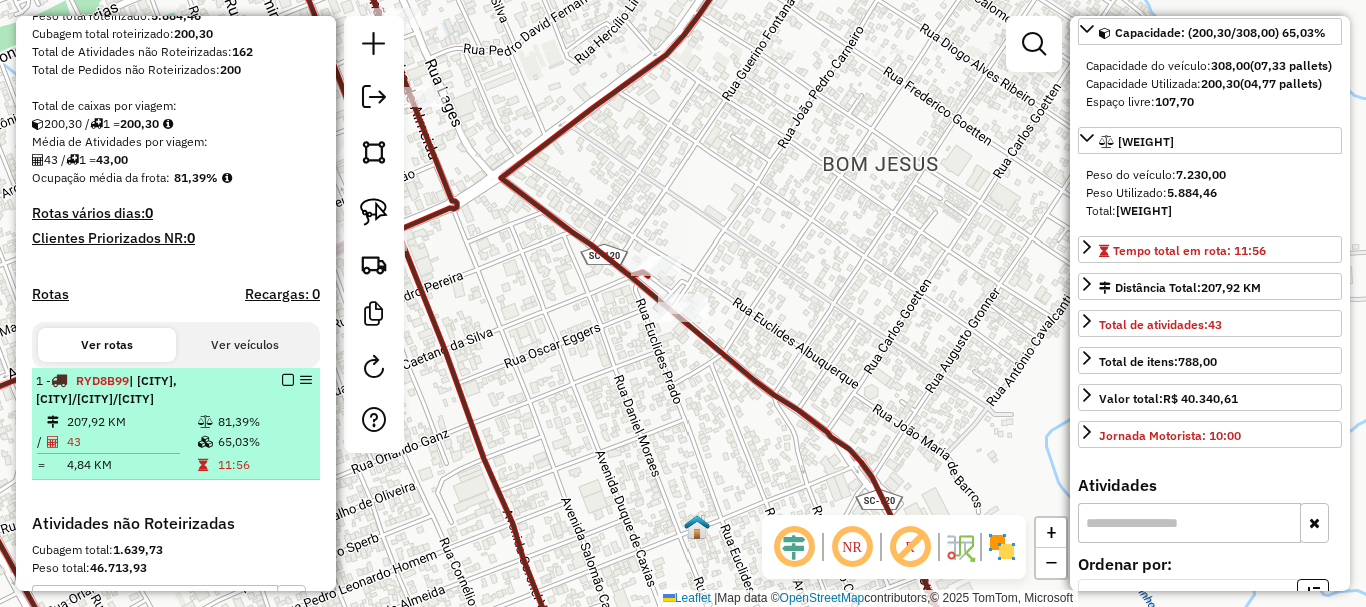 click at bounding box center [288, 380] 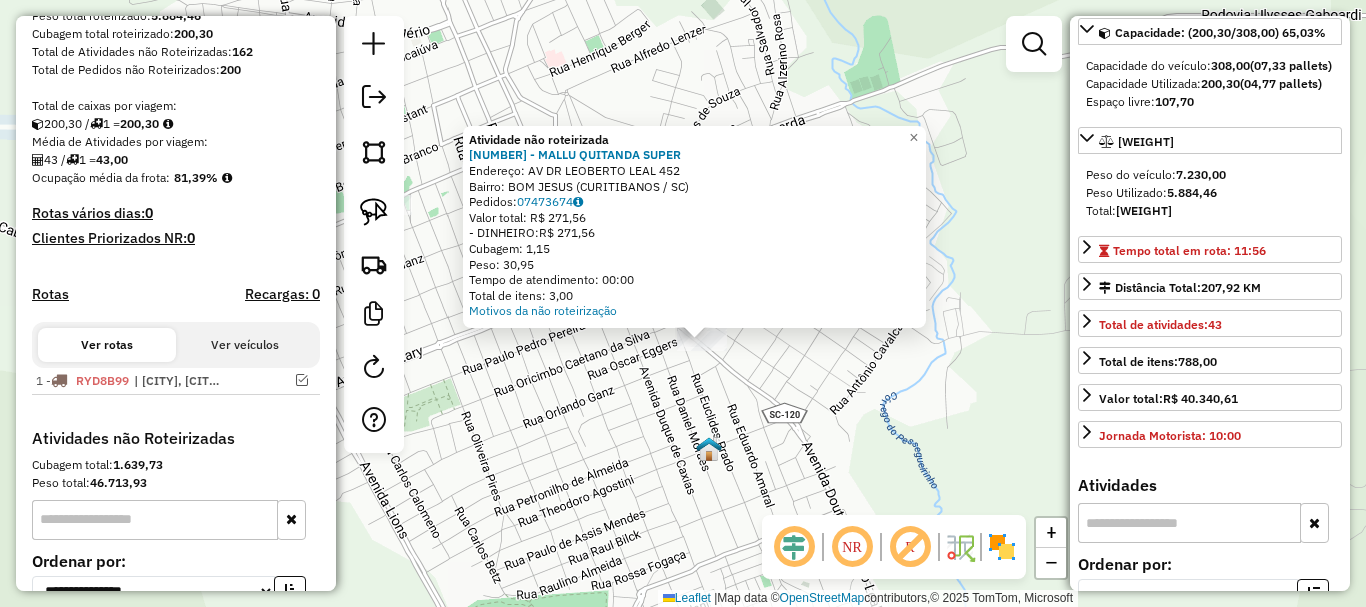 click on "Atividade não roteirizada 8085 - MALLU QUITANDA SUPER  Endereço: AV  DR LEOBERTO LEAL              452   Bairro: BOM JESUS (CURITIBANOS / SC)   Pedidos:  07473674   Valor total: R$ 271,56   - DINHEIRO:  R$ 271,56   Cubagem: 1,15   Peso: 30,95   Tempo de atendimento: 00:00   Total de itens: 3,00  Motivos da não roteirização × Janela de atendimento Grade de atendimento Capacidade Transportadoras Veículos Cliente Pedidos  Rotas Selecione os dias de semana para filtrar as janelas de atendimento  Seg   Ter   Qua   Qui   Sex   Sáb   Dom  Informe o período da janela de atendimento: De: Até:  Filtrar exatamente a janela do cliente  Considerar janela de atendimento padrão  Selecione os dias de semana para filtrar as grades de atendimento  Seg   Ter   Qua   Qui   Sex   Sáb   Dom   Considerar clientes sem dia de atendimento cadastrado  Clientes fora do dia de atendimento selecionado Filtrar as atividades entre os valores definidos abaixo:  Peso mínimo:   Peso máximo:   Cubagem mínima:   Cubagem máxima:" 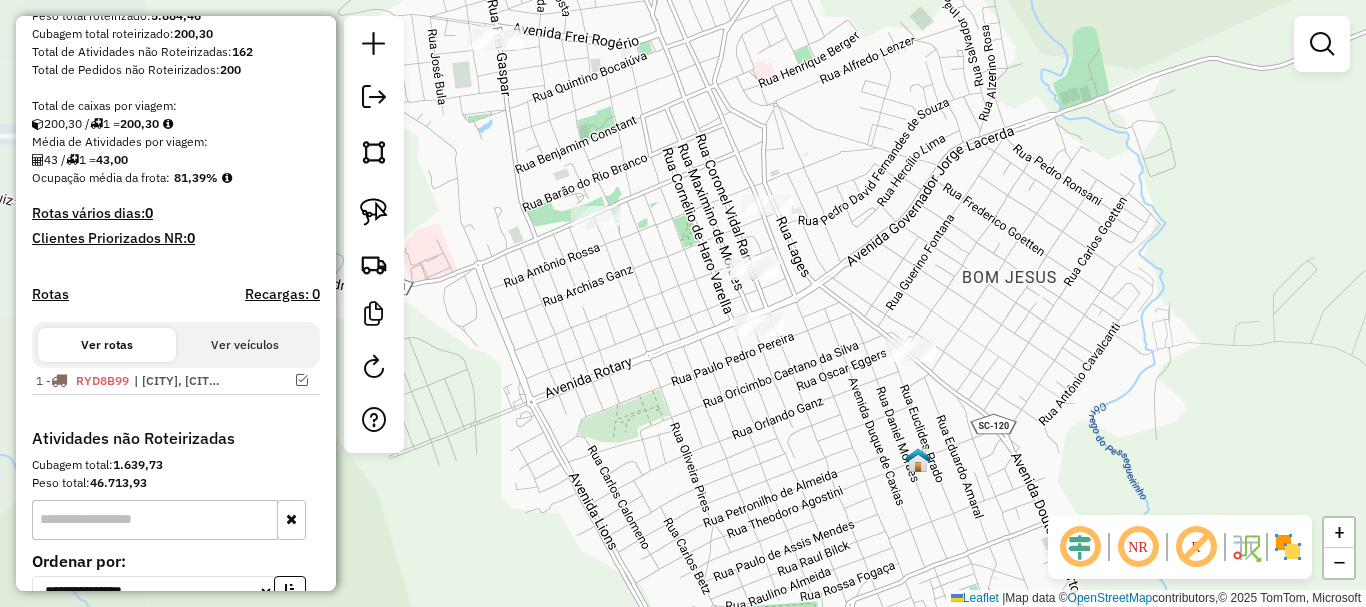 drag, startPoint x: 483, startPoint y: 284, endPoint x: 691, endPoint y: 297, distance: 208.40585 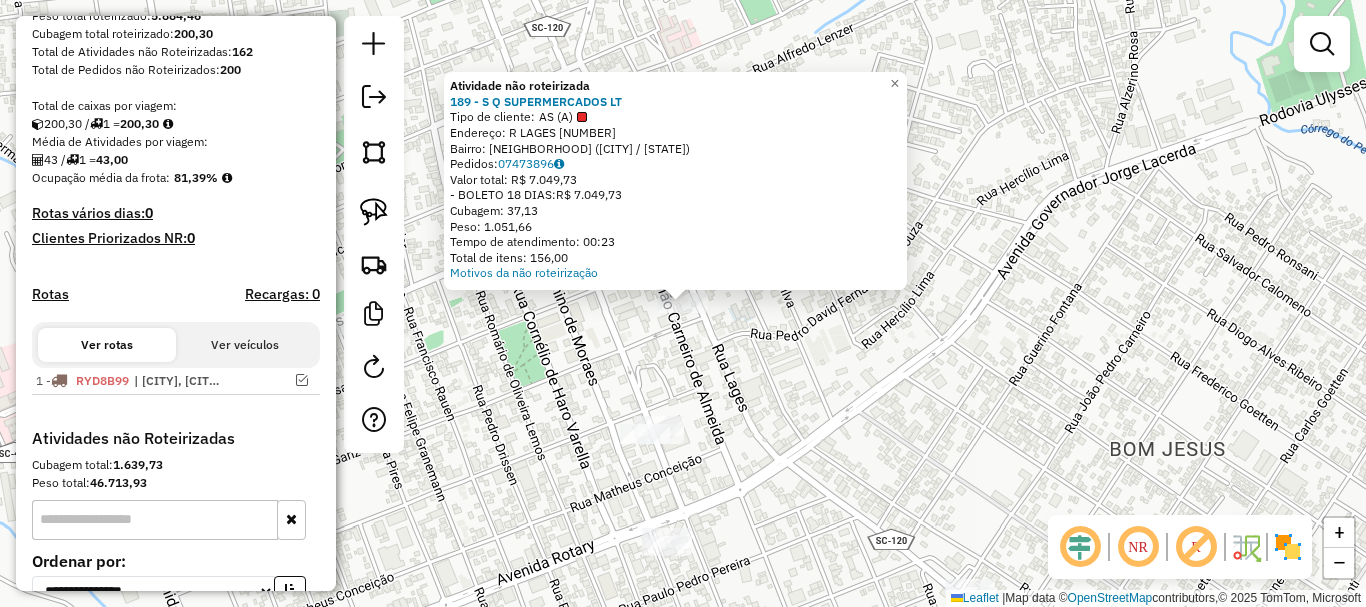 click on "Atividade não roteirizada 189 - S Q SUPERMERCADOS LT  Tipo de cliente:   AS (A)   Endereço: R   LAGES                         17   Bairro: CENTRO (CURITIBANOS / SC)   Pedidos:  07473896   Valor total: R$ 7.049,73   - BOLETO 18 DIAS:  R$ 7.049,73   Cubagem: 37,13   Peso: 1.051,66   Tempo de atendimento: 00:23   Total de itens: 156,00  Motivos da não roteirização × Janela de atendimento Grade de atendimento Capacidade Transportadoras Veículos Cliente Pedidos  Rotas Selecione os dias de semana para filtrar as janelas de atendimento  Seg   Ter   Qua   Qui   Sex   Sáb   Dom  Informe o período da janela de atendimento: De: Até:  Filtrar exatamente a janela do cliente  Considerar janela de atendimento padrão  Selecione os dias de semana para filtrar as grades de atendimento  Seg   Ter   Qua   Qui   Sex   Sáb   Dom   Considerar clientes sem dia de atendimento cadastrado  Clientes fora do dia de atendimento selecionado Filtrar as atividades entre os valores definidos abaixo:  Peso mínimo:   Peso máximo:" 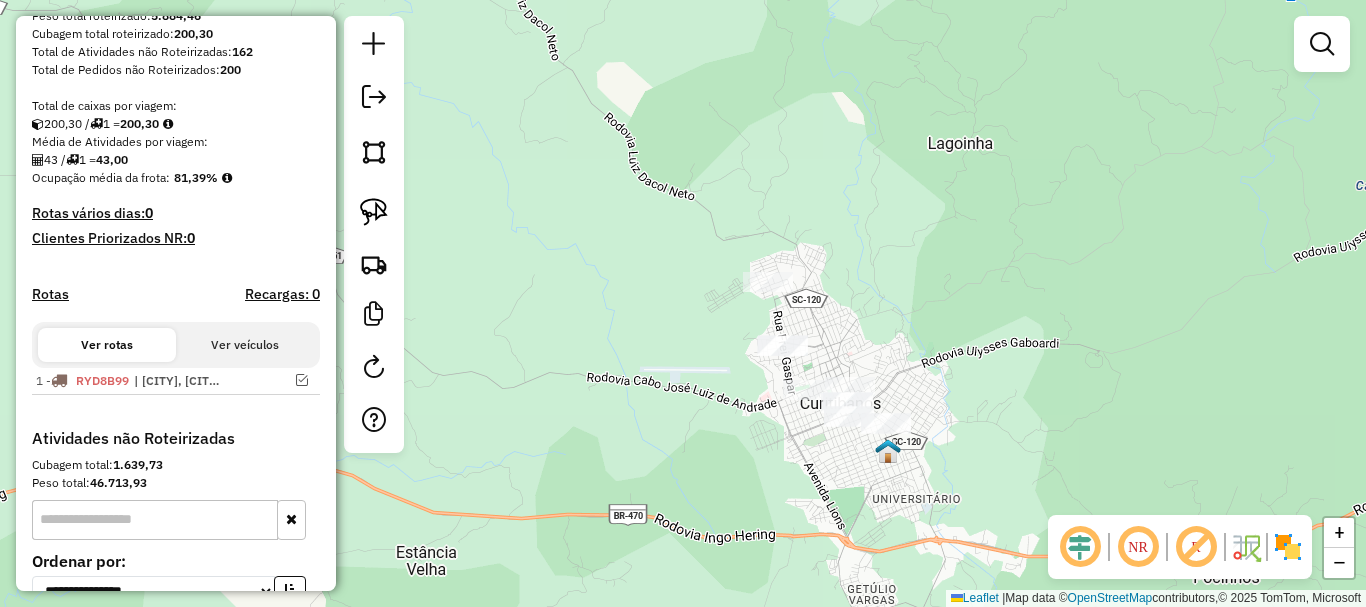 drag, startPoint x: 775, startPoint y: 509, endPoint x: 731, endPoint y: 410, distance: 108.33743 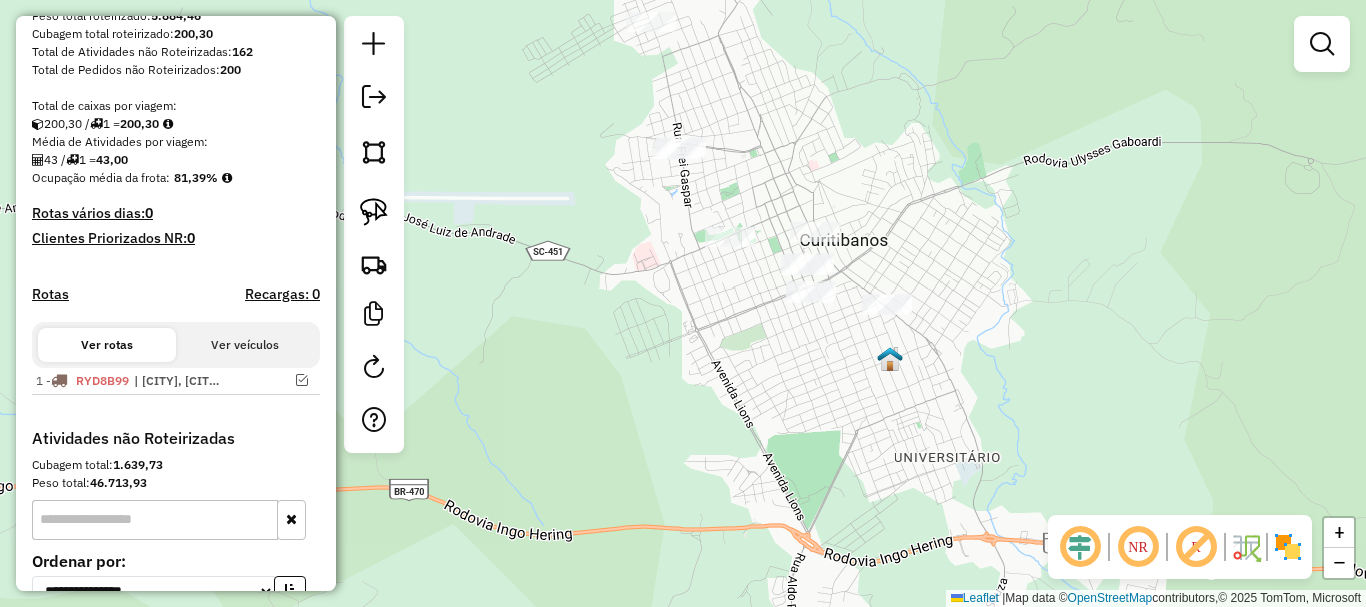 drag, startPoint x: 930, startPoint y: 387, endPoint x: 851, endPoint y: 354, distance: 85.61542 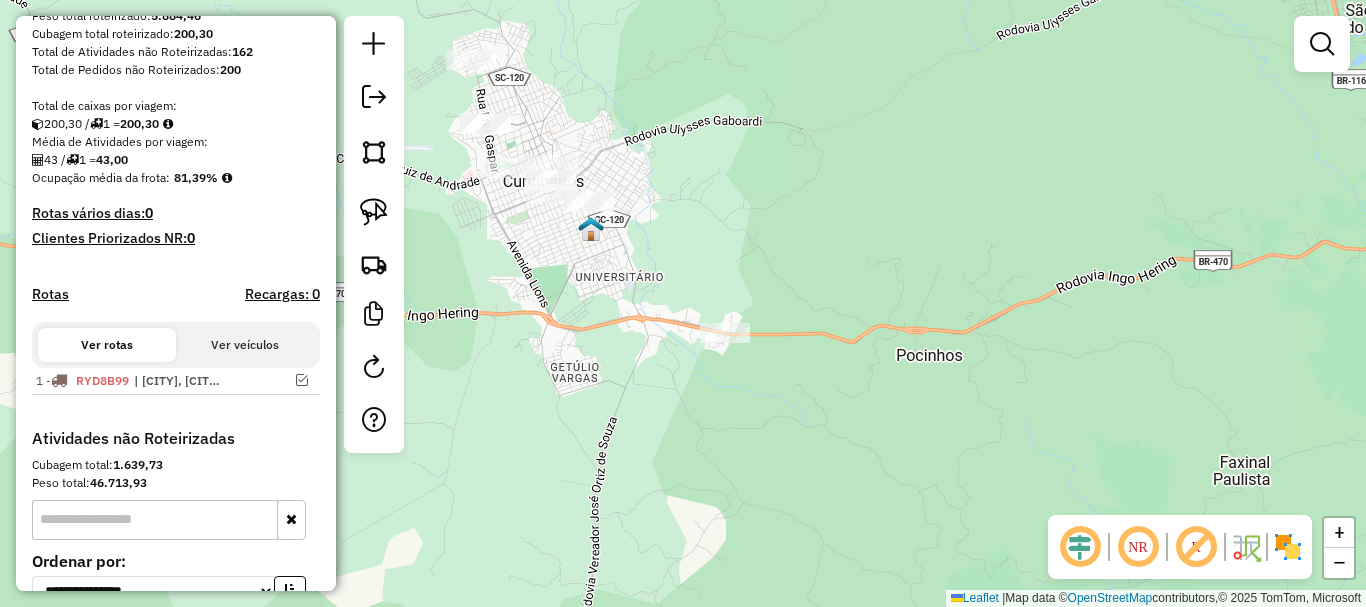 drag, startPoint x: 540, startPoint y: 206, endPoint x: 730, endPoint y: 349, distance: 237.80034 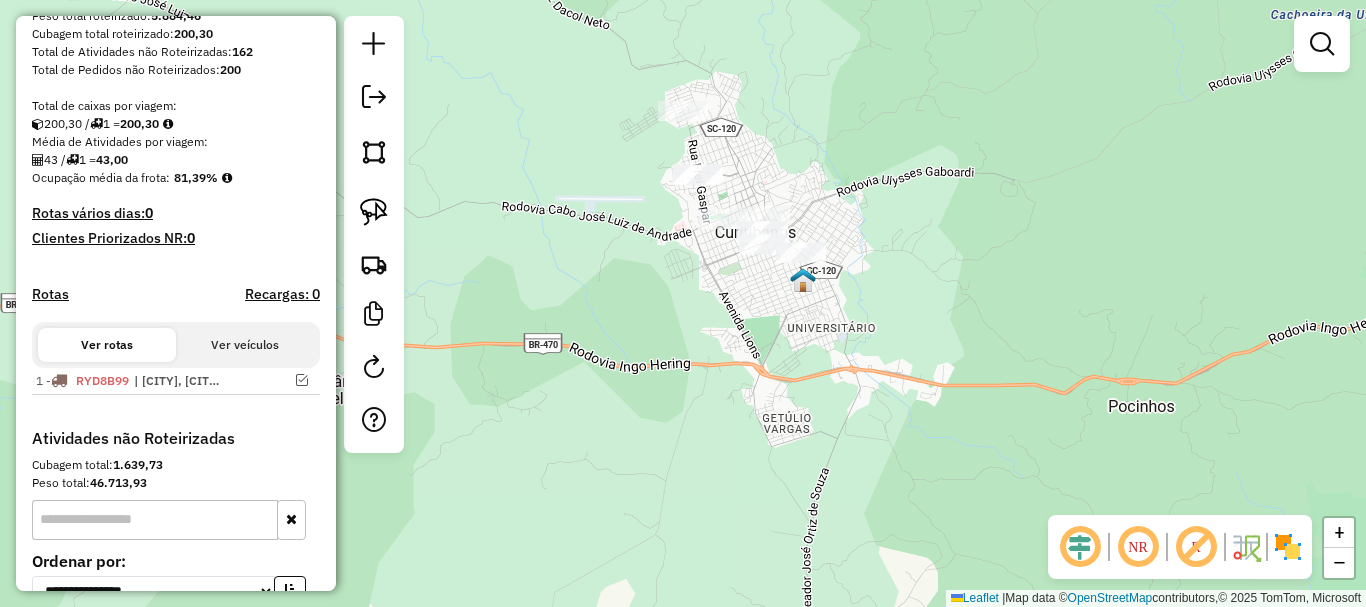 drag, startPoint x: 583, startPoint y: 271, endPoint x: 749, endPoint y: 311, distance: 170.75128 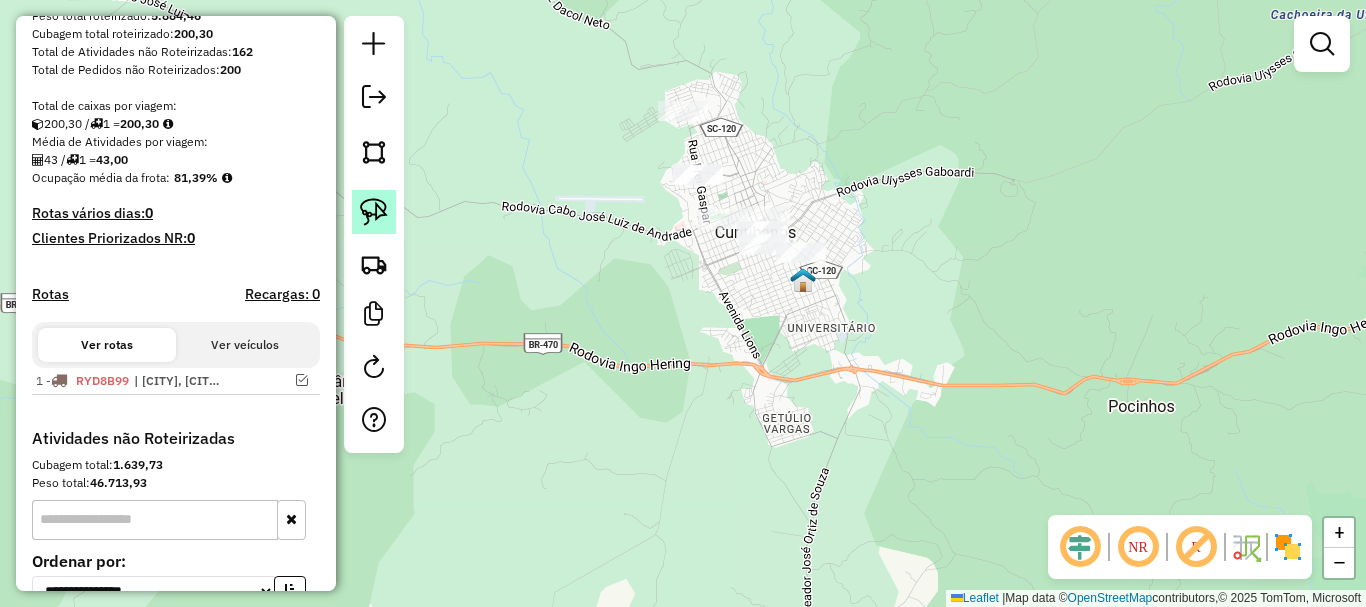 click 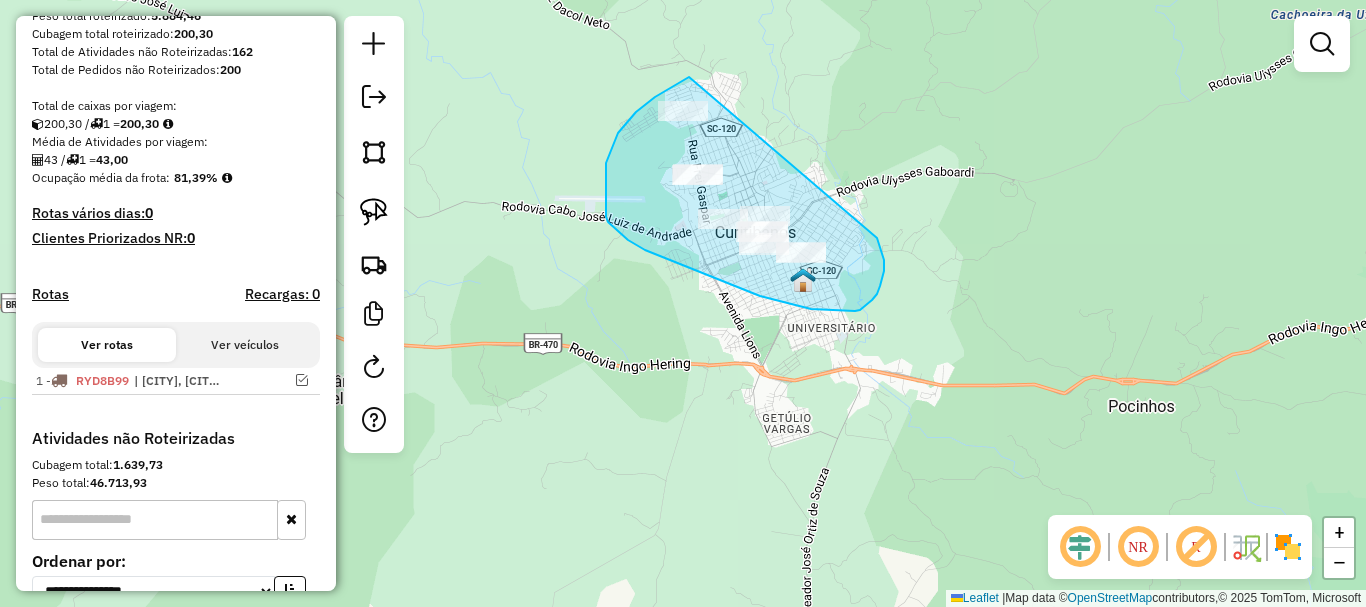 drag, startPoint x: 668, startPoint y: 89, endPoint x: 837, endPoint y: 180, distance: 191.9427 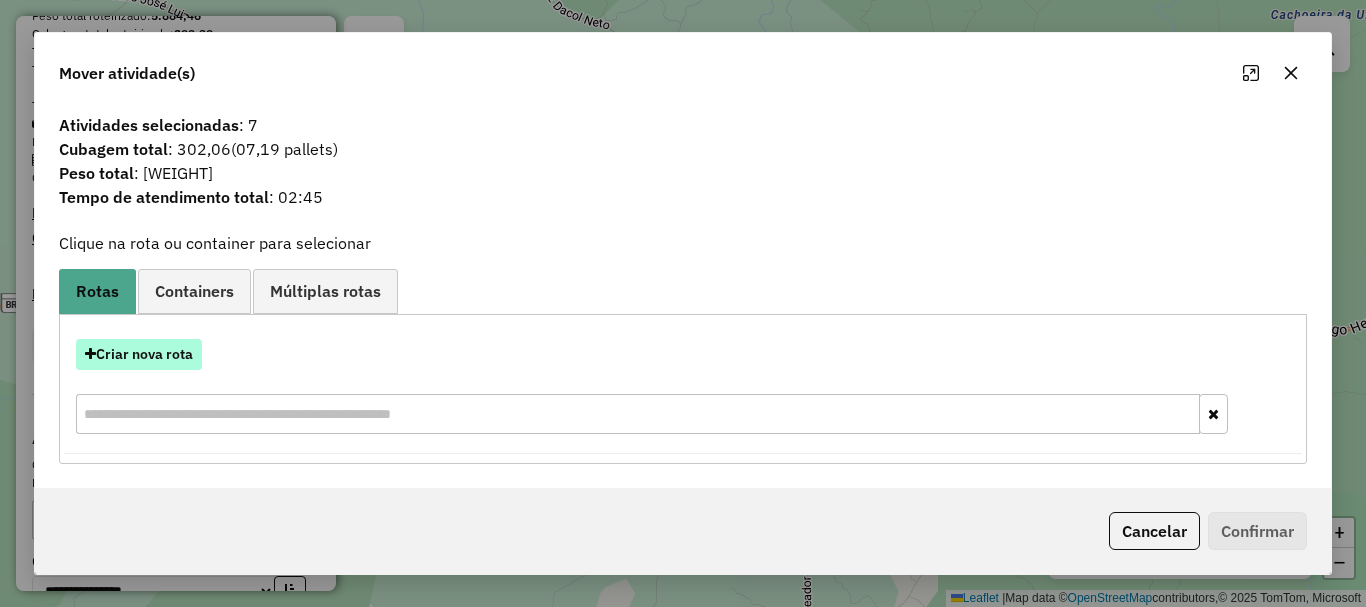 click on "Criar nova rota" at bounding box center (139, 354) 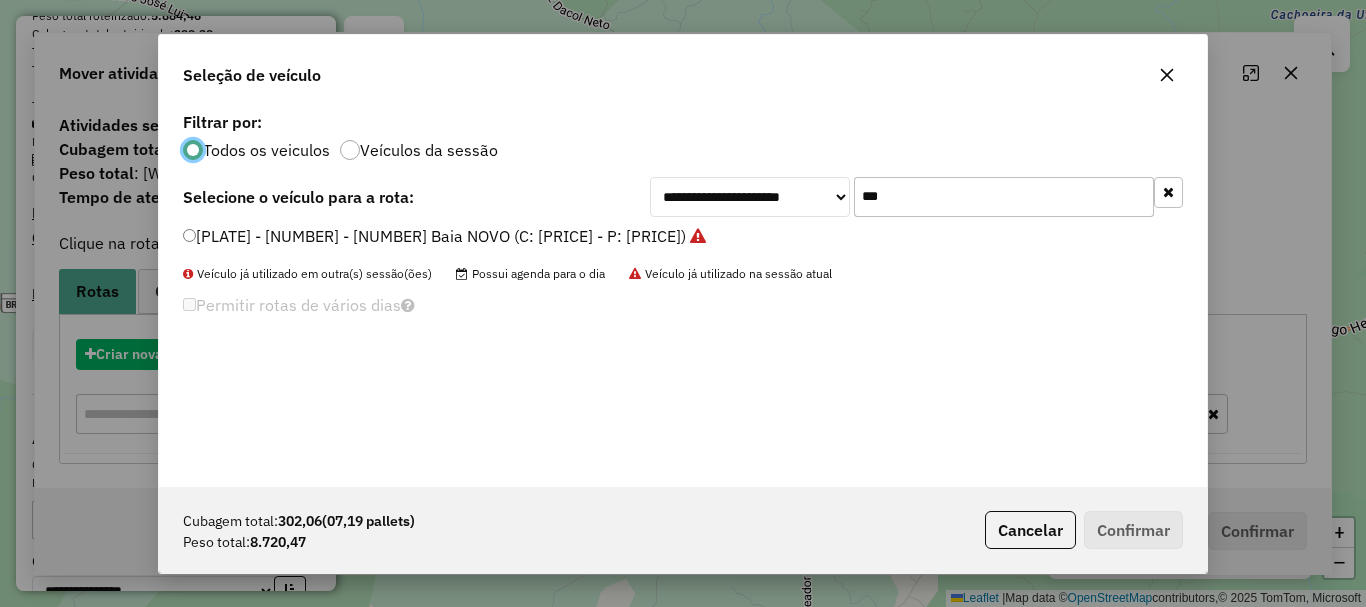 scroll, scrollTop: 11, scrollLeft: 6, axis: both 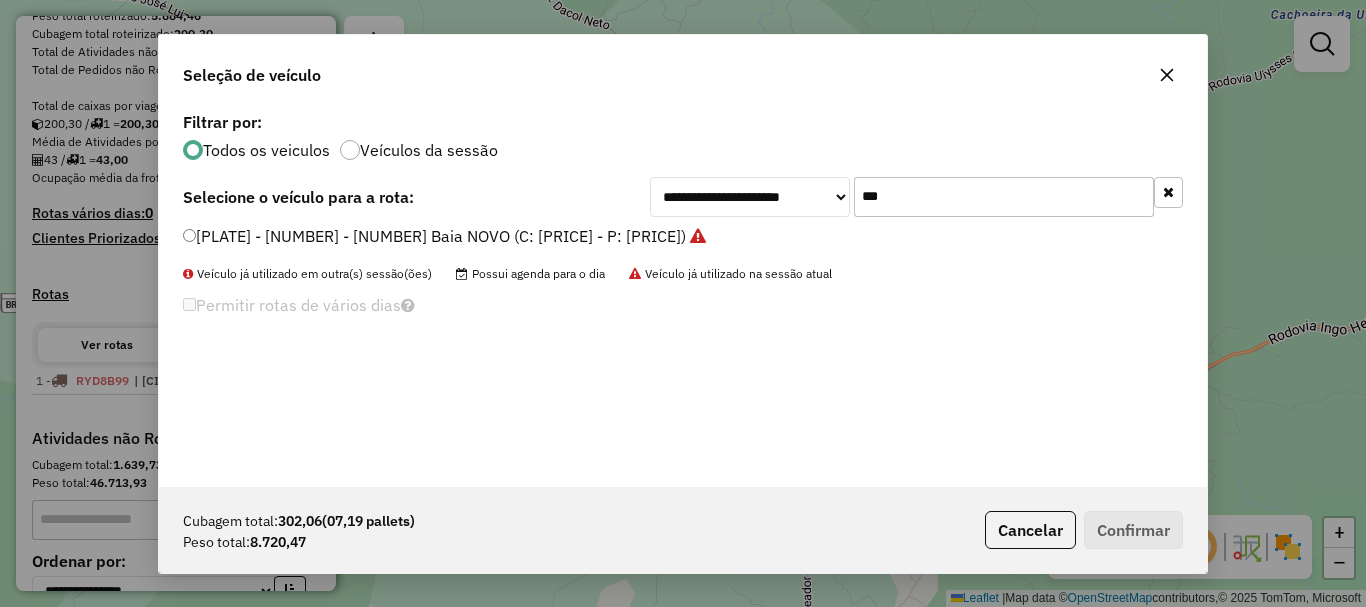 drag, startPoint x: 904, startPoint y: 196, endPoint x: 826, endPoint y: 196, distance: 78 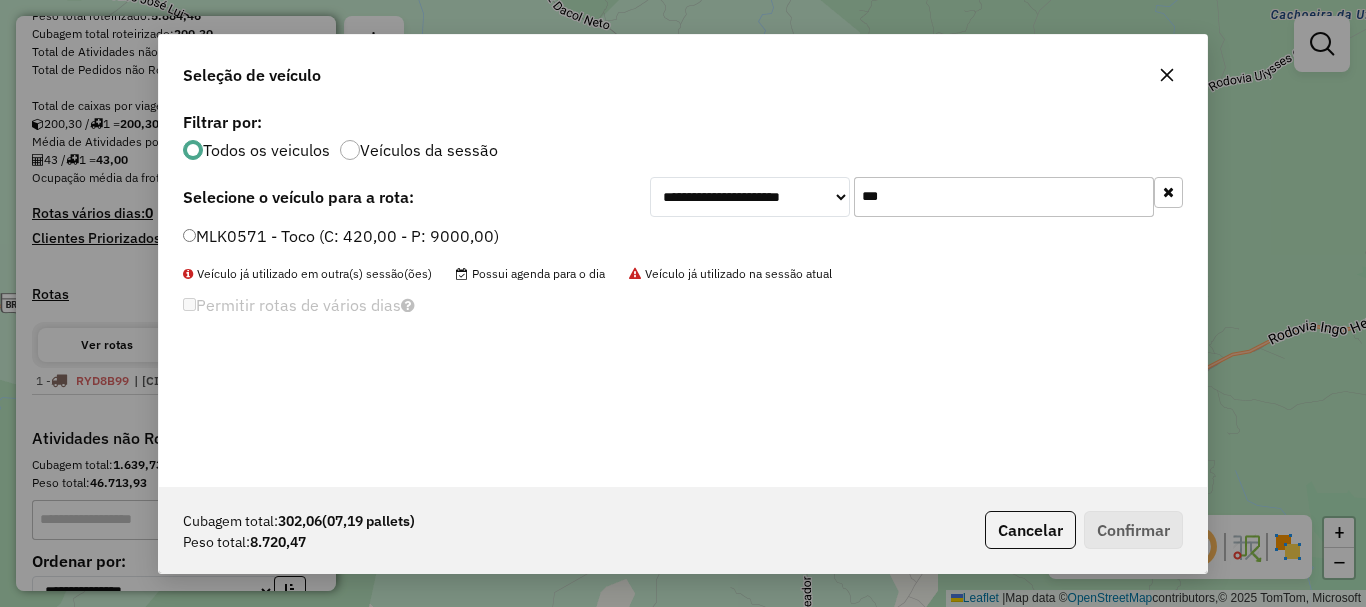 type on "***" 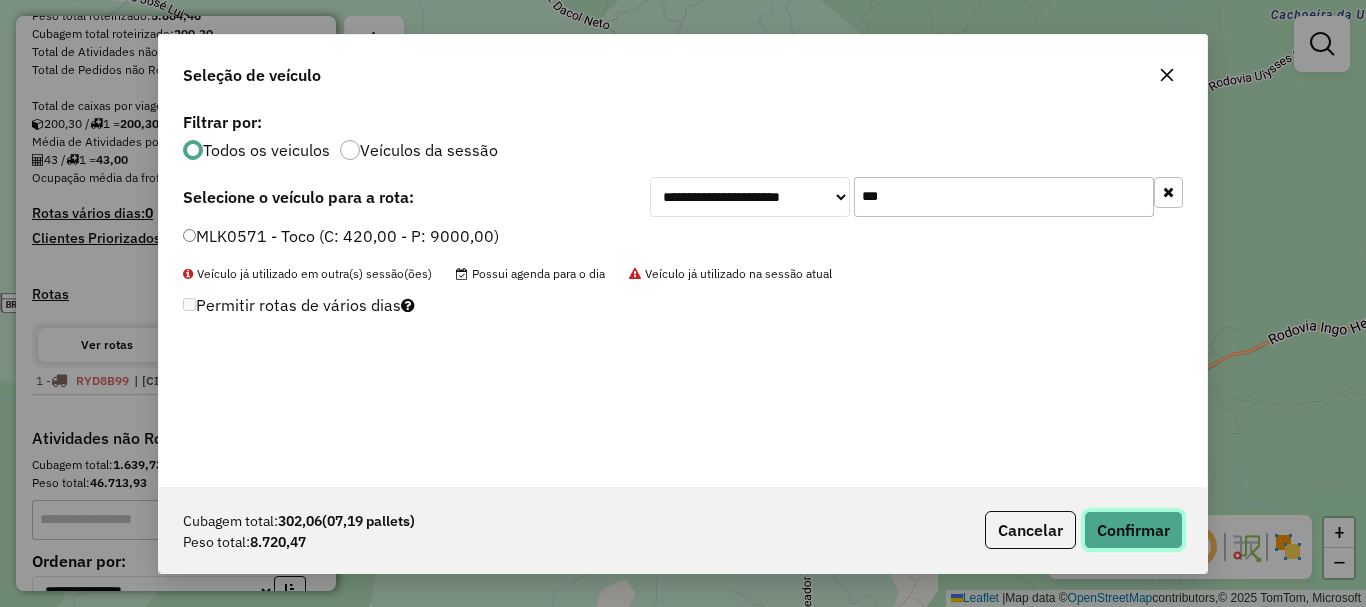 click on "Confirmar" 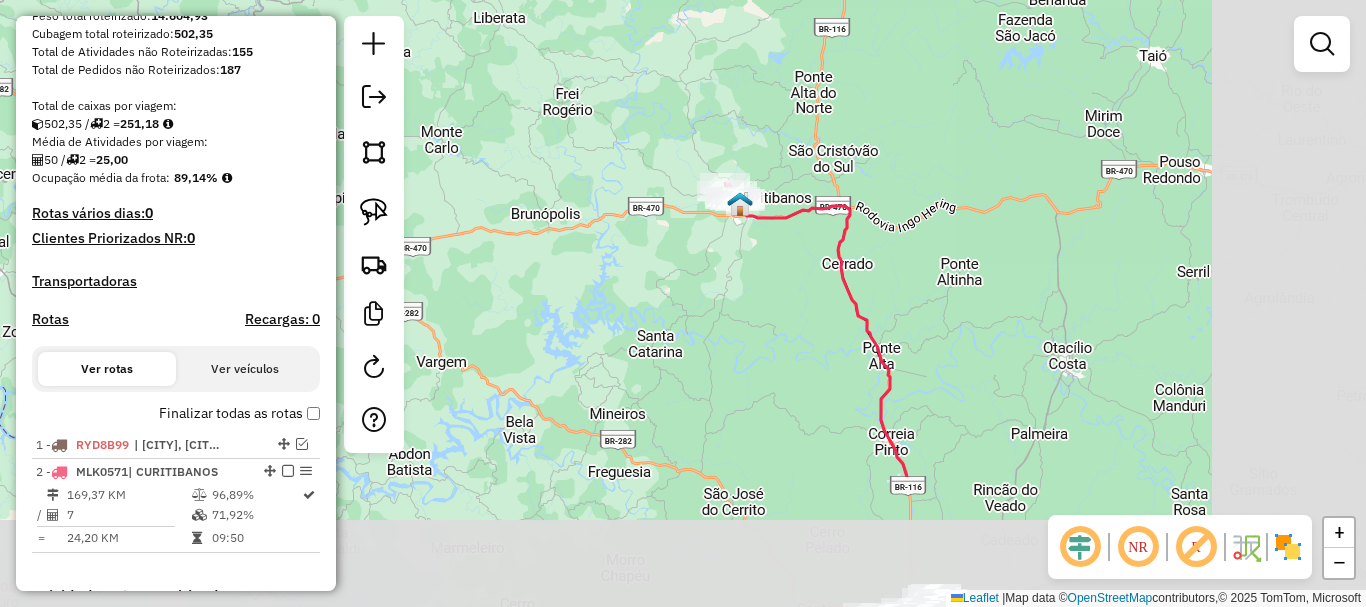drag, startPoint x: 936, startPoint y: 499, endPoint x: 733, endPoint y: 280, distance: 298.61346 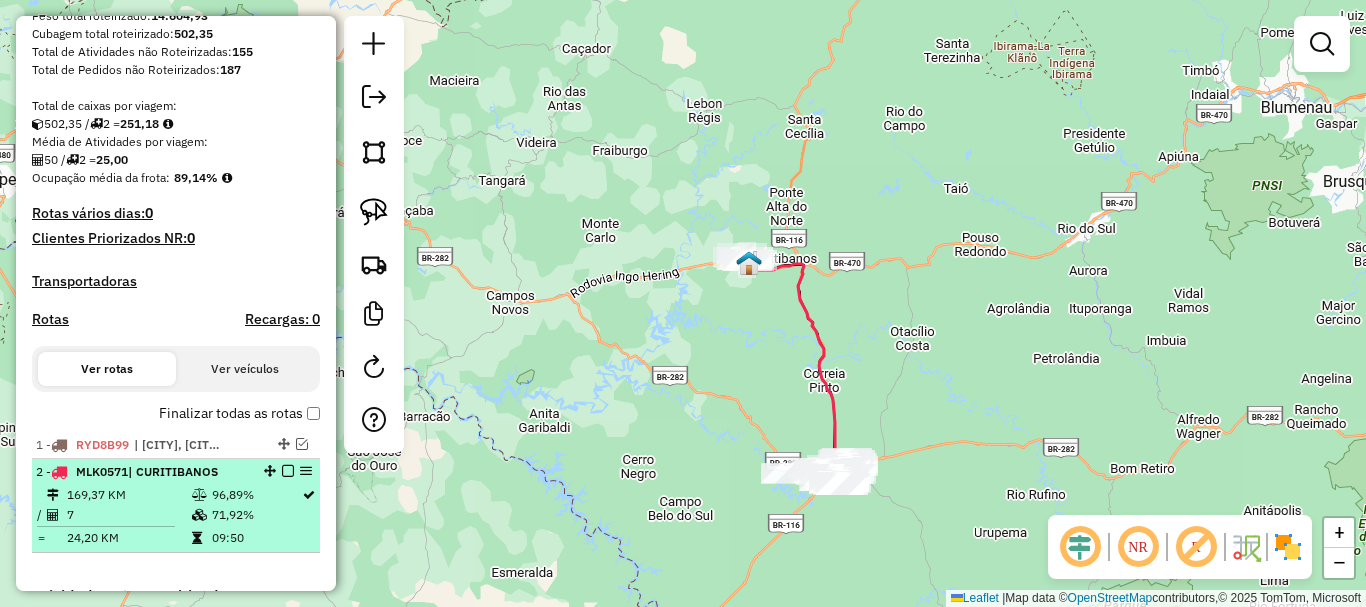 click at bounding box center [288, 471] 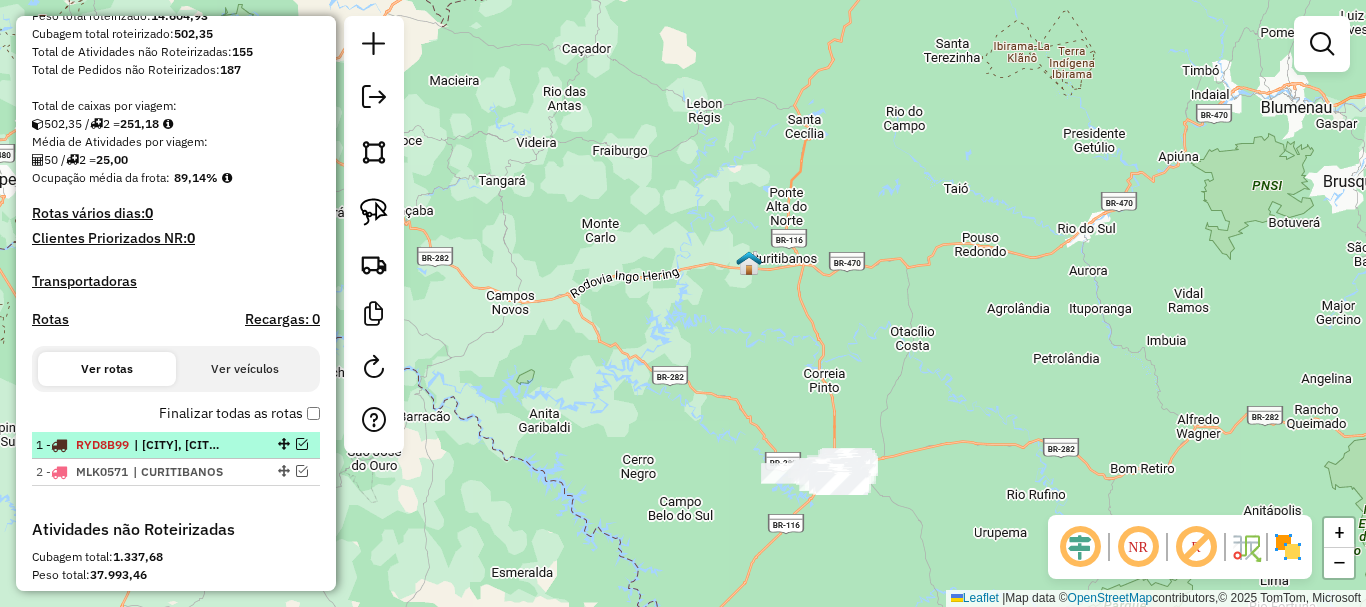 click at bounding box center (302, 444) 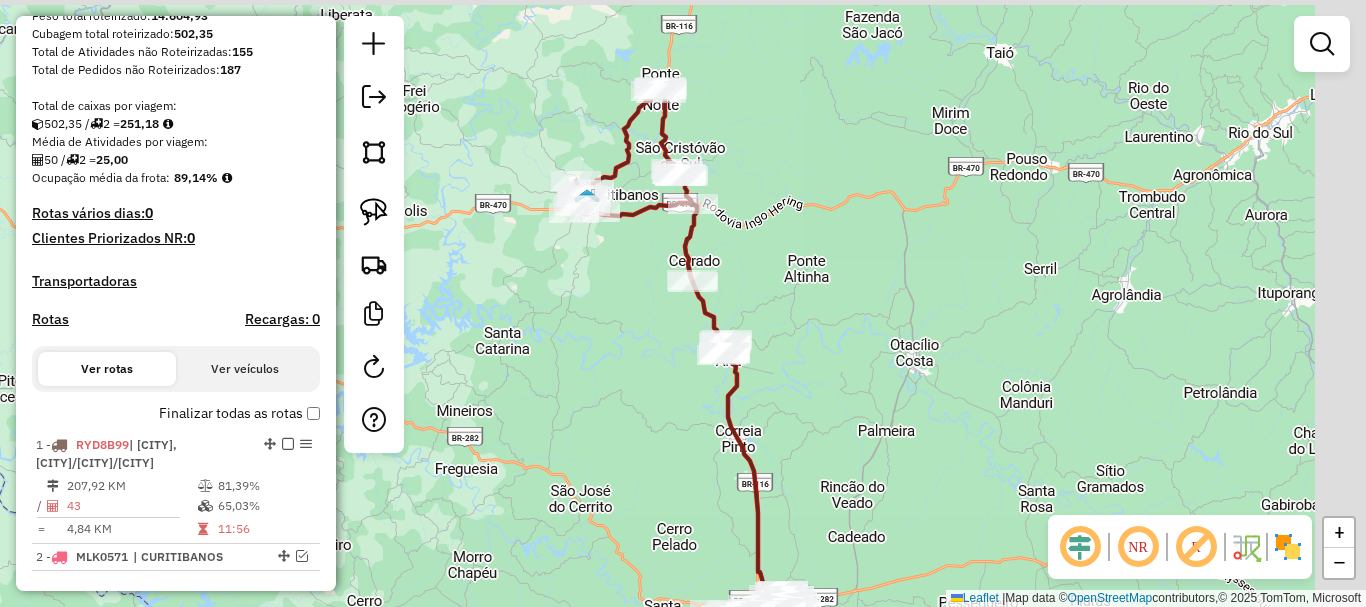 drag, startPoint x: 768, startPoint y: 291, endPoint x: 634, endPoint y: 327, distance: 138.75157 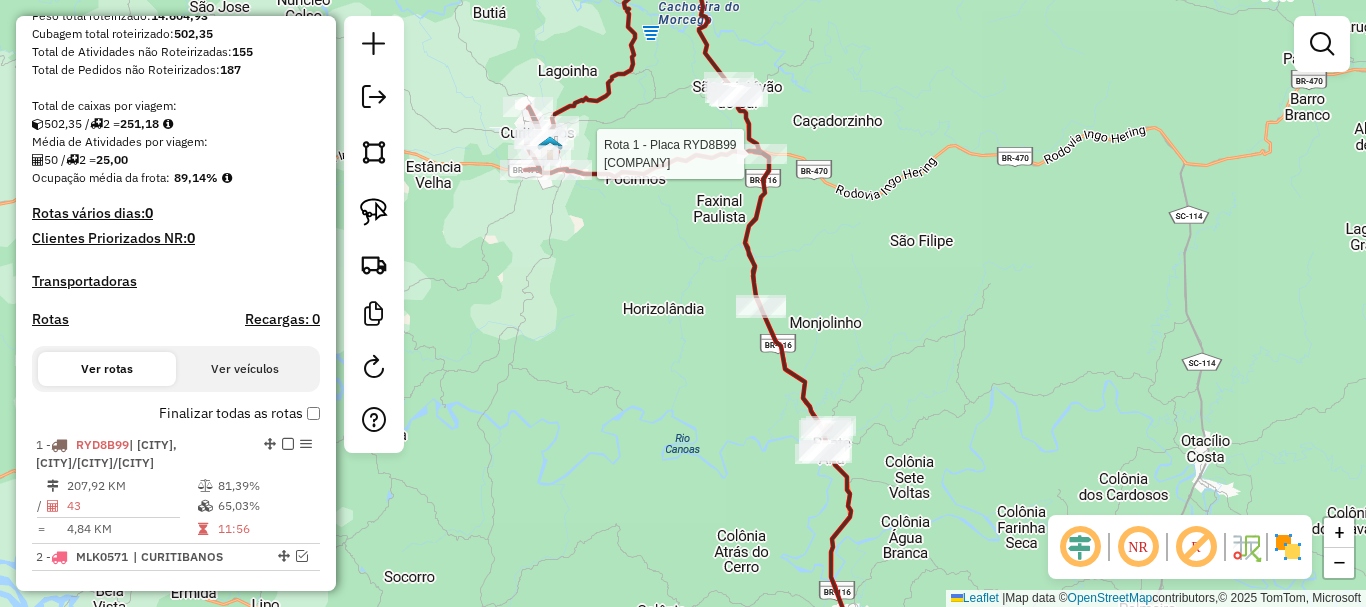 select on "*********" 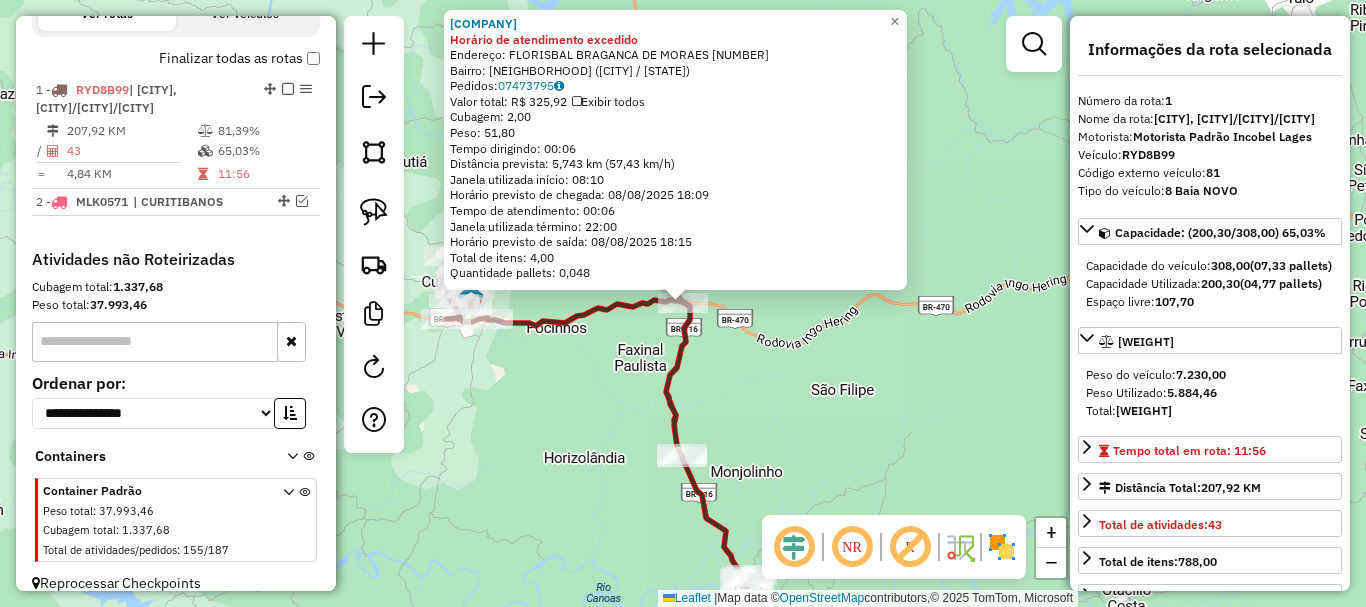 scroll, scrollTop: 750, scrollLeft: 0, axis: vertical 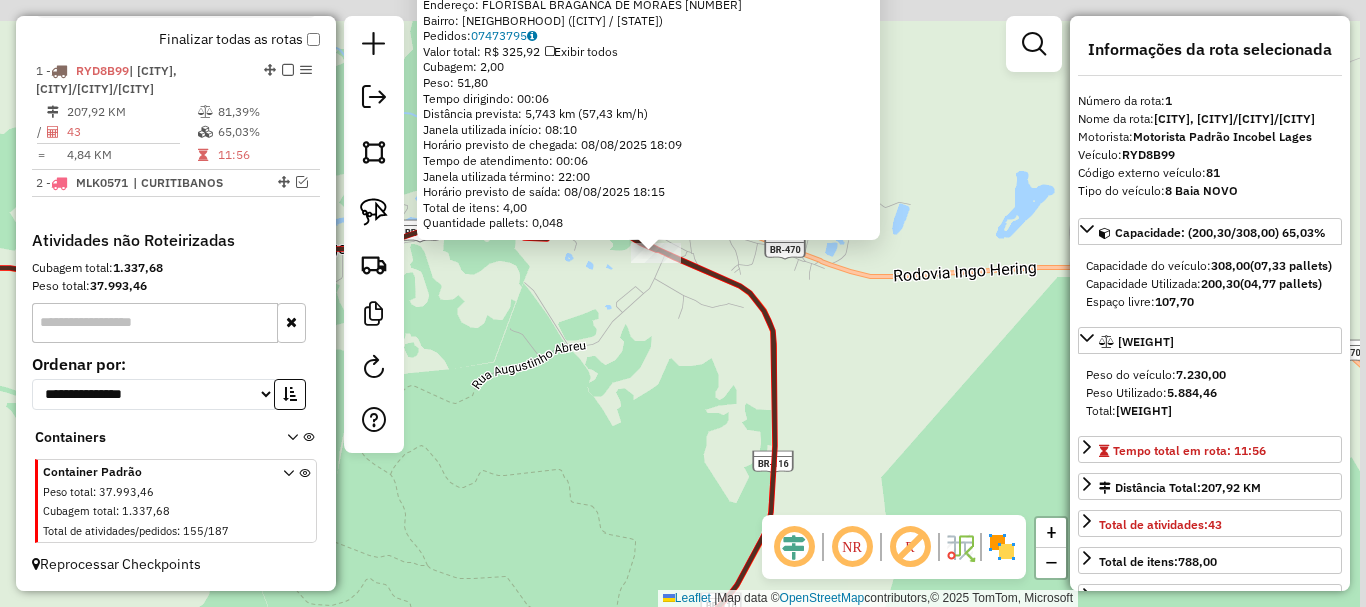 drag, startPoint x: 651, startPoint y: 229, endPoint x: 638, endPoint y: 380, distance: 151.55856 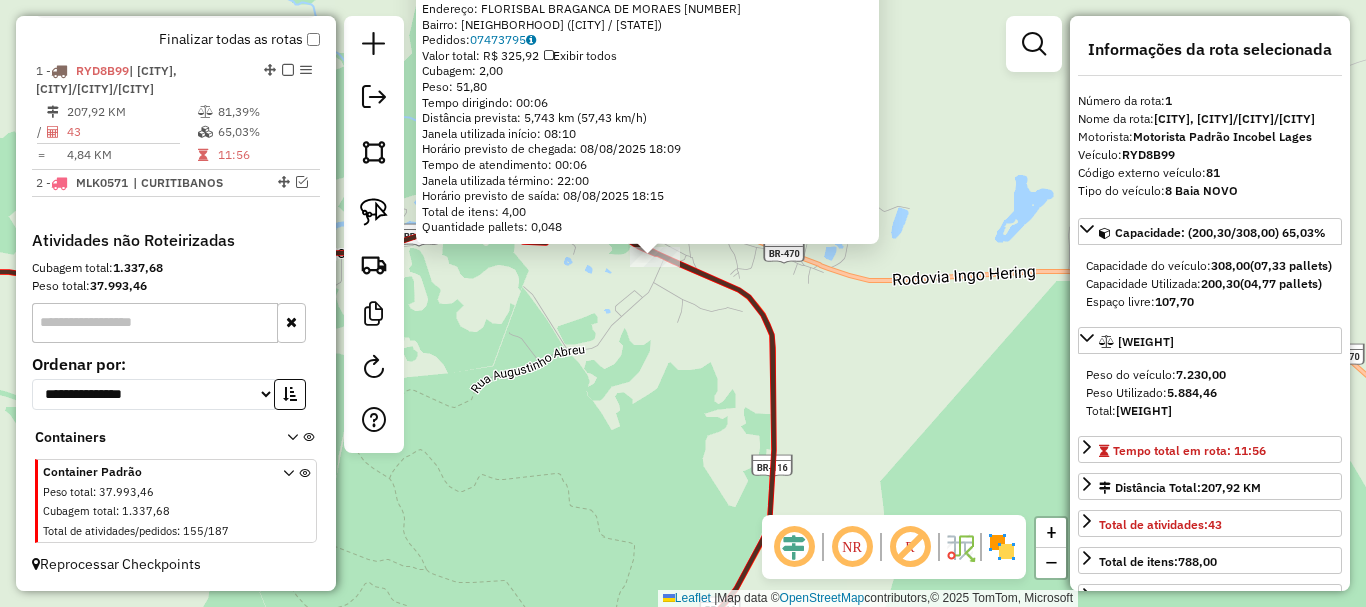 click on "11821 - BAR DA SUELLEN Horário de atendimento excedido  Endereço:  FLORISBAL BRAGANCA DE  MORAES 165   Bairro: CENTRO (SAO CRISTOVAO DO SUL / SC)   Pedidos:  07473795   Valor total: R$ 325,92   Exibir todos   Cubagem: 2,00  Peso: 51,80  Tempo dirigindo: 00:06   Distância prevista: 5,743 km (57,43 km/h)   Janela utilizada início: 08:10   Horário previsto de chegada: 08/08/2025 18:09   Tempo de atendimento: 00:06   Janela utilizada término: 22:00   Horário previsto de saída: 08/08/2025 18:15   Total de itens: 4,00   Quantidade pallets: 0,048  × Janela de atendimento Grade de atendimento Capacidade Transportadoras Veículos Cliente Pedidos  Rotas Selecione os dias de semana para filtrar as janelas de atendimento  Seg   Ter   Qua   Qui   Sex   Sáb   Dom  Informe o período da janela de atendimento: De: Até:  Filtrar exatamente a janela do cliente  Considerar janela de atendimento padrão  Selecione os dias de semana para filtrar as grades de atendimento  Seg   Ter   Qua   Qui   Sex   Sáb   Dom   De:" 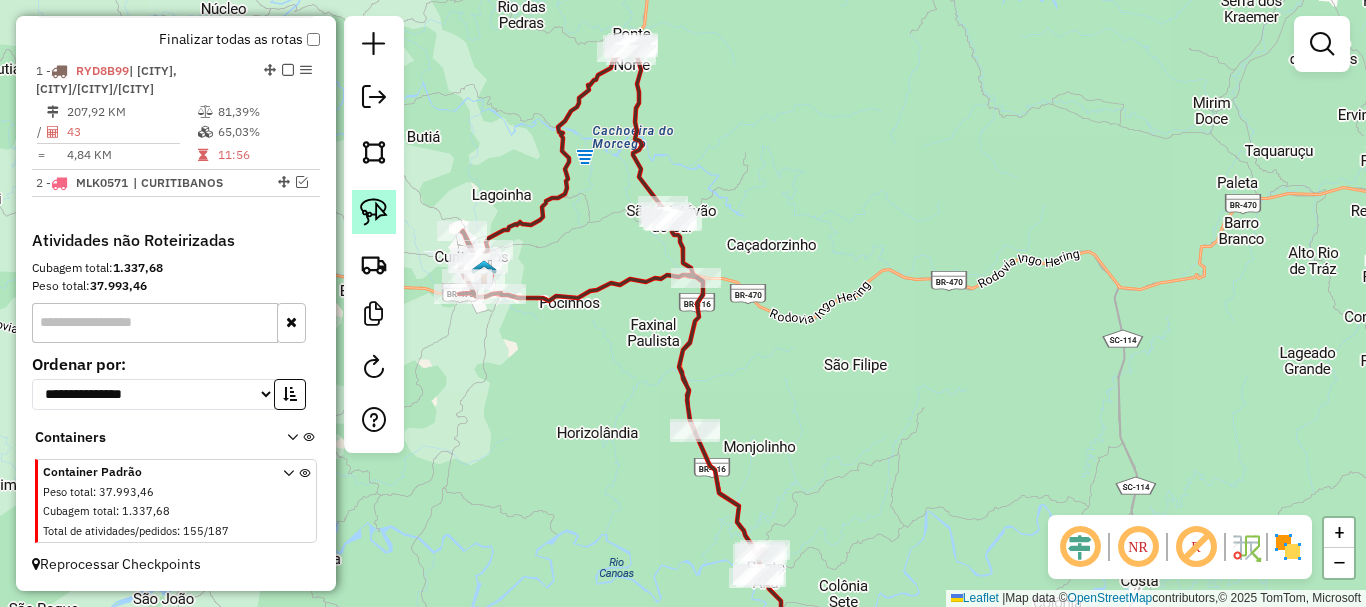 click 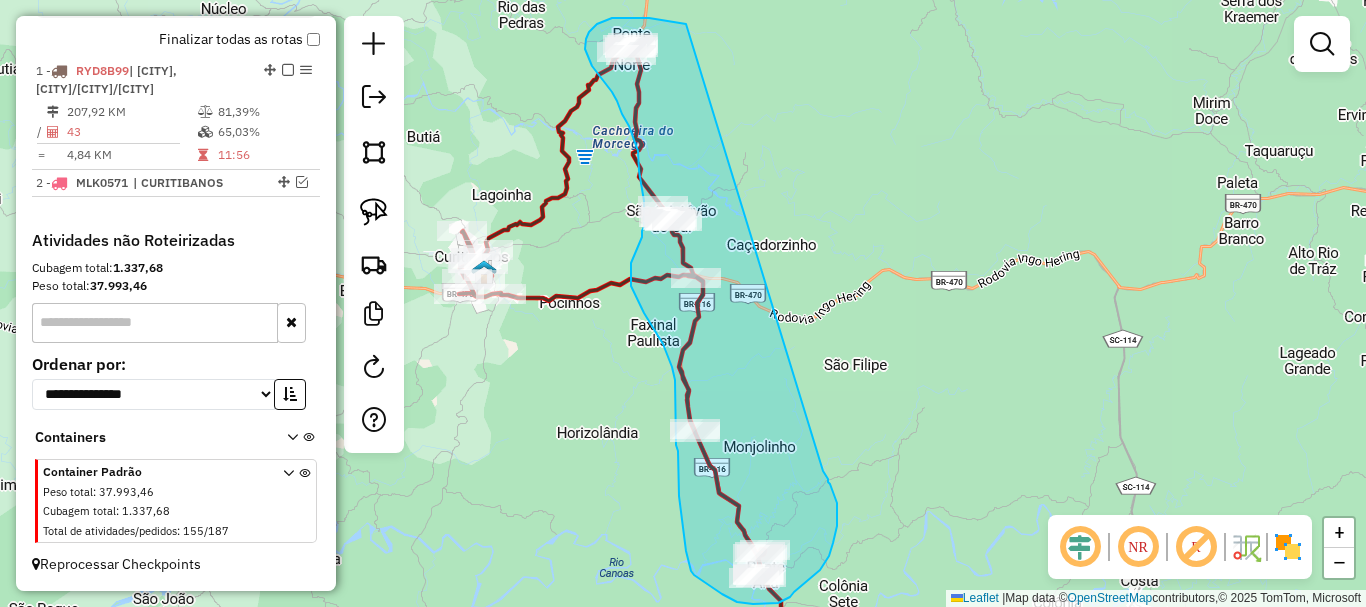 drag, startPoint x: 684, startPoint y: 23, endPoint x: 821, endPoint y: 463, distance: 460.8351 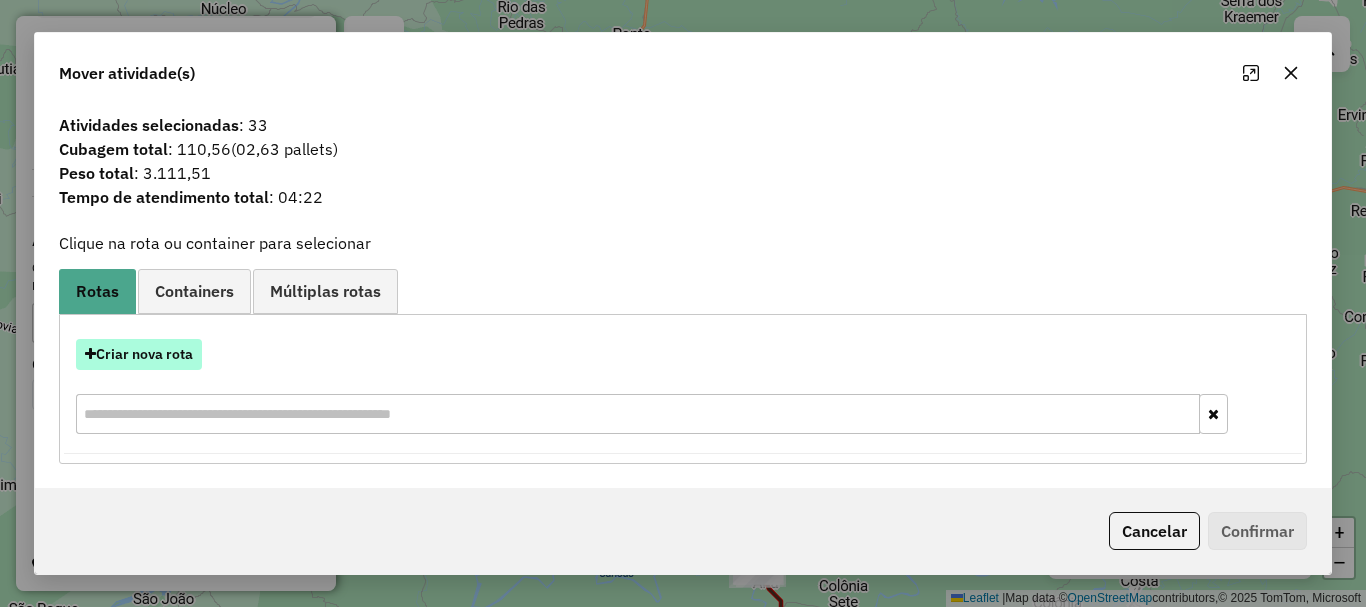 click on "Criar nova rota" at bounding box center (139, 354) 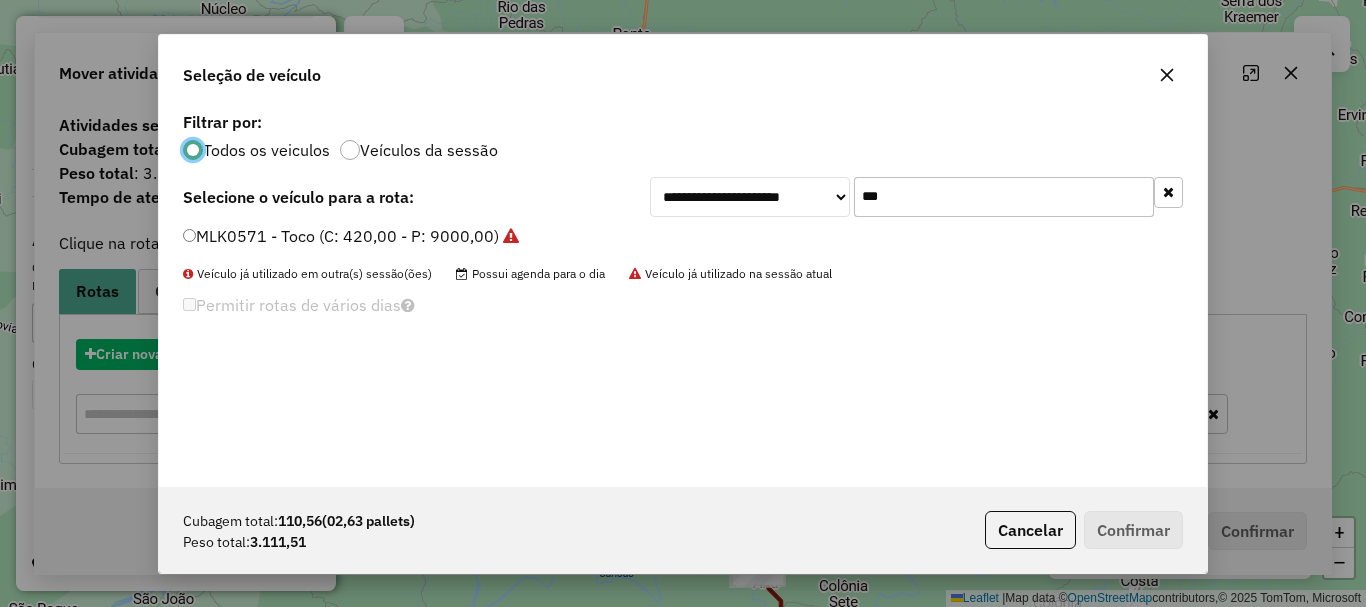 scroll, scrollTop: 11, scrollLeft: 6, axis: both 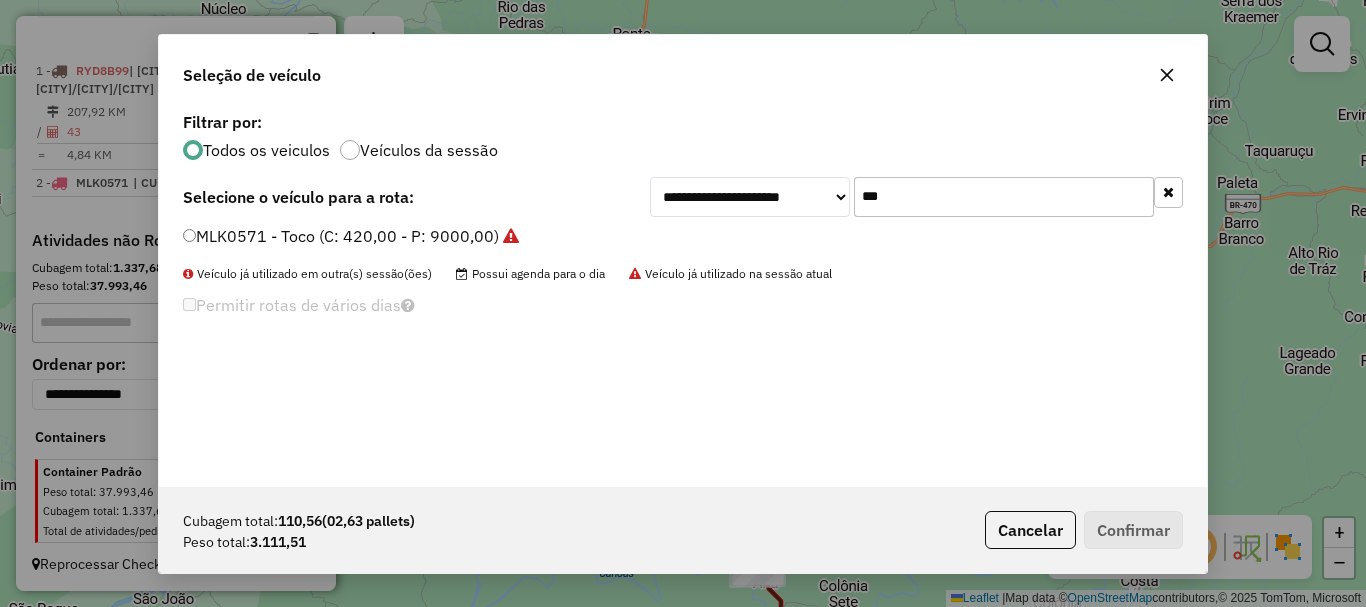 drag, startPoint x: 917, startPoint y: 200, endPoint x: 816, endPoint y: 199, distance: 101.00495 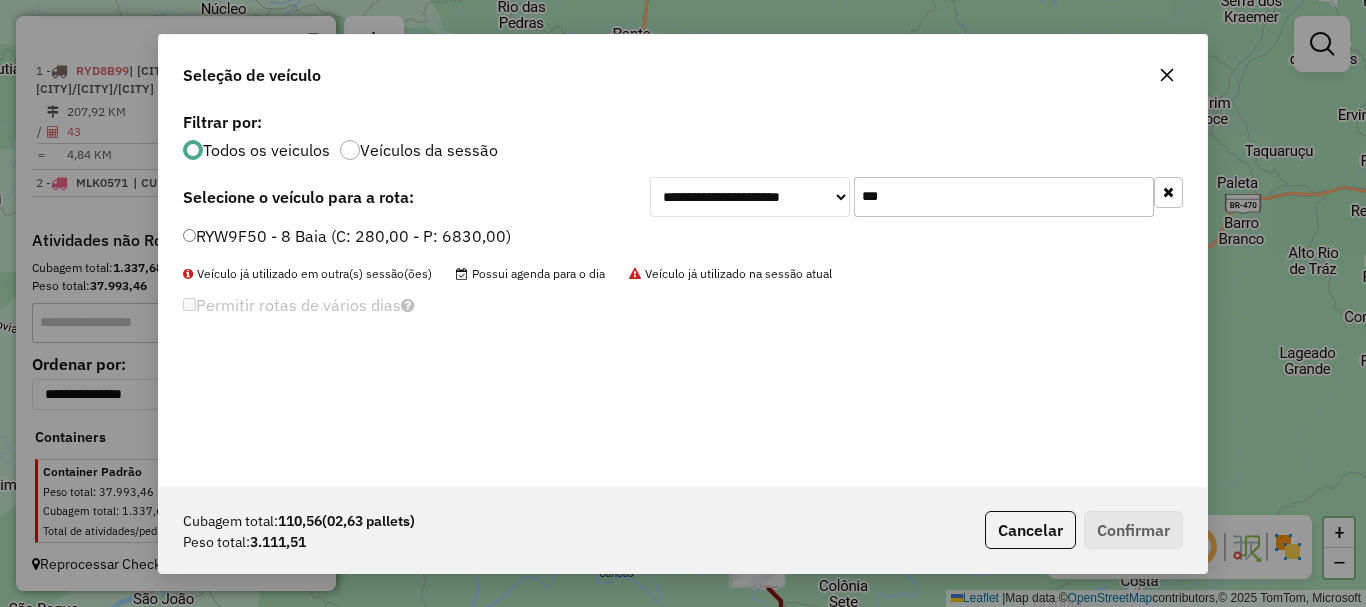 type on "***" 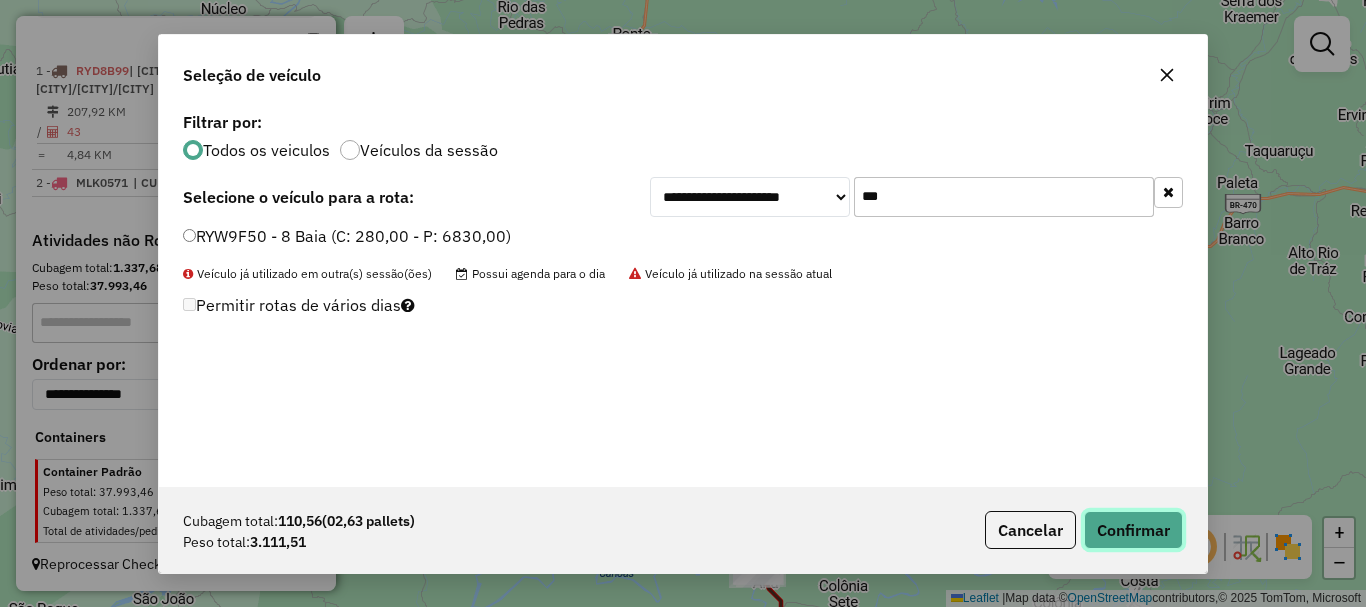 click on "Confirmar" 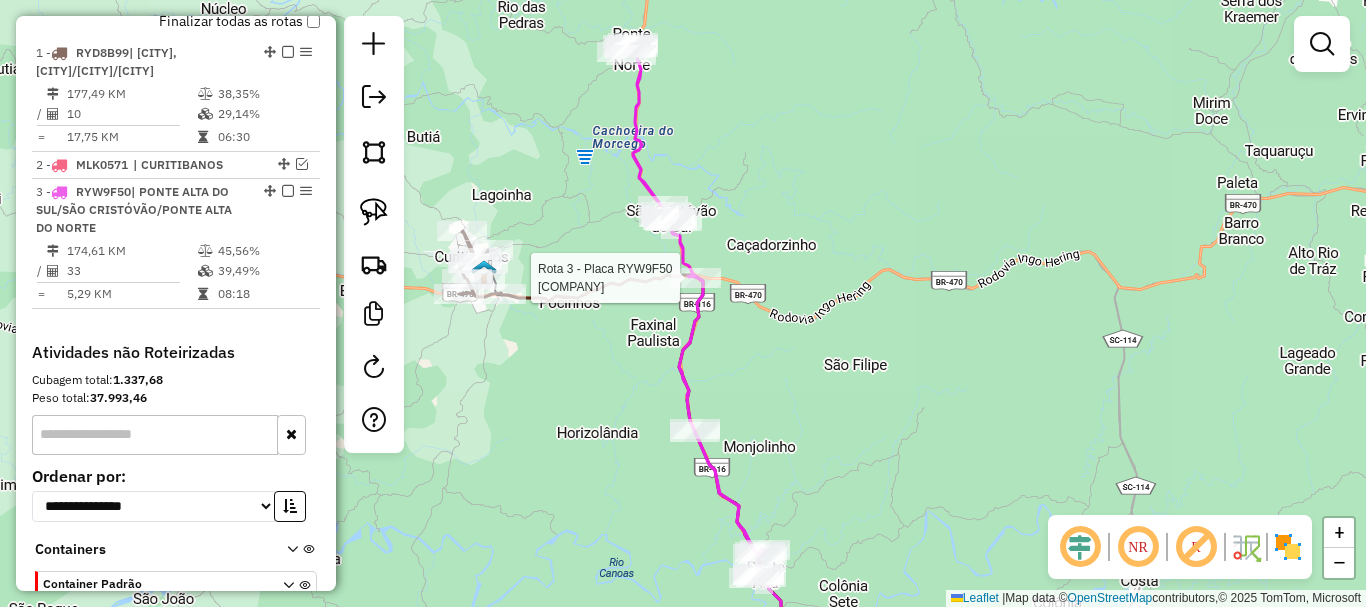 select on "*********" 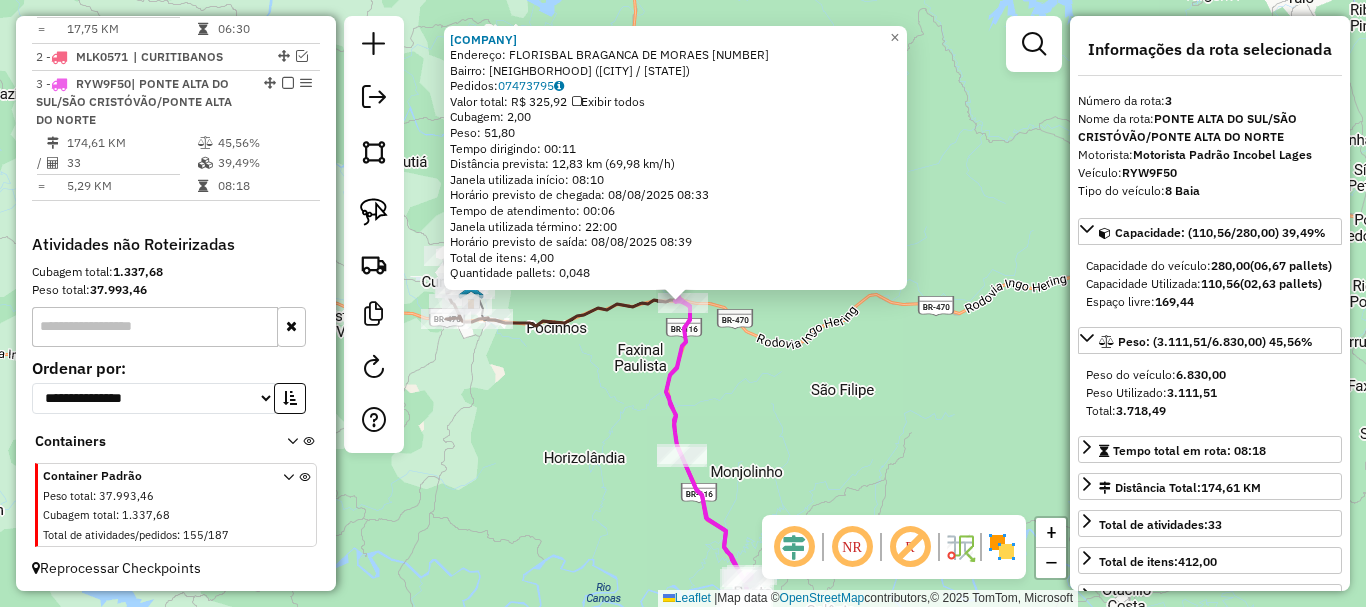 scroll, scrollTop: 880, scrollLeft: 0, axis: vertical 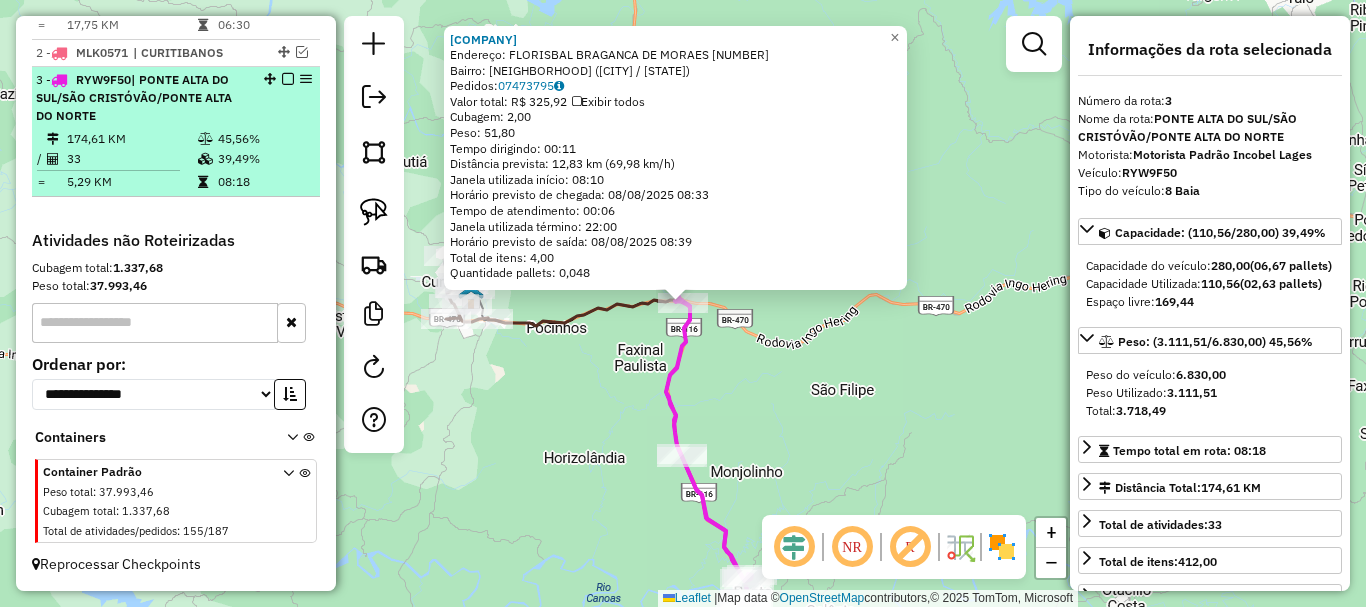 click at bounding box center (288, 79) 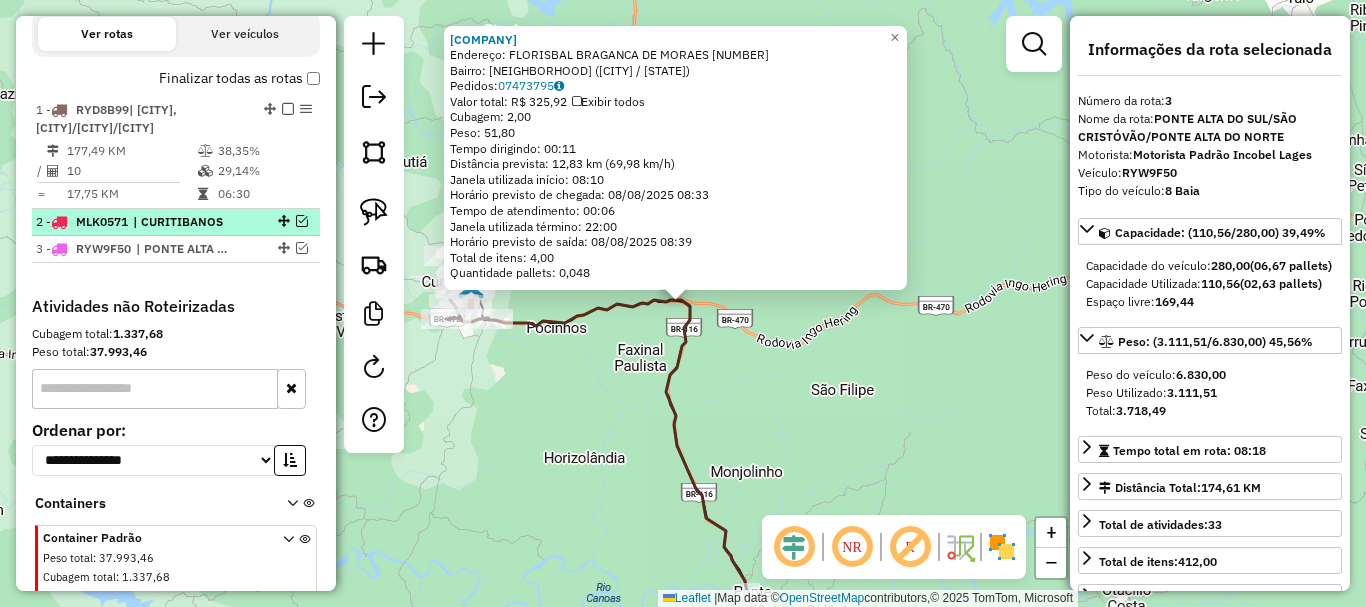 scroll, scrollTop: 577, scrollLeft: 0, axis: vertical 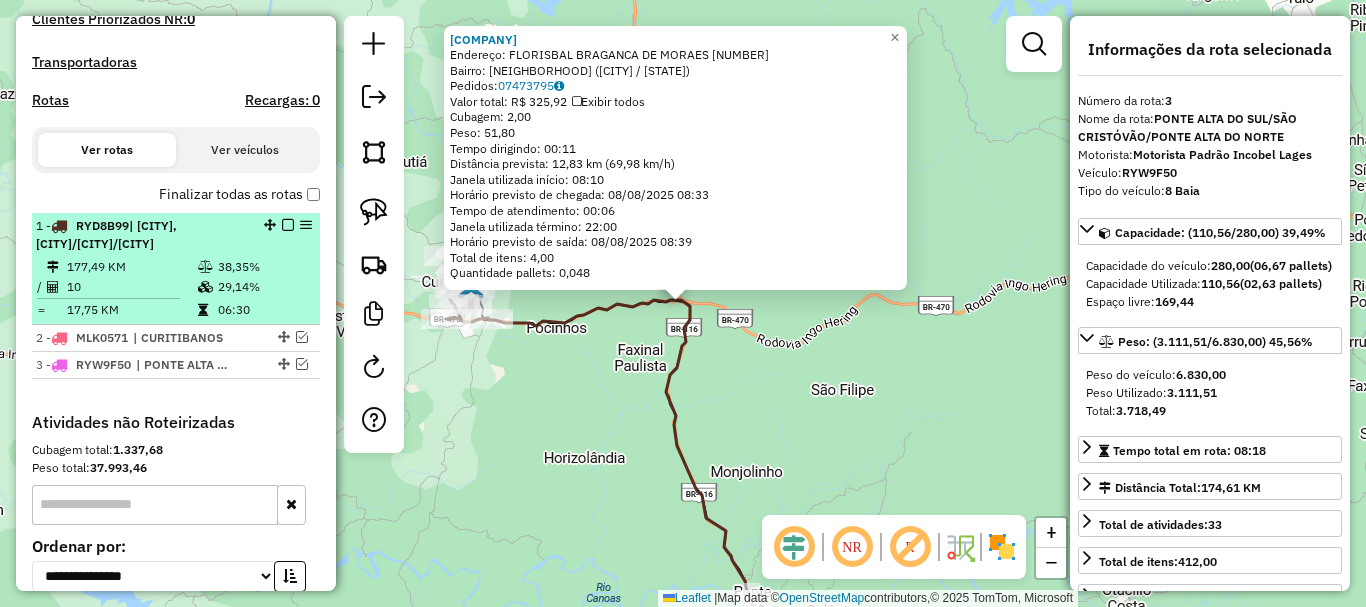 click at bounding box center [288, 225] 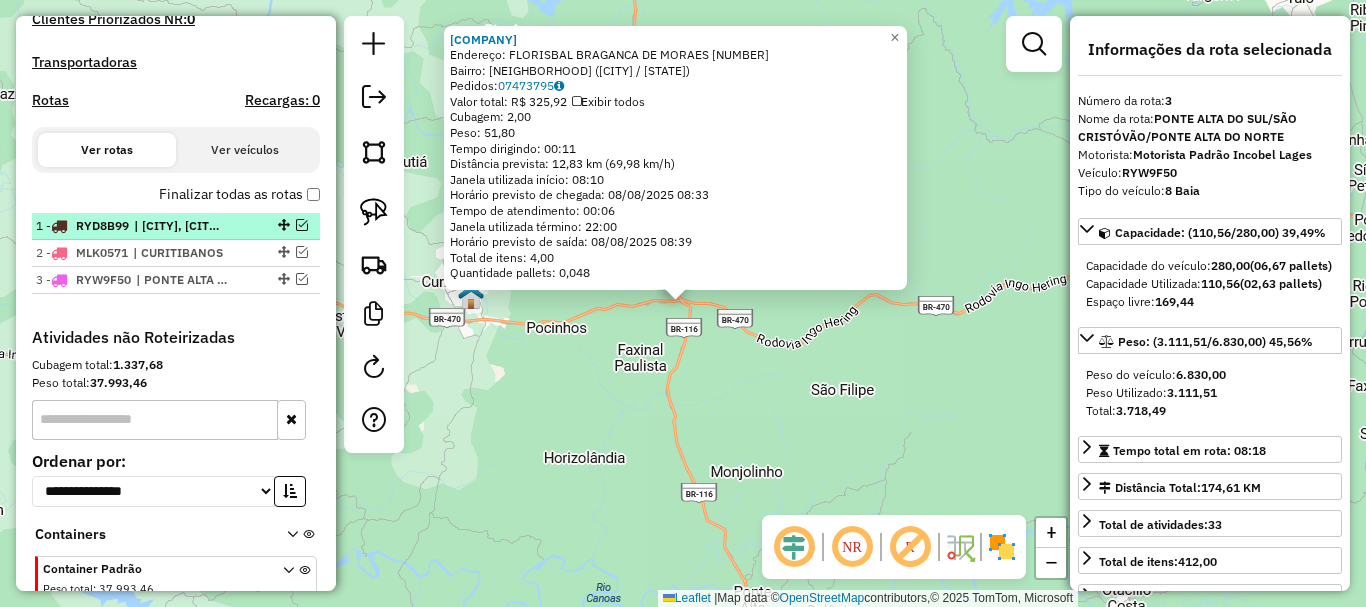 click at bounding box center [302, 225] 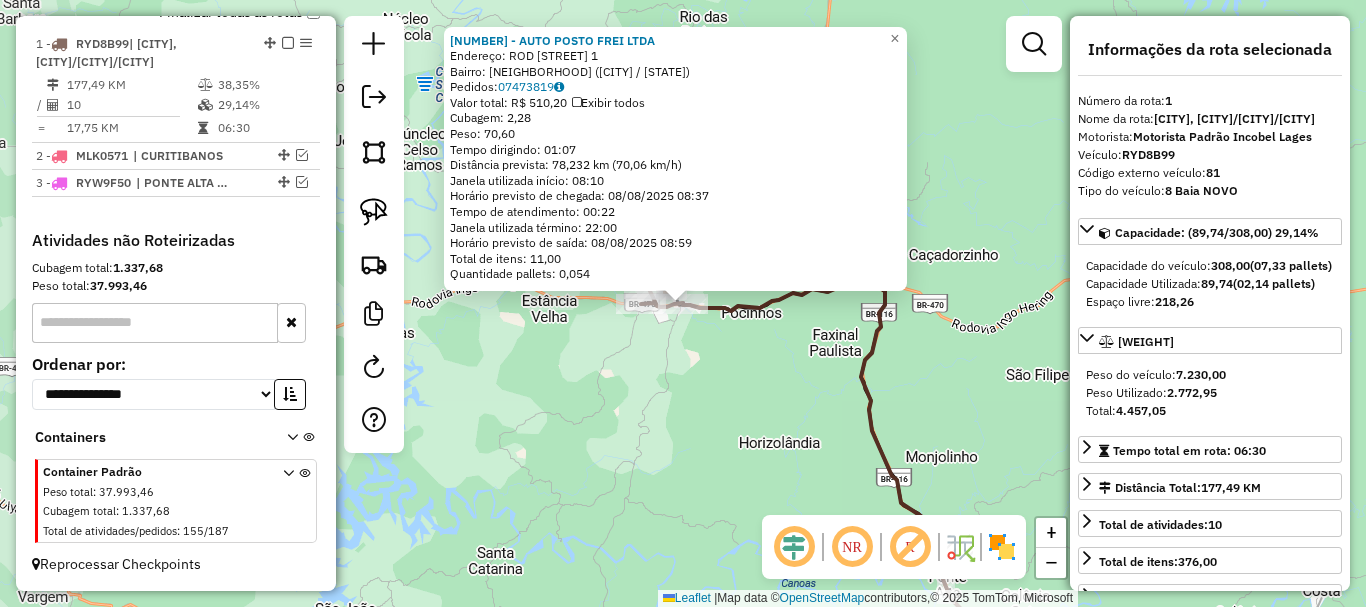 scroll, scrollTop: 774, scrollLeft: 0, axis: vertical 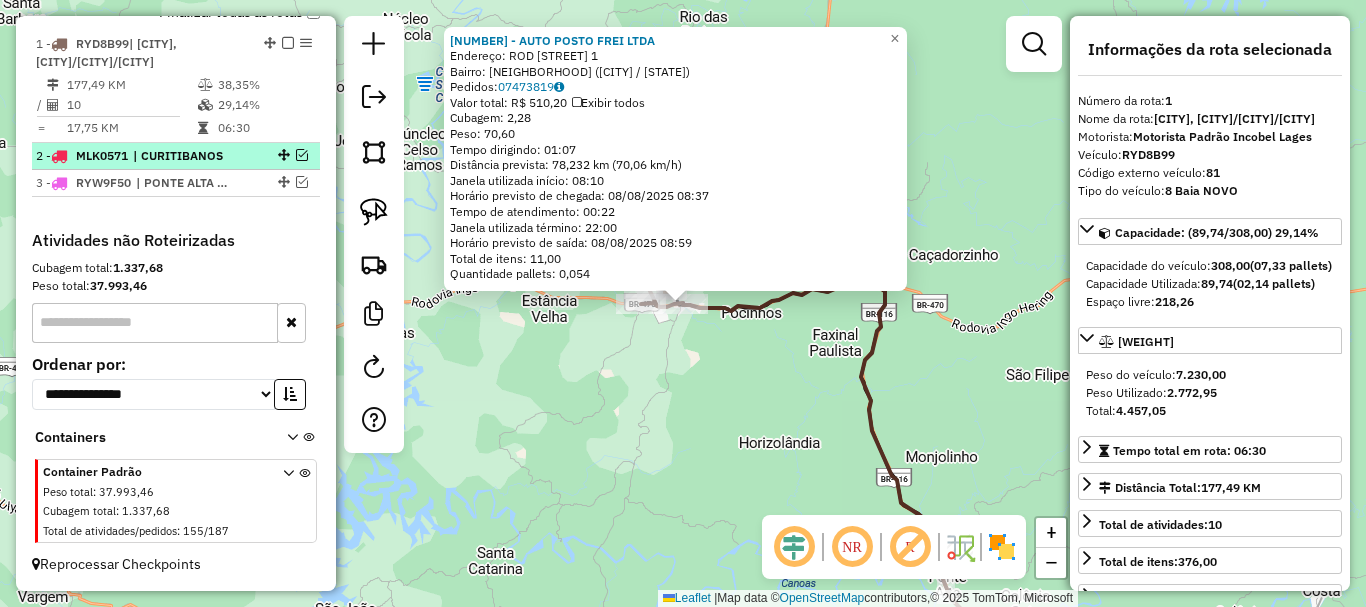 click at bounding box center (302, 155) 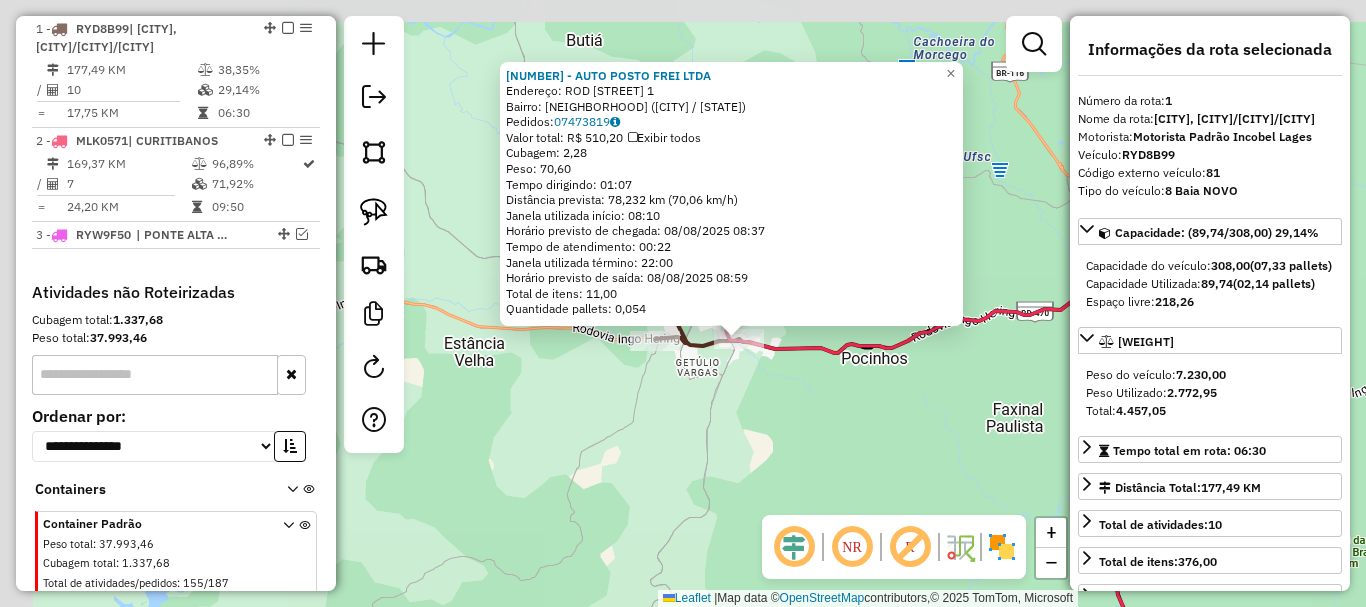drag, startPoint x: 734, startPoint y: 307, endPoint x: 817, endPoint y: 442, distance: 158.47397 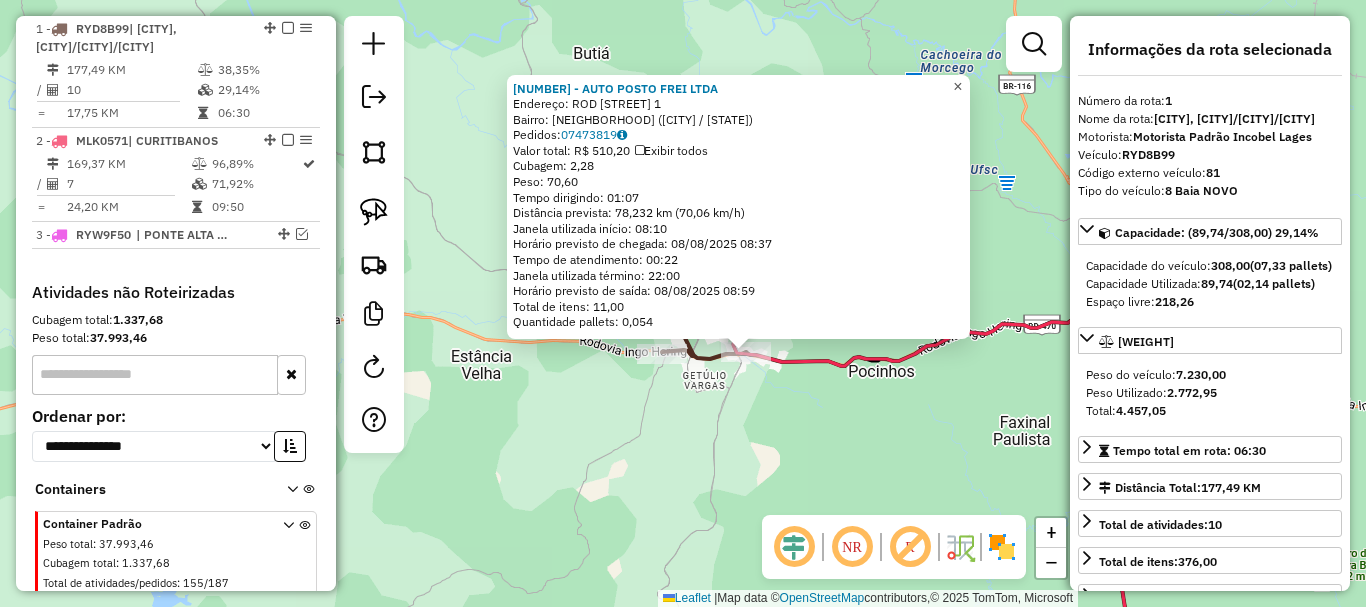 click on "×" 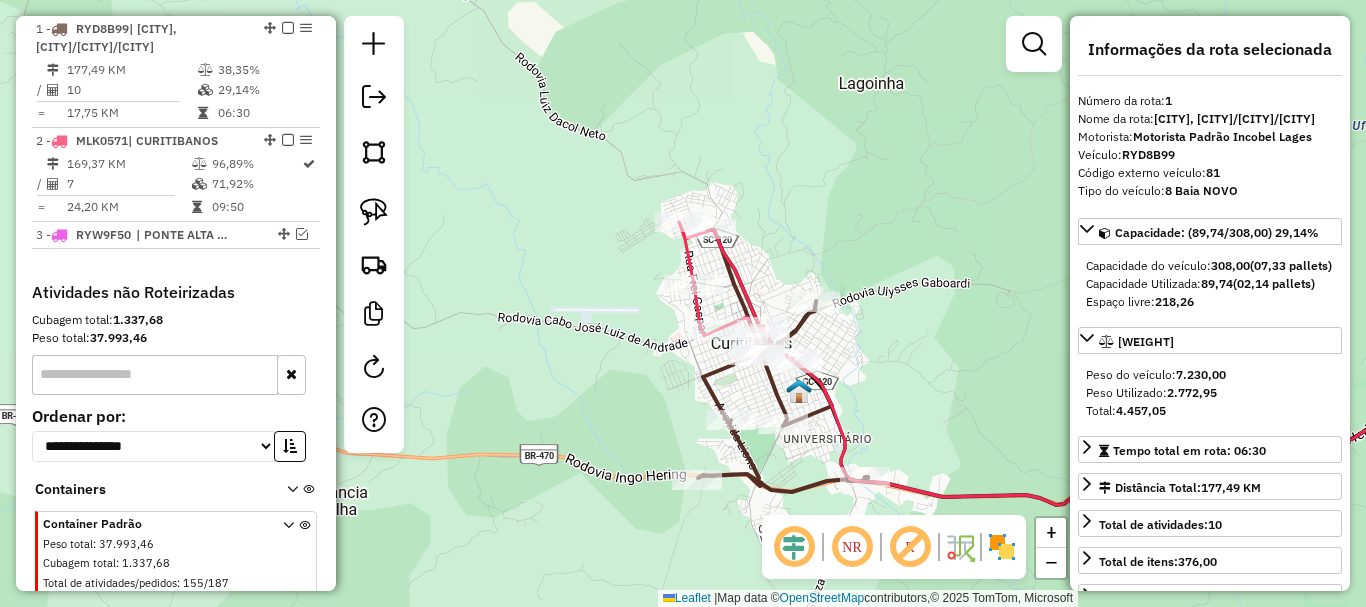 drag, startPoint x: 878, startPoint y: 359, endPoint x: 815, endPoint y: 235, distance: 139.0863 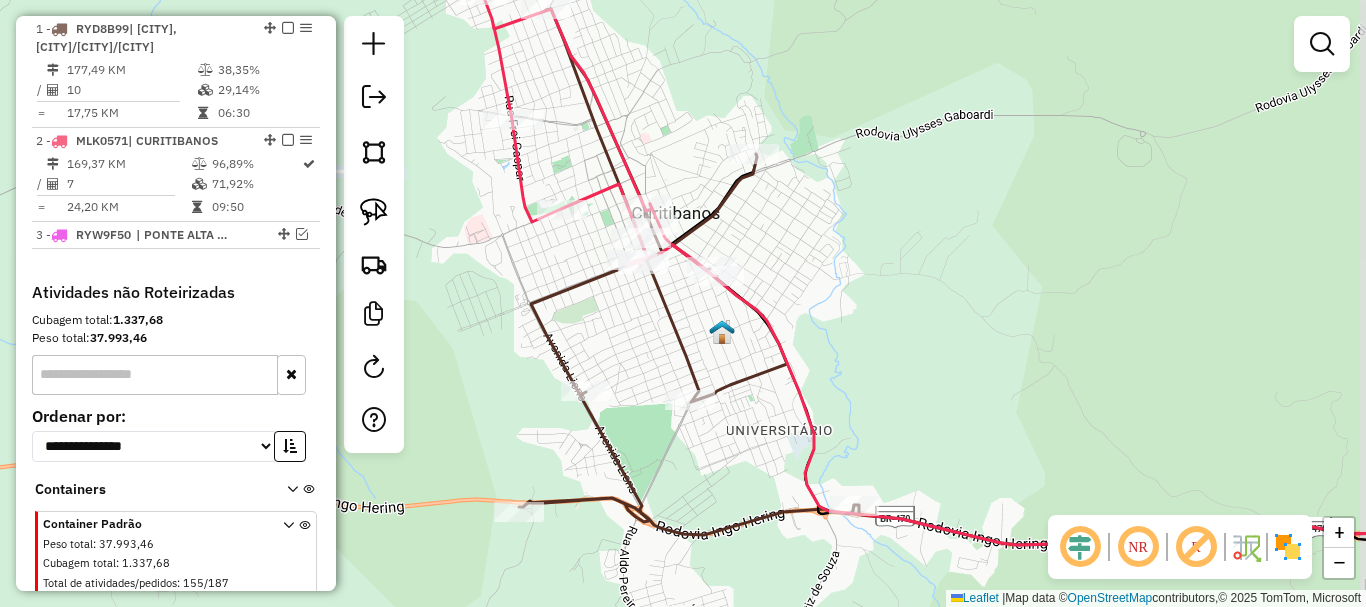 drag, startPoint x: 532, startPoint y: 362, endPoint x: 495, endPoint y: 285, distance: 85.42833 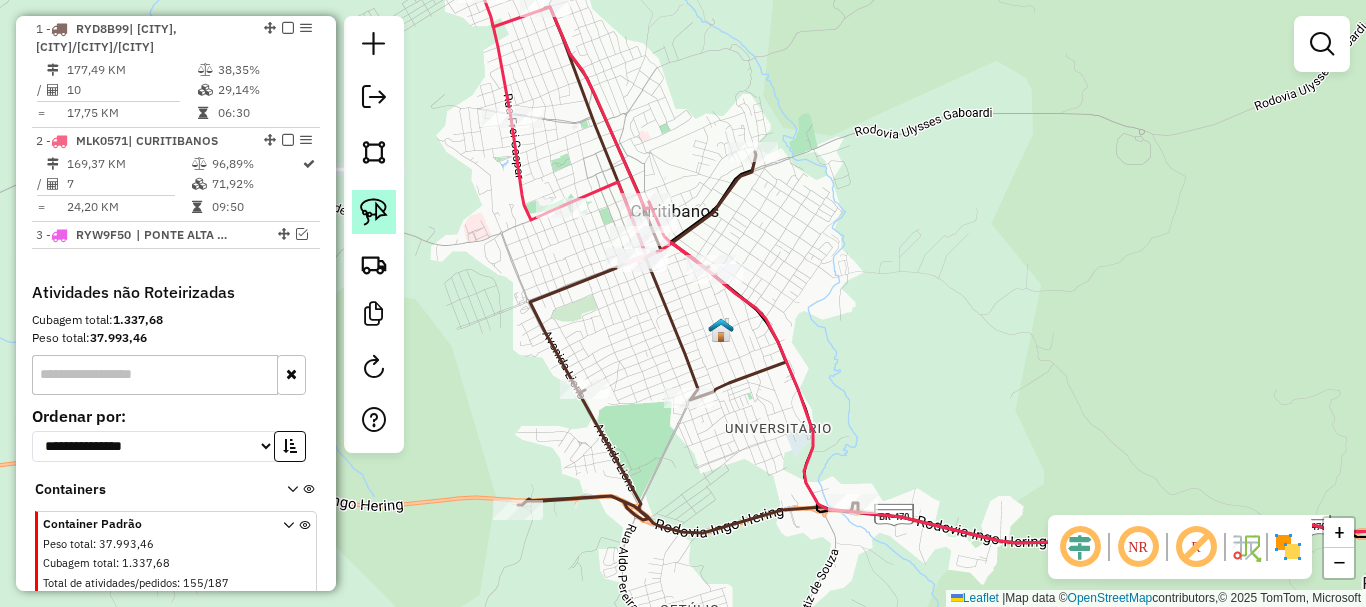 click 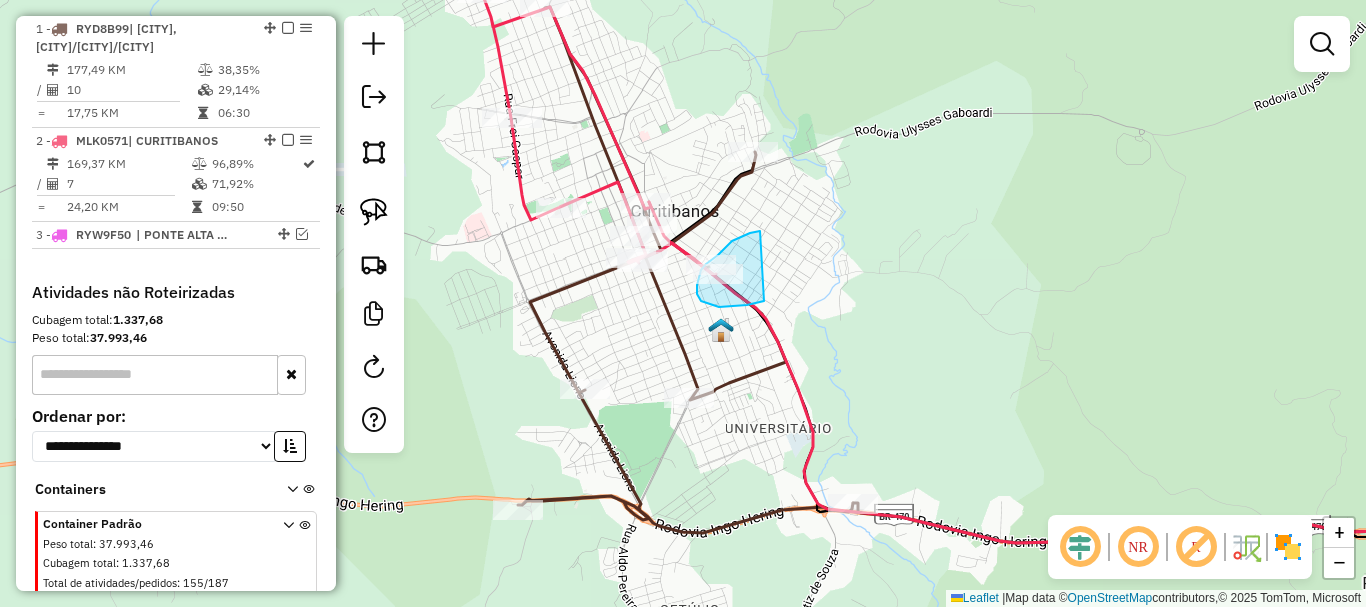 drag, startPoint x: 760, startPoint y: 231, endPoint x: 765, endPoint y: 300, distance: 69.18092 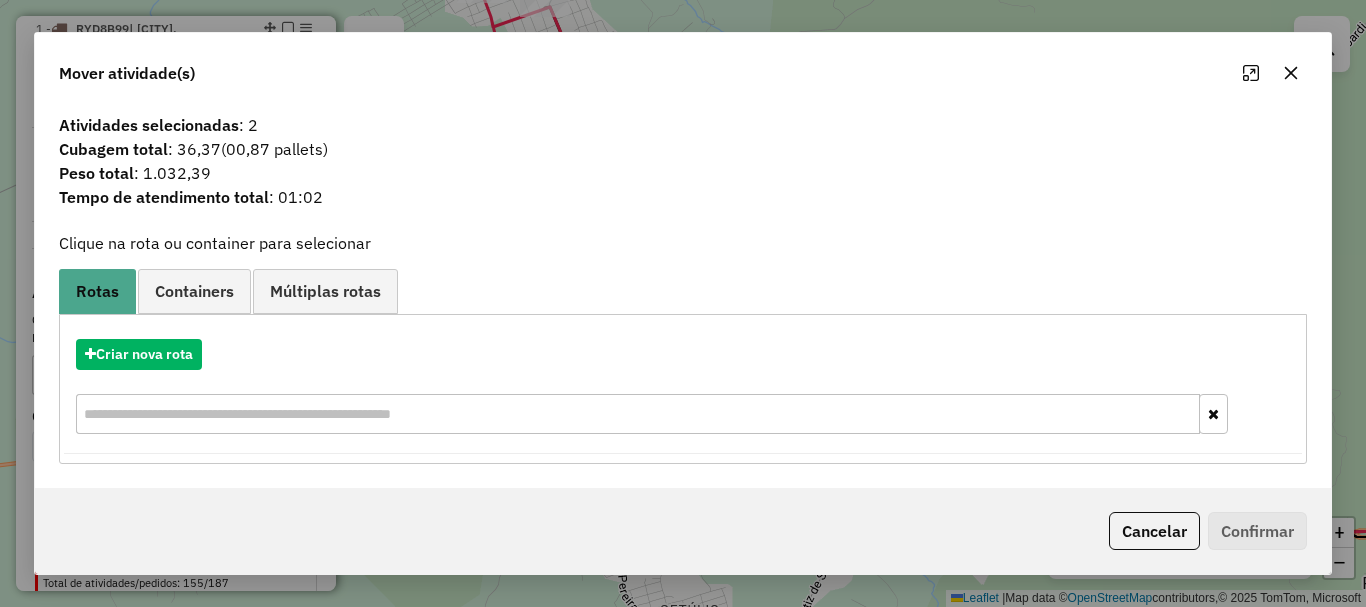 click at bounding box center [638, 414] 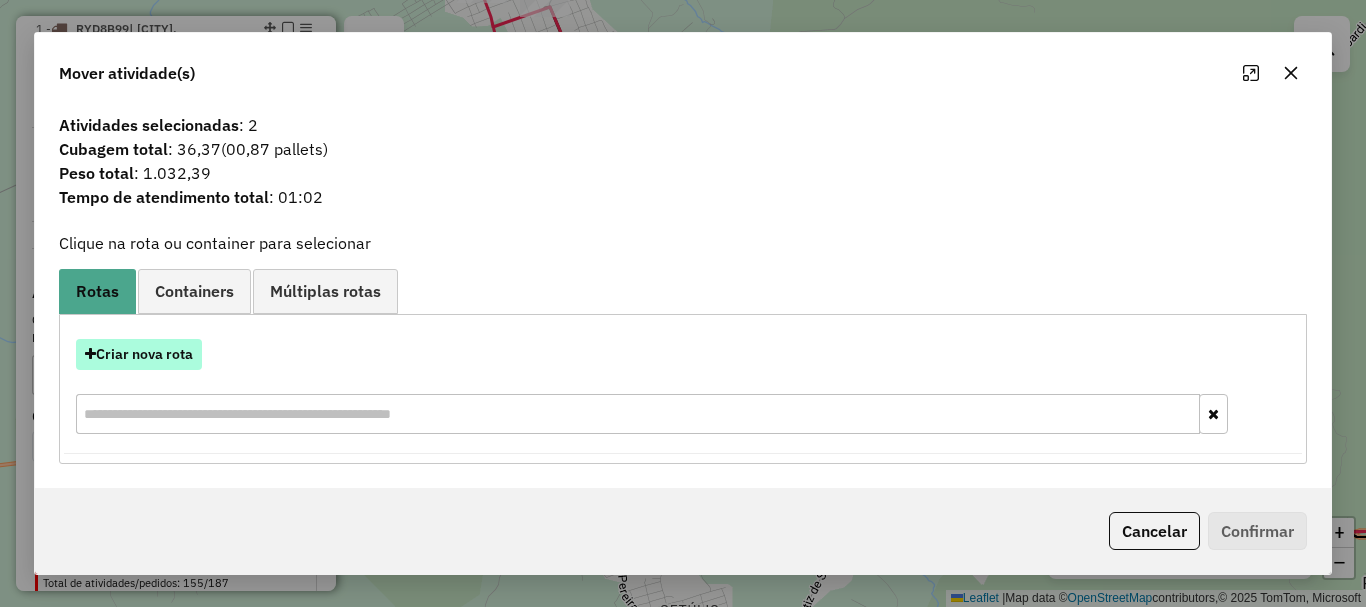 click on "Criar nova rota" at bounding box center (139, 354) 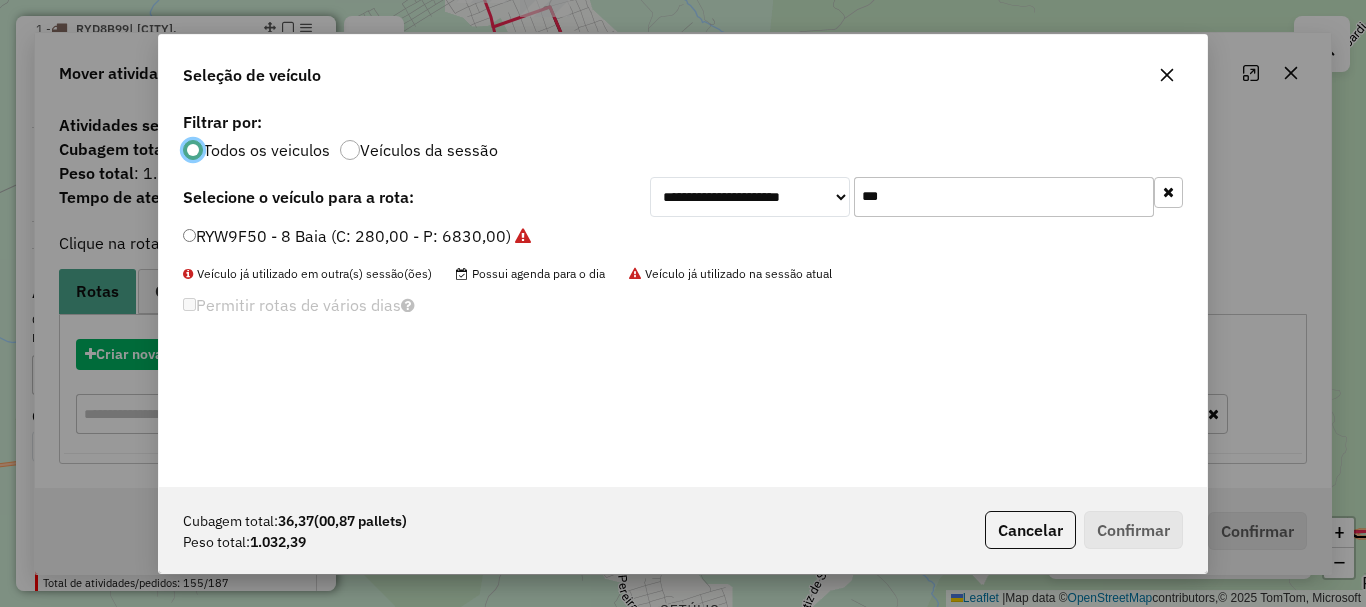 scroll, scrollTop: 11, scrollLeft: 6, axis: both 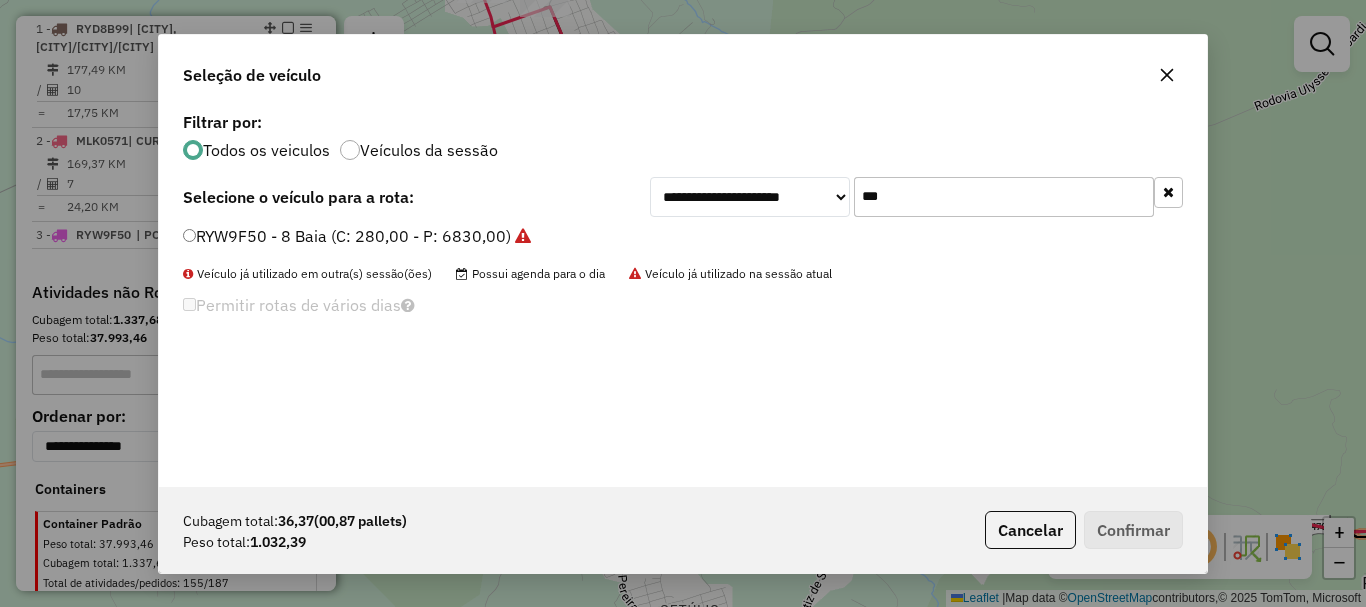 drag, startPoint x: 848, startPoint y: 194, endPoint x: 784, endPoint y: 192, distance: 64.03124 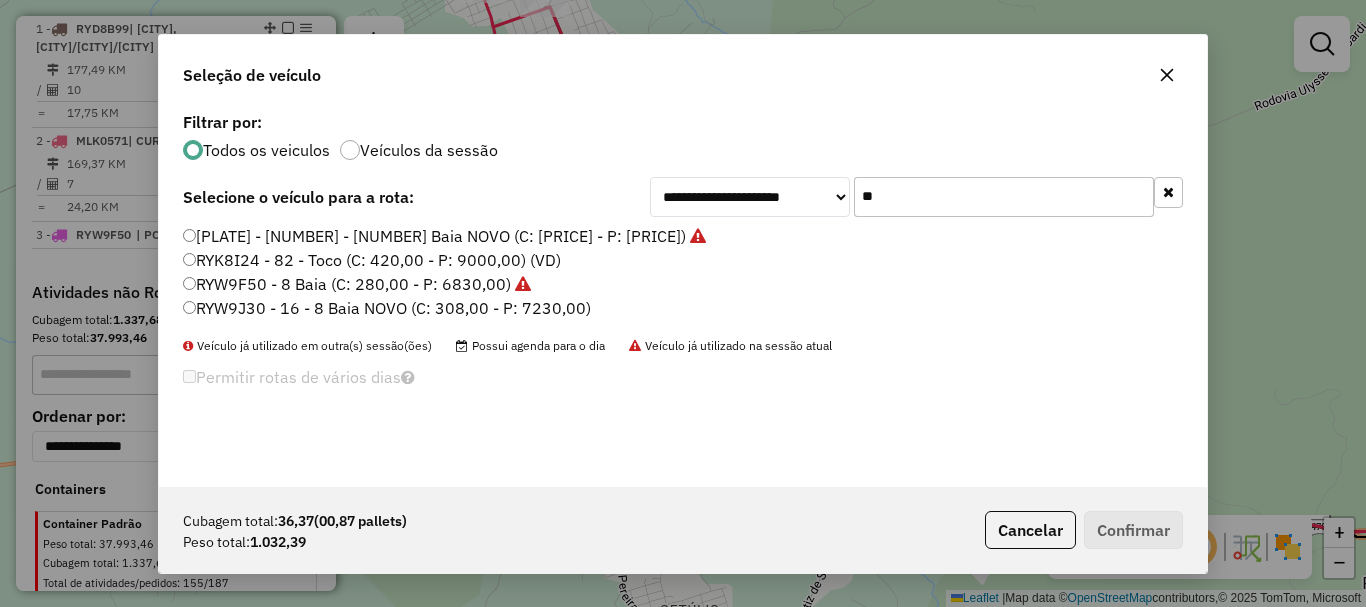 type on "**" 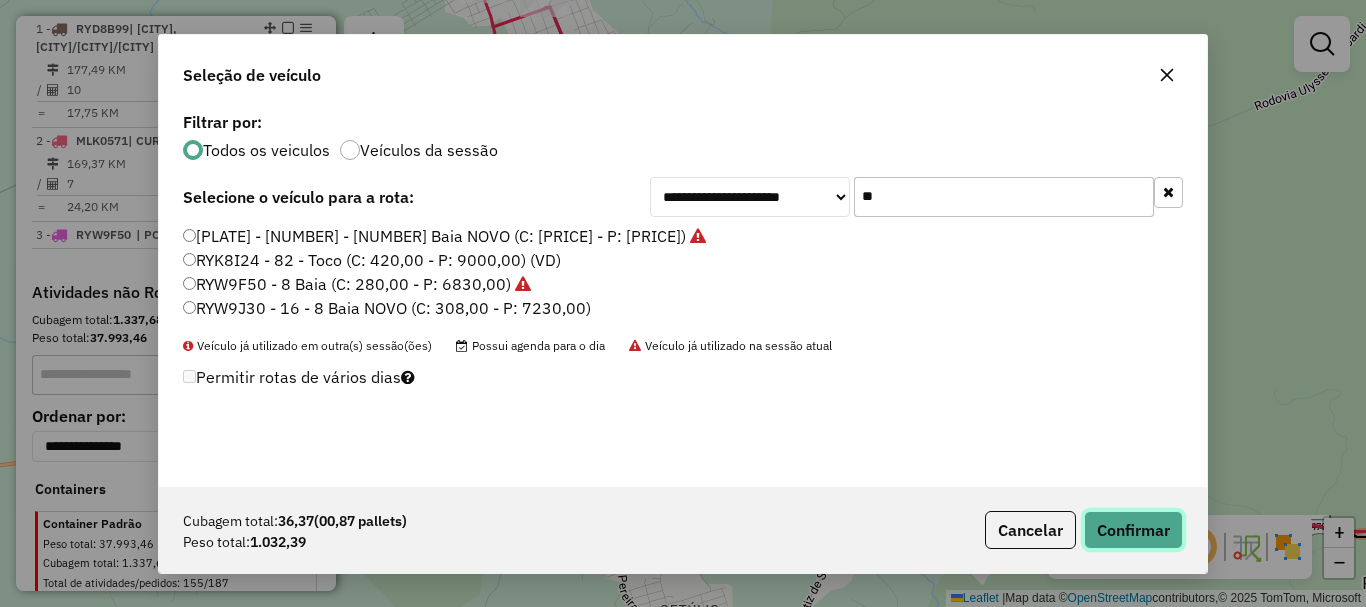 click on "Confirmar" 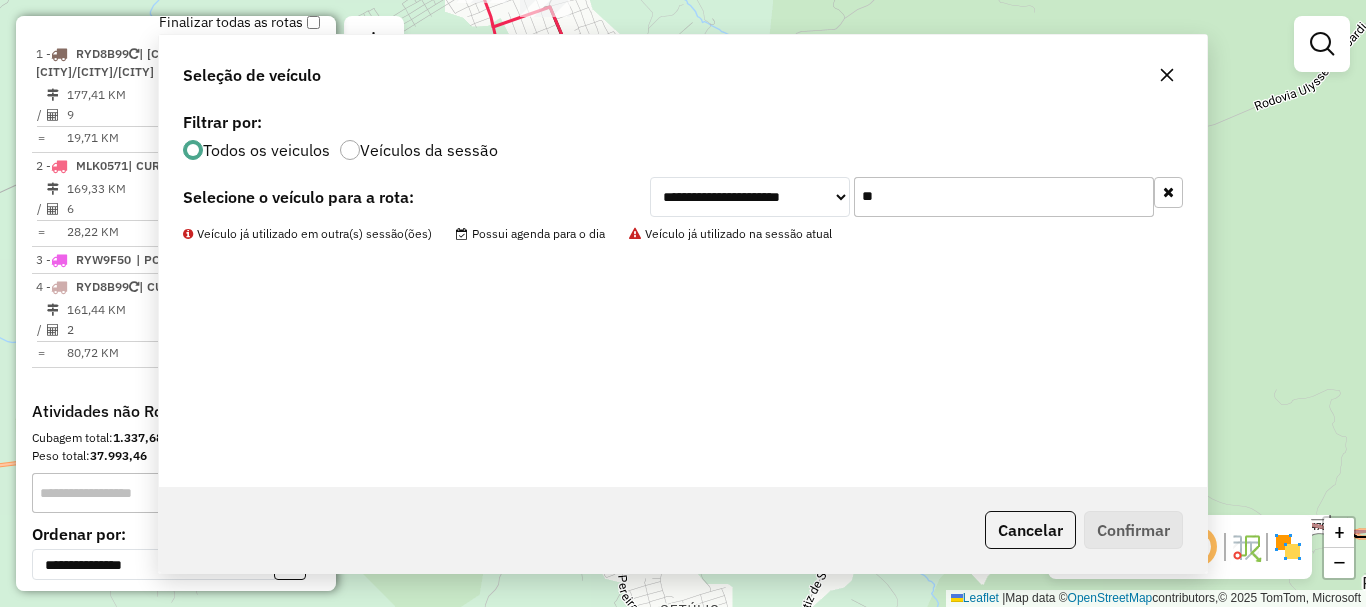 scroll, scrollTop: 799, scrollLeft: 0, axis: vertical 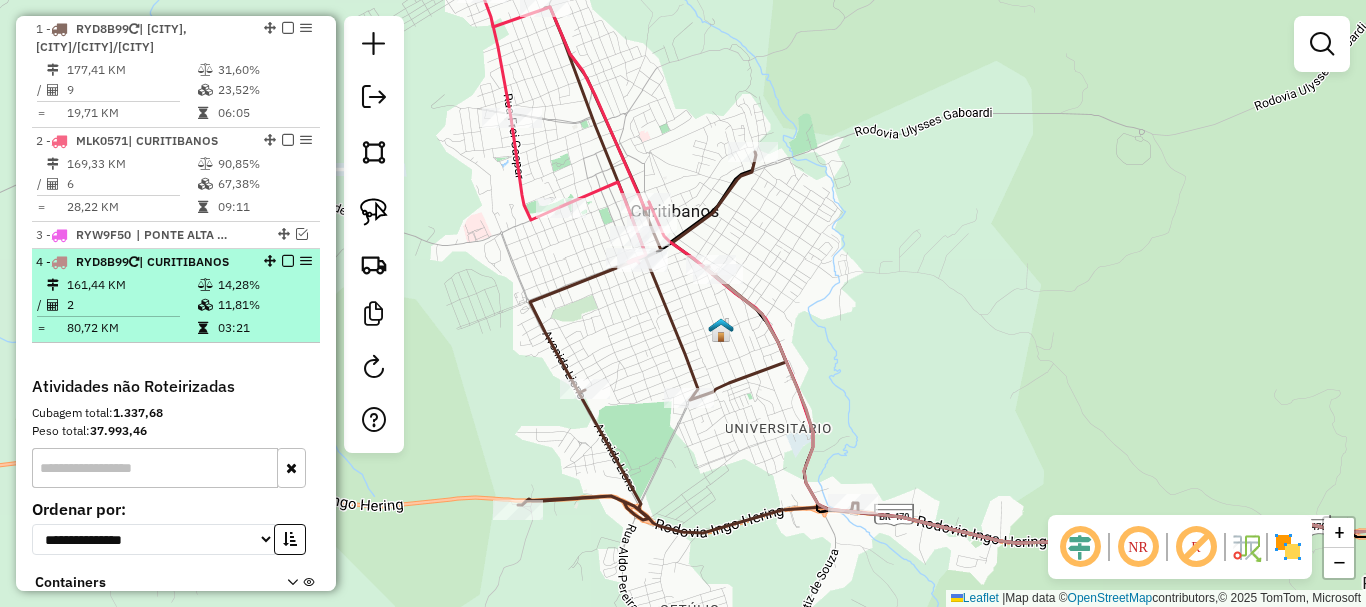 click at bounding box center (306, 261) 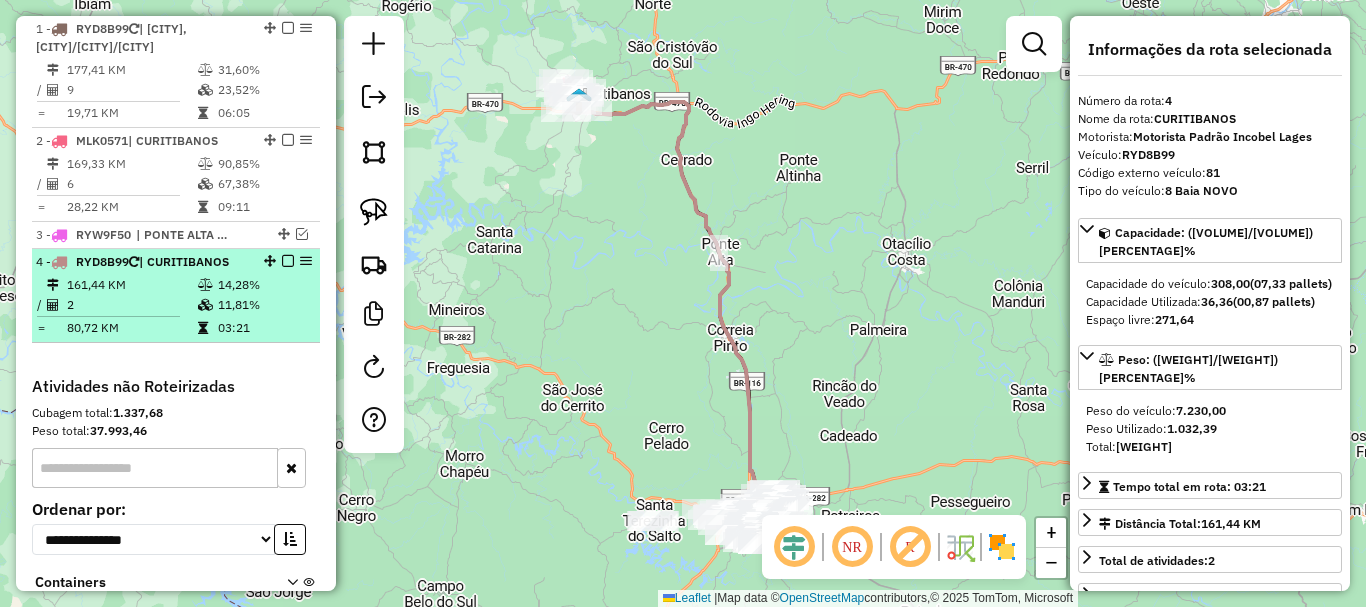 click at bounding box center [306, 261] 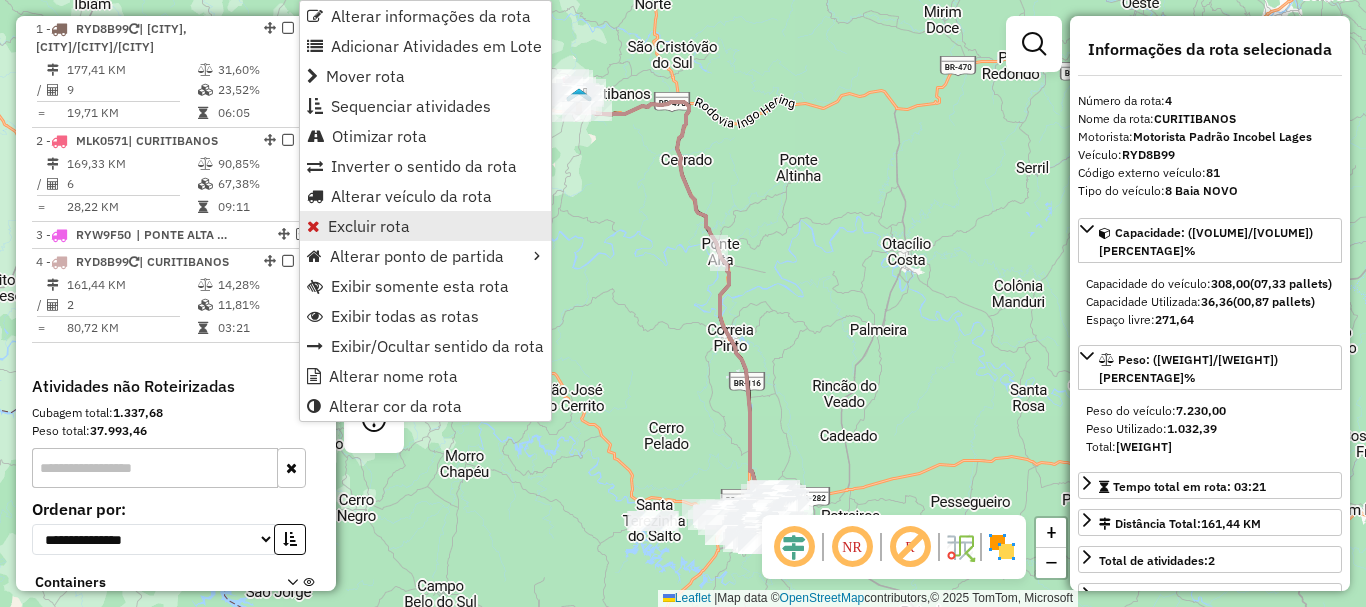 click on "Excluir rota" at bounding box center [369, 226] 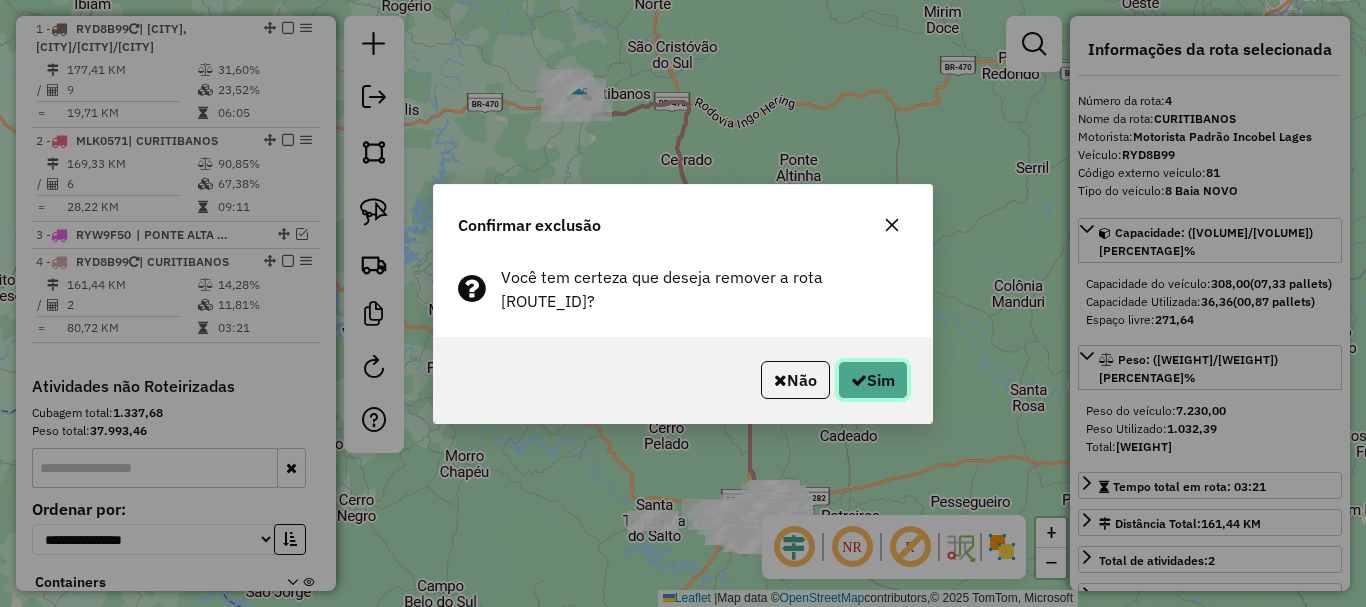 click on "Sim" 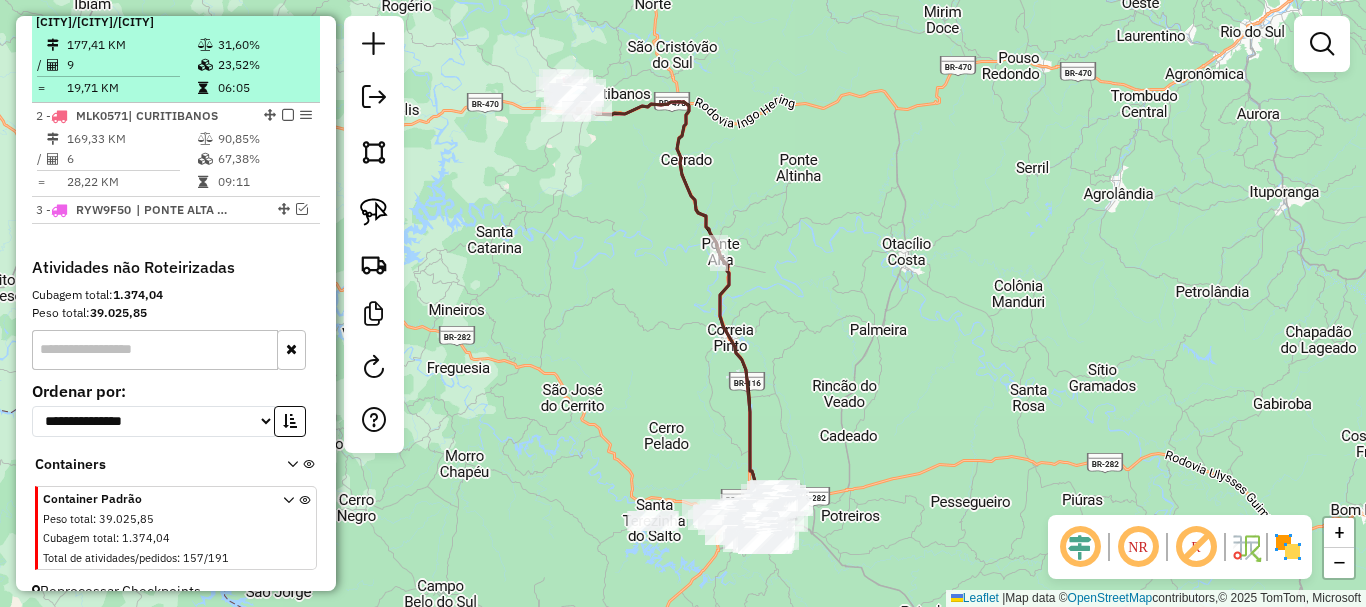 scroll, scrollTop: 774, scrollLeft: 0, axis: vertical 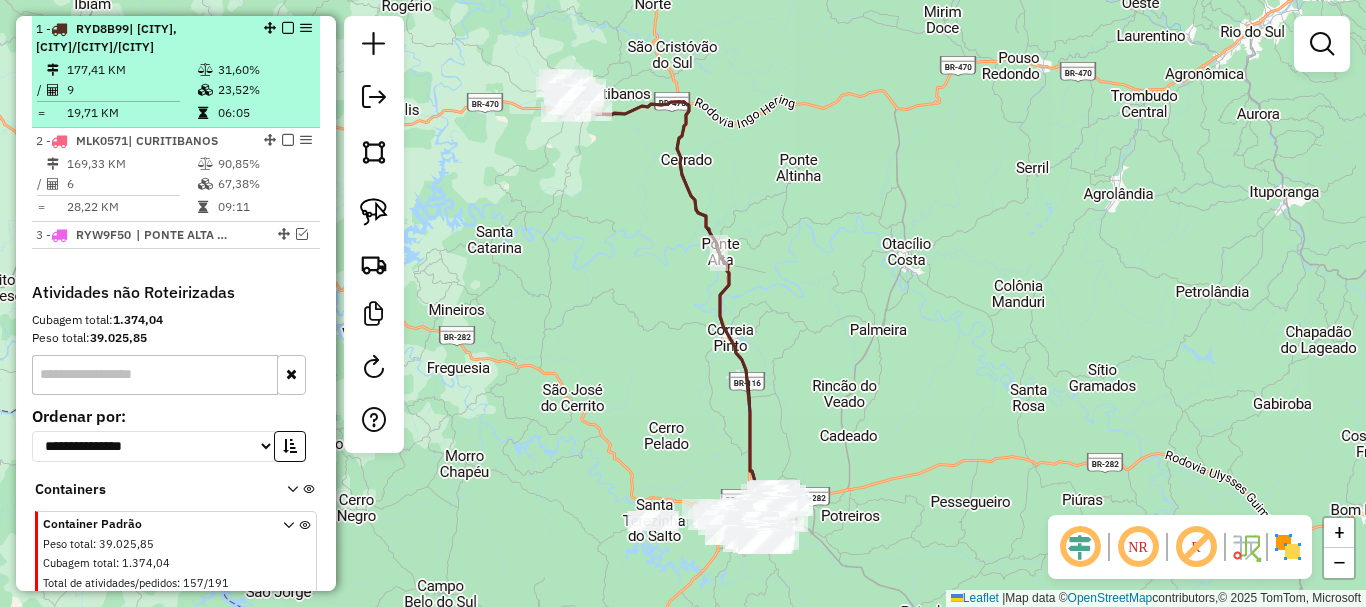 click at bounding box center [288, 28] 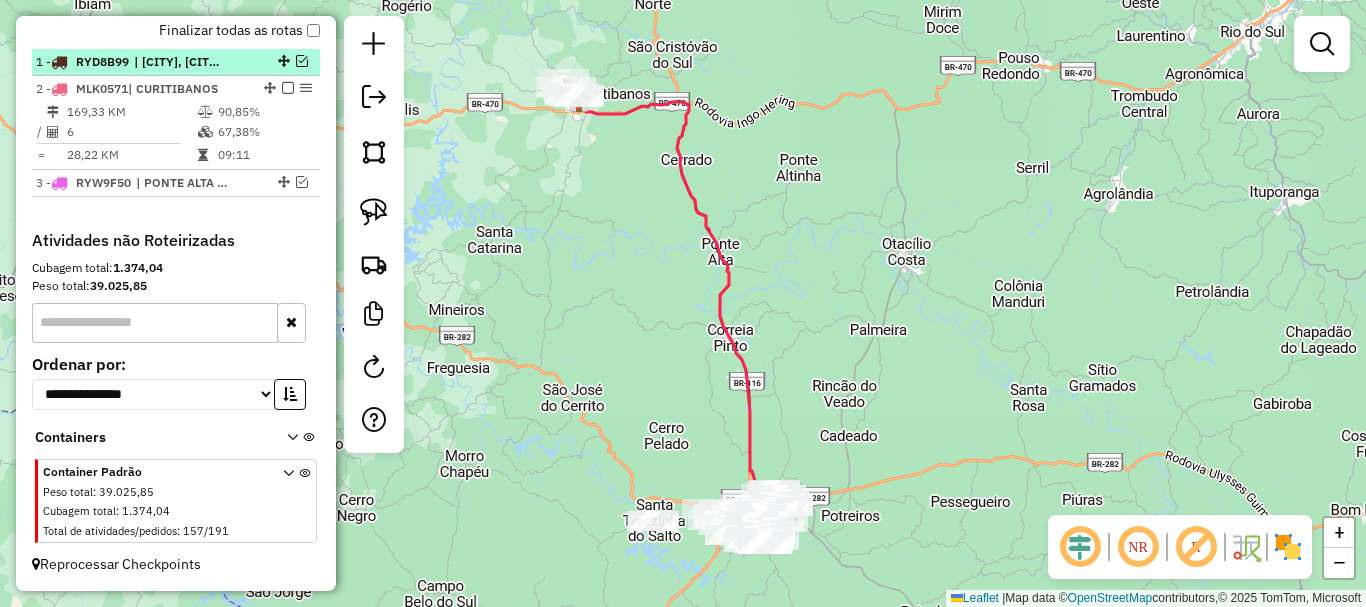scroll, scrollTop: 741, scrollLeft: 0, axis: vertical 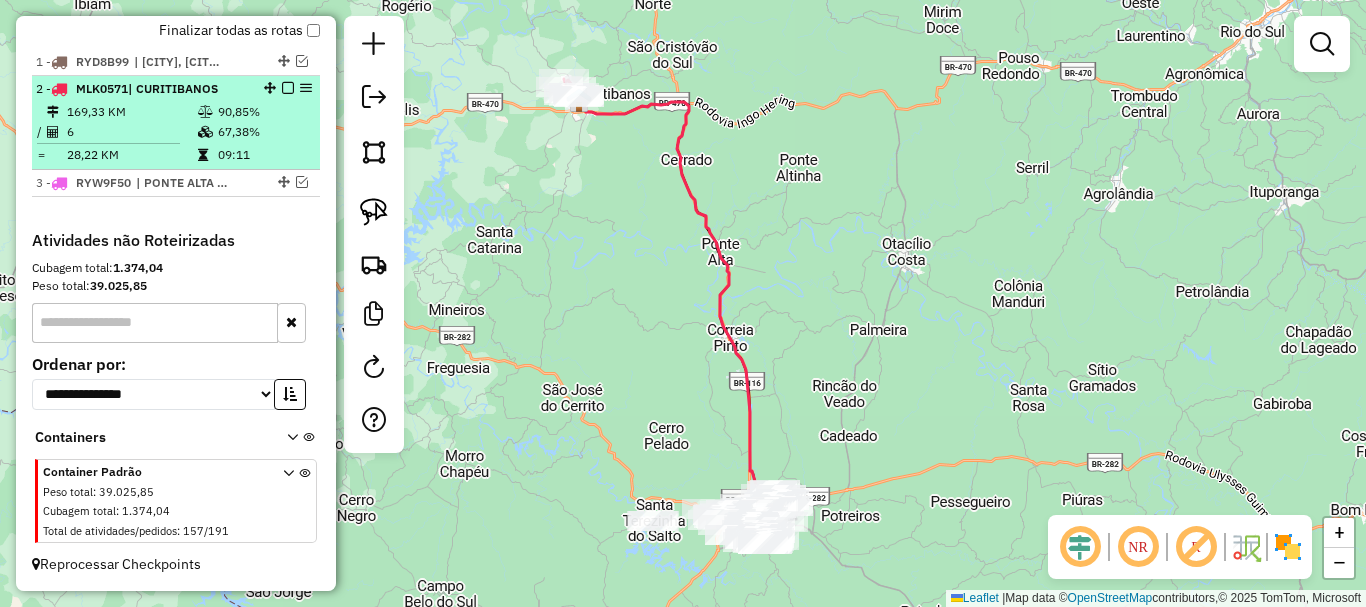 click at bounding box center (288, 88) 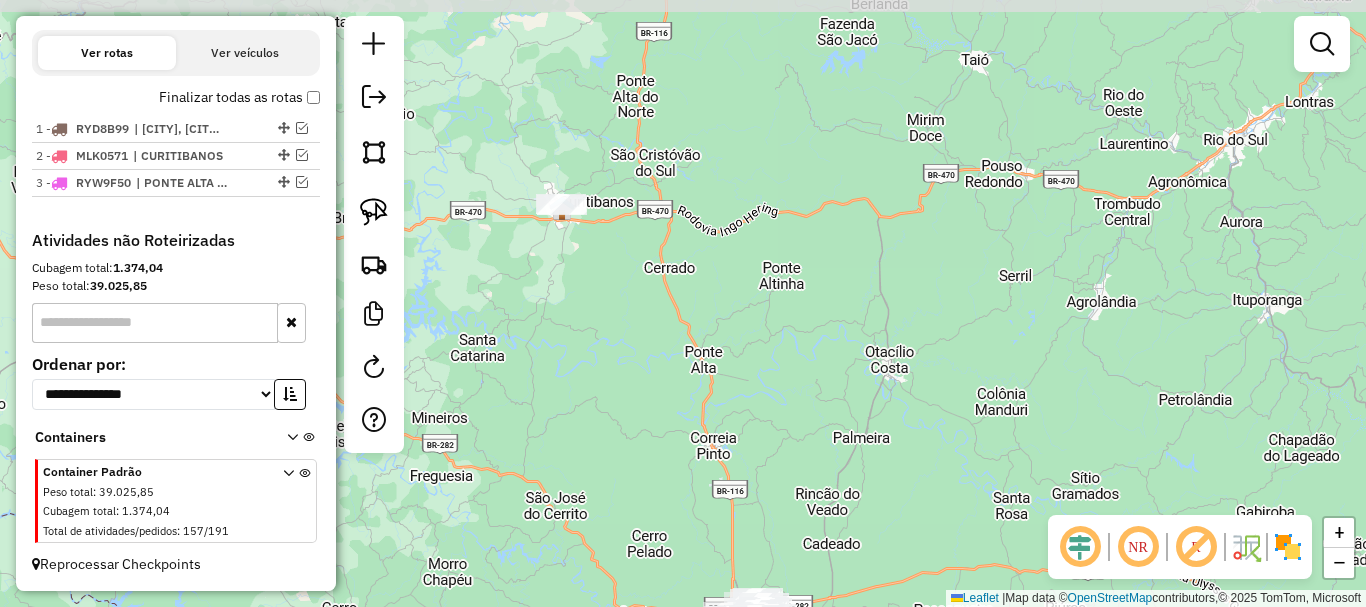 drag, startPoint x: 516, startPoint y: 69, endPoint x: 500, endPoint y: 177, distance: 109.17875 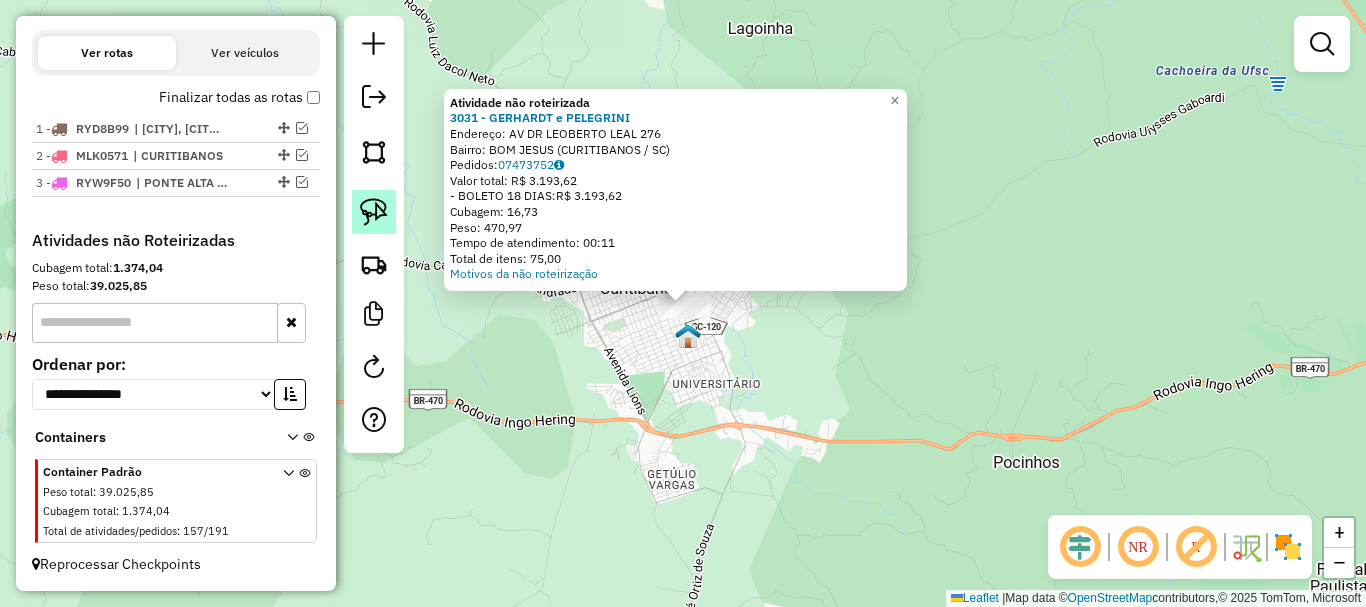 click 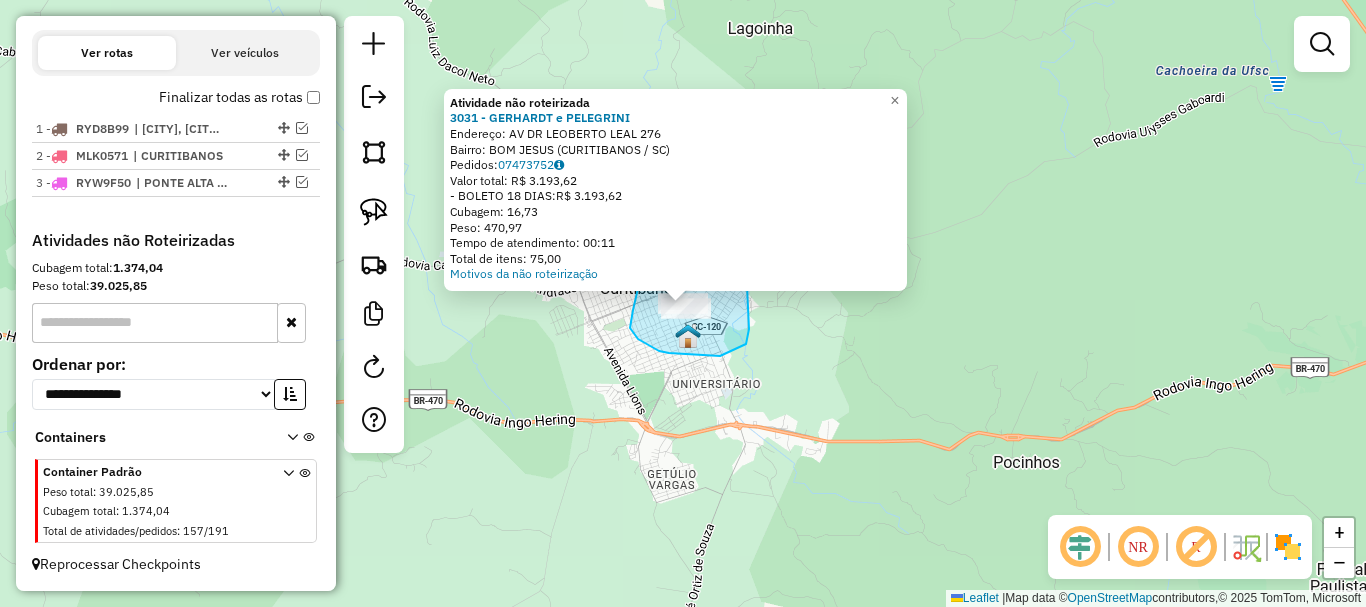 drag, startPoint x: 633, startPoint y: 310, endPoint x: 661, endPoint y: 268, distance: 50.47772 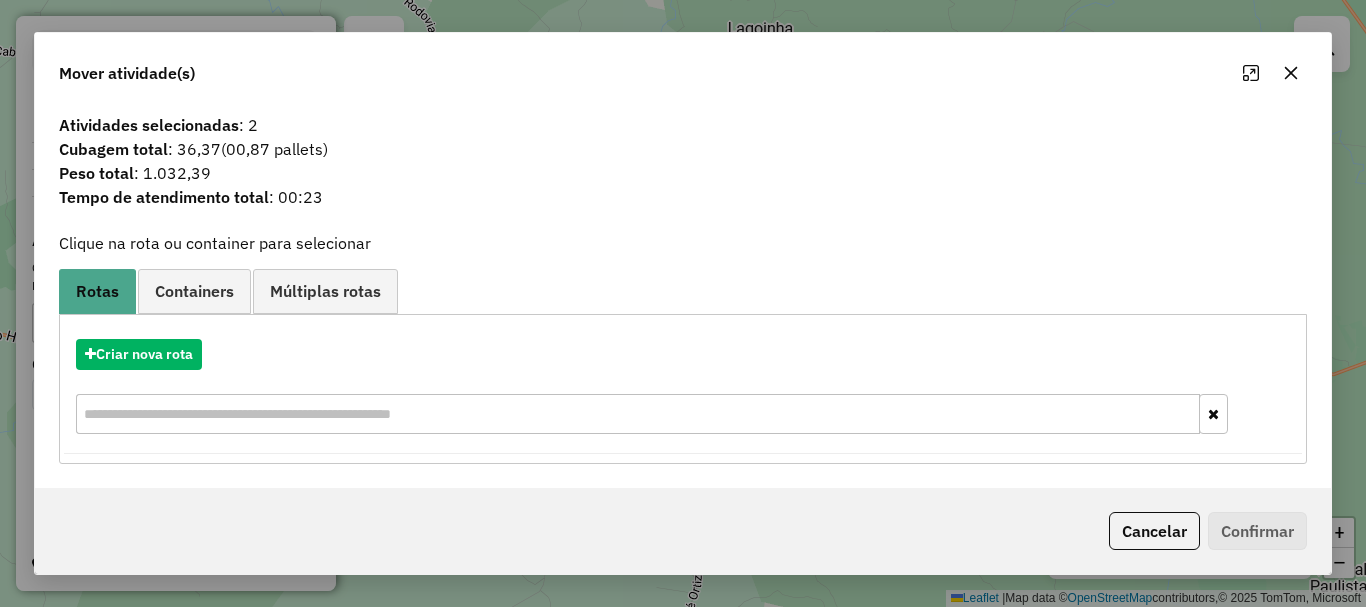 click at bounding box center (638, 414) 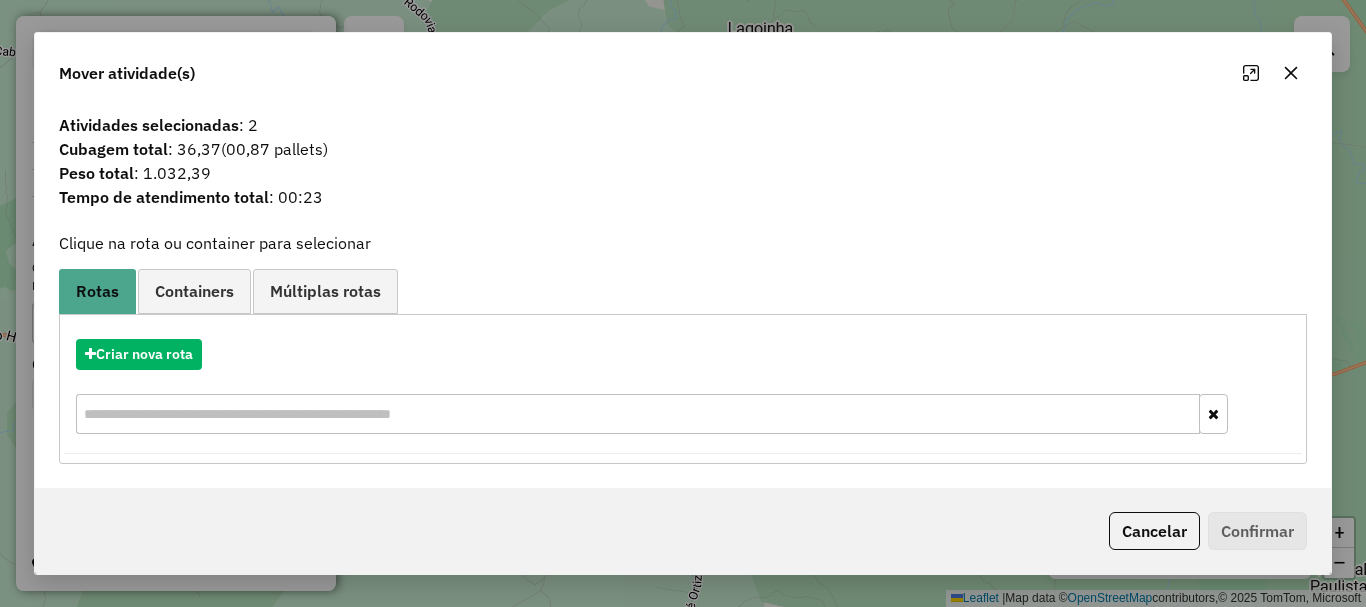 click 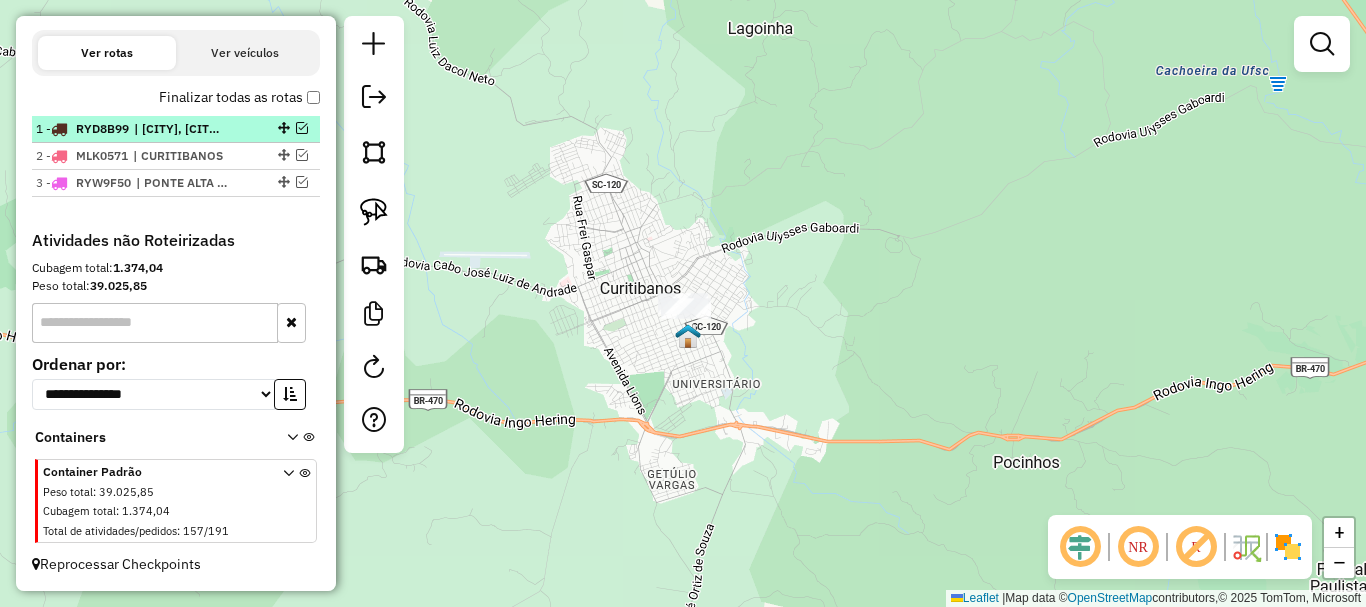 click at bounding box center [302, 128] 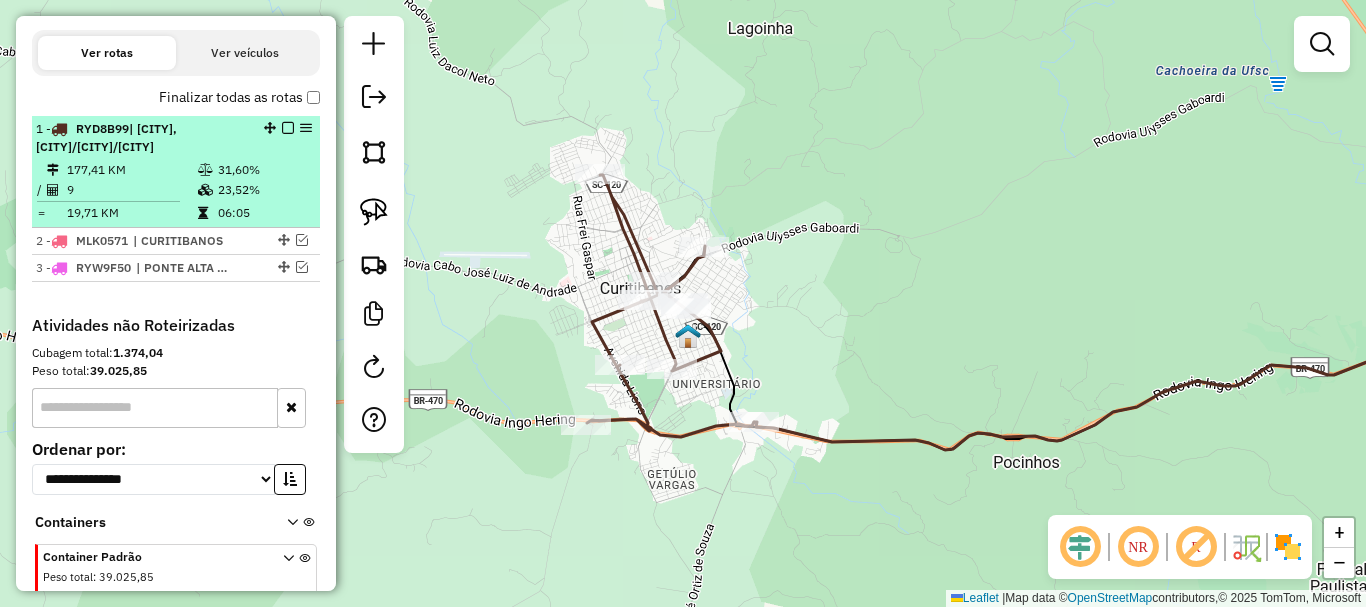 scroll, scrollTop: 774, scrollLeft: 0, axis: vertical 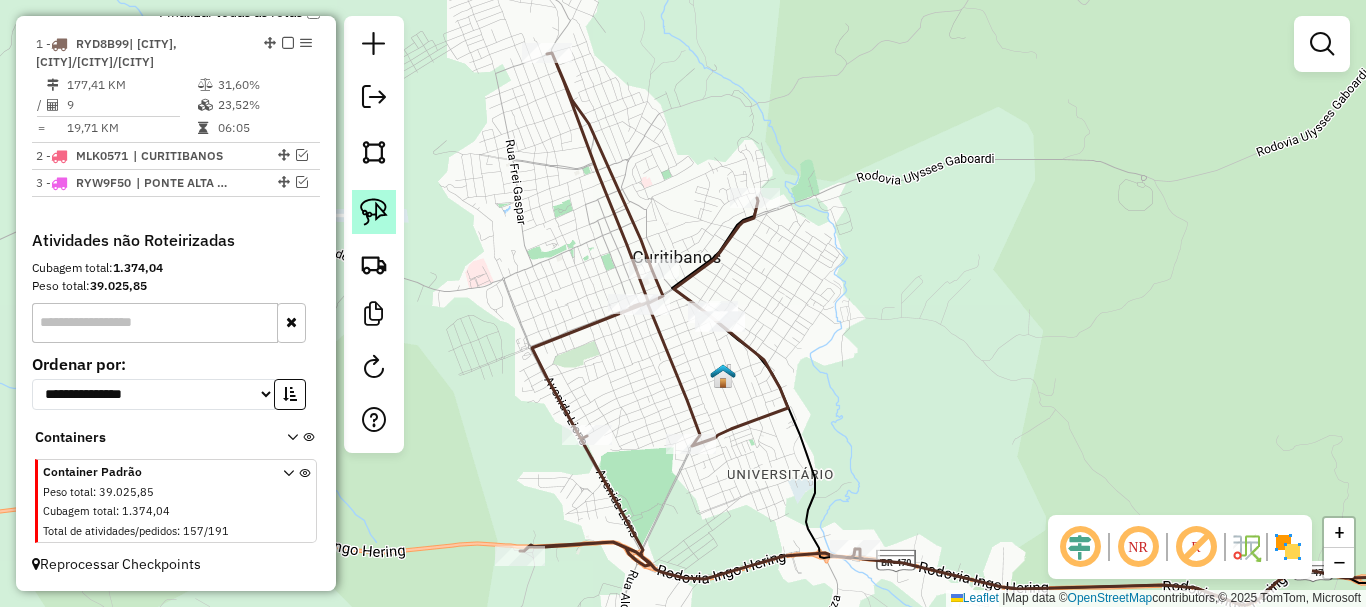 click 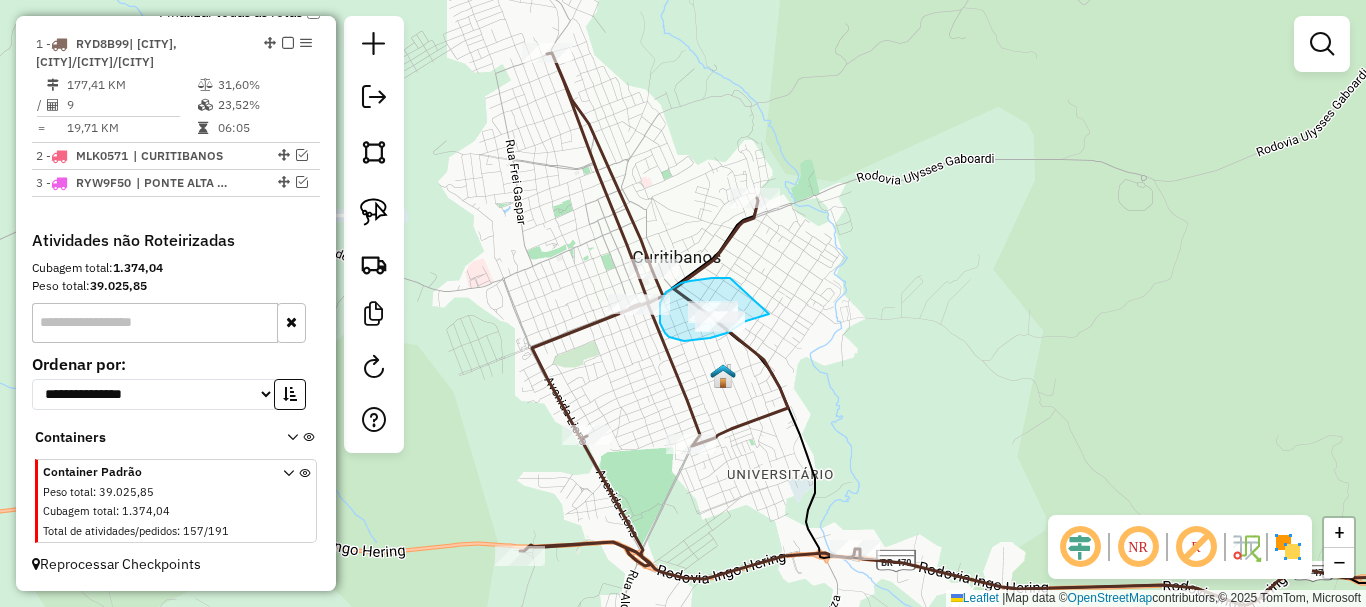 drag, startPoint x: 681, startPoint y: 283, endPoint x: 776, endPoint y: 313, distance: 99.62429 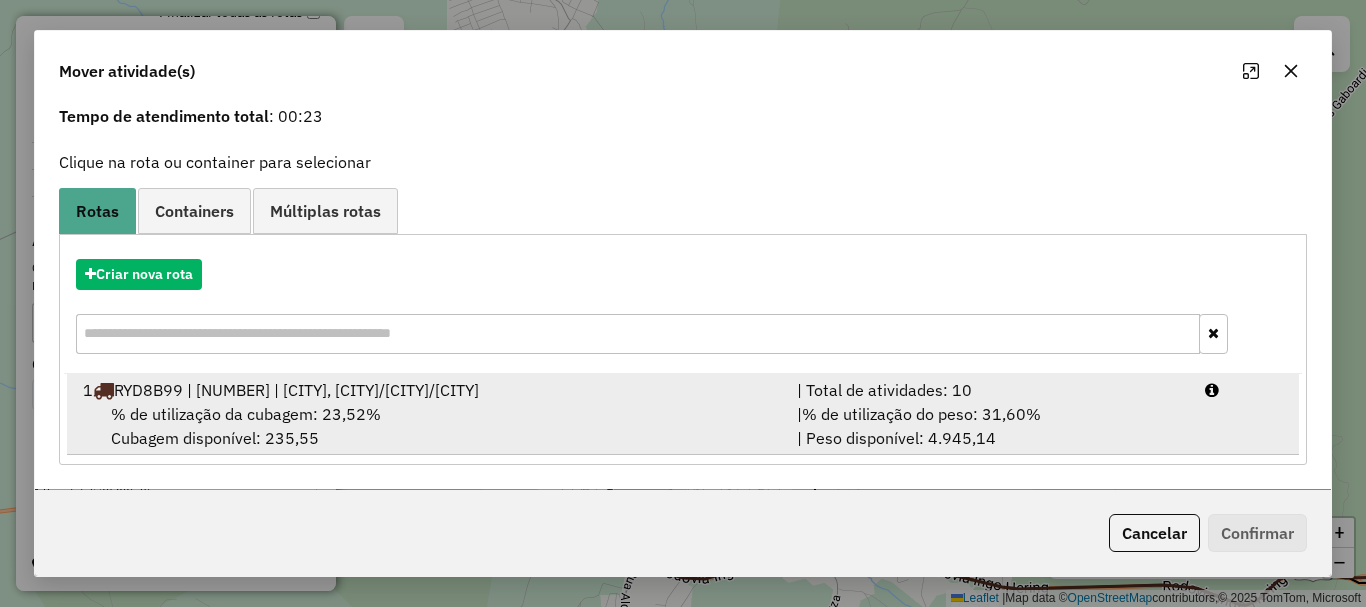 scroll, scrollTop: 102, scrollLeft: 0, axis: vertical 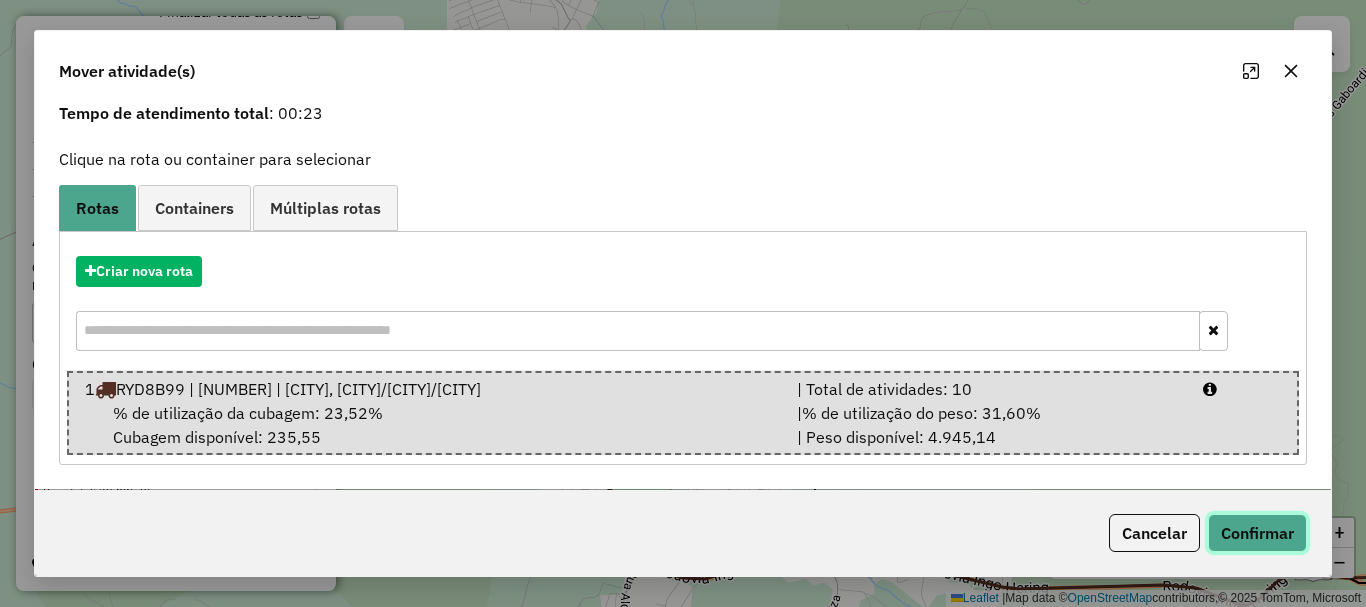 click on "Confirmar" 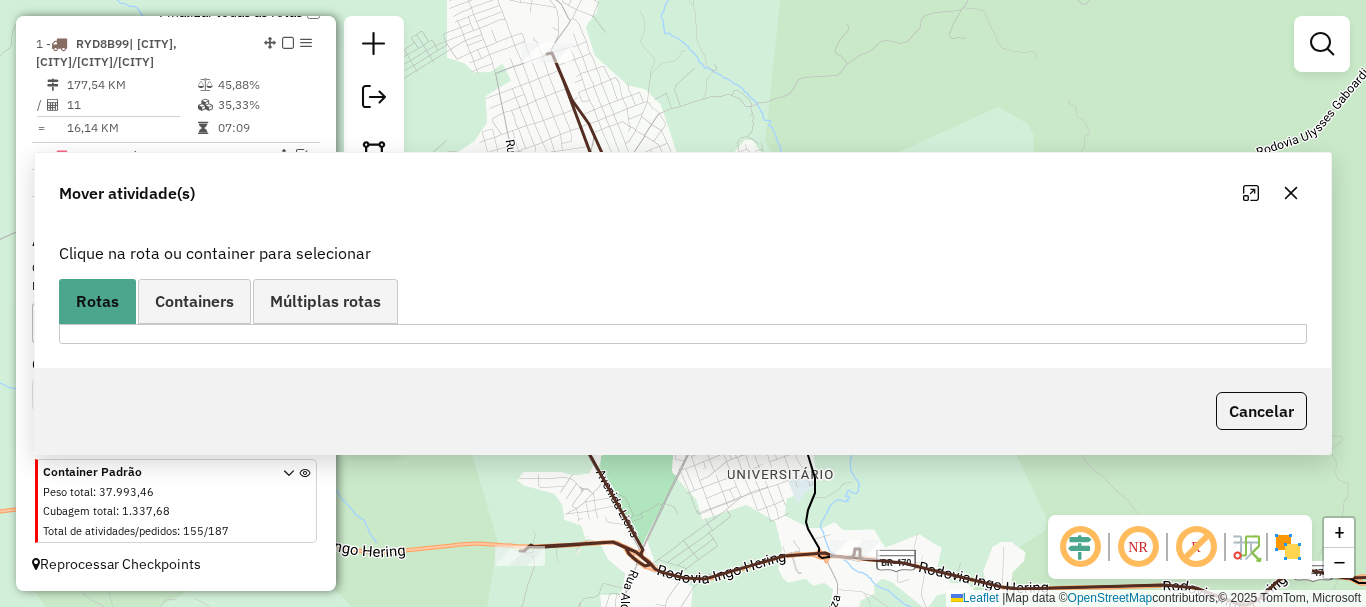 scroll, scrollTop: 0, scrollLeft: 0, axis: both 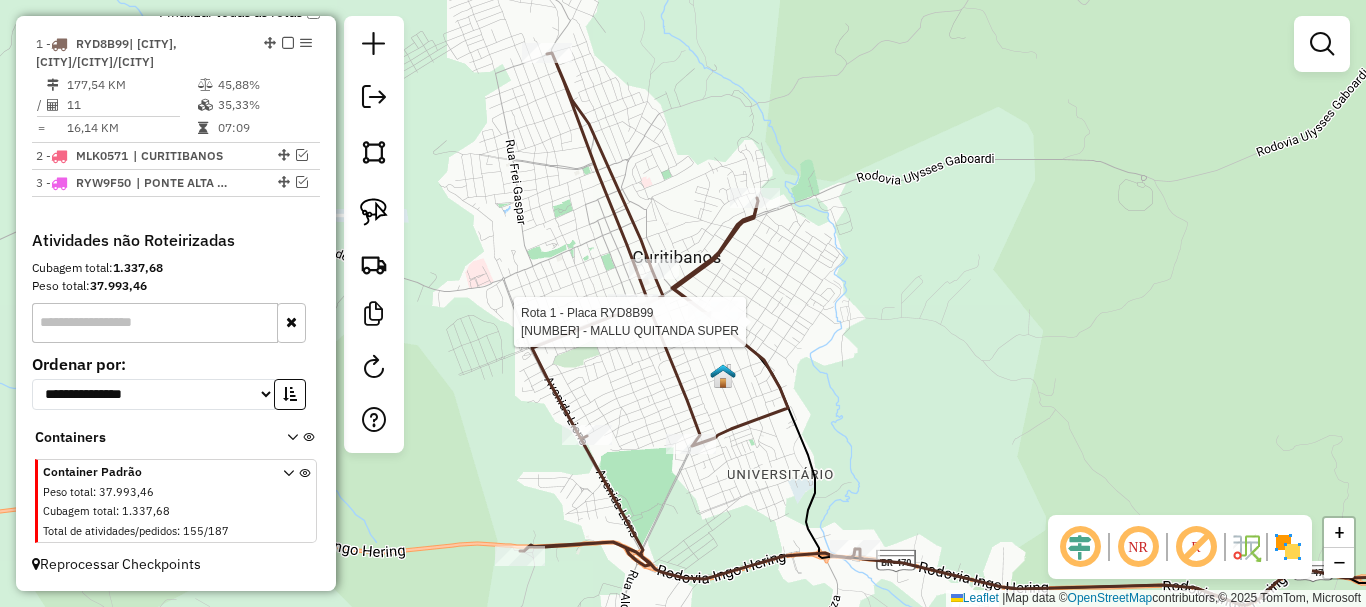 select on "*********" 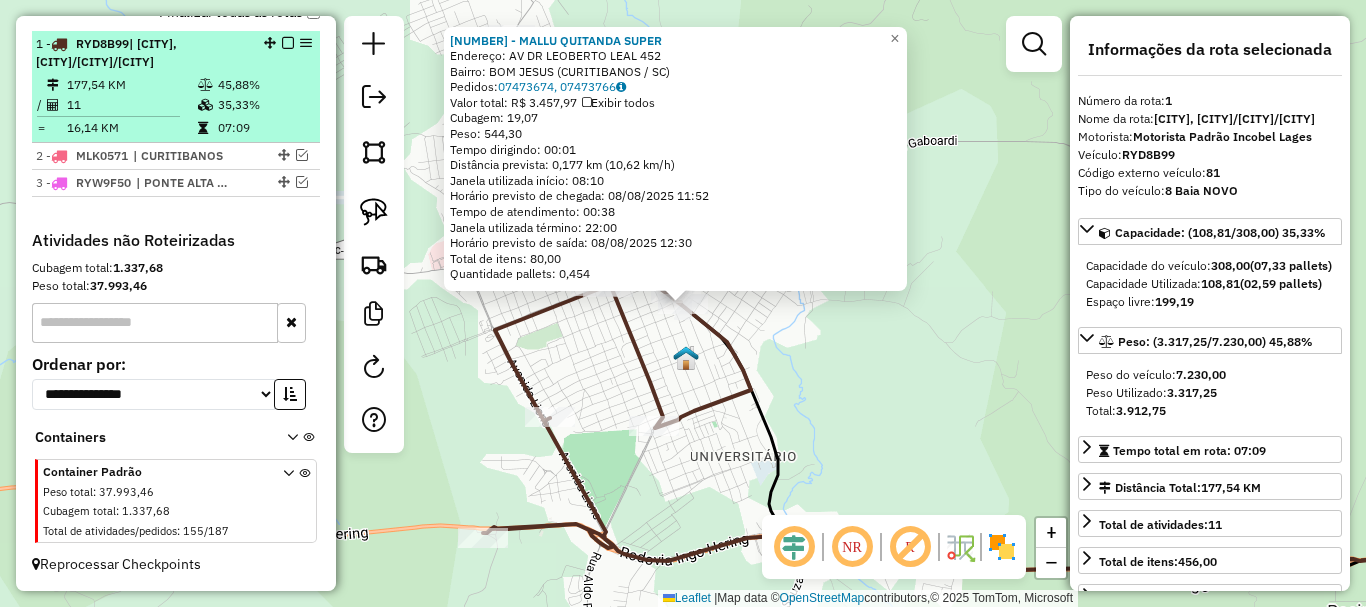 click at bounding box center [288, 43] 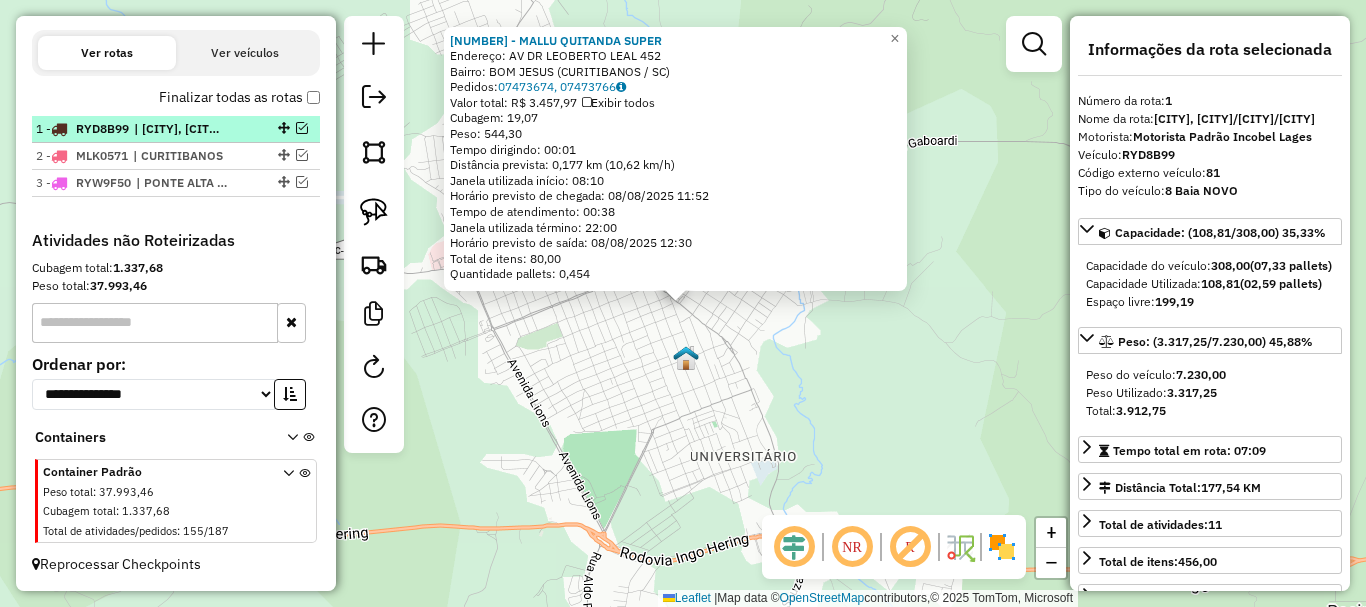 scroll, scrollTop: 674, scrollLeft: 0, axis: vertical 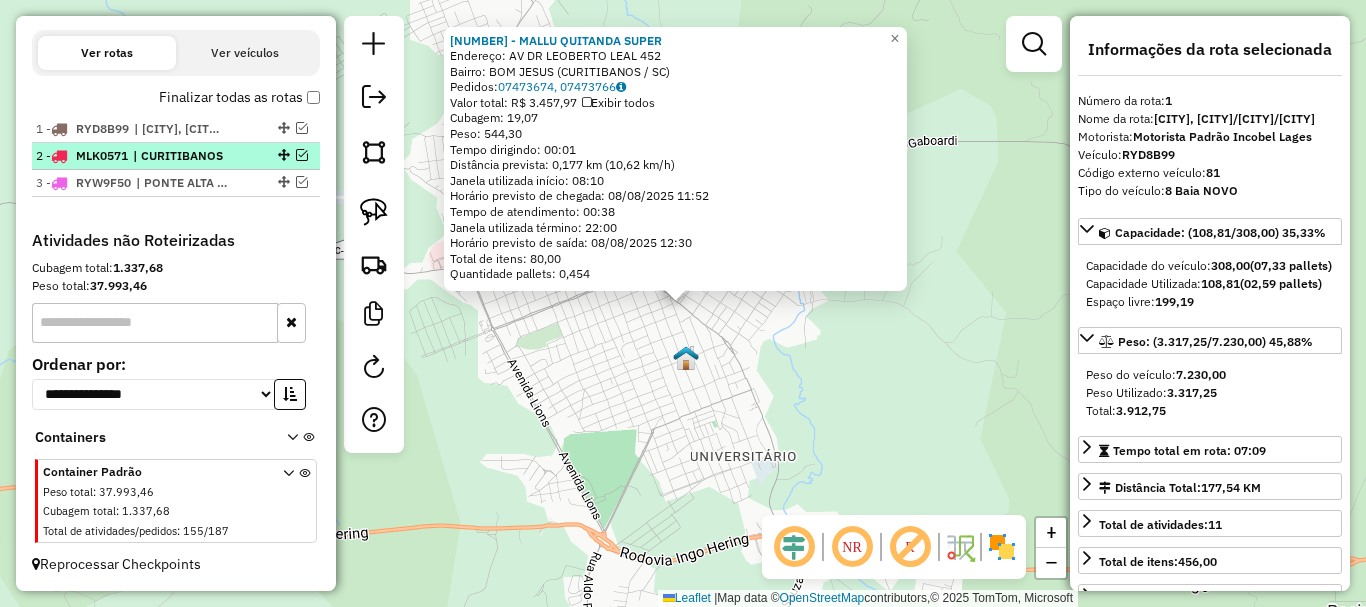 click on "2 -       MLK0571   | CURITIBANOS" at bounding box center [176, 156] 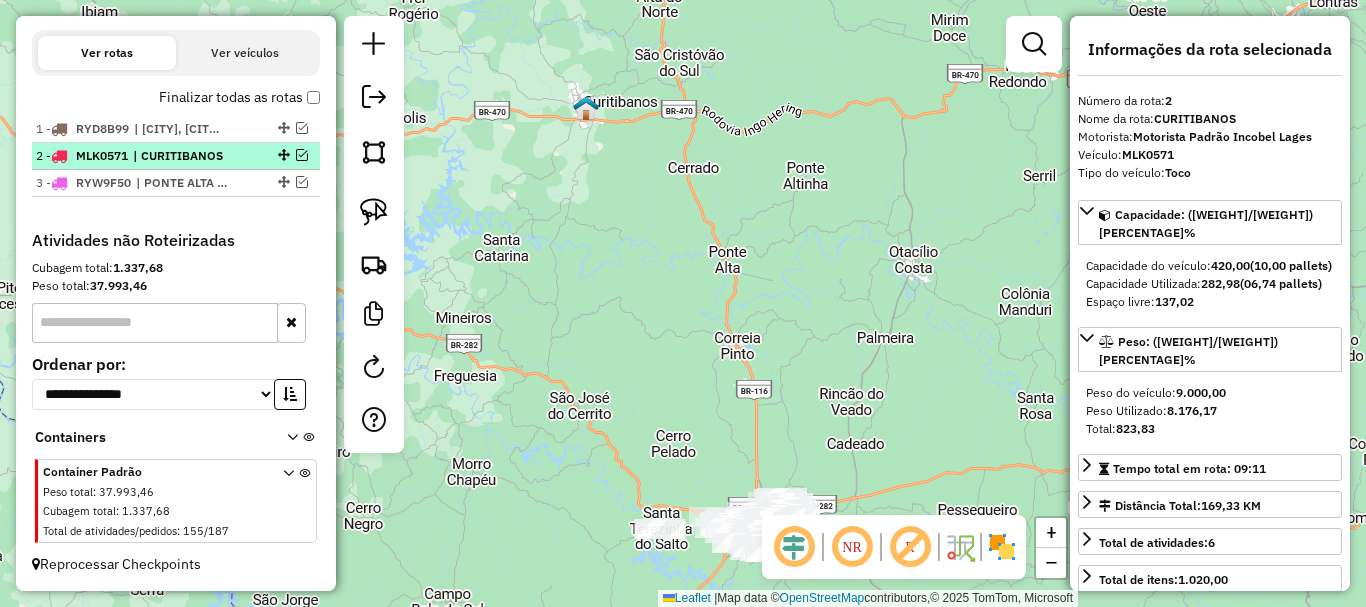 click at bounding box center [302, 155] 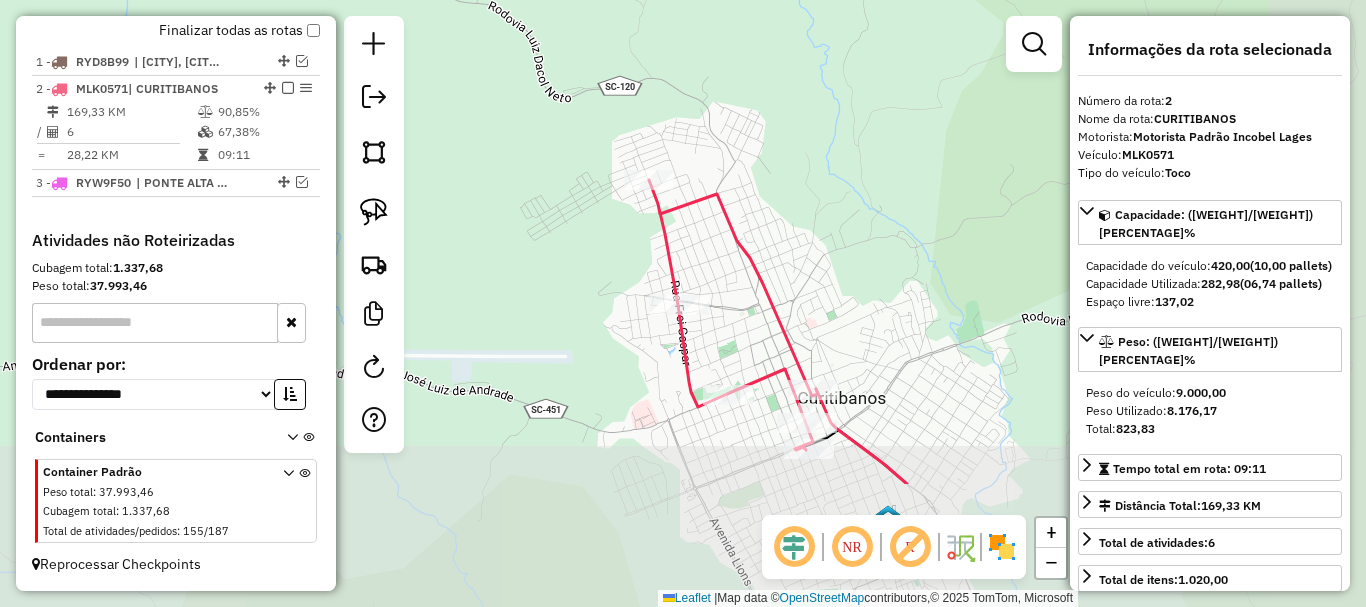 drag, startPoint x: 722, startPoint y: 255, endPoint x: 527, endPoint y: 68, distance: 270.174 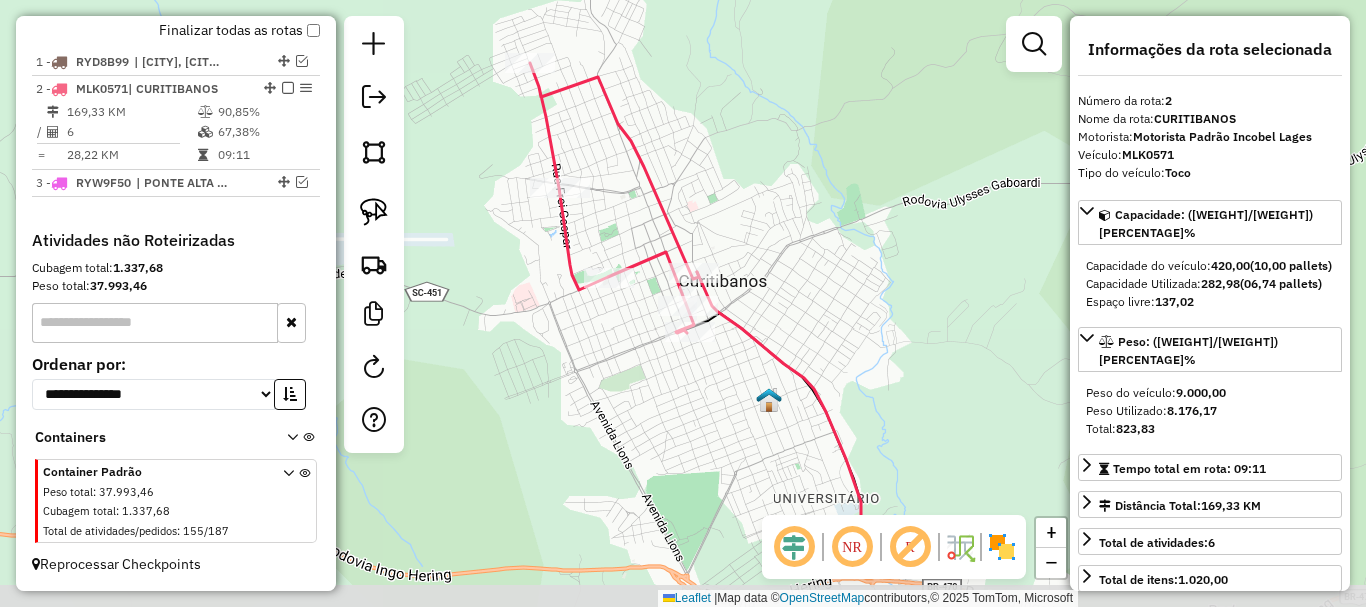 drag, startPoint x: 933, startPoint y: 343, endPoint x: 814, endPoint y: 228, distance: 165.48715 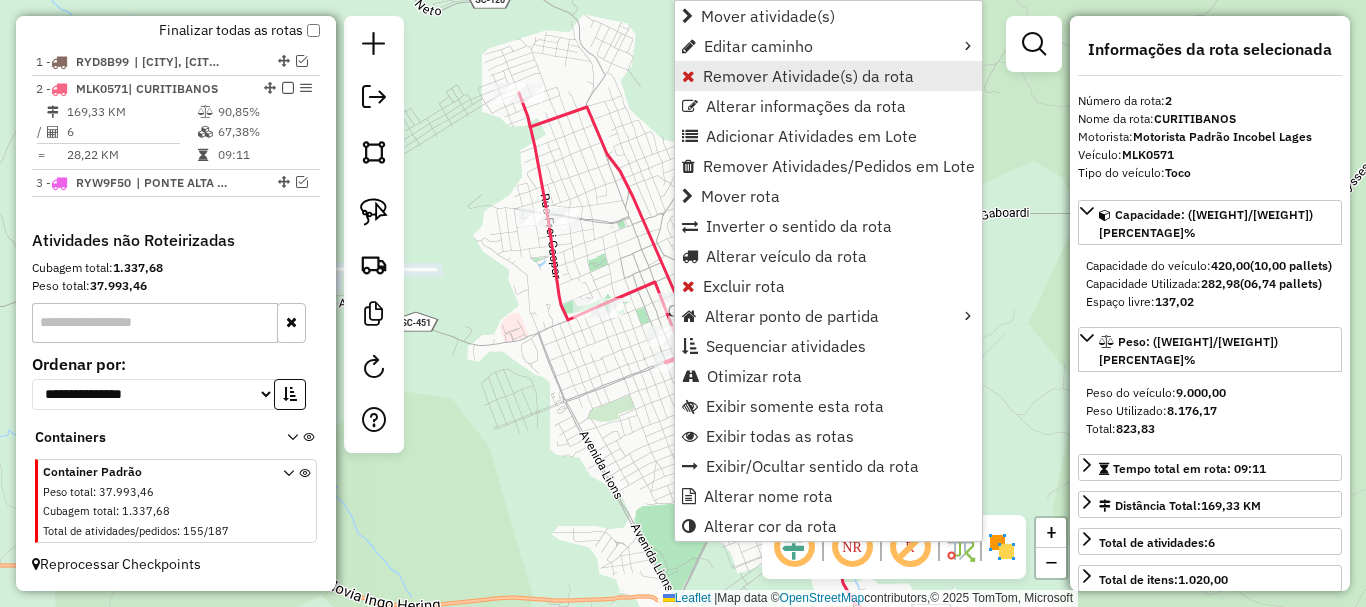 click on "Remover Atividade(s) da rota" at bounding box center [808, 76] 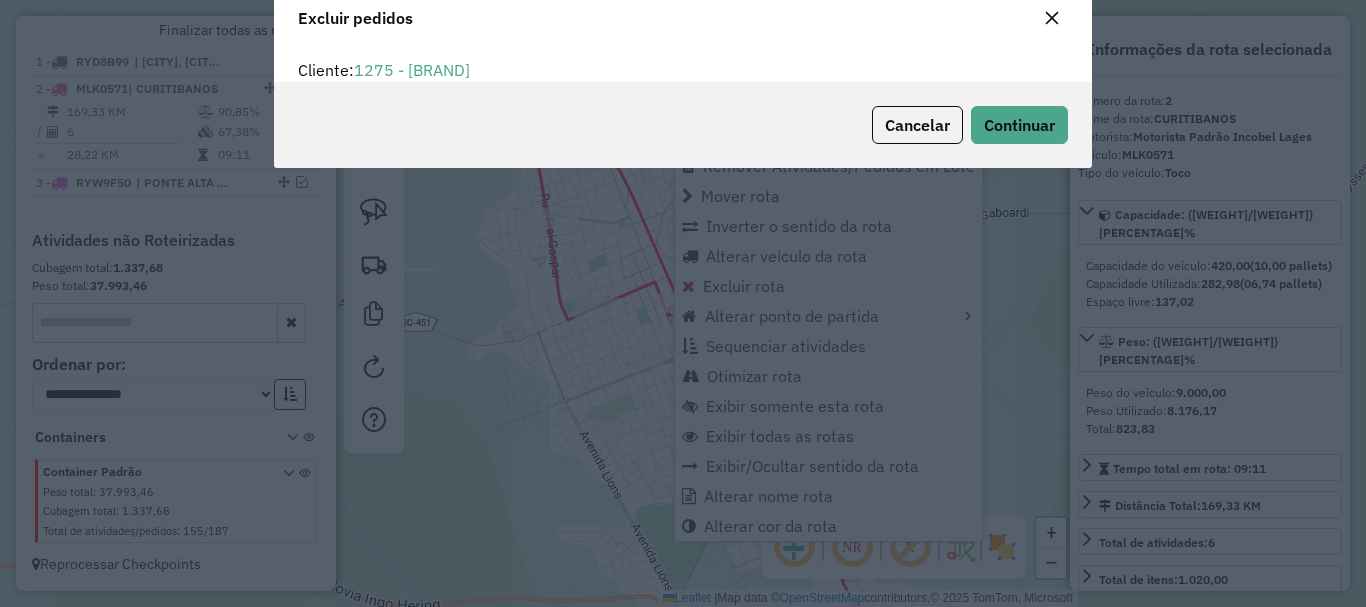 scroll, scrollTop: 82, scrollLeft: 0, axis: vertical 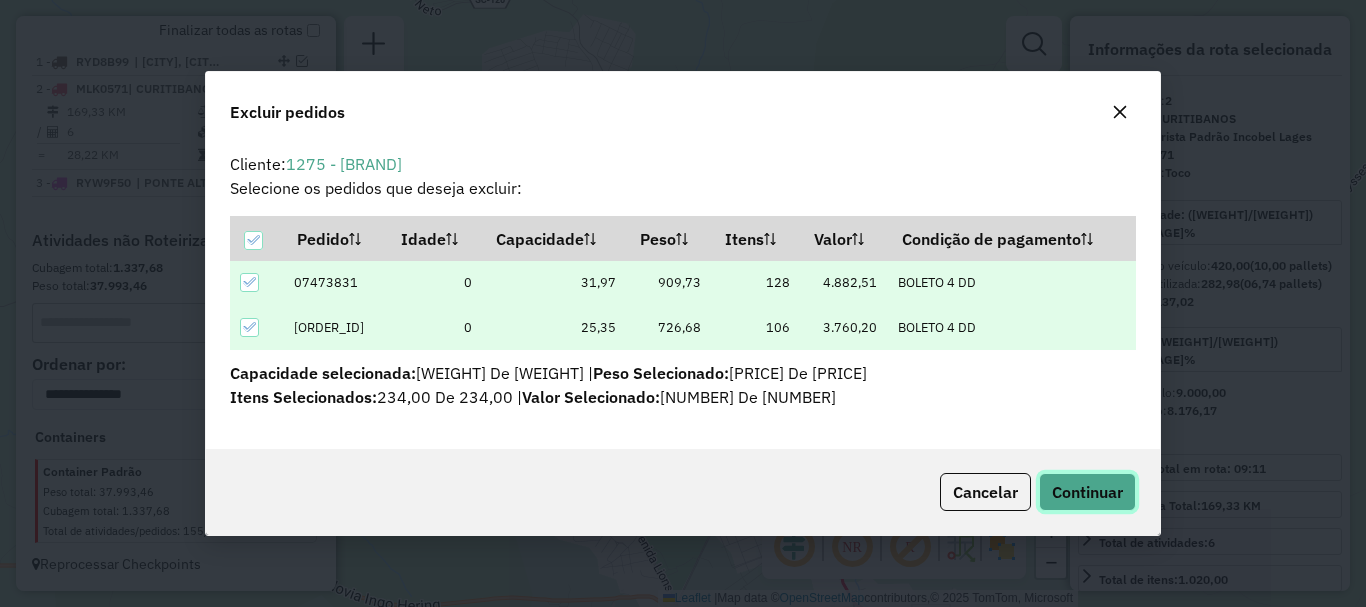 click on "Continuar" 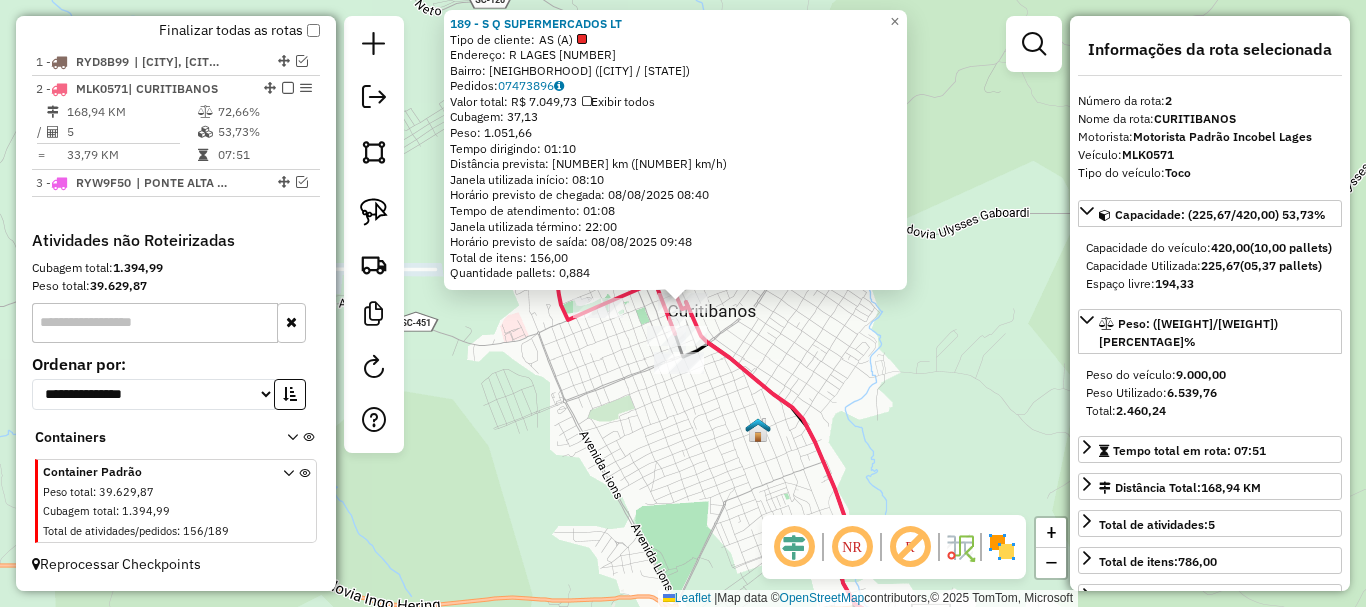 drag, startPoint x: 944, startPoint y: 332, endPoint x: 927, endPoint y: 332, distance: 17 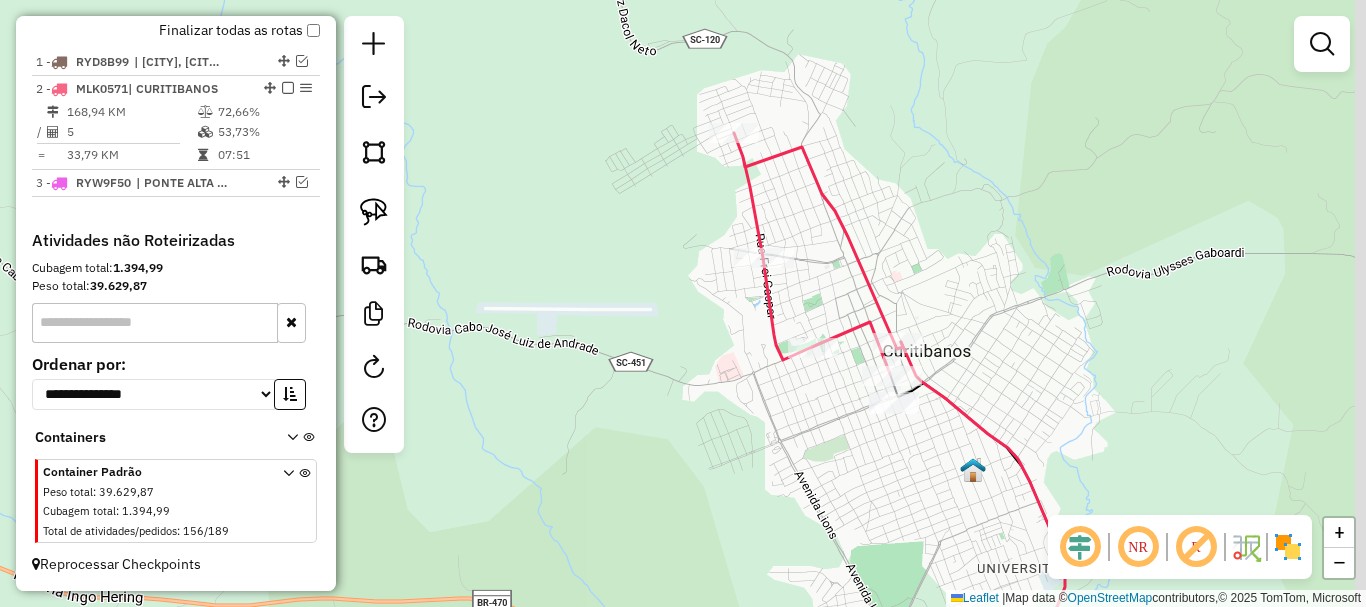 drag, startPoint x: 884, startPoint y: 348, endPoint x: 805, endPoint y: 276, distance: 106.887794 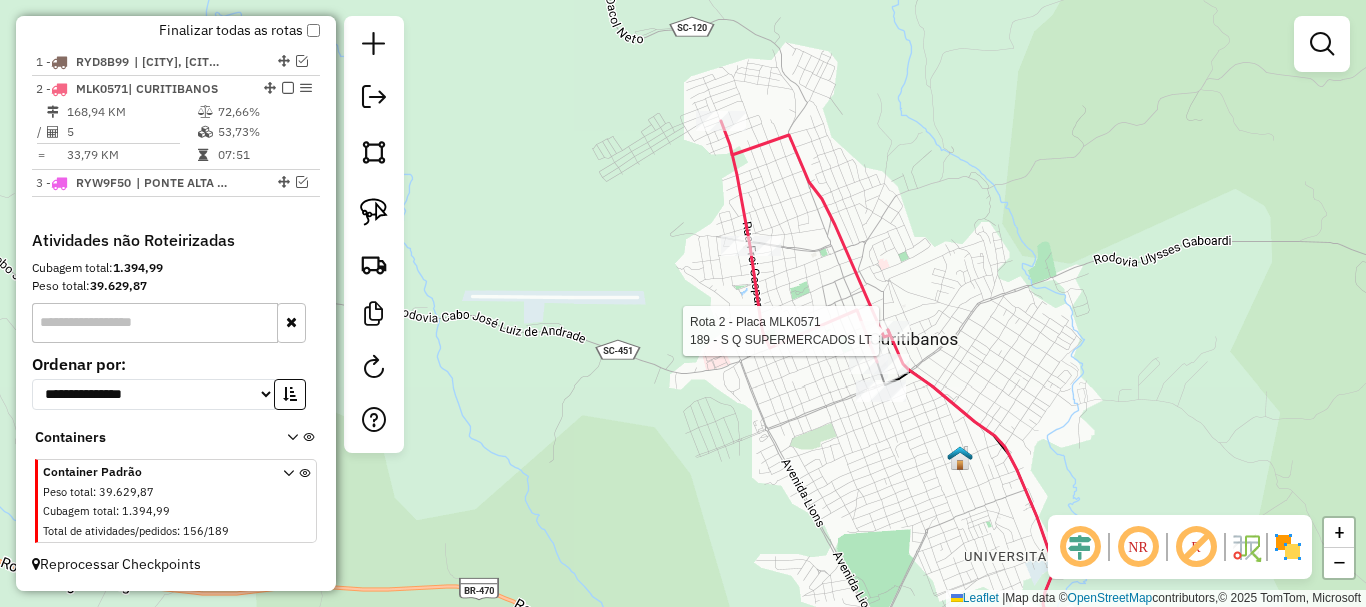 select on "*********" 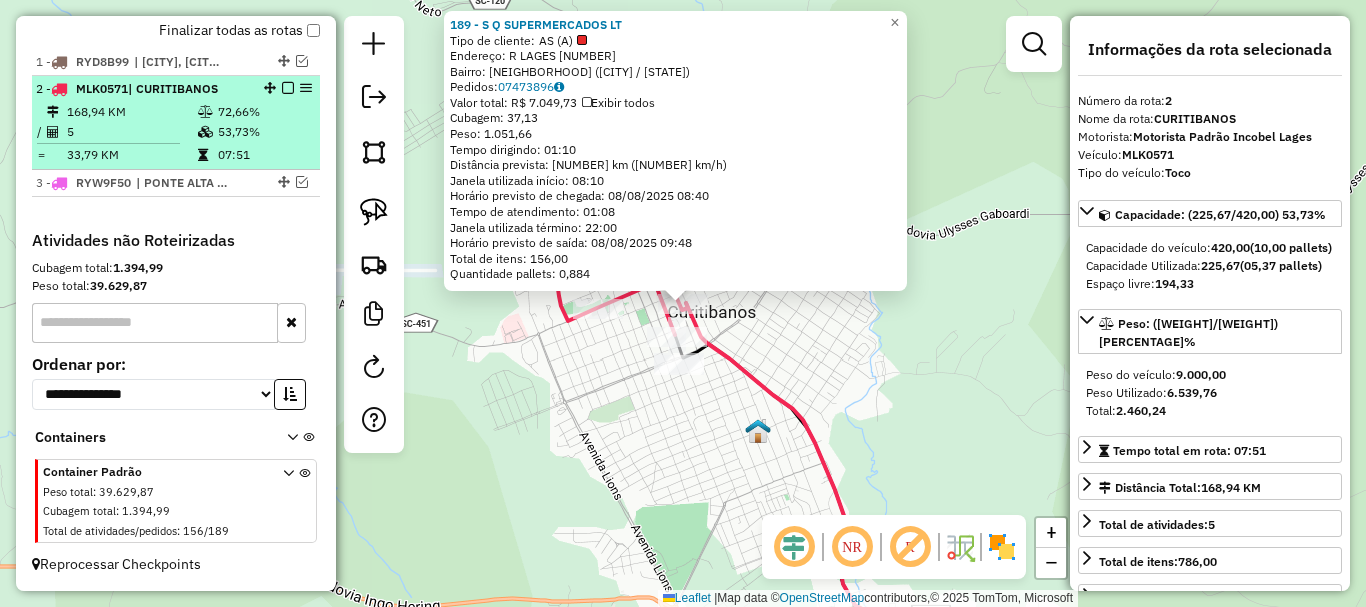click at bounding box center (288, 88) 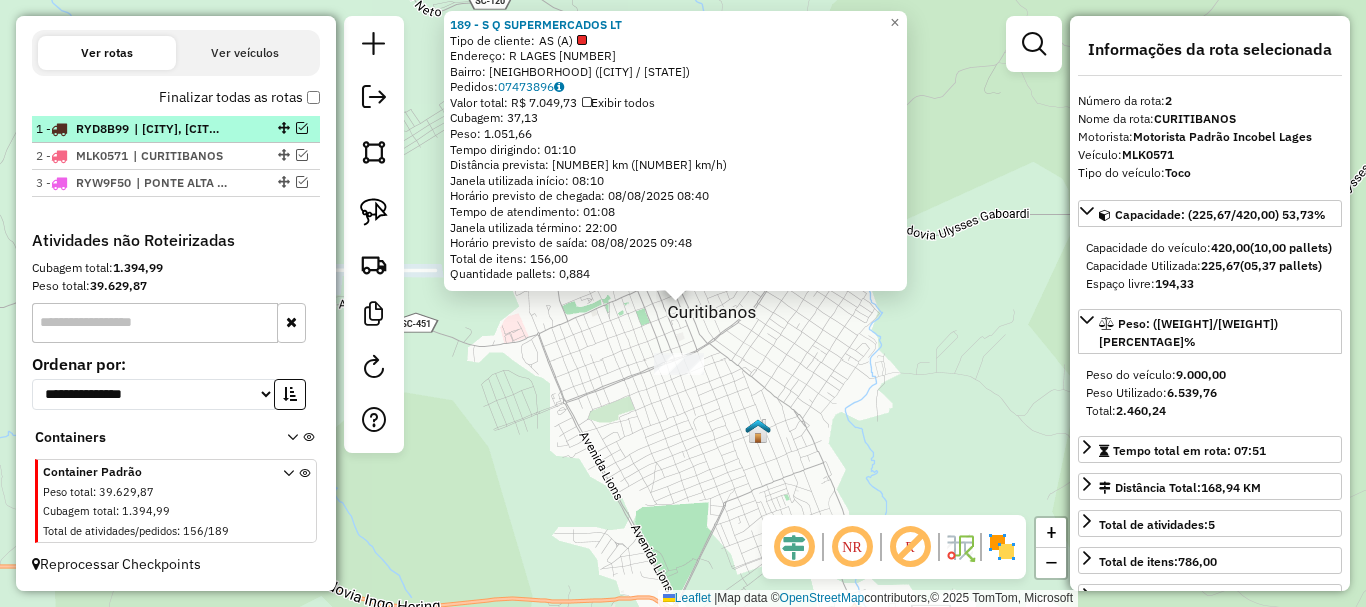 click at bounding box center [302, 128] 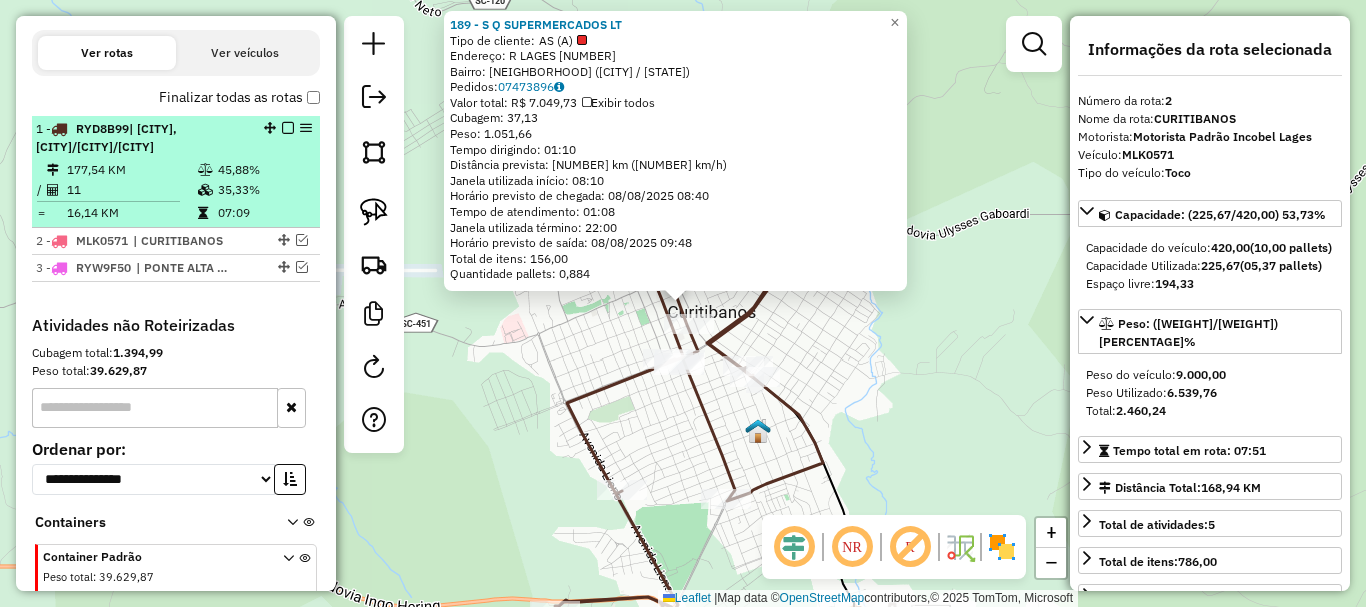 scroll, scrollTop: 774, scrollLeft: 0, axis: vertical 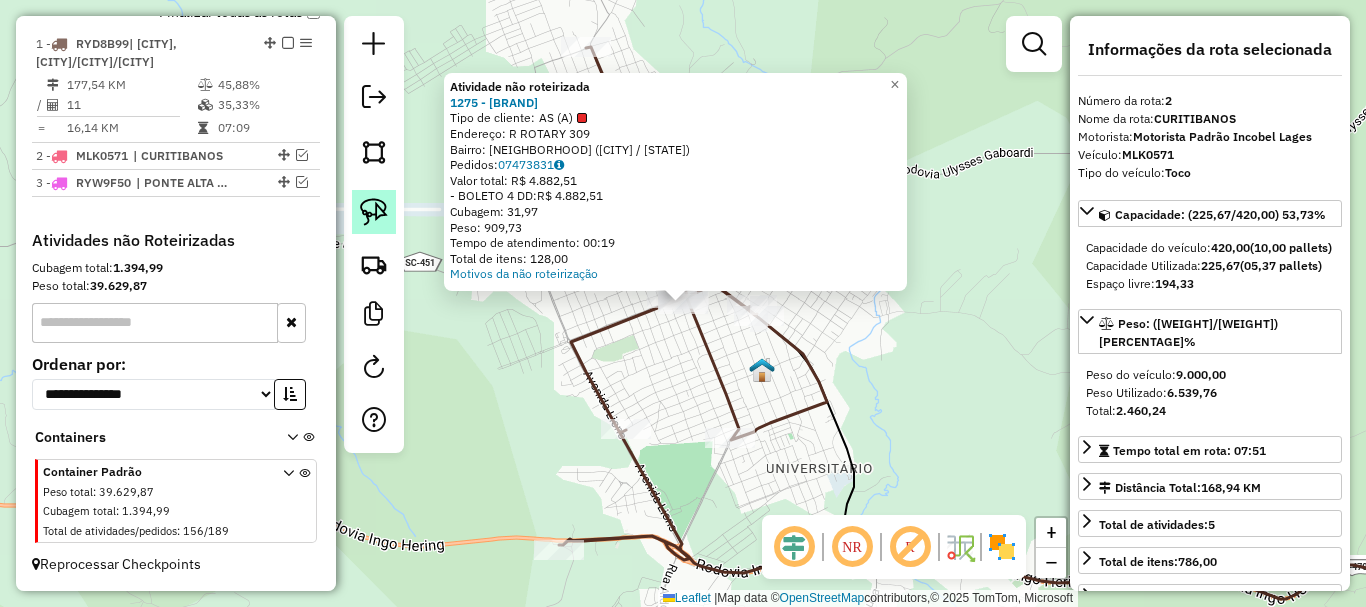 click 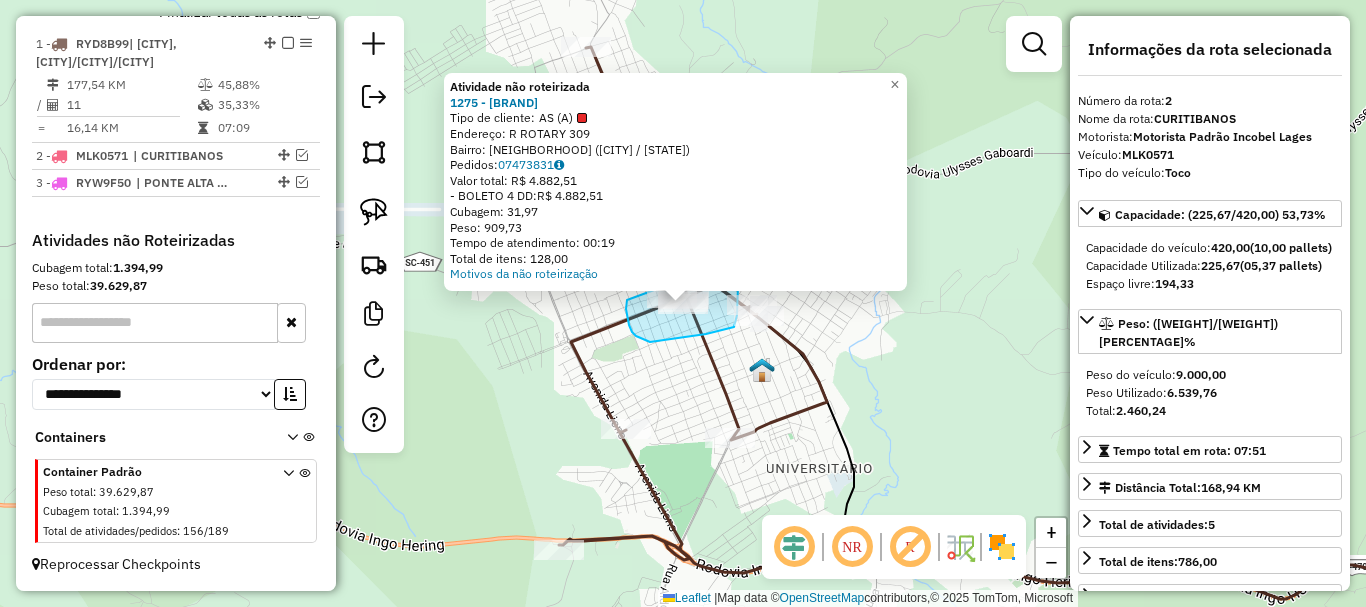 drag, startPoint x: 627, startPoint y: 300, endPoint x: 675, endPoint y: 252, distance: 67.88225 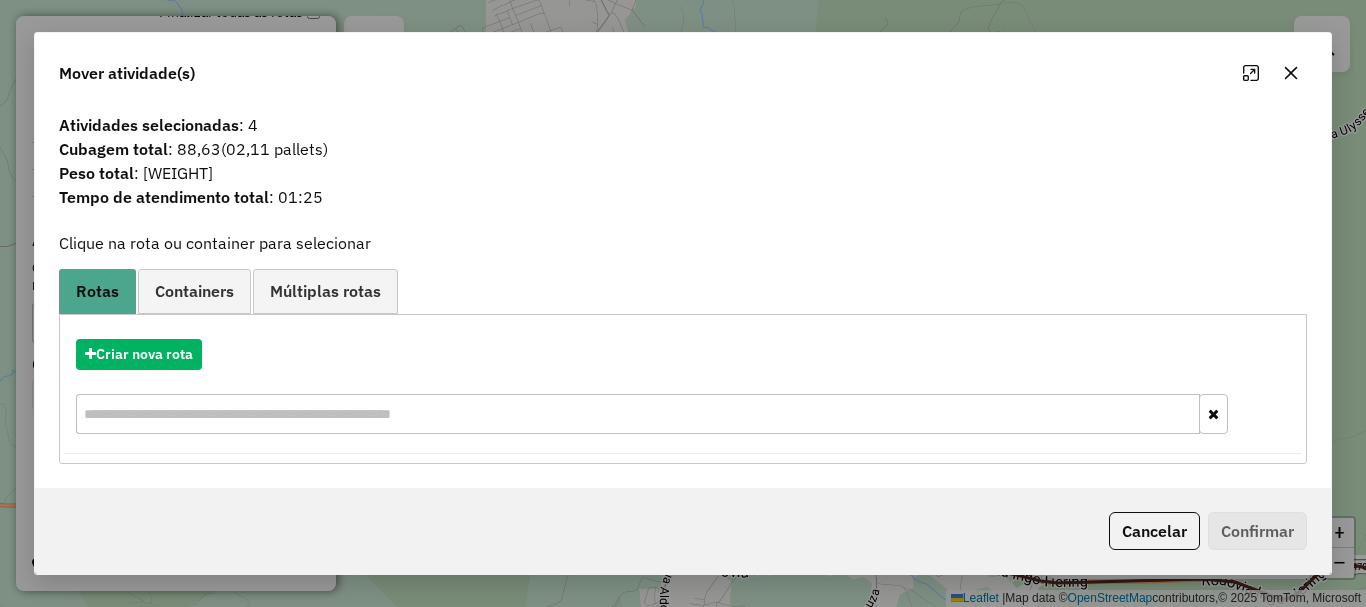 drag, startPoint x: 814, startPoint y: 407, endPoint x: 672, endPoint y: 401, distance: 142.12671 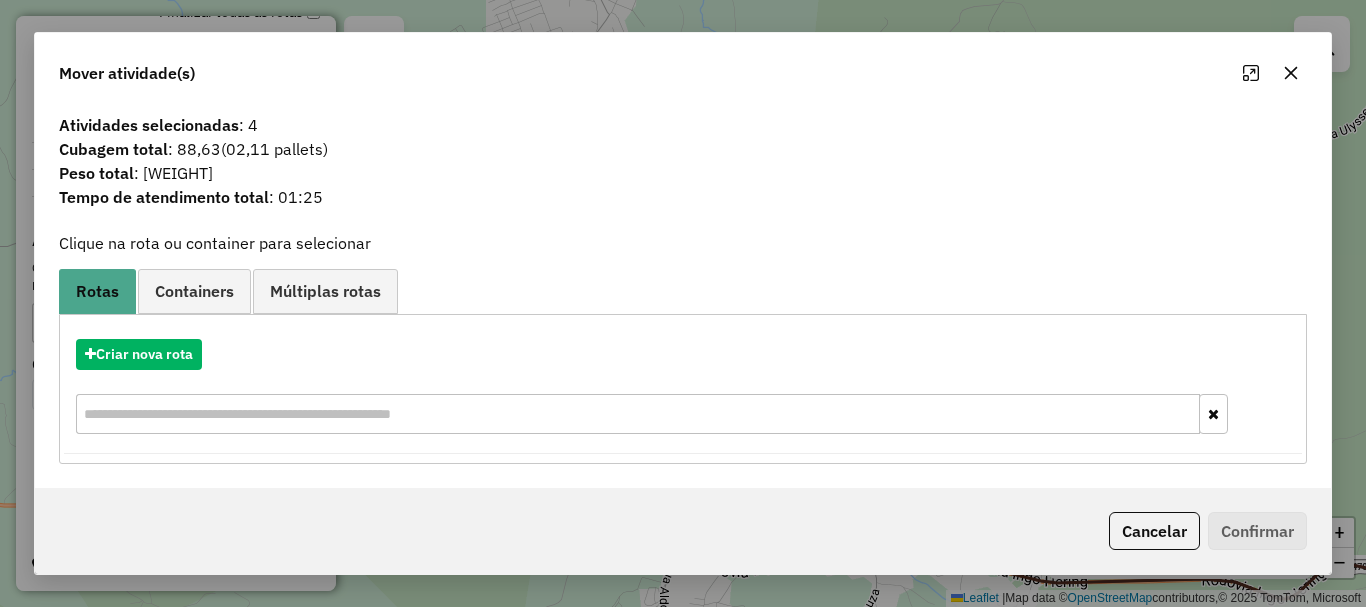 click on "Cancelar" 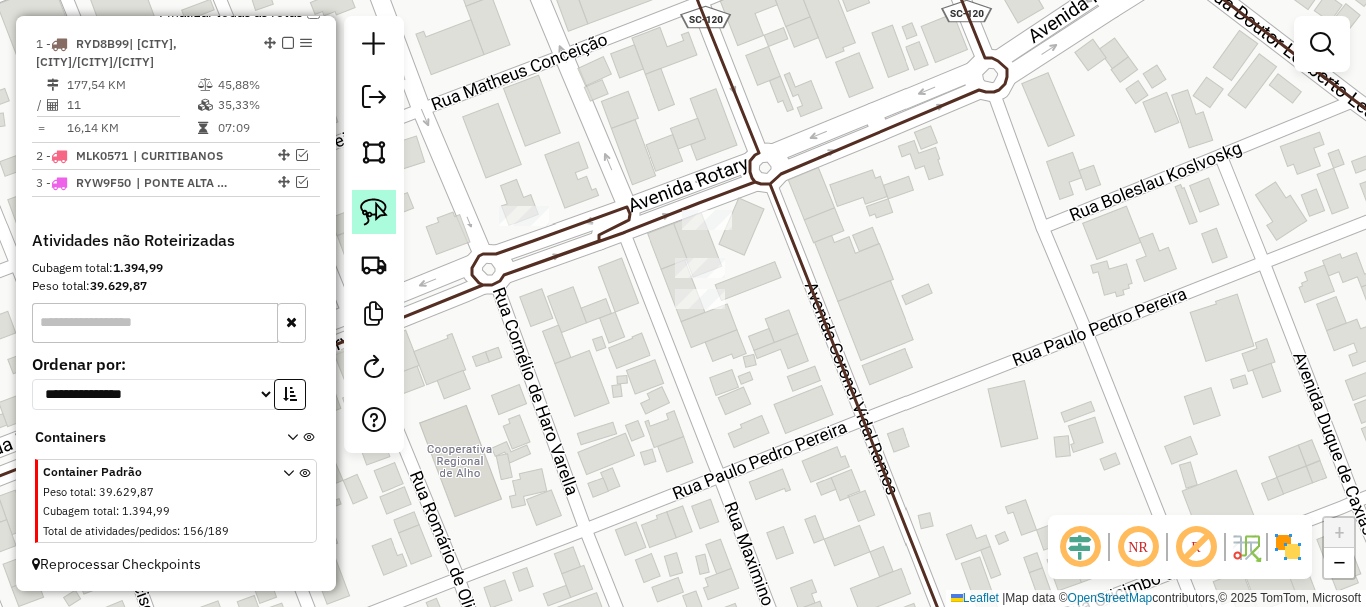 click 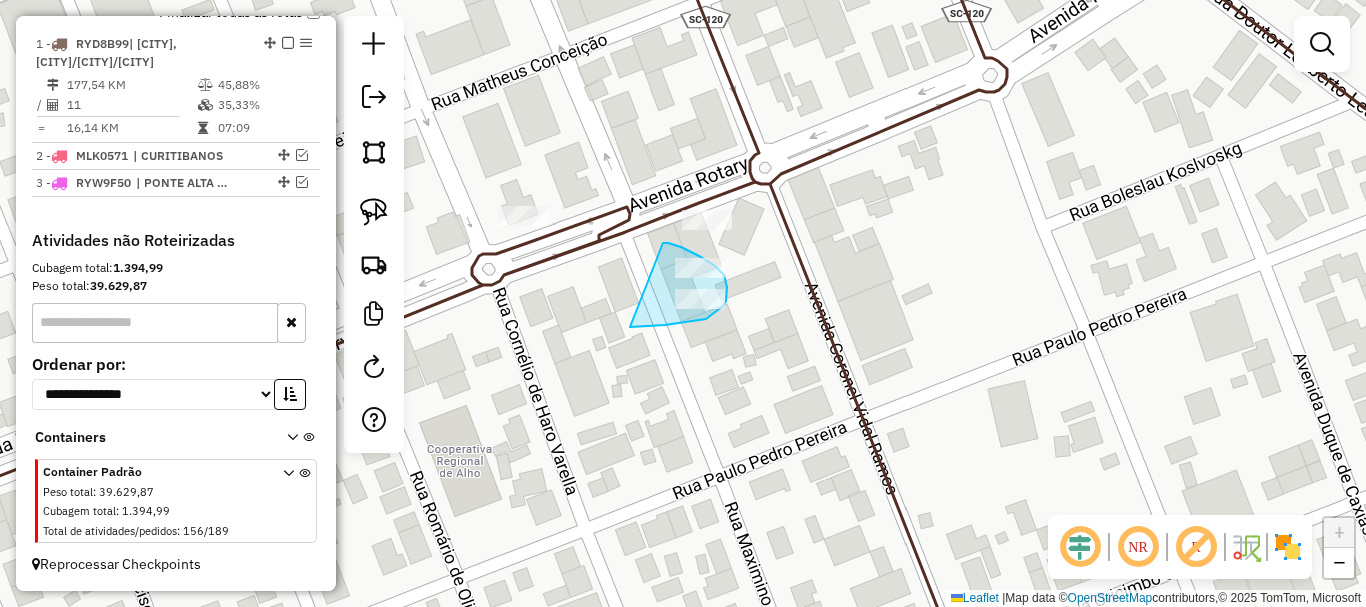 drag, startPoint x: 677, startPoint y: 323, endPoint x: 658, endPoint y: 245, distance: 80.280754 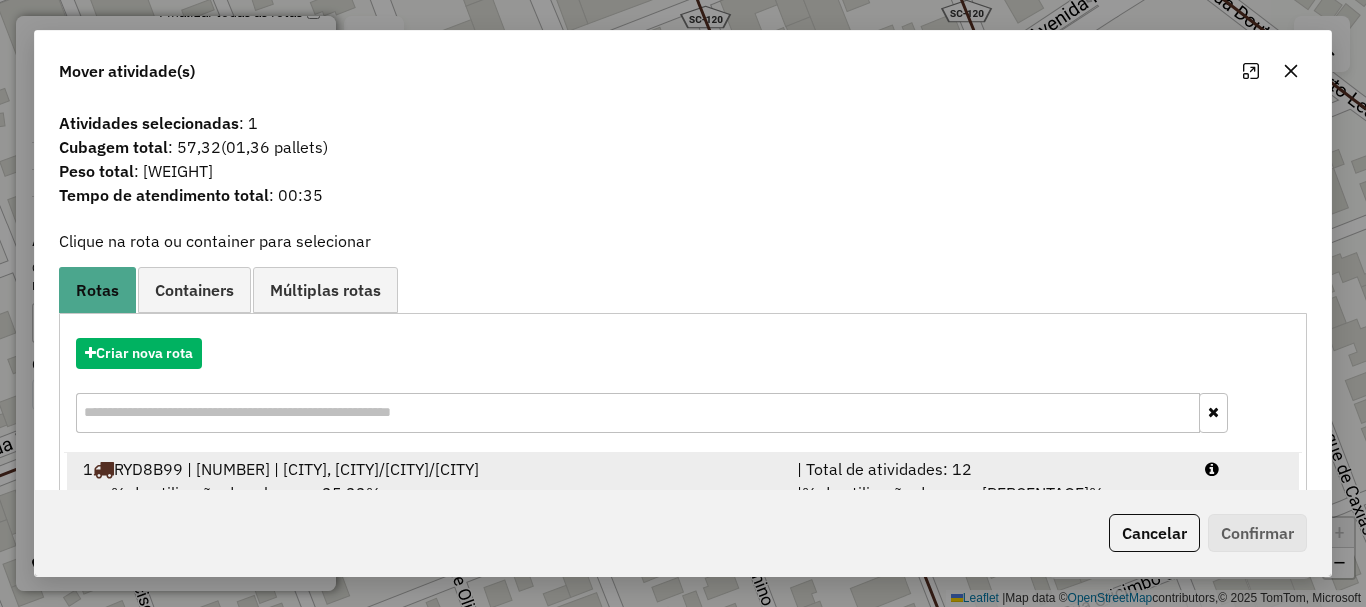 click on "RYD8B99 | 81 | CURITIBANOS, PONTE ALTA DO SUL/SÃO CRISTÓVÃO/PONTE ALTA DO NORTE" at bounding box center (296, 469) 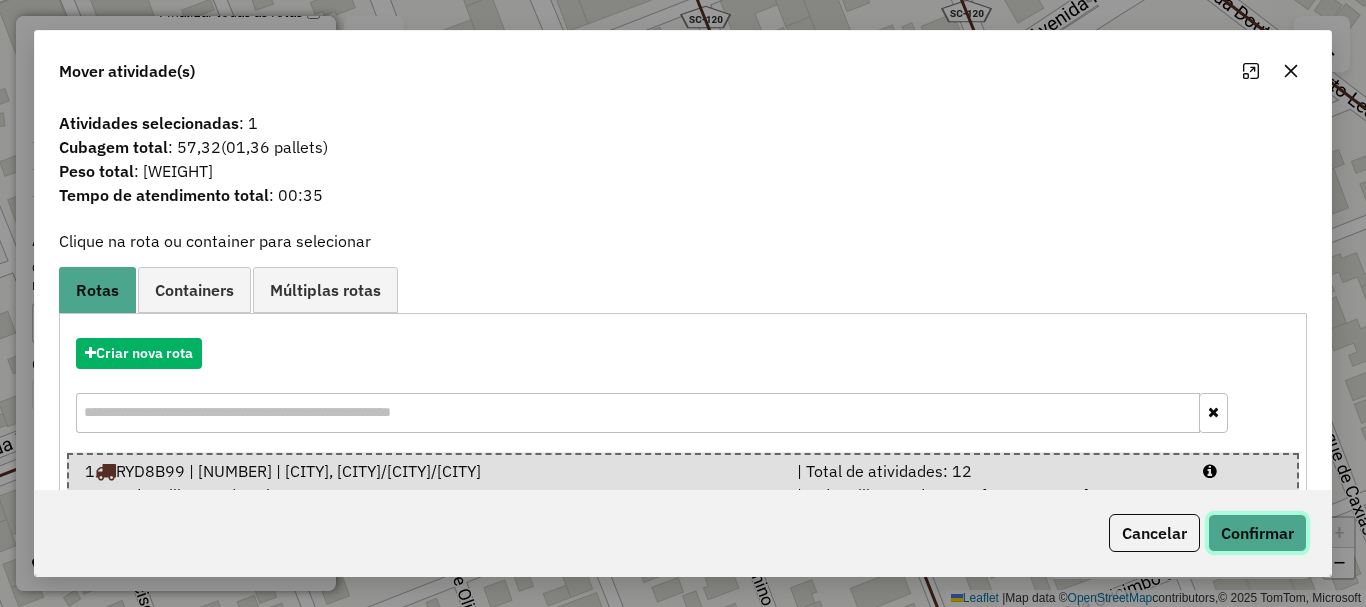 click on "Confirmar" 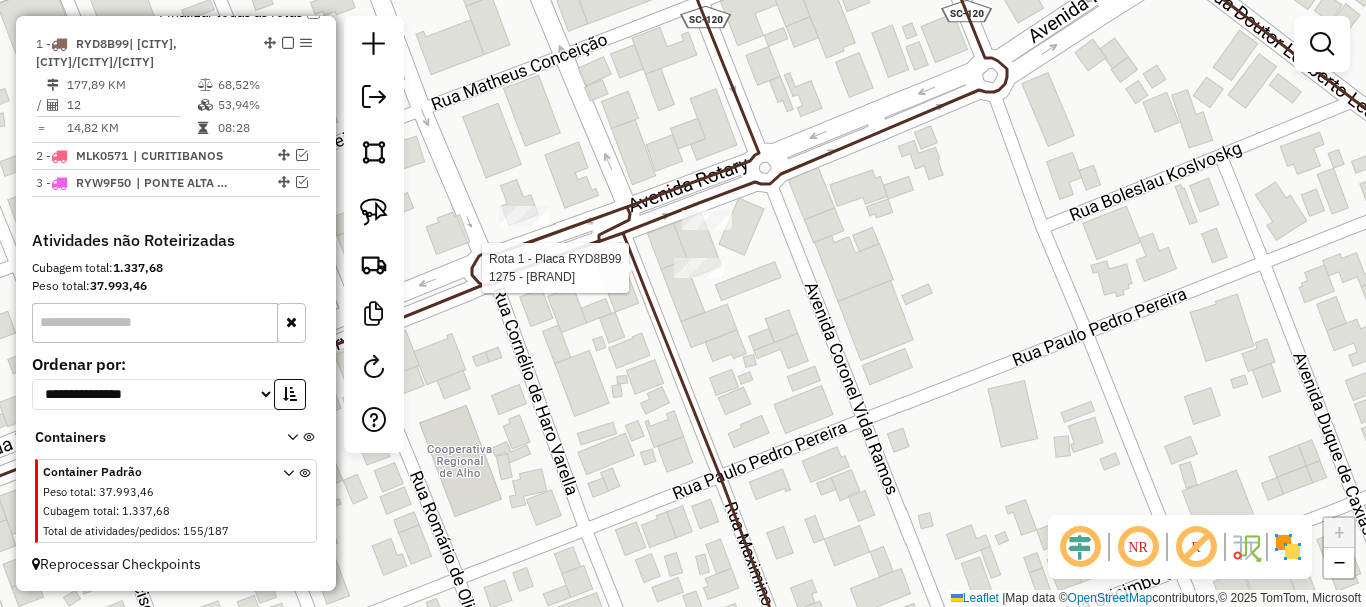 select on "*********" 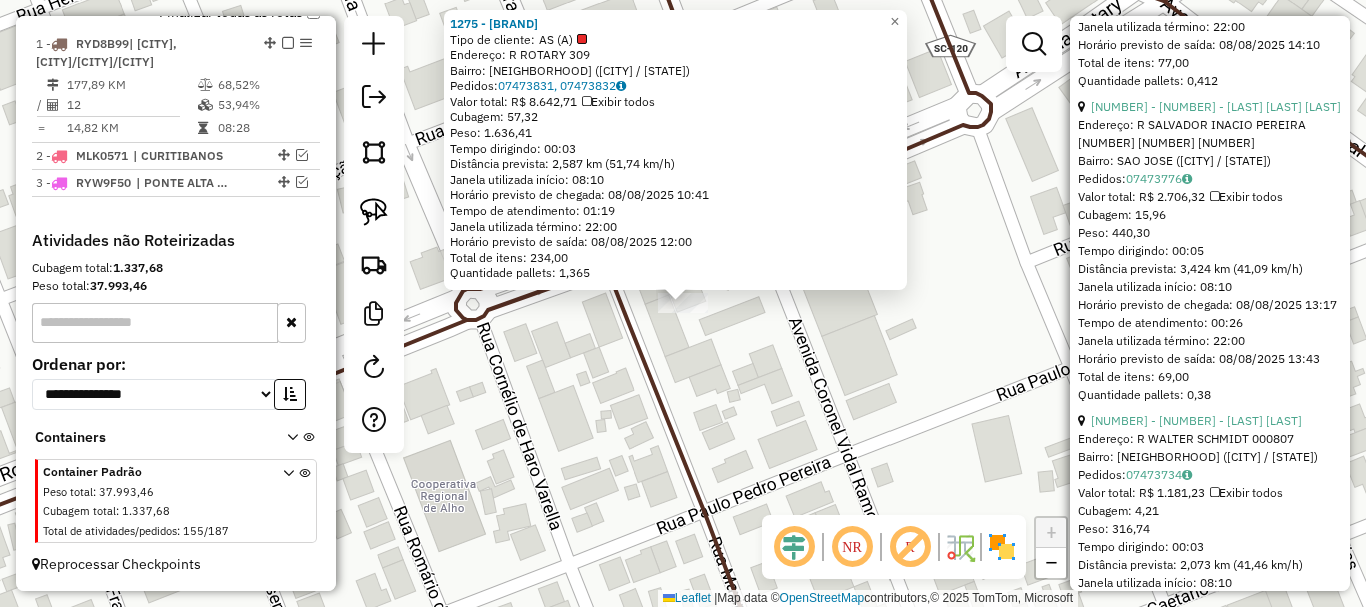 scroll, scrollTop: 2000, scrollLeft: 0, axis: vertical 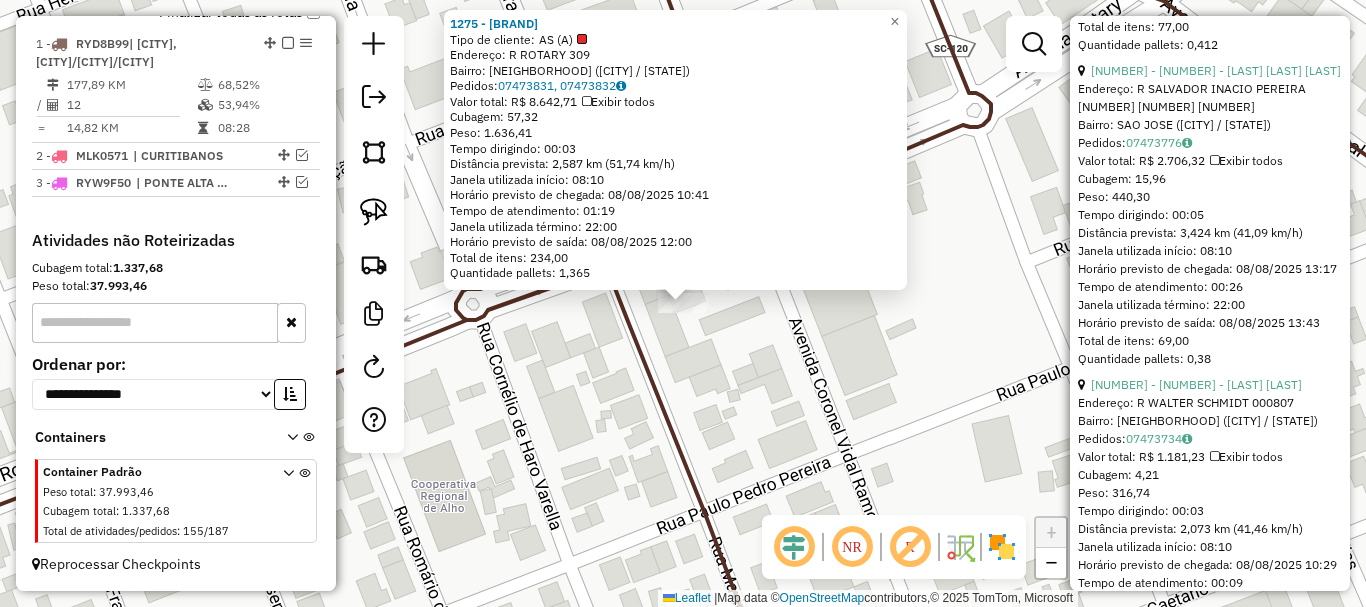 click on "1275 - SUPERMERCADO FRANCIO  Tipo de cliente:   AS (A)   Endereço: R   ROTARY                        309   Bairro: CENTRO (CURITIBANOS / SC)   Pedidos:  07473831, 07473832   Valor total: R$ 8.642,71   Exibir todos   Cubagem: 57,32  Peso: 1.636,41  Tempo dirigindo: 00:03   Distância prevista: 2,587 km (51,74 km/h)   Janela utilizada início: 08:10   Horário previsto de chegada: 08/08/2025 10:41   Tempo de atendimento: 01:19   Janela utilizada término: 22:00   Horário previsto de saída: 08/08/2025 12:00   Total de itens: 234,00   Quantidade pallets: 1,365  × Janela de atendimento Grade de atendimento Capacidade Transportadoras Veículos Cliente Pedidos  Rotas Selecione os dias de semana para filtrar as janelas de atendimento  Seg   Ter   Qua   Qui   Sex   Sáb   Dom  Informe o período da janela de atendimento: De: Até:  Filtrar exatamente a janela do cliente  Considerar janela de atendimento padrão  Selecione os dias de semana para filtrar as grades de atendimento  Seg   Ter   Qua   Qui   Sex   Sáb" 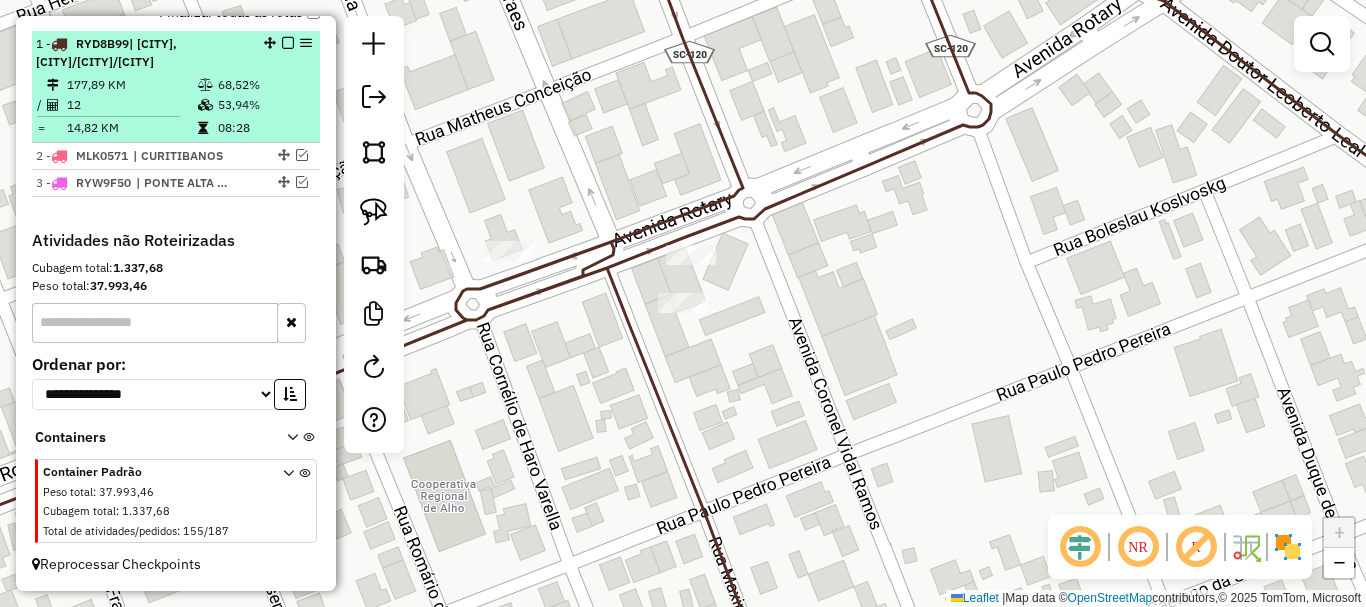 click at bounding box center [288, 43] 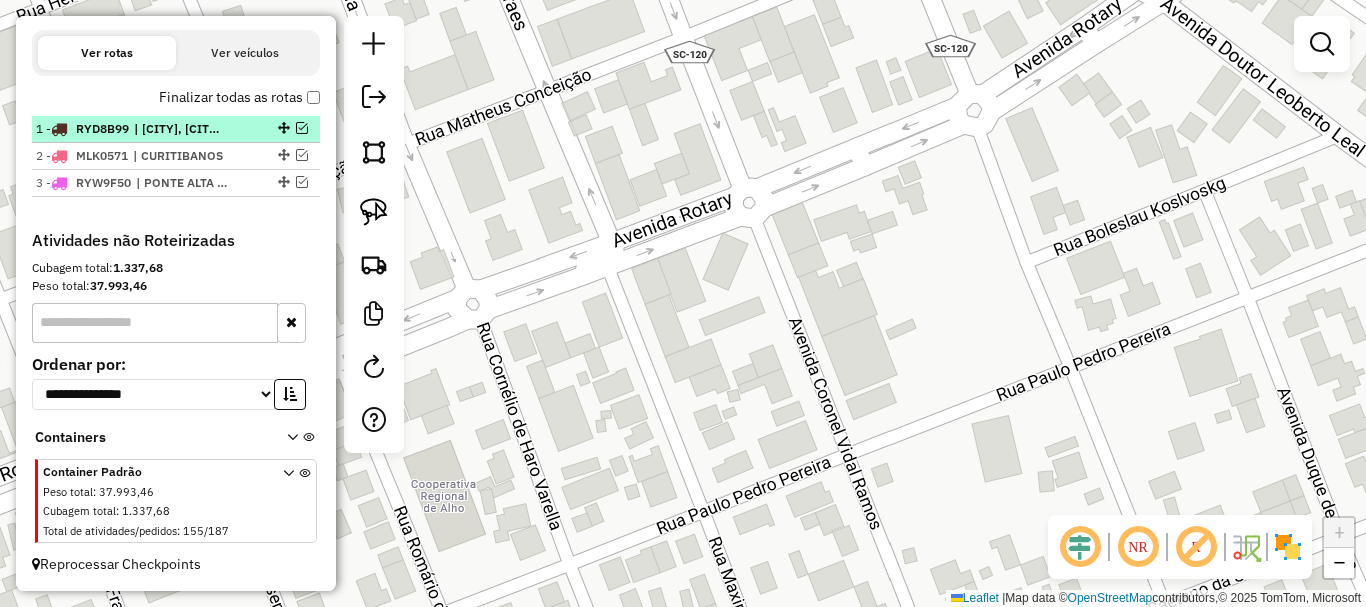 scroll, scrollTop: 674, scrollLeft: 0, axis: vertical 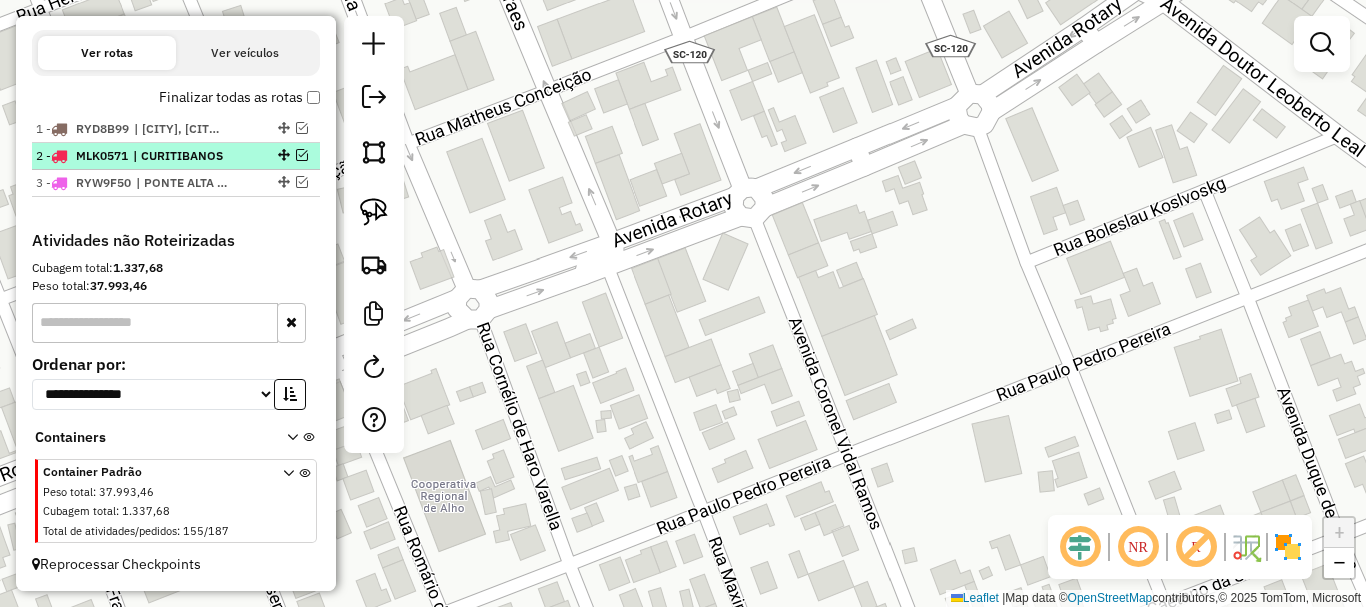 click at bounding box center [302, 155] 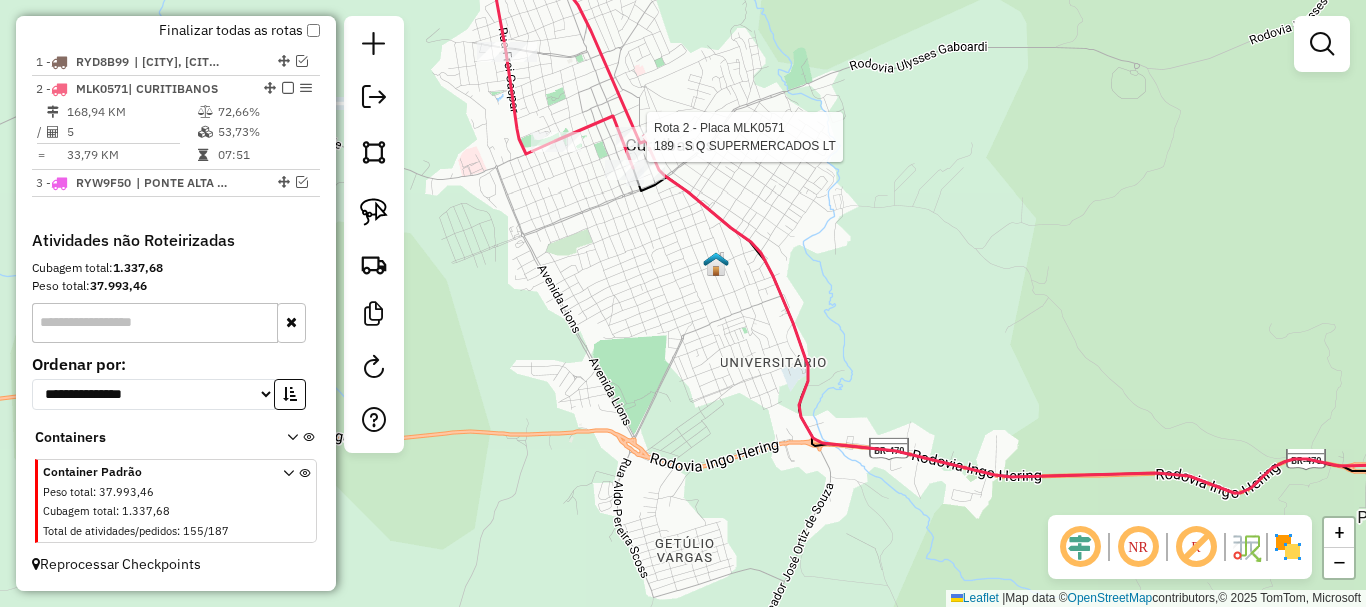 select on "*********" 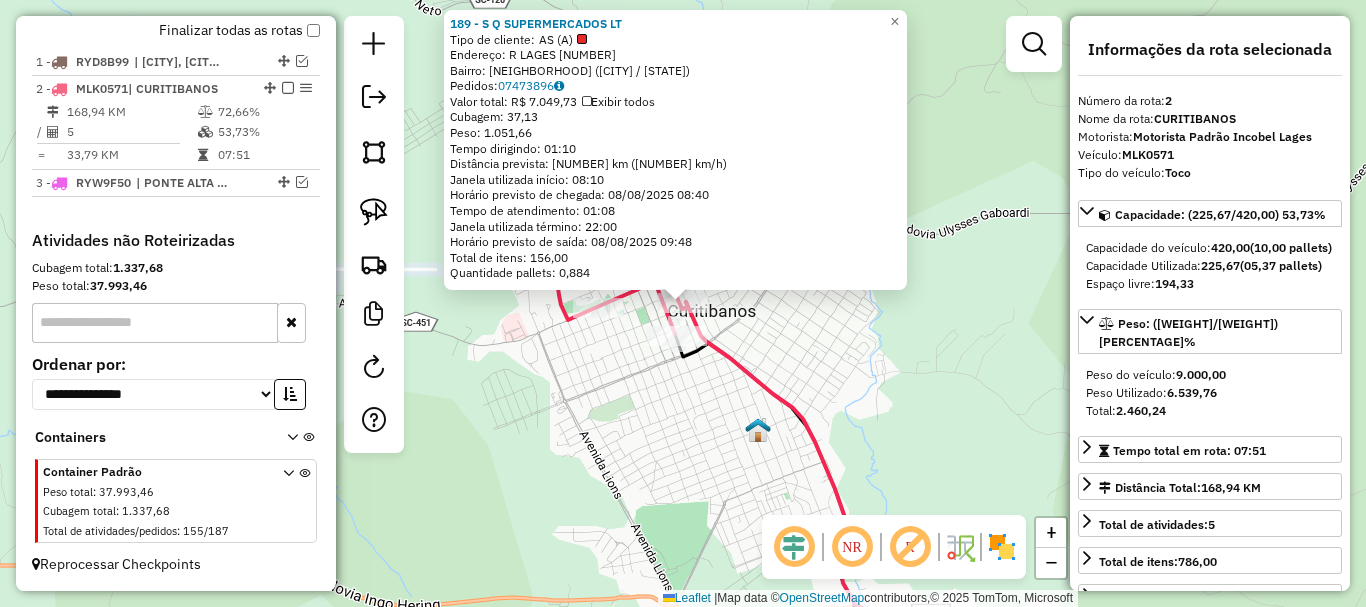 click on "189 - S Q SUPERMERCADOS LT  Tipo de cliente:   AS (A)   Endereço: R   LAGES                         17   Bairro: CENTRO (CURITIBANOS / SC)   Pedidos:  07473896   Valor total: R$ 7.049,73   Exibir todos   Cubagem: 37,13  Peso: 1.051,66  Tempo dirigindo: 01:10   Distância prevista: 81,589 km (69,93 km/h)   Janela utilizada início: 08:10   Horário previsto de chegada: 08/08/2025 08:40   Tempo de atendimento: 01:08   Janela utilizada término: 22:00   Horário previsto de saída: 08/08/2025 09:48   Total de itens: 156,00   Quantidade pallets: 0,884  × Janela de atendimento Grade de atendimento Capacidade Transportadoras Veículos Cliente Pedidos  Rotas Selecione os dias de semana para filtrar as janelas de atendimento  Seg   Ter   Qua   Qui   Sex   Sáb   Dom  Informe o período da janela de atendimento: De: Até:  Filtrar exatamente a janela do cliente  Considerar janela de atendimento padrão  Selecione os dias de semana para filtrar as grades de atendimento  Seg   Ter   Qua   Qui   Sex   Sáb   Dom   De:" 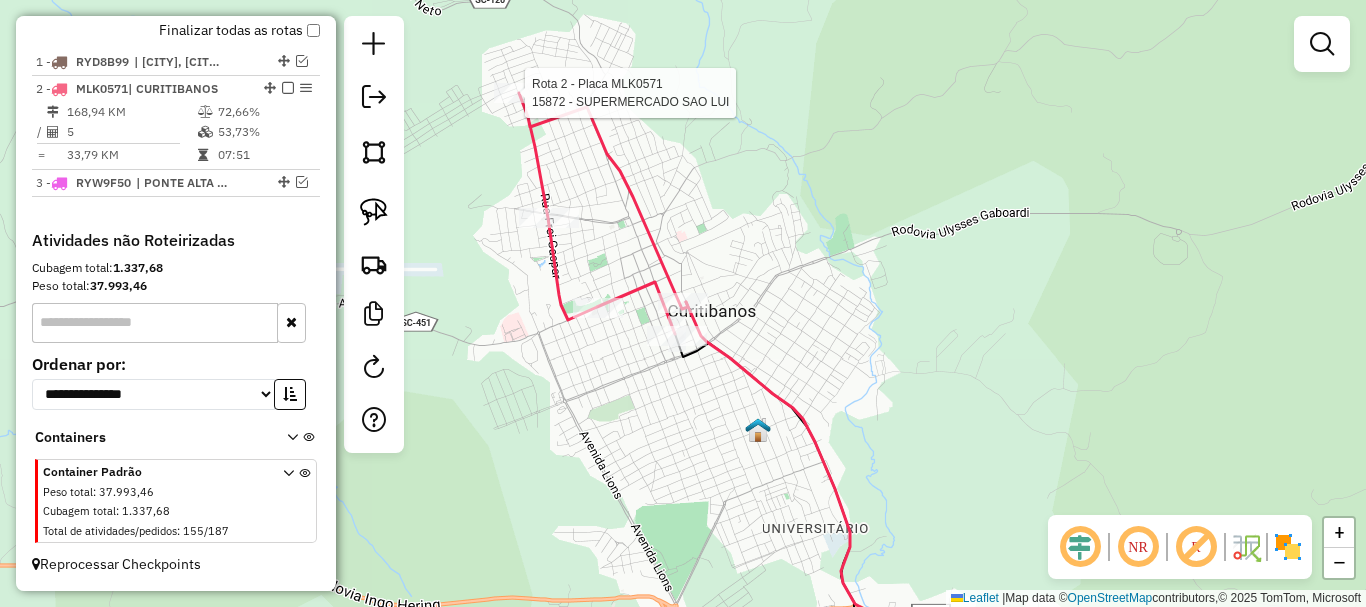 select on "*********" 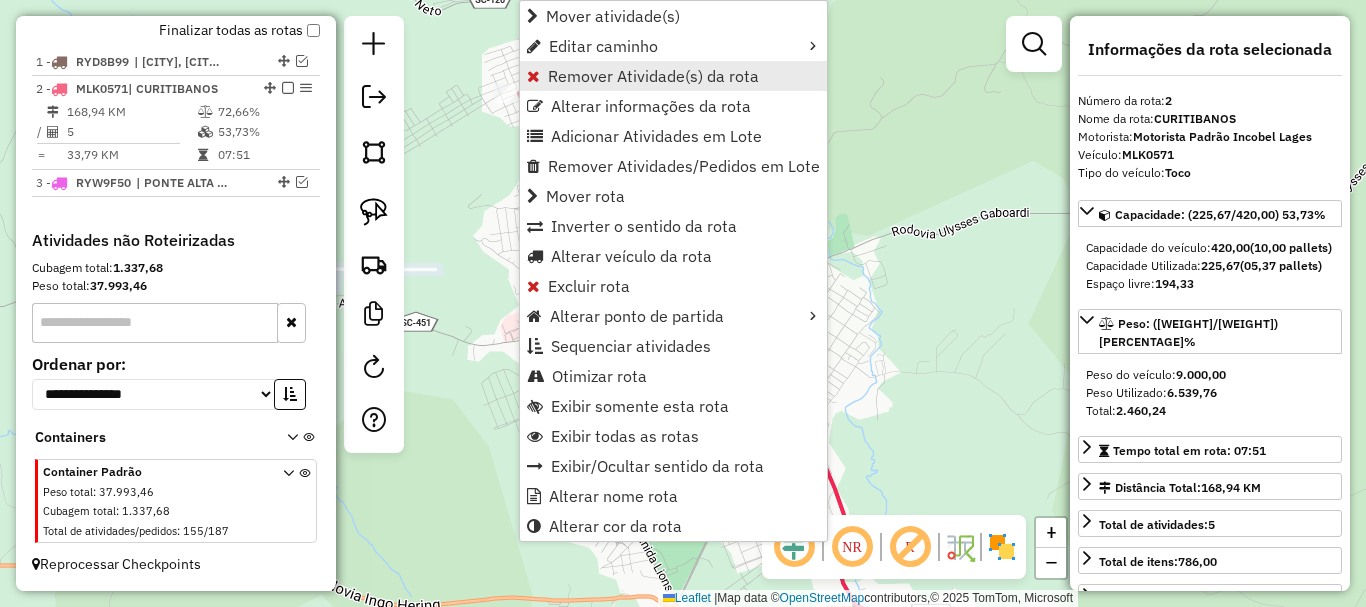 click on "Remover Atividade(s) da rota" at bounding box center (653, 76) 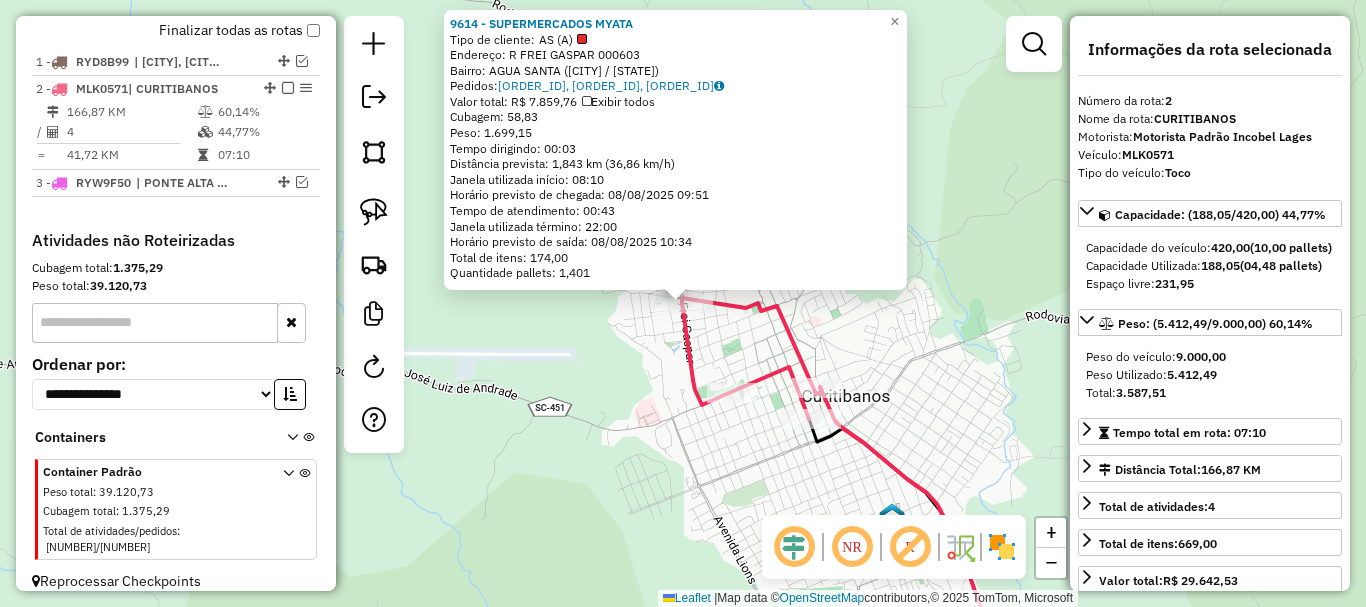 click on "9614 - SUPERMERCADOS MYATA  Tipo de cliente:   AS (A)   Endereço: R    FREI GASPAR                  000603   Bairro: AGUA SANTA (CURITIBANOS / SC)   Pedidos:  07473408, 07473405, 07473409   Valor total: R$ 7.859,76   Exibir todos   Cubagem: 58,83  Peso: 1.699,15  Tempo dirigindo: 00:03   Distância prevista: 1,843 km (36,86 km/h)   Janela utilizada início: 08:10   Horário previsto de chegada: 08/08/2025 09:51   Tempo de atendimento: 00:43   Janela utilizada término: 22:00   Horário previsto de saída: 08/08/2025 10:34   Total de itens: 174,00   Quantidade pallets: 1,401  × Janela de atendimento Grade de atendimento Capacidade Transportadoras Veículos Cliente Pedidos  Rotas Selecione os dias de semana para filtrar as janelas de atendimento  Seg   Ter   Qua   Qui   Sex   Sáb   Dom  Informe o período da janela de atendimento: De: Até:  Filtrar exatamente a janela do cliente  Considerar janela de atendimento padrão  Selecione os dias de semana para filtrar as grades de atendimento  Seg   Ter   Qua  De:" 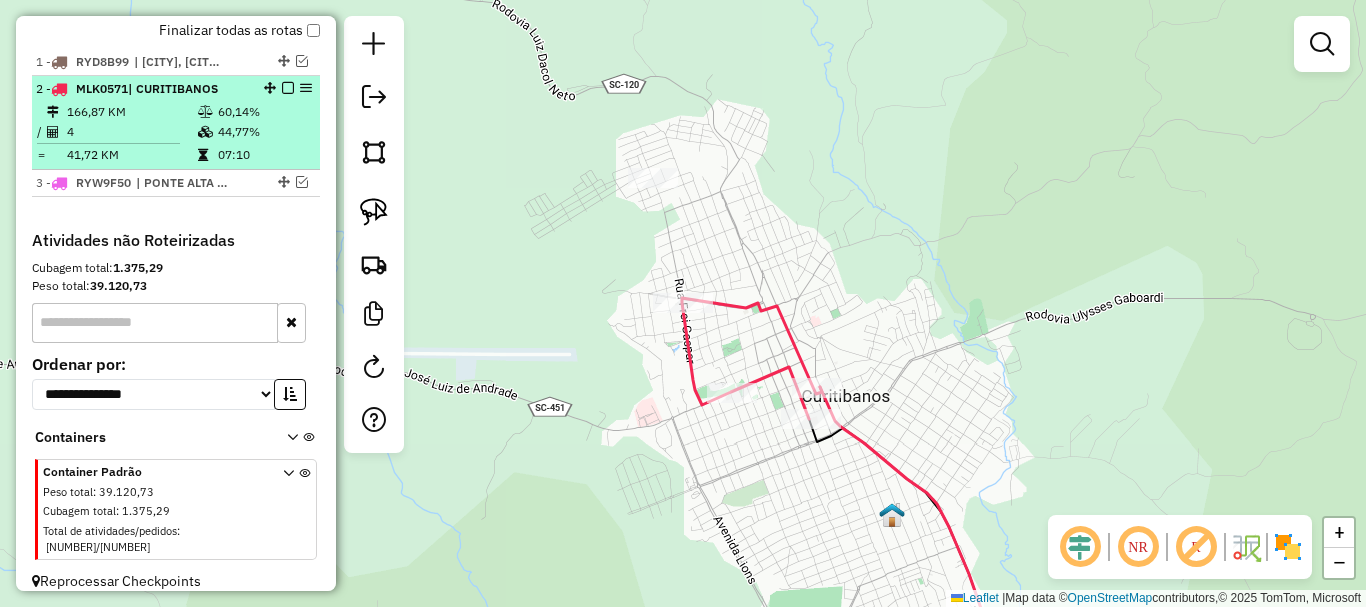 click at bounding box center [288, 88] 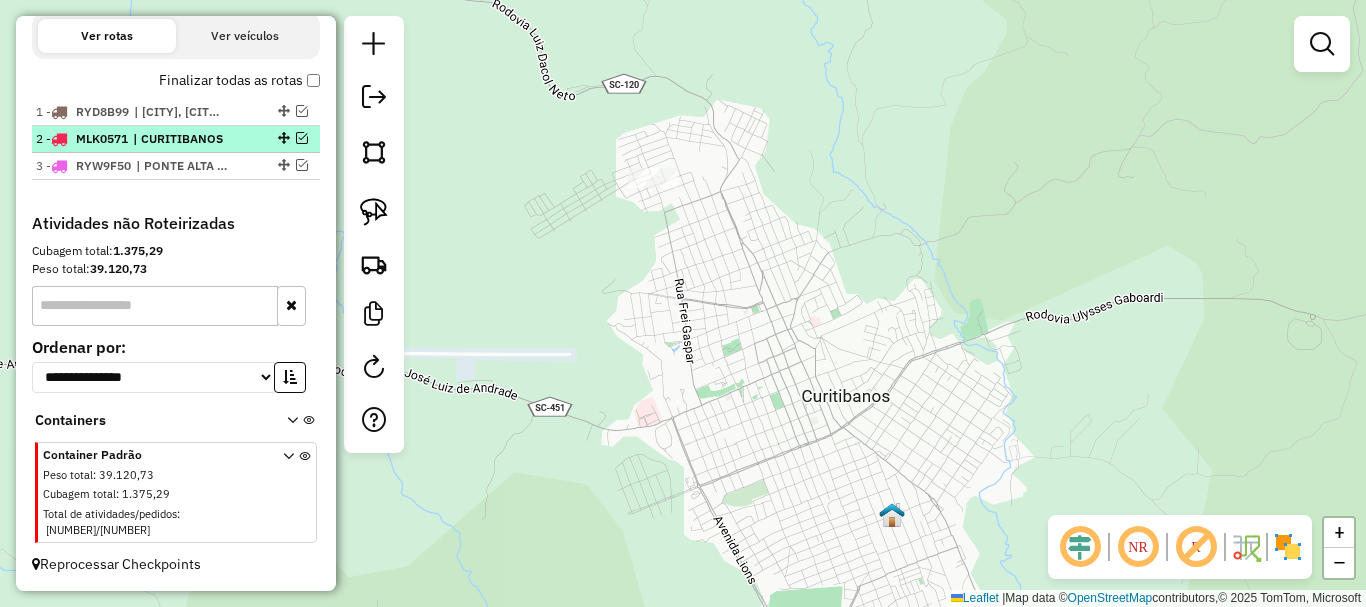 scroll, scrollTop: 674, scrollLeft: 0, axis: vertical 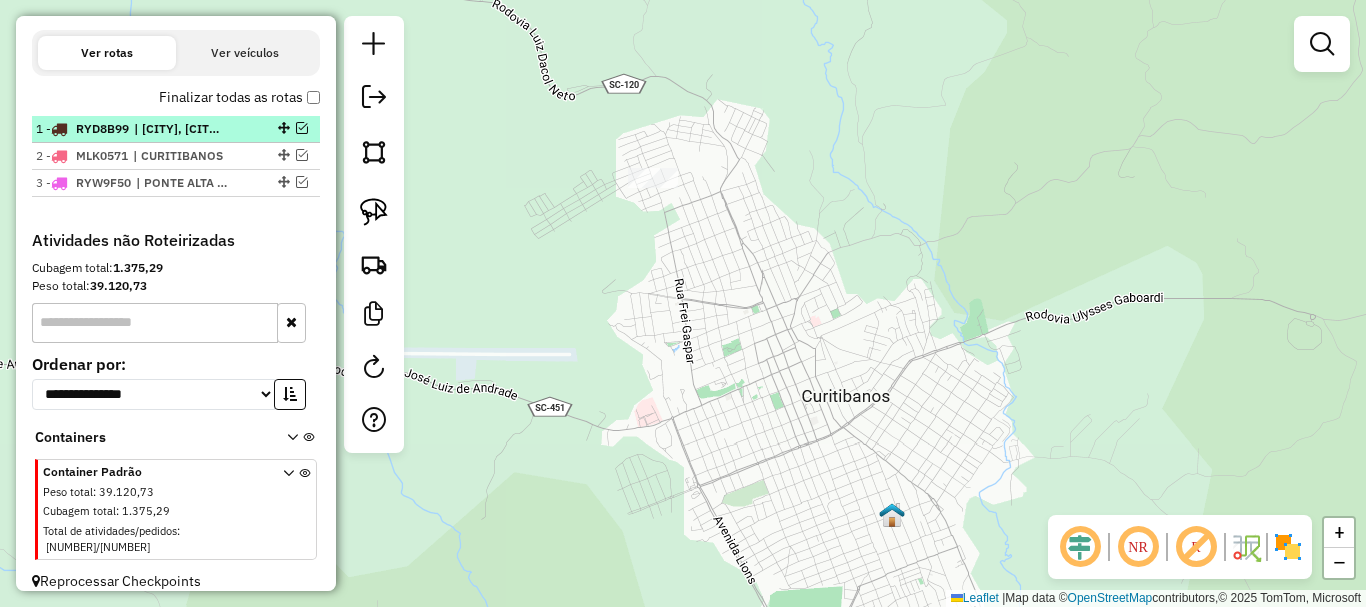 click at bounding box center (302, 128) 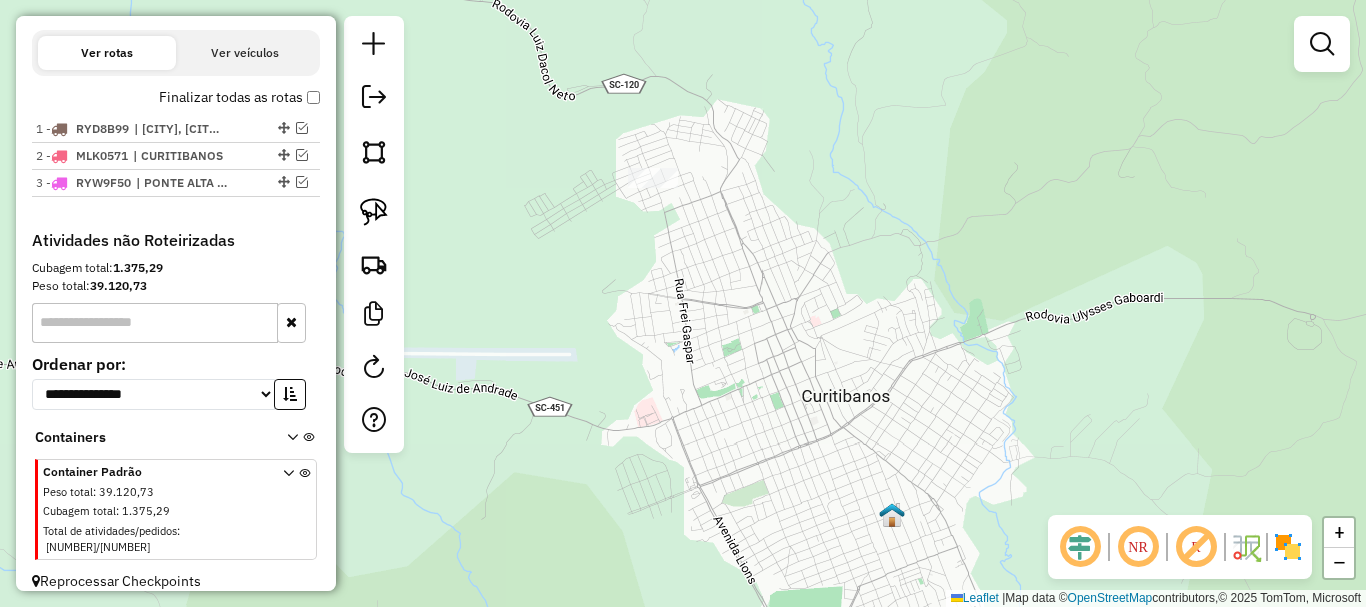 scroll, scrollTop: 774, scrollLeft: 0, axis: vertical 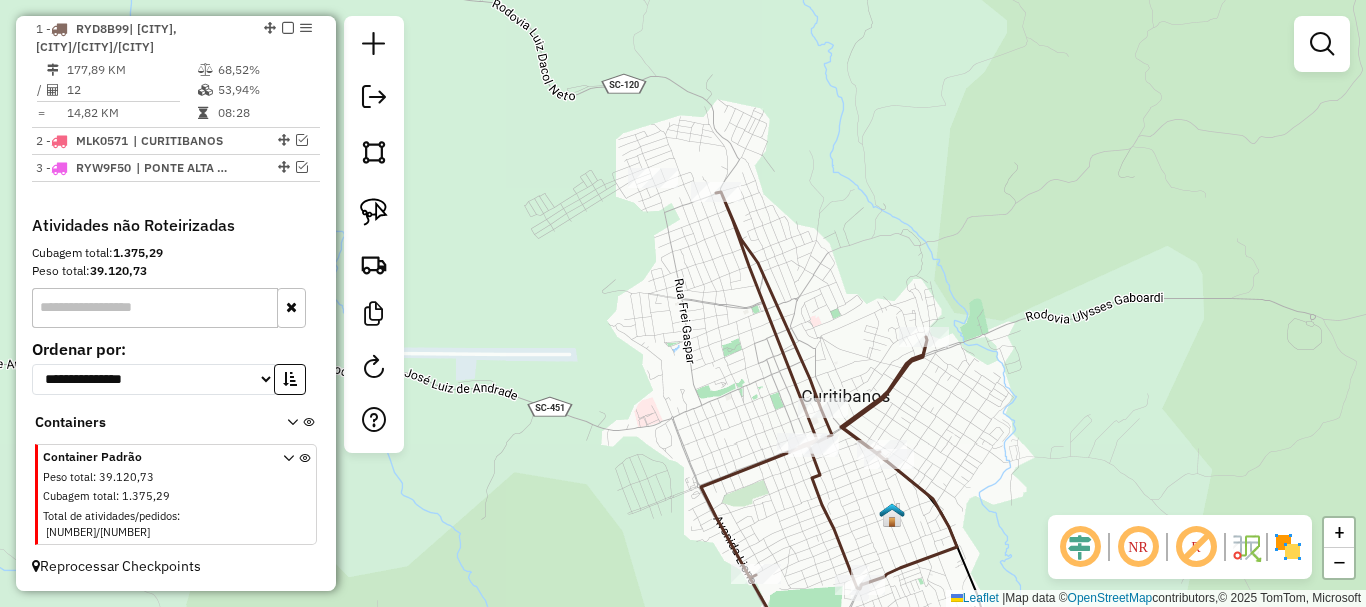 drag, startPoint x: 376, startPoint y: 209, endPoint x: 453, endPoint y: 205, distance: 77.10383 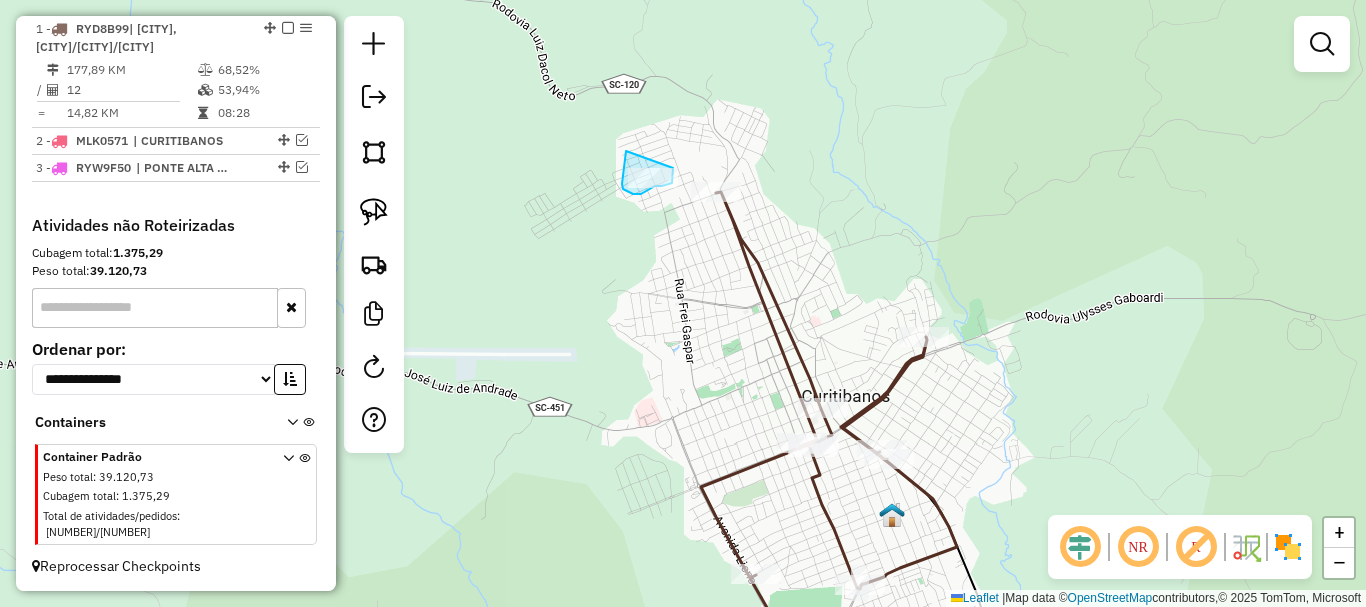 drag, startPoint x: 626, startPoint y: 151, endPoint x: 668, endPoint y: 159, distance: 42.755116 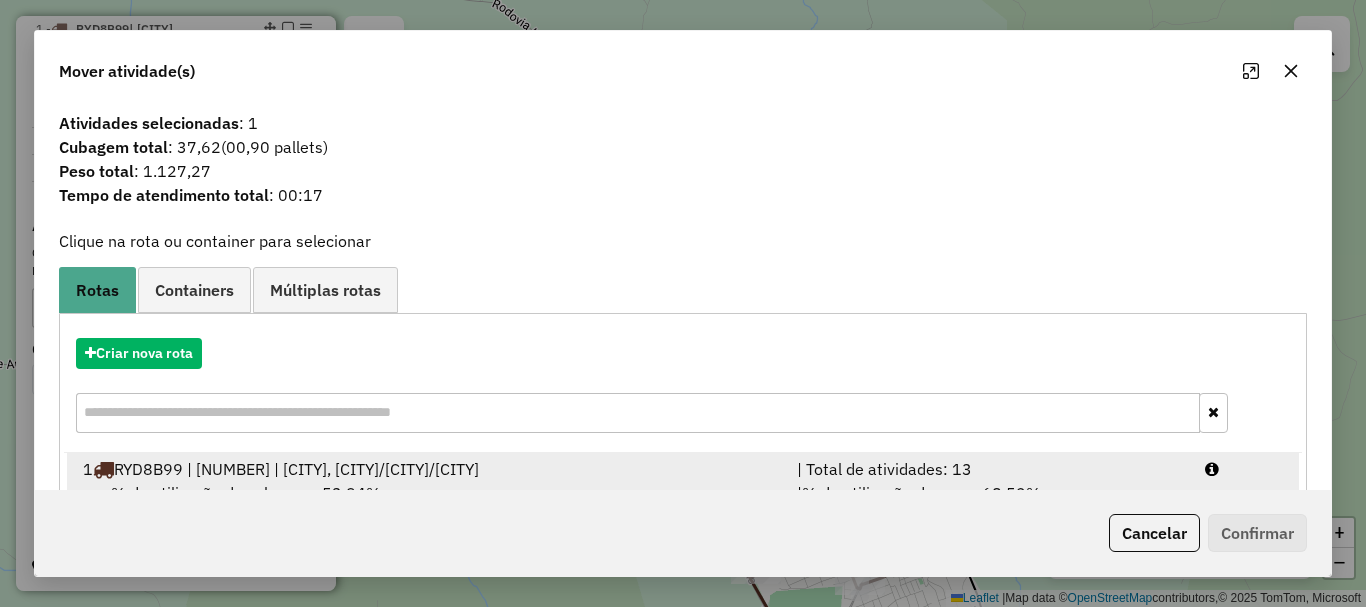 click on "RYD8B99 | 81 | CURITIBANOS, PONTE ALTA DO SUL/SÃO CRISTÓVÃO/PONTE ALTA DO NORTE" at bounding box center [296, 469] 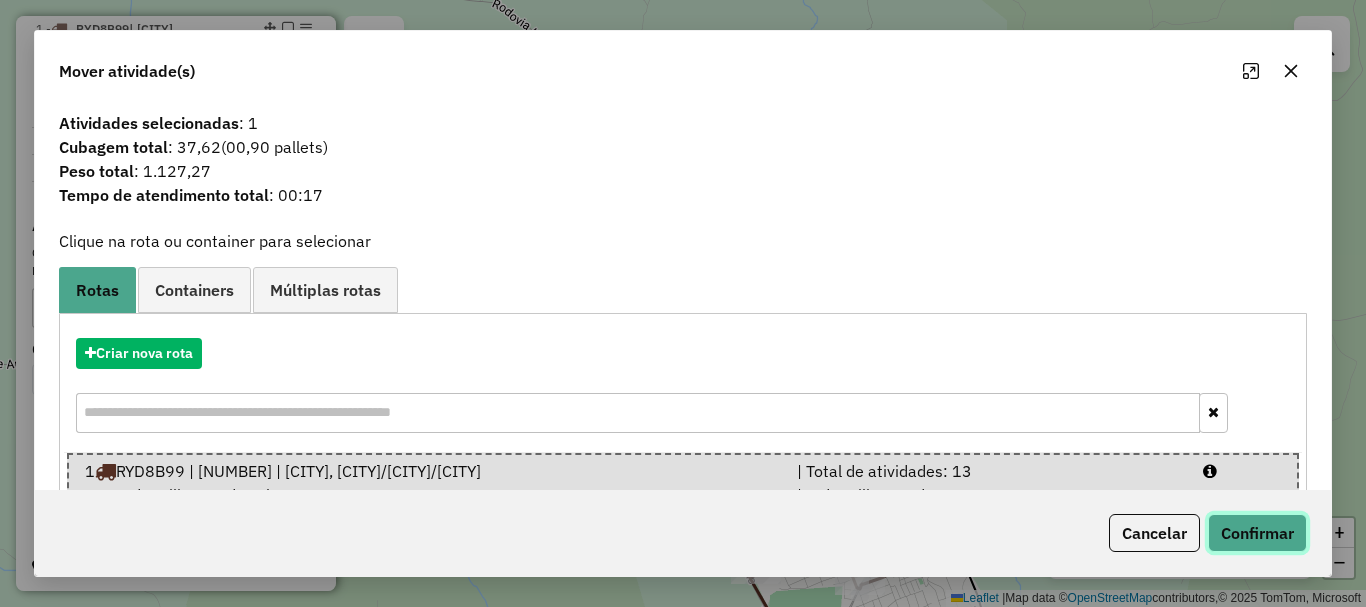 click on "Confirmar" 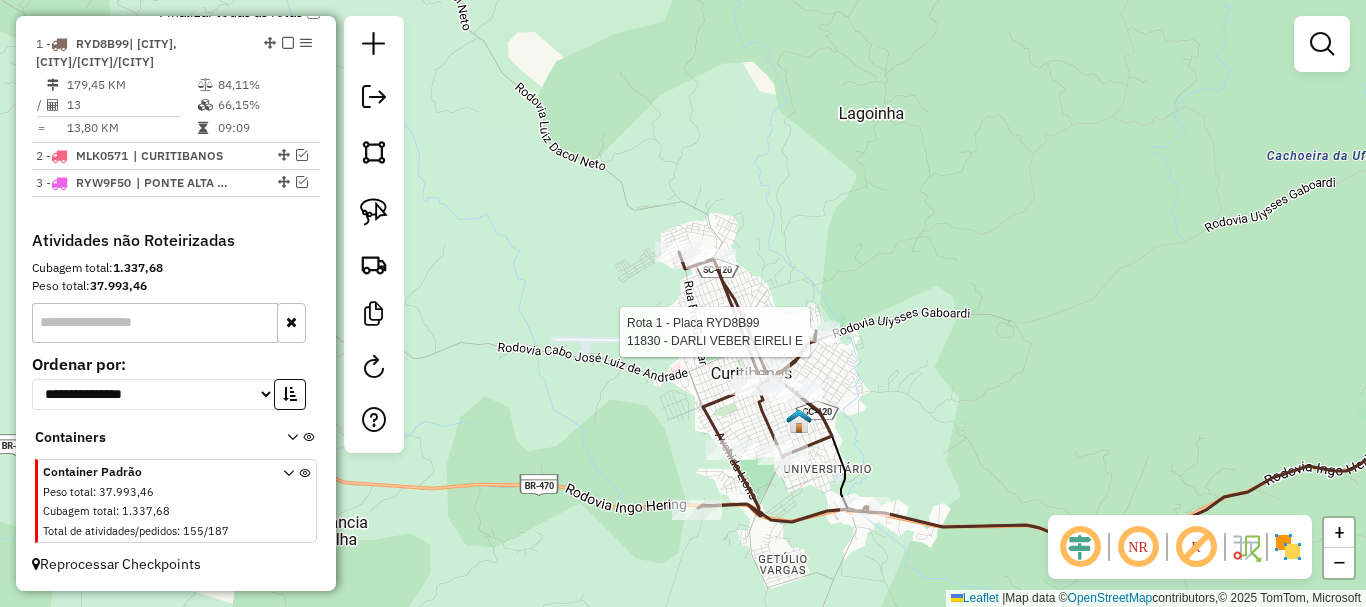 select on "*********" 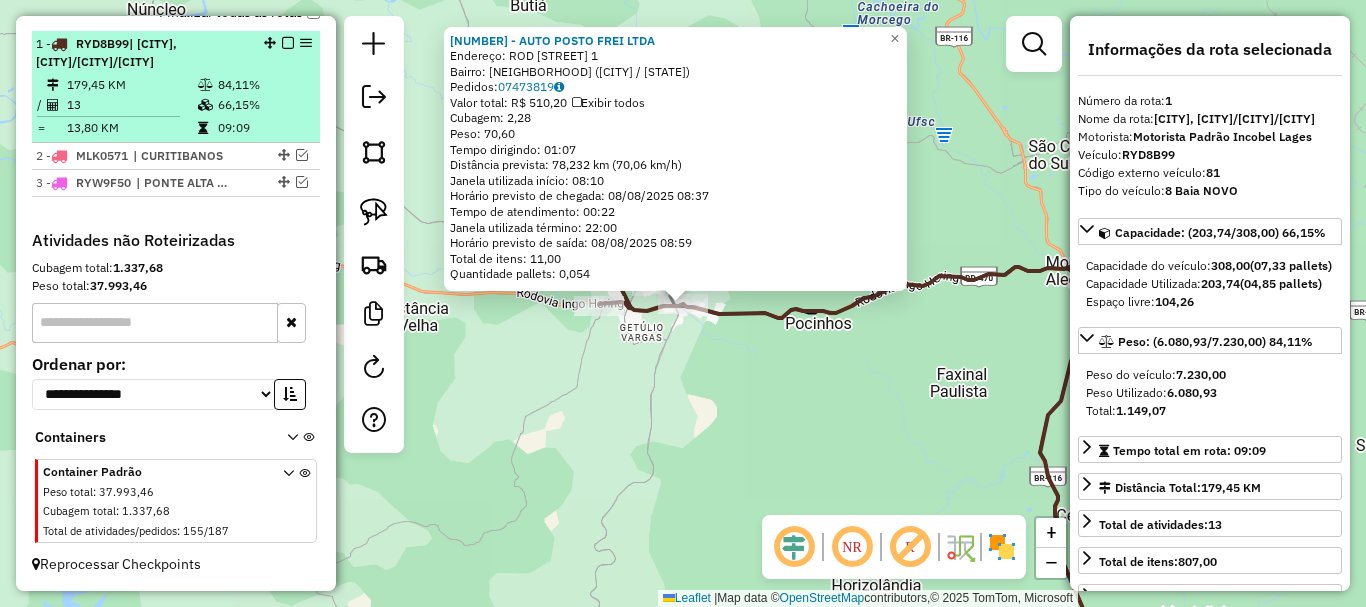 click at bounding box center [288, 43] 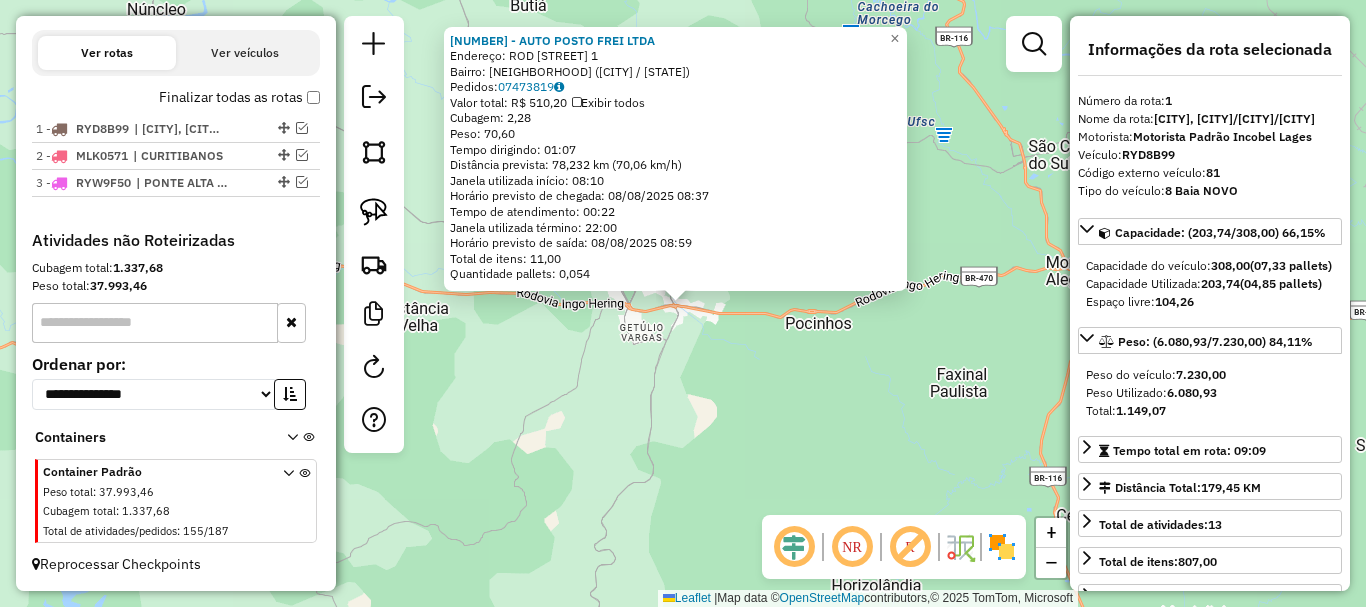 click on "3898 - AUTO POSTO FREI LTDA  Endereço: ROD ROD BR 470                    1   Bairro: CENTRO (CURITIBANOS / SC)   Pedidos:  07473819   Valor total: R$ 510,20   Exibir todos   Cubagem: 2,28  Peso: 70,60  Tempo dirigindo: 01:07   Distância prevista: 78,232 km (70,06 km/h)   Janela utilizada início: 08:10   Horário previsto de chegada: 08/08/2025 08:37   Tempo de atendimento: 00:22   Janela utilizada término: 22:00   Horário previsto de saída: 08/08/2025 08:59   Total de itens: 11,00   Quantidade pallets: 0,054  × Janela de atendimento Grade de atendimento Capacidade Transportadoras Veículos Cliente Pedidos  Rotas Selecione os dias de semana para filtrar as janelas de atendimento  Seg   Ter   Qua   Qui   Sex   Sáb   Dom  Informe o período da janela de atendimento: De: Até:  Filtrar exatamente a janela do cliente  Considerar janela de atendimento padrão  Selecione os dias de semana para filtrar as grades de atendimento  Seg   Ter   Qua   Qui   Sex   Sáb   Dom   Peso mínimo:   Peso máximo:   De:  +" 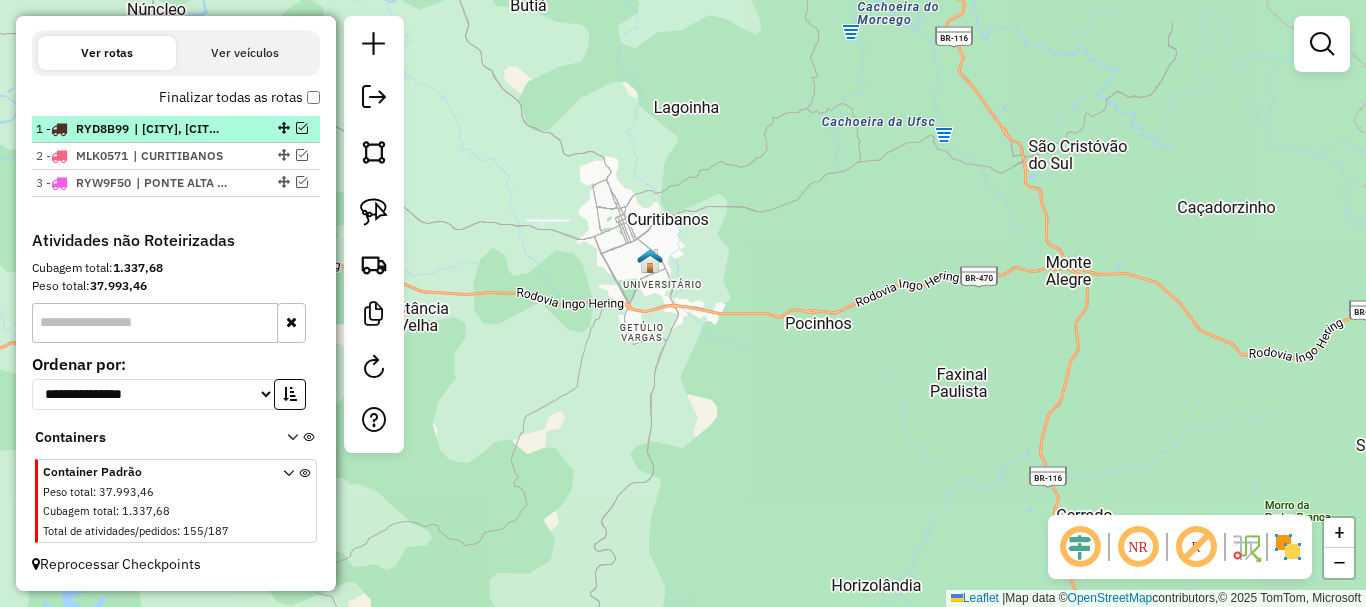 click at bounding box center [302, 128] 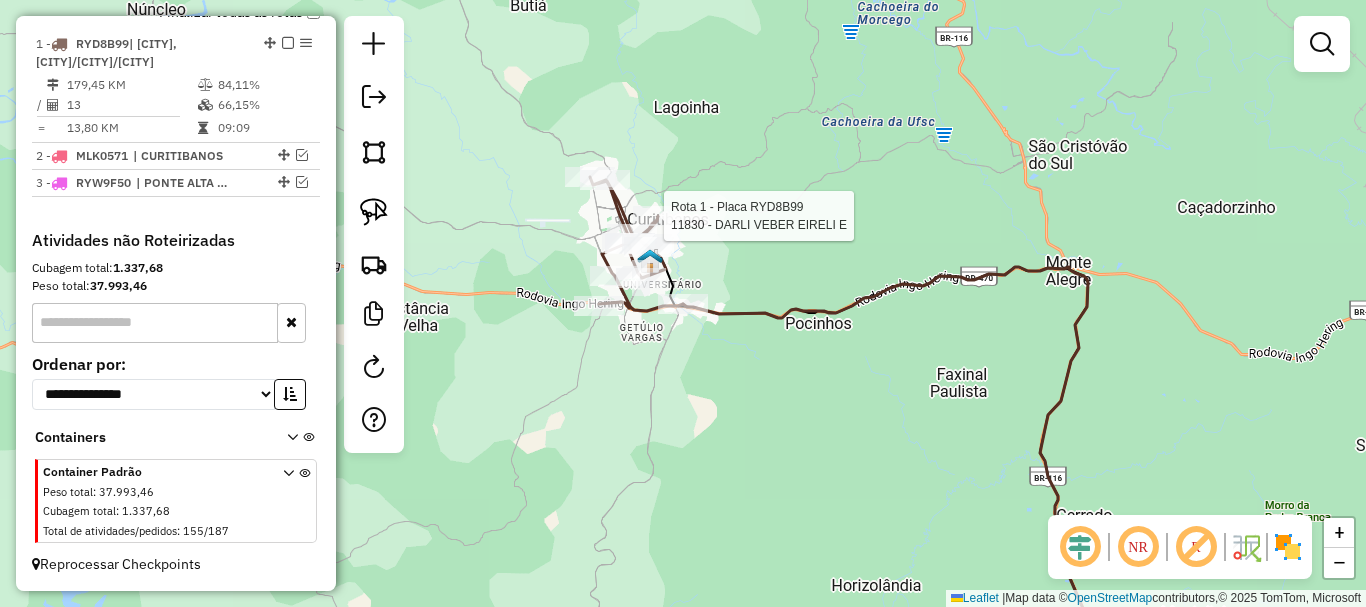 select on "*********" 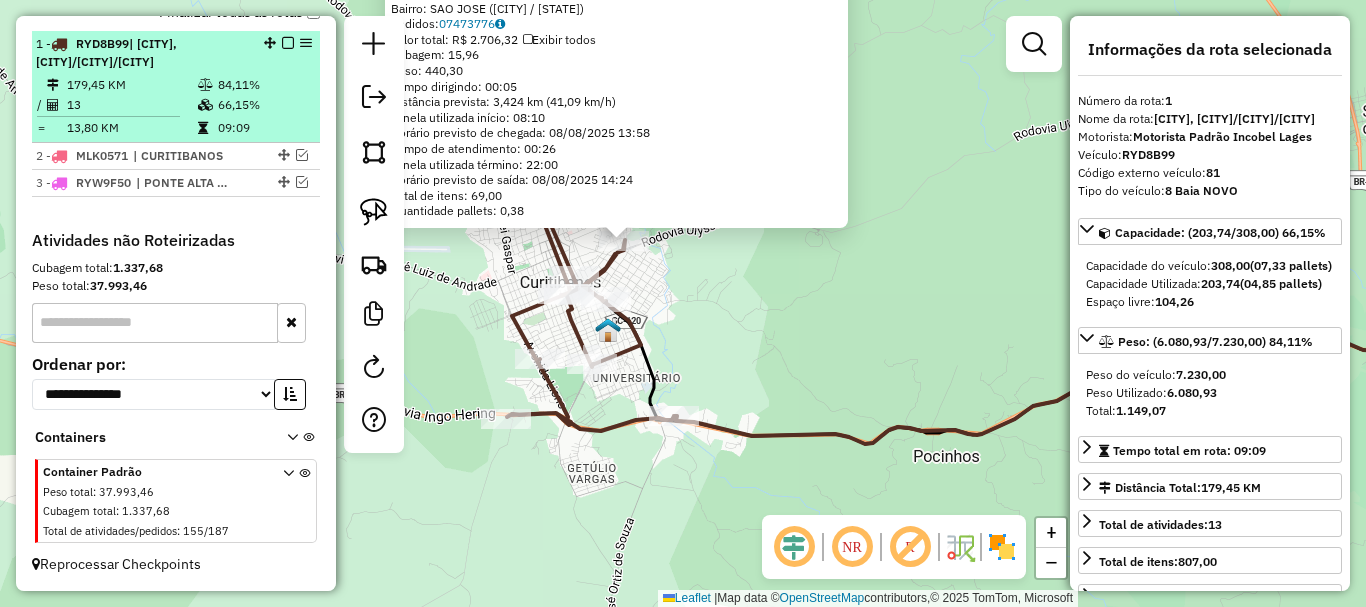 click at bounding box center [288, 43] 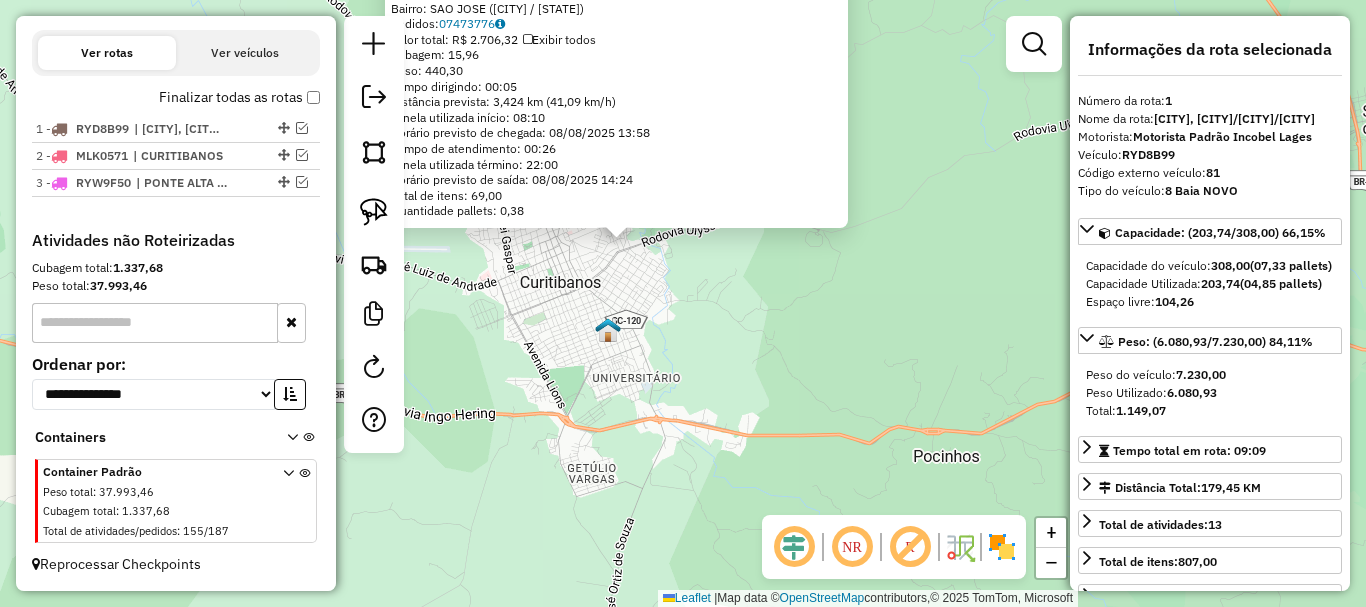scroll, scrollTop: 674, scrollLeft: 0, axis: vertical 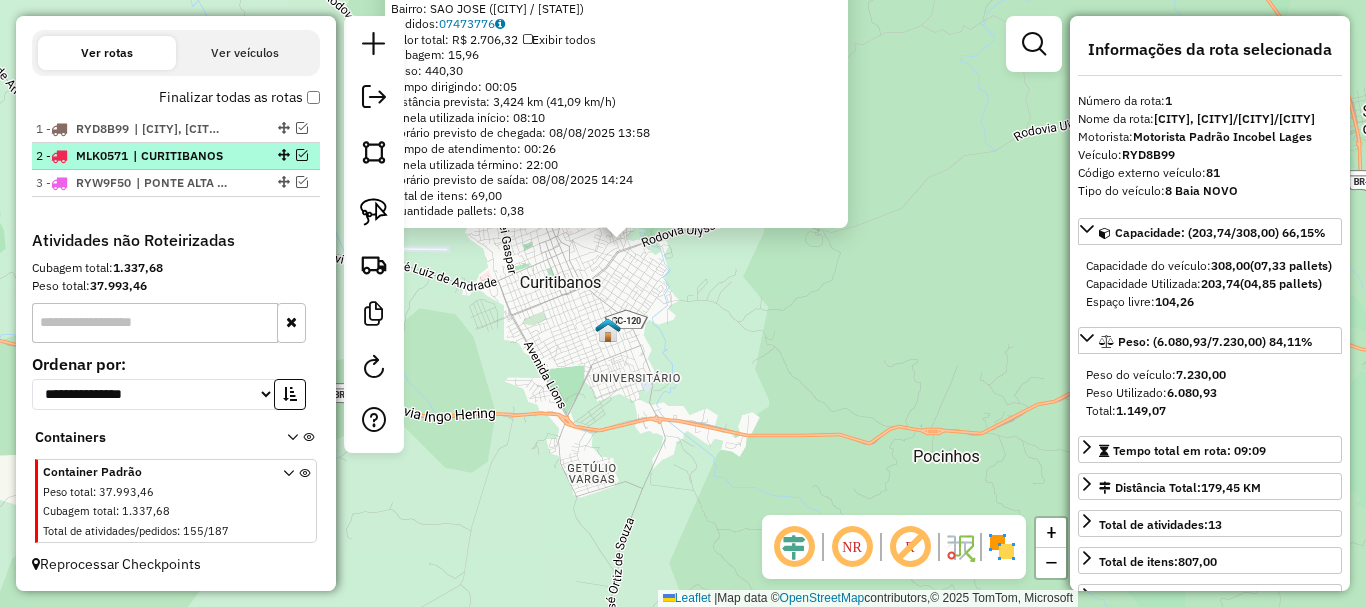 click at bounding box center [302, 155] 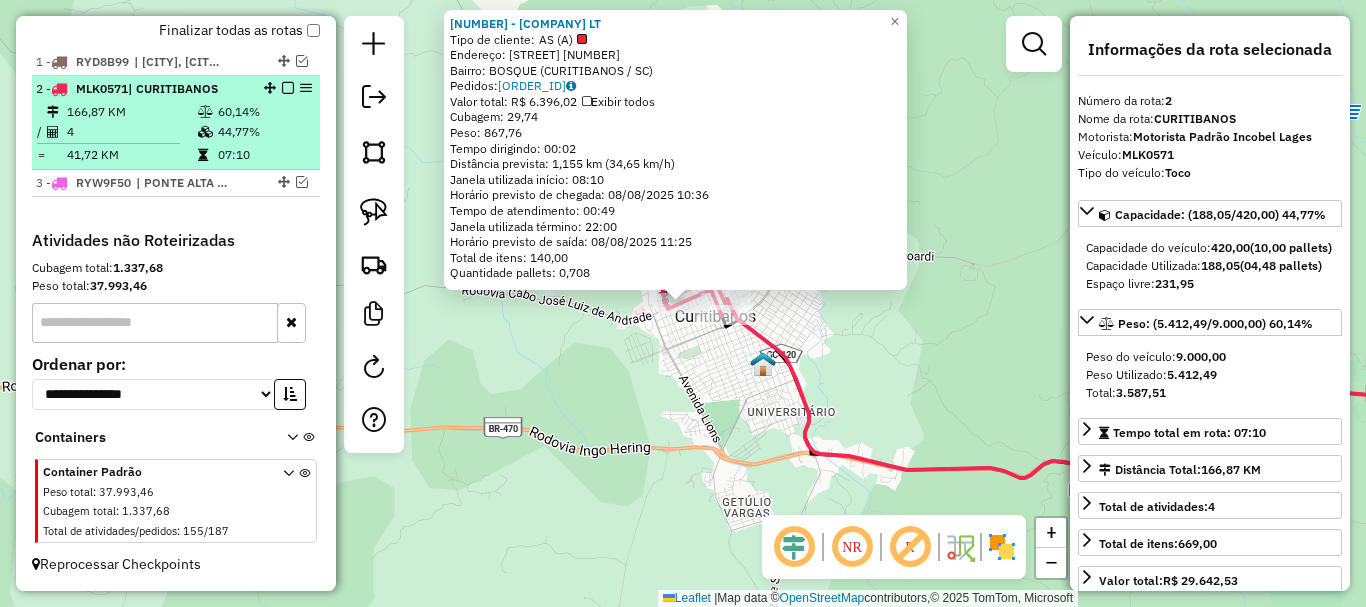 click at bounding box center (288, 88) 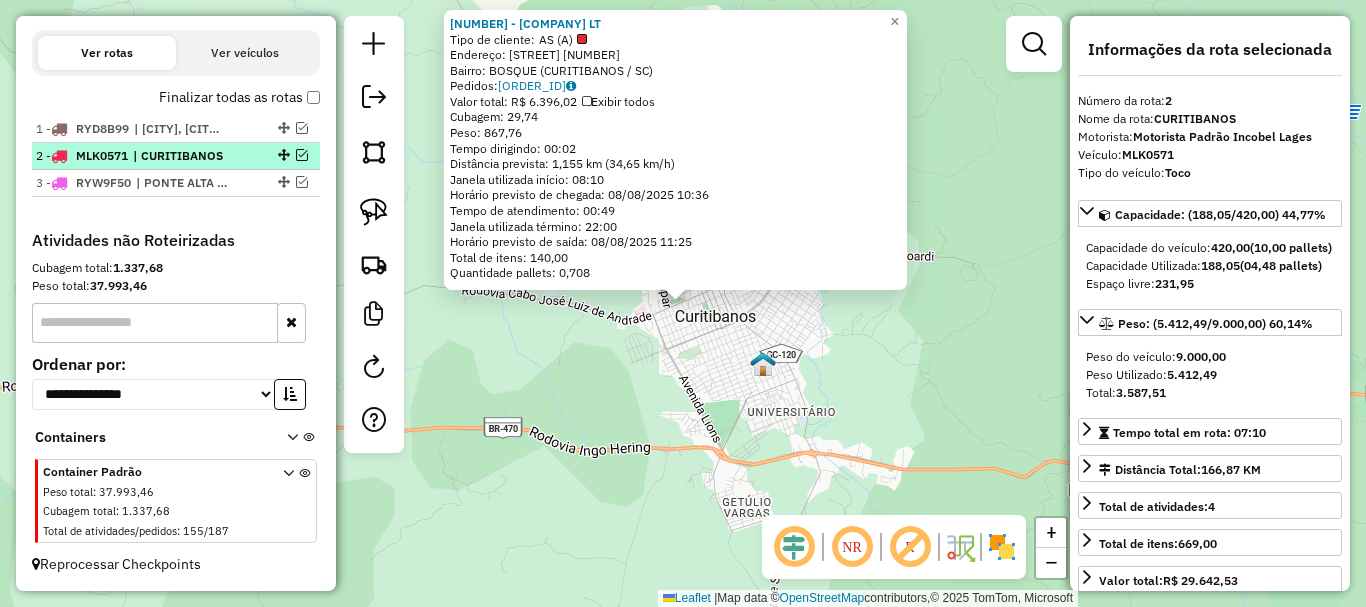 scroll, scrollTop: 674, scrollLeft: 0, axis: vertical 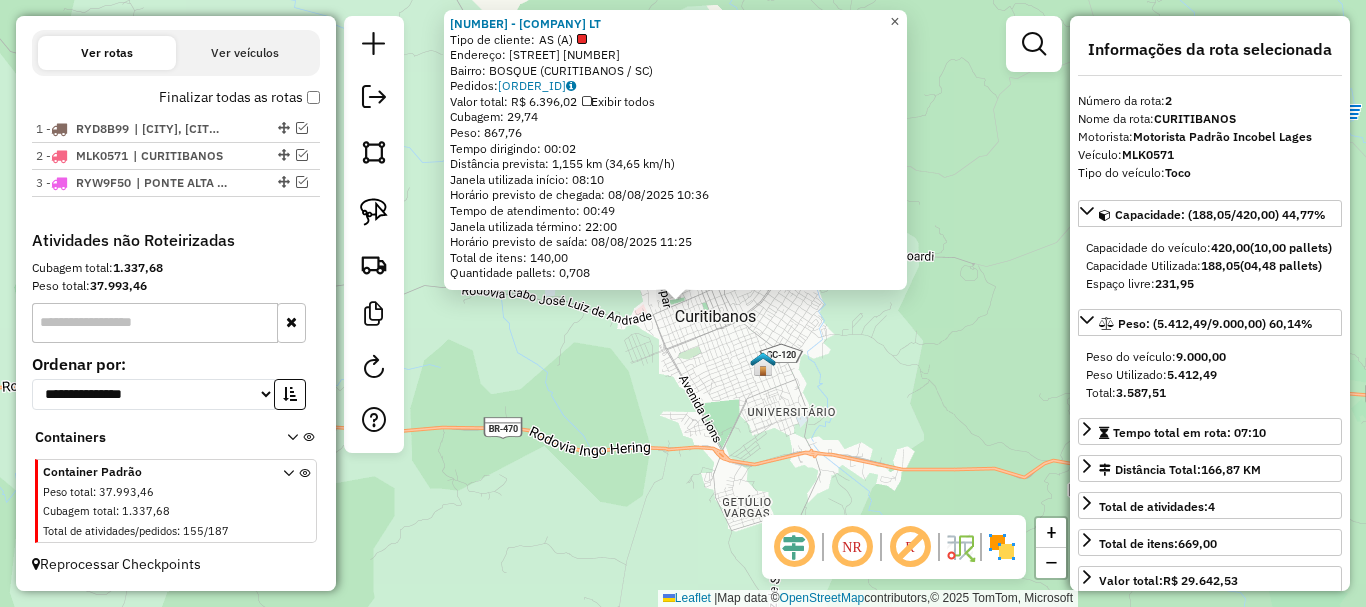 click on "×" 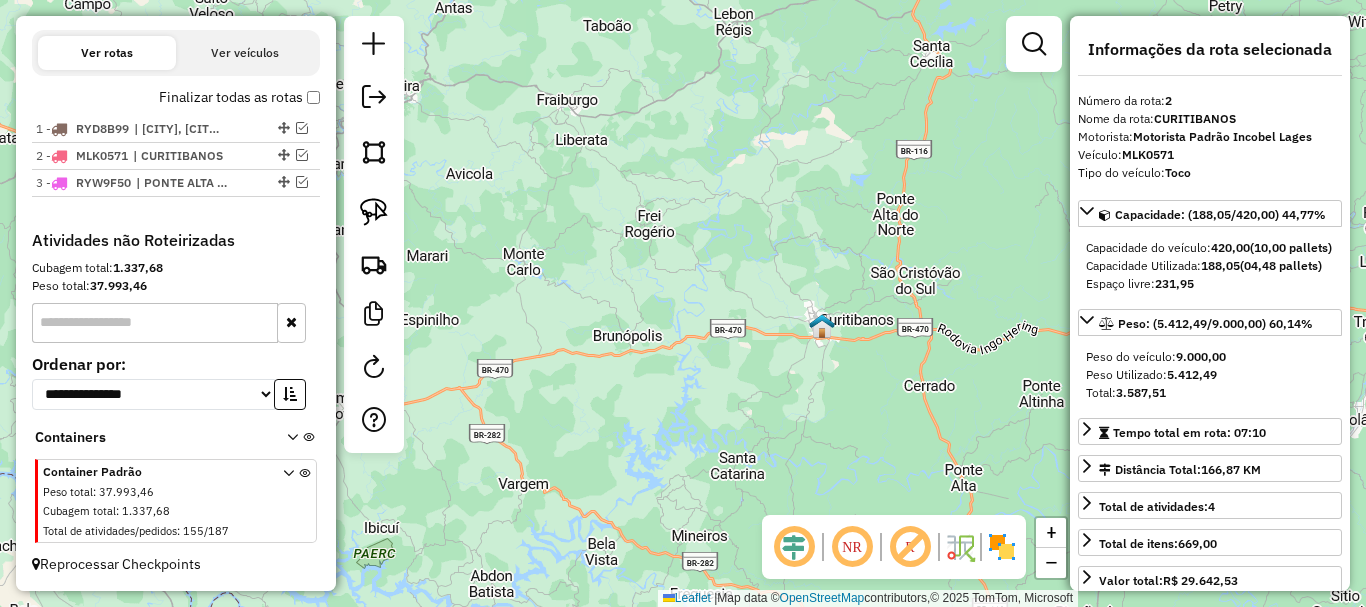 drag, startPoint x: 739, startPoint y: 381, endPoint x: 609, endPoint y: 197, distance: 225.29092 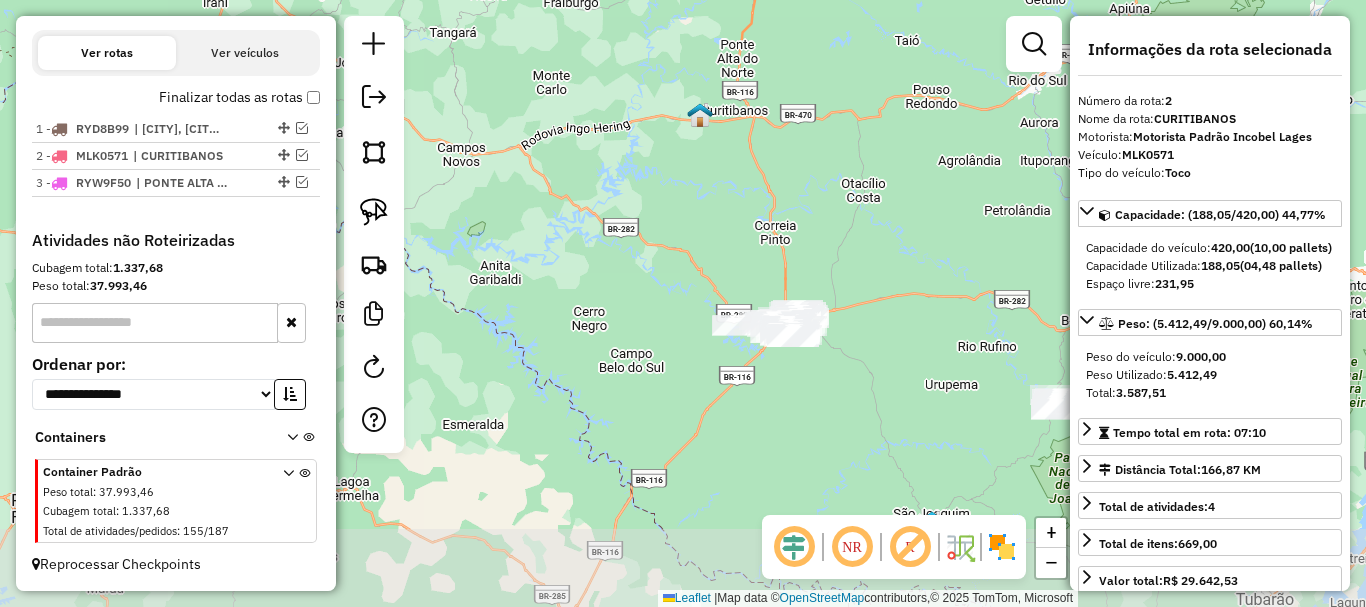 drag, startPoint x: 741, startPoint y: 409, endPoint x: 708, endPoint y: 304, distance: 110.06362 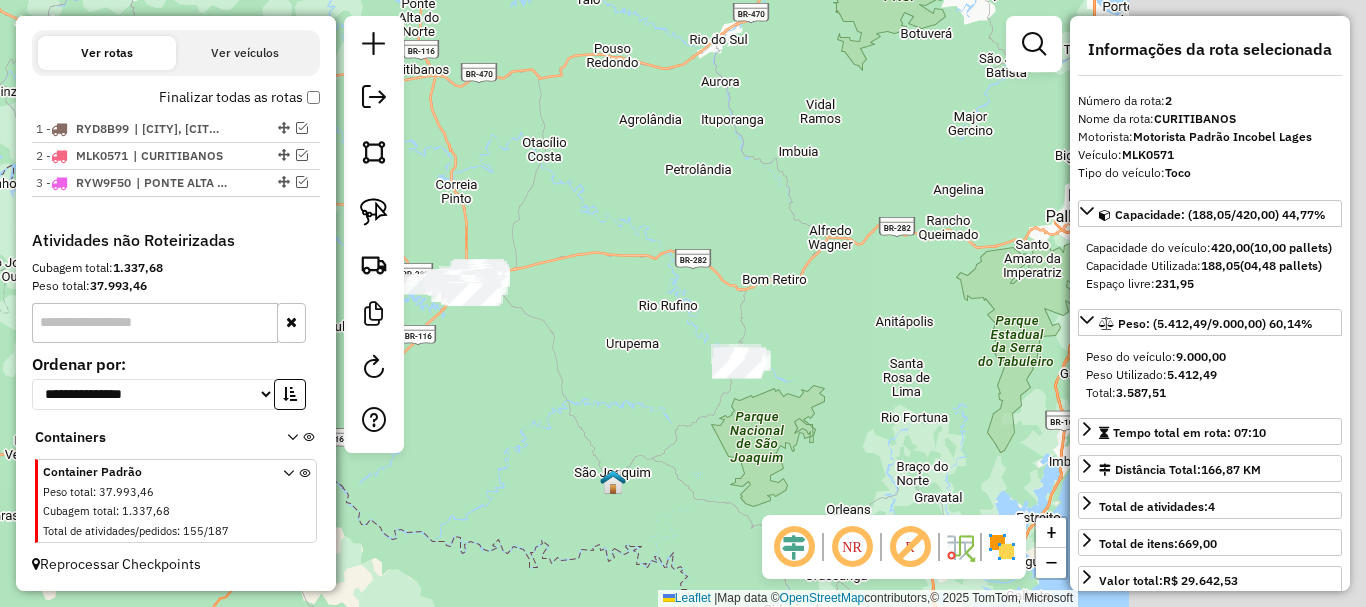 drag, startPoint x: 964, startPoint y: 404, endPoint x: 606, endPoint y: 348, distance: 362.35342 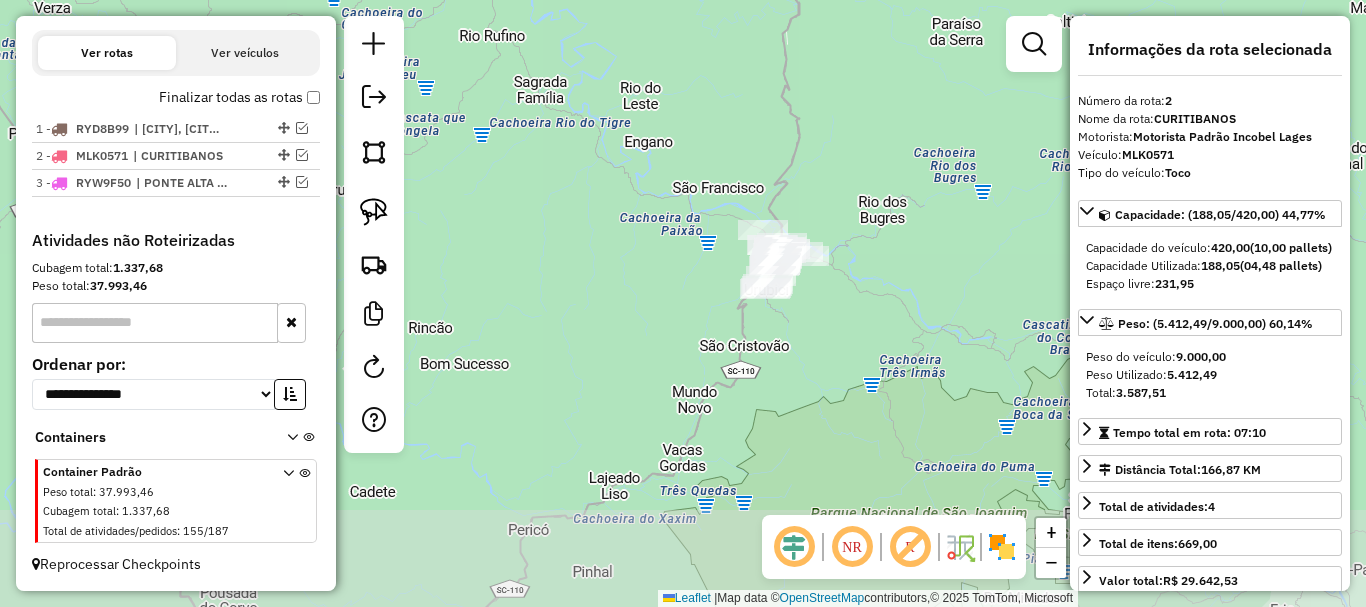 drag, startPoint x: 712, startPoint y: 389, endPoint x: 666, endPoint y: 252, distance: 144.51643 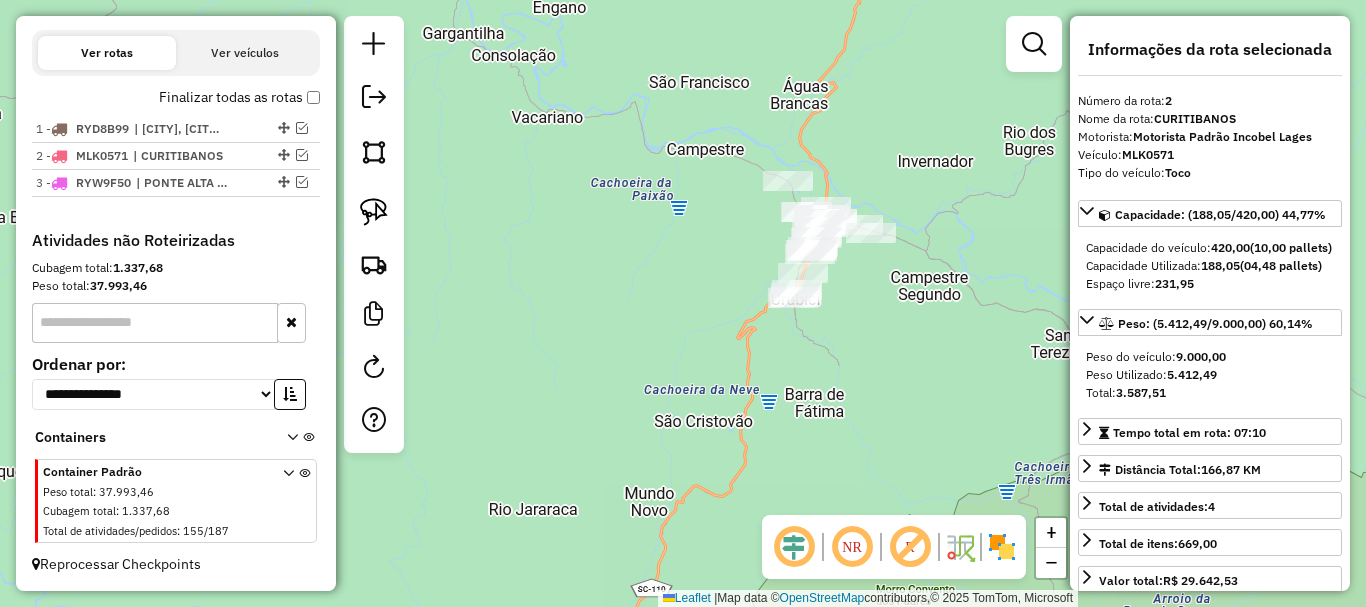 drag, startPoint x: 729, startPoint y: 225, endPoint x: 695, endPoint y: 261, distance: 49.517673 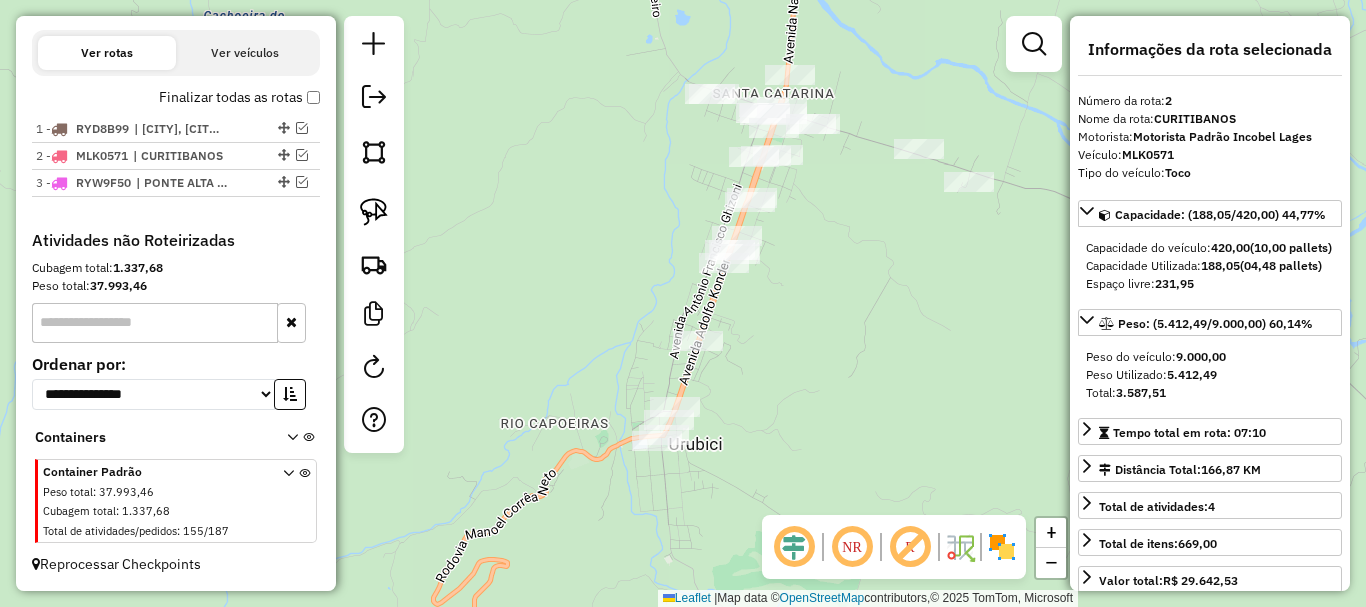 drag, startPoint x: 750, startPoint y: 219, endPoint x: 796, endPoint y: 305, distance: 97.52948 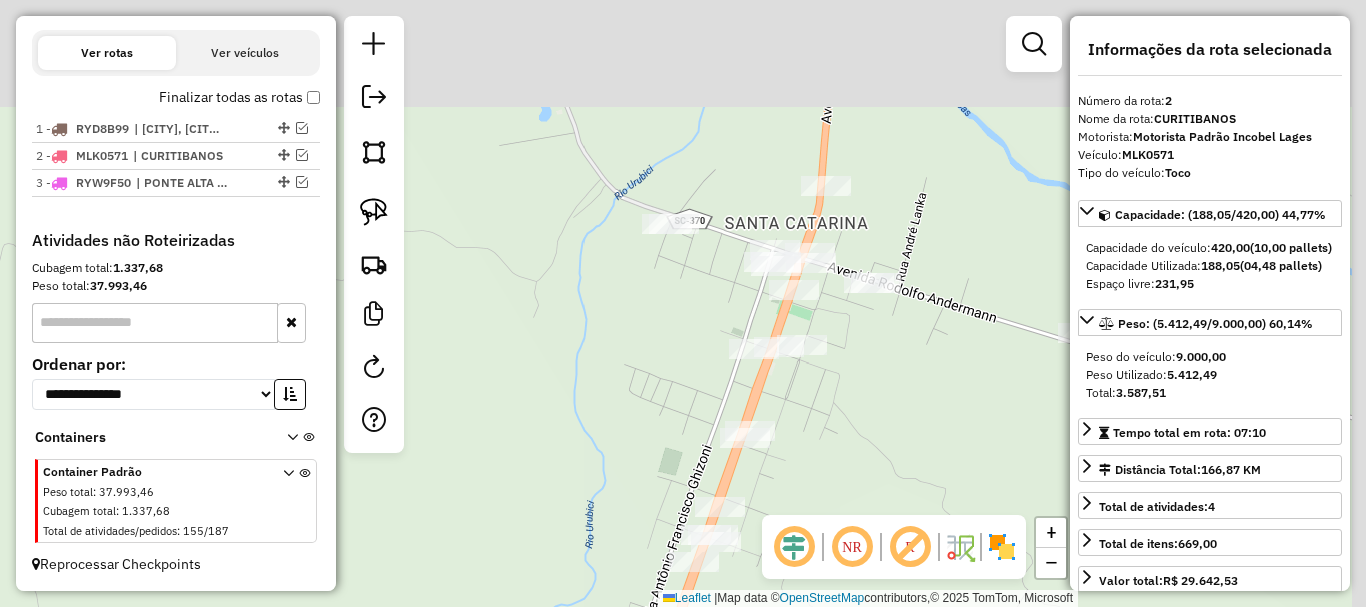 drag, startPoint x: 693, startPoint y: 202, endPoint x: 607, endPoint y: 381, distance: 198.58751 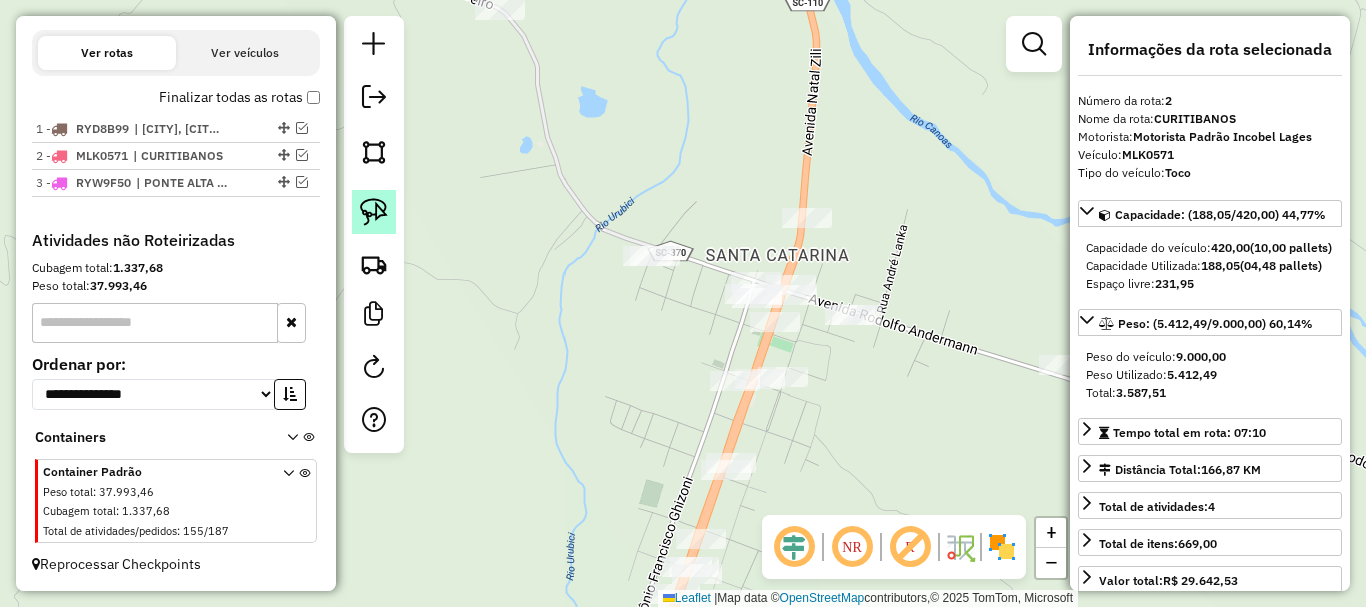 click 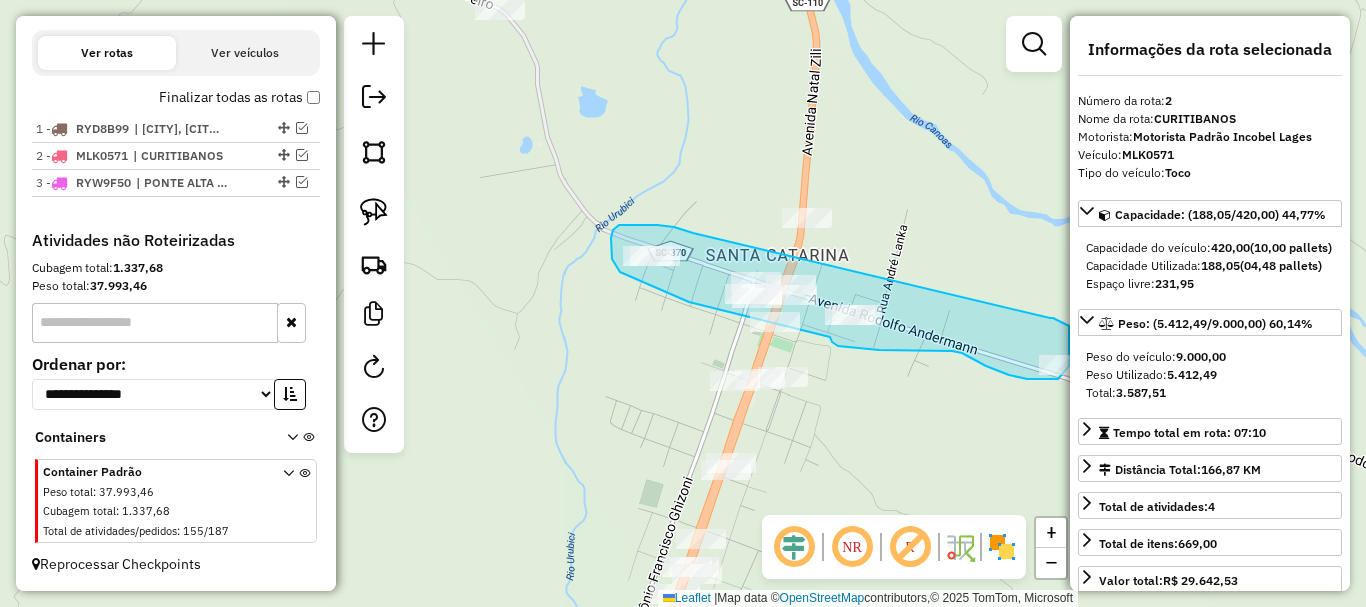 drag, startPoint x: 693, startPoint y: 233, endPoint x: 1050, endPoint y: 318, distance: 366.97955 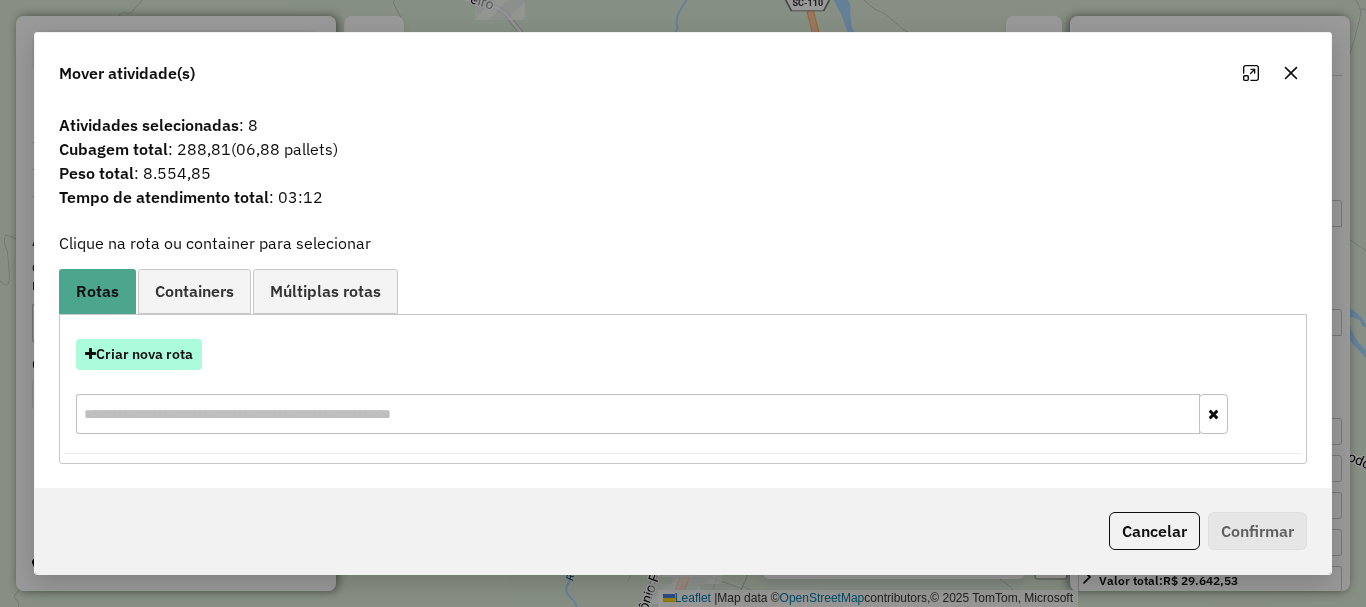 click on "Criar nova rota" at bounding box center [139, 354] 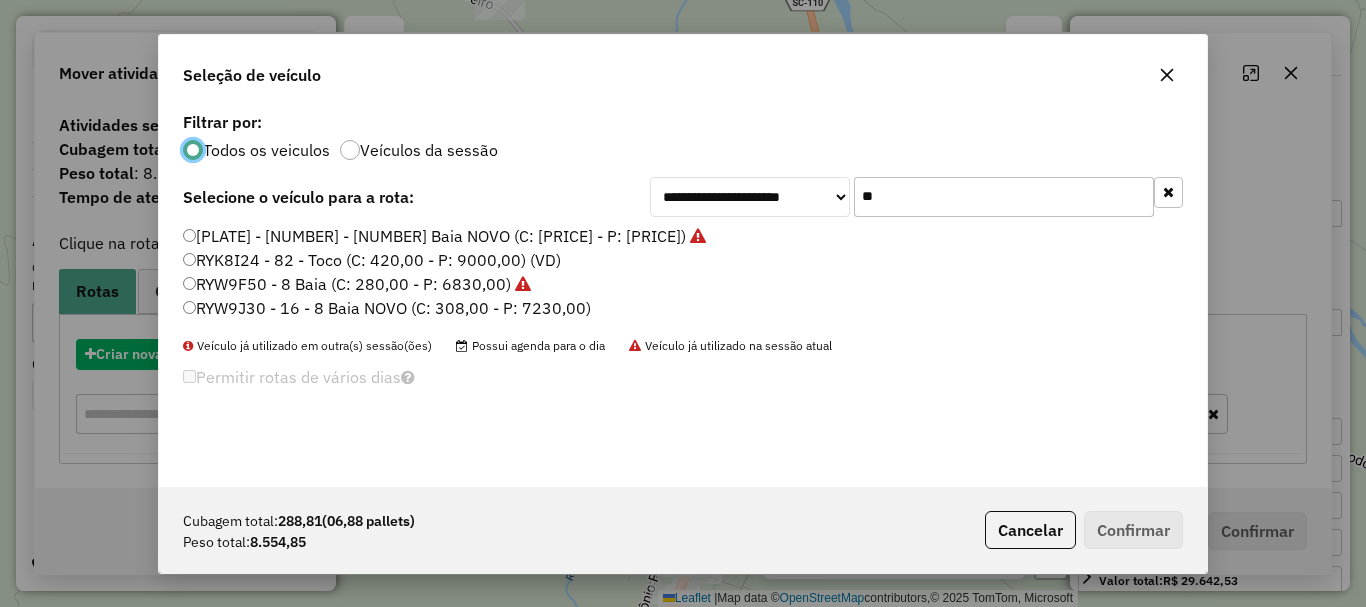 scroll, scrollTop: 11, scrollLeft: 6, axis: both 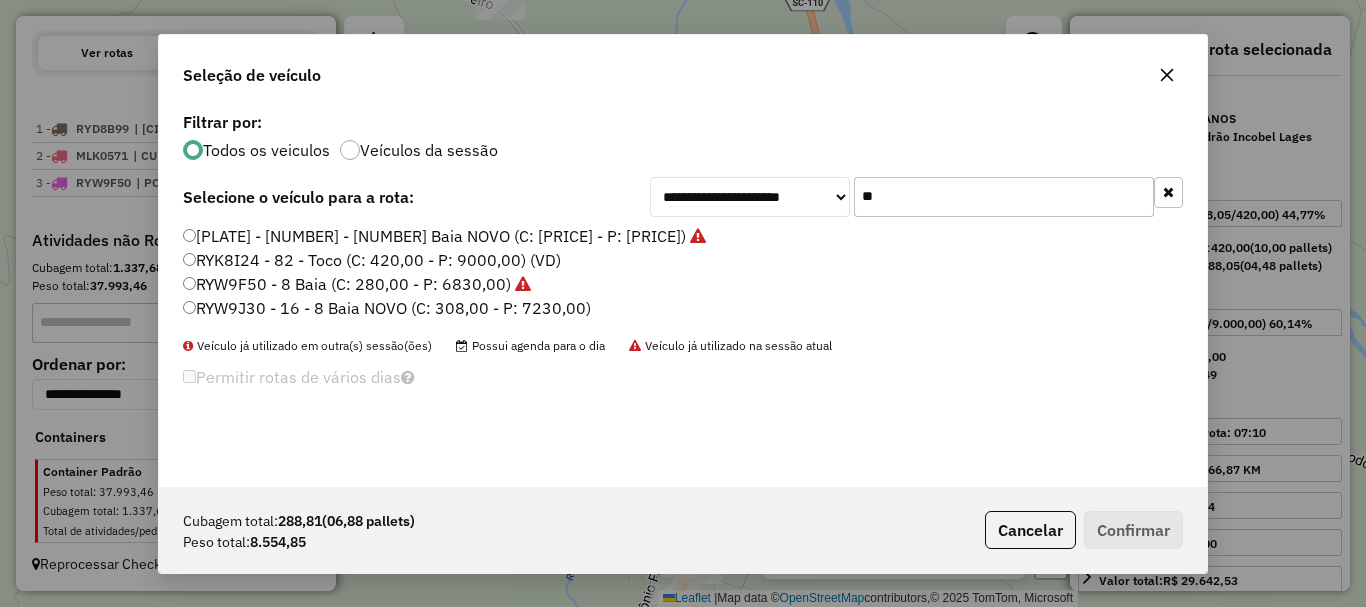 drag, startPoint x: 925, startPoint y: 197, endPoint x: 818, endPoint y: 198, distance: 107.00467 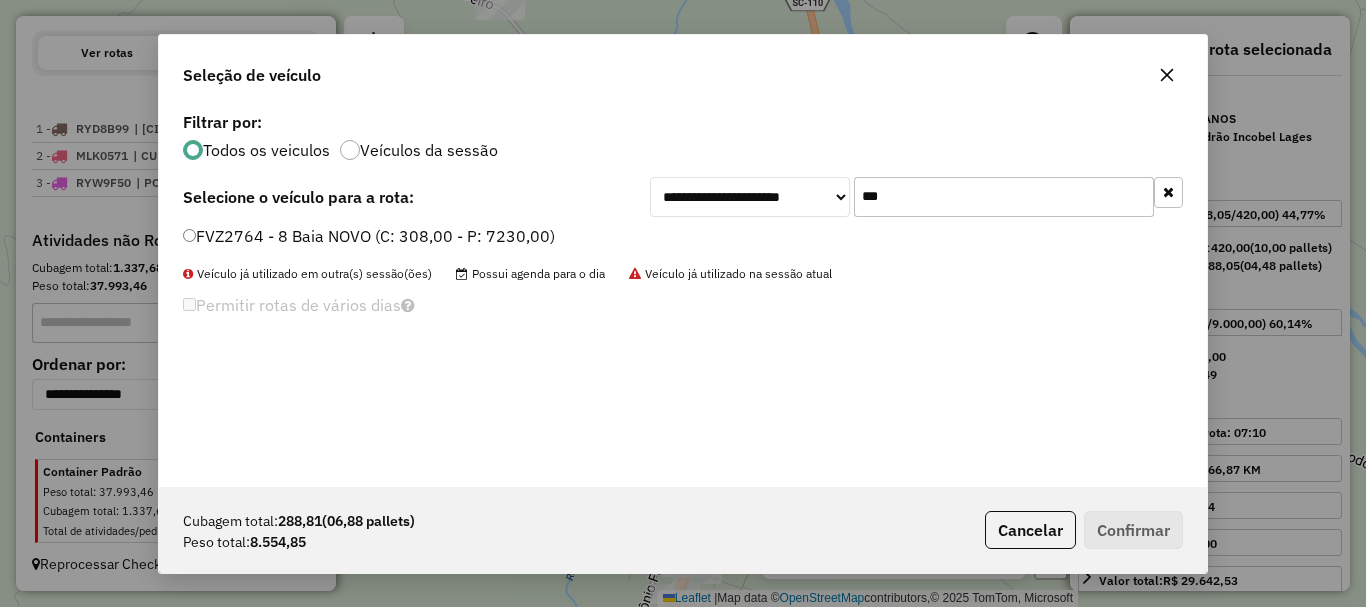 type on "***" 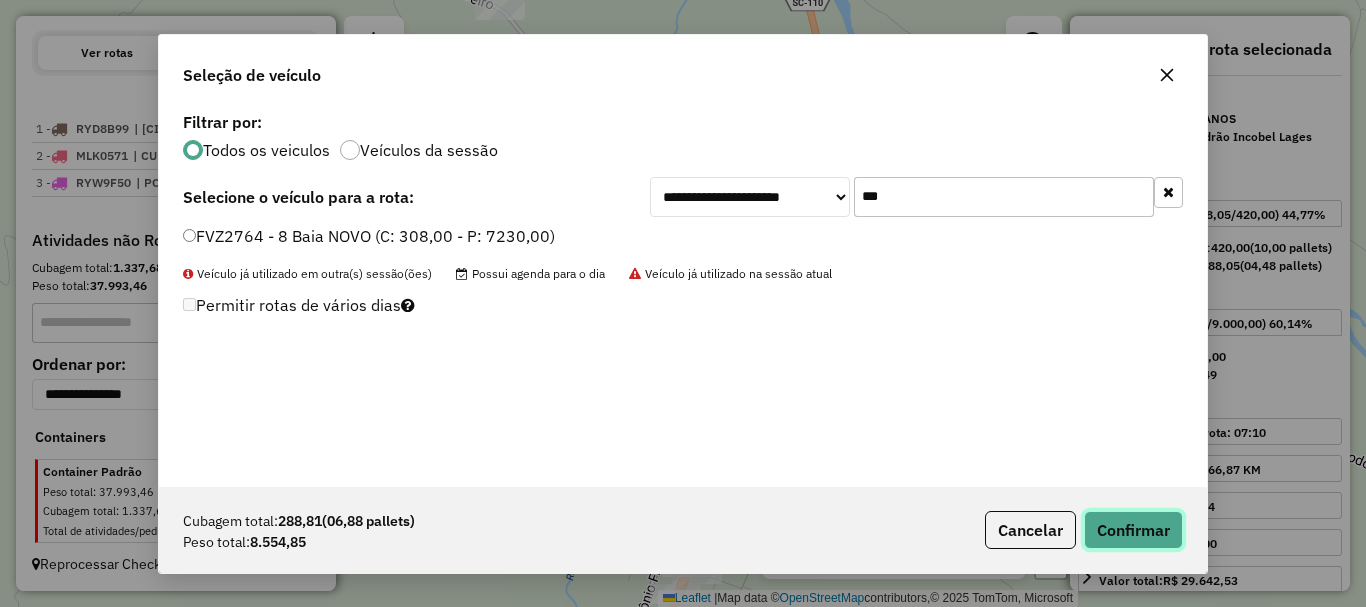 click on "Confirmar" 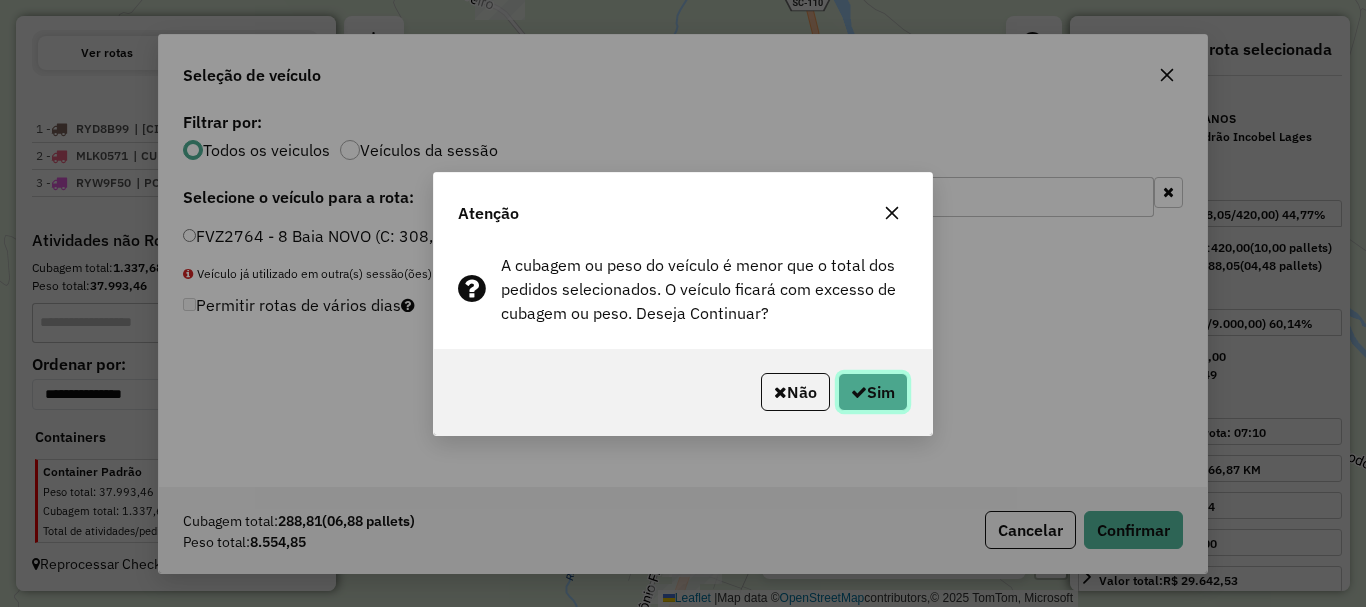 click on "Sim" 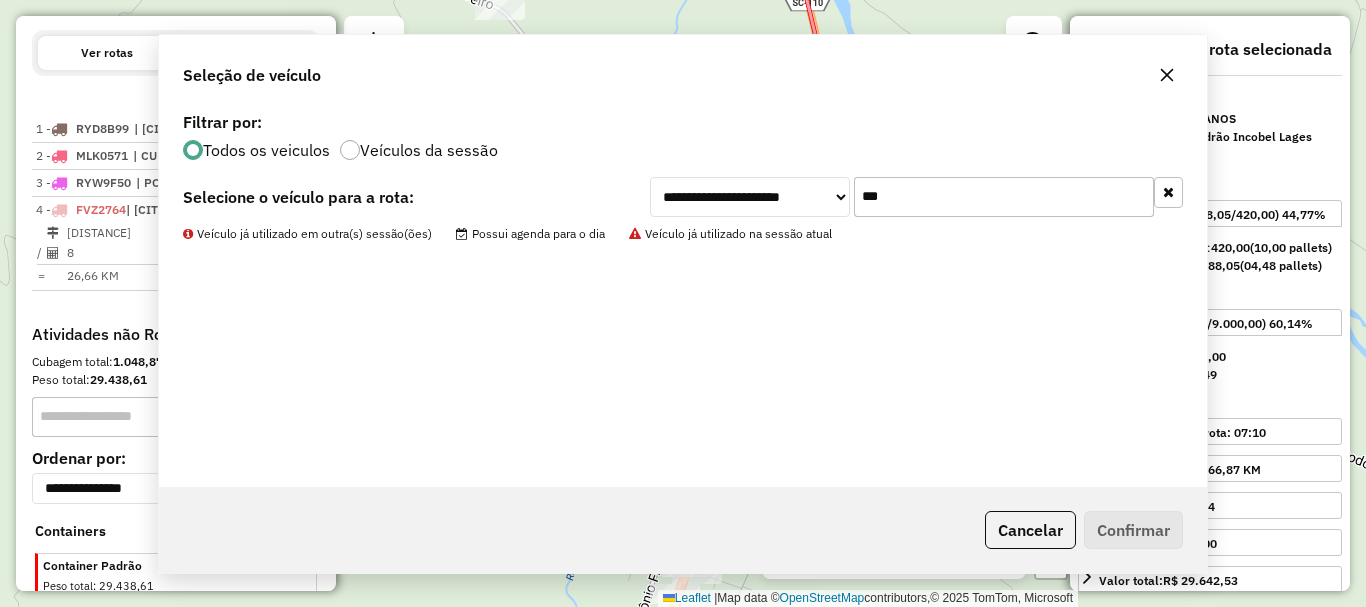 scroll, scrollTop: 768, scrollLeft: 0, axis: vertical 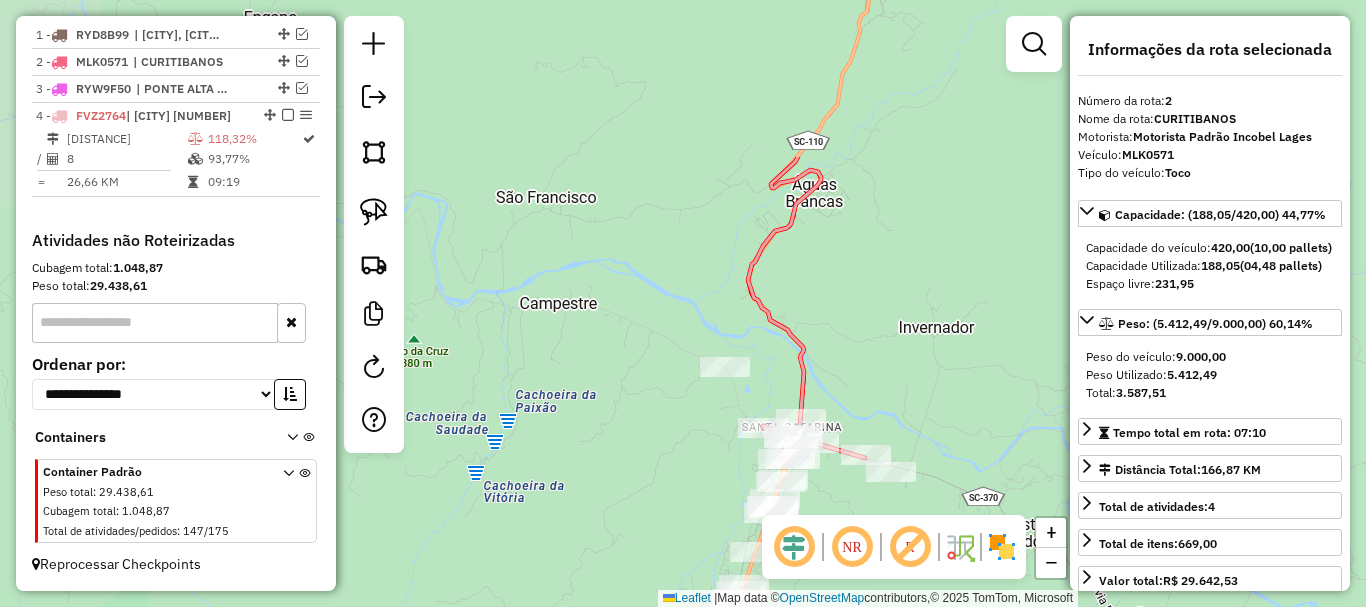 drag, startPoint x: 772, startPoint y: 144, endPoint x: 776, endPoint y: 339, distance: 195.04102 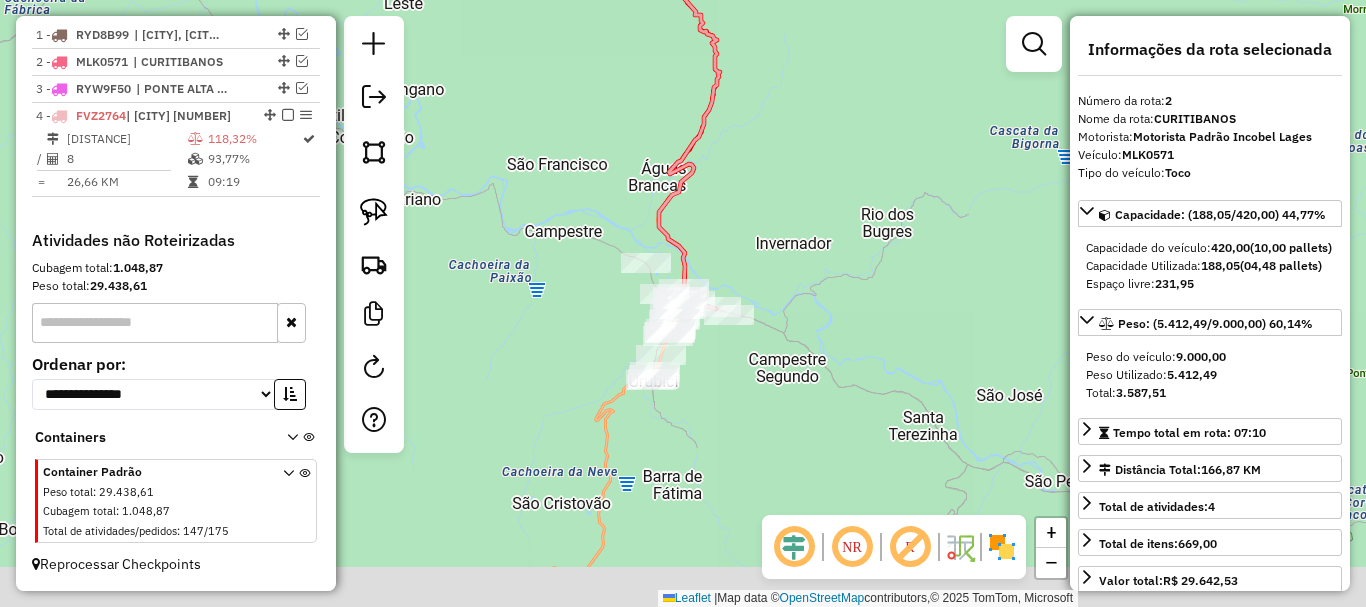 drag, startPoint x: 692, startPoint y: 313, endPoint x: 791, endPoint y: 217, distance: 137.90215 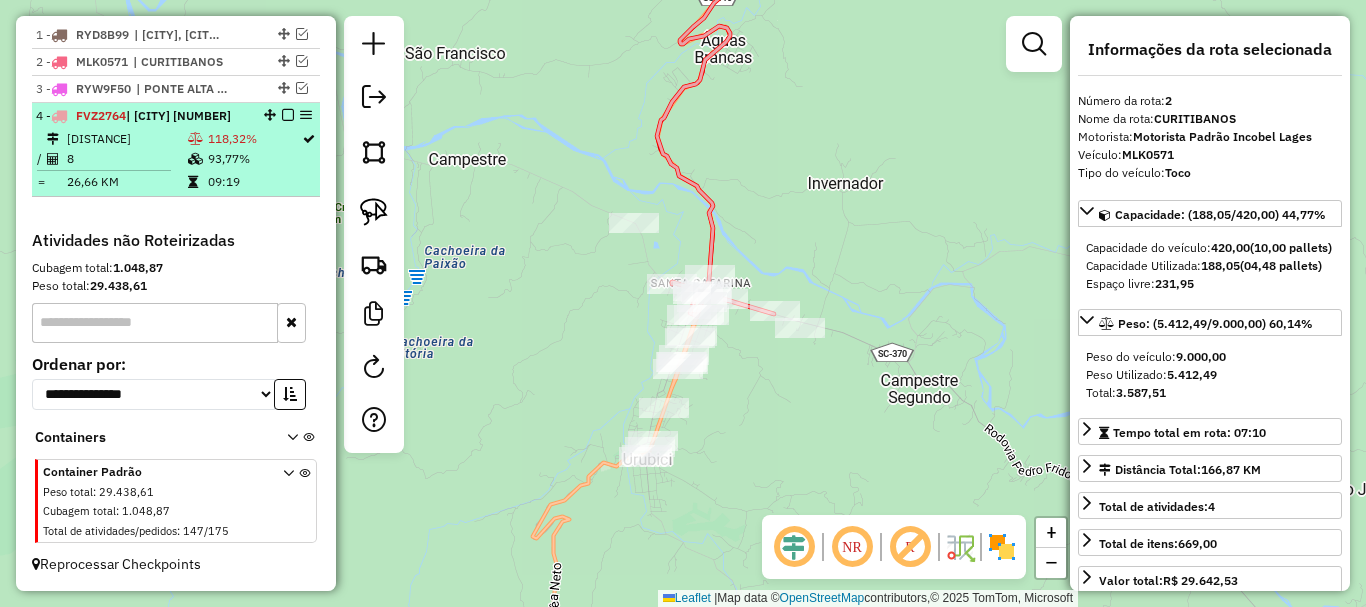click at bounding box center (288, 115) 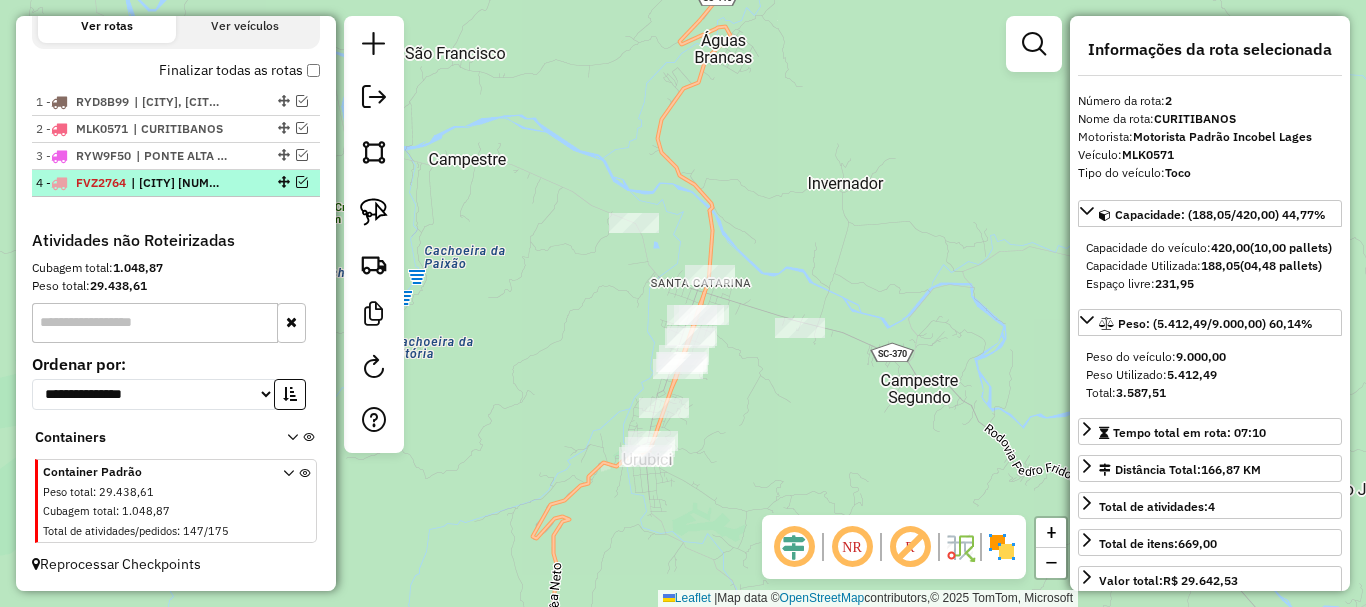 scroll, scrollTop: 701, scrollLeft: 0, axis: vertical 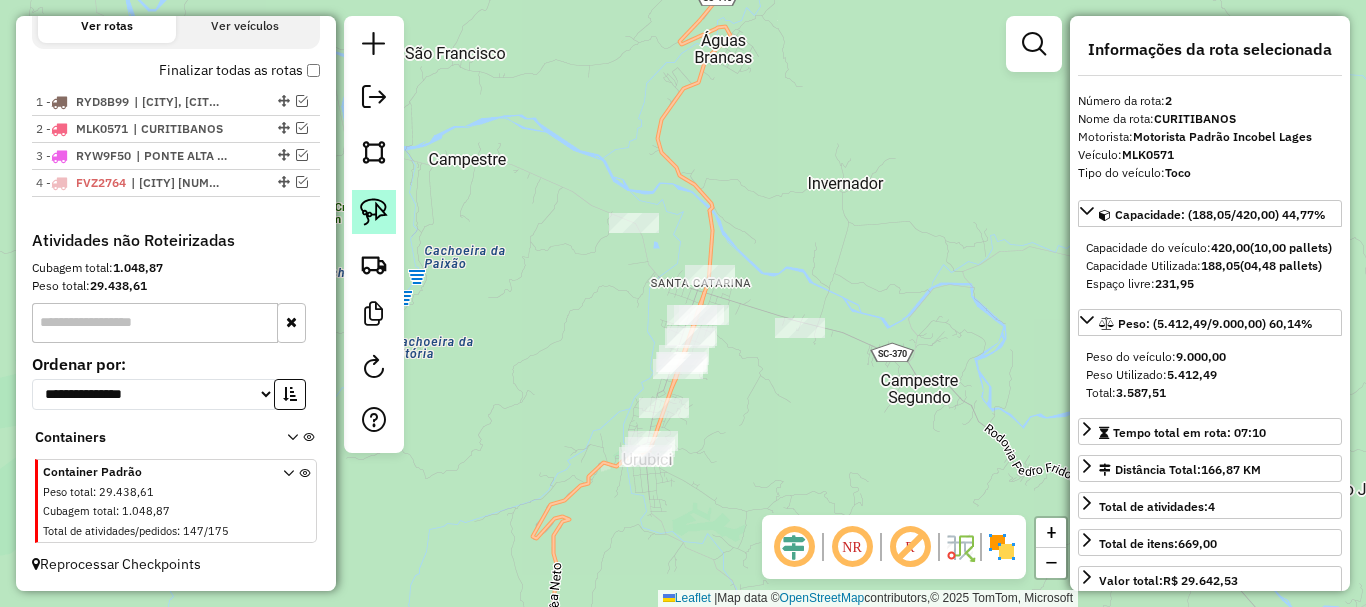 click 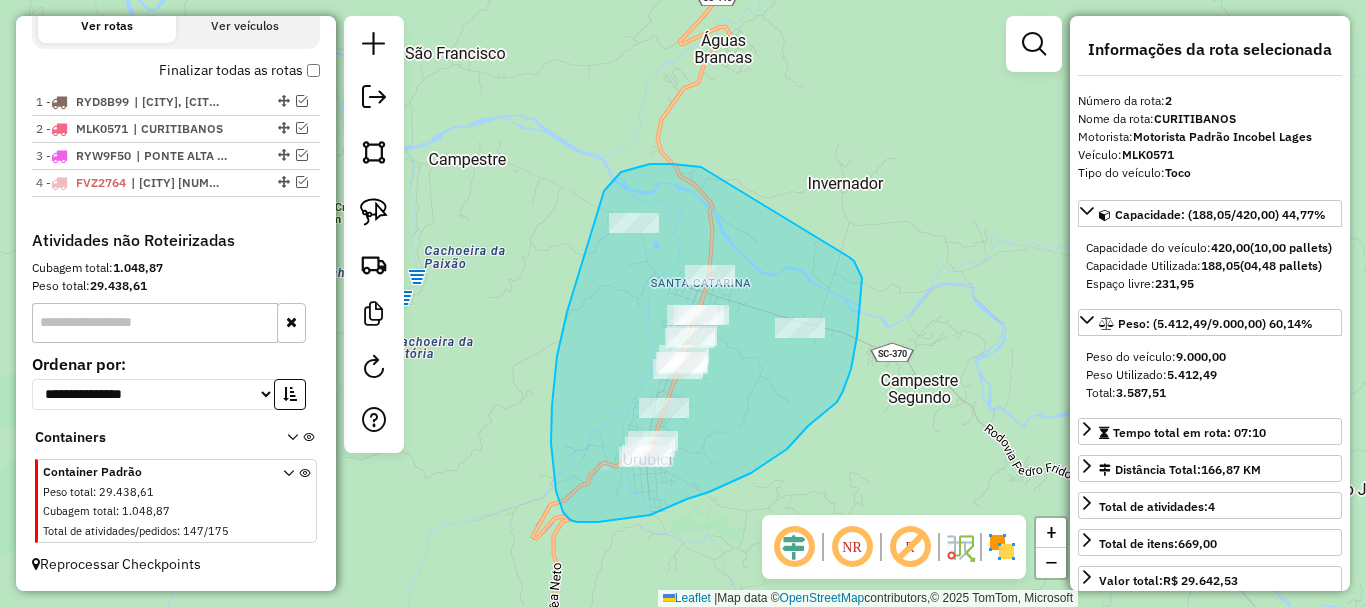 drag, startPoint x: 701, startPoint y: 167, endPoint x: 849, endPoint y: 257, distance: 173.21663 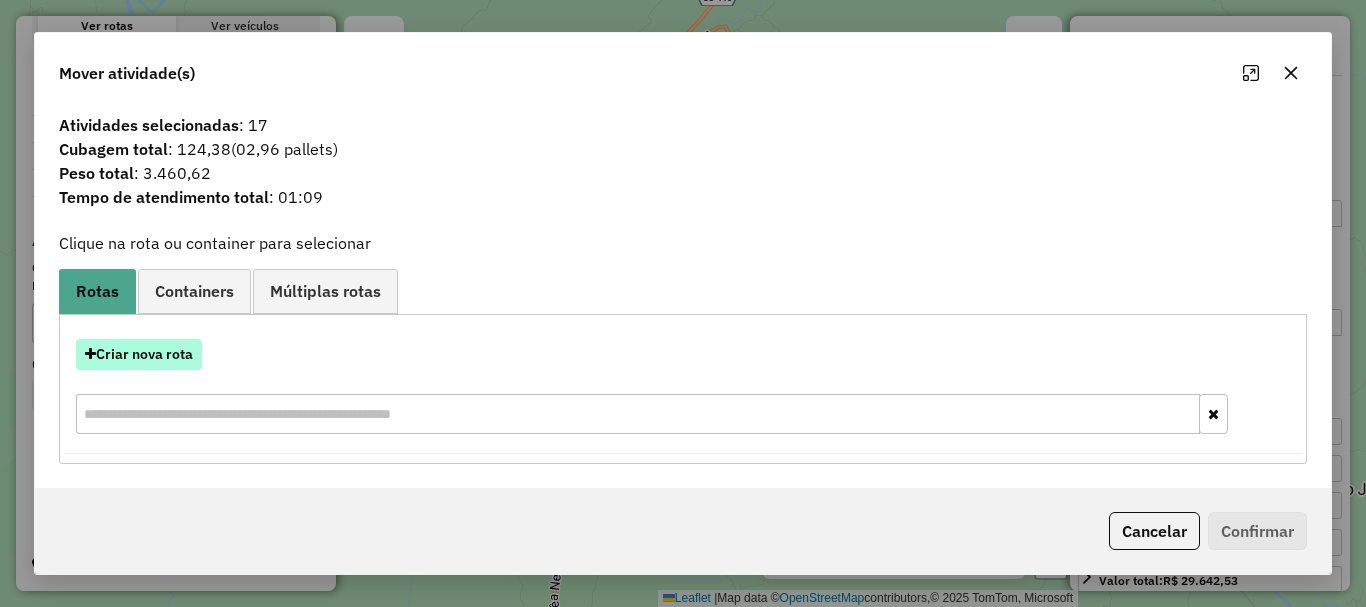 click on "Criar nova rota" at bounding box center [139, 354] 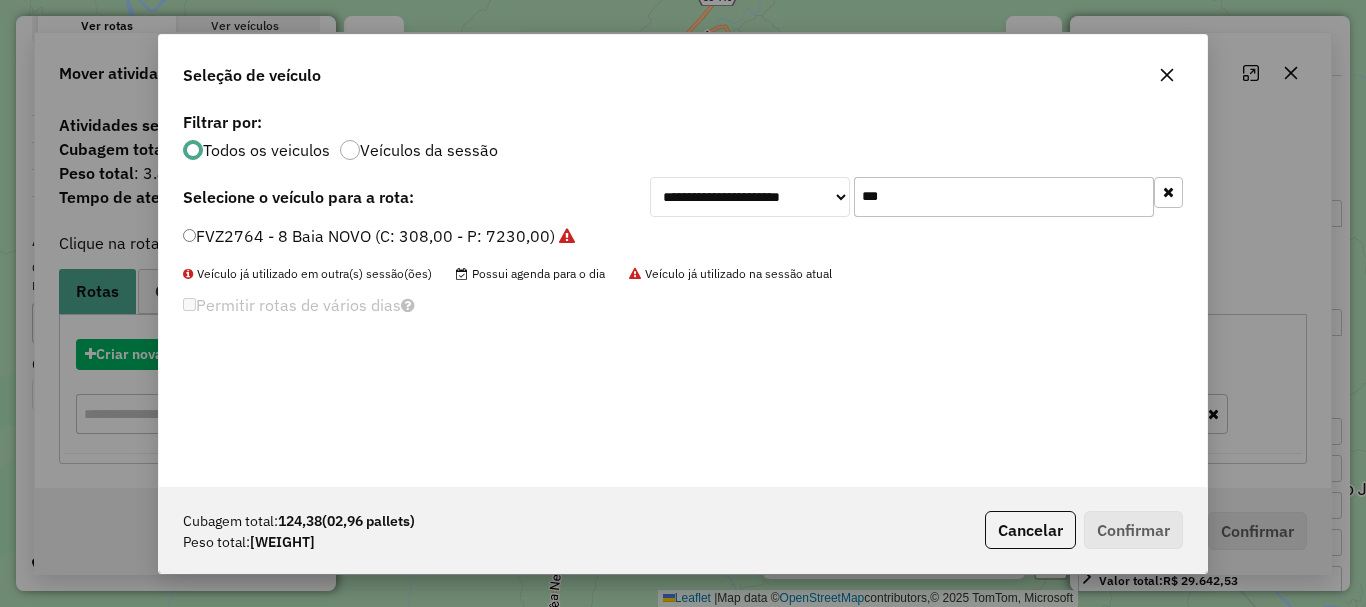 scroll, scrollTop: 11, scrollLeft: 6, axis: both 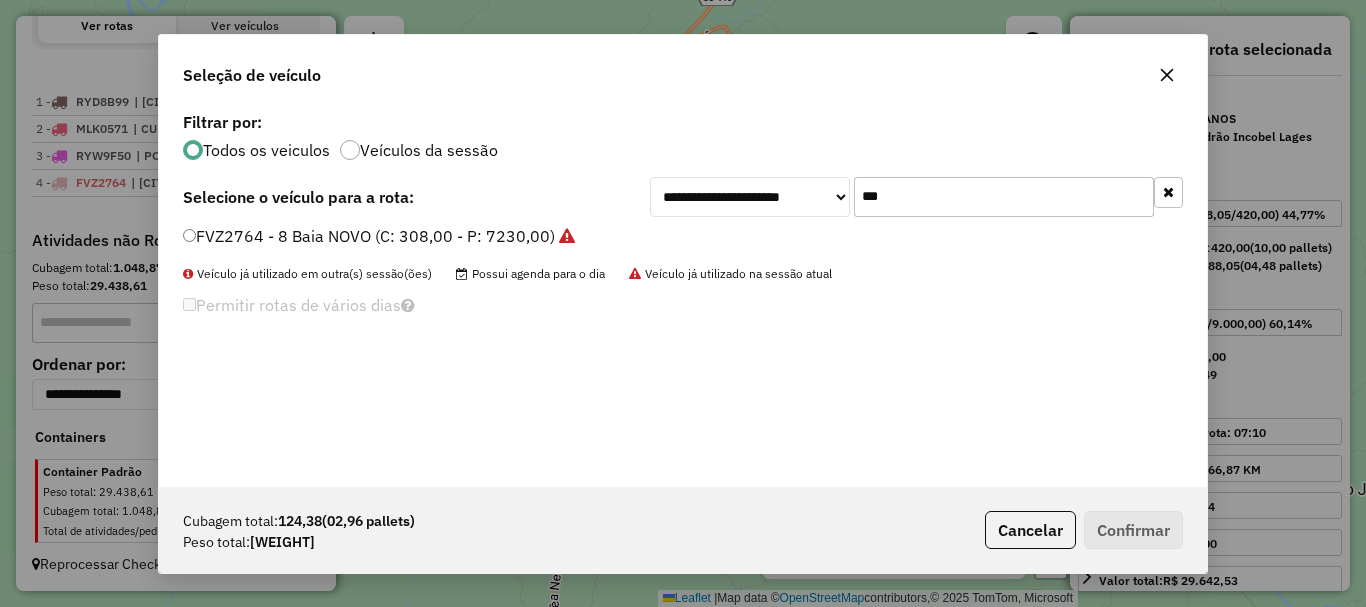 drag, startPoint x: 892, startPoint y: 198, endPoint x: 743, endPoint y: 190, distance: 149.21461 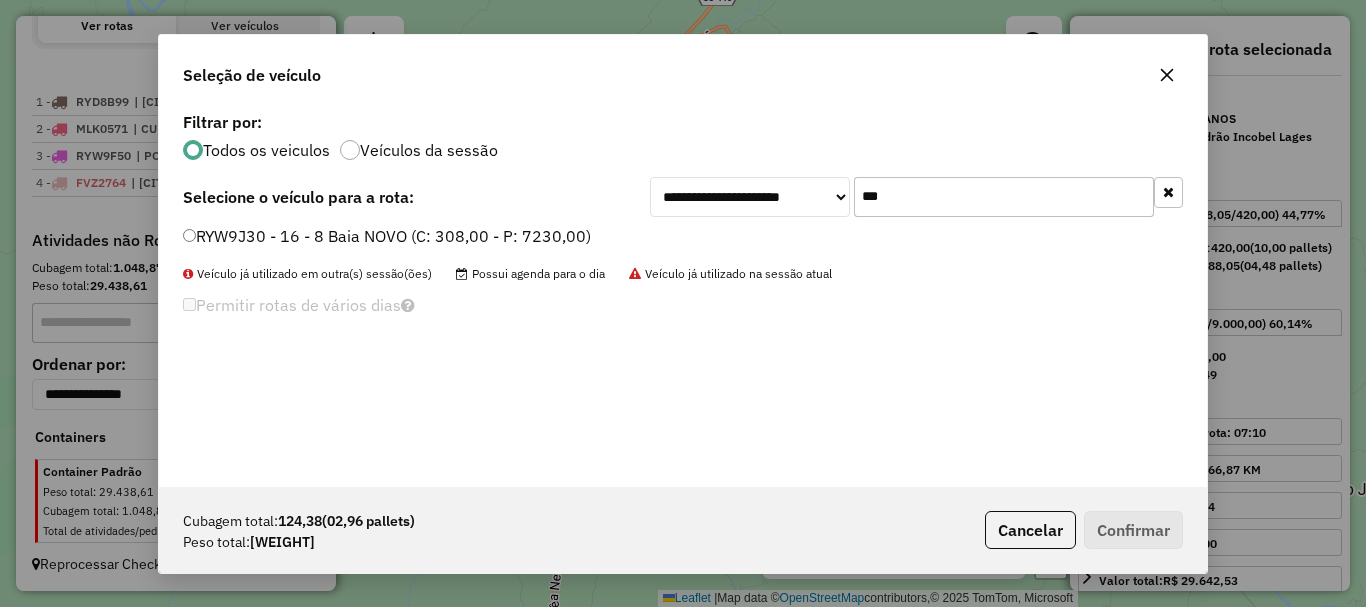 type on "***" 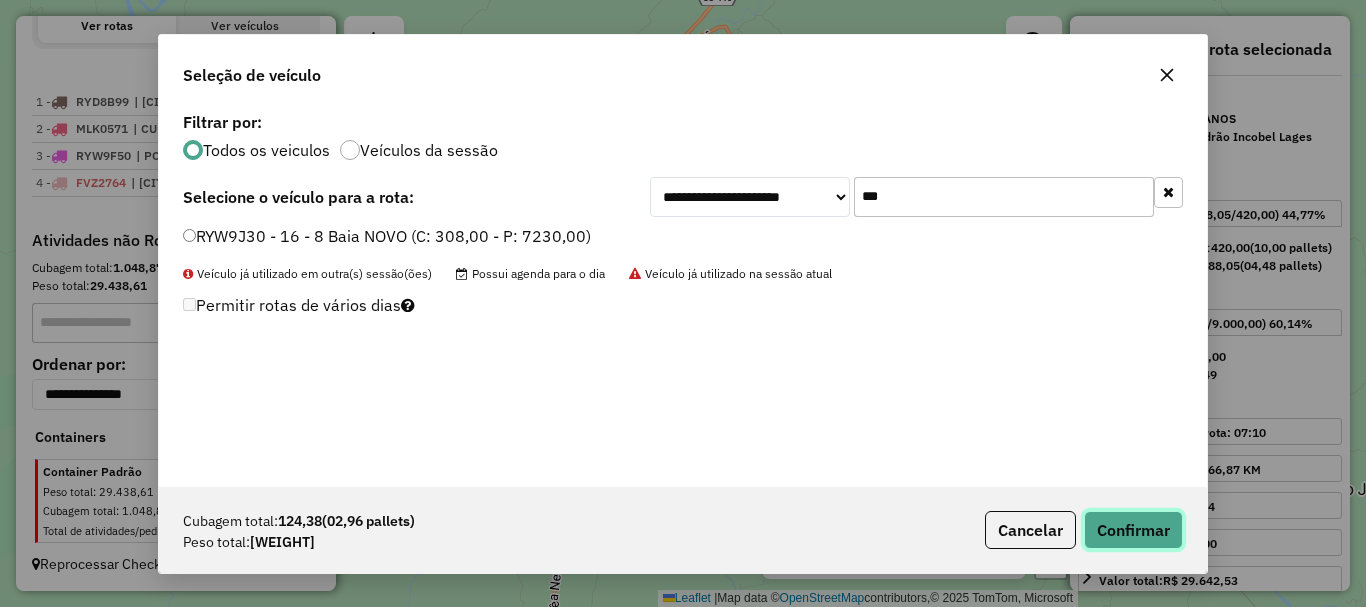 click on "Confirmar" 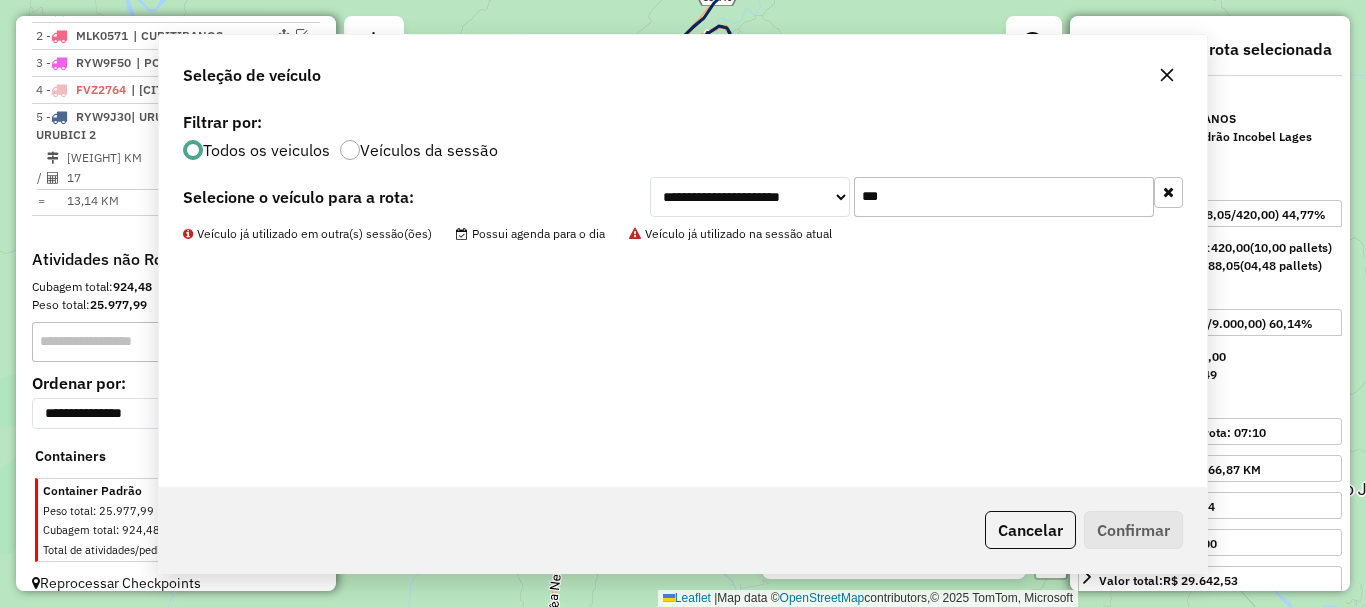 scroll, scrollTop: 801, scrollLeft: 0, axis: vertical 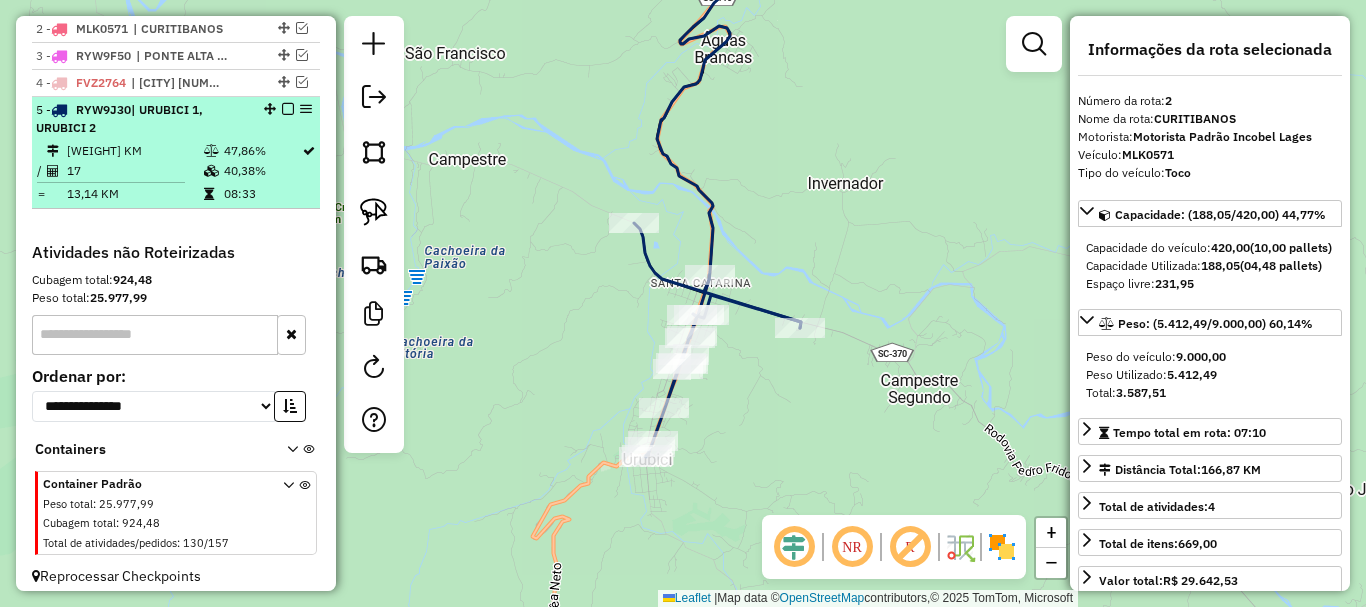 click at bounding box center (288, 109) 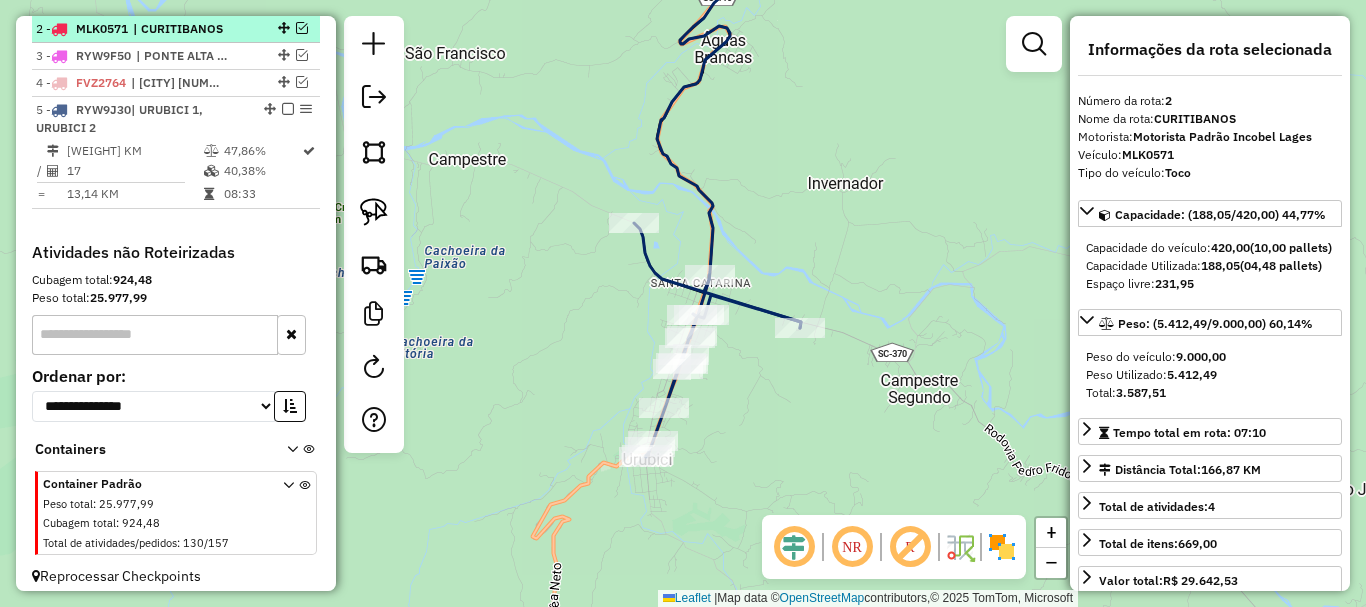 scroll, scrollTop: 728, scrollLeft: 0, axis: vertical 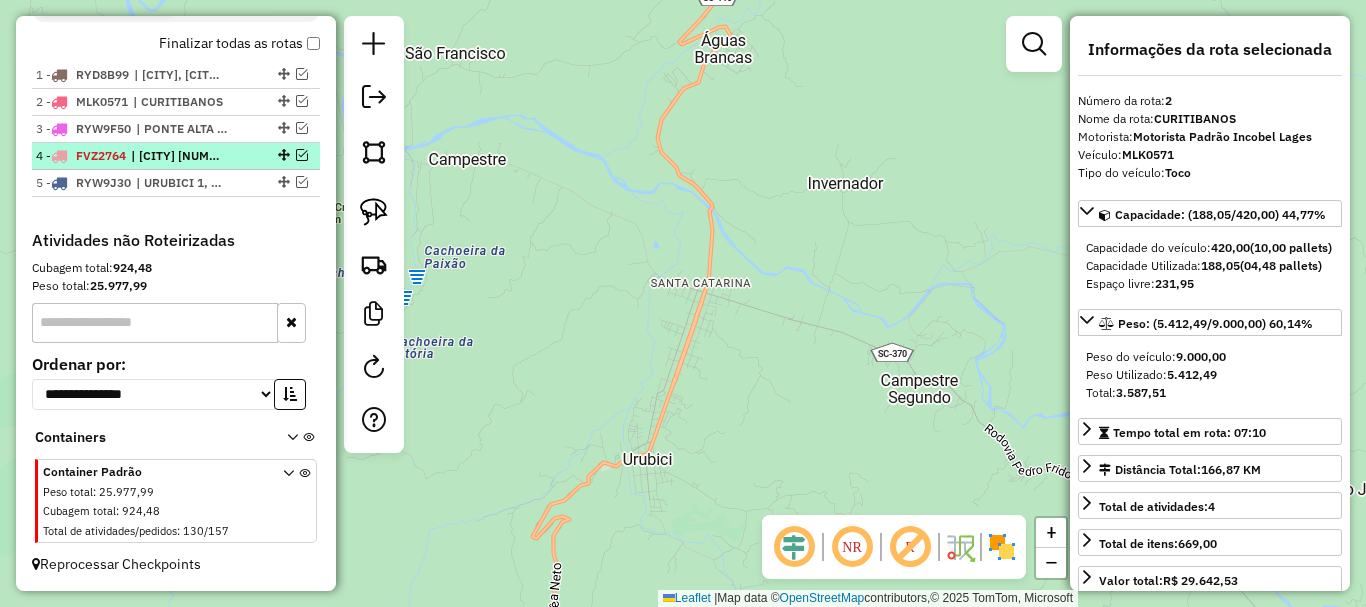 click at bounding box center (302, 155) 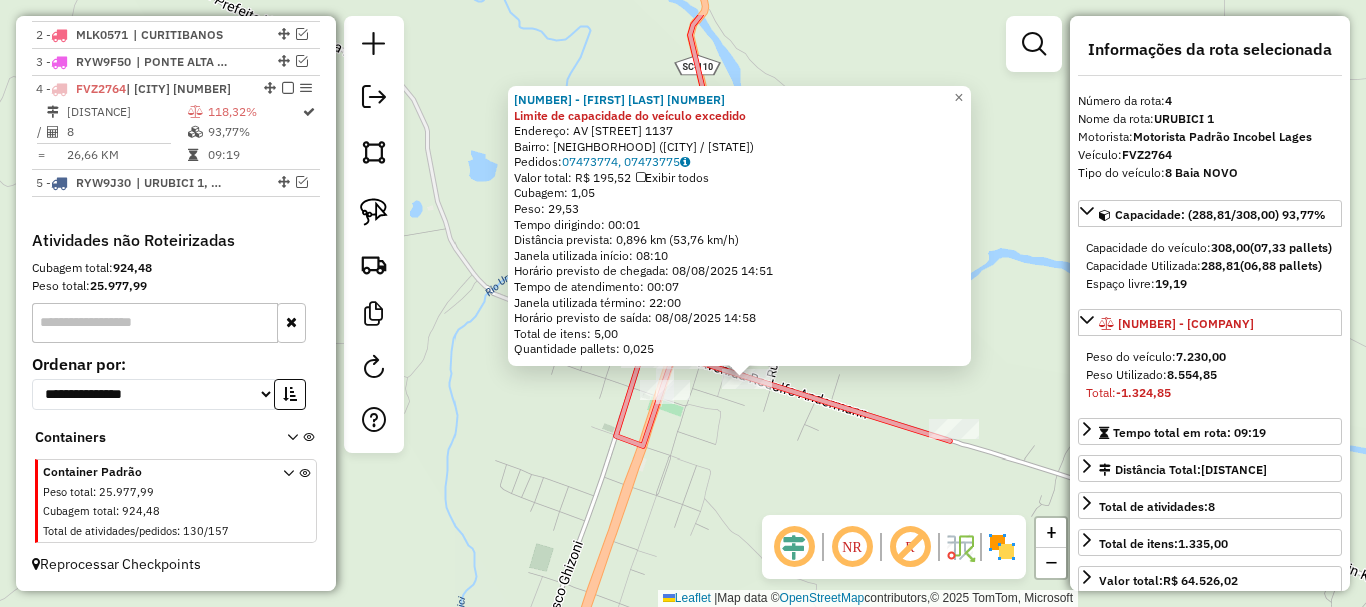 drag, startPoint x: 639, startPoint y: 371, endPoint x: 701, endPoint y: 430, distance: 85.58621 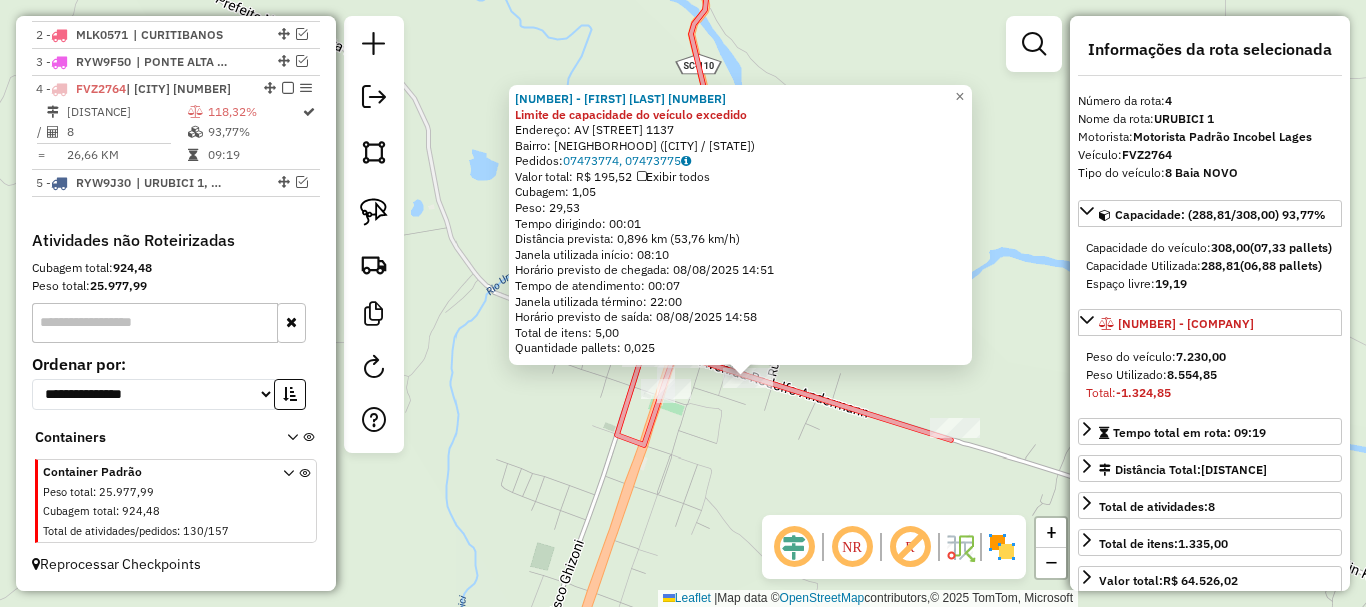 click on "3265 - LEVI KARKLIS 6521775 Limite de capacidade do veículo excedido  Endereço: AV  RODOLFO ANDERMANN             1137   Bairro: ESQUINA (URUBICI / SC)   Pedidos:  07473774, 07473775   Valor total: R$ 195,52   Exibir todos   Cubagem: 1,05  Peso: 29,53  Tempo dirigindo: 00:01   Distância prevista: 0,896 km (53,76 km/h)   Janela utilizada início: 08:10   Horário previsto de chegada: 08/08/2025 14:51   Tempo de atendimento: 00:07   Janela utilizada término: 22:00   Horário previsto de saída: 08/08/2025 14:58   Total de itens: 5,00   Quantidade pallets: 0,025  × Janela de atendimento Grade de atendimento Capacidade Transportadoras Veículos Cliente Pedidos  Rotas Selecione os dias de semana para filtrar as janelas de atendimento  Seg   Ter   Qua   Qui   Sex   Sáb   Dom  Informe o período da janela de atendimento: De: Até:  Filtrar exatamente a janela do cliente  Considerar janela de atendimento padrão  Selecione os dias de semana para filtrar as grades de atendimento  Seg   Ter   Qua   Qui   Sex  De:" 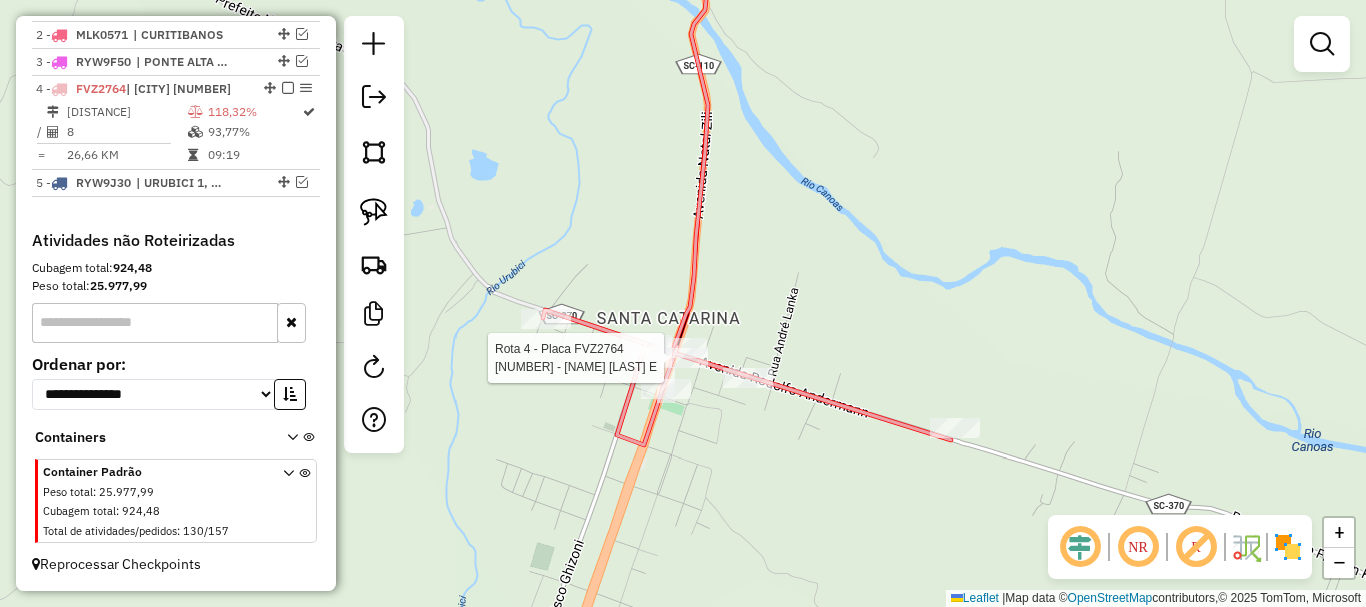 select on "*********" 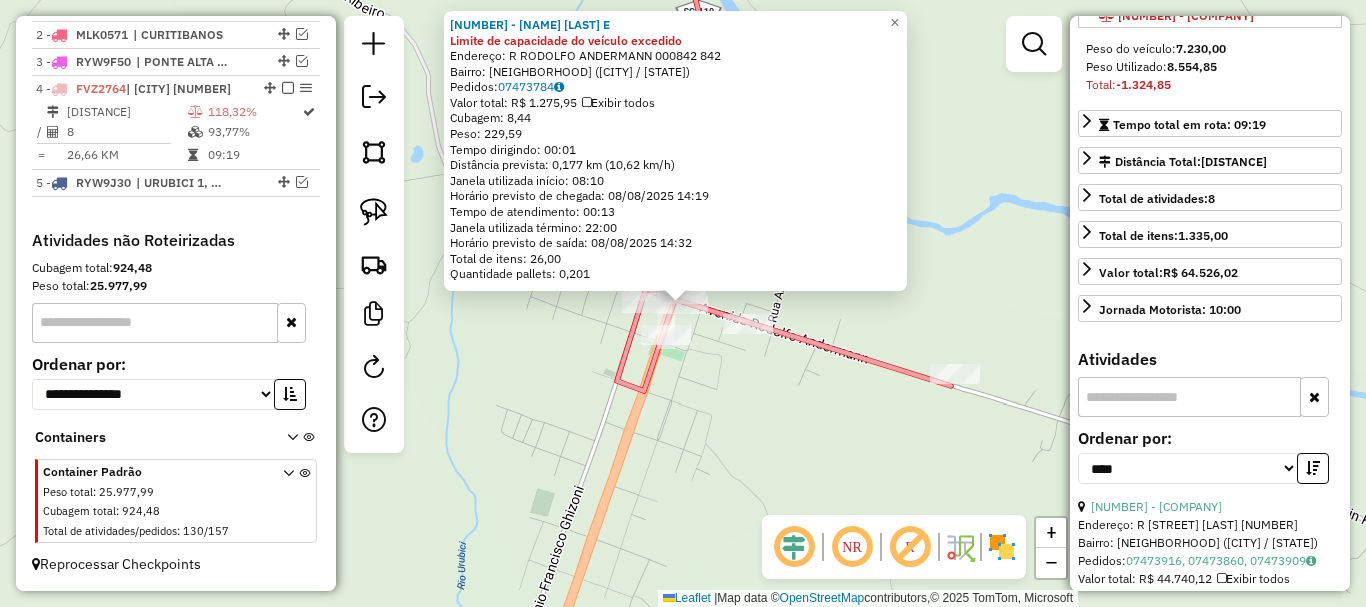 scroll, scrollTop: 400, scrollLeft: 0, axis: vertical 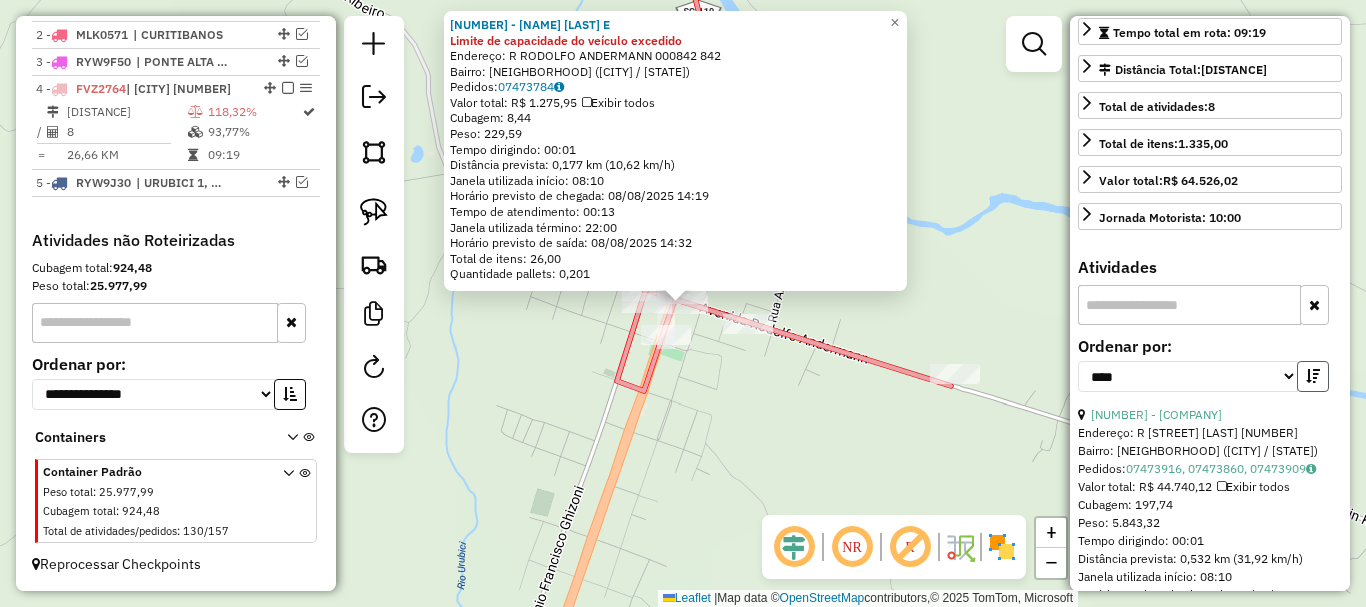 click at bounding box center [1313, 376] 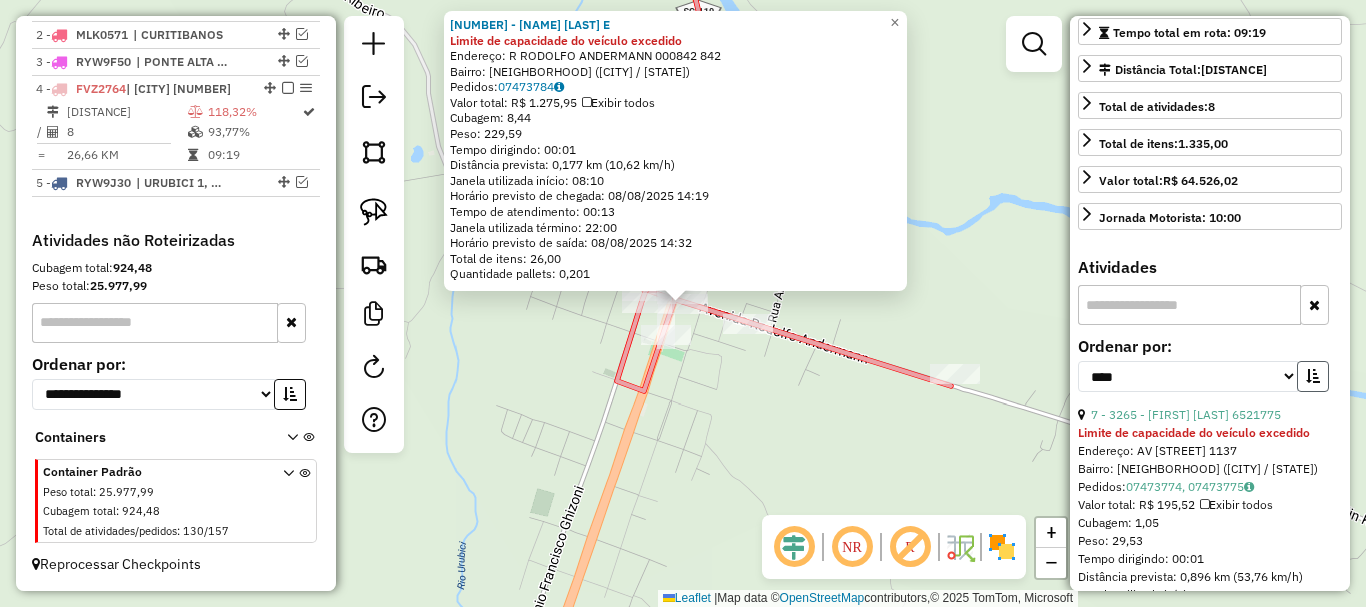click at bounding box center (1313, 376) 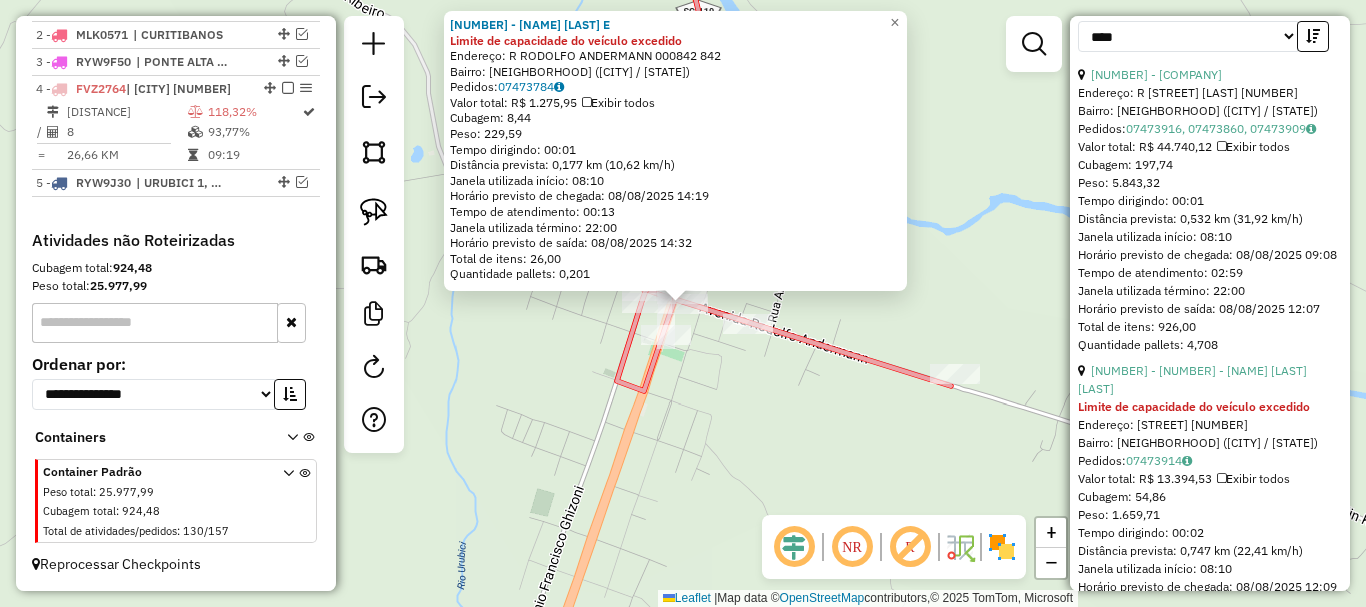 scroll, scrollTop: 800, scrollLeft: 0, axis: vertical 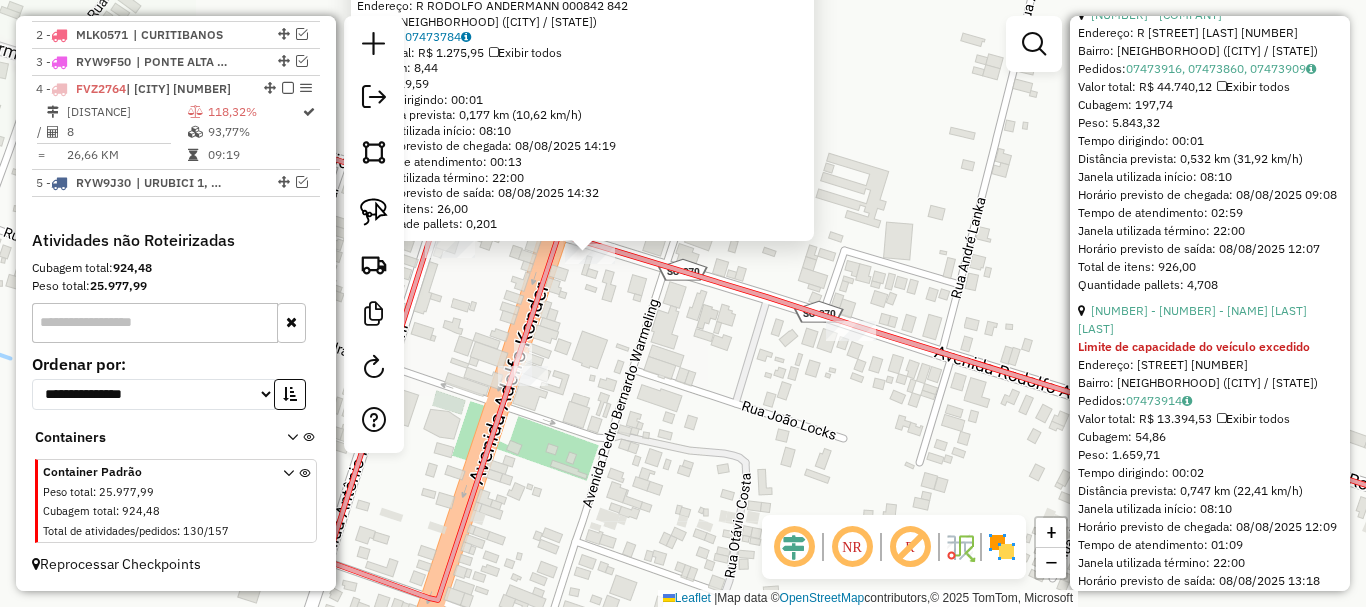 drag, startPoint x: 746, startPoint y: 342, endPoint x: 915, endPoint y: 401, distance: 179.00279 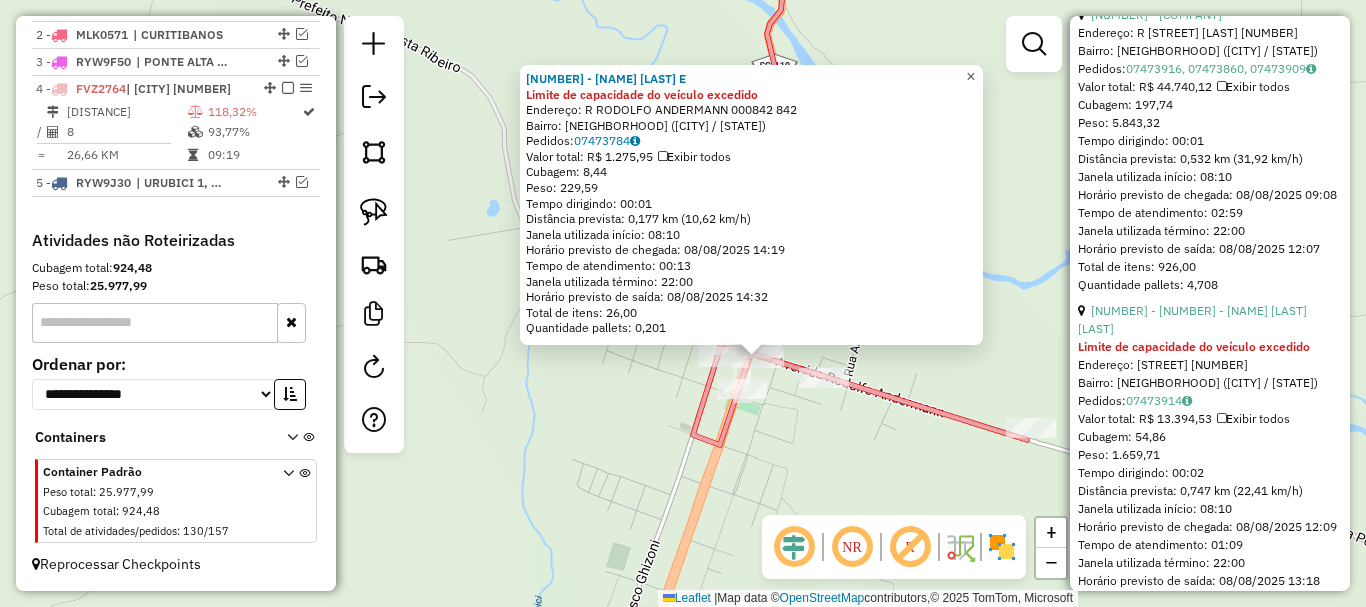 click on "×" 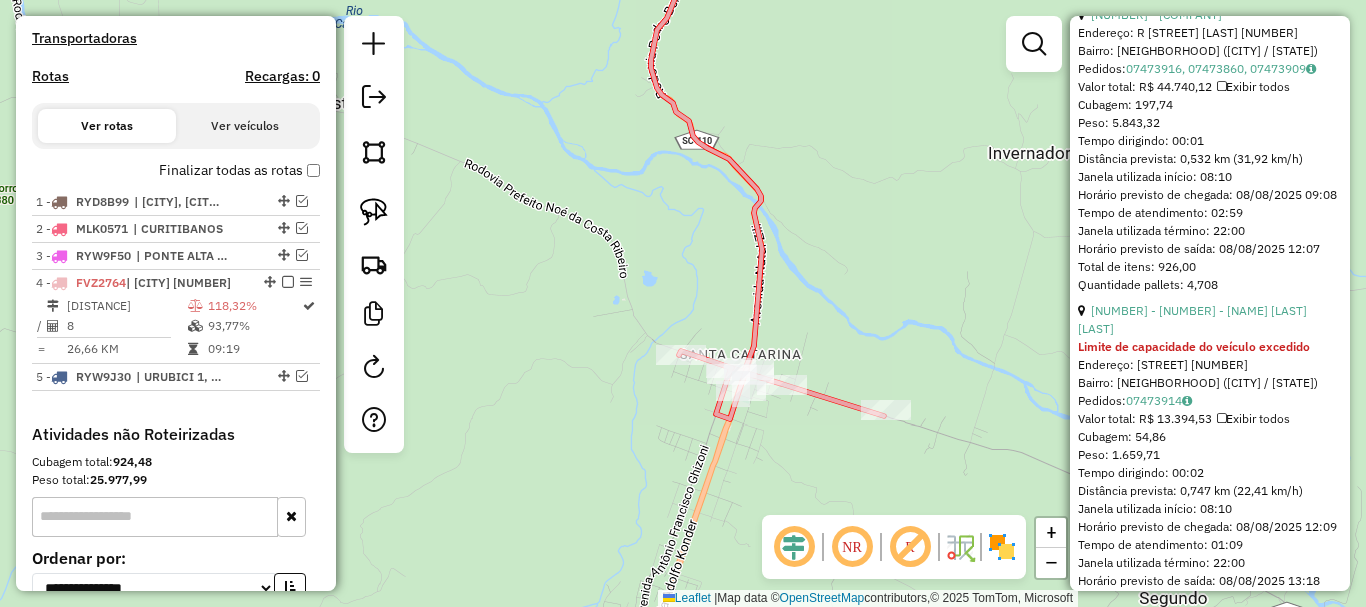 scroll, scrollTop: 595, scrollLeft: 0, axis: vertical 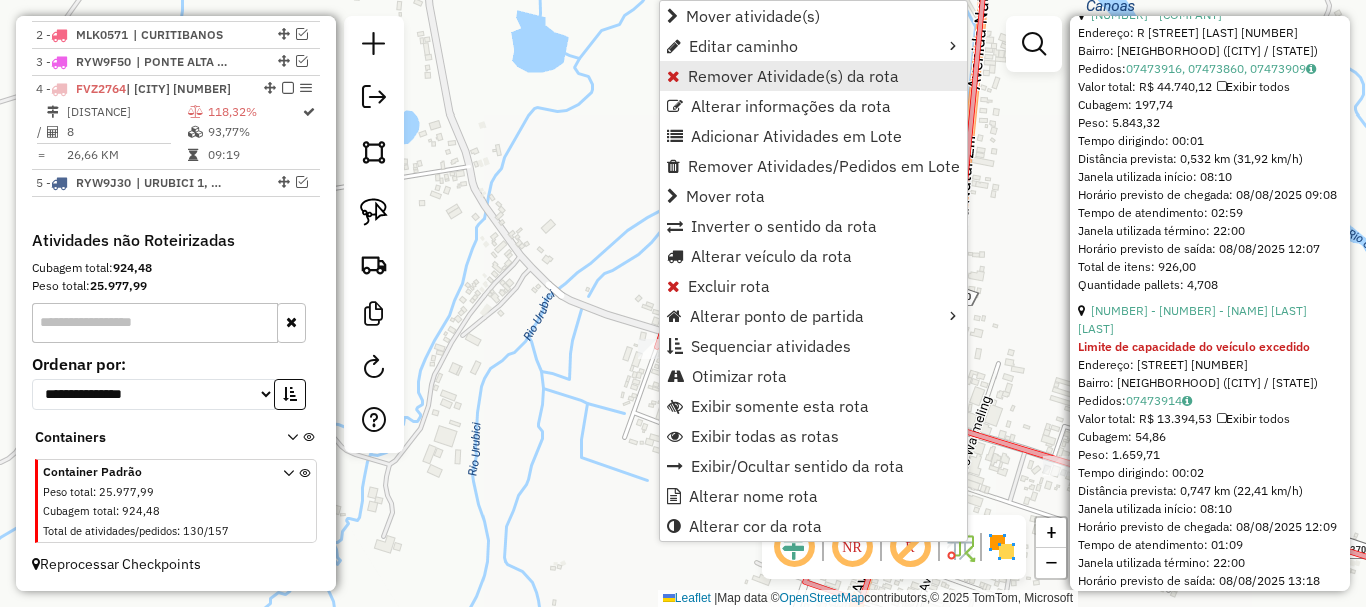 click on "Remover Atividade(s) da rota" at bounding box center (793, 76) 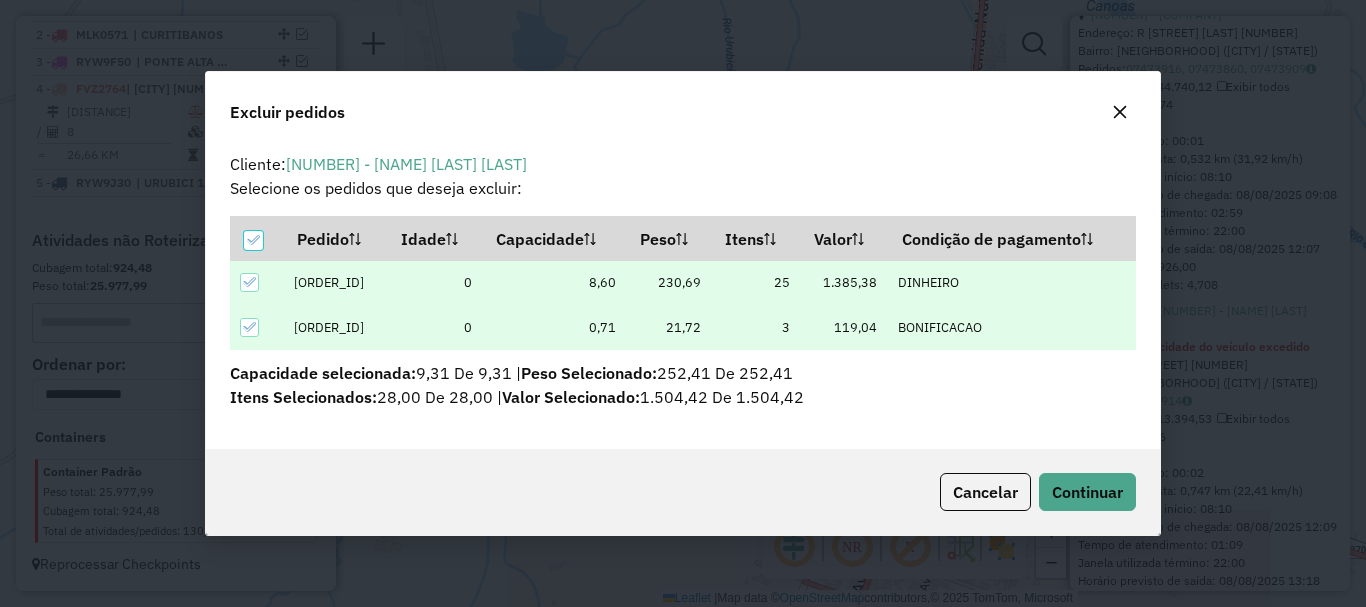 scroll, scrollTop: 0, scrollLeft: 0, axis: both 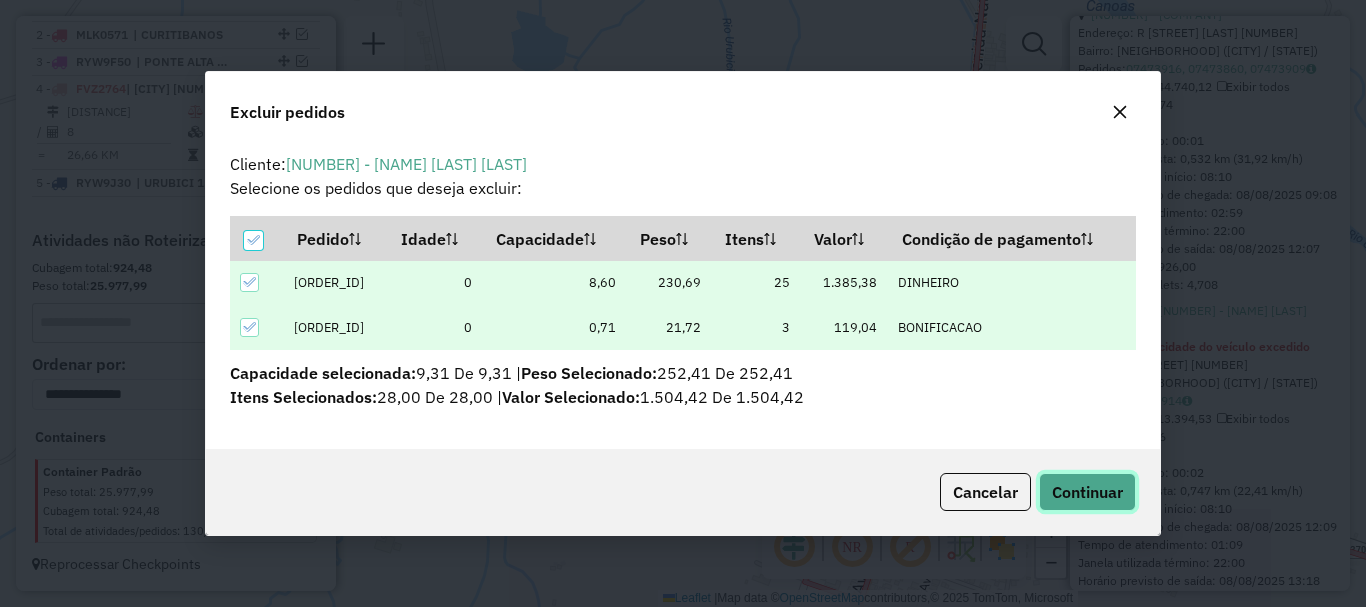click on "Continuar" 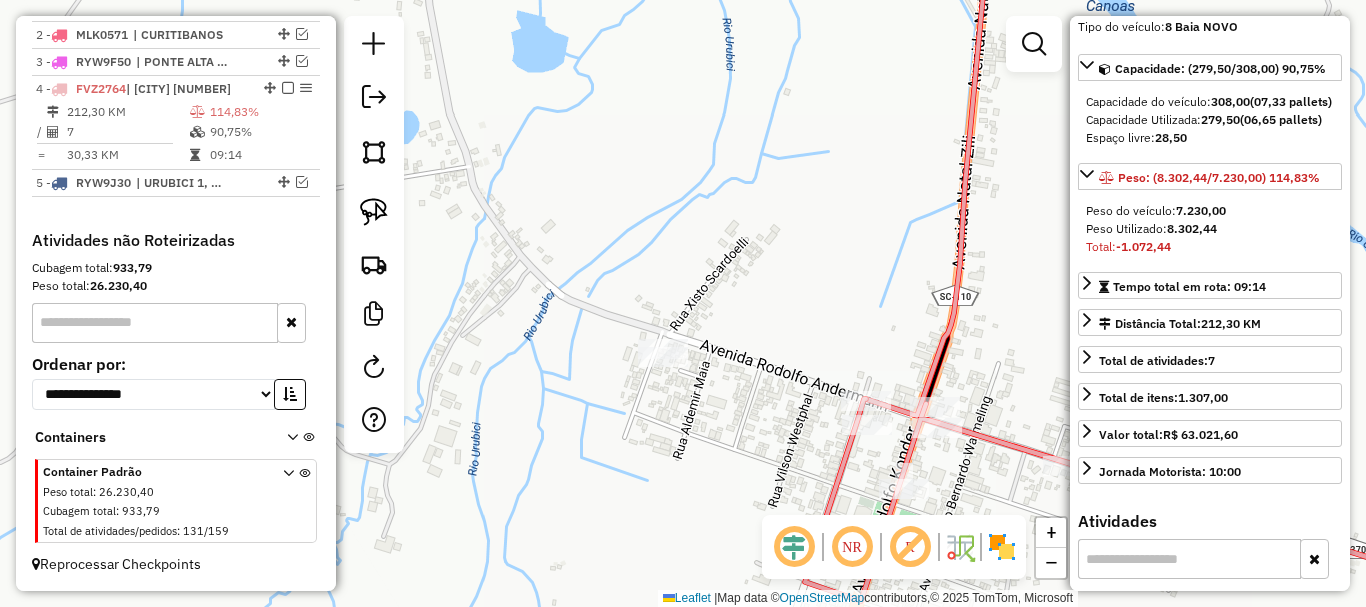 scroll, scrollTop: 100, scrollLeft: 0, axis: vertical 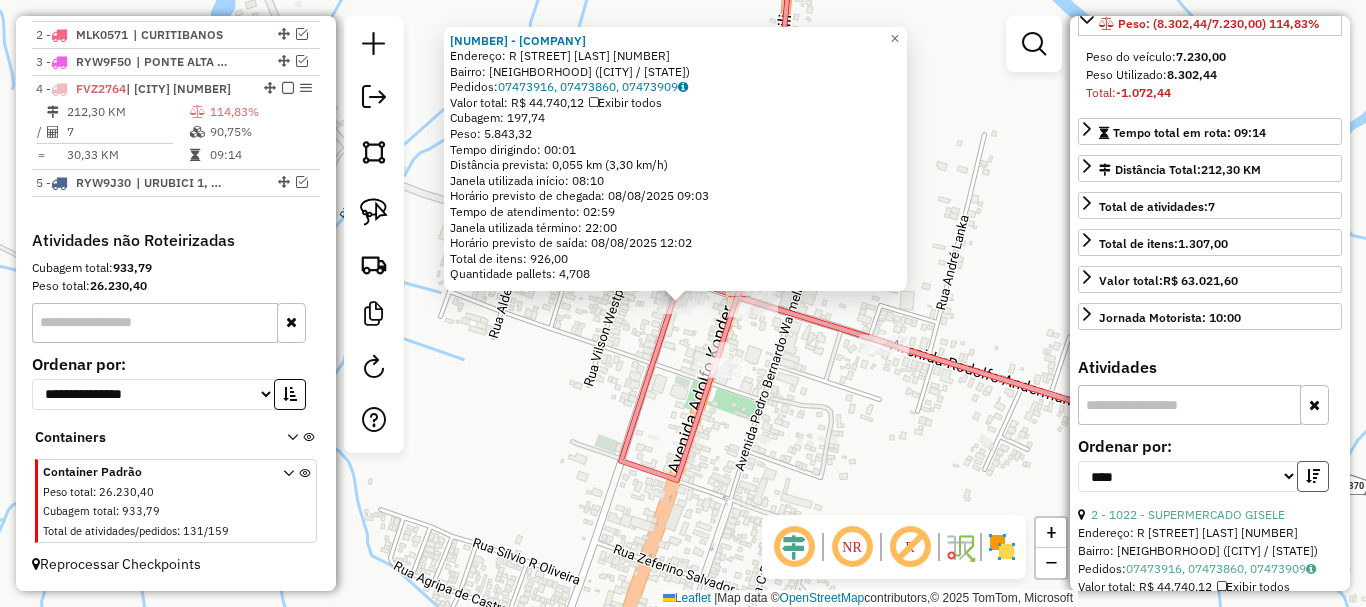 click at bounding box center (1313, 476) 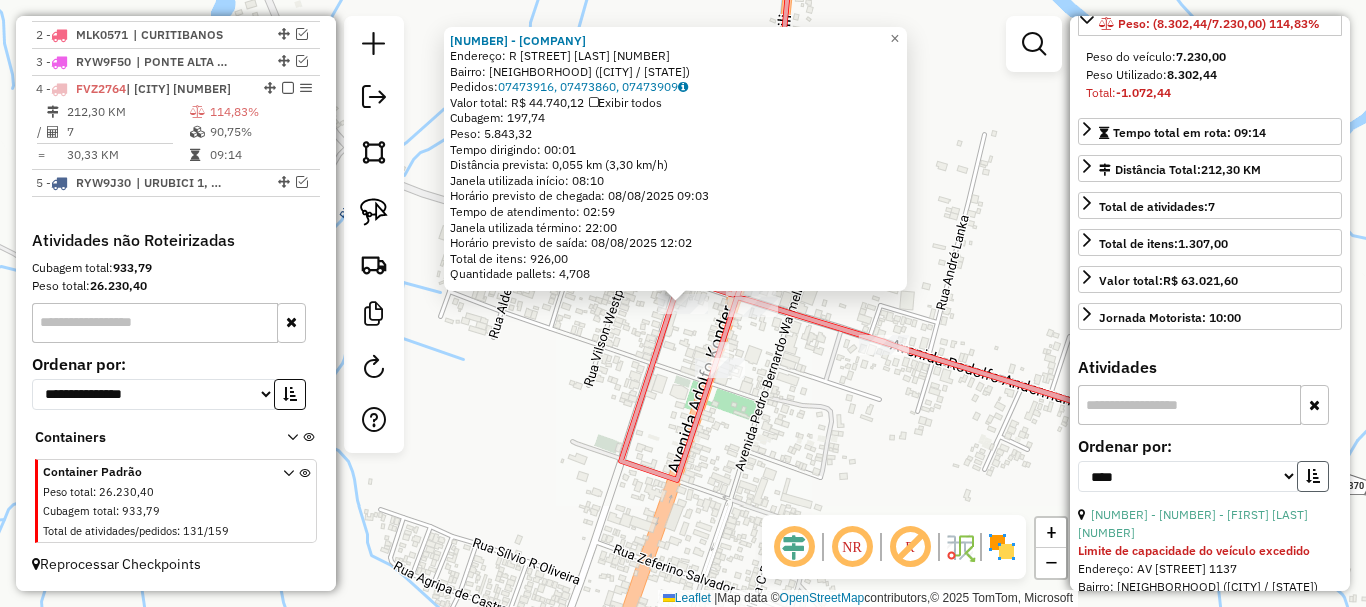 click at bounding box center [1313, 476] 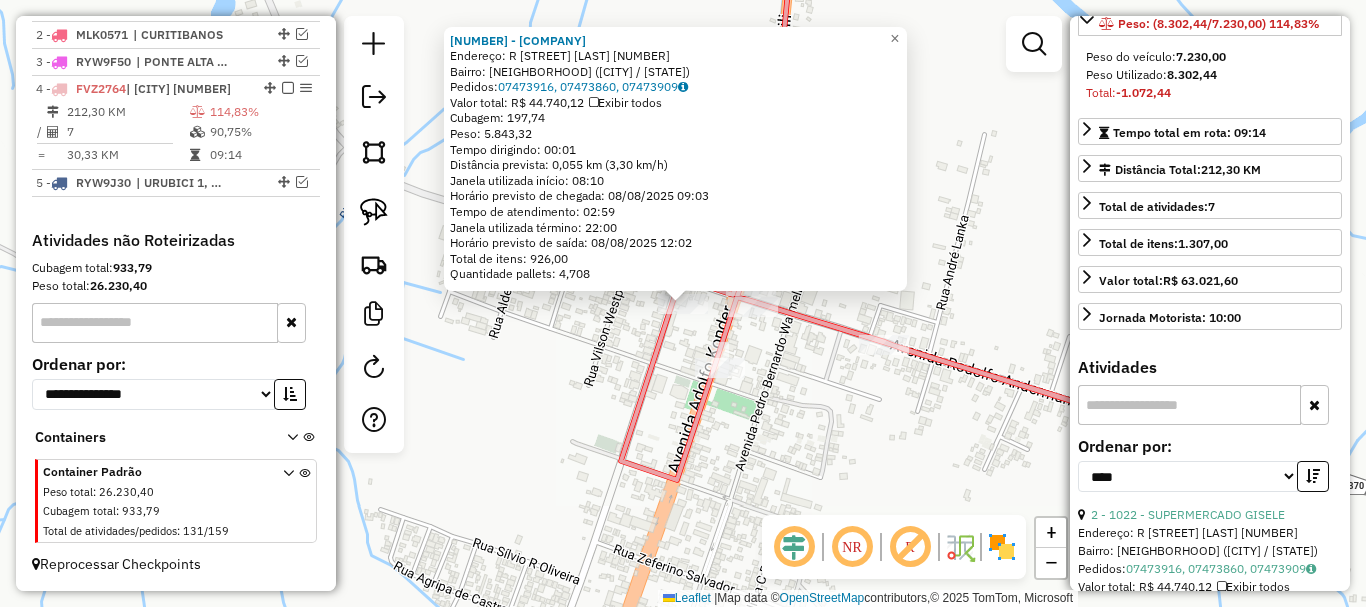 click on "1022 - SUPERMERCADO GISELE  Endereço: R   RODOLFO ANDERMANN             704   Bairro: CENTRO (URUBICI / SC)   Pedidos:  07473916, 07473860, 07473909   Valor total: R$ 44.740,12   Exibir todos   Cubagem: 197,74  Peso: 5.843,32  Tempo dirigindo: 00:01   Distância prevista: 0,055 km (3,30 km/h)   Janela utilizada início: 08:10   Horário previsto de chegada: 08/08/2025 09:03   Tempo de atendimento: 02:59   Janela utilizada término: 22:00   Horário previsto de saída: 08/08/2025 12:02   Total de itens: 926,00   Quantidade pallets: 4,708  × Janela de atendimento Grade de atendimento Capacidade Transportadoras Veículos Cliente Pedidos  Rotas Selecione os dias de semana para filtrar as janelas de atendimento  Seg   Ter   Qua   Qui   Sex   Sáb   Dom  Informe o período da janela de atendimento: De: Até:  Filtrar exatamente a janela do cliente  Considerar janela de atendimento padrão  Selecione os dias de semana para filtrar as grades de atendimento  Seg   Ter   Qua   Qui   Sex   Sáb   Dom   Peso mínimo:" 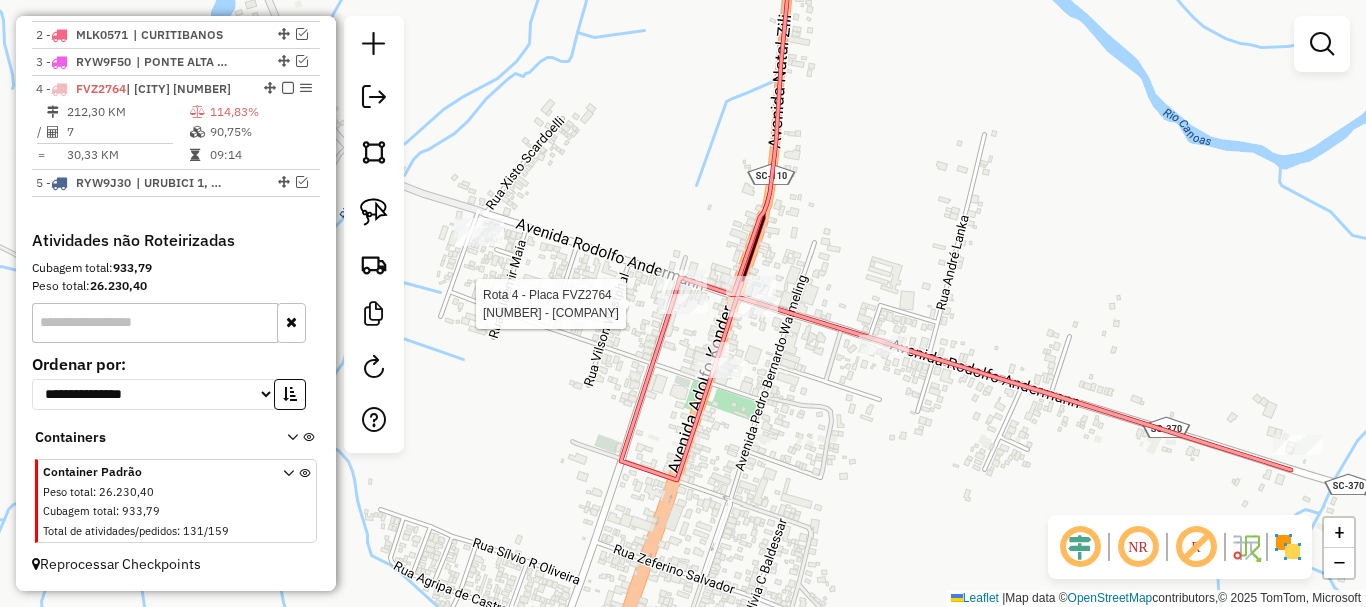 select on "*********" 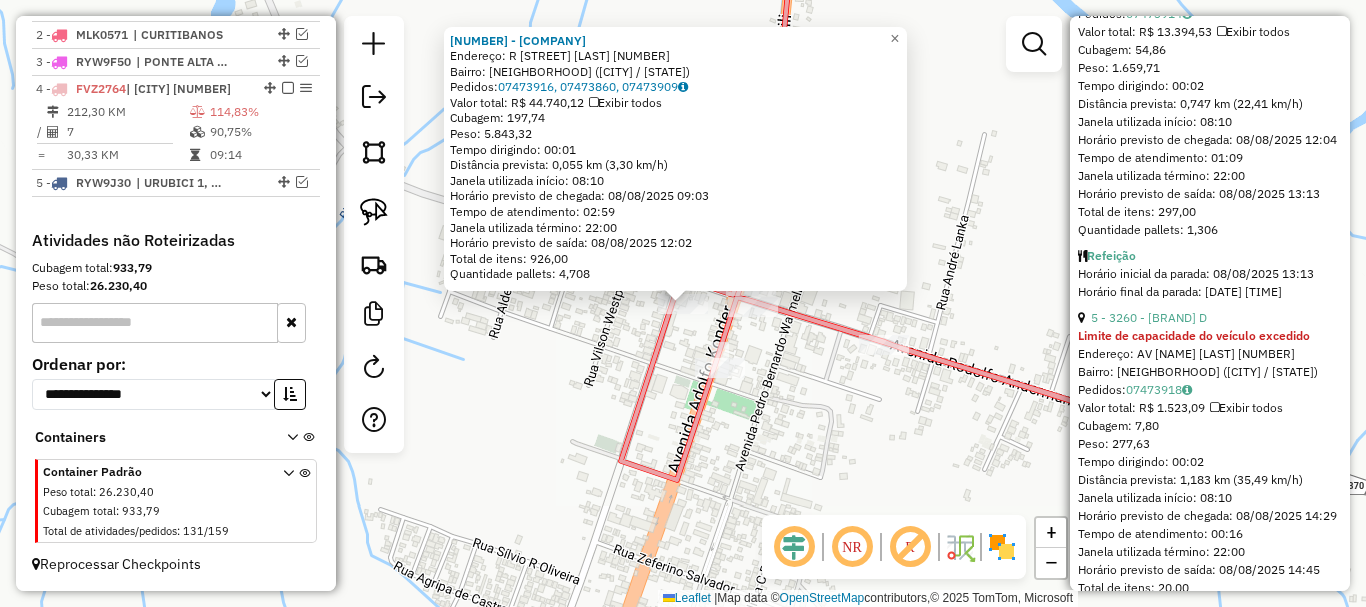 scroll, scrollTop: 1200, scrollLeft: 0, axis: vertical 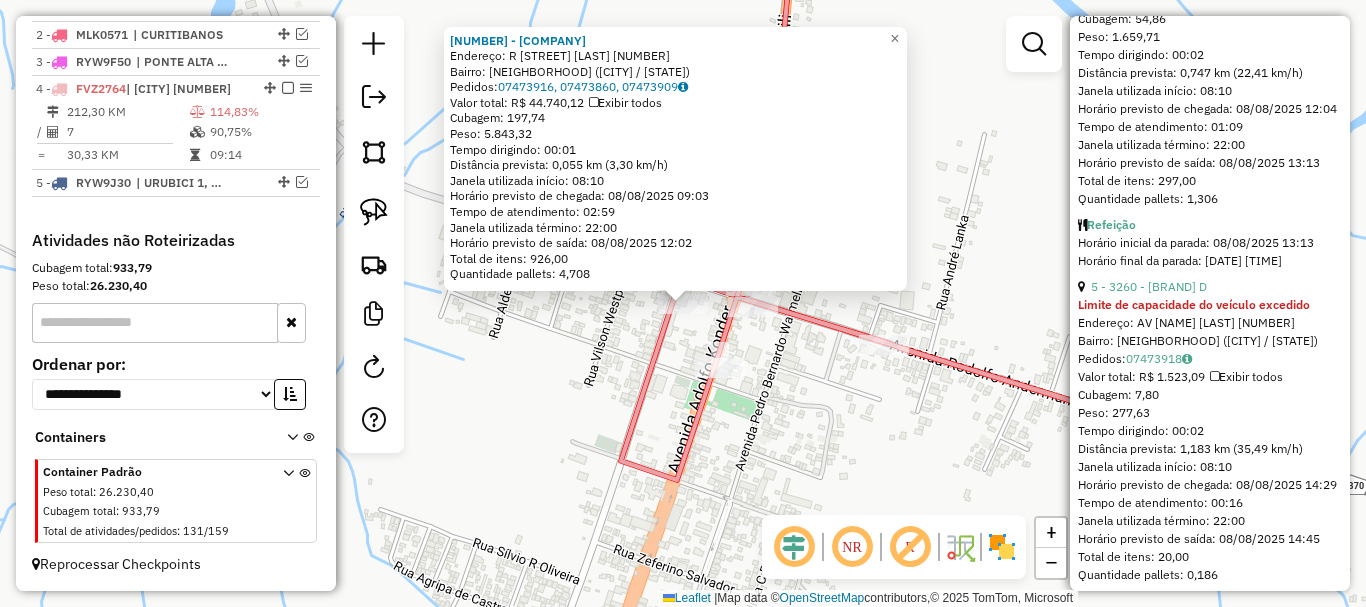 click on "5 - 3260 - BALDESSAR COMERCIO D" at bounding box center (1210, 287) 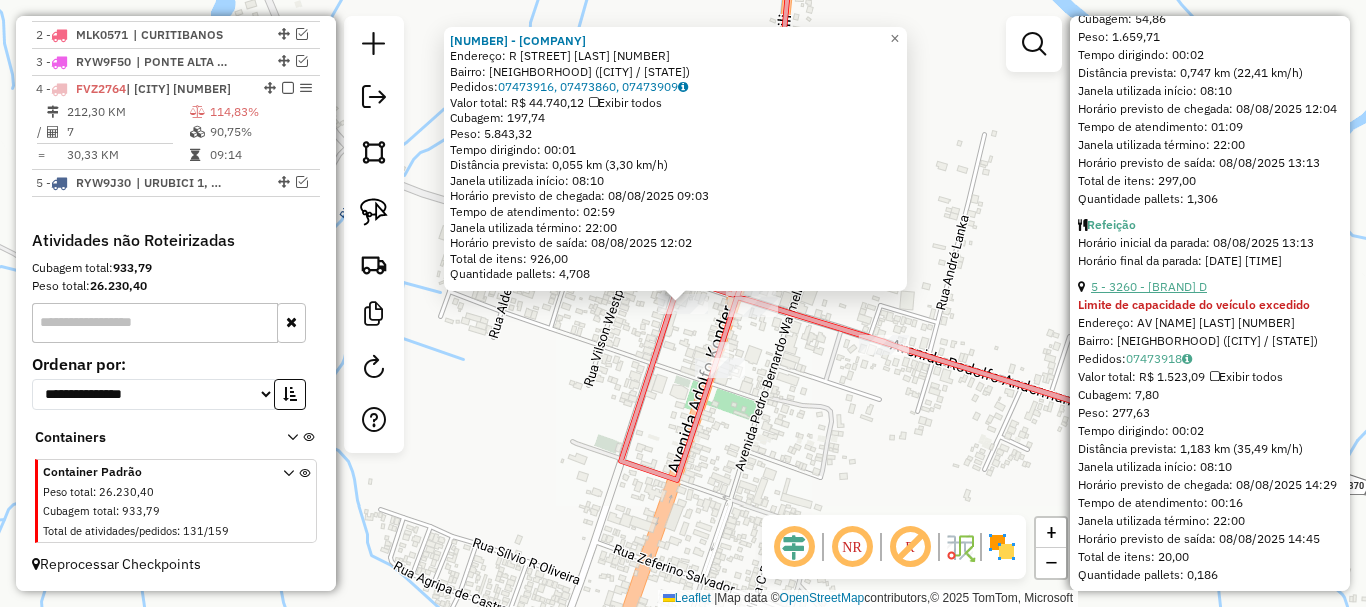 click on "5 - 3260 - BALDESSAR COMERCIO D" at bounding box center [1149, 286] 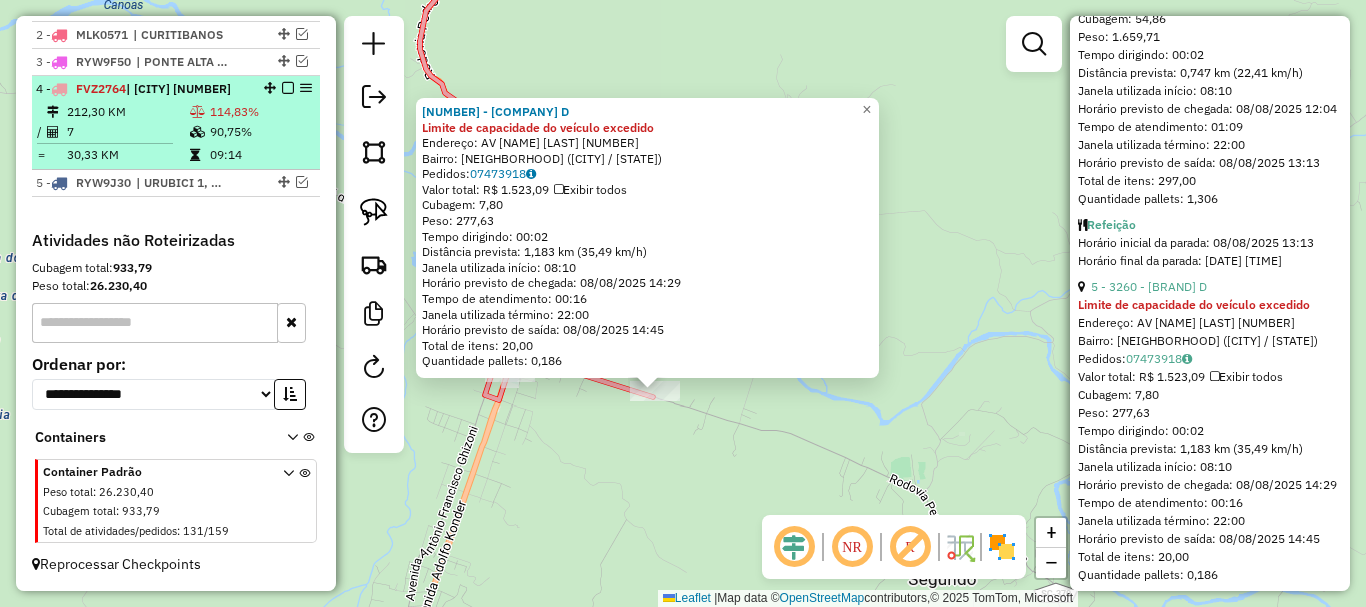 click at bounding box center (288, 88) 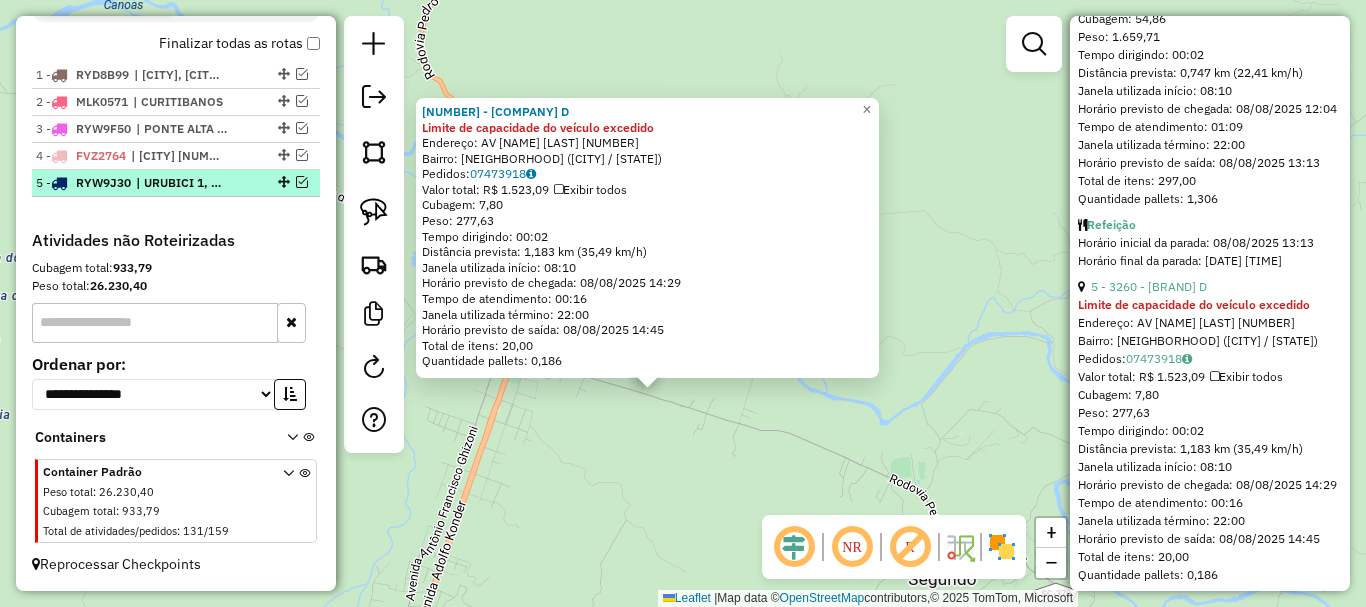 click at bounding box center (302, 182) 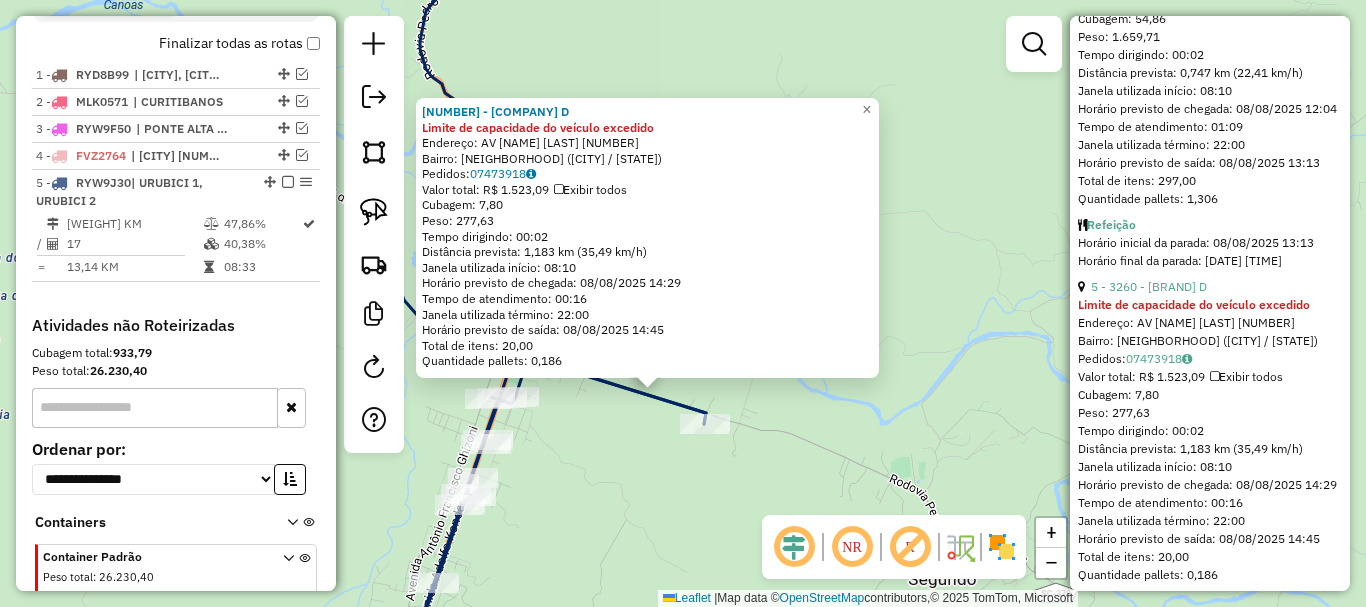 scroll, scrollTop: 795, scrollLeft: 0, axis: vertical 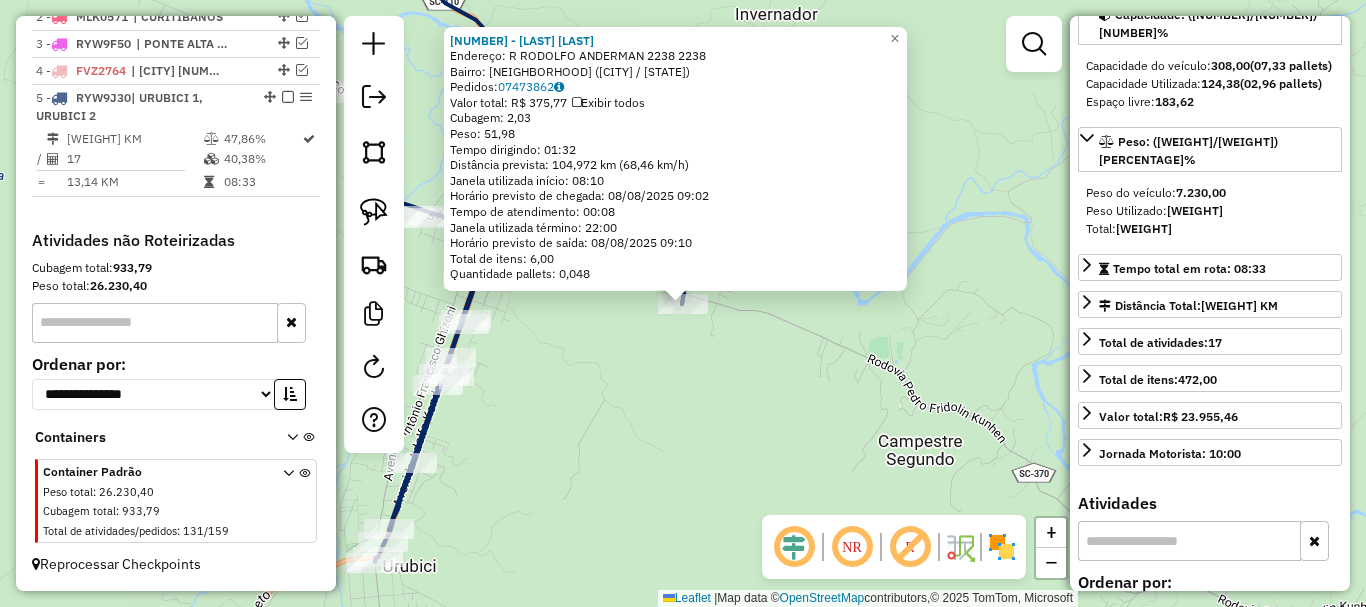 click on "2310 - HOSPEDAGEM RURAL NSA  Endereço: R   RODOLFO ANDERMAN 2238         2238   Bairro: ESQUINA (URUBICI / SC)   Pedidos:  07473862   Valor total: R$ 375,77   Exibir todos   Cubagem: 2,03  Peso: 51,98  Tempo dirigindo: 01:32   Distância prevista: 104,972 km (68,46 km/h)   Janela utilizada início: 08:10   Horário previsto de chegada: 08/08/2025 09:02   Tempo de atendimento: 00:08   Janela utilizada término: 22:00   Horário previsto de saída: 08/08/2025 09:10   Total de itens: 6,00   Quantidade pallets: 0,048  × Janela de atendimento Grade de atendimento Capacidade Transportadoras Veículos Cliente Pedidos  Rotas Selecione os dias de semana para filtrar as janelas de atendimento  Seg   Ter   Qua   Qui   Sex   Sáb   Dom  Informe o período da janela de atendimento: De: Até:  Filtrar exatamente a janela do cliente  Considerar janela de atendimento padrão  Selecione os dias de semana para filtrar as grades de atendimento  Seg   Ter   Qua   Qui   Sex   Sáb   Dom   Peso mínimo:   Peso máximo:   De:  +" 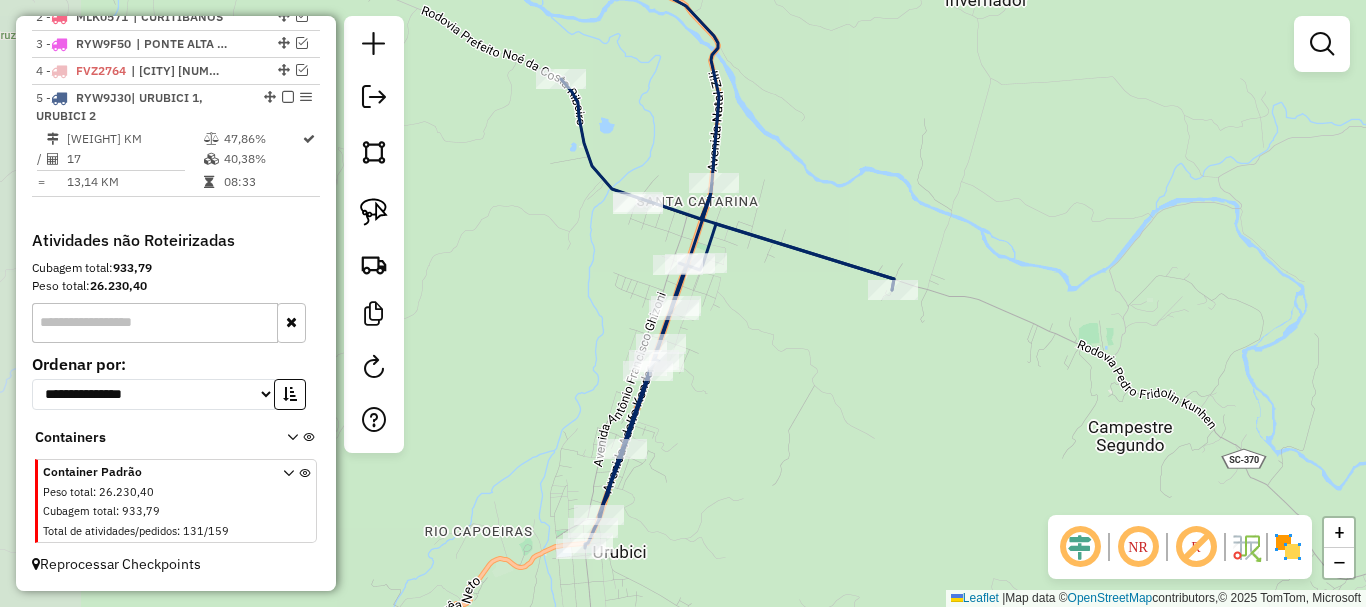 drag, startPoint x: 578, startPoint y: 407, endPoint x: 805, endPoint y: 403, distance: 227.03523 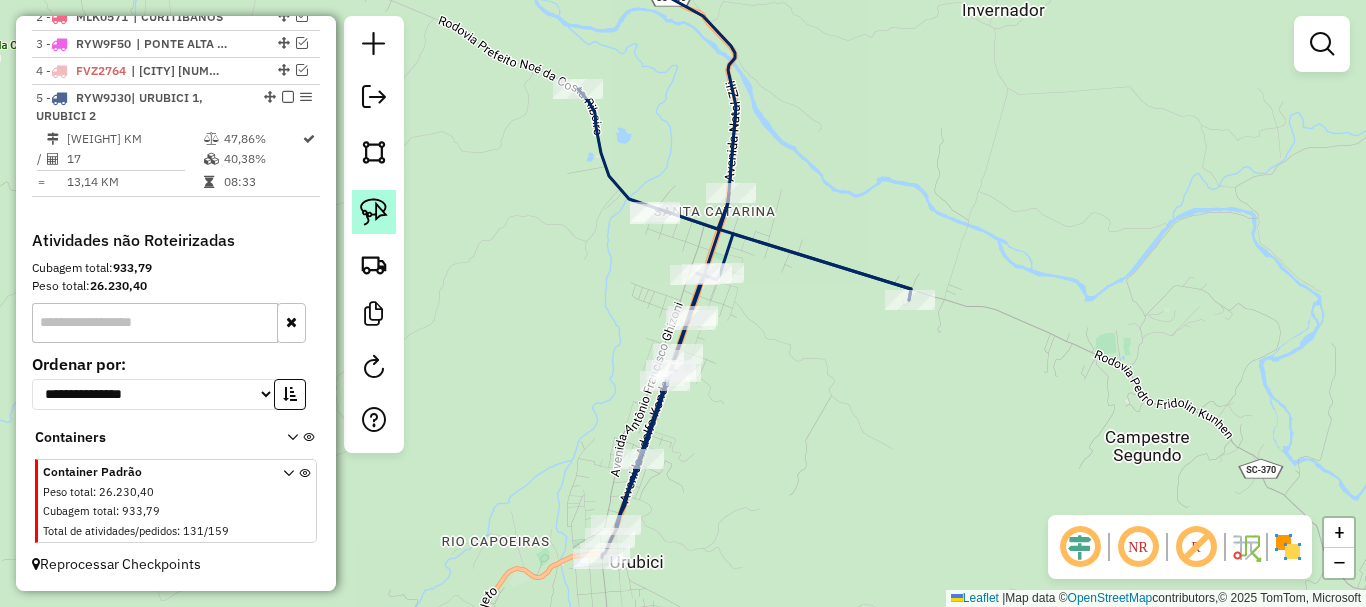 click 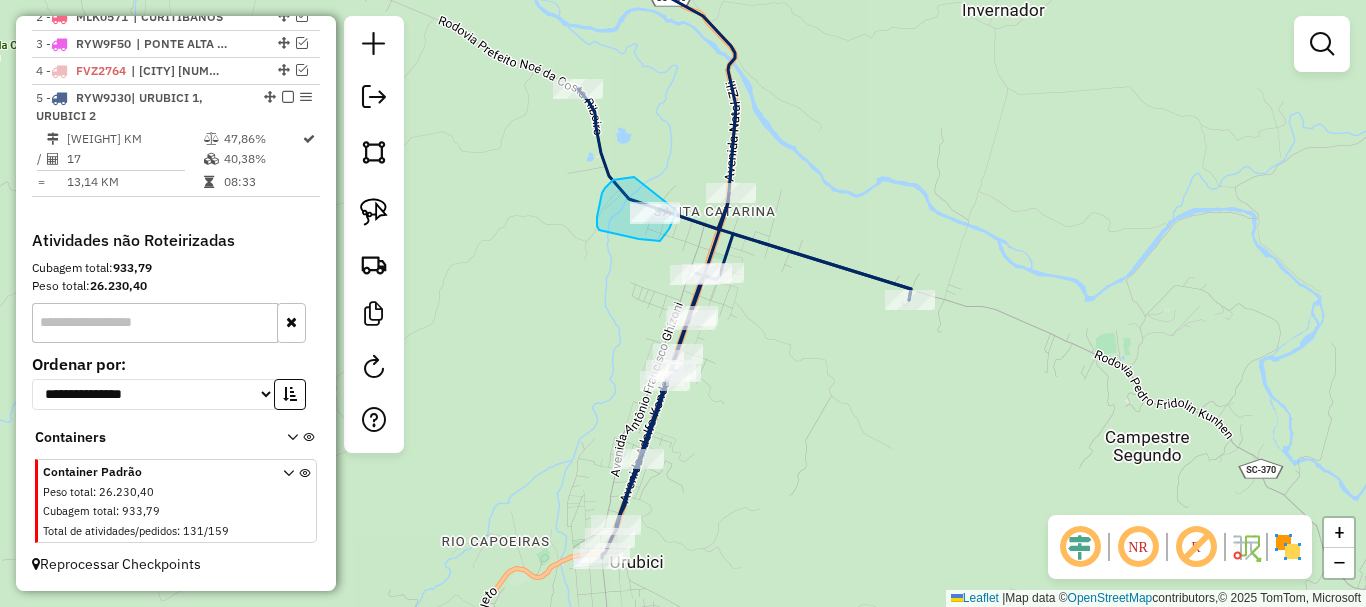 drag, startPoint x: 634, startPoint y: 177, endPoint x: 682, endPoint y: 194, distance: 50.92151 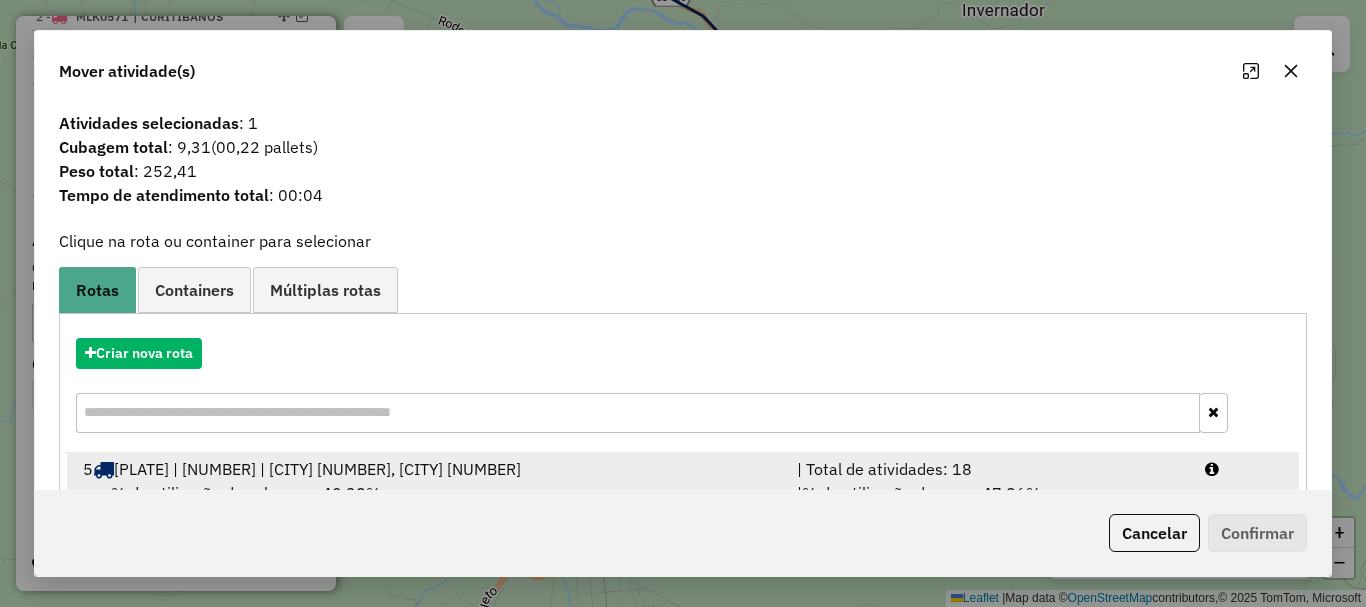 drag, startPoint x: 269, startPoint y: 475, endPoint x: 448, endPoint y: 472, distance: 179.02513 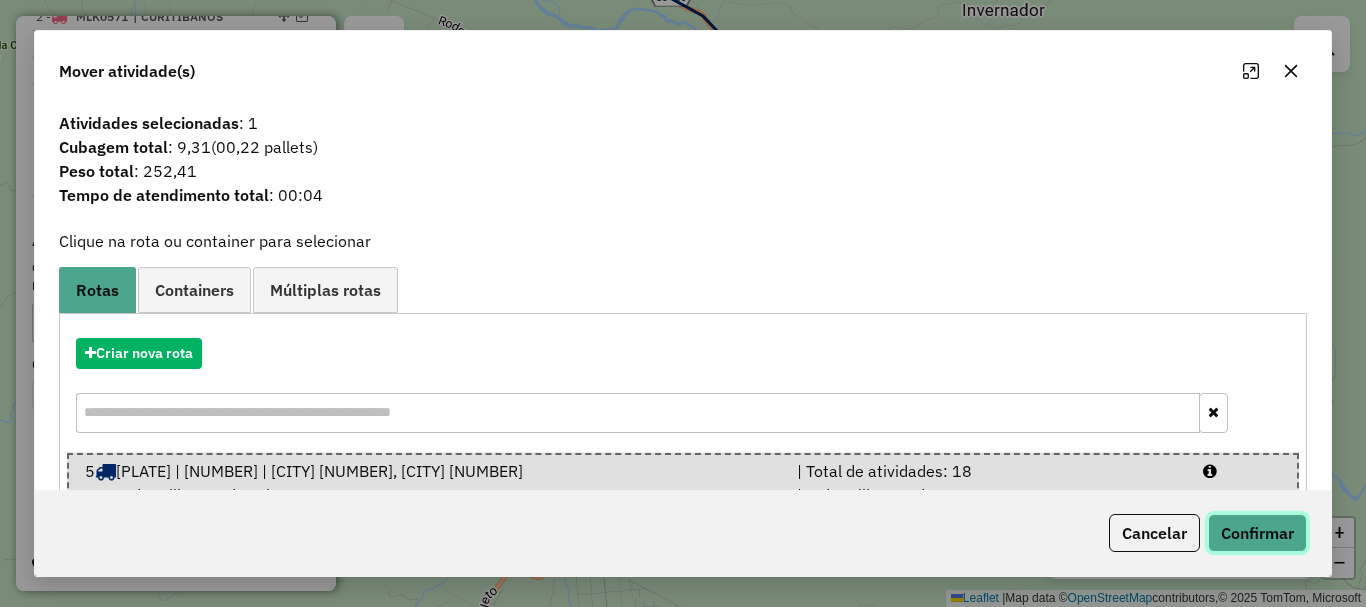 click on "Confirmar" 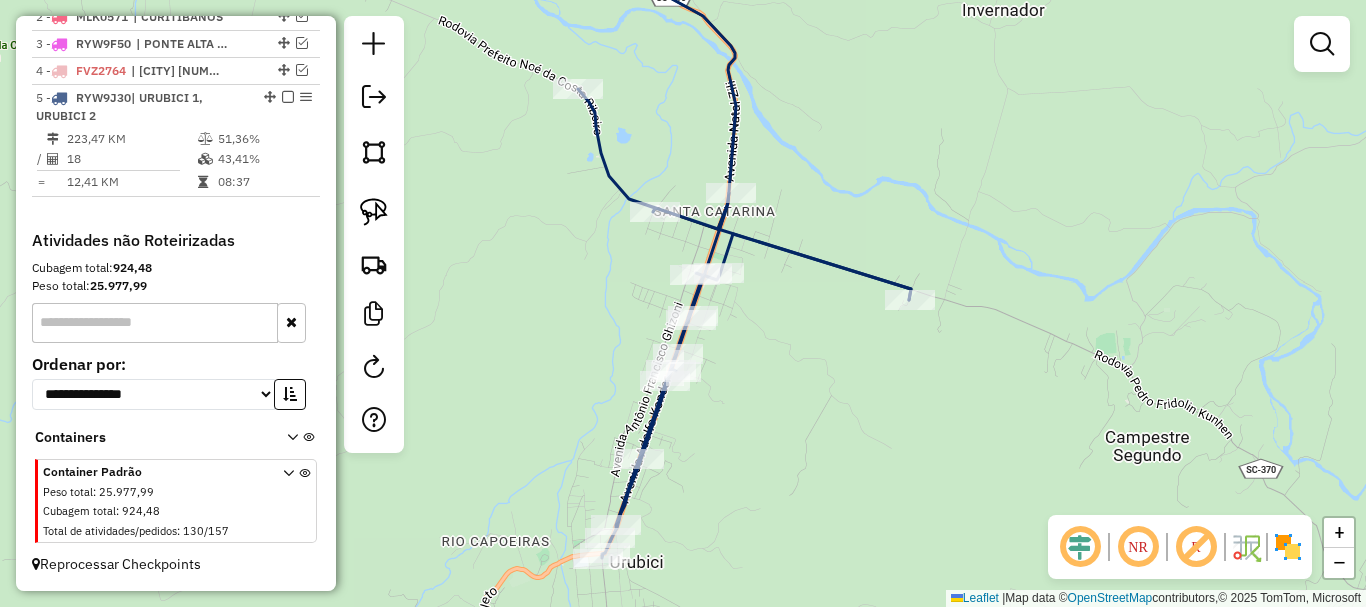 click on "Janela de atendimento Grade de atendimento Capacidade Transportadoras Veículos Cliente Pedidos  Rotas Selecione os dias de semana para filtrar as janelas de atendimento  Seg   Ter   Qua   Qui   Sex   Sáb   Dom  Informe o período da janela de atendimento: De: Até:  Filtrar exatamente a janela do cliente  Considerar janela de atendimento padrão  Selecione os dias de semana para filtrar as grades de atendimento  Seg   Ter   Qua   Qui   Sex   Sáb   Dom   Considerar clientes sem dia de atendimento cadastrado  Clientes fora do dia de atendimento selecionado Filtrar as atividades entre os valores definidos abaixo:  Peso mínimo:   Peso máximo:   Cubagem mínima:   Cubagem máxima:   De:   Até:  Filtrar as atividades entre o tempo de atendimento definido abaixo:  De:   Até:   Considerar capacidade total dos clientes não roteirizados Transportadora: Selecione um ou mais itens Tipo de veículo: Selecione um ou mais itens Veículo: Selecione um ou mais itens Motorista: Selecione um ou mais itens Nome: Rótulo:" 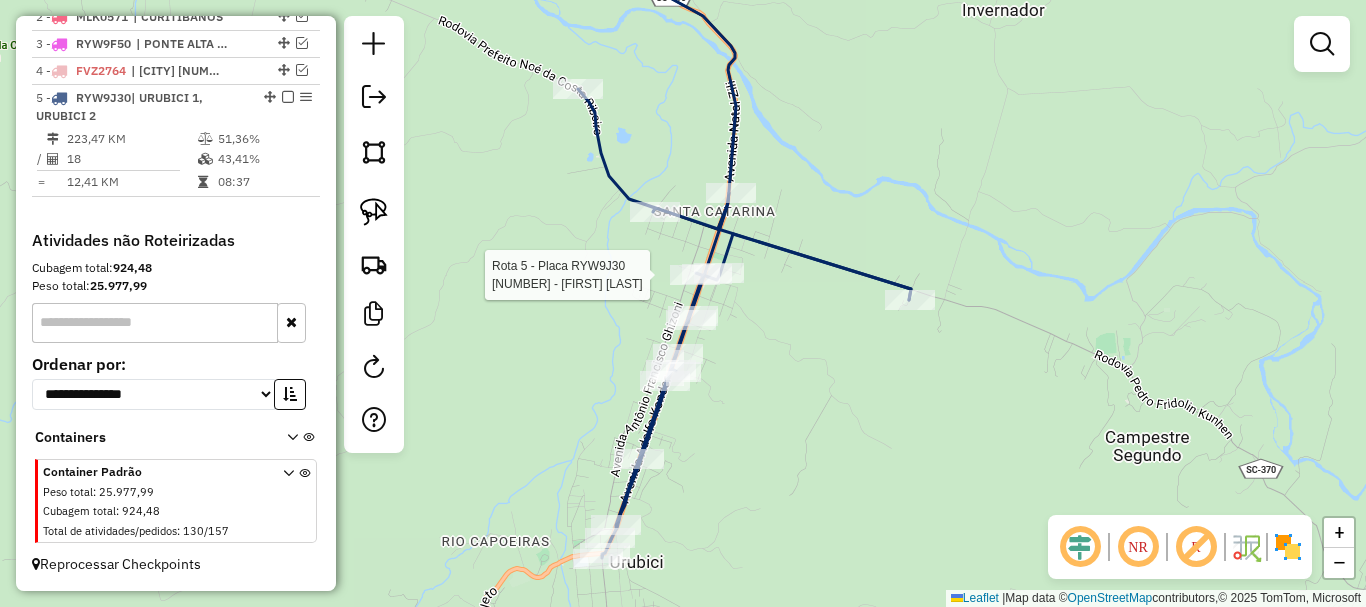 select on "*********" 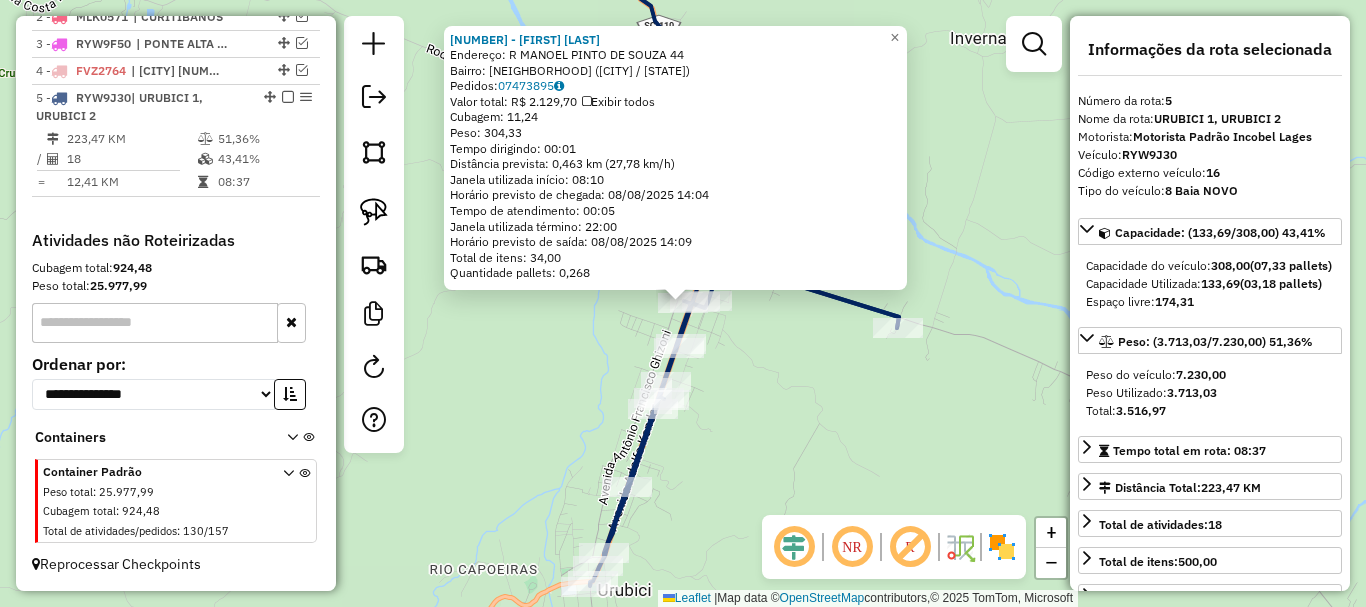 click on "10776 - ELVIS FRANCISCO SGRO  Endereço: R   MANOEL PINTO DE SOUZA         44   Bairro: CENTRO (URUBICI / SC)   Pedidos:  07473895   Valor total: R$ 2.129,70   Exibir todos   Cubagem: 11,24  Peso: 304,33  Tempo dirigindo: 00:01   Distância prevista: 0,463 km (27,78 km/h)   Janela utilizada início: 08:10   Horário previsto de chegada: 08/08/2025 14:04   Tempo de atendimento: 00:05   Janela utilizada término: 22:00   Horário previsto de saída: 08/08/2025 14:09   Total de itens: 34,00   Quantidade pallets: 0,268  × Janela de atendimento Grade de atendimento Capacidade Transportadoras Veículos Cliente Pedidos  Rotas Selecione os dias de semana para filtrar as janelas de atendimento  Seg   Ter   Qua   Qui   Sex   Sáb   Dom  Informe o período da janela de atendimento: De: Até:  Filtrar exatamente a janela do cliente  Considerar janela de atendimento padrão  Selecione os dias de semana para filtrar as grades de atendimento  Seg   Ter   Qua   Qui   Sex   Sáb   Dom   Peso mínimo:   Peso máximo:   De:  +" 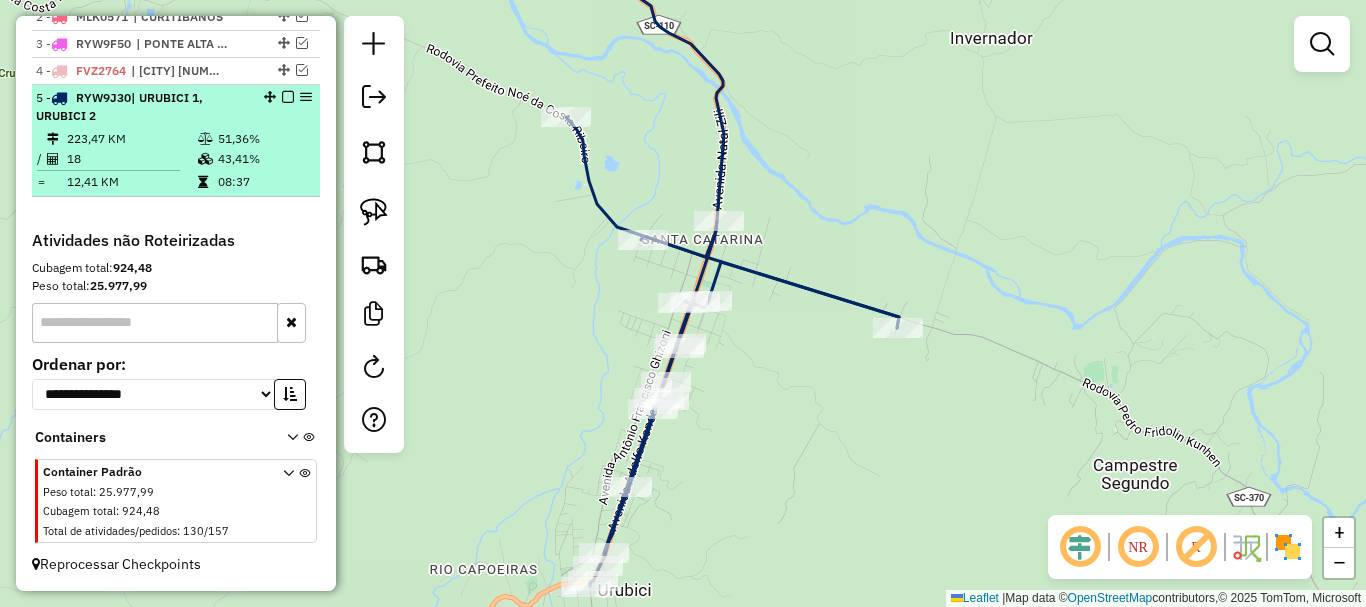 click at bounding box center (282, 97) 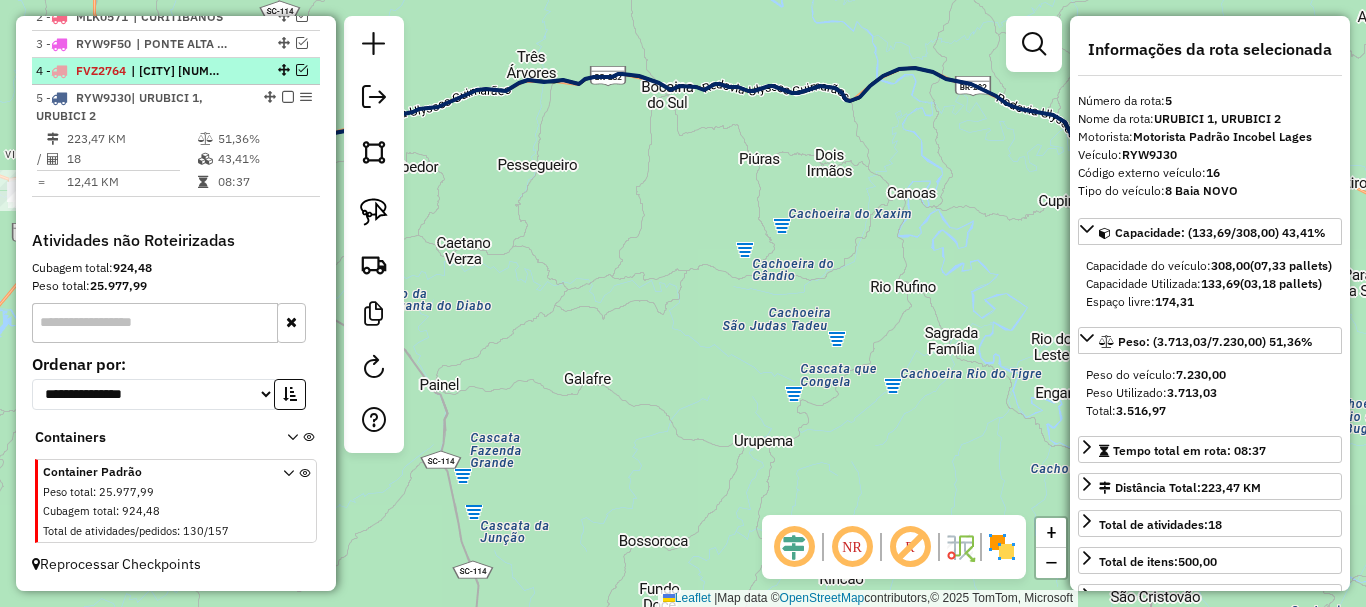 click at bounding box center [302, 70] 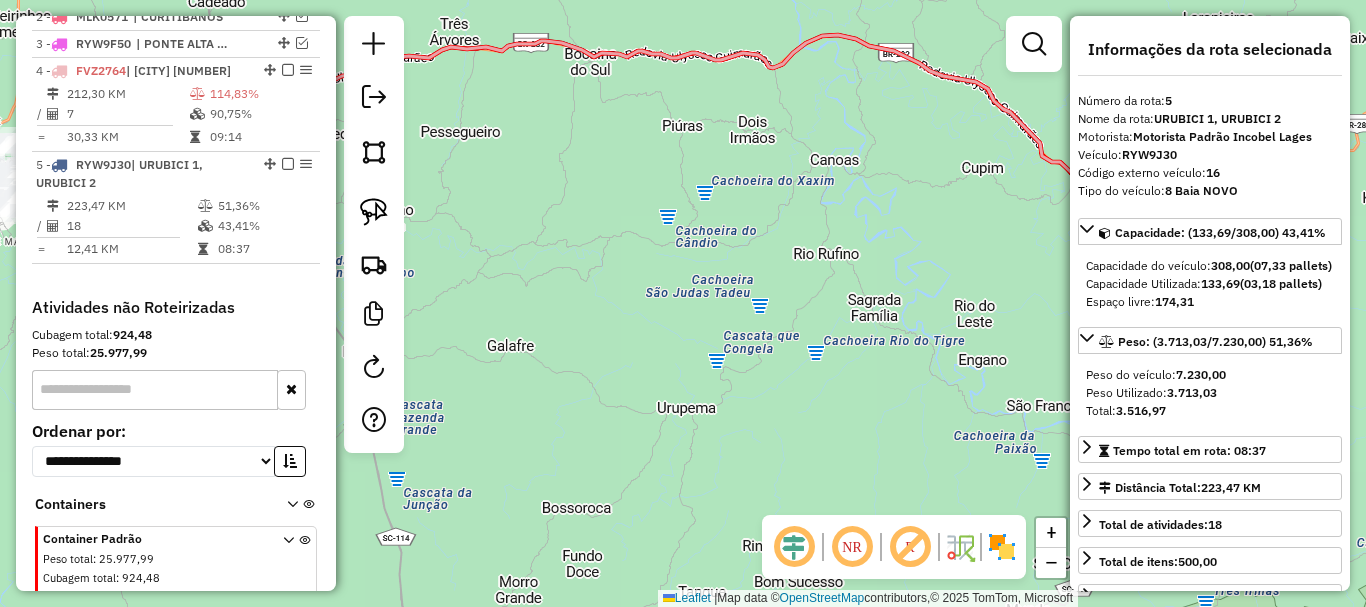 drag, startPoint x: 874, startPoint y: 314, endPoint x: 542, endPoint y: 203, distance: 350.06427 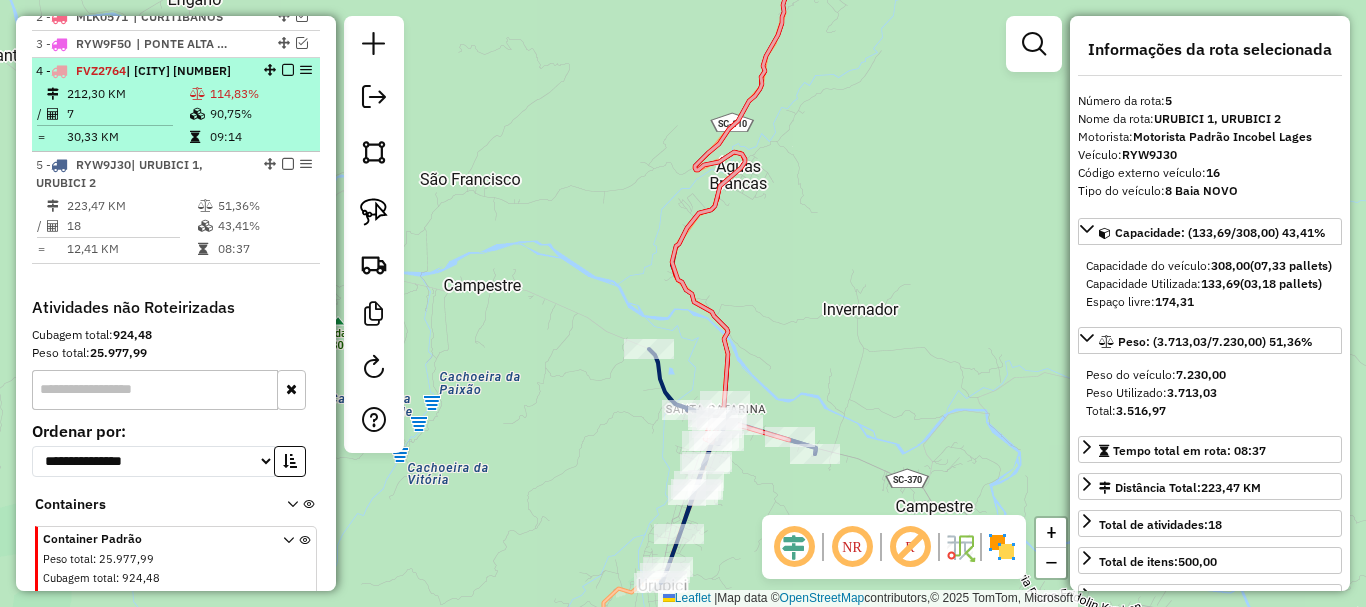 click at bounding box center [288, 164] 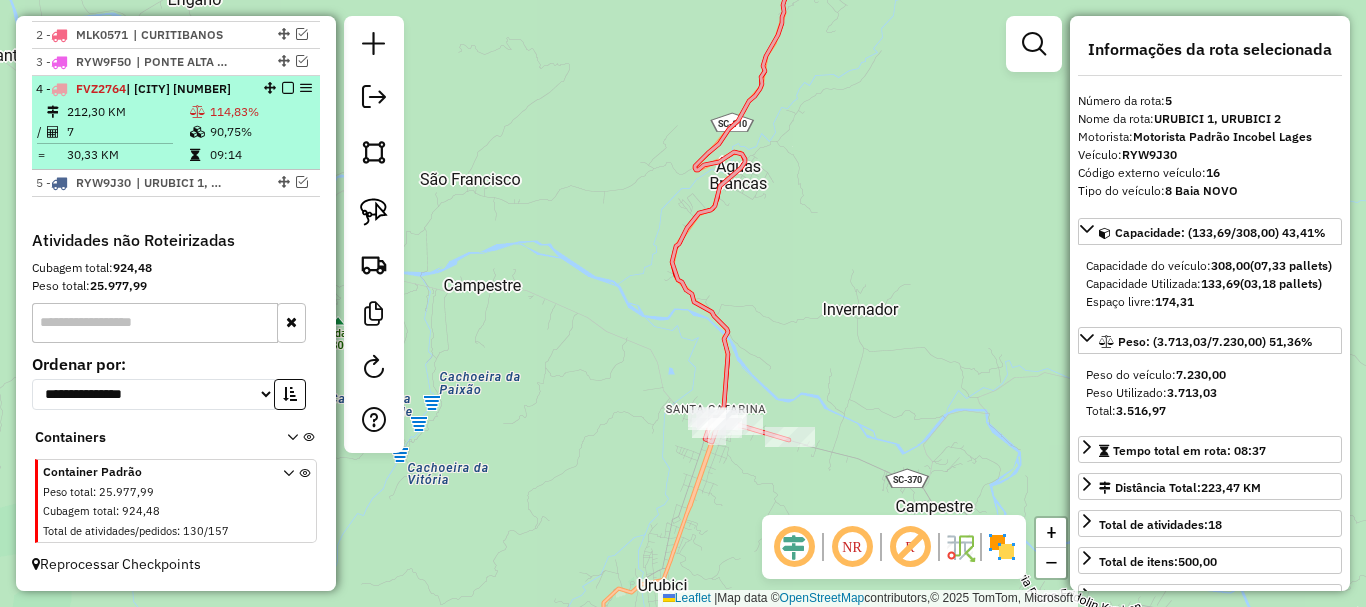 scroll, scrollTop: 795, scrollLeft: 0, axis: vertical 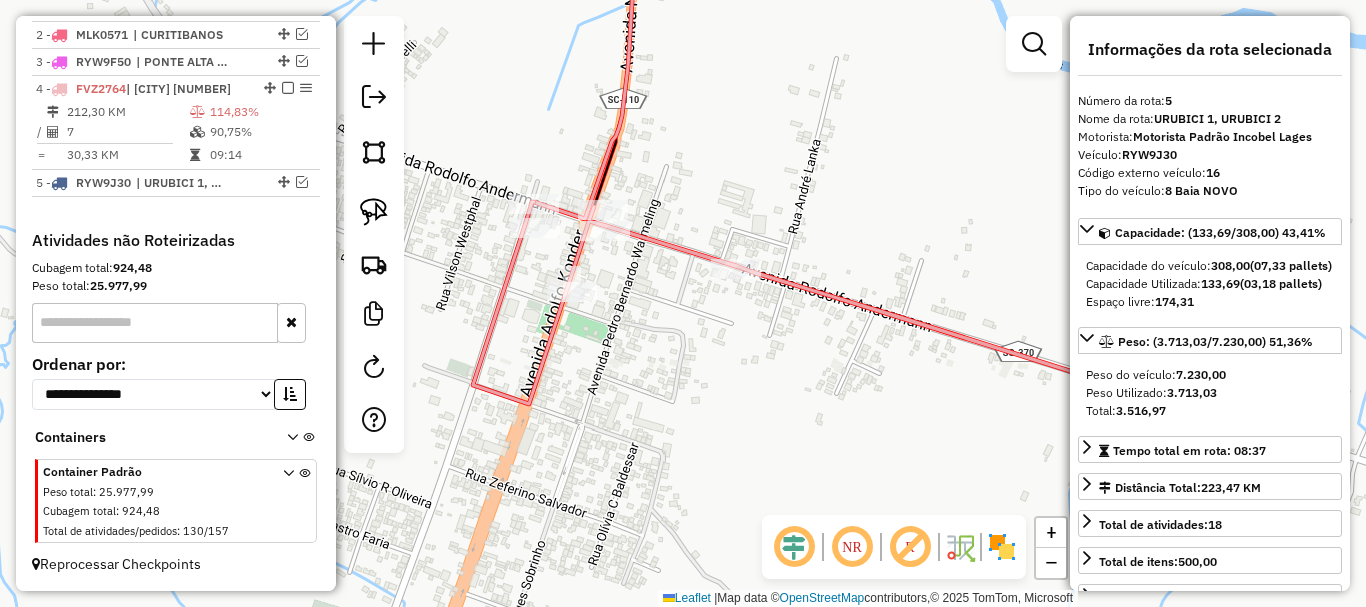 drag, startPoint x: 591, startPoint y: 448, endPoint x: 682, endPoint y: 308, distance: 166.97604 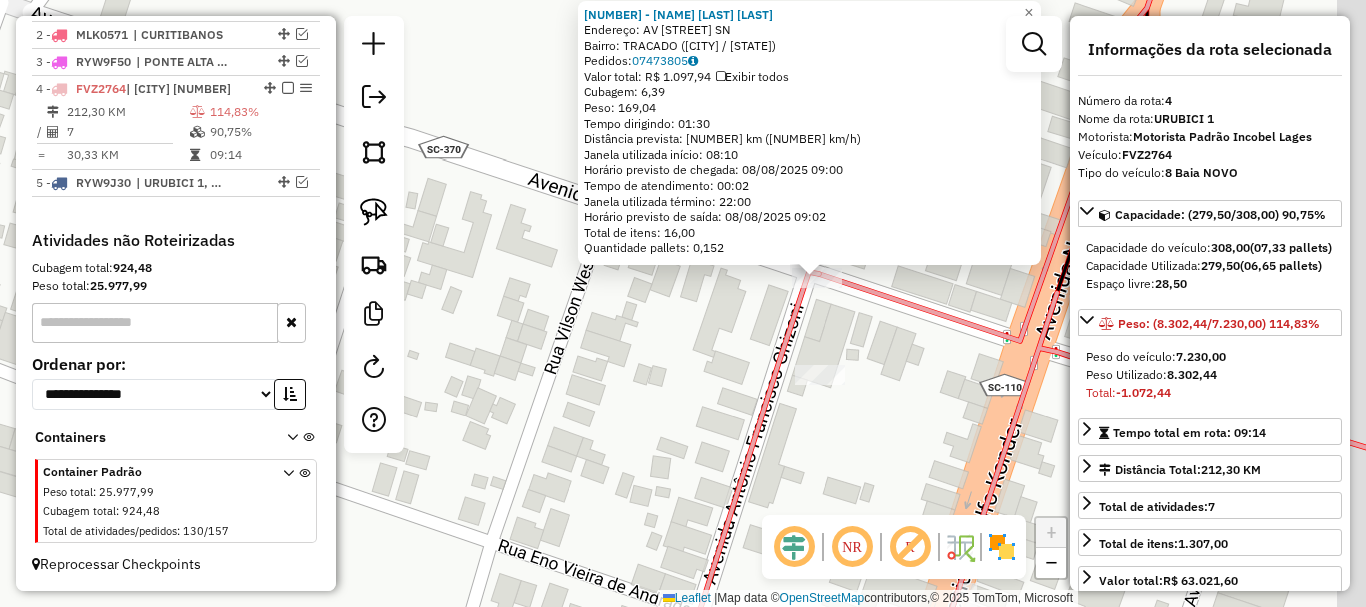 drag, startPoint x: 812, startPoint y: 347, endPoint x: 709, endPoint y: 353, distance: 103.17461 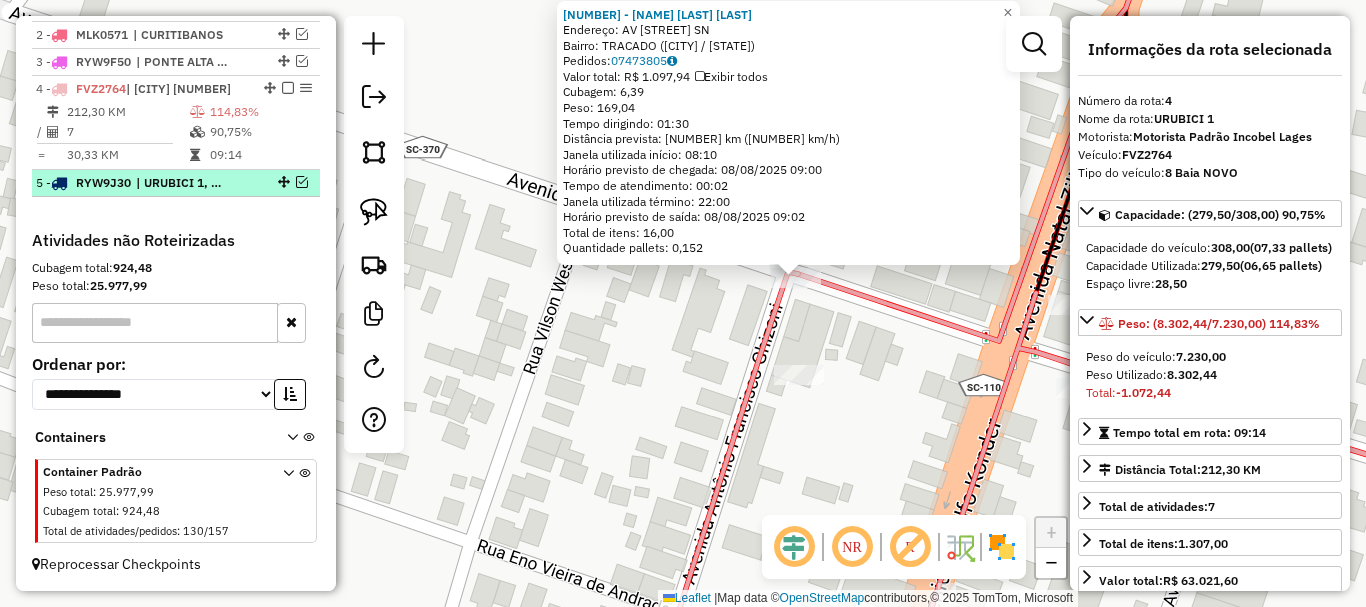 click at bounding box center (302, 182) 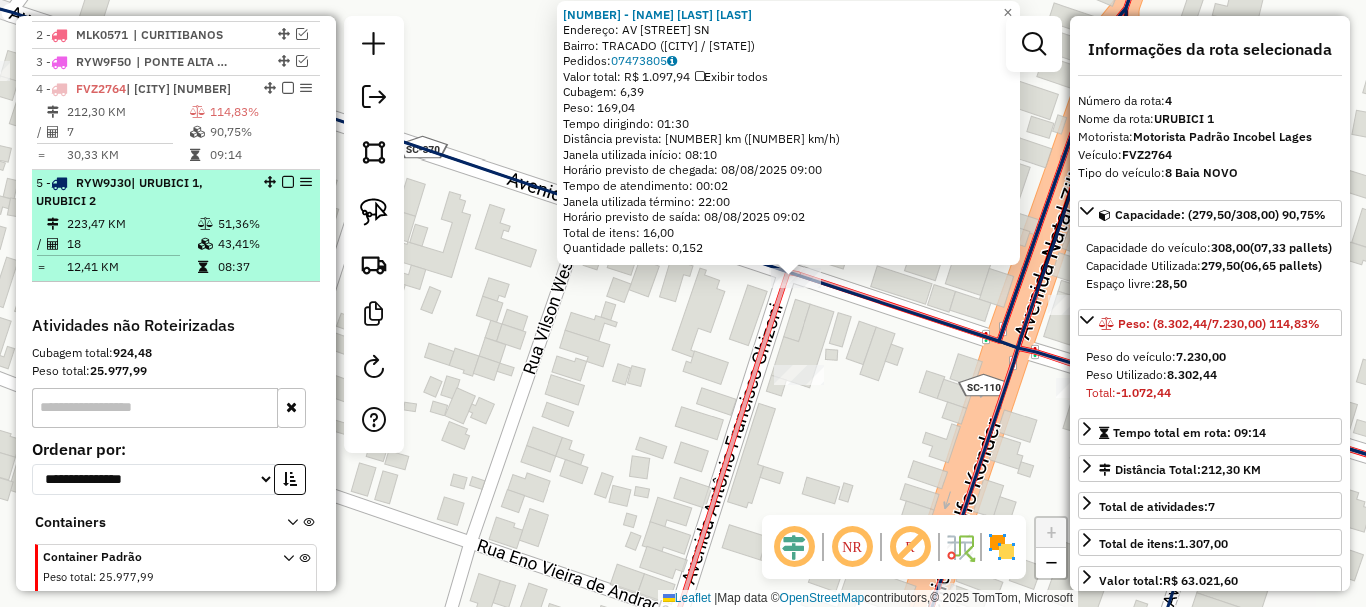 scroll, scrollTop: 813, scrollLeft: 0, axis: vertical 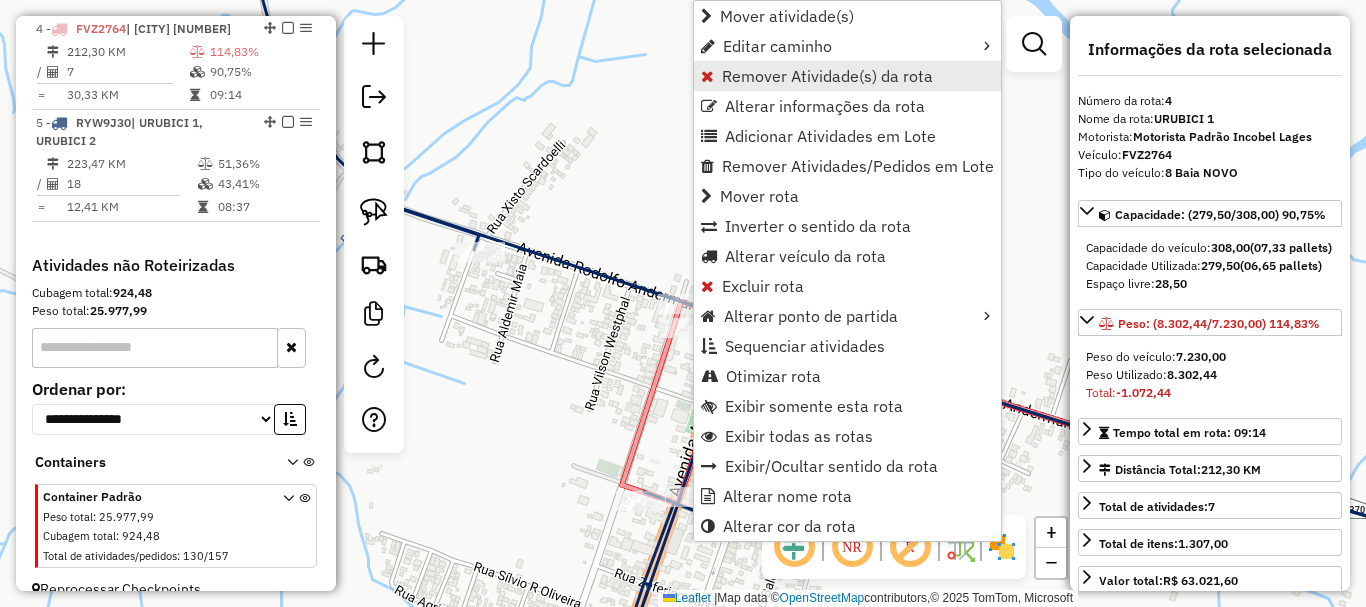 click on "Remover Atividade(s) da rota" at bounding box center (827, 76) 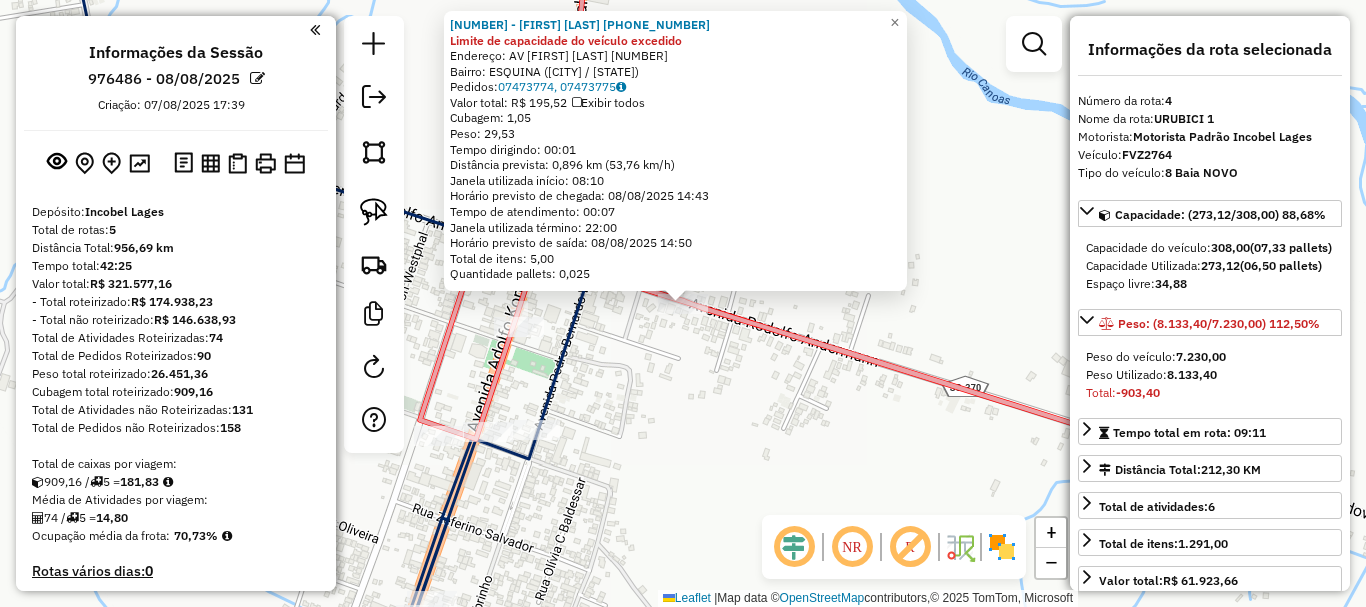 select on "*********" 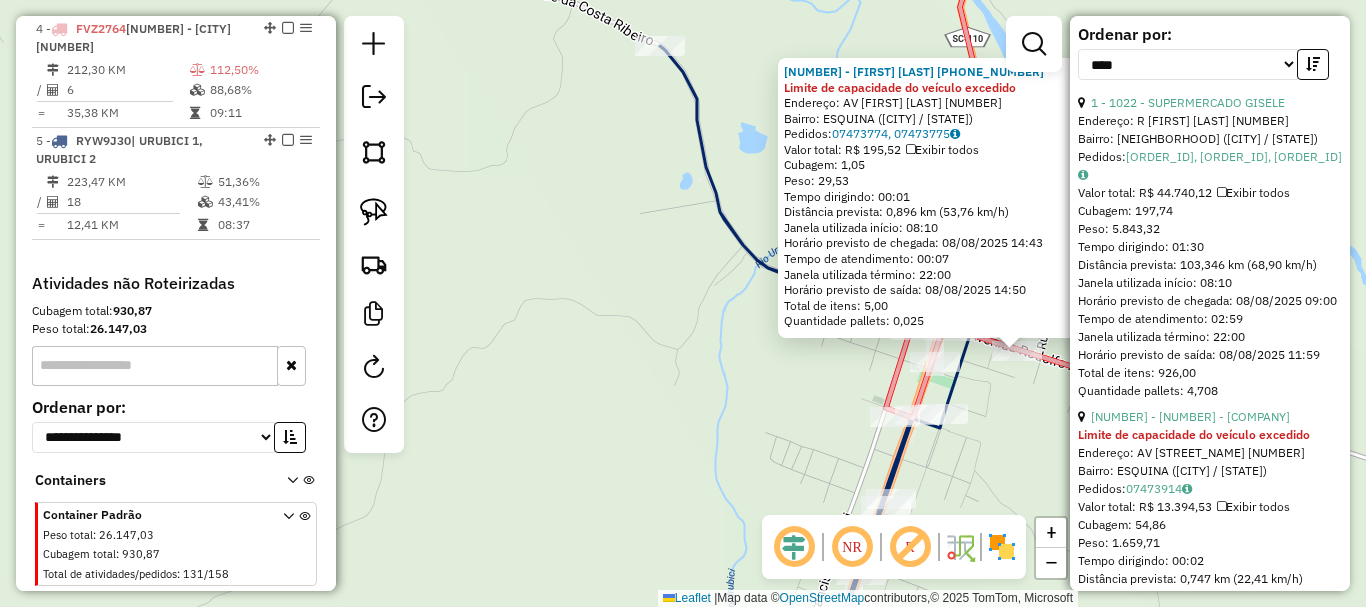 scroll, scrollTop: 500, scrollLeft: 0, axis: vertical 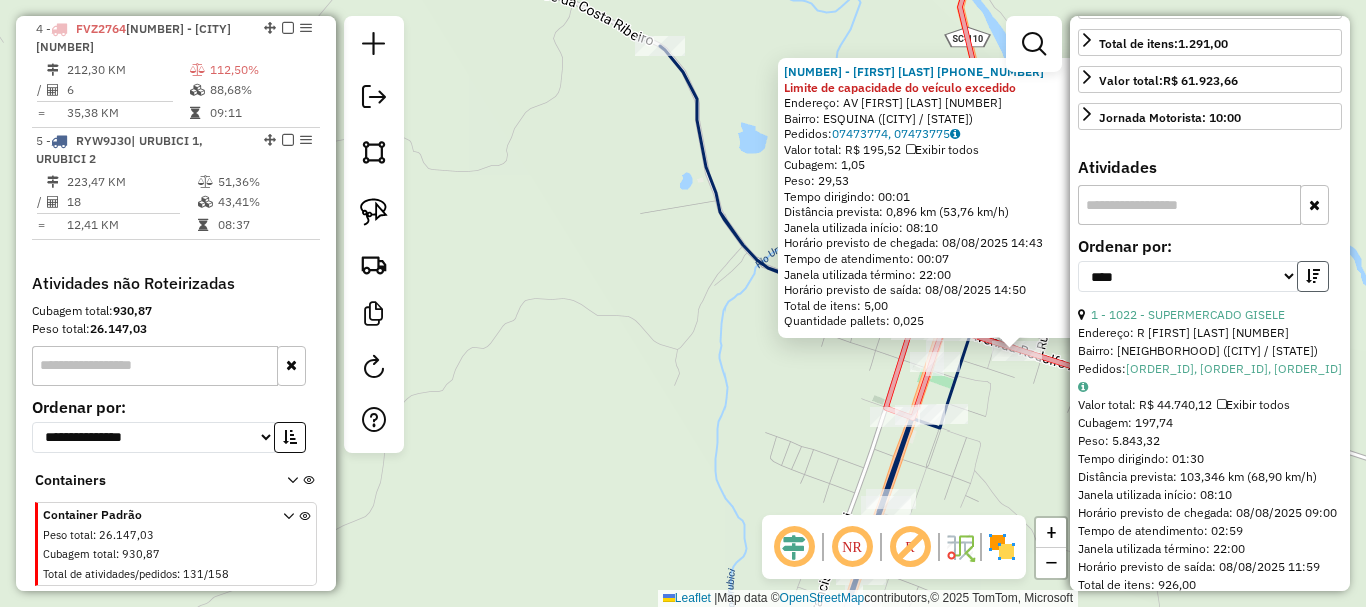 click at bounding box center [1313, 276] 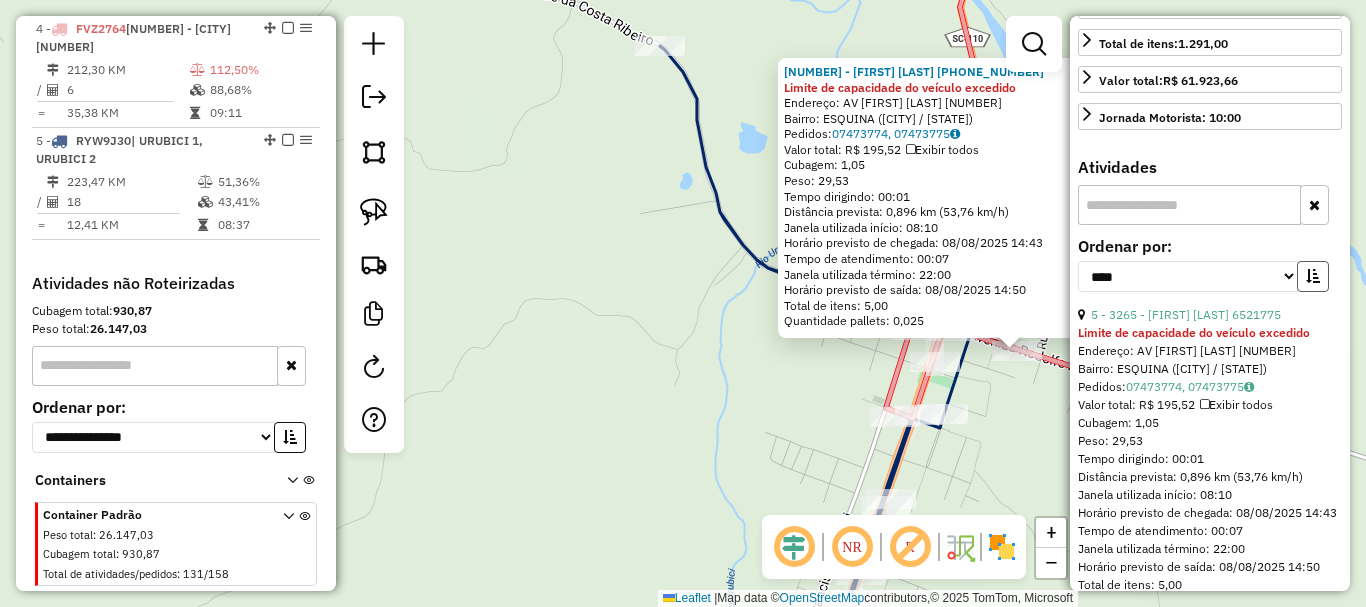 click at bounding box center (1313, 276) 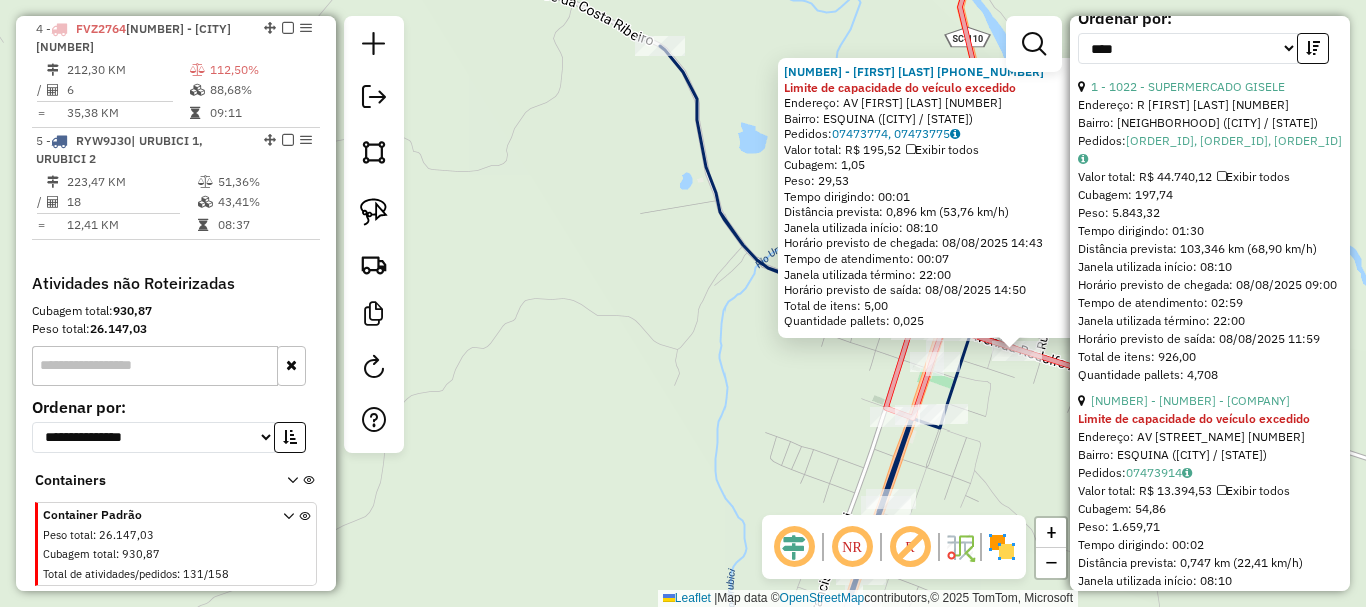 scroll, scrollTop: 800, scrollLeft: 0, axis: vertical 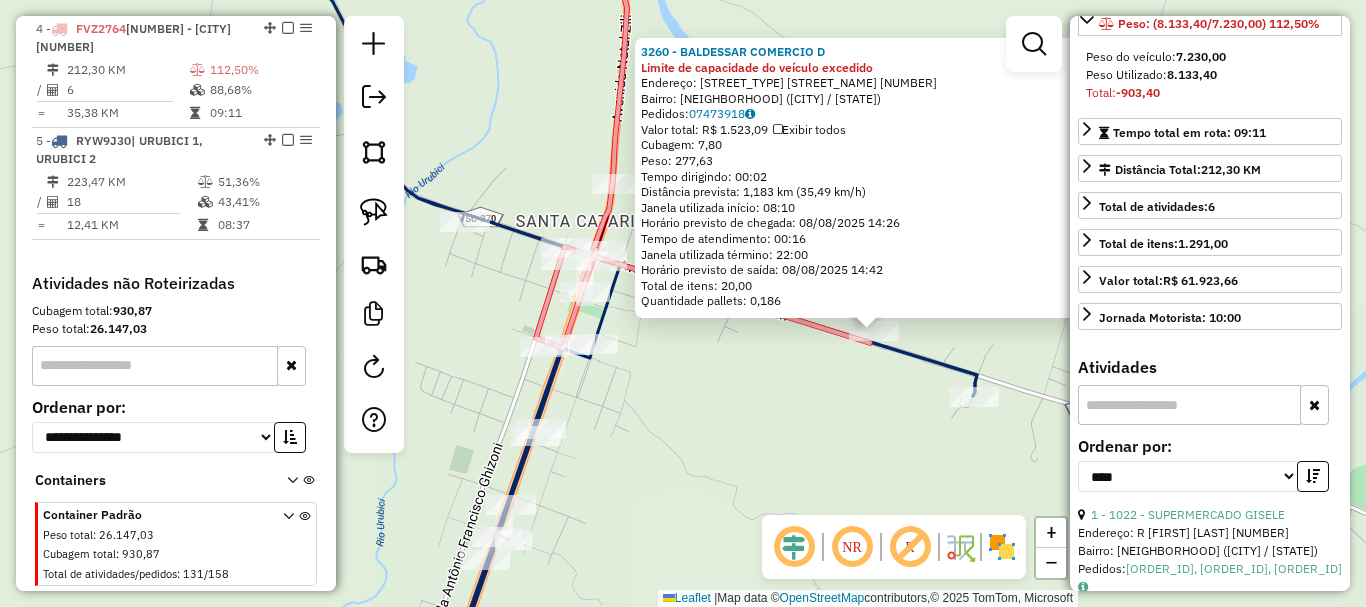 drag, startPoint x: 578, startPoint y: 386, endPoint x: 776, endPoint y: 421, distance: 201.06964 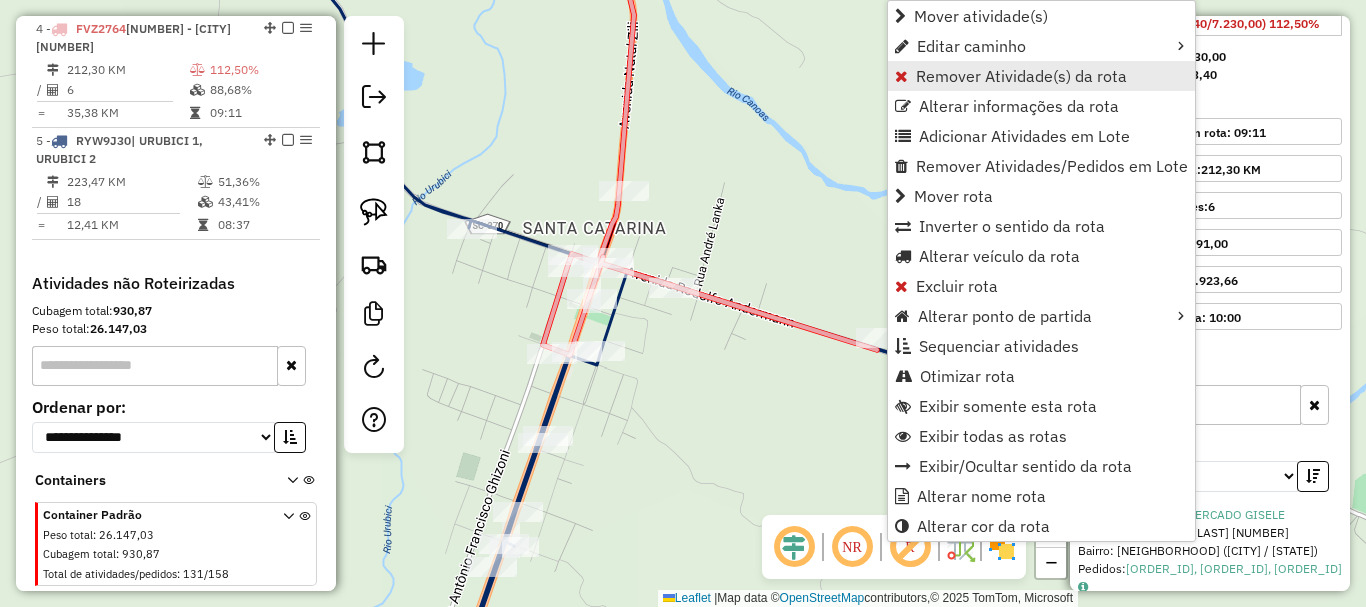 click on "Remover Atividade(s) da rota" at bounding box center [1021, 76] 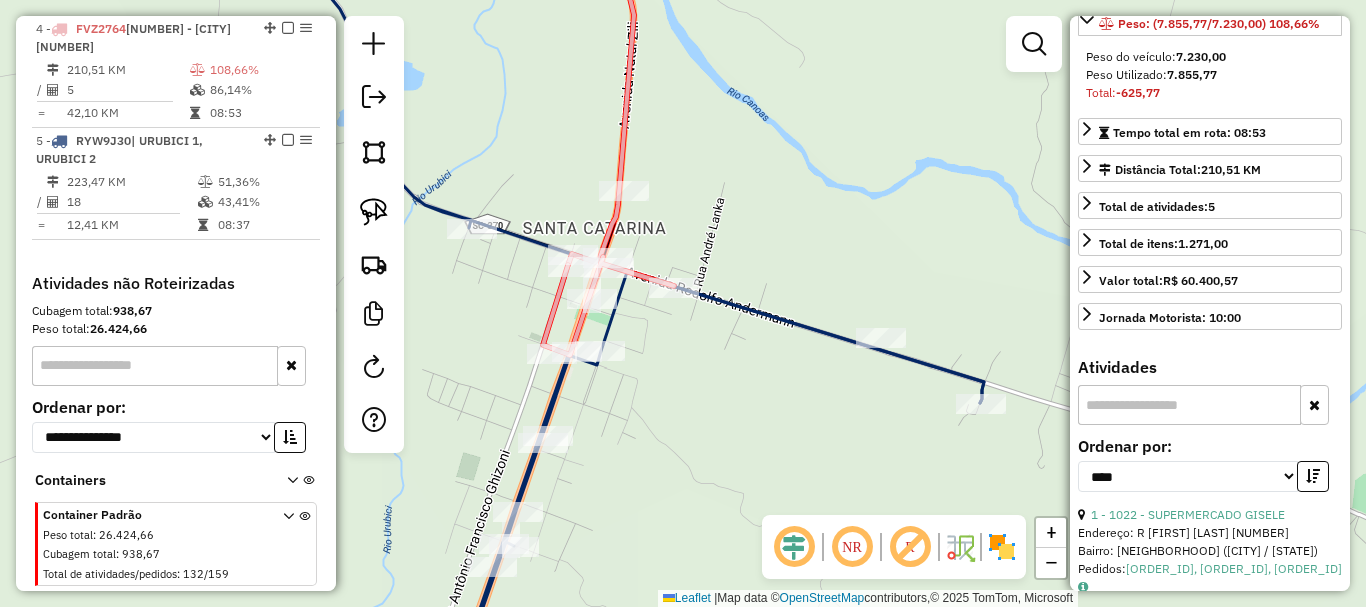 click on "Janela de atendimento Grade de atendimento Capacidade Transportadoras Veículos Cliente Pedidos  Rotas Selecione os dias de semana para filtrar as janelas de atendimento  Seg   Ter   Qua   Qui   Sex   Sáb   Dom  Informe o período da janela de atendimento: De: Até:  Filtrar exatamente a janela do cliente  Considerar janela de atendimento padrão  Selecione os dias de semana para filtrar as grades de atendimento  Seg   Ter   Qua   Qui   Sex   Sáb   Dom   Considerar clientes sem dia de atendimento cadastrado  Clientes fora do dia de atendimento selecionado Filtrar as atividades entre os valores definidos abaixo:  Peso mínimo:   Peso máximo:   Cubagem mínima:   Cubagem máxima:   De:   Até:  Filtrar as atividades entre o tempo de atendimento definido abaixo:  De:   Até:   Considerar capacidade total dos clientes não roteirizados Transportadora: Selecione um ou mais itens Tipo de veículo: Selecione um ou mais itens Veículo: Selecione um ou mais itens Motorista: Selecione um ou mais itens Nome: Rótulo:" 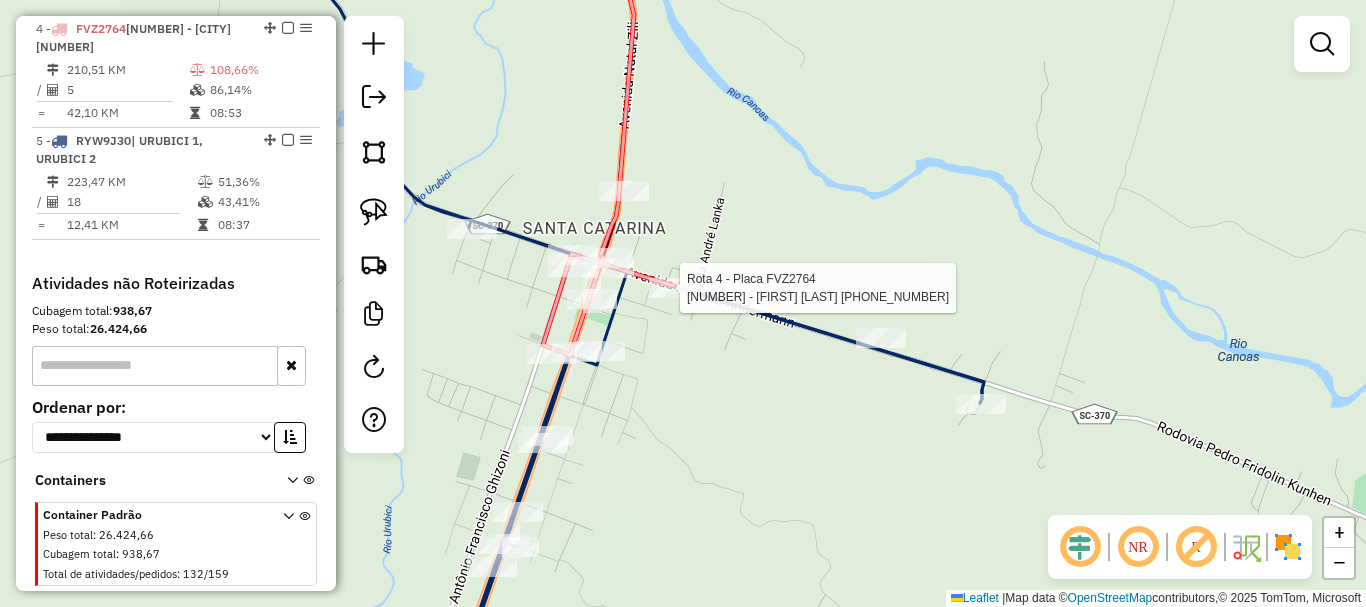 select on "*********" 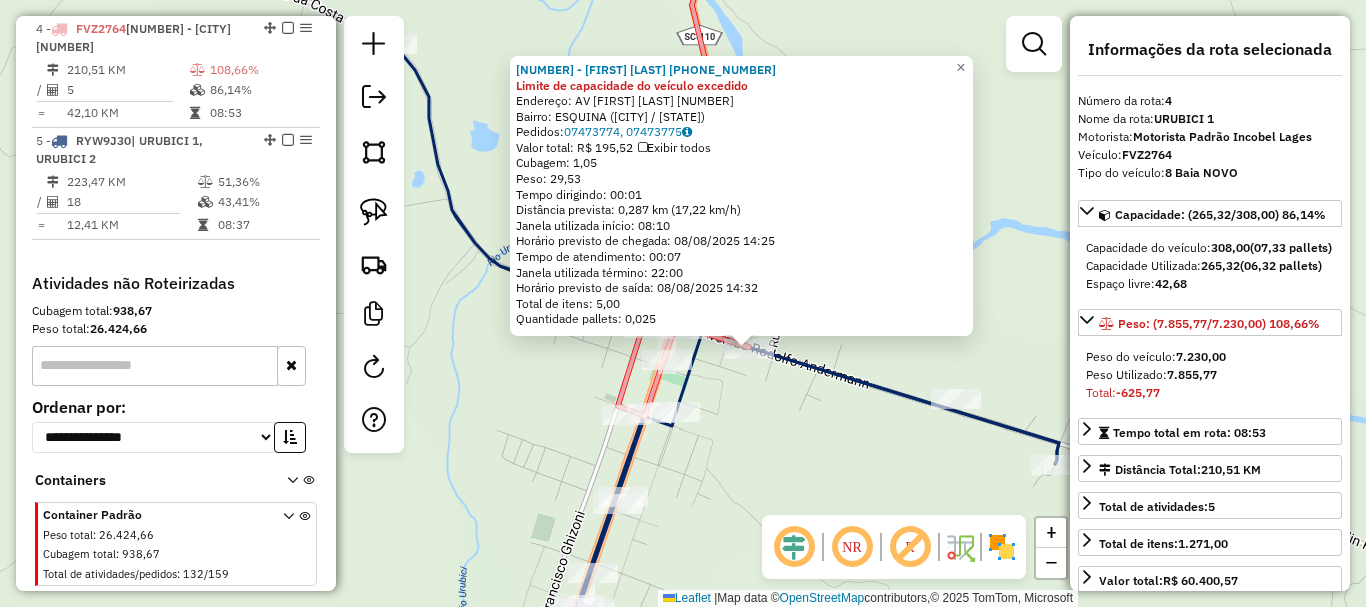 drag, startPoint x: 716, startPoint y: 386, endPoint x: 787, endPoint y: 431, distance: 84.0595 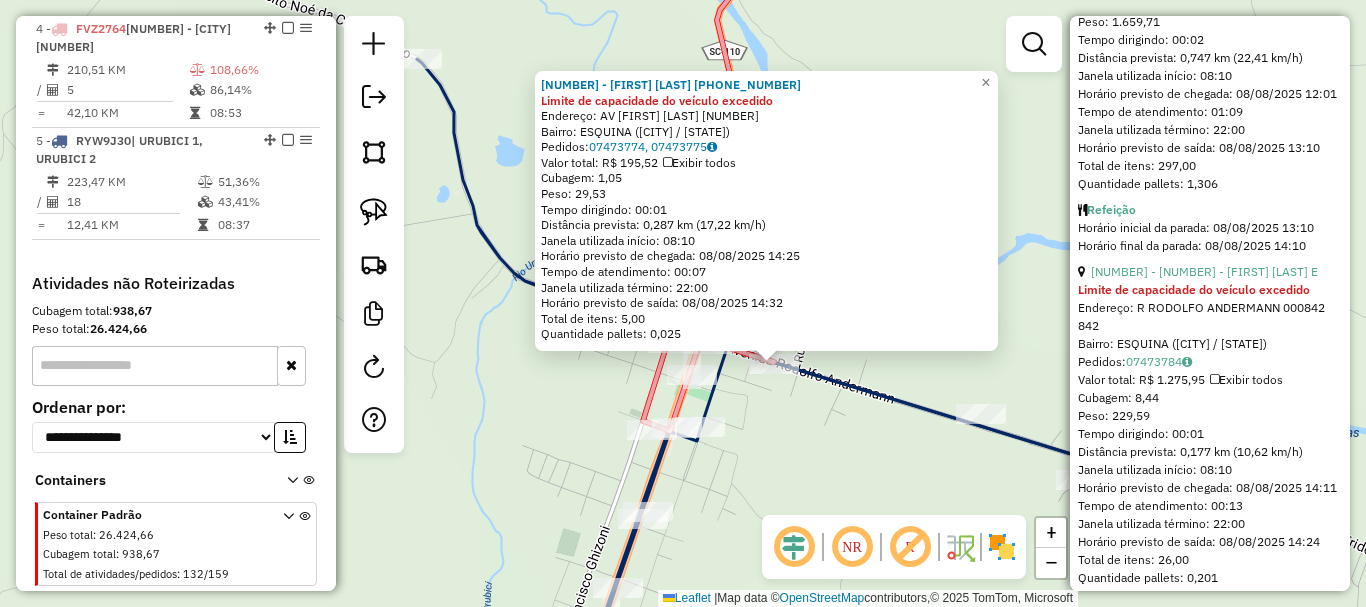 scroll, scrollTop: 1300, scrollLeft: 0, axis: vertical 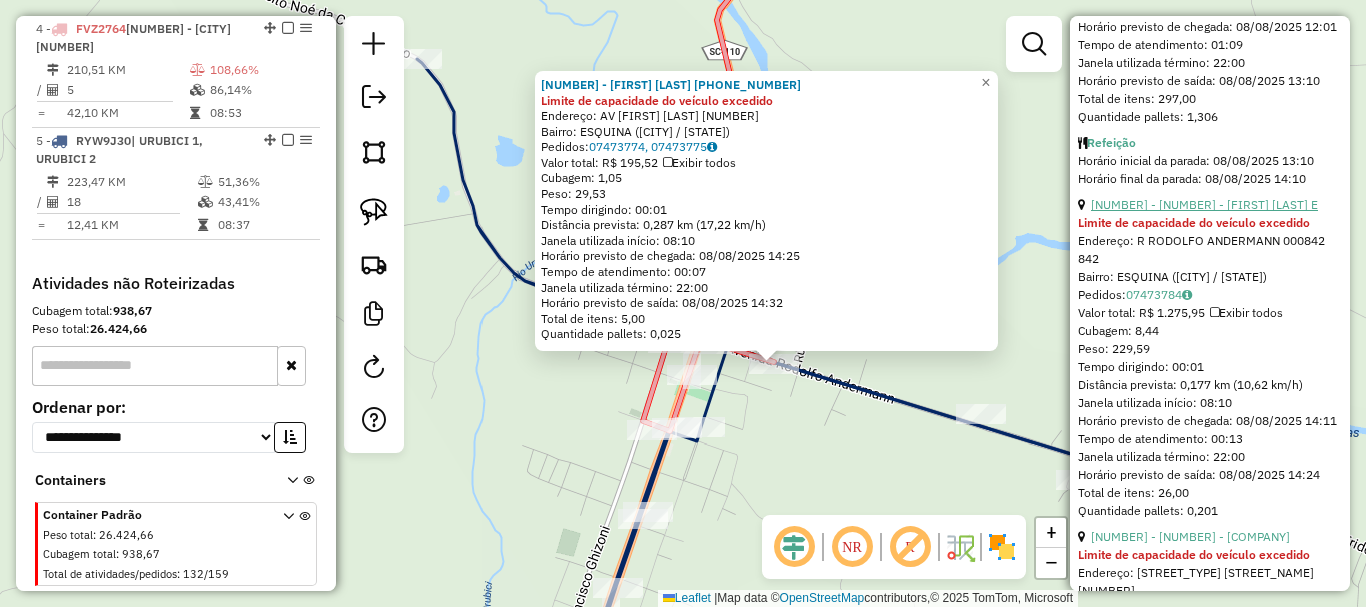 click on "[NUMBER] - [NUMBER] - [FIRST] [LAST] E" at bounding box center (1204, 204) 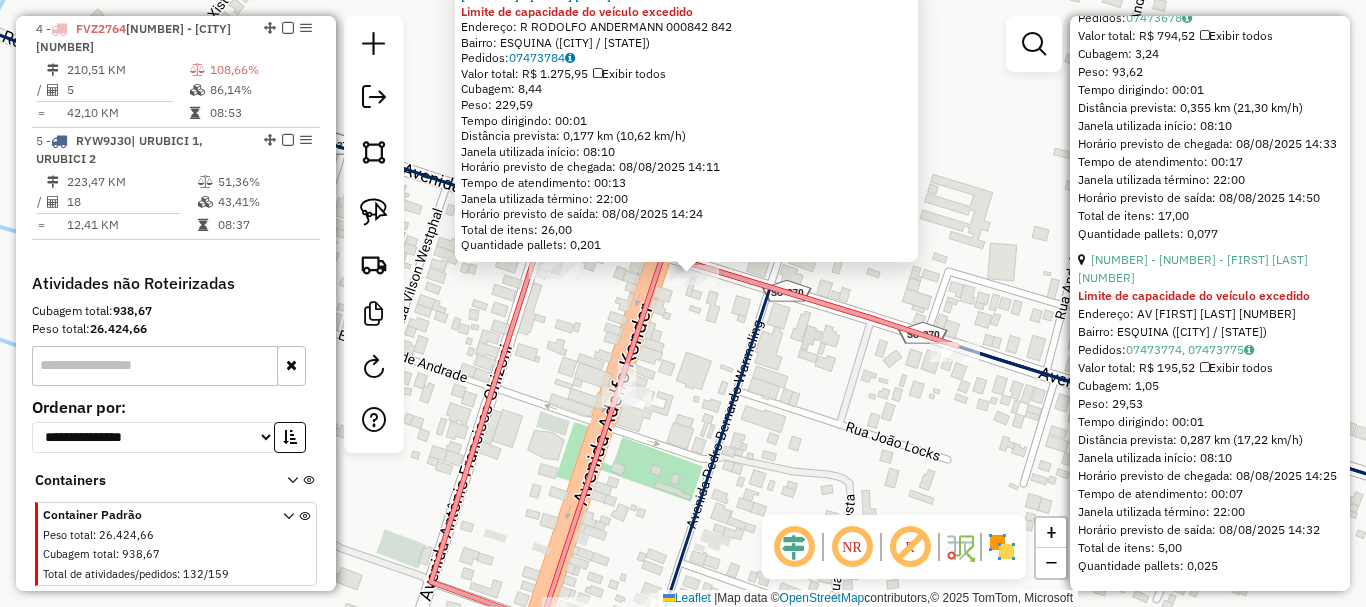 scroll, scrollTop: 1981, scrollLeft: 0, axis: vertical 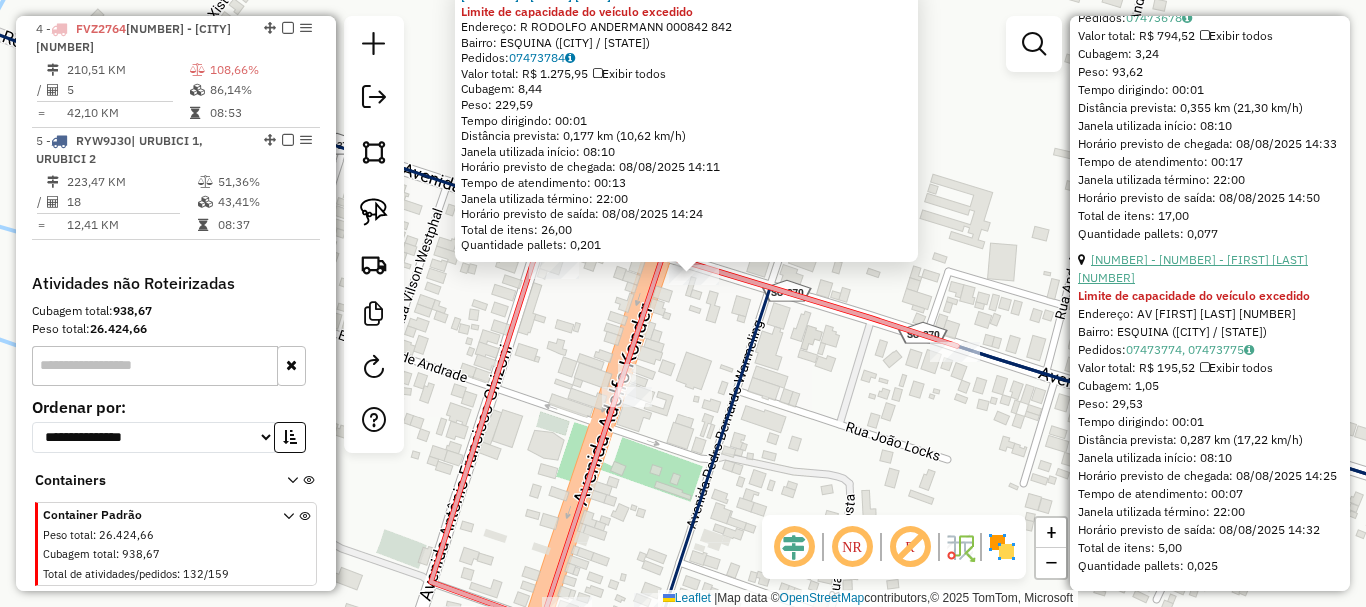 click on "[NUMBER] - [NUMBER] - [FIRST] [LAST] [NUMBER]" at bounding box center (1193, 268) 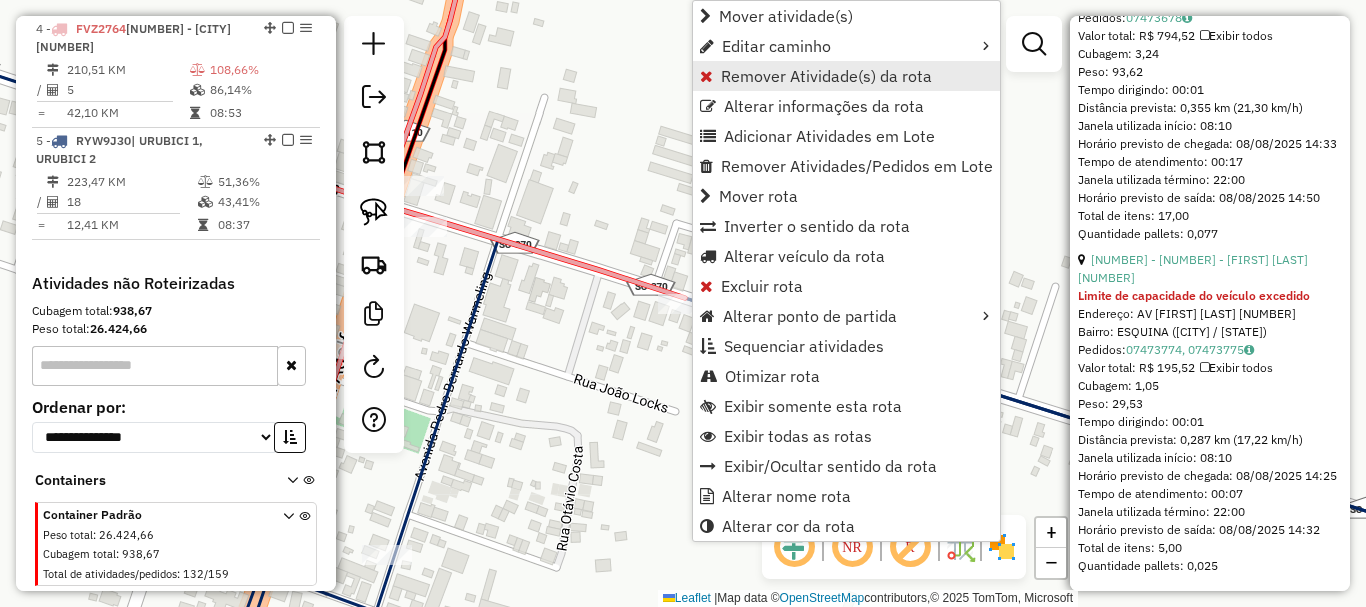 click on "Remover Atividade(s) da rota" at bounding box center [826, 76] 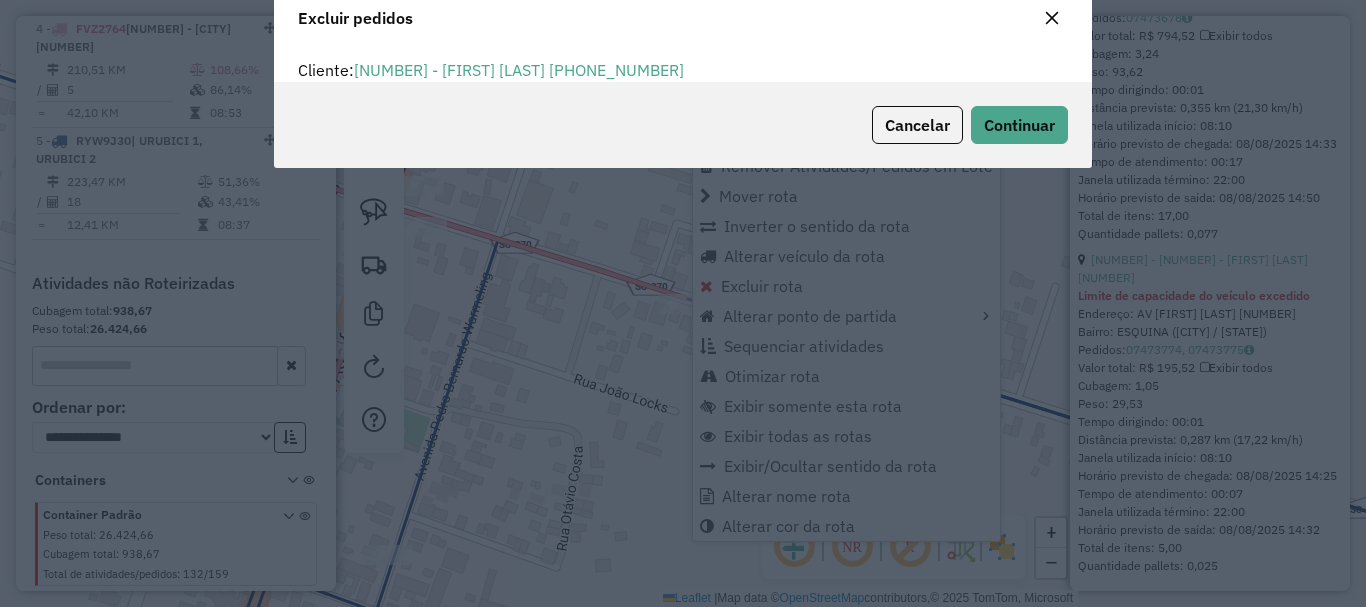 scroll, scrollTop: 82, scrollLeft: 0, axis: vertical 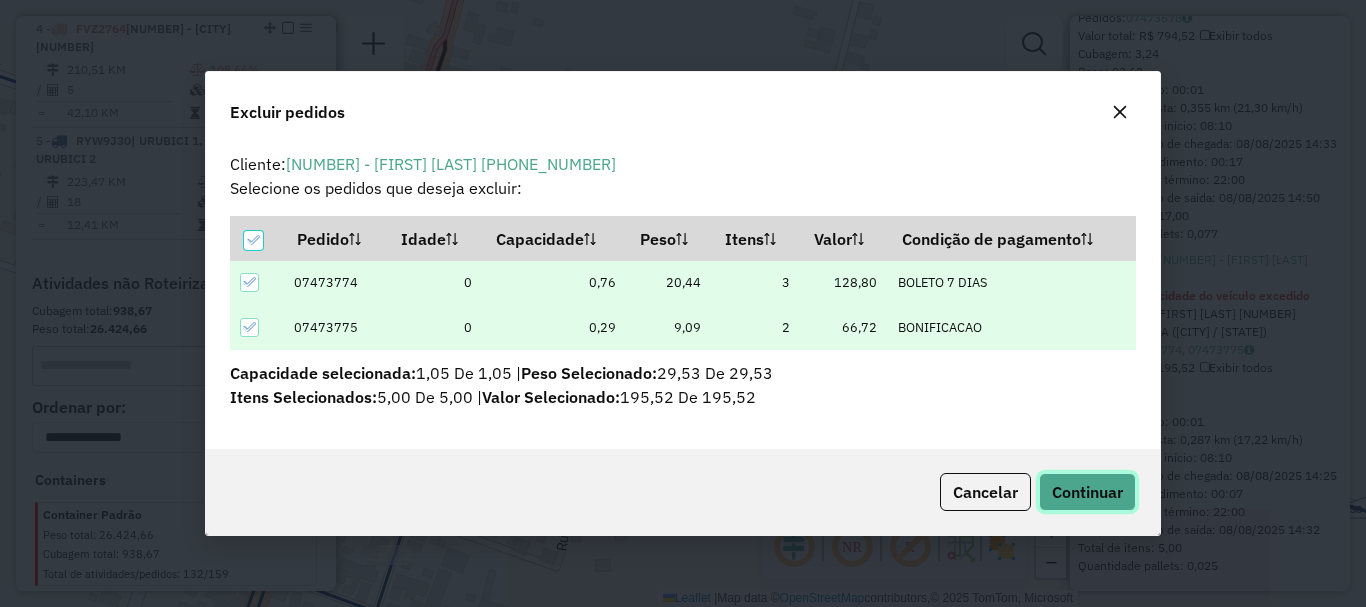 click on "Continuar" 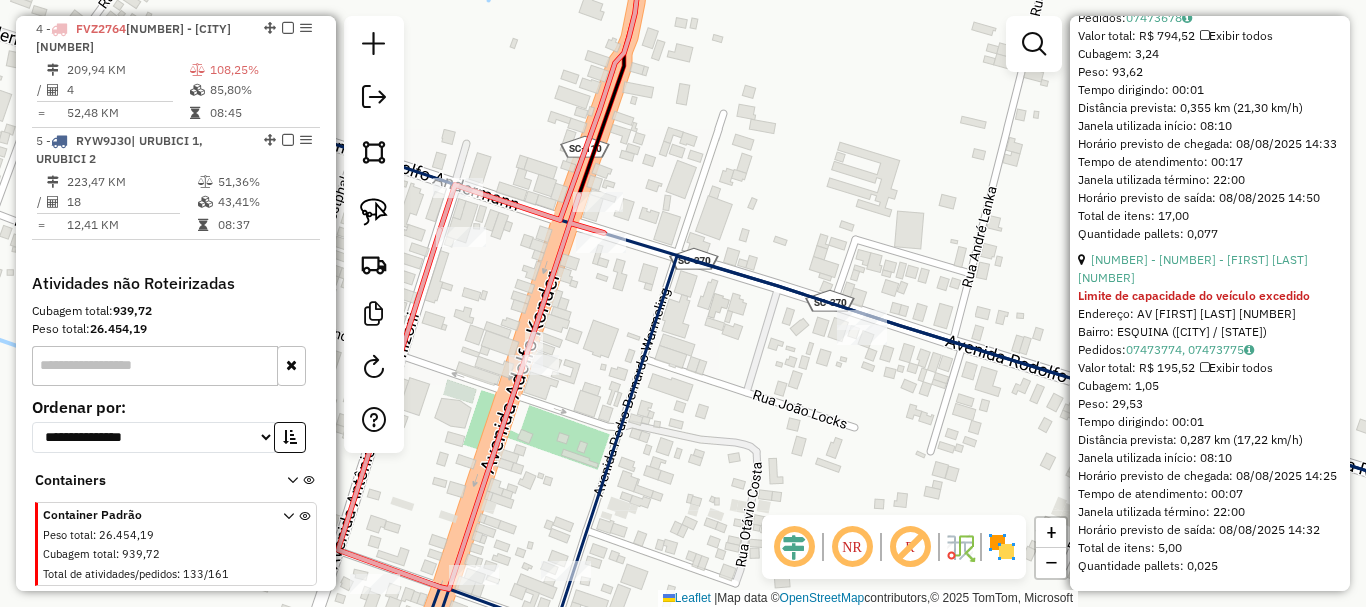 drag, startPoint x: 537, startPoint y: 325, endPoint x: 718, endPoint y: 346, distance: 182.21416 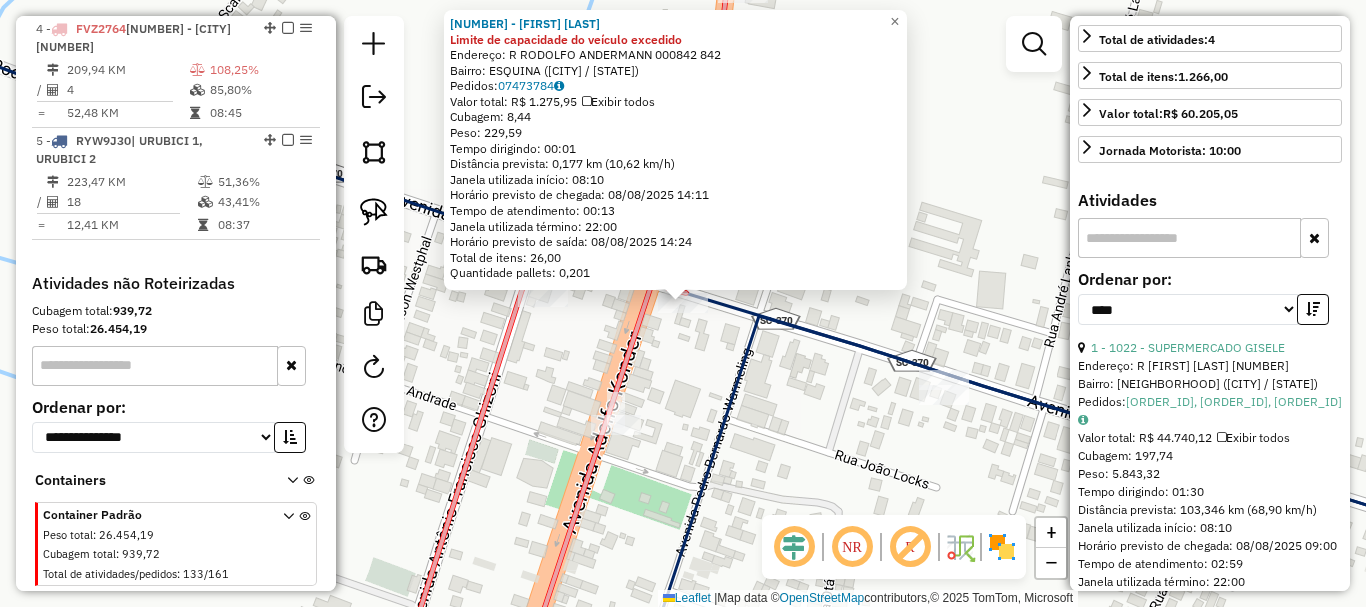 scroll, scrollTop: 249, scrollLeft: 0, axis: vertical 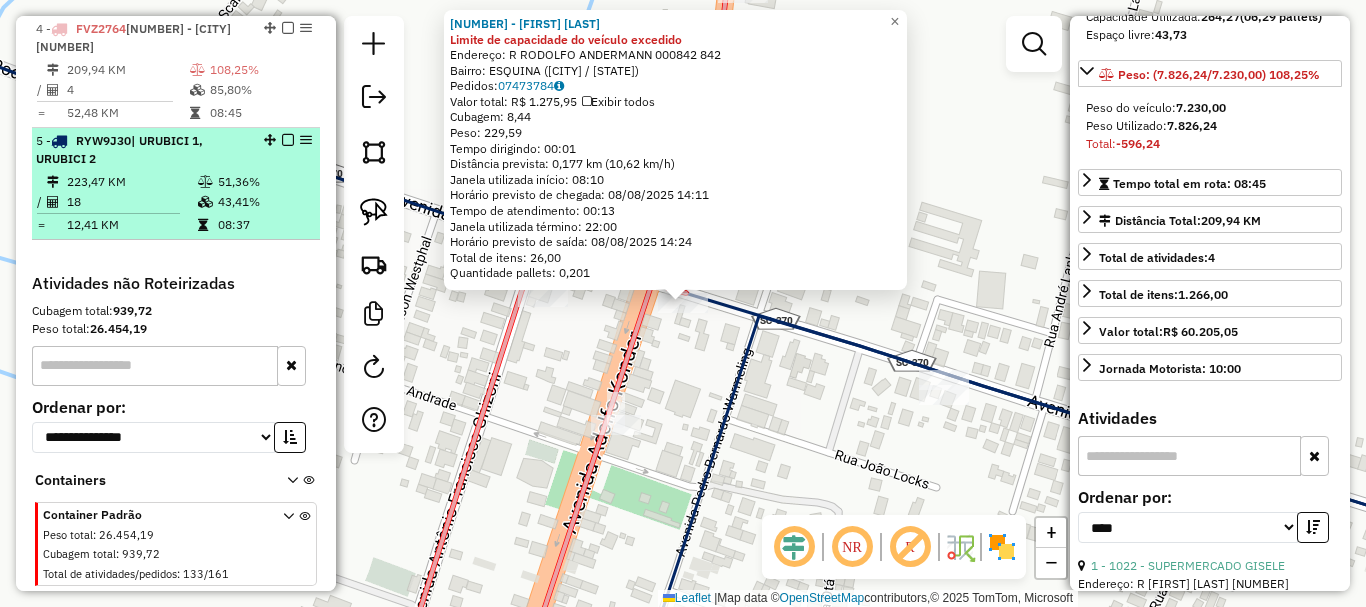 click at bounding box center [288, 140] 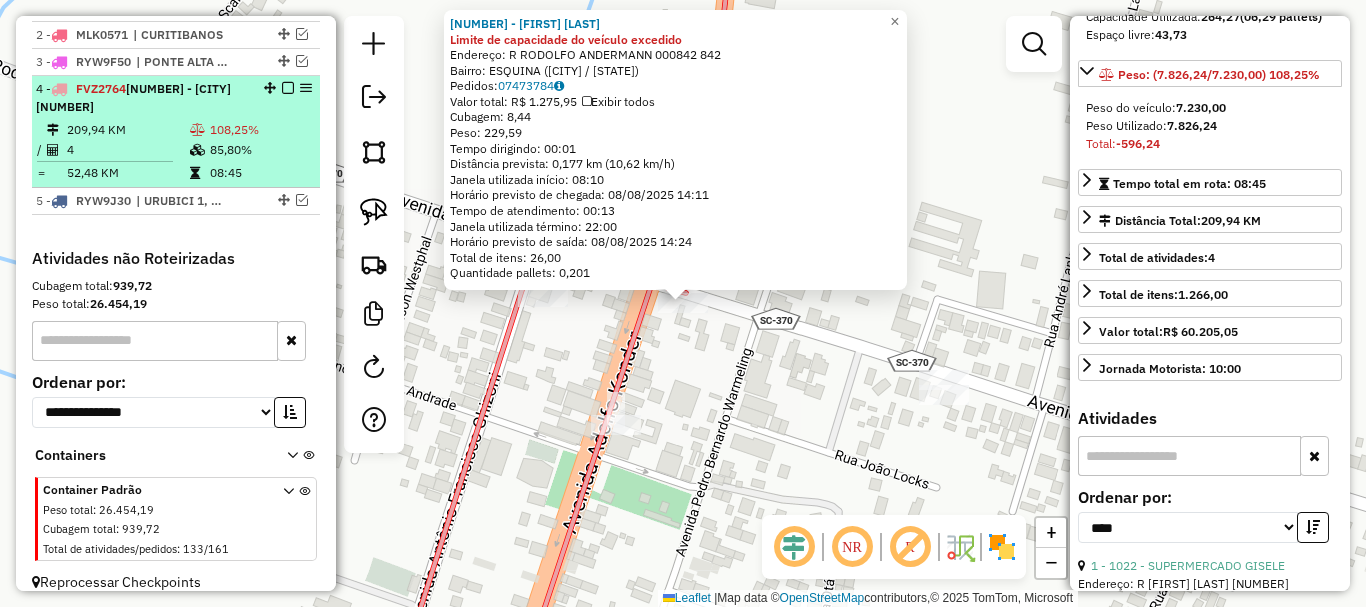 click at bounding box center (288, 88) 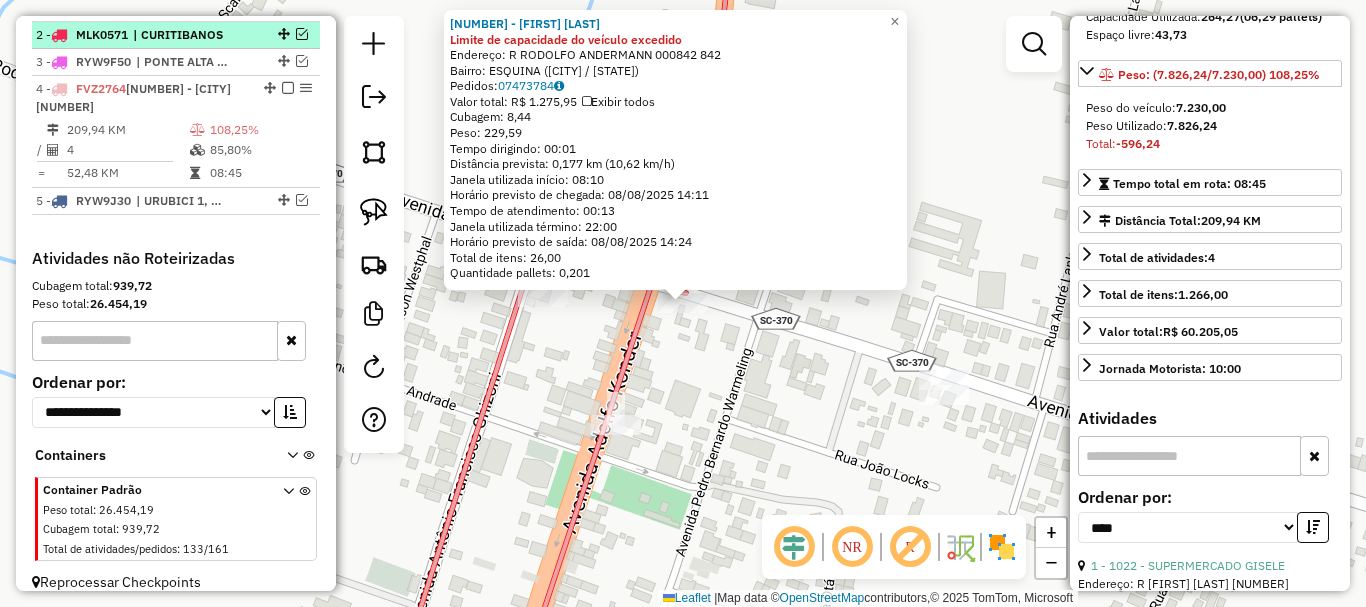scroll, scrollTop: 728, scrollLeft: 0, axis: vertical 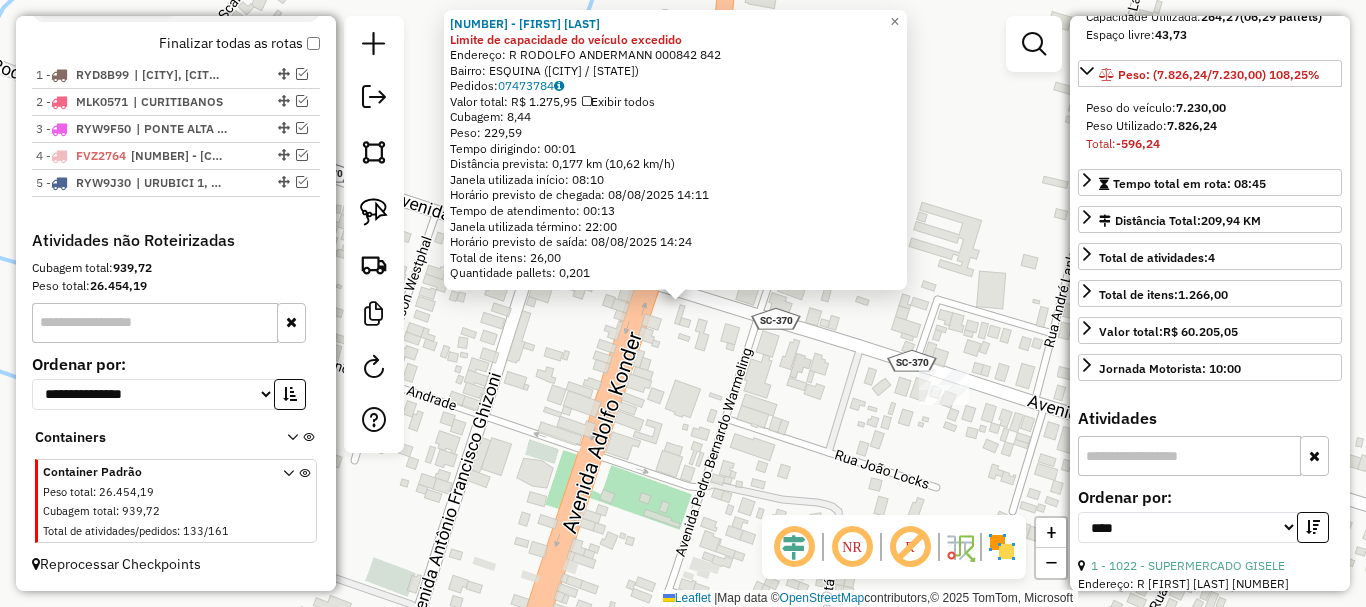 click on "[NUMBER] - [FIRST] [LAST] E [LAST] Limite de capacidade do veículo excedido  Endereço: R   [LAST] [LAST] [NUMBER] [NUMBER]      [NUMBER]   Bairro: [NEIGHBORHOOD] ([CITY] / [STATE])   Pedidos:  [NUMBER]   Valor total: R$ [PRICE]   Exibir todos   Cubagem: [NUMBER]  Peso: [NUMBER]  Tempo dirigindo: [TIME]   Distância prevista: [NUMBER] km ([NUMBER] km/h)   Janela utilizada início: [TIME]   Horário previsto de chegada: [DATE] [TIME]   Tempo de atendimento: [TIME]   Janela utilizada término: [TIME]   Horário previsto de saída: [DATE] [TIME]   Total de itens: [NUMBER]   Quantidade pallets: [NUMBER]  × Janela de atendimento Grade de atendimento Capacidade Transportadoras Veículos Cliente Pedidos  Rotas Selecione os dias de semana para filtrar as janelas de atendimento  Seg   Ter   Qua   Qui   Sex   Sáb  De:" 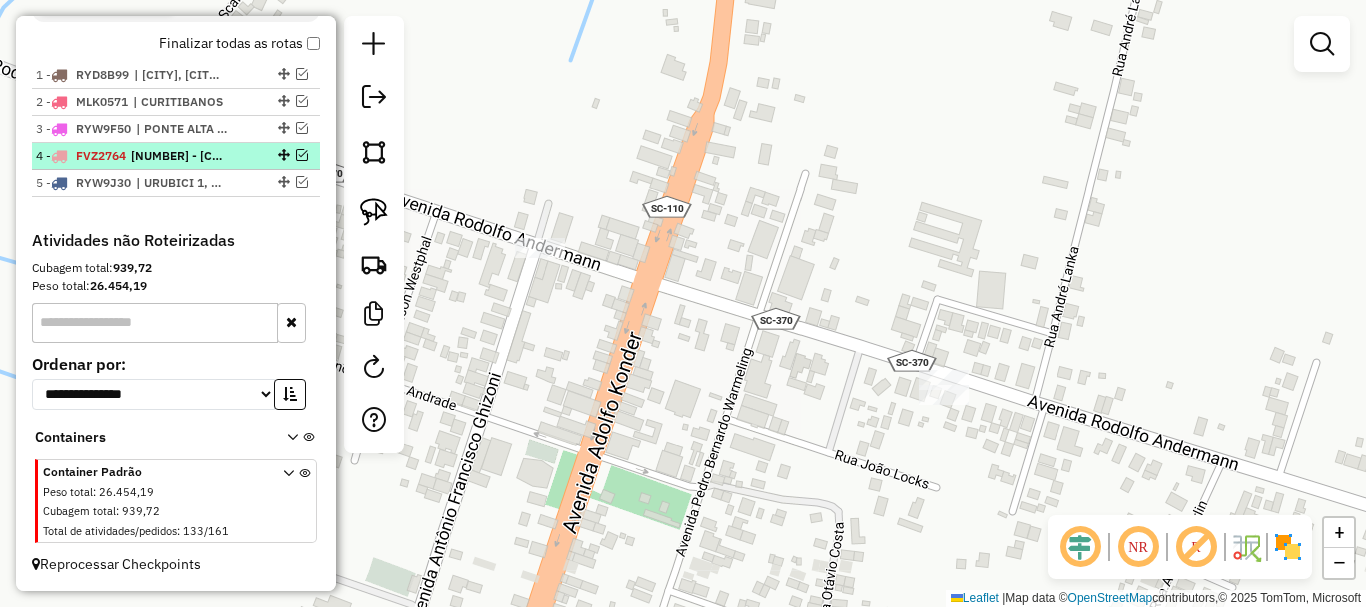 click at bounding box center [302, 155] 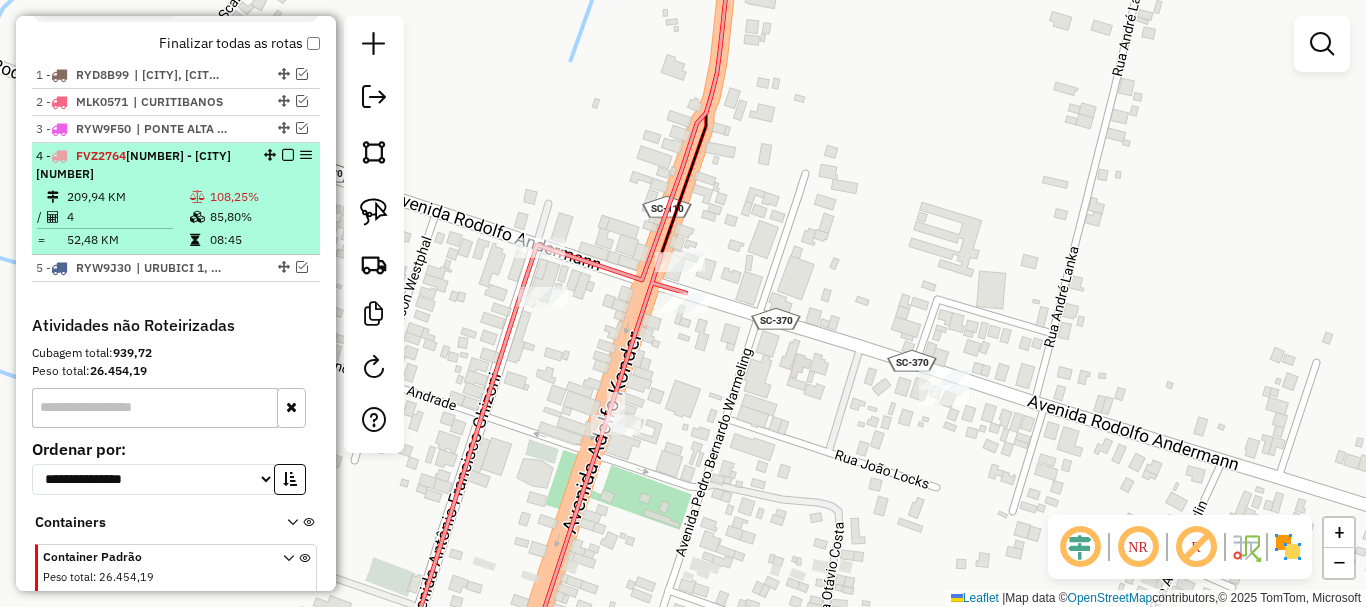scroll, scrollTop: 795, scrollLeft: 0, axis: vertical 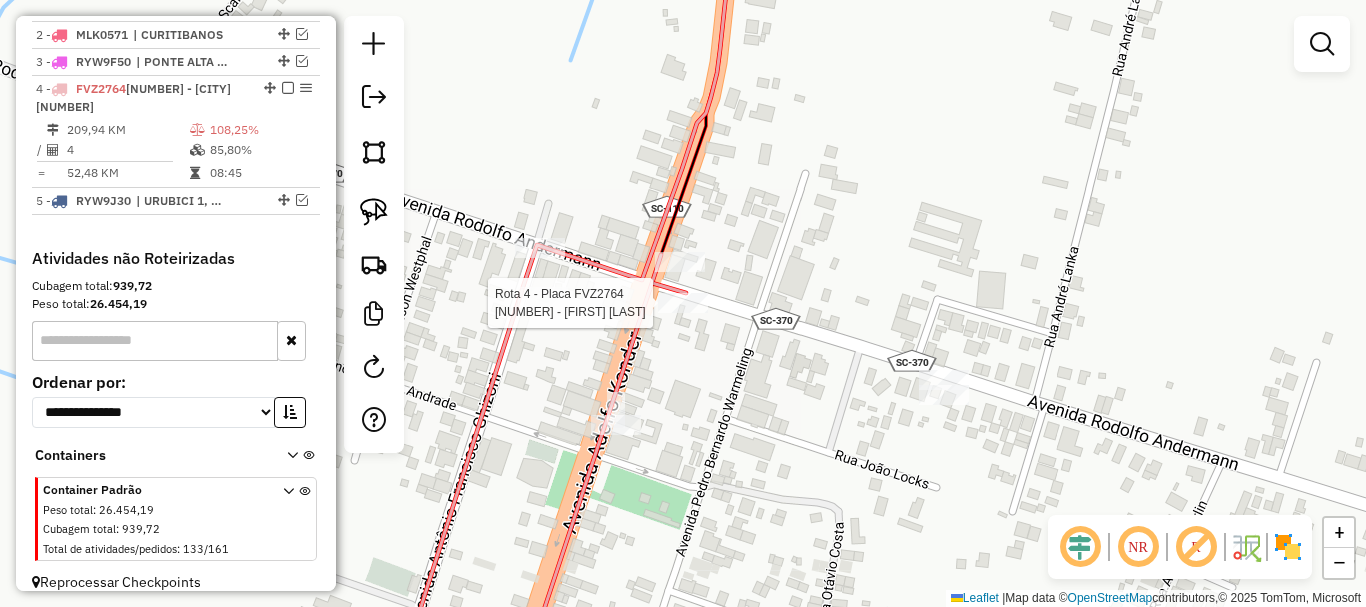 select on "*********" 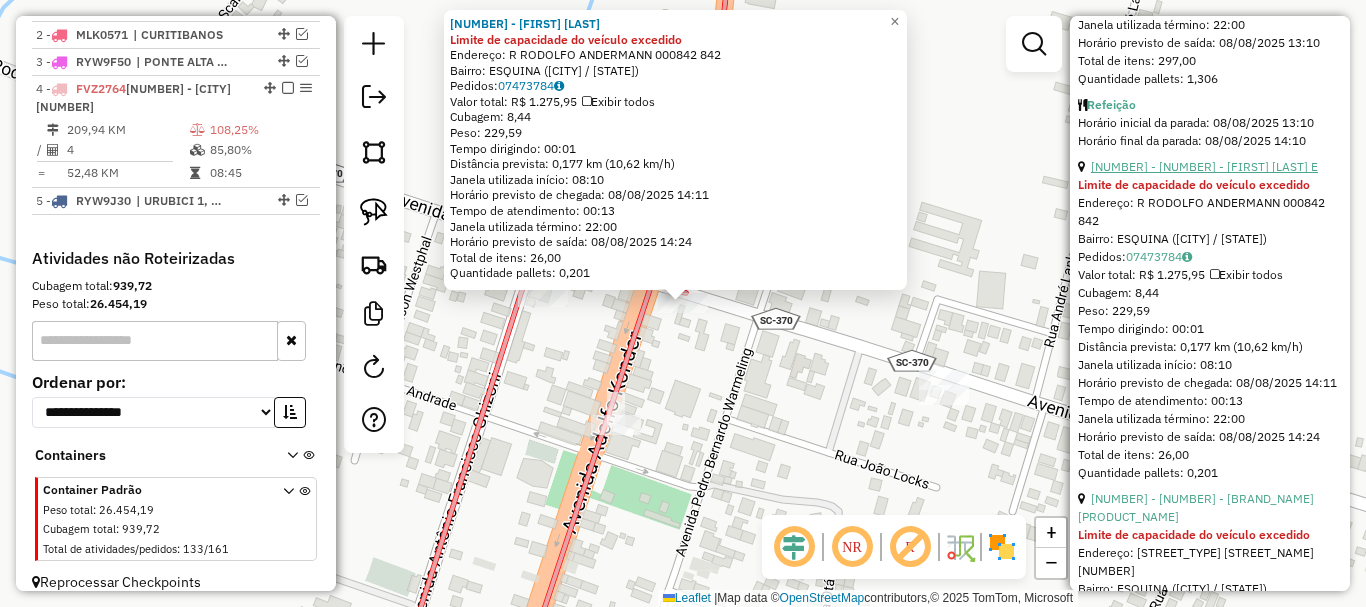 scroll, scrollTop: 1400, scrollLeft: 0, axis: vertical 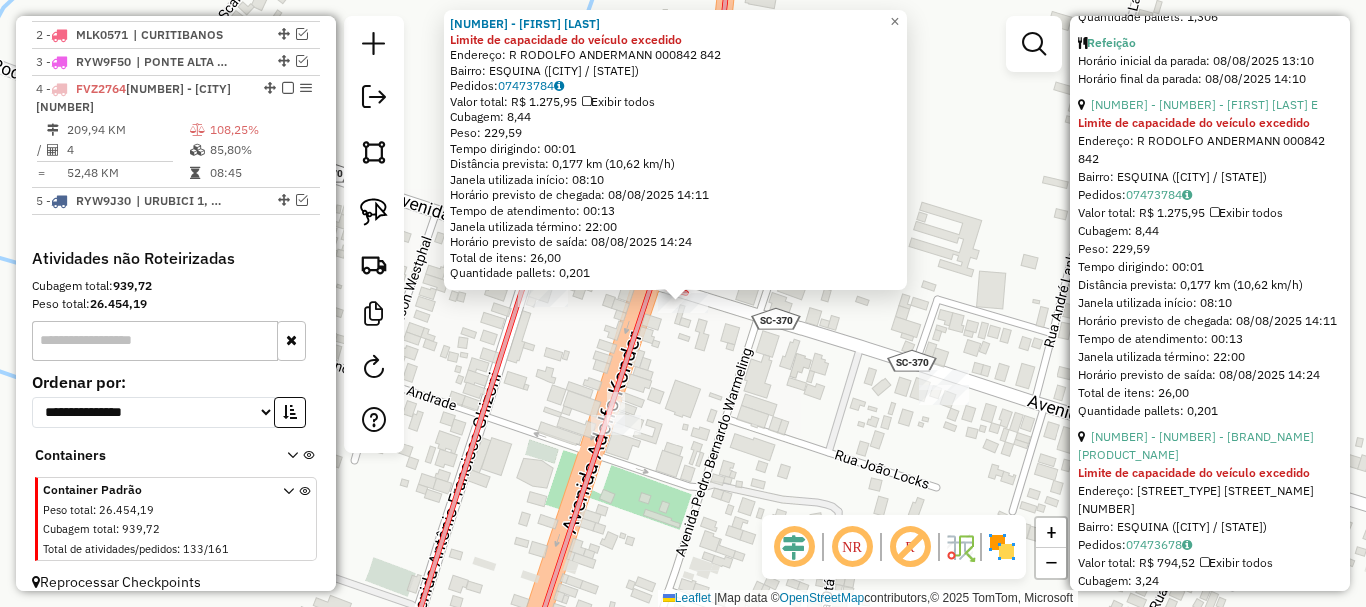 click on "[NUMBER] - [FIRST] [LAST] E [LAST] Limite de capacidade do veículo excedido  Endereço: R   [LAST] [LAST] [NUMBER] [NUMBER]      [NUMBER]   Bairro: [NEIGHBORHOOD] ([CITY] / [STATE])   Pedidos:  [NUMBER]   Valor total: R$ [PRICE]   Exibir todos   Cubagem: [NUMBER]  Peso: [NUMBER]  Tempo dirigindo: [TIME]   Distância prevista: [NUMBER] km ([NUMBER] km/h)   Janela utilizada início: [TIME]   Horário previsto de chegada: [DATE] [TIME]   Tempo de atendimento: [TIME]   Janela utilizada término: [TIME]   Horário previsto de saída: [DATE] [TIME]   Total de itens: [NUMBER]   Quantidade pallets: [NUMBER]  × Janela de atendimento Grade de atendimento Capacidade Transportadoras Veículos Cliente Pedidos  Rotas Selecione os dias de semana para filtrar as janelas de atendimento  Seg   Ter   Qua   Qui   Sex   Sáb  De:" 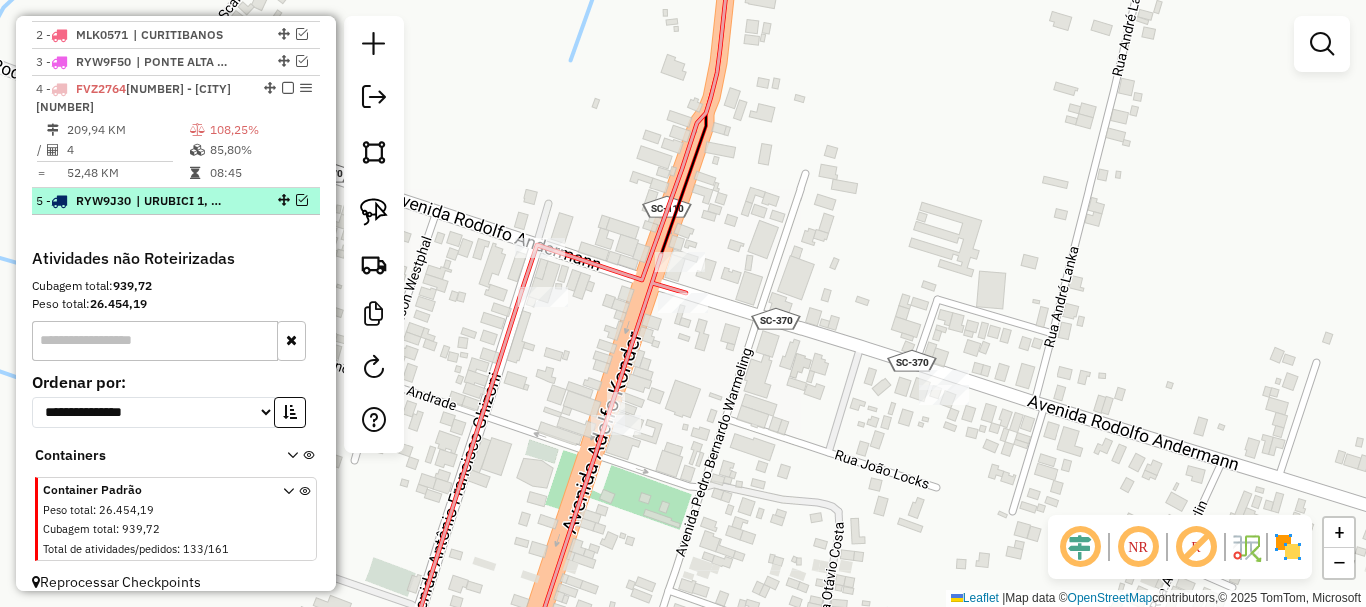 click at bounding box center [302, 200] 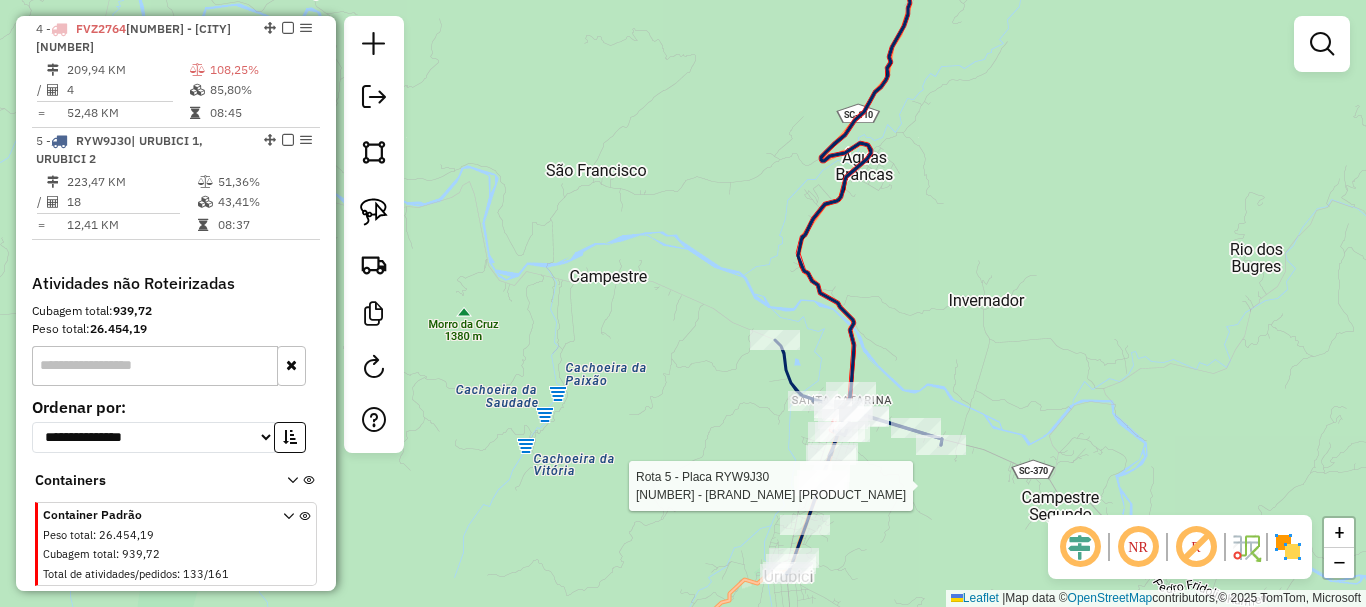 select on "*********" 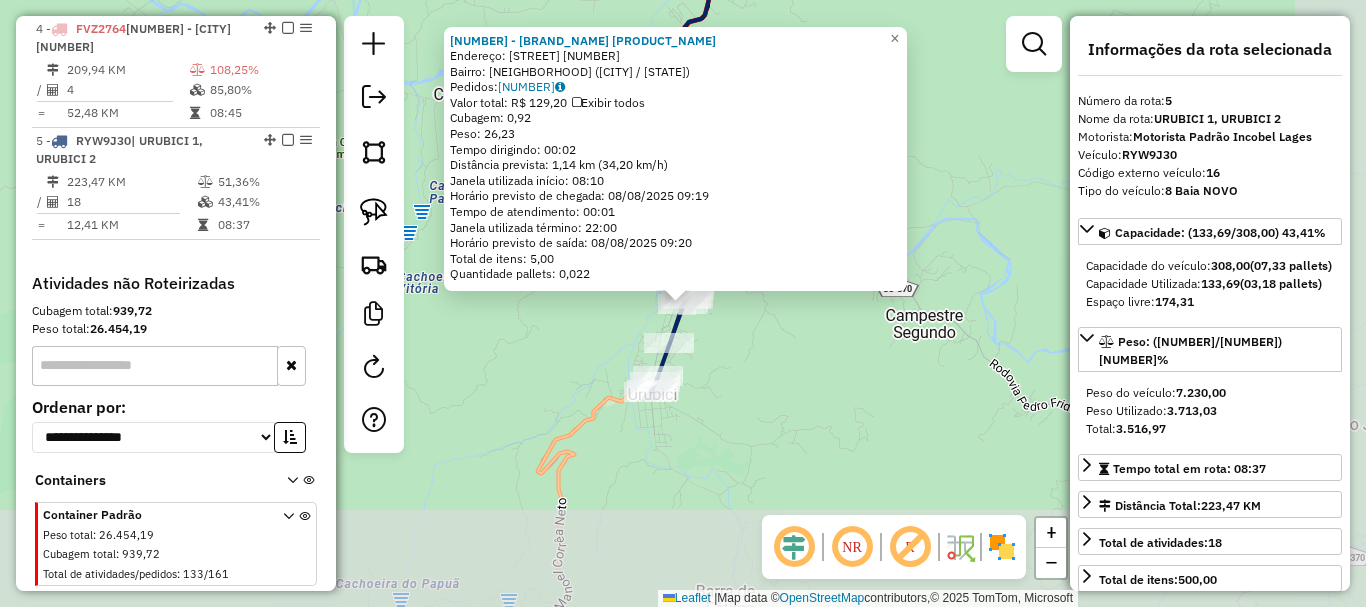 scroll, scrollTop: 880, scrollLeft: 0, axis: vertical 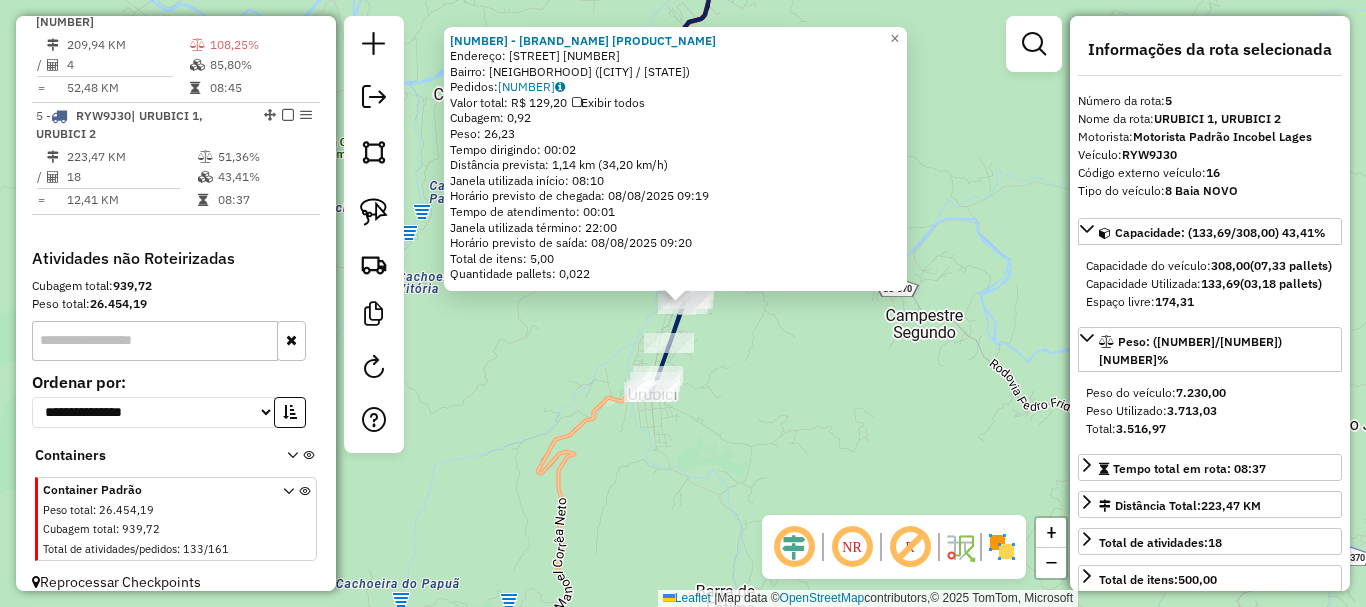 click on "[NUMBER] - [NUMBER] - [BRAND_NAME] [PRODUCT_NAME] Endereço: [STREET_NAME] [NUMBER] Bairro: [NEIGHBORHOOD] ([CITY] / [STATE]) Pedidos: [ORDER_ID] Valor total: [CURRENCY][AMOUNT] Exibir todos Cubagem: [CUBAGE] Peso: [WEIGHT] Tempo dirigindo: [TIME] Distância prevista: [DISTANCE] km ([SPEED] km/h) Janela utilizada início: [TIME] Horário previsto de chegada: [DATE] [TIME] Tempo de atendimento: [TIME] Janela utilizada término: [TIME] Horário previsto de saída: [DATE] [TIME] Total de itens: [ITEMS] Quantidade pallets: [PALLETS] × Janela de atendimento Grade de atendimento Capacidade Transportadoras Veículos Cliente Pedidos Rotas Selecione os dias de semana para filtrar as janelas de atendimento Seg Ter Qua Qui Sex Sáb Dom Informe o período da janela de atendimento: De: Até: Filtrar exatamente a janela do cliente Considerar janela de atendimento padrão Selecione os dias de semana para filtrar as grades de atendimento Seg Ter Qua Qui Sex Sáb Dom Considerar clientes sem dia de atendimento cadastrado De: +" 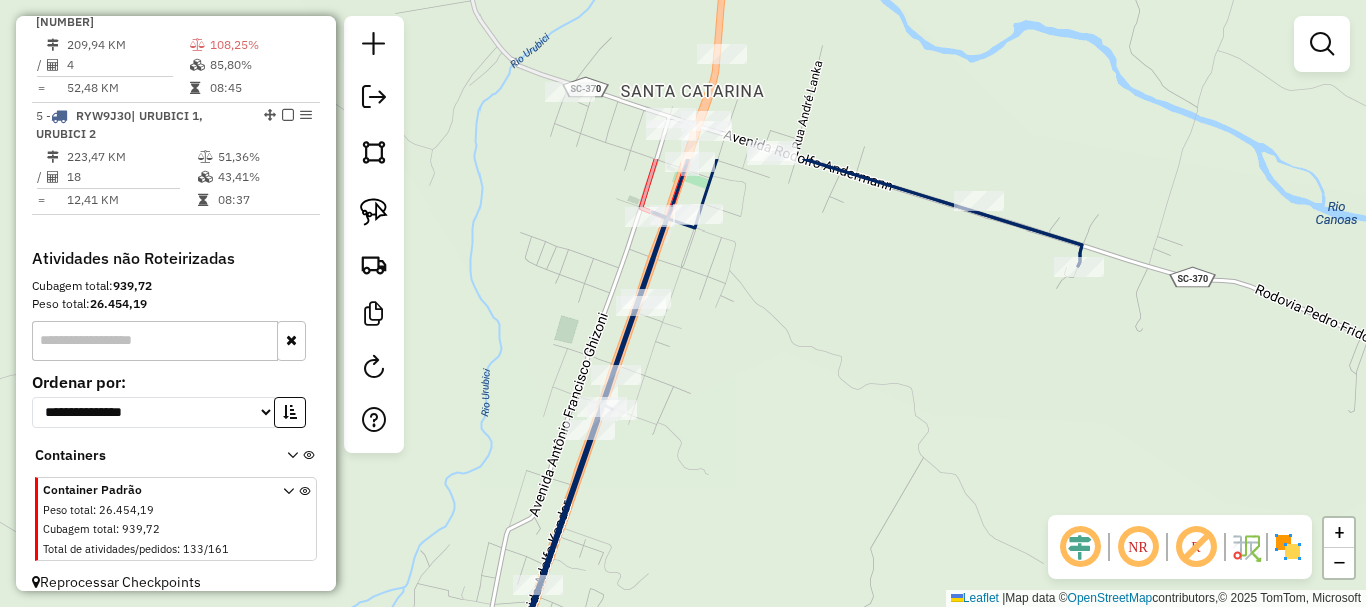 drag, startPoint x: 602, startPoint y: 254, endPoint x: 829, endPoint y: 482, distance: 321.73438 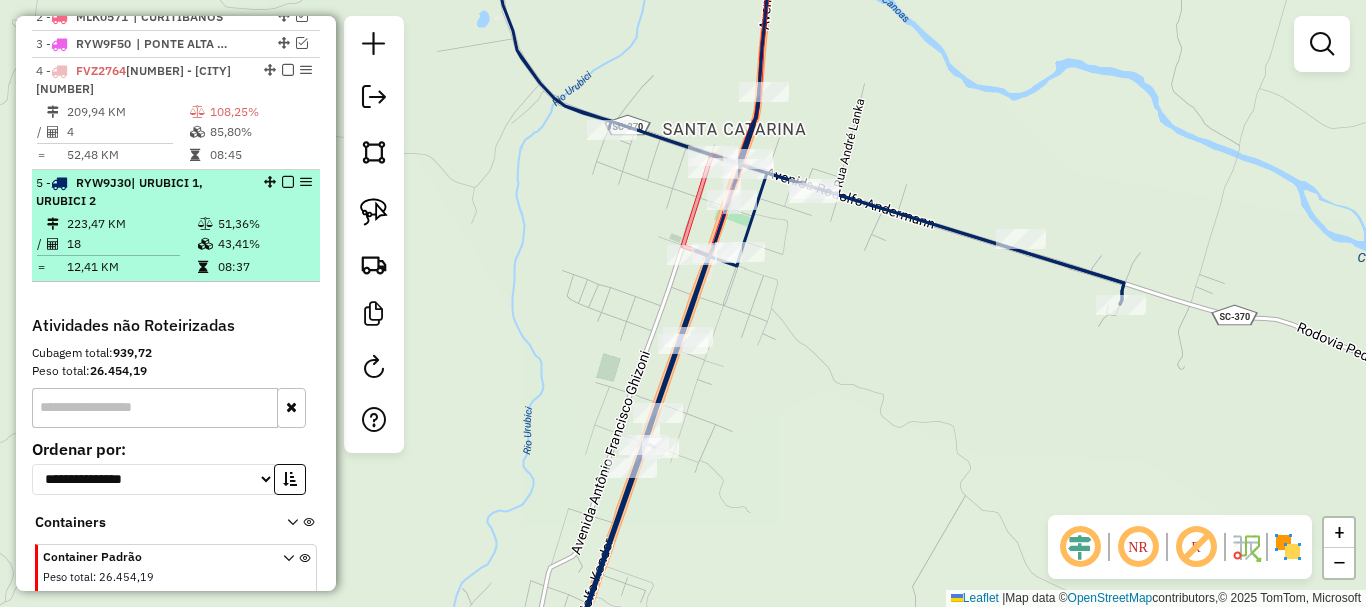 scroll, scrollTop: 780, scrollLeft: 0, axis: vertical 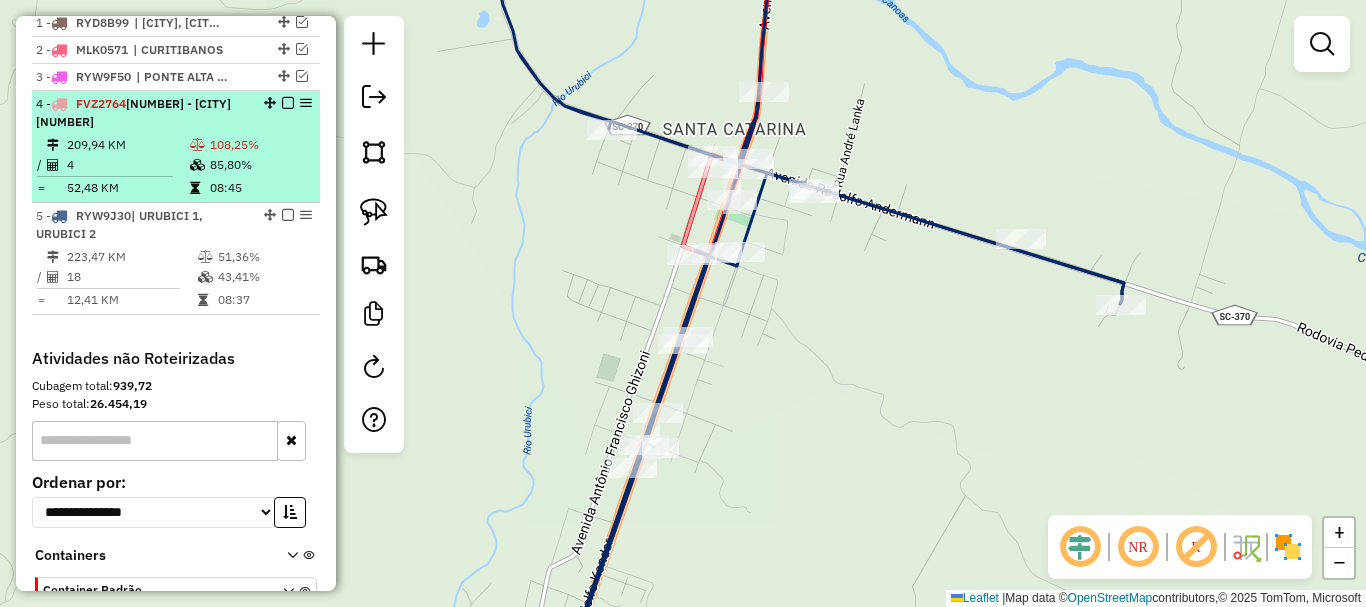 click at bounding box center (288, 103) 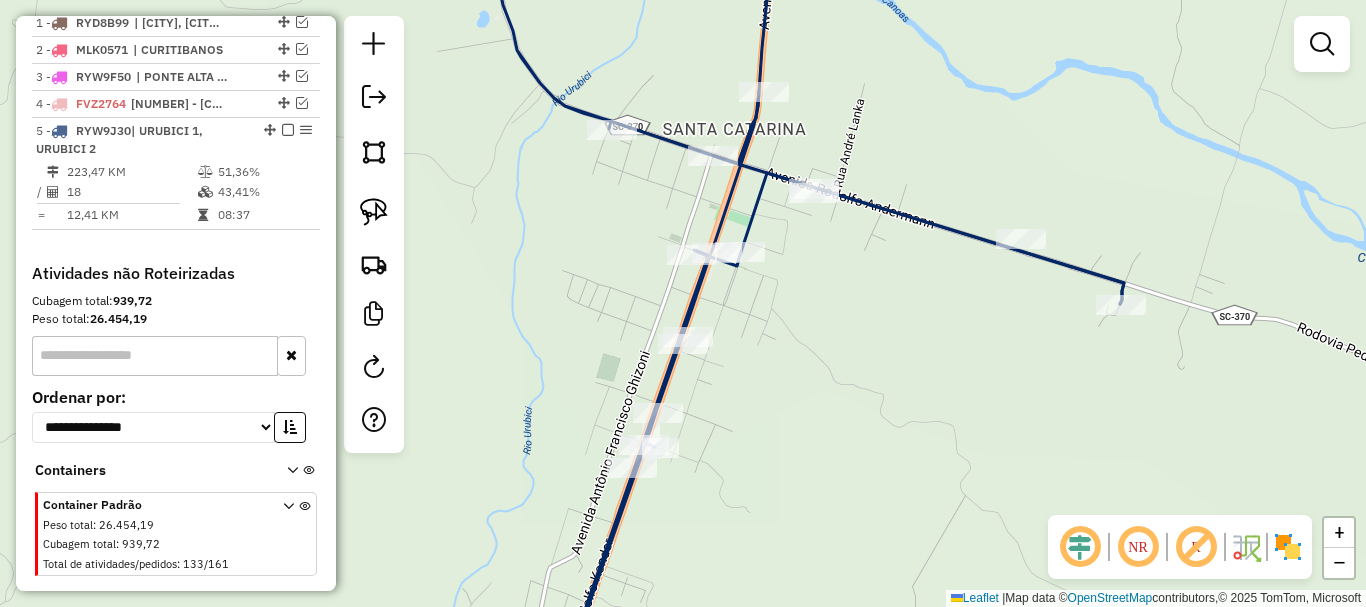 drag, startPoint x: 367, startPoint y: 203, endPoint x: 440, endPoint y: 186, distance: 74.953316 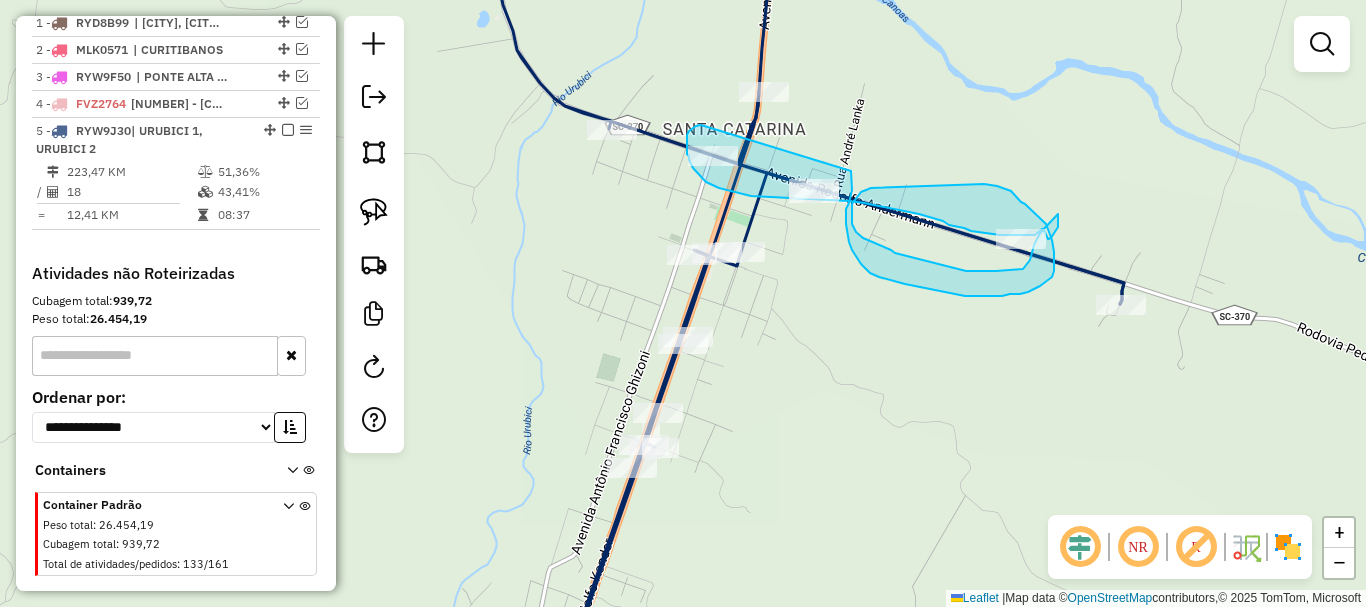 drag, startPoint x: 701, startPoint y: 125, endPoint x: 849, endPoint y: 172, distance: 155.28362 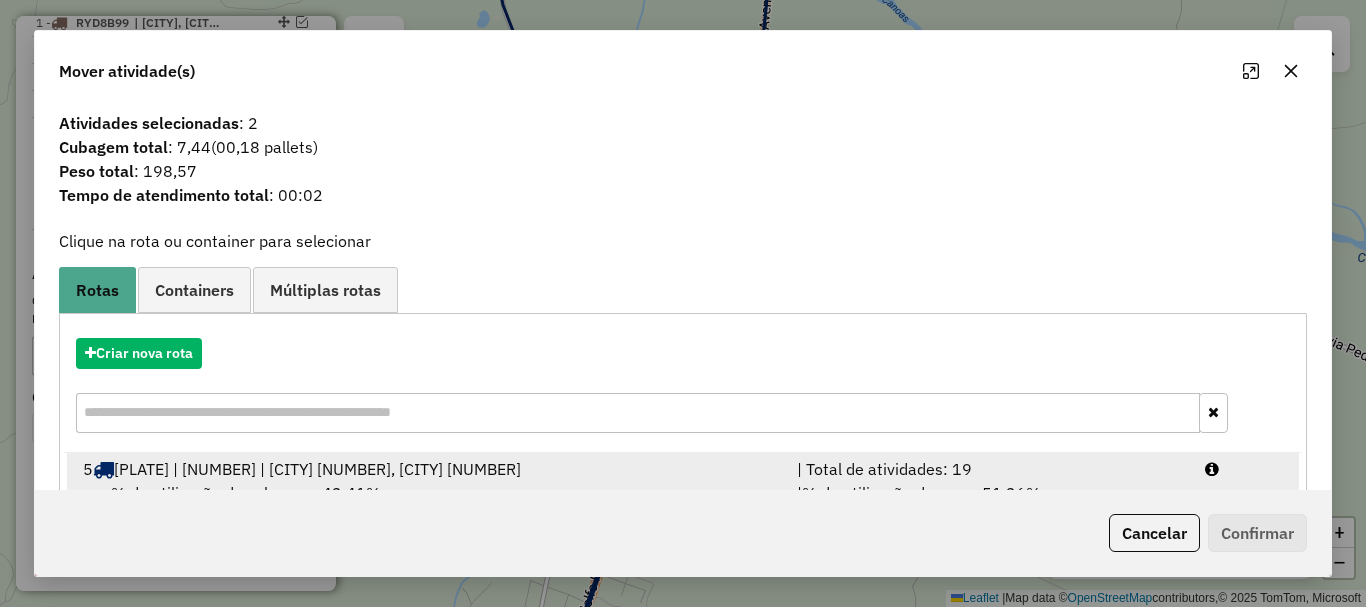 click on "[PLATE] | [NUMBER] | [CITY] [NUMBER], [CITY] [NUMBER]" at bounding box center (317, 469) 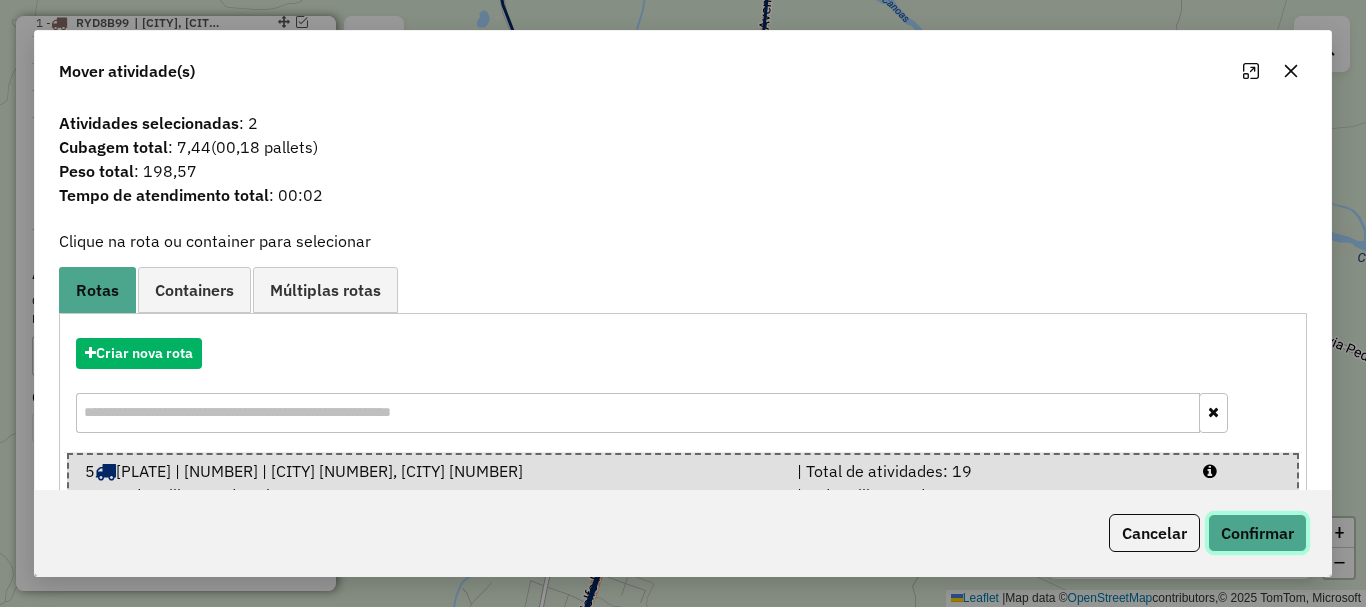 click on "Confirmar" 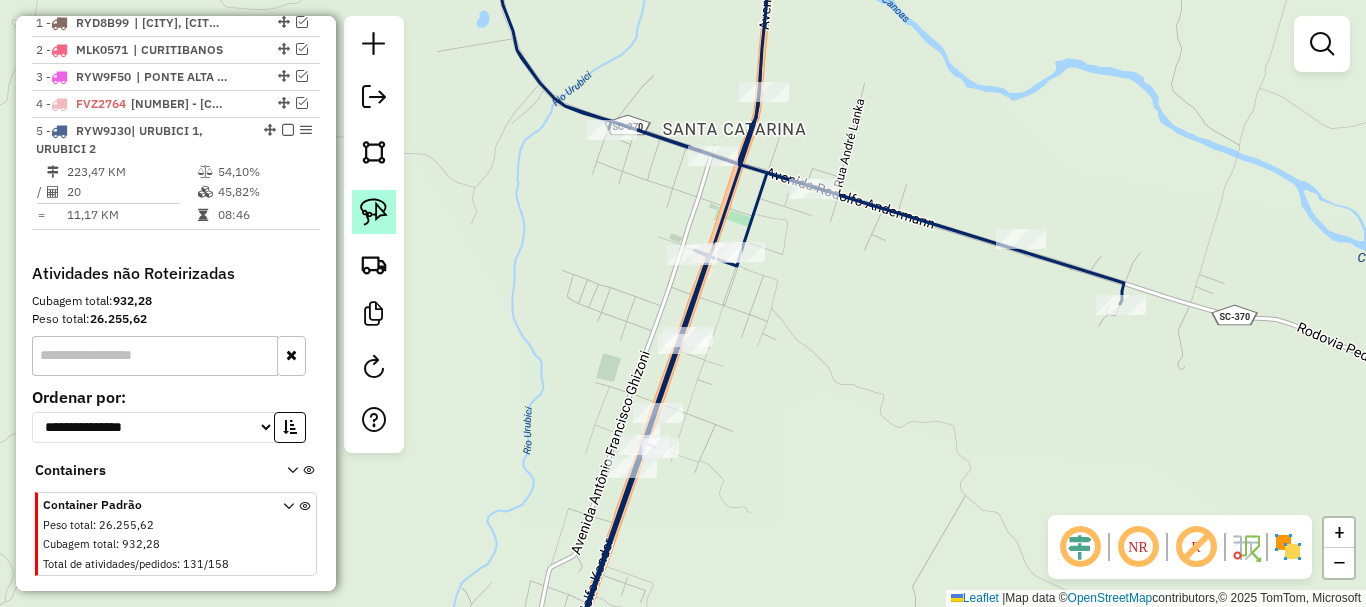 click 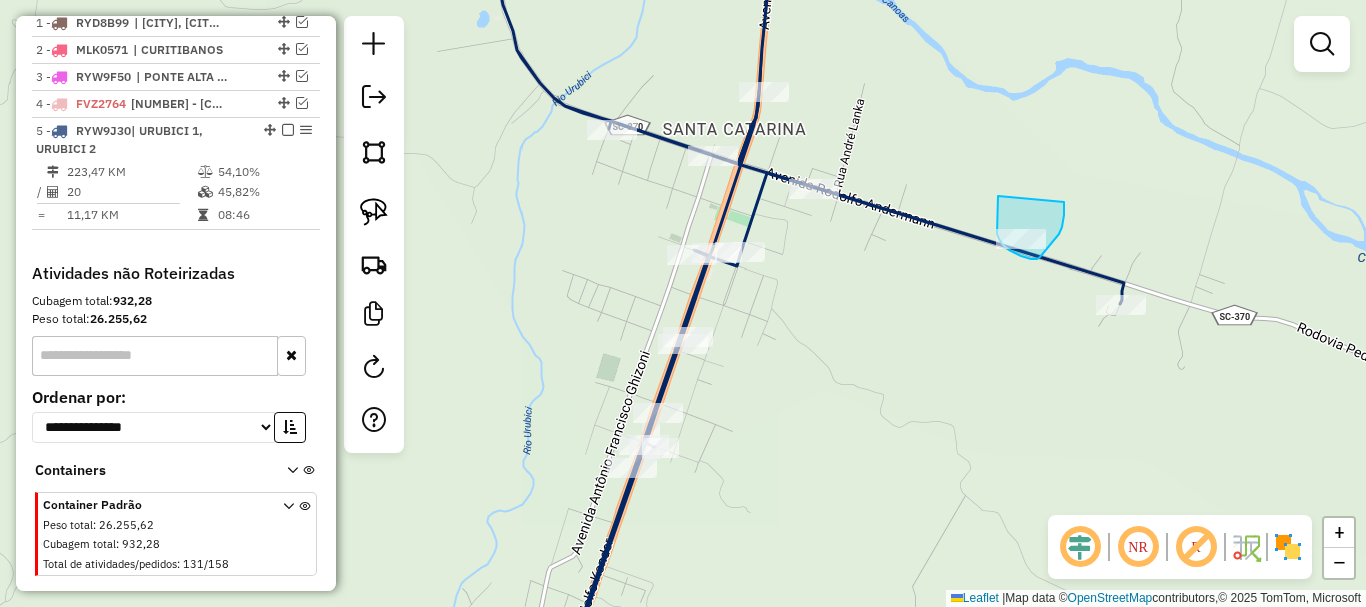 drag, startPoint x: 998, startPoint y: 209, endPoint x: 1061, endPoint y: 204, distance: 63.1981 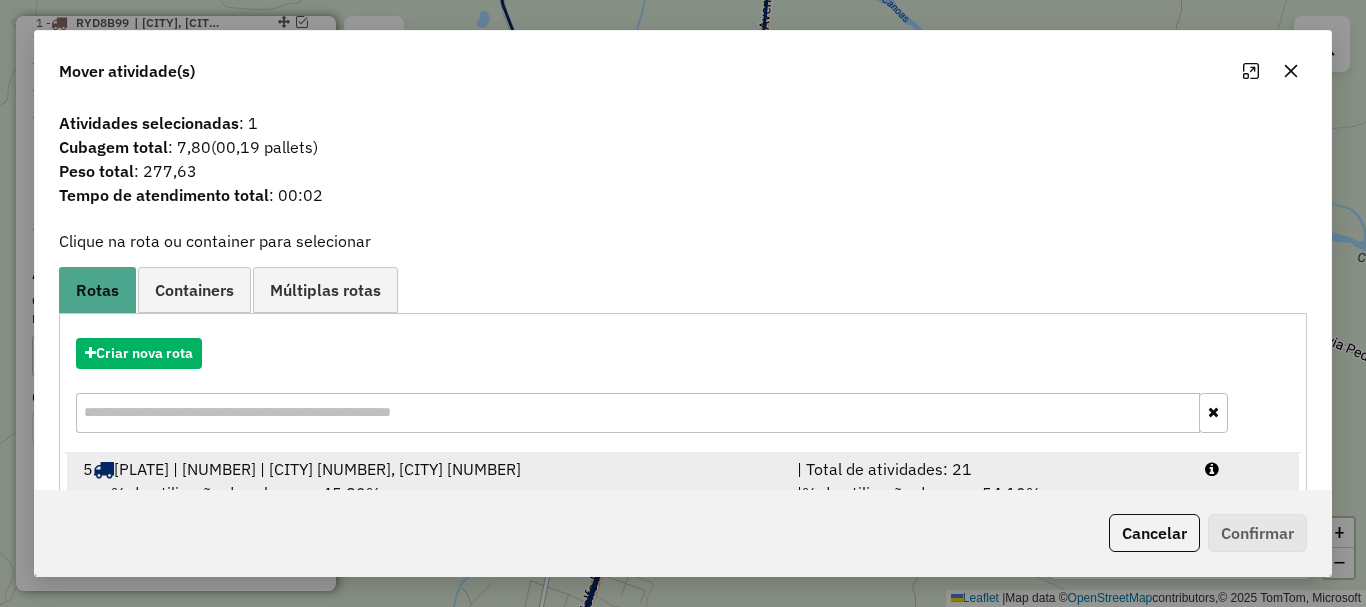 click on "[PLATE] | [NUMBER] | [CITY] [NUMBER], [CITY] [NUMBER]" at bounding box center (317, 469) 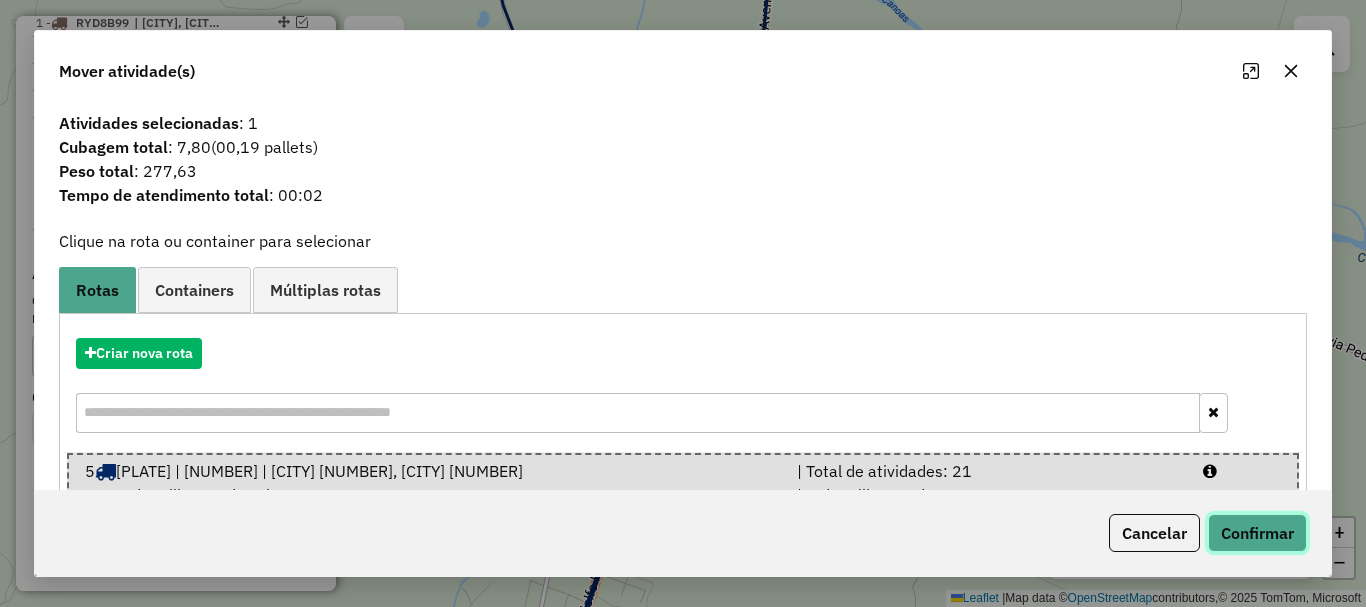 click on "Confirmar" 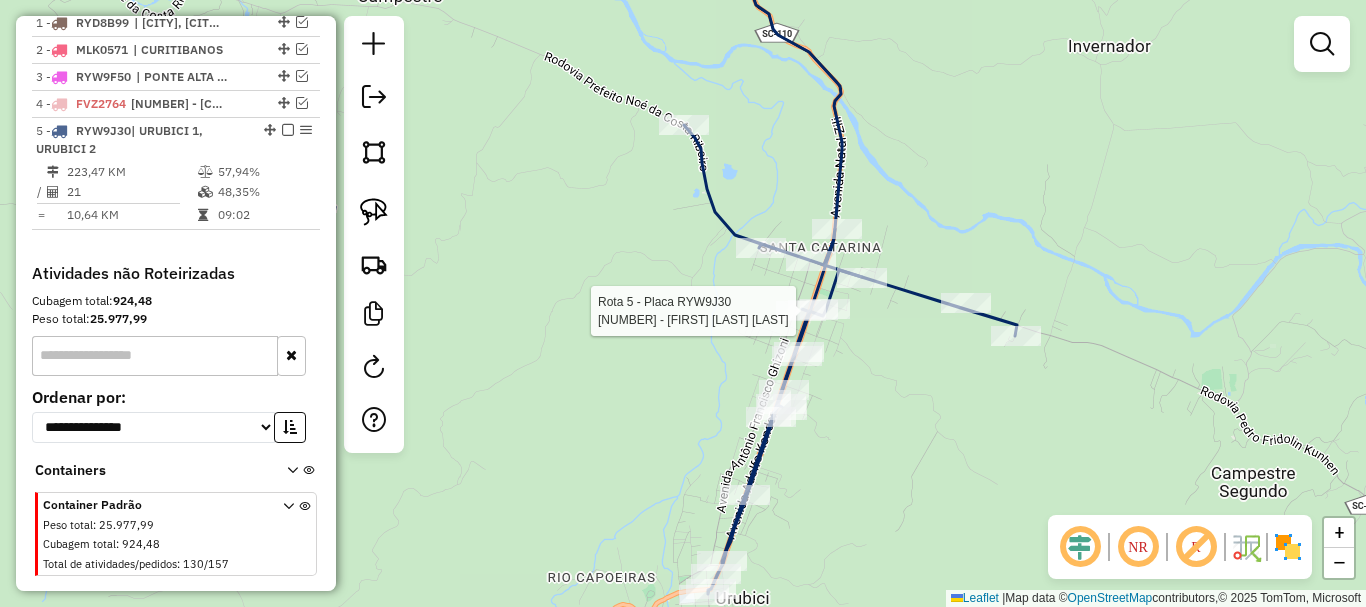 scroll, scrollTop: 813, scrollLeft: 0, axis: vertical 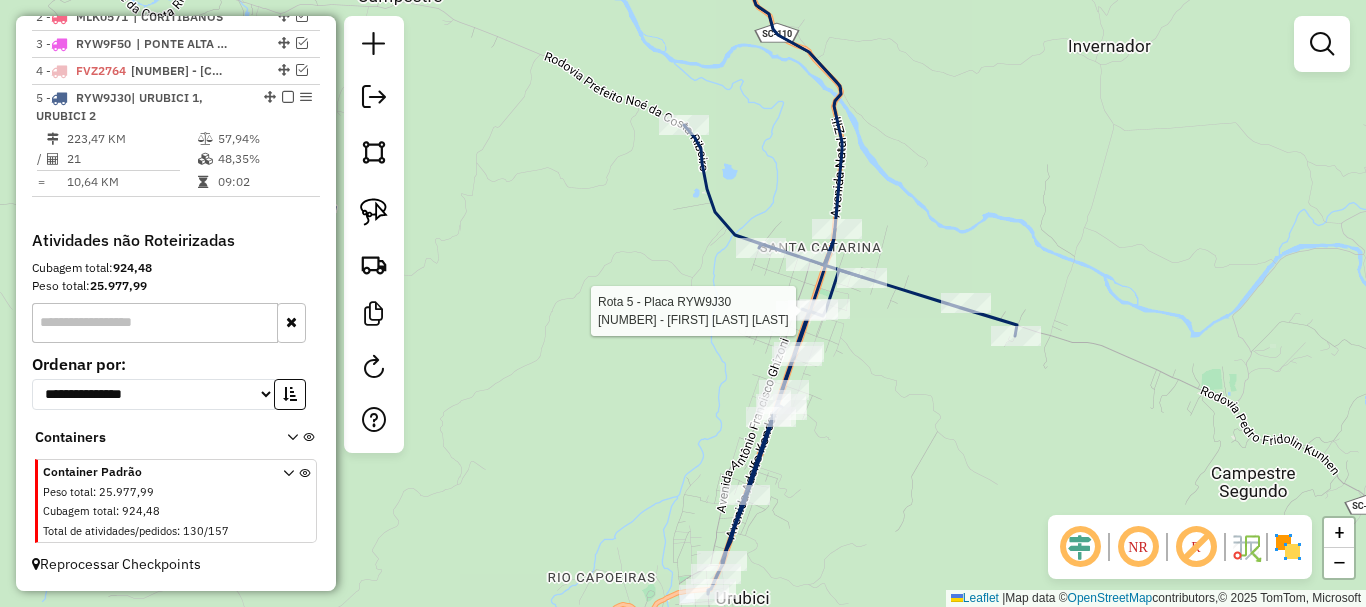 select on "*********" 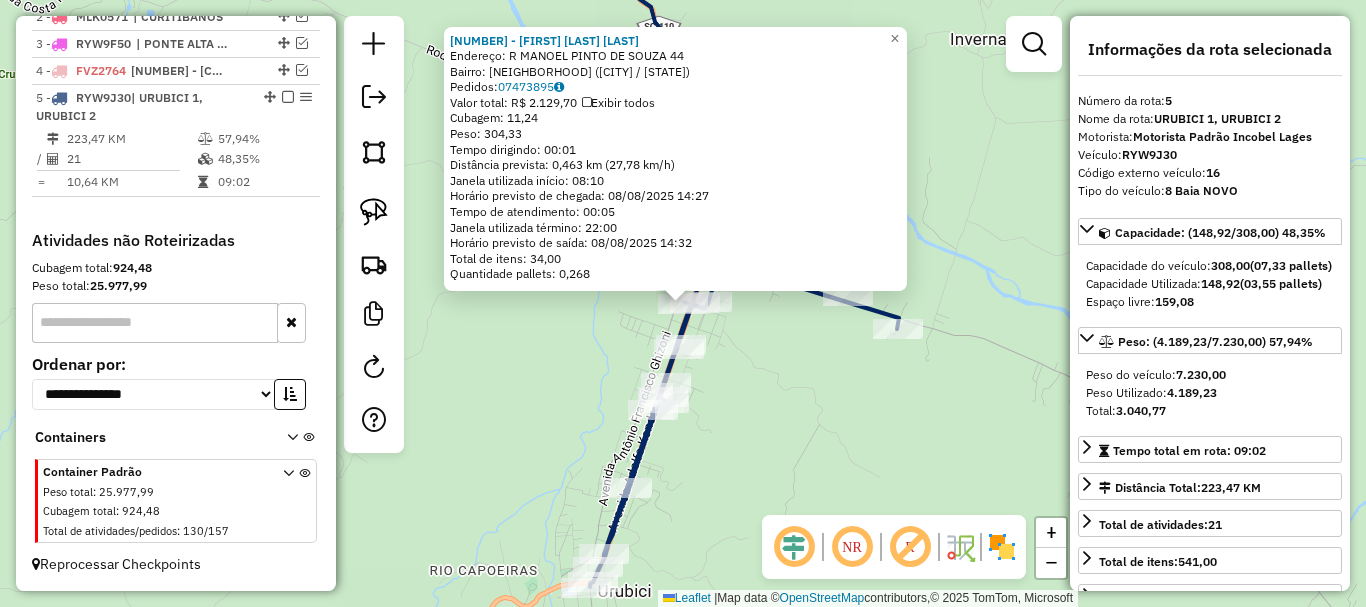 click on "[NUMBER] - [FIRST] [LAST] [NAME]  Endereço: R   [STREET_NAME]         [NUMBER]   Bairro: [NEIGHBORHOOD] ([CITY] / [STATE])   Pedidos:  [ORDER_ID]   Valor total: R$ [PRICE]   Exibir todos   Cubagem: [CUBAGE]  Peso: [WEIGHT]  Tempo dirigindo: [TIME]   Distância prevista: [DISTANCE] km ([SPEED] km/h)   Janela utilizada início: [TIME]   Horário previsto de chegada: [DATE] [TIME]   Tempo de atendimento: [TIME]   Janela utilizada término: [TIME]   Horário previsto de saída: [DATE] [TIME]   Total de itens: [ITEMS]   Quantidade pallets: [PALLETS]  × Janela de atendimento Grade de atendimento Capacidade Transportadoras Veículos Cliente Pedidos  Rotas Selecione os dias de semana para filtrar as janelas de atendimento  Seg   Ter   Qua   Qui   Sex   Sáb   Dom  Informe o período da janela de atendimento: De: Até:  Filtrar exatamente a janela do cliente  Considerar janela de atendimento padrão  Selecione os dias de semana para filtrar as grades de atendimento  Seg   Ter   Qua   Qui   Sex   Sáb   Dom   Peso mínimo:   Peso máximo:   De:  Até:" 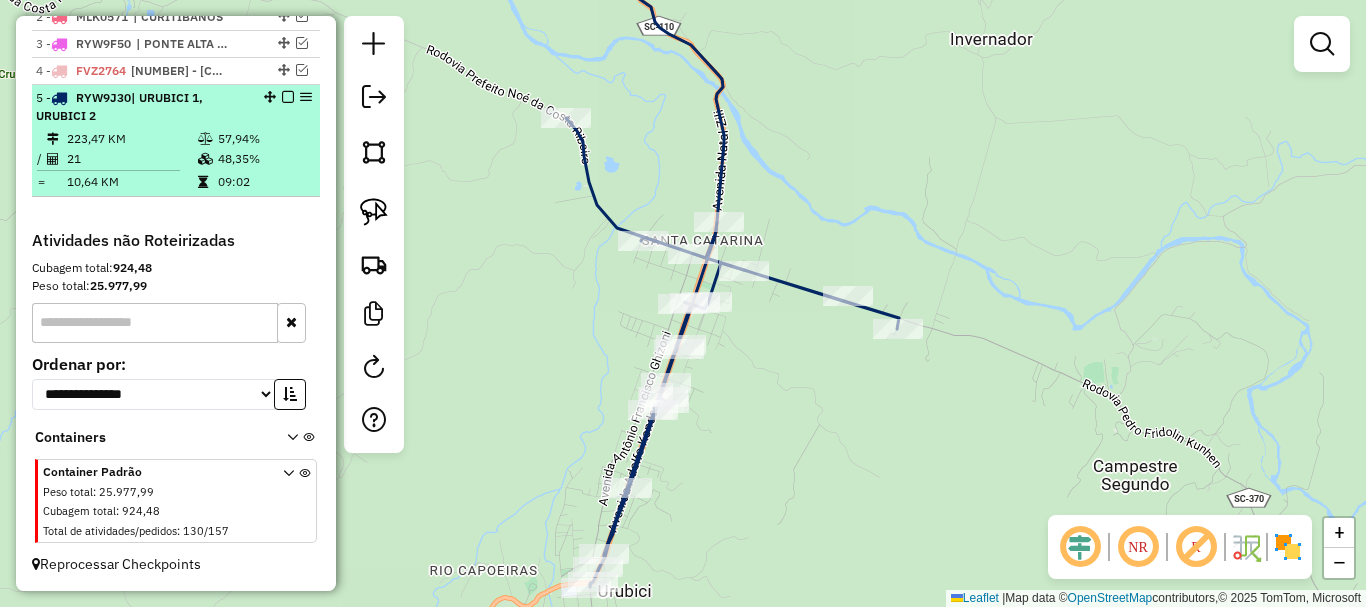 click at bounding box center [288, 97] 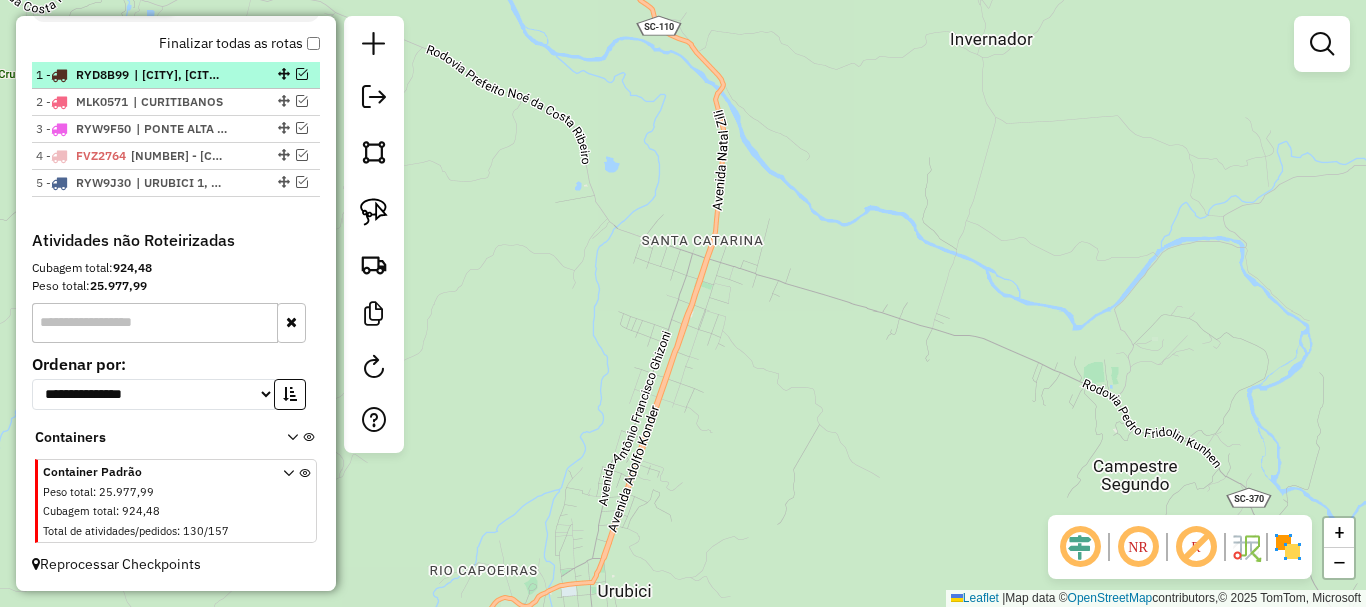 scroll, scrollTop: 728, scrollLeft: 0, axis: vertical 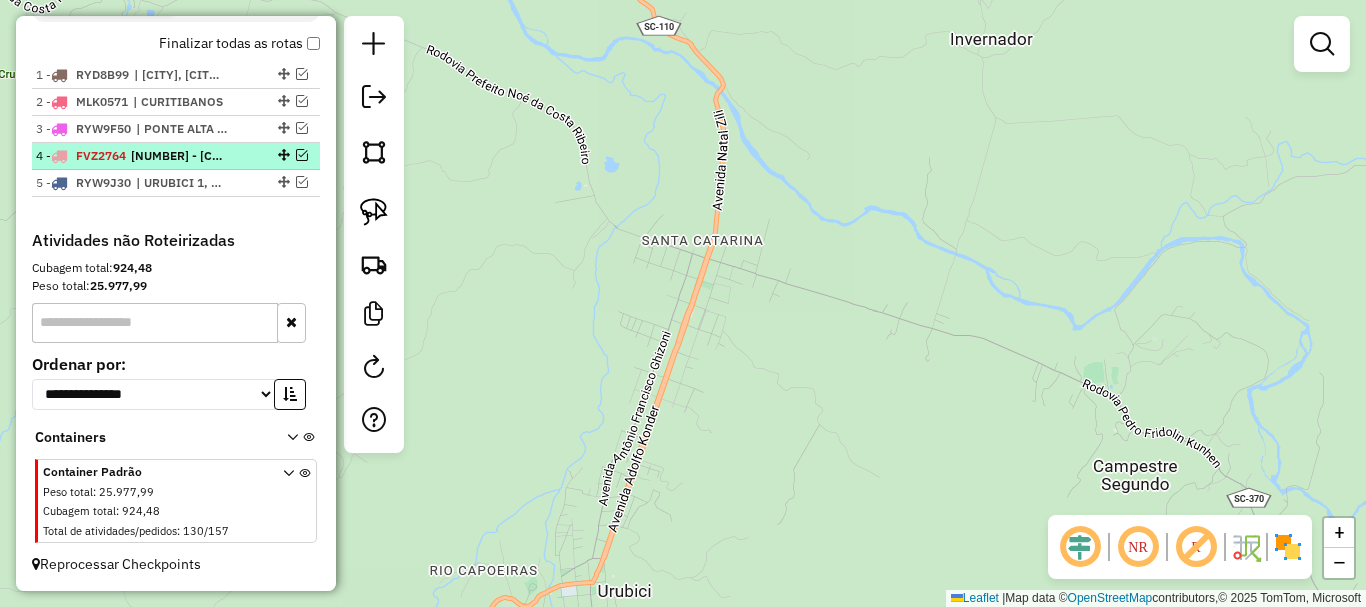 click at bounding box center [302, 155] 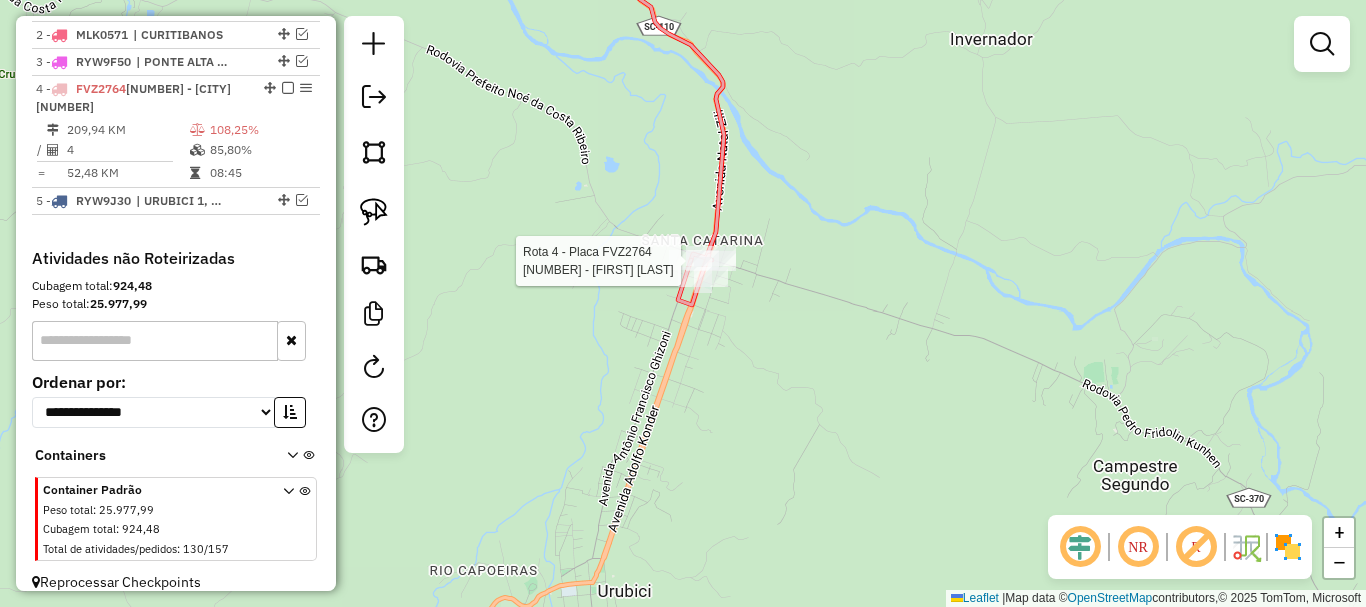 select on "*********" 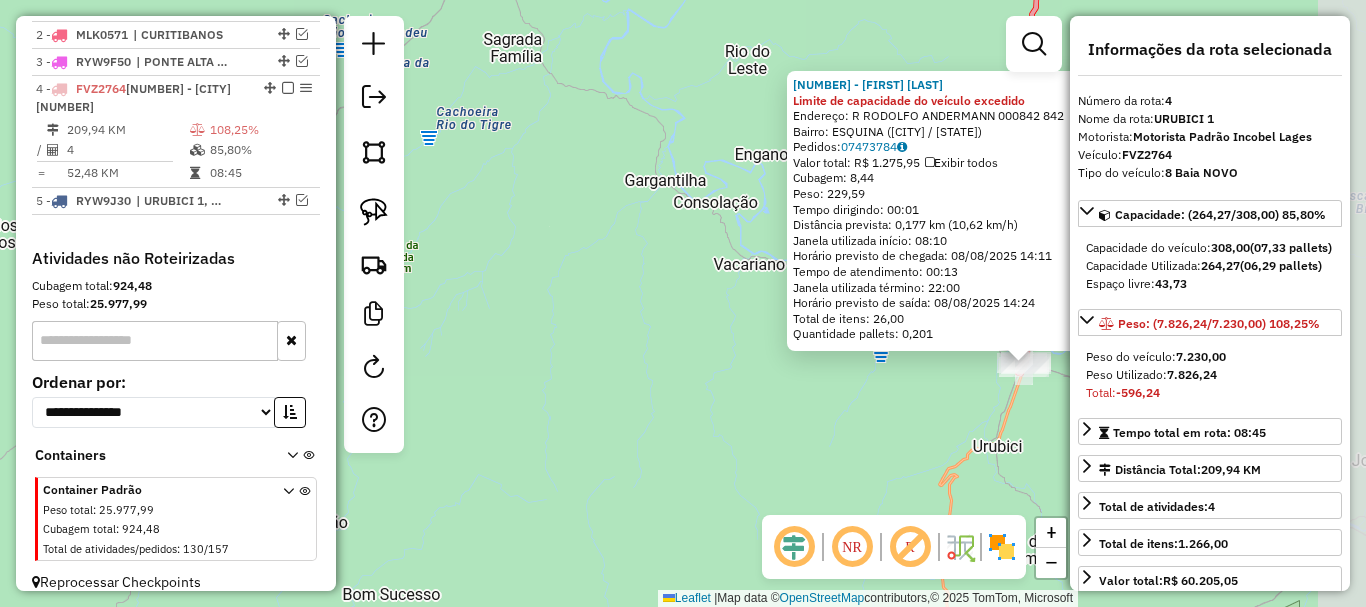 drag, startPoint x: 798, startPoint y: 392, endPoint x: 606, endPoint y: 368, distance: 193.49419 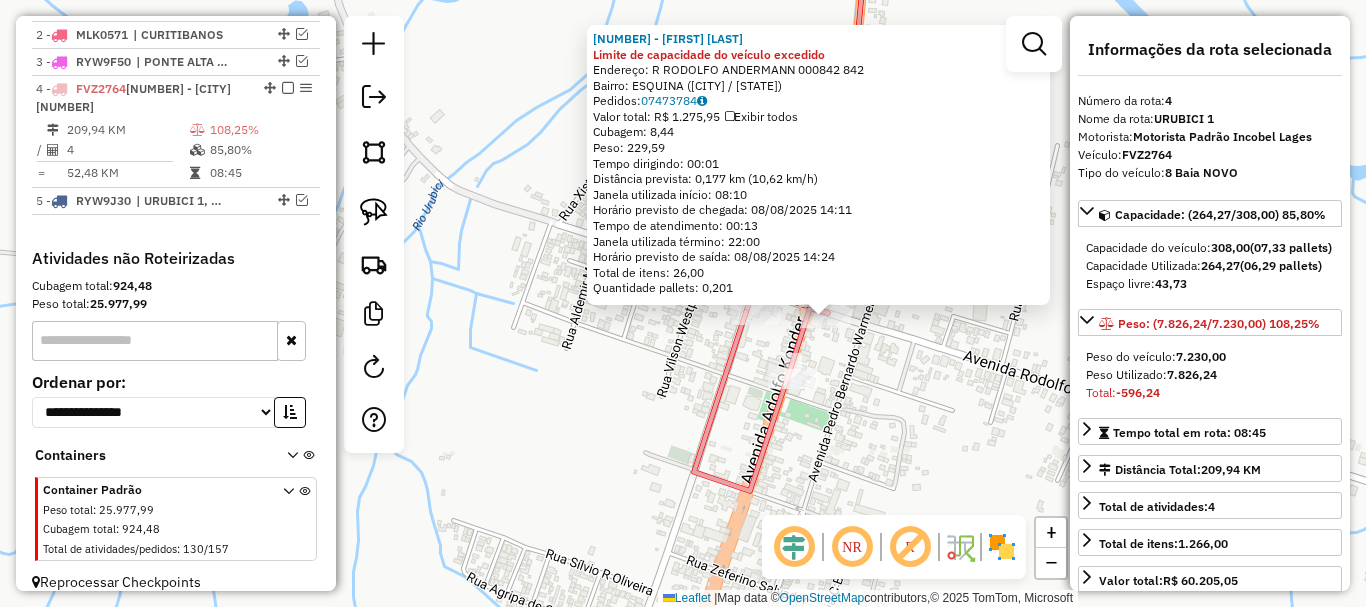 click on "[NUMBER] - [FIRST] [LAST] E [LAST] Limite de capacidade do veículo excedido  Endereço: R   [LAST] [LAST] [NUMBER] [NUMBER]      [NUMBER]   Bairro: [NEIGHBORHOOD] ([CITY] / [STATE])   Pedidos:  [NUMBER]   Valor total: R$ [PRICE]   Exibir todos   Cubagem: [NUMBER]  Peso: [NUMBER]  Tempo dirigindo: [TIME]   Distância prevista: [NUMBER] km ([NUMBER] km/h)   Janela utilizada início: [TIME]   Horário previsto de chegada: [DATE] [TIME]   Tempo de atendimento: [TIME]   Janela utilizada término: [TIME]   Horário previsto de saída: [DATE] [TIME]   Total de itens: [NUMBER]   Quantidade pallets: [NUMBER]  × Janela de atendimento Grade de atendimento Capacidade Transportadoras Veículos Cliente Pedidos  Rotas Selecione os dias de semana para filtrar as janelas de atendimento  Seg   Ter   Qua   Qui   Sex   Sáb  De:" 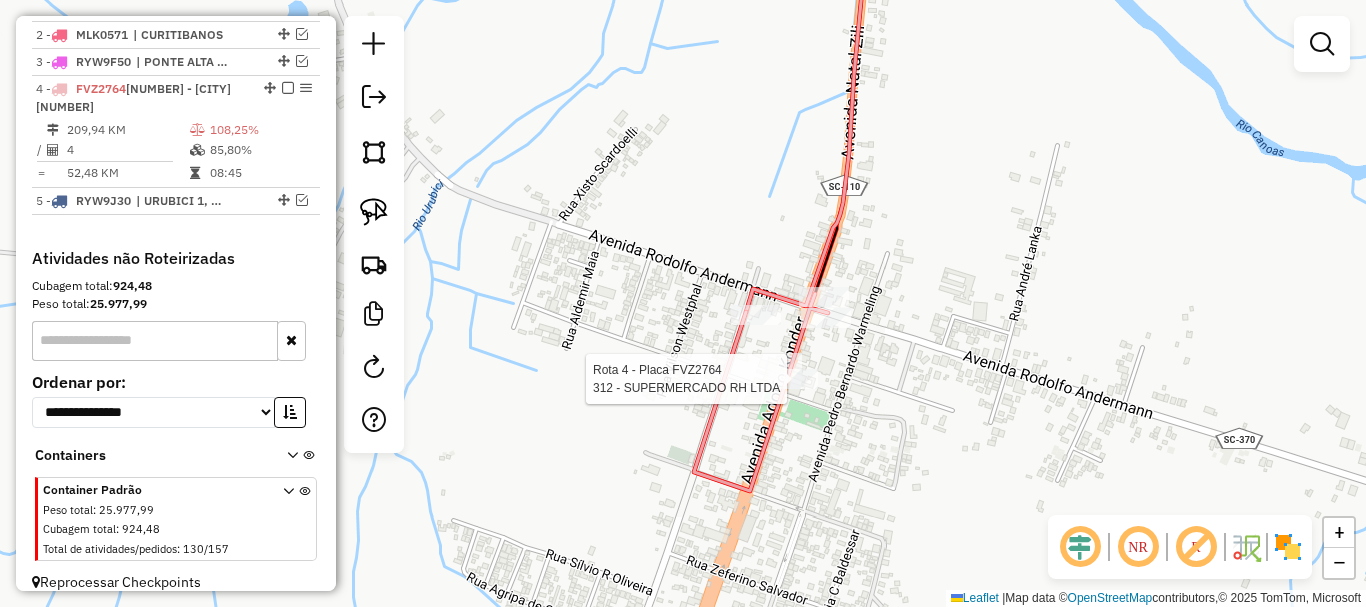 select on "*********" 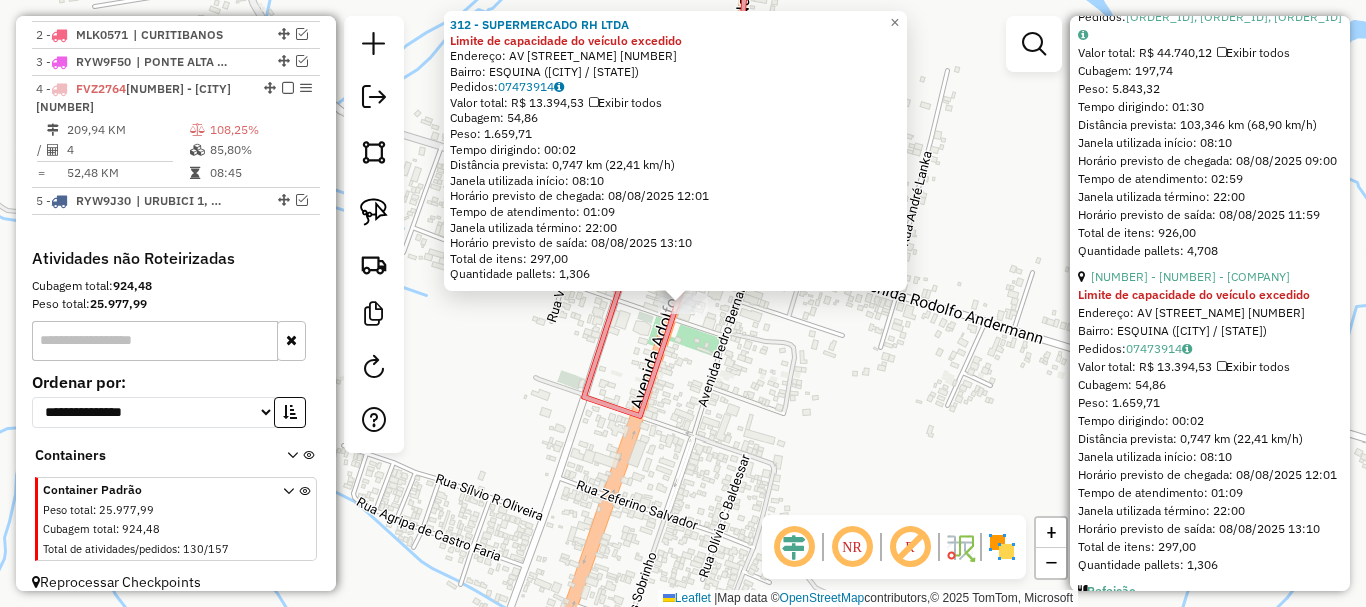 scroll, scrollTop: 900, scrollLeft: 0, axis: vertical 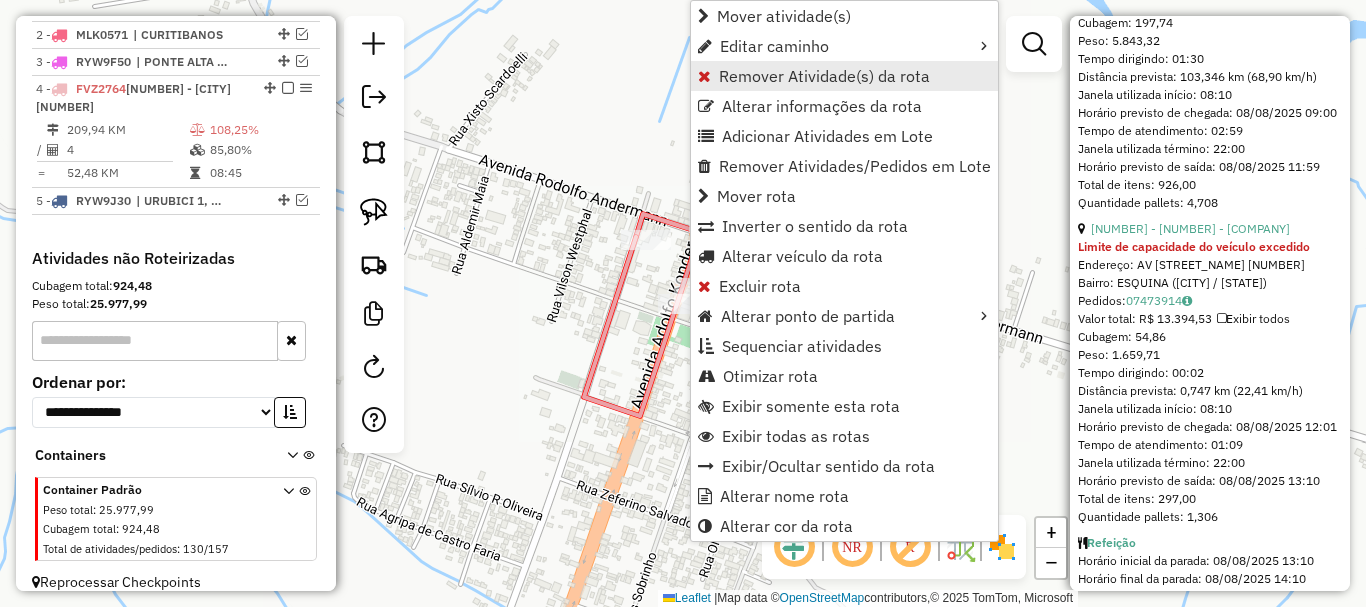 click on "Remover Atividade(s) da rota" at bounding box center [824, 76] 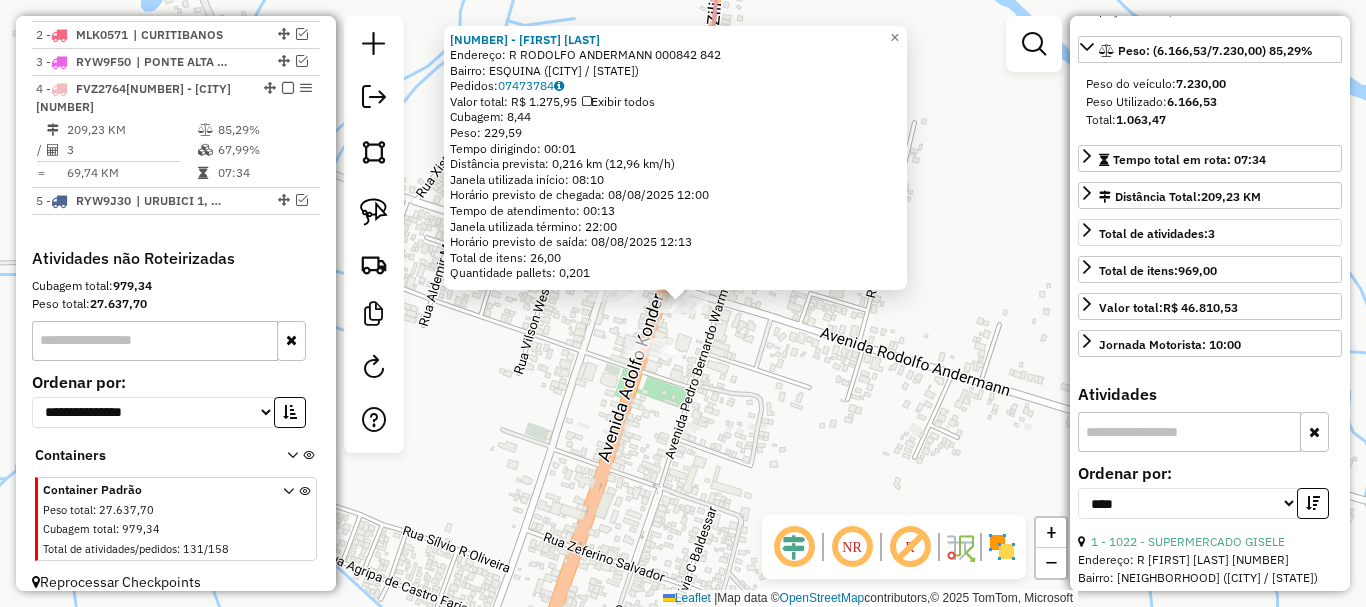 scroll, scrollTop: 100, scrollLeft: 0, axis: vertical 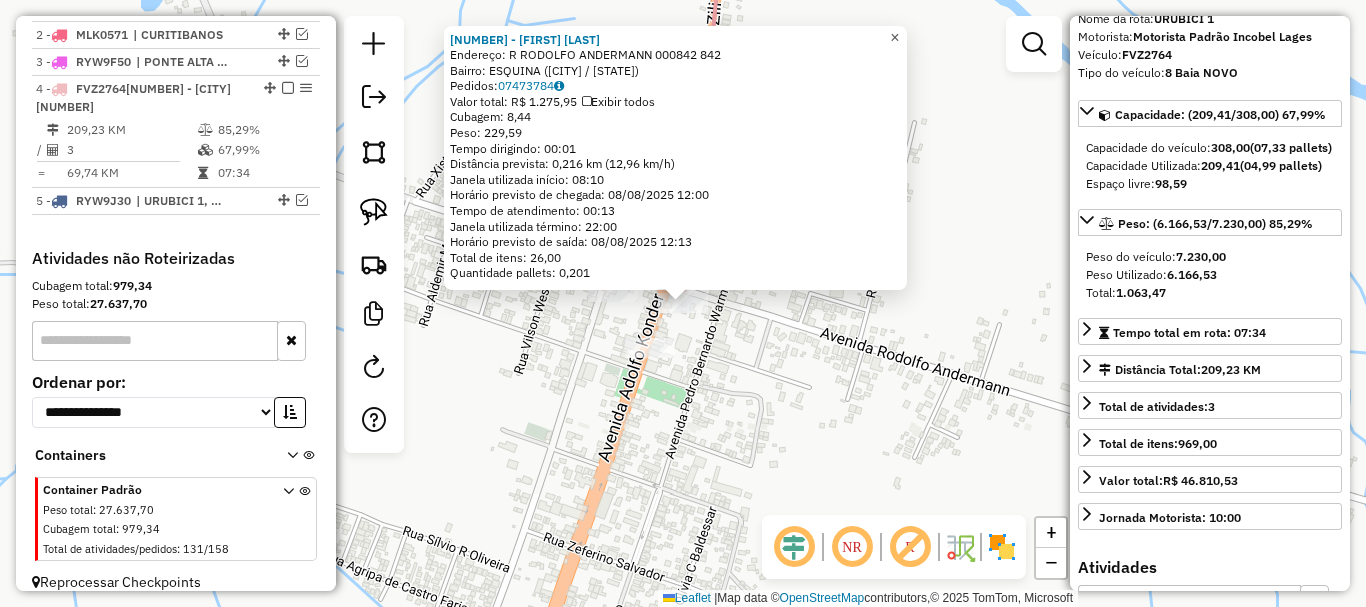 click on "×" 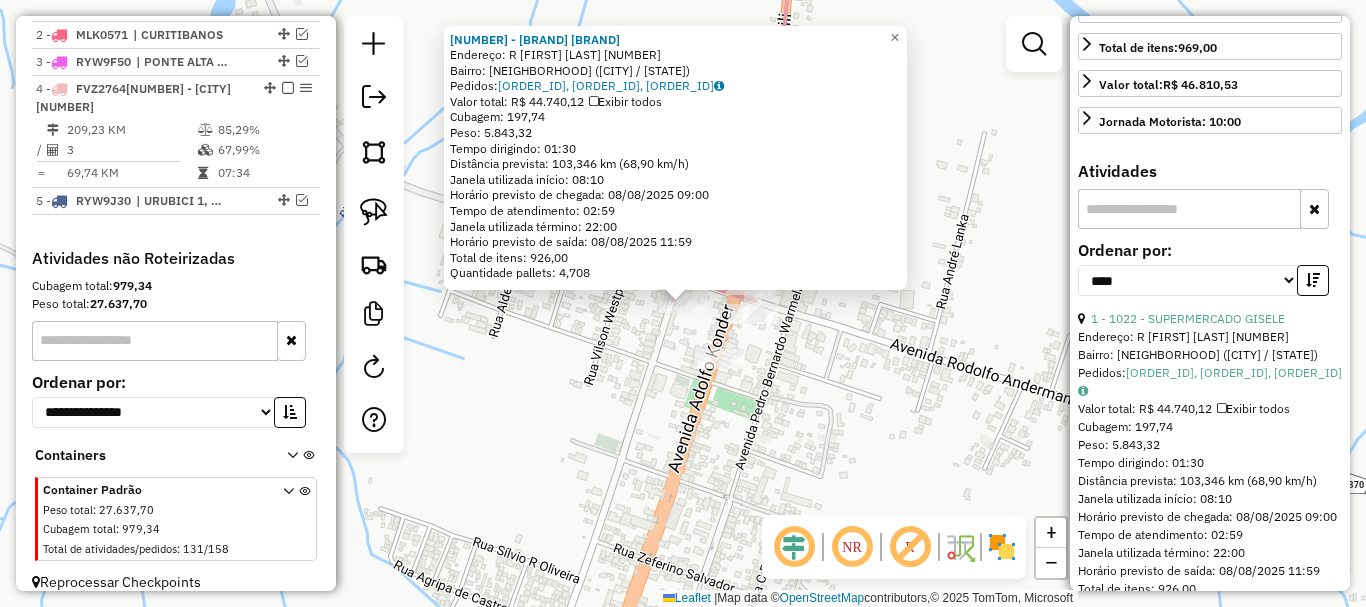 scroll, scrollTop: 700, scrollLeft: 0, axis: vertical 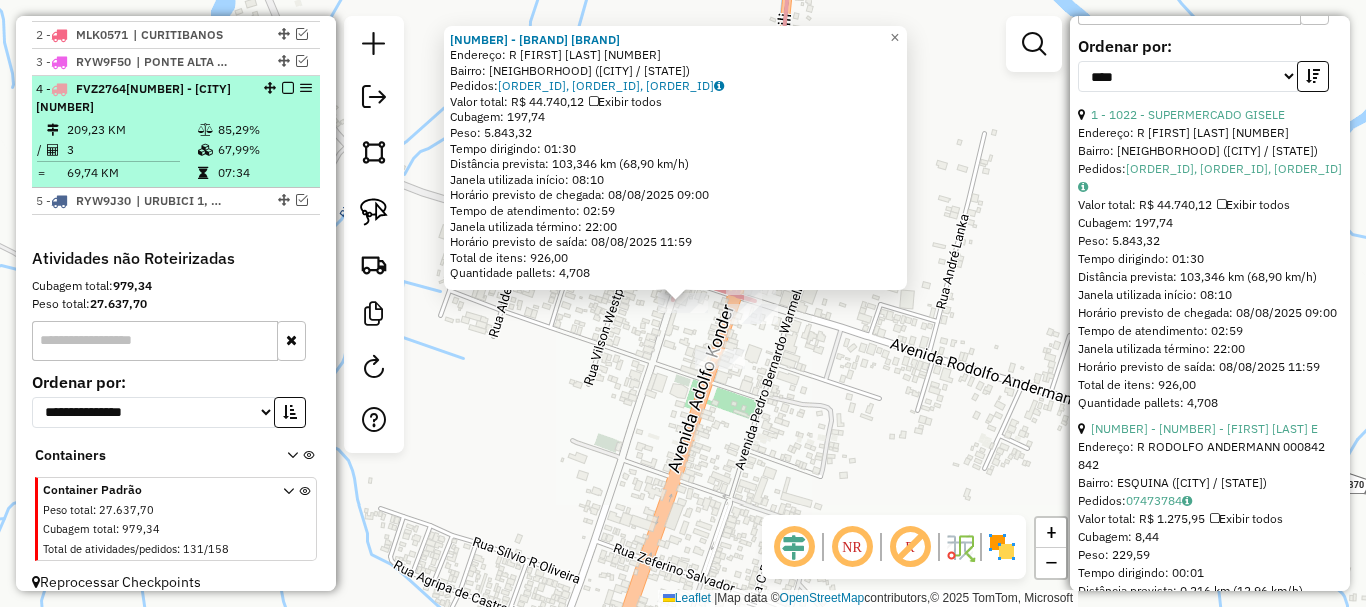 click at bounding box center (288, 88) 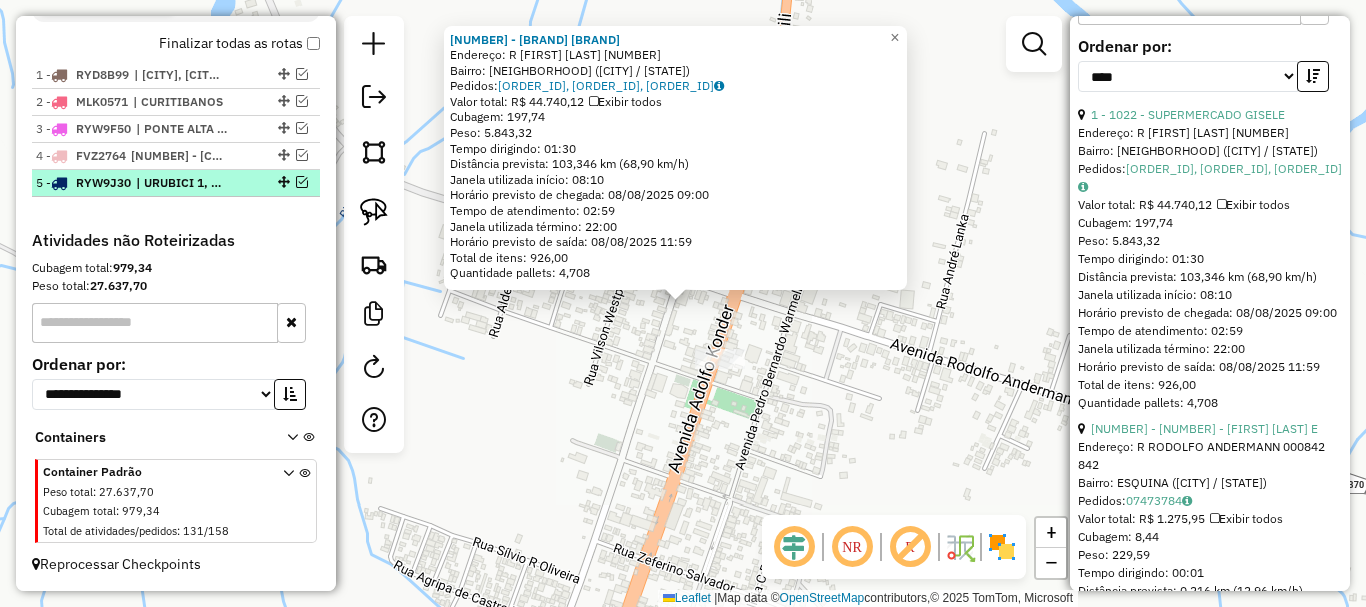 click at bounding box center (302, 182) 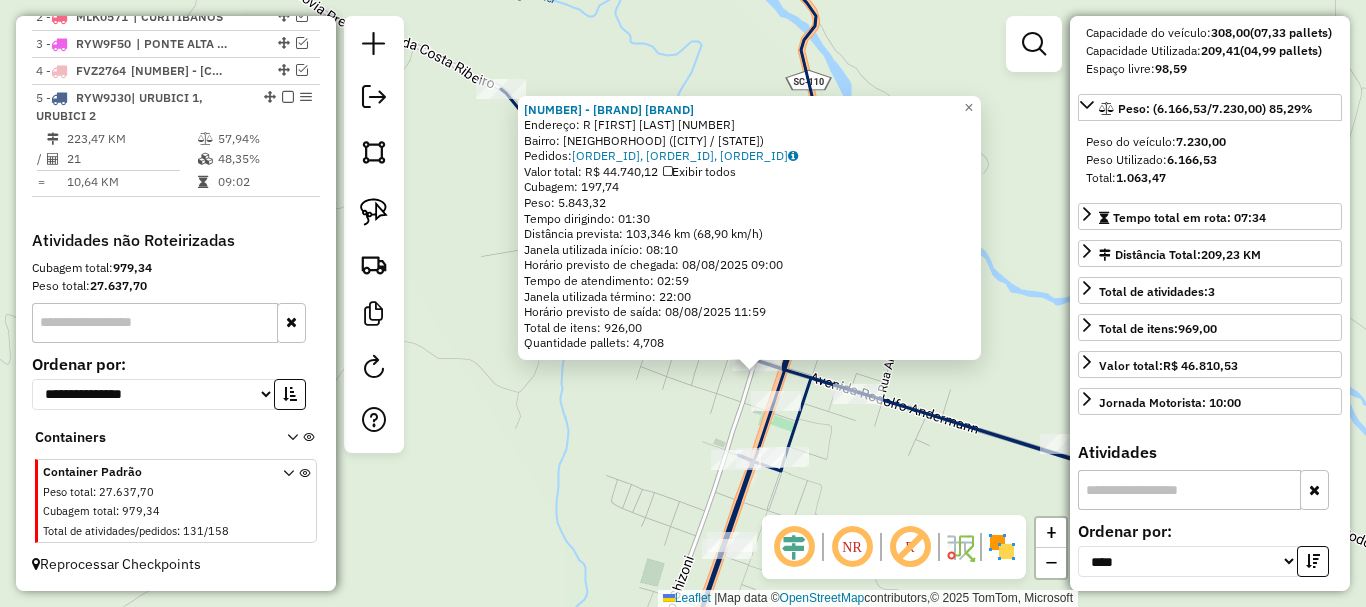 scroll, scrollTop: 181, scrollLeft: 0, axis: vertical 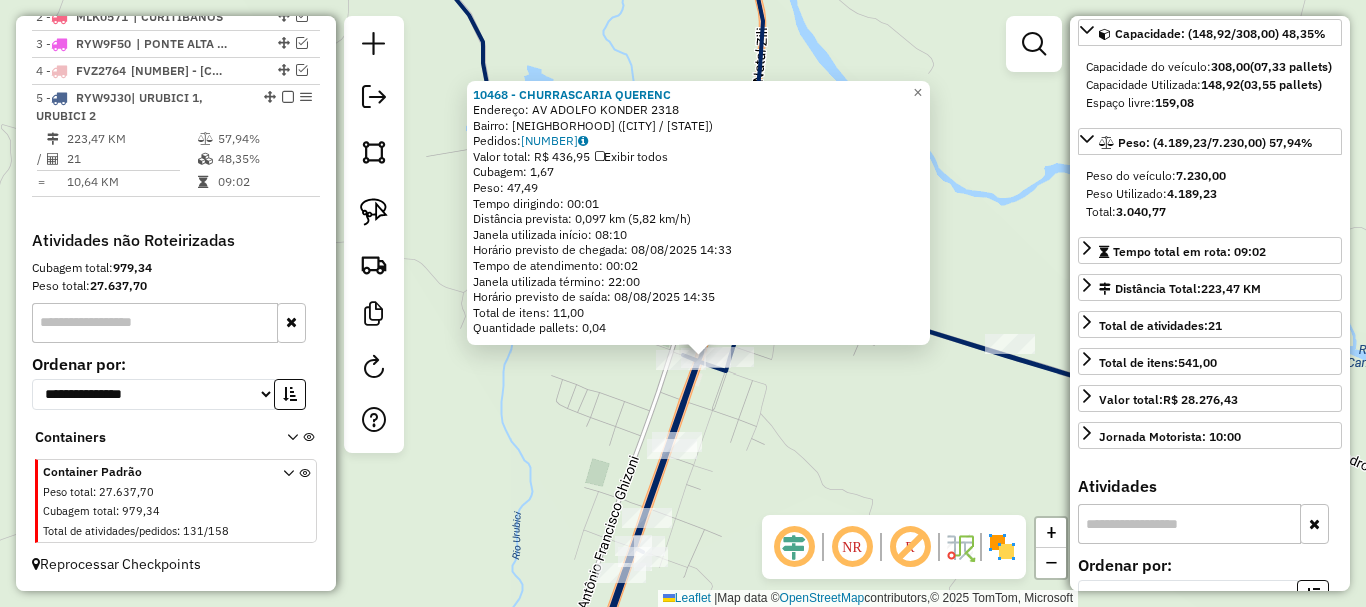 drag, startPoint x: 774, startPoint y: 378, endPoint x: 797, endPoint y: 432, distance: 58.694122 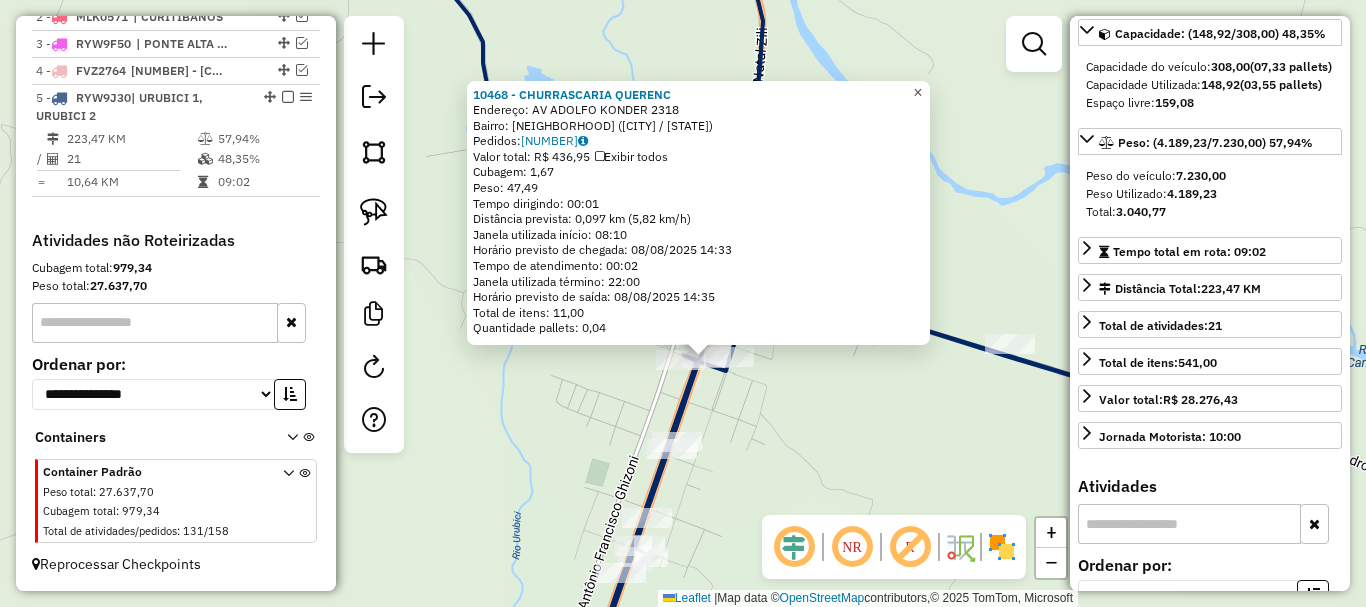 click on "×" 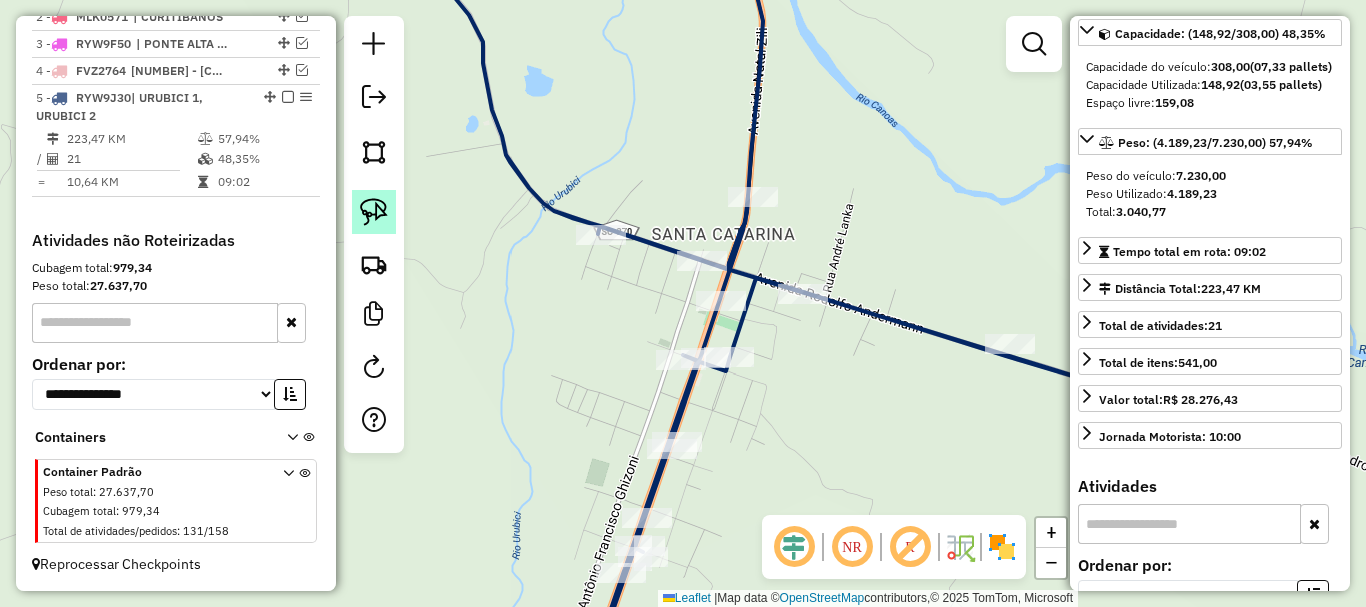 click 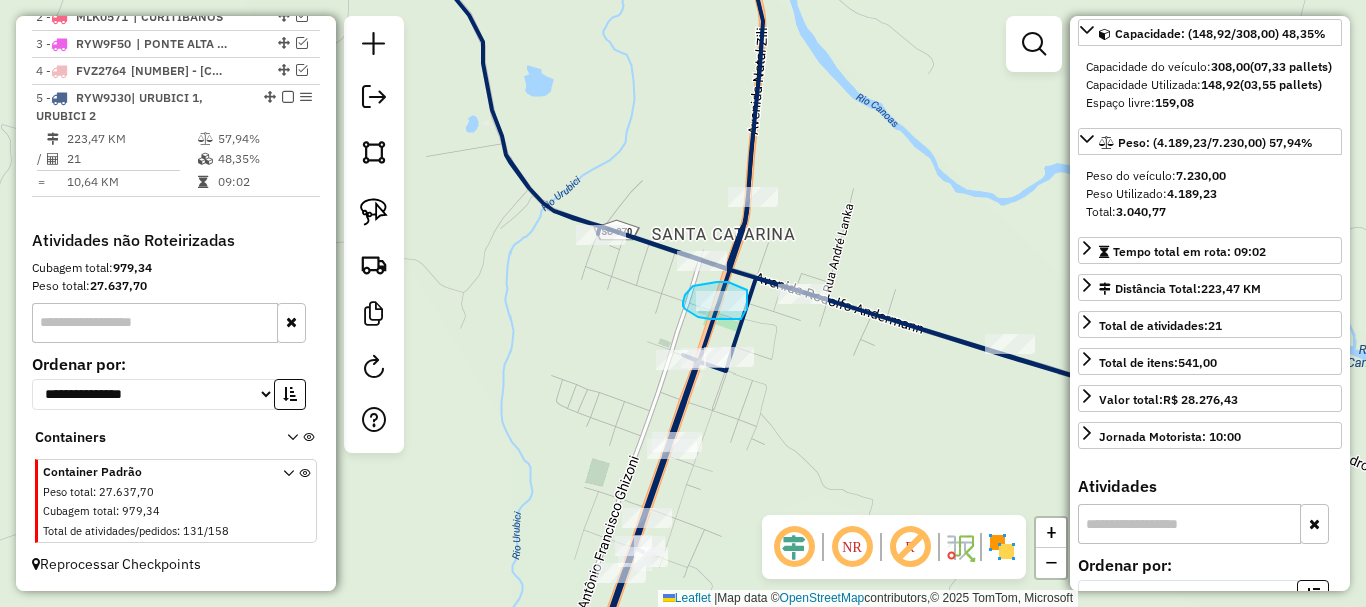 drag, startPoint x: 690, startPoint y: 288, endPoint x: 716, endPoint y: 282, distance: 26.683329 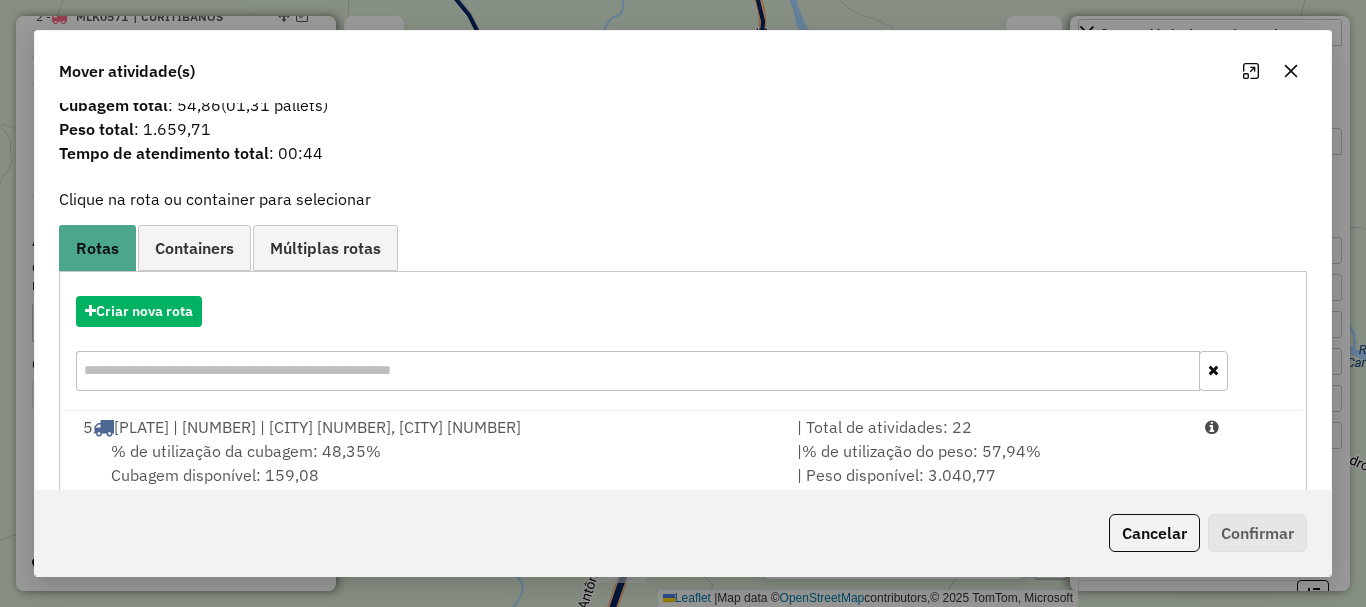 scroll, scrollTop: 78, scrollLeft: 0, axis: vertical 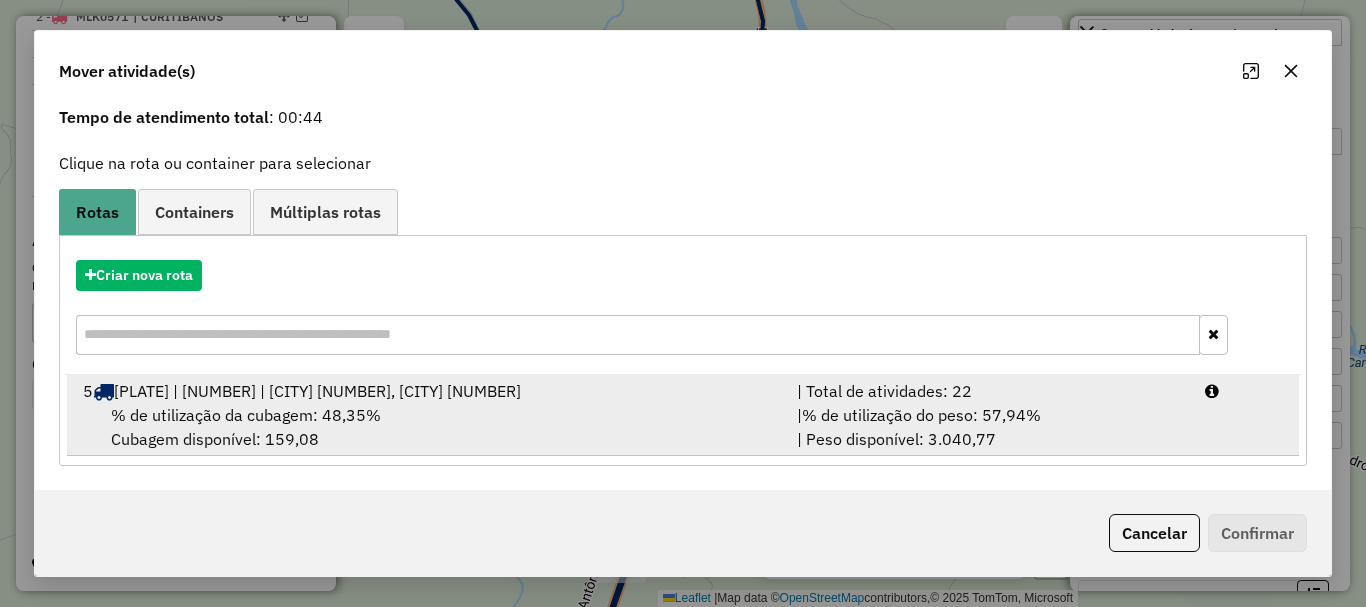 click on "% de utilização do peso: 57,94%" at bounding box center [921, 415] 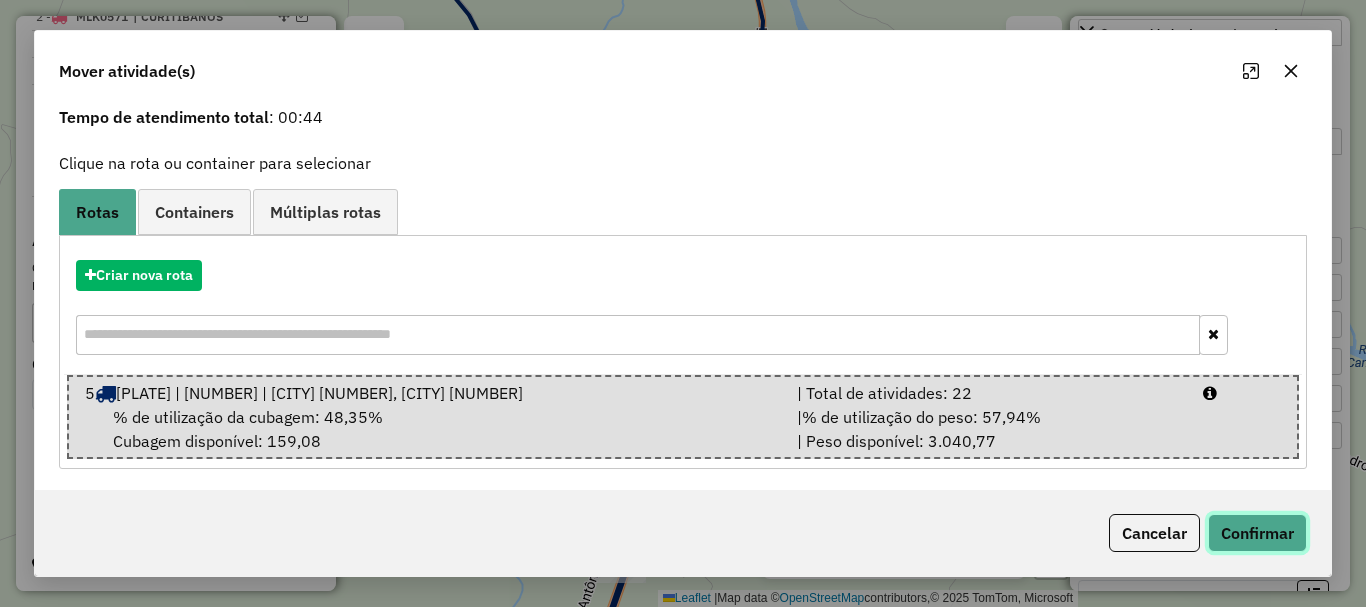 click on "Confirmar" 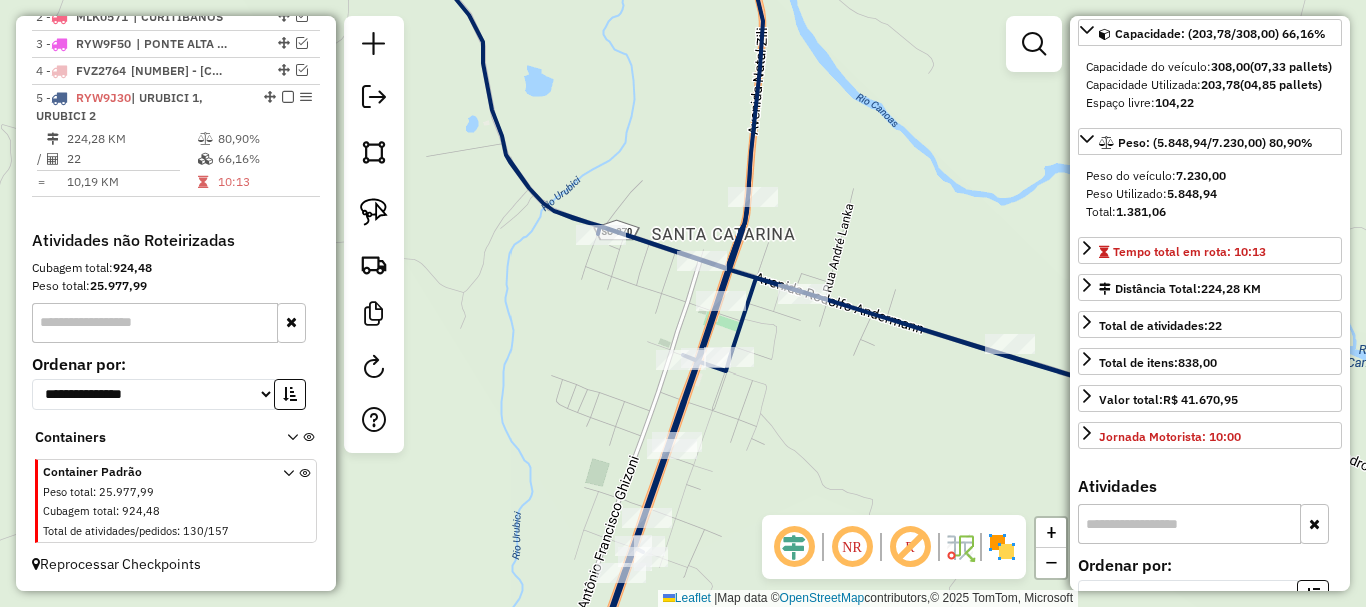 scroll, scrollTop: 0, scrollLeft: 0, axis: both 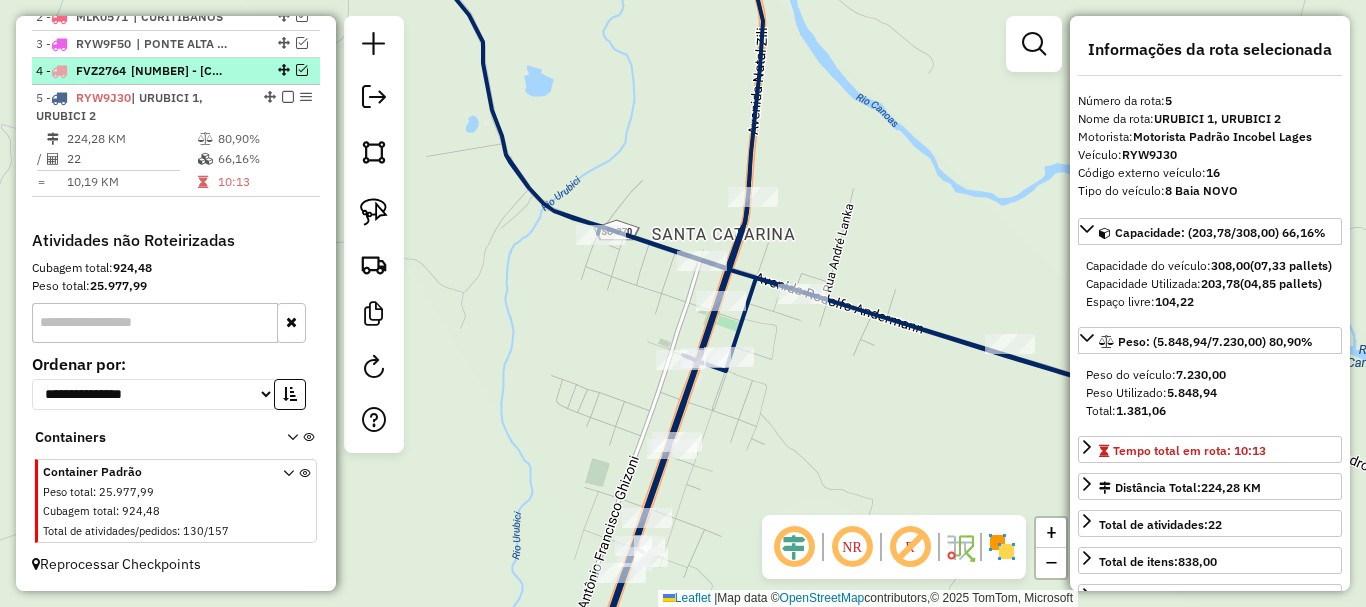 click at bounding box center [302, 70] 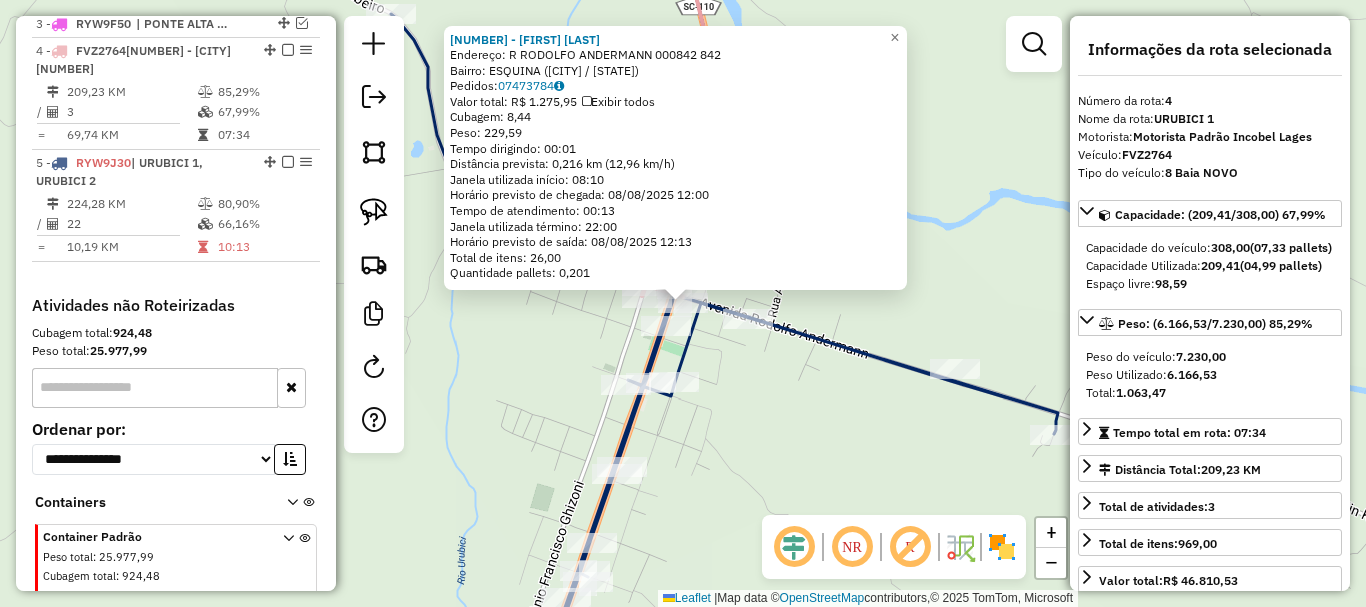 scroll, scrollTop: 855, scrollLeft: 0, axis: vertical 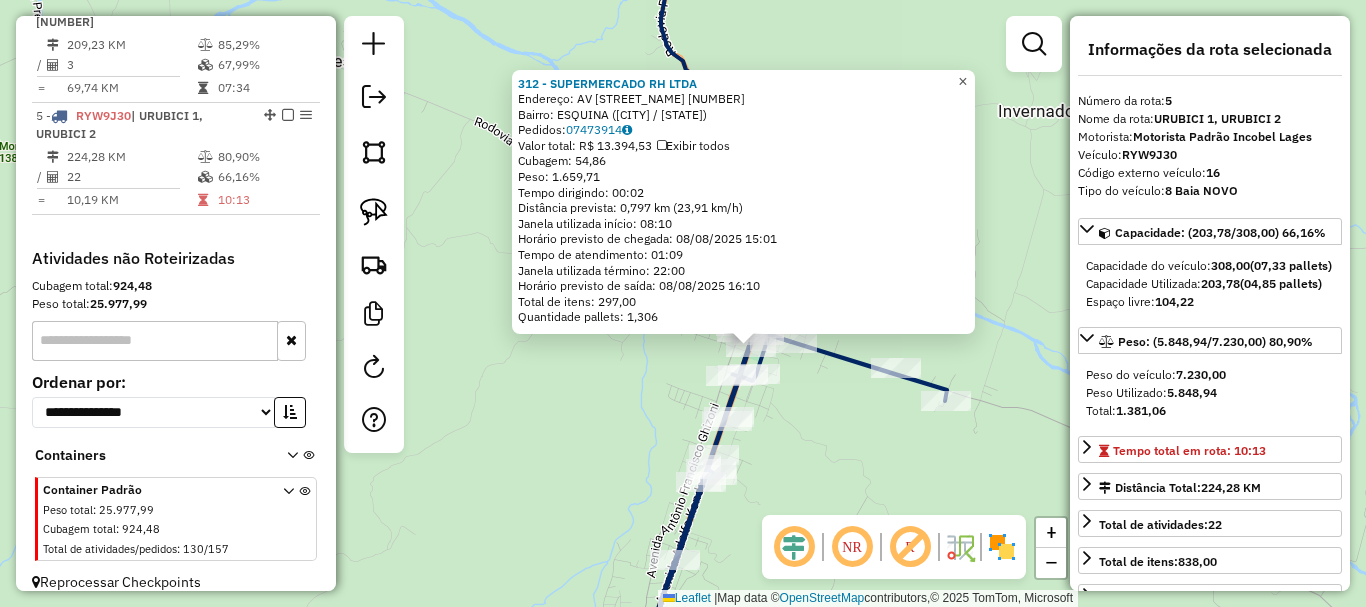 click on "×" 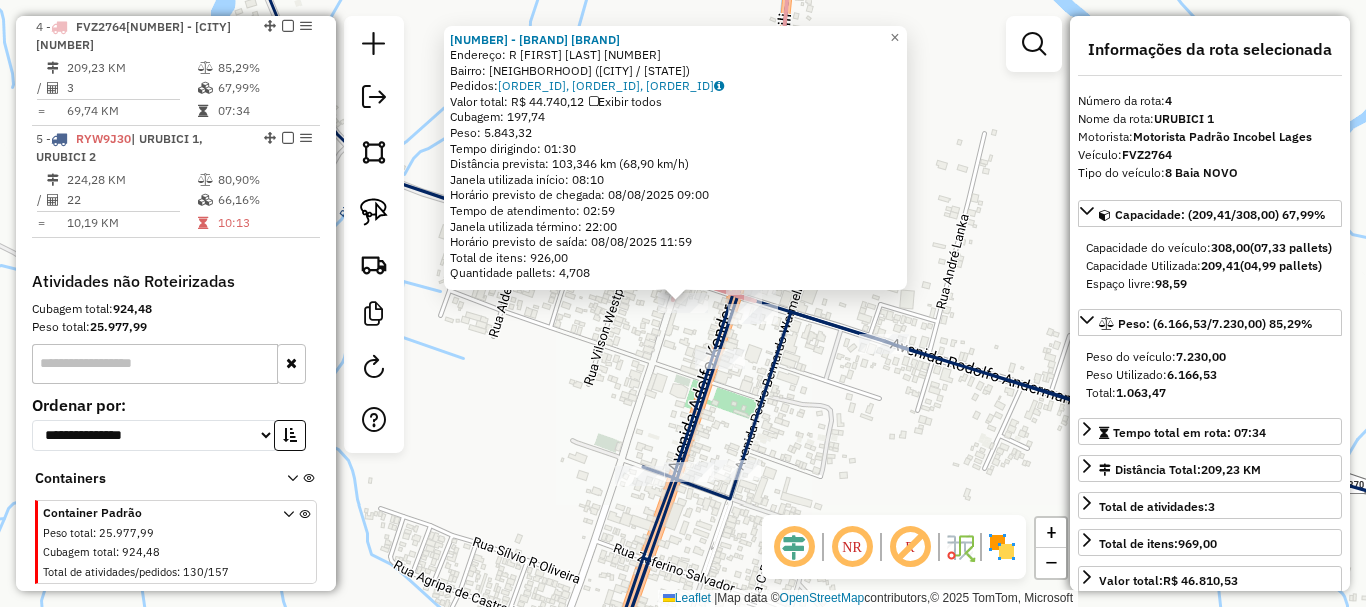scroll, scrollTop: 855, scrollLeft: 0, axis: vertical 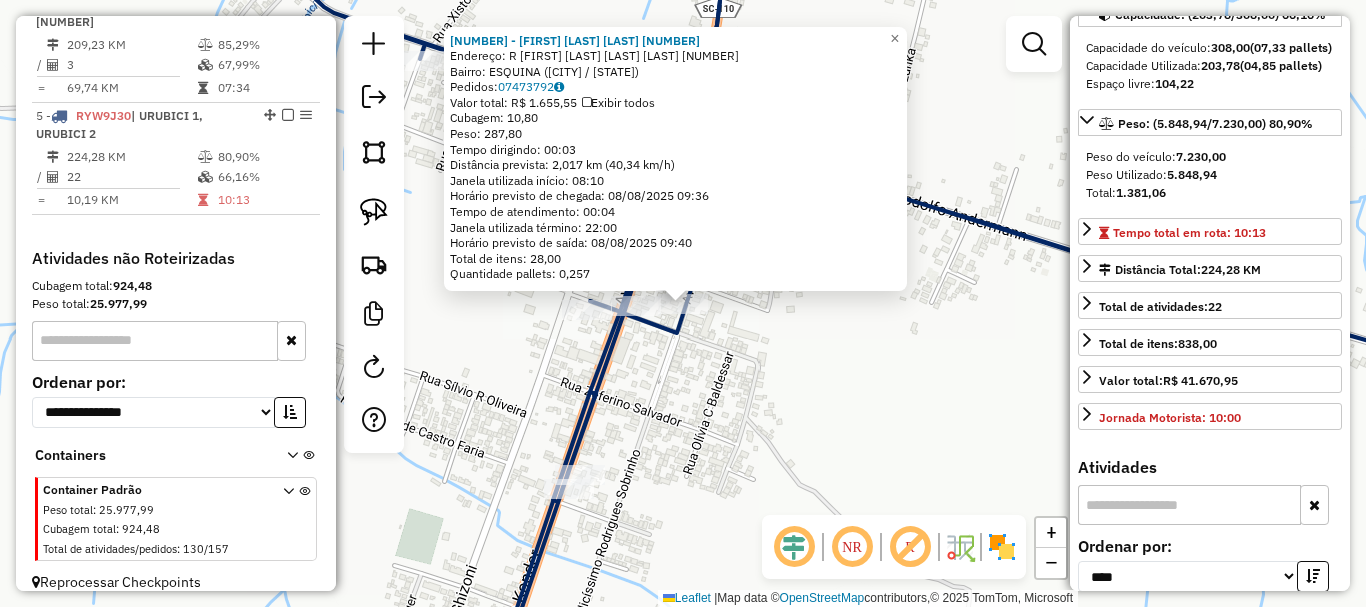 click on "[NUMBER] - [FIRST] [LAST] [LAST] 0  Endereço: R   [FIRST] [LAST] [LAST] [LAST] [NUMBER]   Bairro: [NEIGHBORHOOD] ([CITY] / [STATE])   Pedidos:  [ORDER_ID]   Valor total: R$ [PRICE]   Exibir todos   Cubagem: [CUBAGE]  Peso: [WEIGHT]  Tempo dirigindo: [TIME]   Distância prevista: [DISTANCE] km ([SPEED] km/h)   Janela utilizada início: [TIME]   Horário previsto de chegada: [DATE] [TIME]   Tempo de atendimento: [TIME]   Janela utilizada término: [TIME]   Horário previsto de saída: [DATE] [TIME]   Total de itens: [ITEMS]   Quantidade pallets: [PALLETS]  × Janela de atendimento Grade de atendimento Capacidade Transportadoras Veículos Cliente Pedidos  Rotas Selecione os dias de semana para filtrar as janelas de atendimento  Seg   Ter   Qua   Qui   Sex   Sáb   Dom  Informe o período da janela de atendimento: De: Até:  Filtrar exatamente a janela do cliente  Considerar janela de atendimento padrão  Selecione os dias de semana para filtrar as grades de atendimento  Seg   Ter   Qua   Qui   Sex   Sáb   Dom   Peso mínimo:   Peso máximo:   De:" 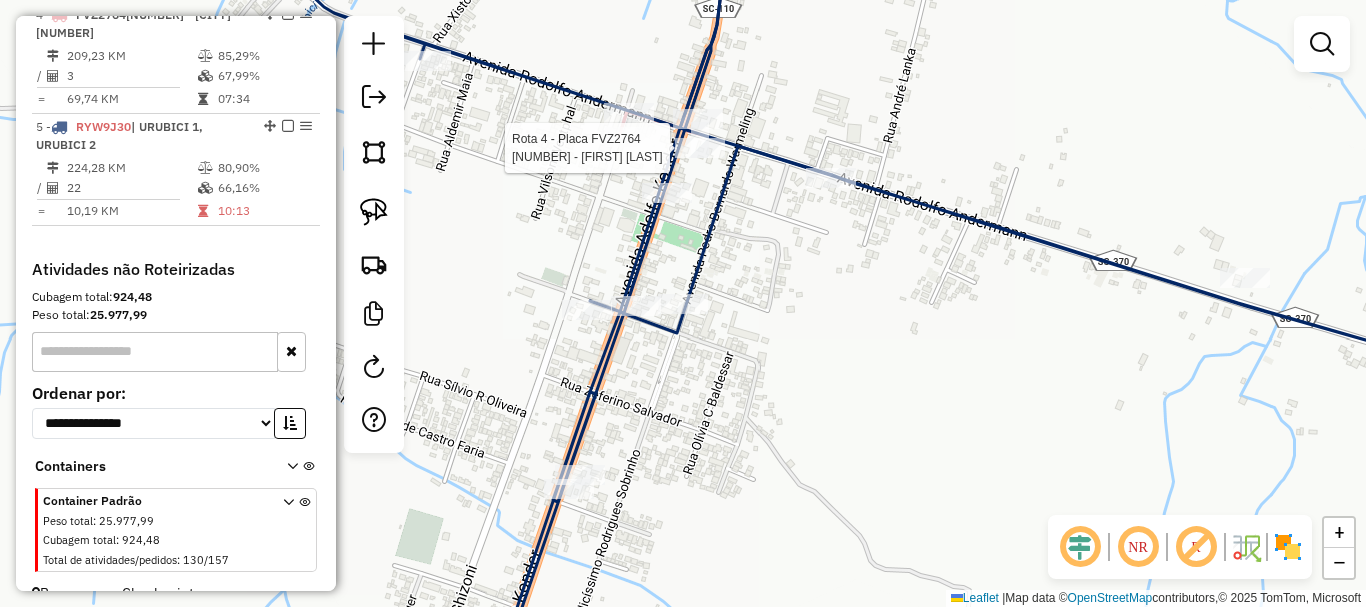 select on "*********" 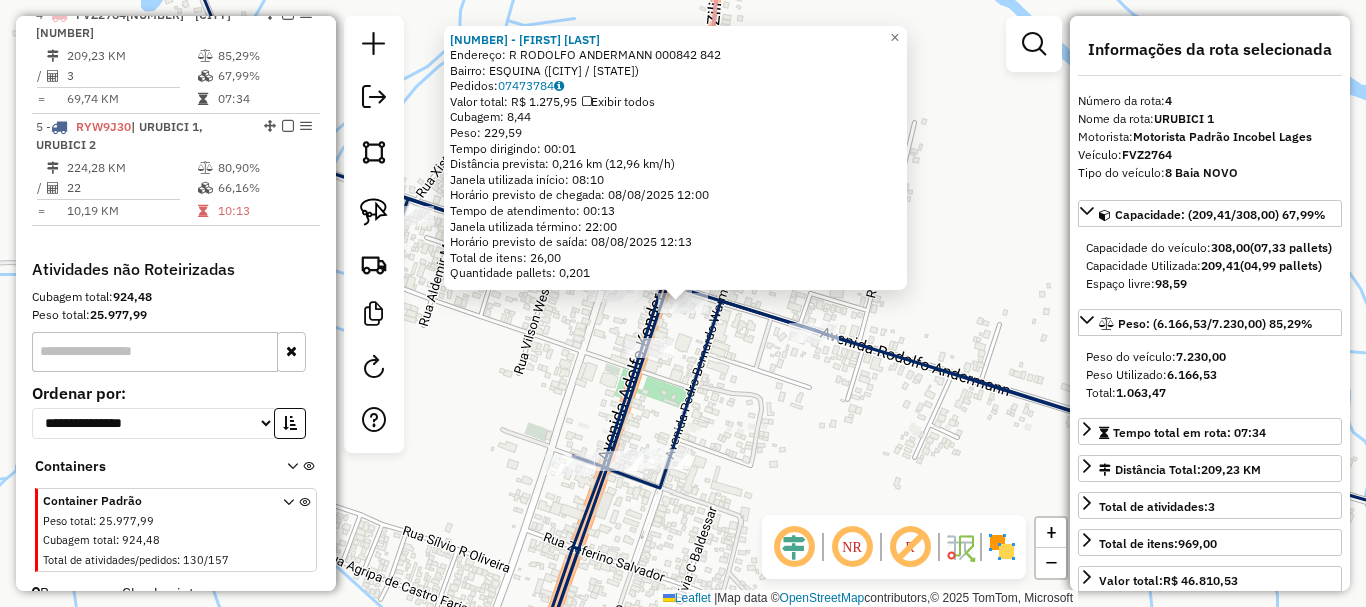 scroll, scrollTop: 855, scrollLeft: 0, axis: vertical 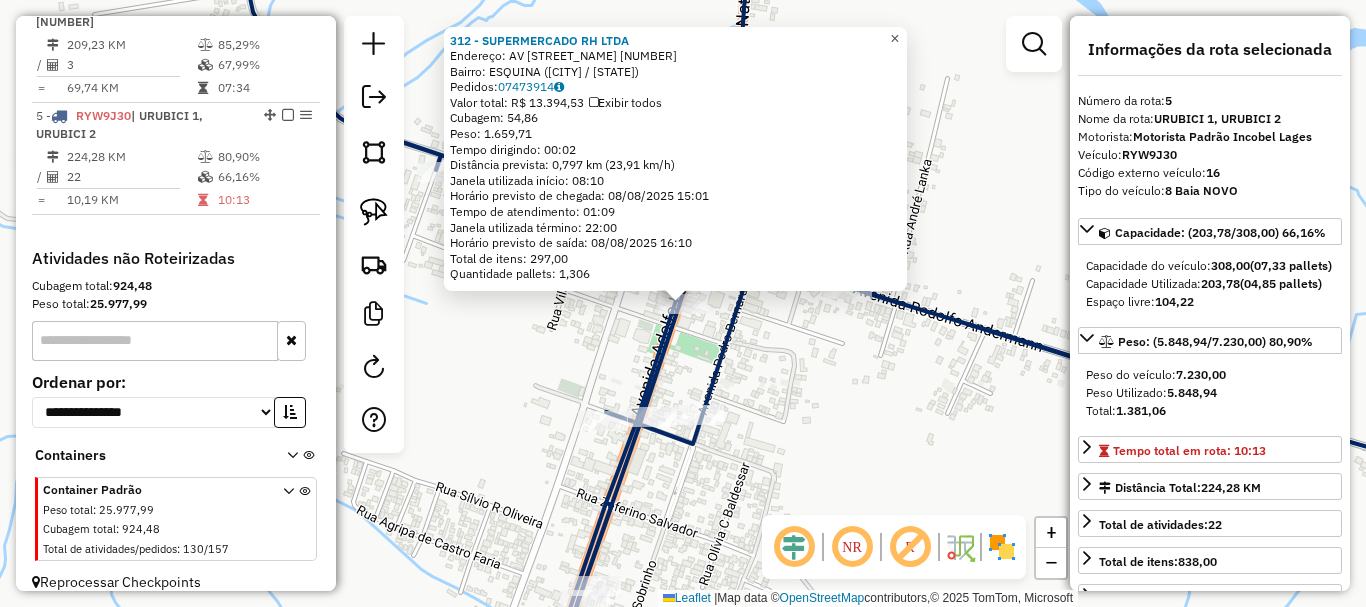 click on "×" 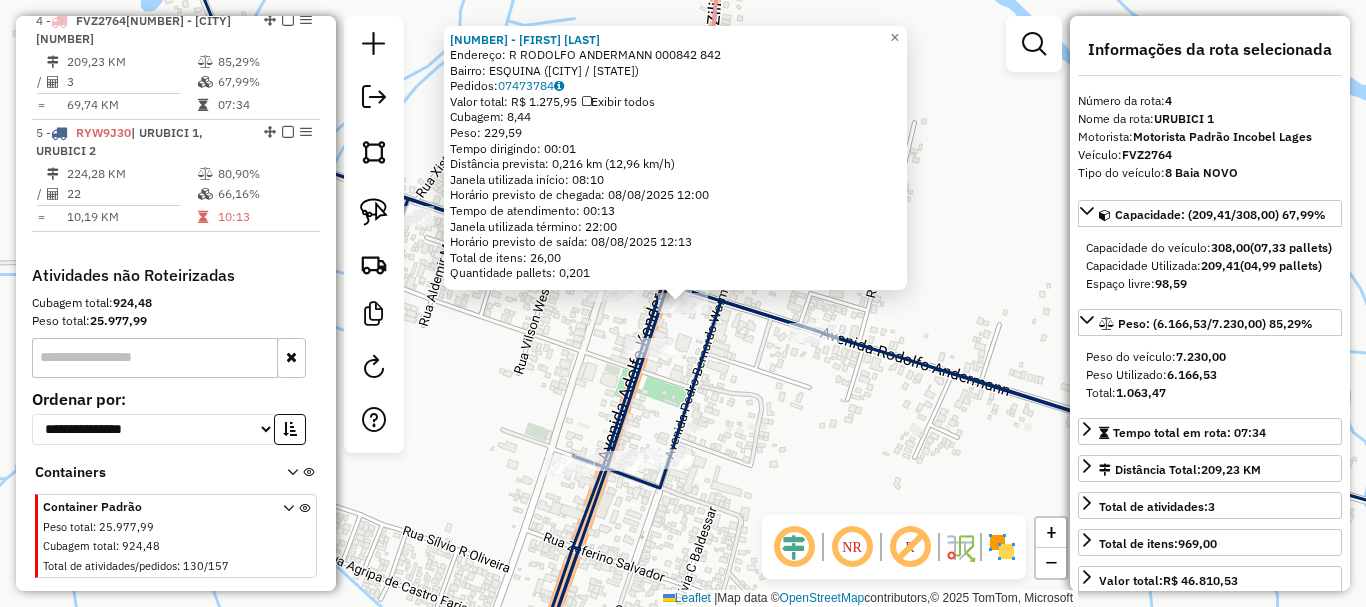 scroll, scrollTop: 855, scrollLeft: 0, axis: vertical 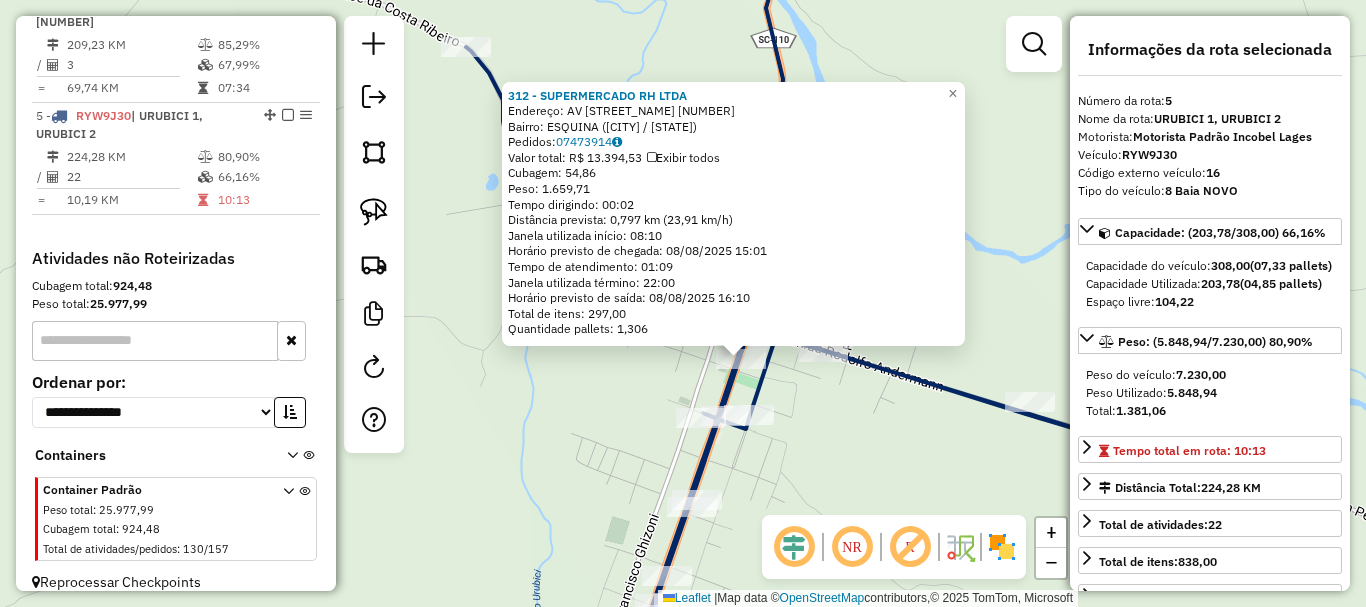 click on "[NUMBER] - [BRAND] [BRAND] [BRAND]  Endereço: AV  [FIRST] [LAST]                 [NUMBER]   Bairro: [NEIGHBORHOOD] ([CITY] / [STATE])   Pedidos:  [ORDER_ID]   Valor total: R$ [PRICE]   Exibir todos   Cubagem: [CUBAGE]  Peso: [WEIGHT]  Tempo dirigindo: [TIME]   Distância prevista: [DISTANCE] km ([SPEED] km/h)   Janela utilizada início: [TIME]   Horário previsto de chegada: [DATE] [TIME]   Tempo de atendimento: [TIME]   Janela utilizada término: [TIME]   Horário previsto de saída: [DATE] [TIME]   Total de itens: [ITEMS]   Quantidade pallets: [PALLETS]  × Janela de atendimento Grade de atendimento Capacidade Transportadoras Veículos Cliente Pedidos  Rotas Selecione os dias de semana para filtrar as janelas de atendimento  Seg   Ter   Qua   Qui   Sex   Sáb   Dom  Informe o período da janela de atendimento: De: Até:  Filtrar exatamente a janela do cliente  Considerar janela de atendimento padrão  Selecione os dias de semana para filtrar as grades de atendimento  Seg   Ter   Qua   Qui   Sex   Sáb   Dom   Peso mínimo:   Peso máximo:  +" 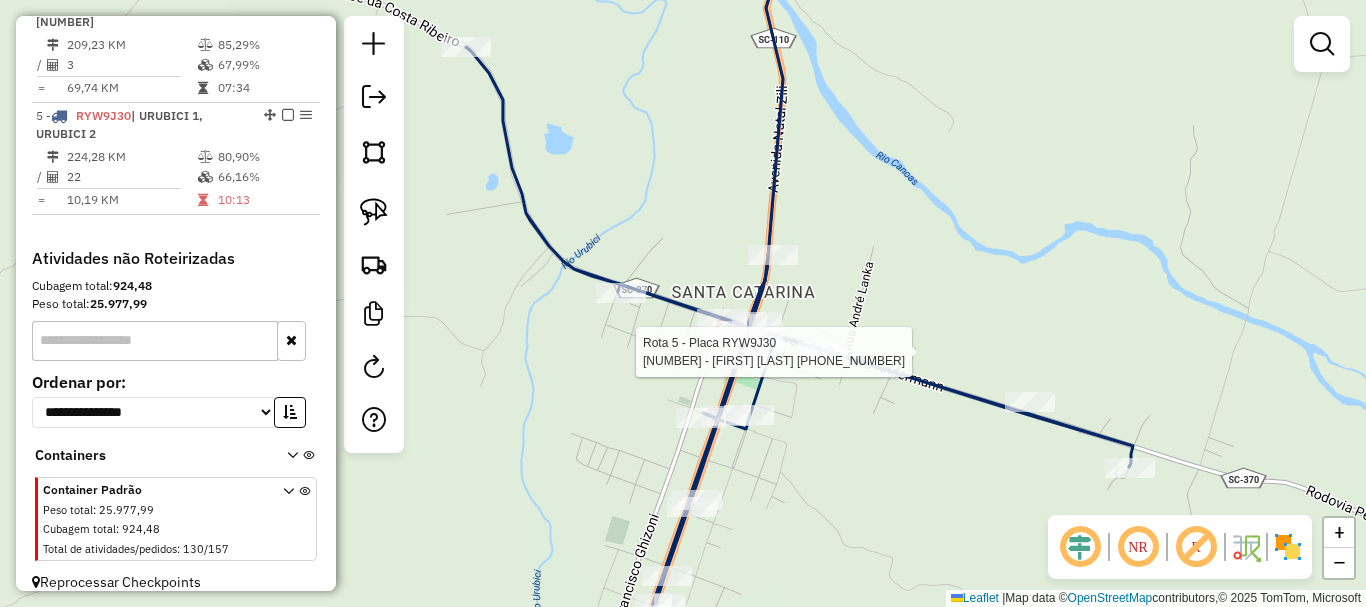 select on "*********" 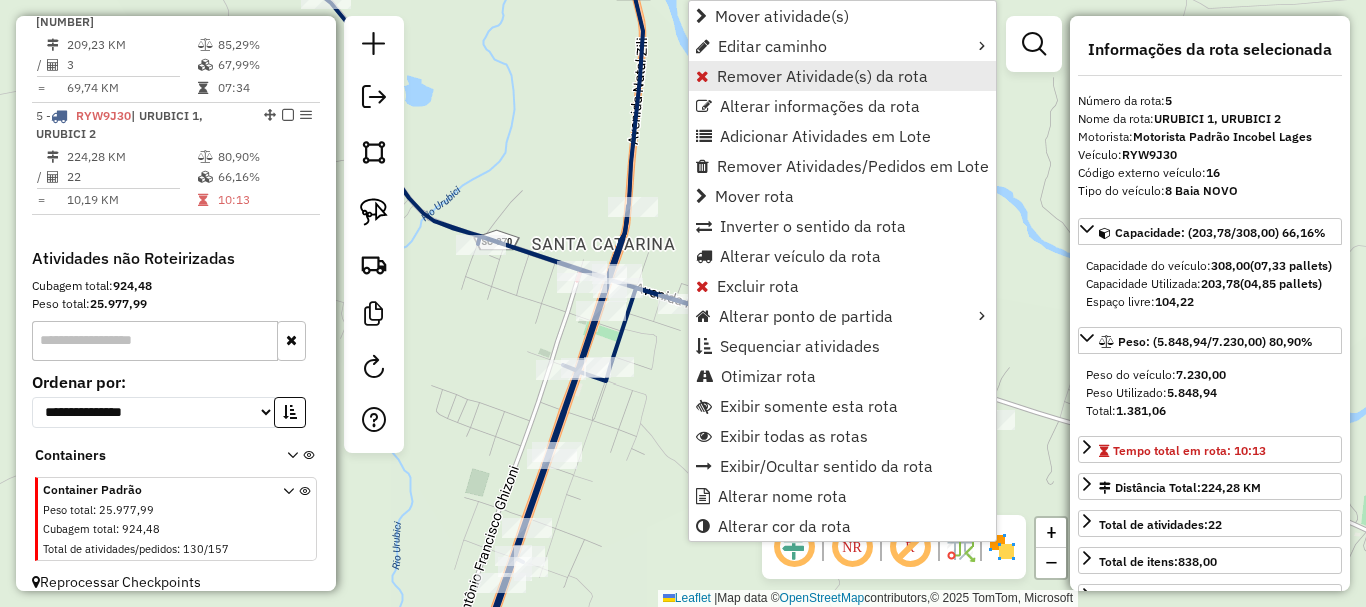 click on "Remover Atividade(s) da rota" at bounding box center [822, 76] 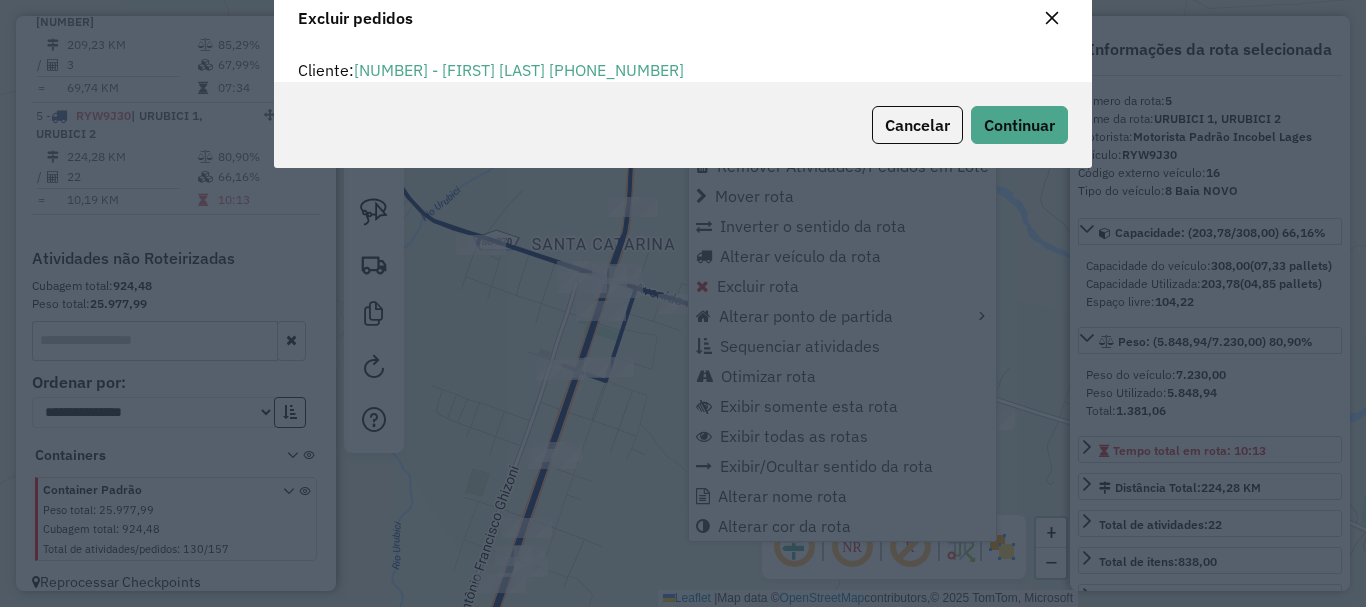 scroll, scrollTop: 12, scrollLeft: 6, axis: both 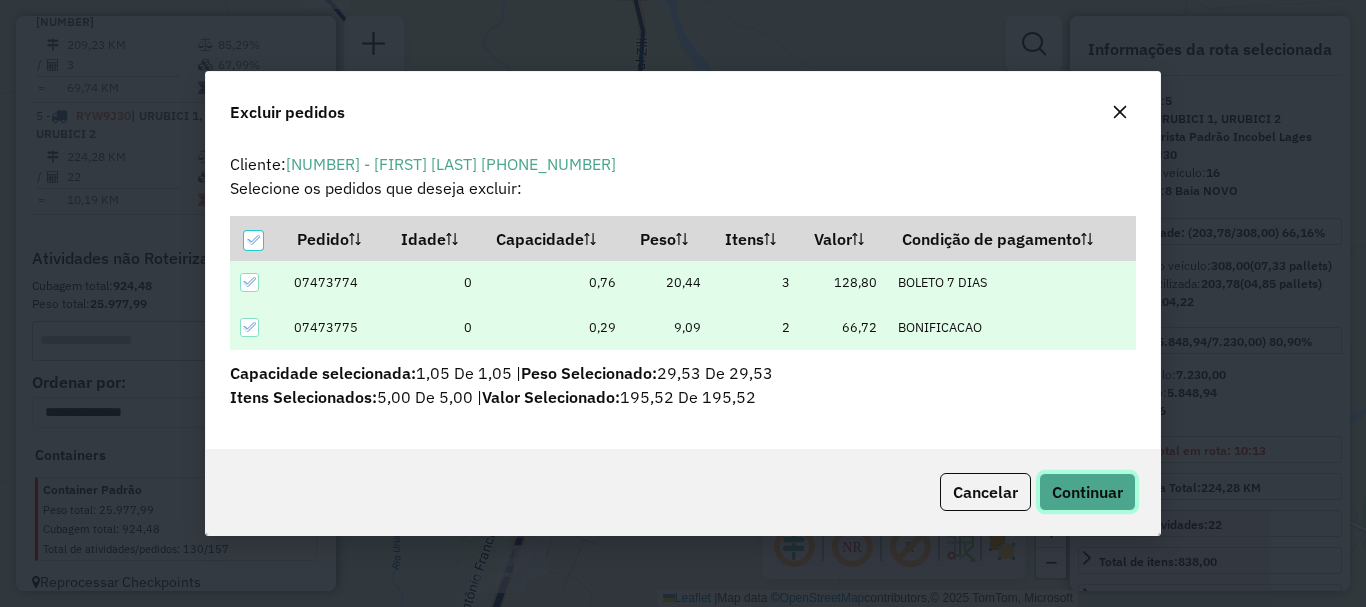 drag, startPoint x: 1102, startPoint y: 491, endPoint x: 1001, endPoint y: 416, distance: 125.80143 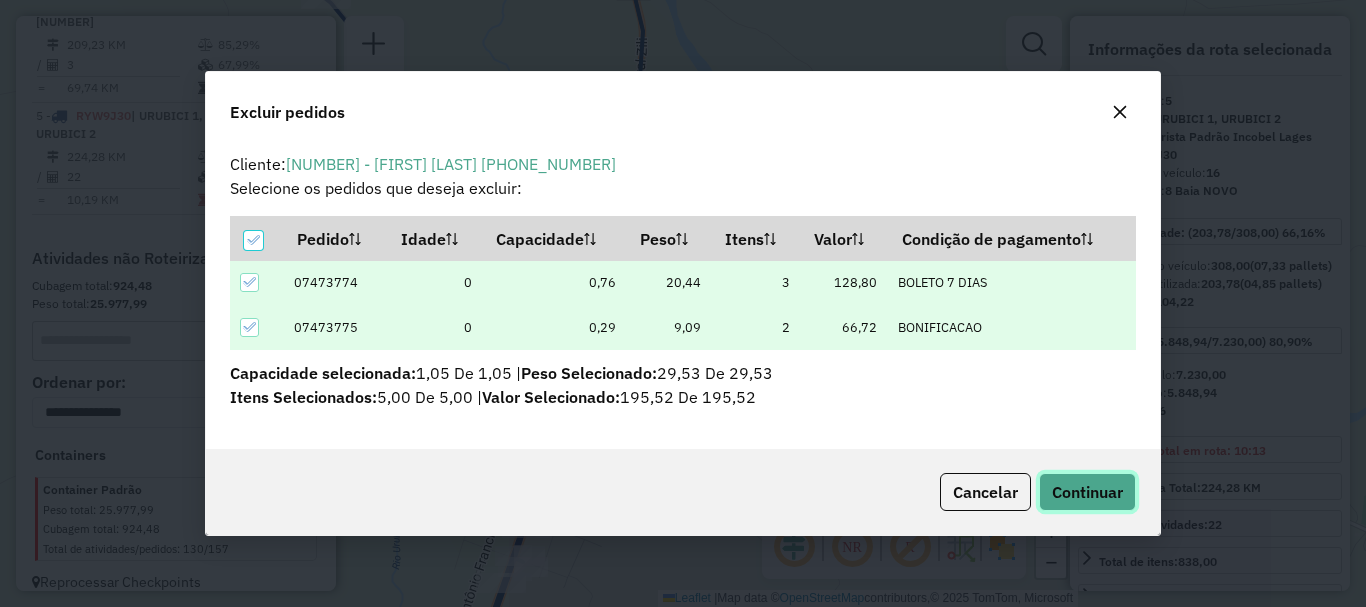 click on "Continuar" 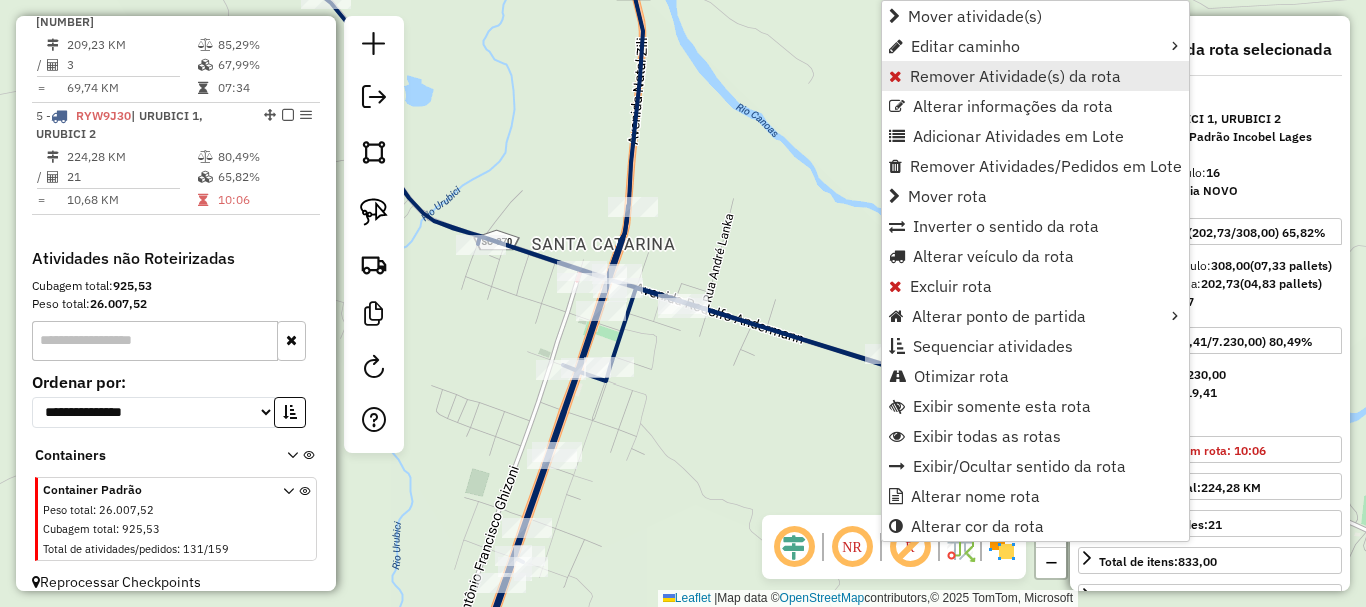 click on "Remover Atividade(s) da rota" at bounding box center [1015, 76] 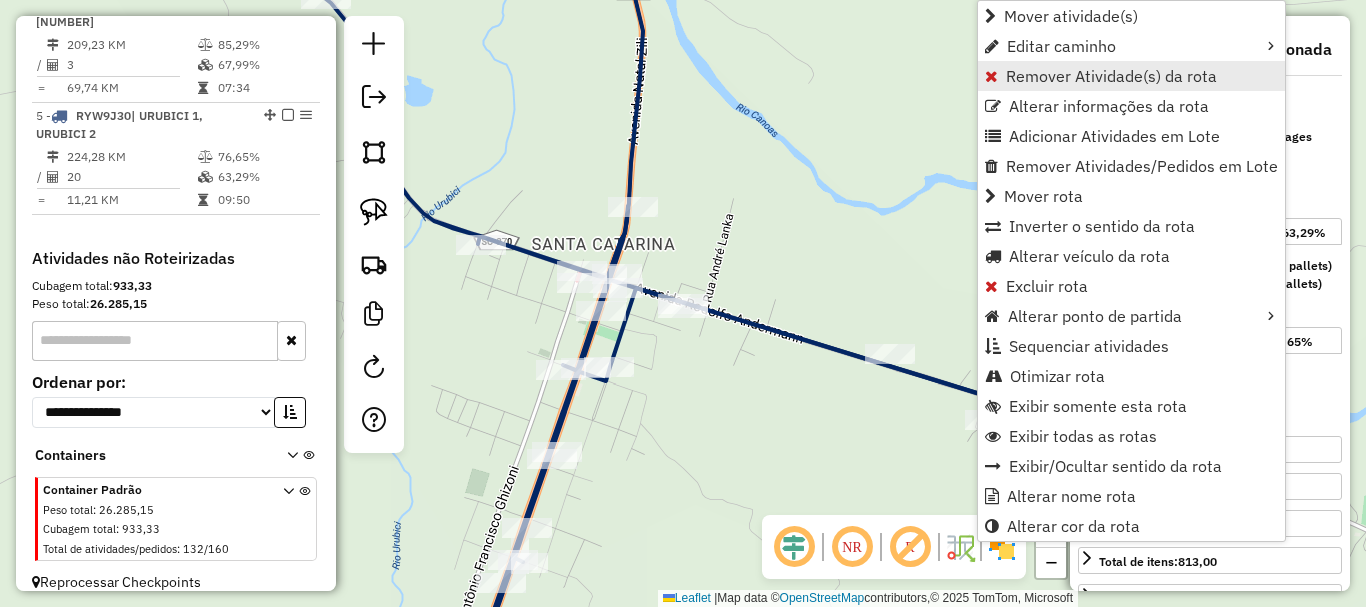 click on "Remover Atividade(s) da rota" at bounding box center [1111, 76] 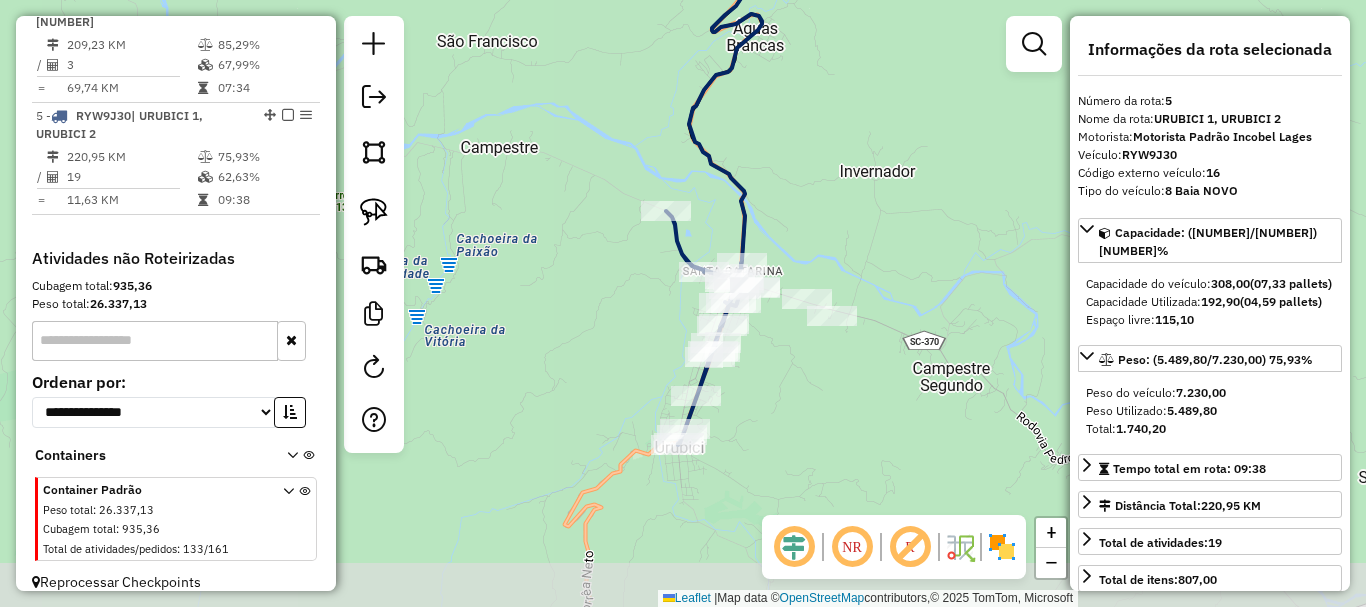 drag, startPoint x: 556, startPoint y: 430, endPoint x: 585, endPoint y: 310, distance: 123.454445 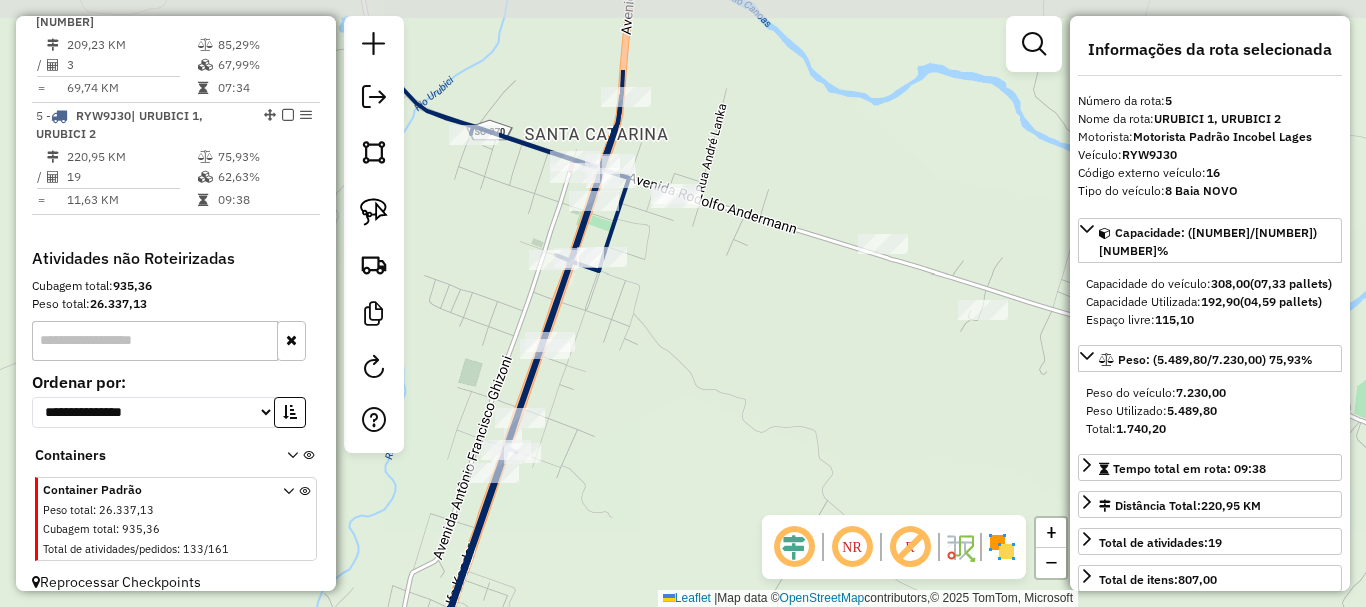 drag, startPoint x: 814, startPoint y: 213, endPoint x: 726, endPoint y: 340, distance: 154.5089 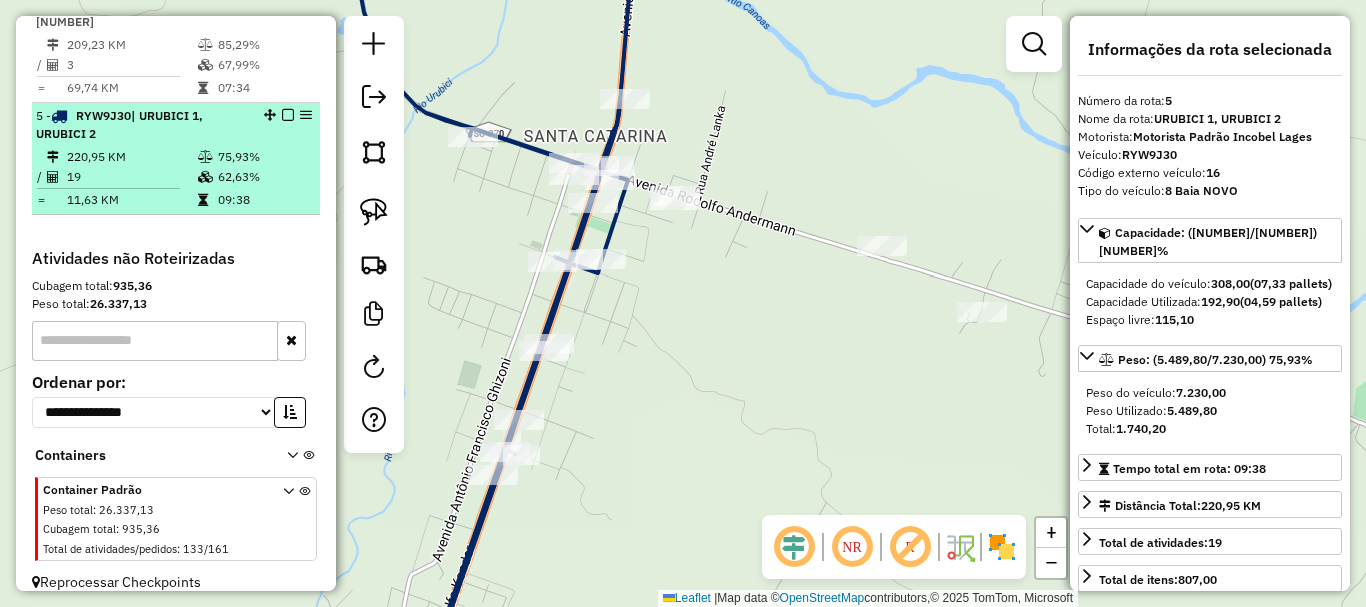 click at bounding box center (288, 115) 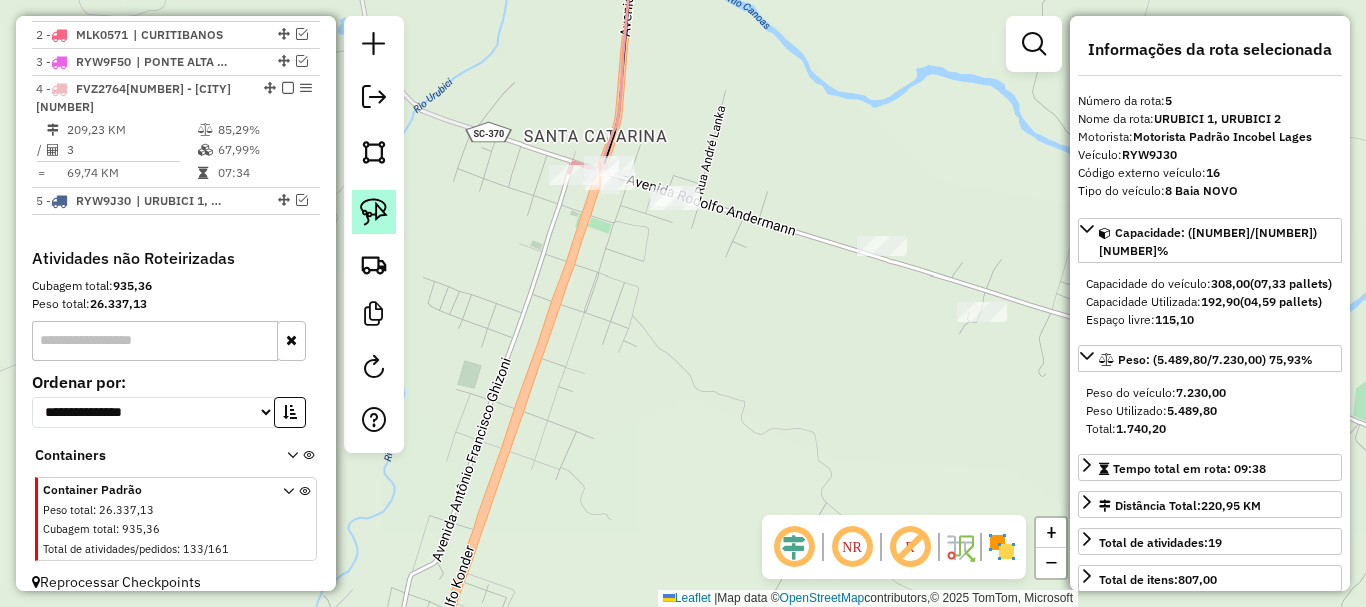 click 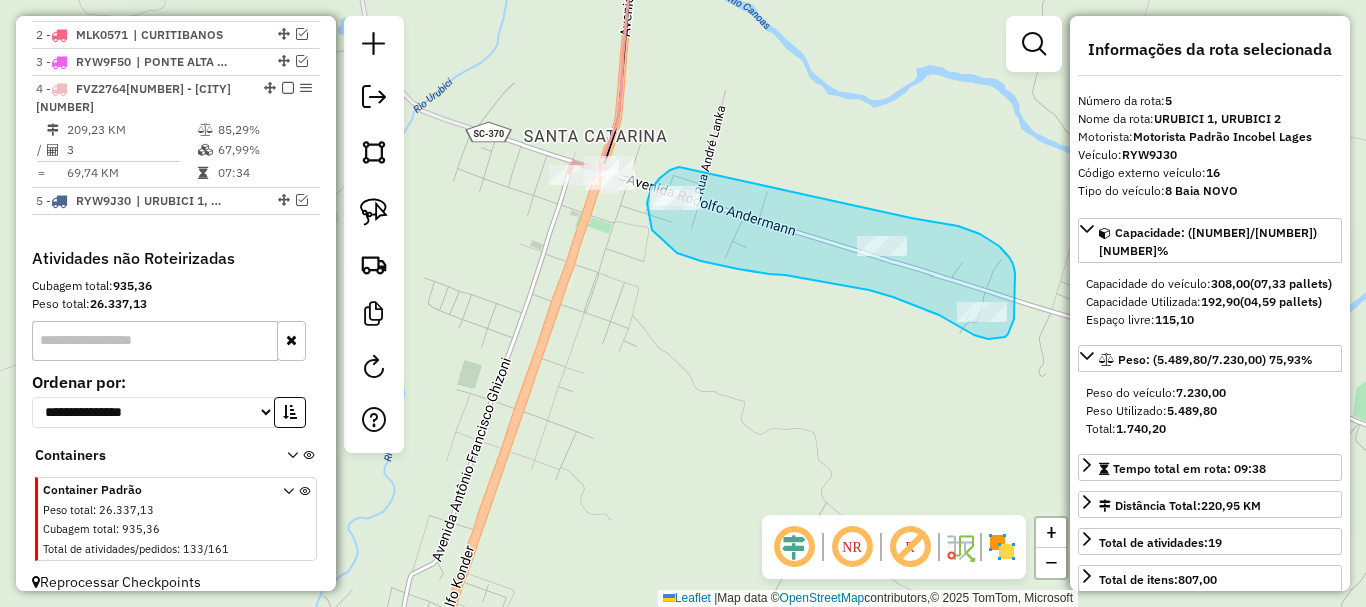drag, startPoint x: 679, startPoint y: 167, endPoint x: 896, endPoint y: 216, distance: 222.46349 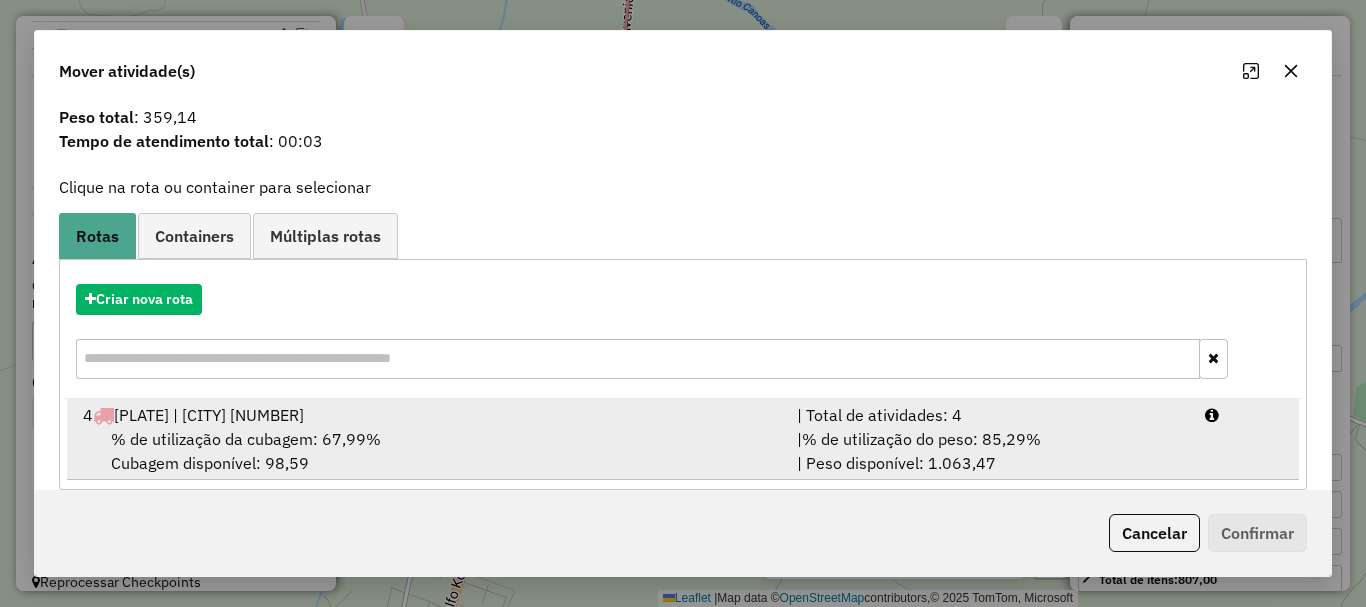 scroll, scrollTop: 78, scrollLeft: 0, axis: vertical 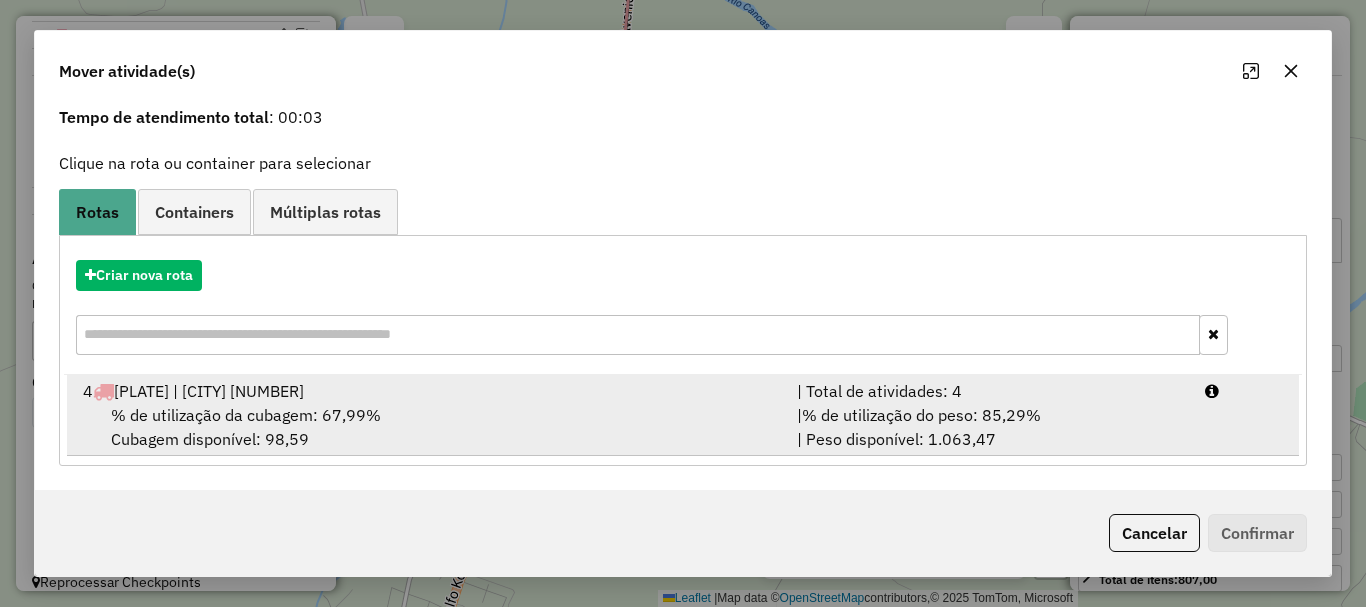 click on "% de utilização da cubagem: 67,99%" at bounding box center (246, 415) 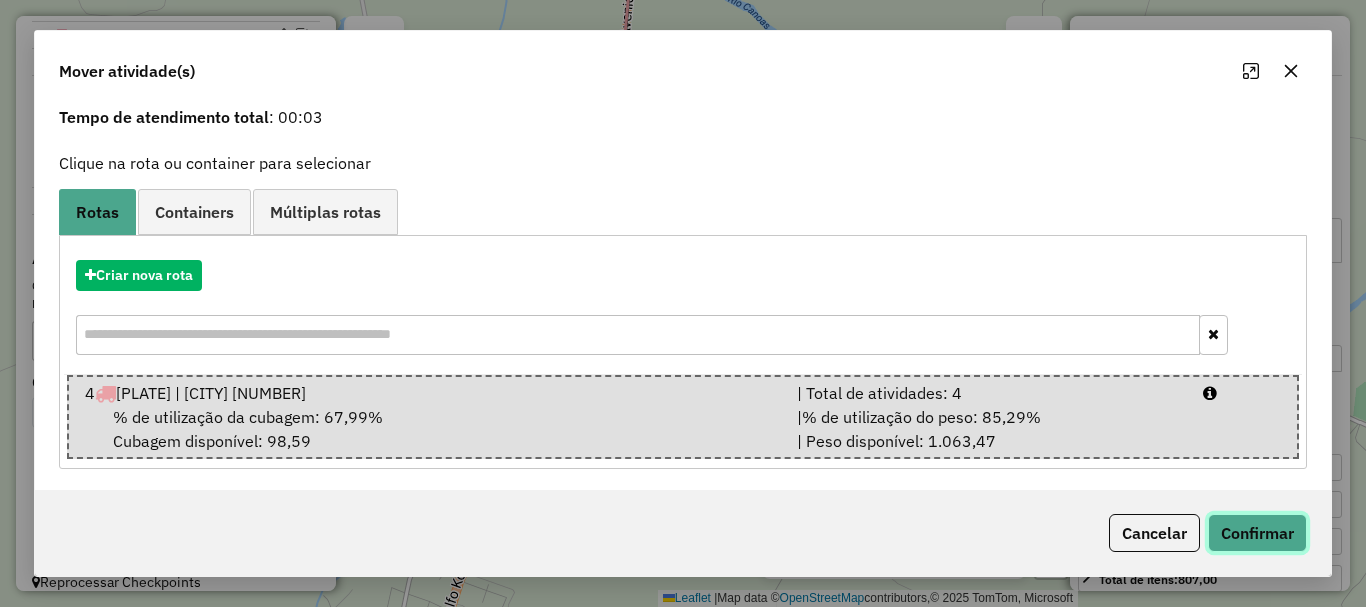 click on "Confirmar" 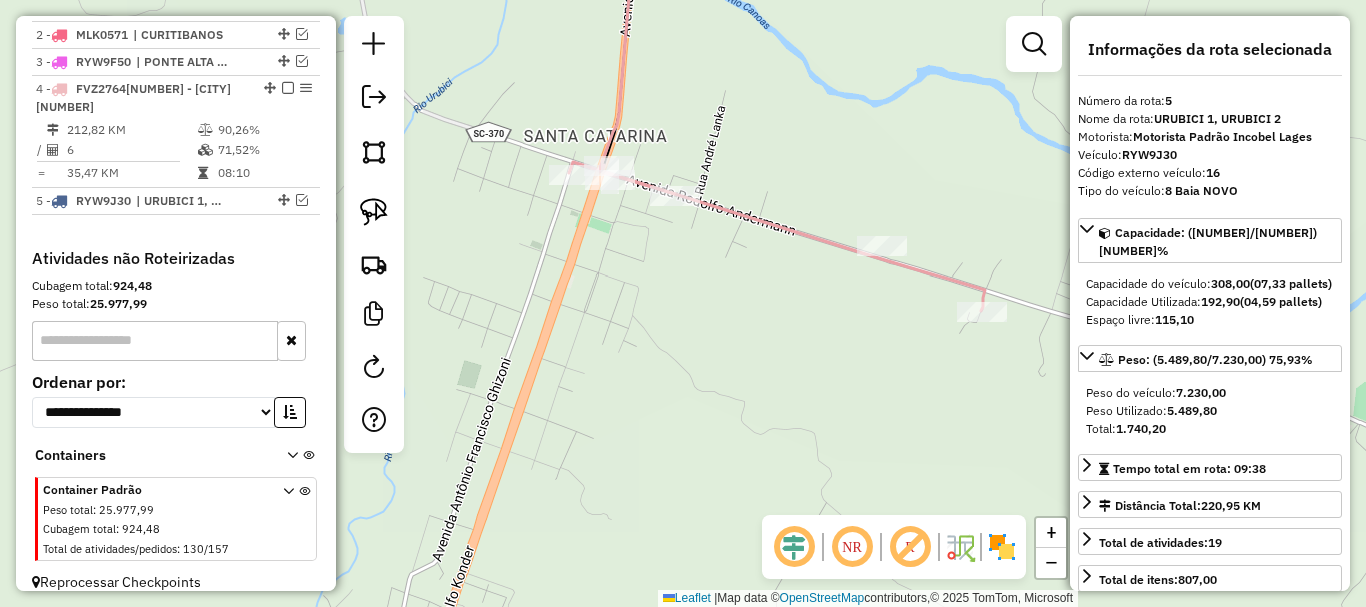 scroll, scrollTop: 795, scrollLeft: 0, axis: vertical 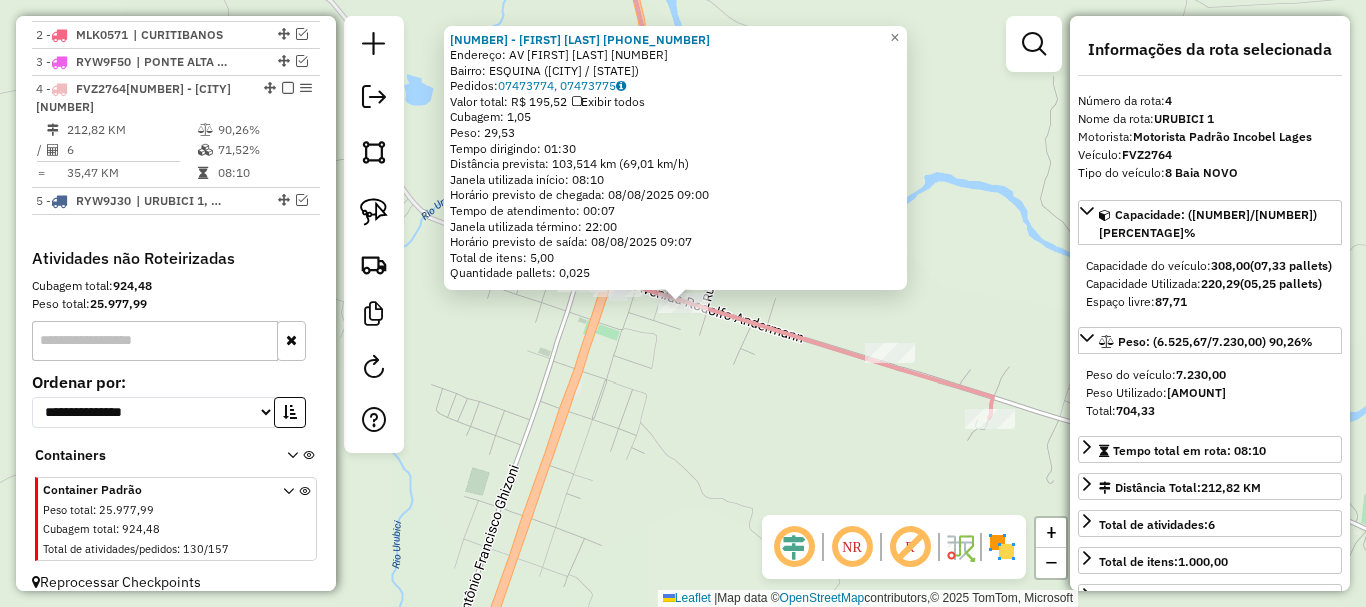 click on "[NUMBER] - [FIRST] [LAST] [NUMBER]  Endereço: AV  RODOLFO ANDERMANN             [NUMBER]   Bairro: [NEIGHBORHOOD] ([CITY] / [STATE])   Pedidos:  [ORDER_ID], [ORDER_ID]   Valor total: R$ [PRICE]   Exibir todos   Cubagem: [CUBAGE]  Peso: [WEIGHT]  Tempo dirigindo: [TIME]   Distância prevista: [DISTANCE] km ([SPEED] km/h)   Janela utilizada início: [TIME]   Horário previsto de chegada: [DATE] [TIME]   Tempo de atendimento: [TIME]   Janela utilizada término: [TIME]   Horário previsto de saída: [DATE] [TIME]   Total de itens: [ITEMS]   Quantidade pallets: [PALLETS]  × Janela de atendimento Grade de atendimento Capacidade Transportadoras Veículos Cliente Pedidos  Rotas Selecione os dias de semana para filtrar as janelas de atendimento  Seg   Ter   Qua   Qui   Sex   Sáb   Dom  Informe o período da janela de atendimento: De: Até:  Filtrar exatamente a janela do cliente  Considerar janela de atendimento padrão  Selecione os dias de semana para filtrar as grades de atendimento  Seg   Ter   Qua   Qui   Sex   Sáb   Dom   Peso mínimo:   Peso máximo:   De:  Até:" 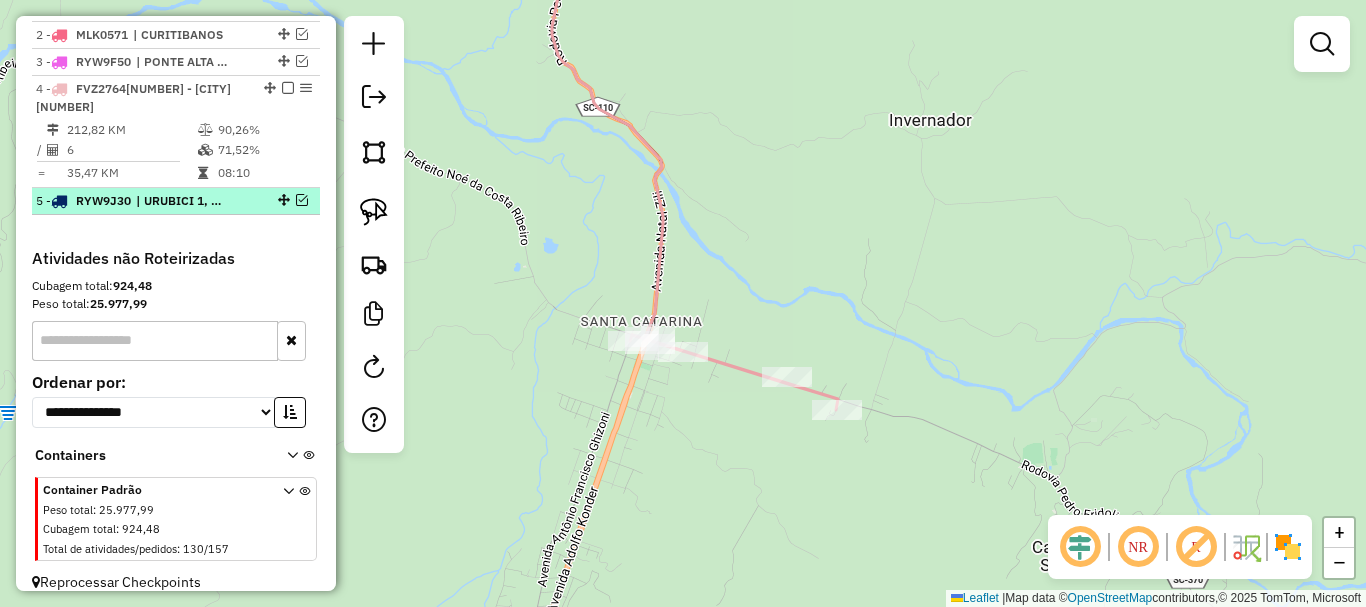 click at bounding box center [302, 200] 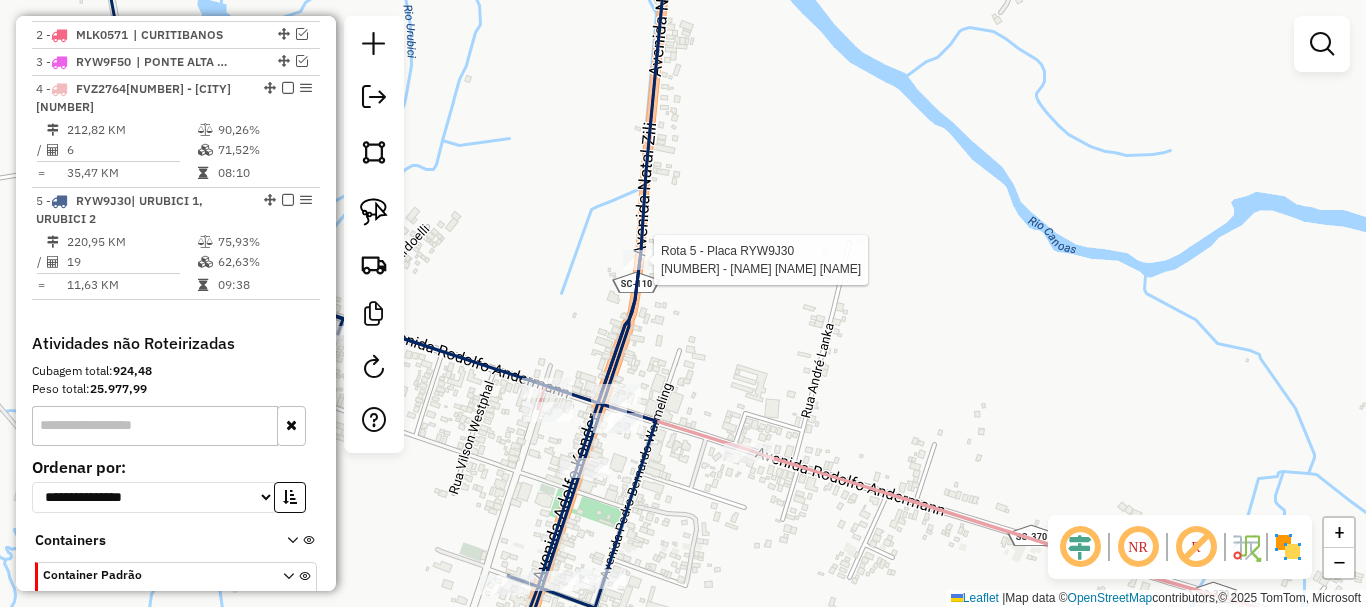 select on "*********" 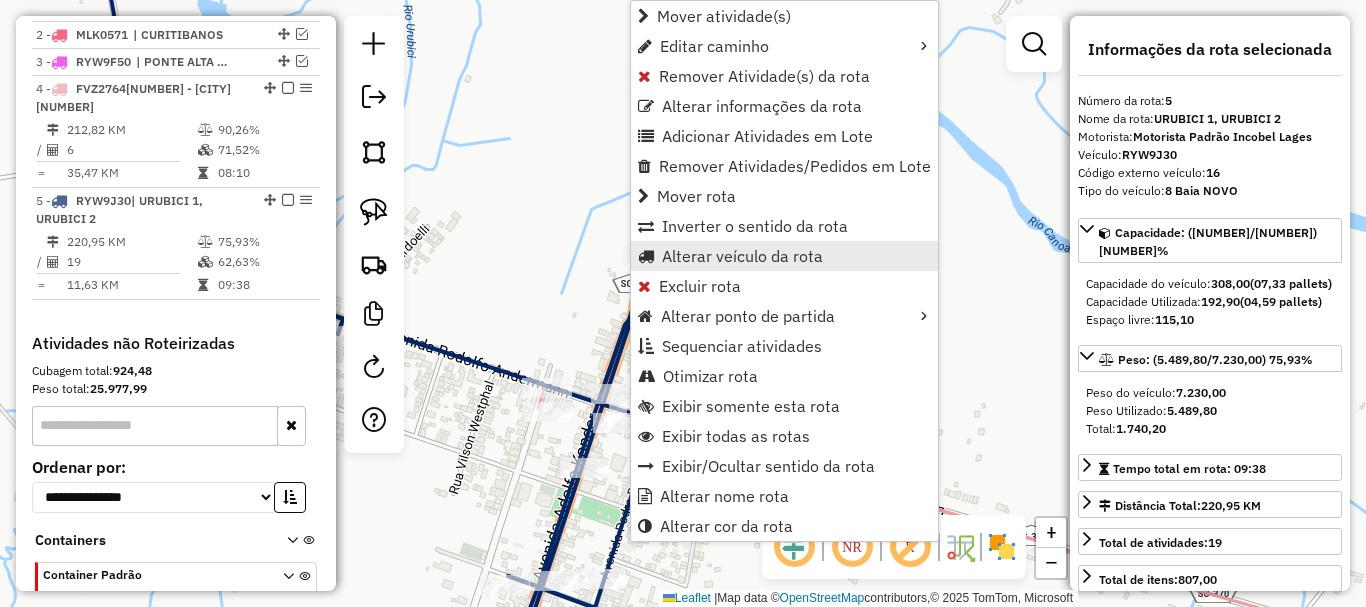scroll, scrollTop: 880, scrollLeft: 0, axis: vertical 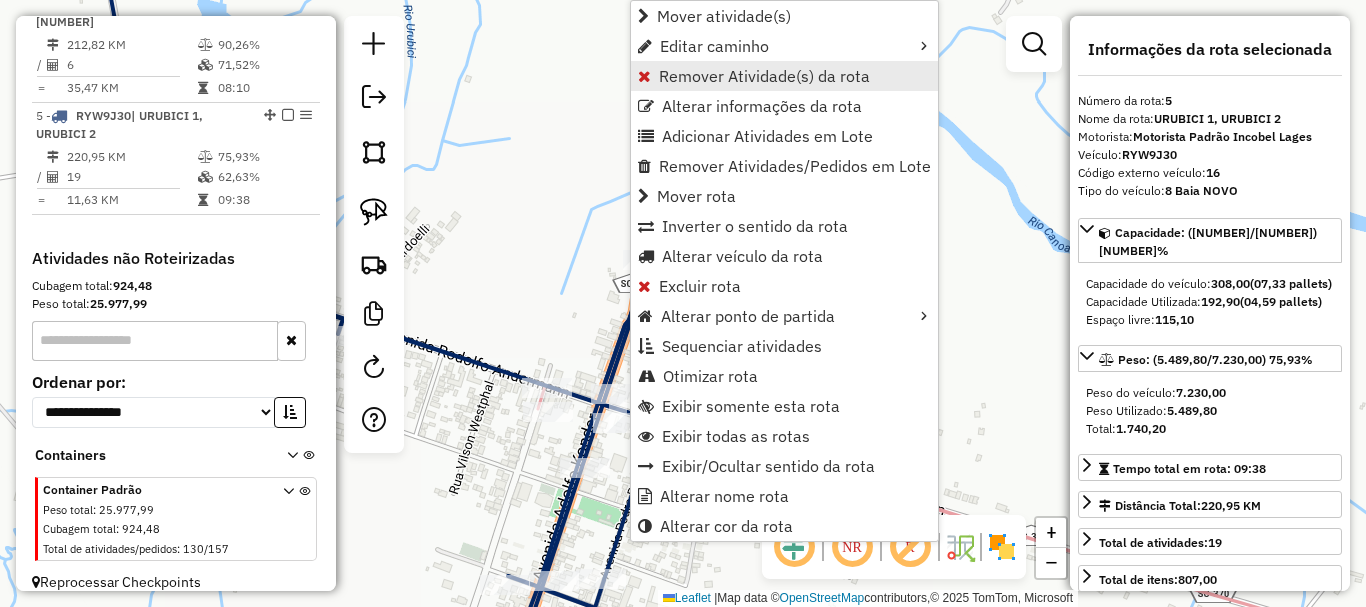 click on "Remover Atividade(s) da rota" at bounding box center [764, 76] 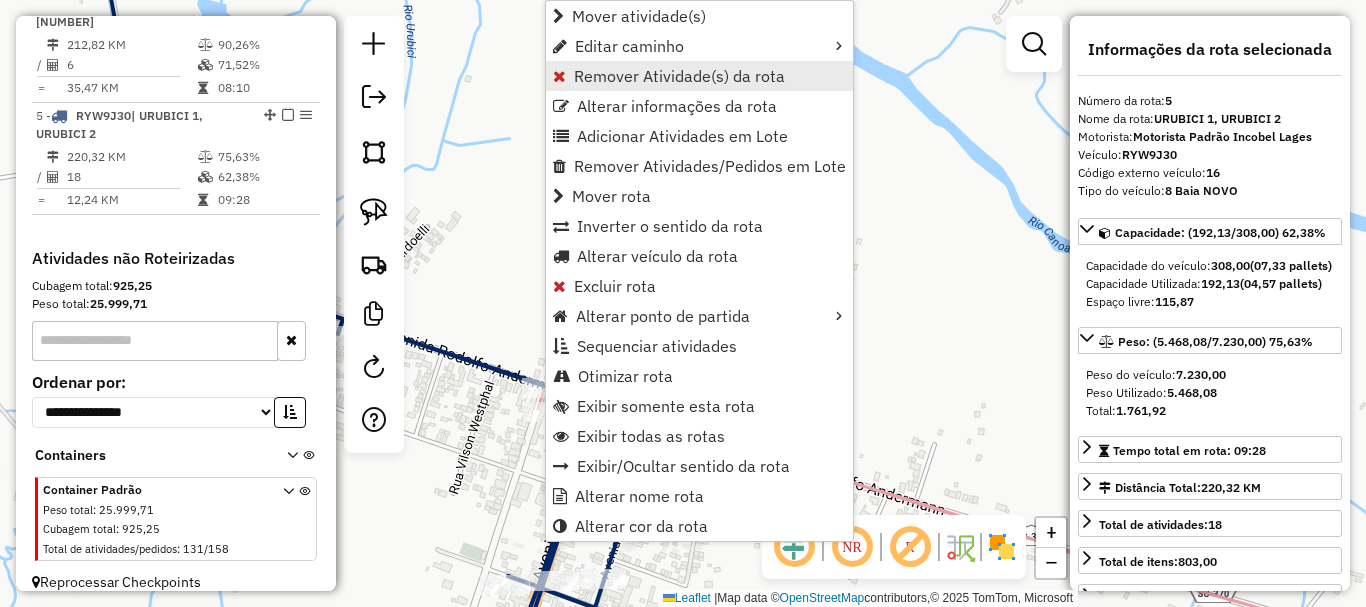 click on "Remover Atividade(s) da rota" at bounding box center [679, 76] 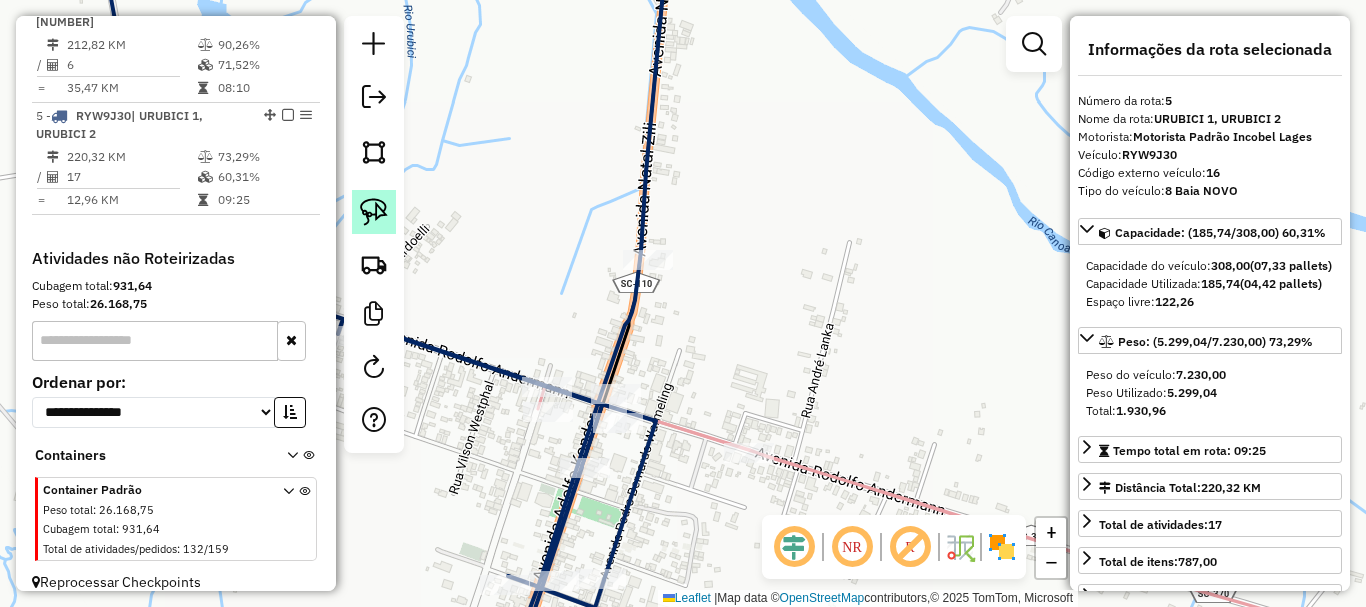 click 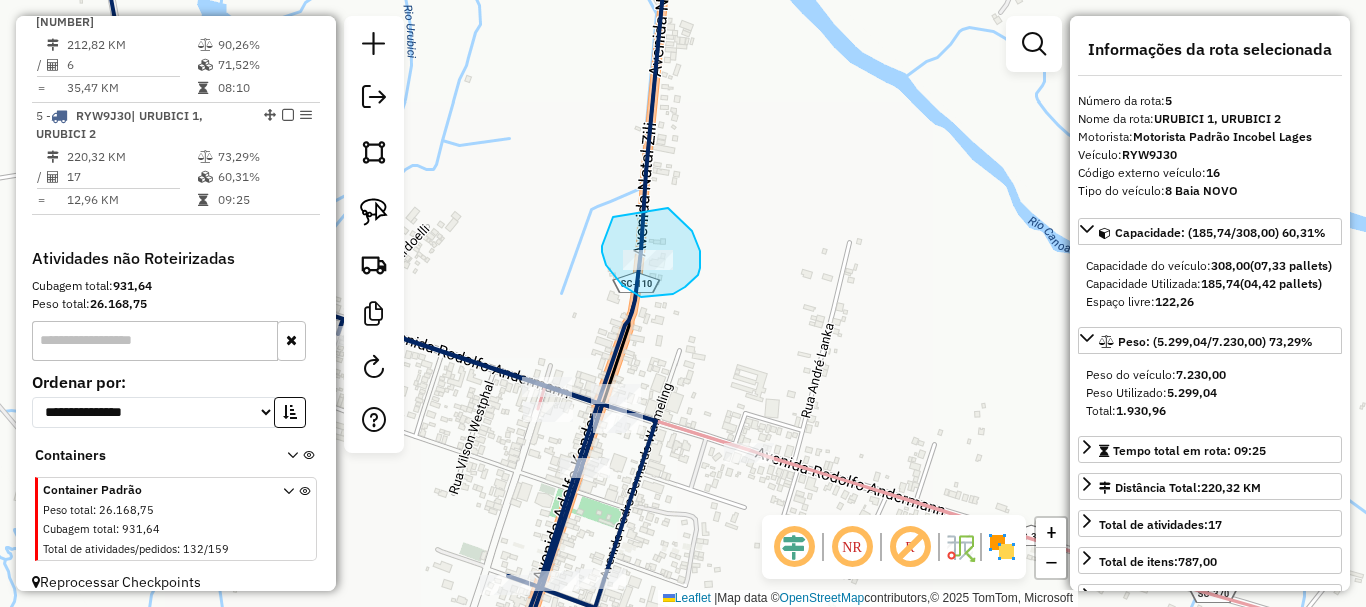 drag, startPoint x: 612, startPoint y: 221, endPoint x: 642, endPoint y: 194, distance: 40.36087 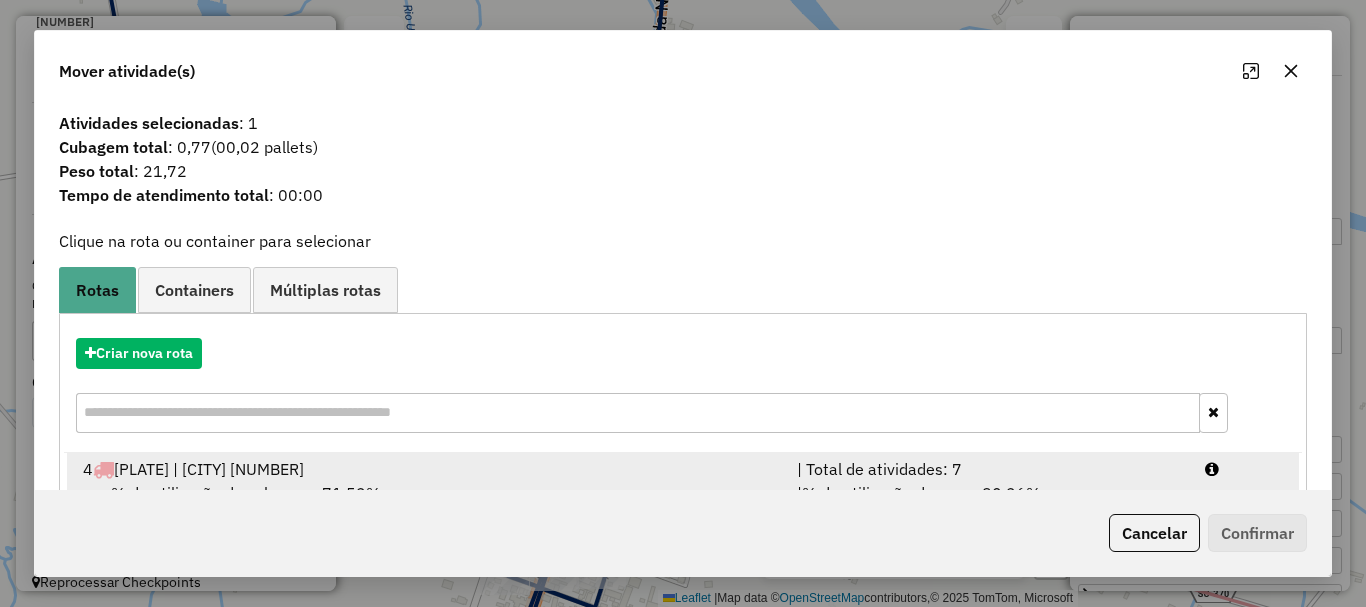 drag, startPoint x: 266, startPoint y: 465, endPoint x: 299, endPoint y: 462, distance: 33.13608 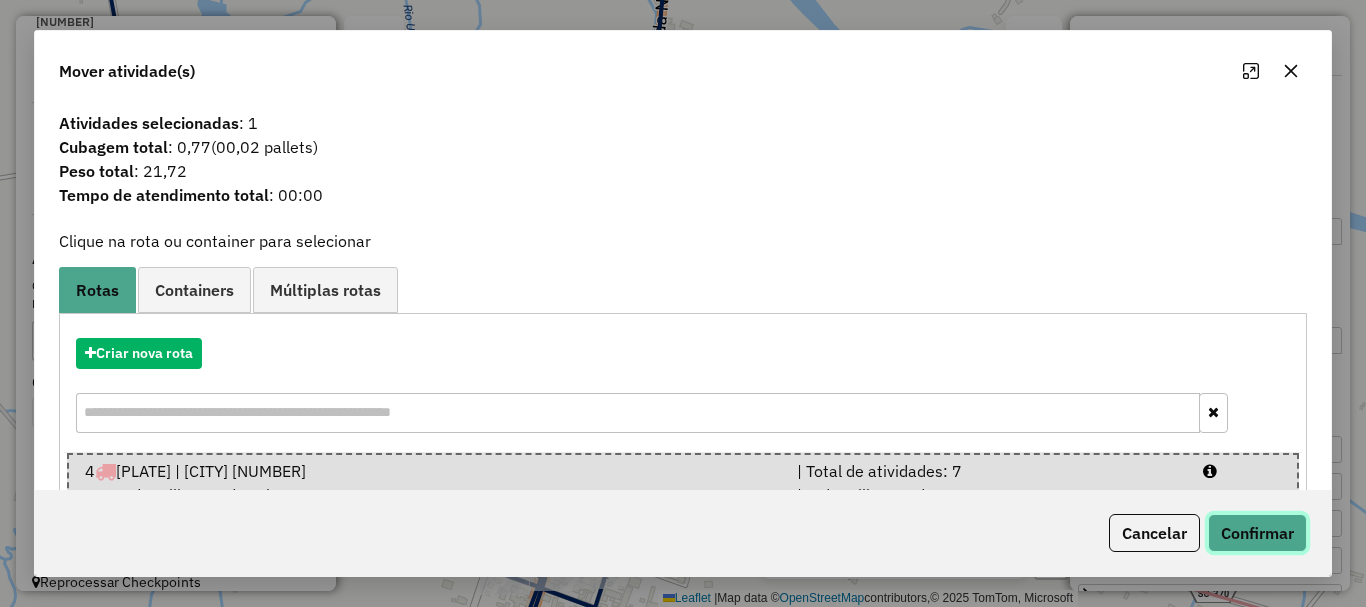 click on "Confirmar" 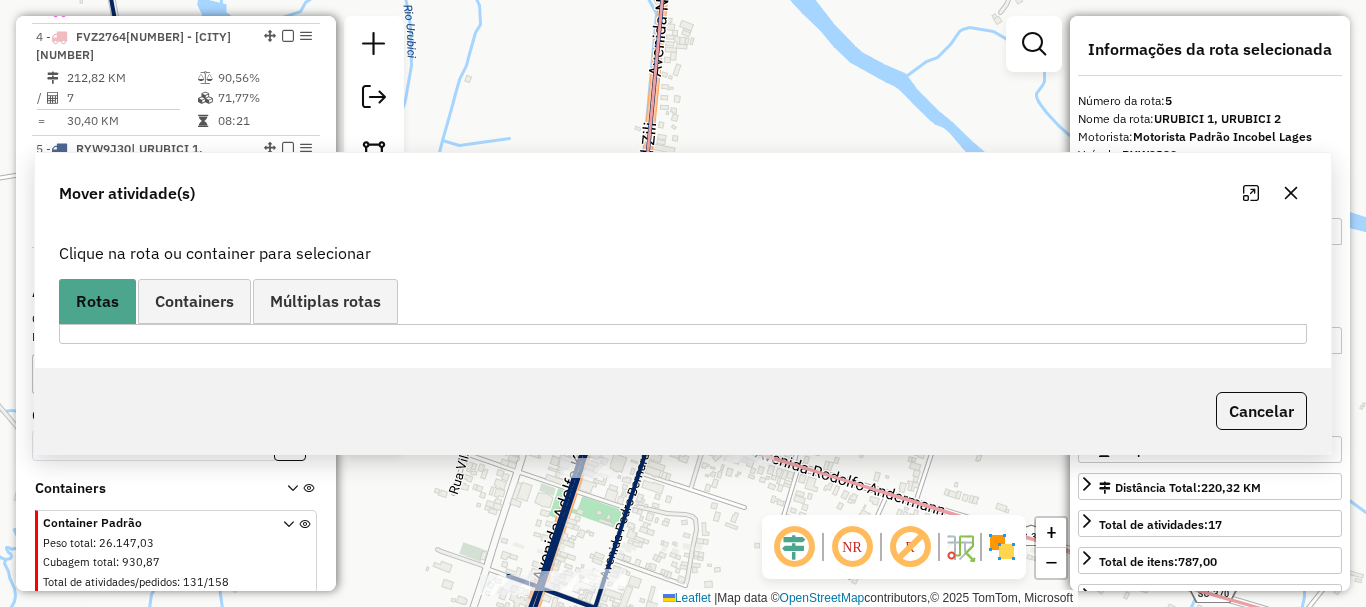 scroll, scrollTop: 880, scrollLeft: 0, axis: vertical 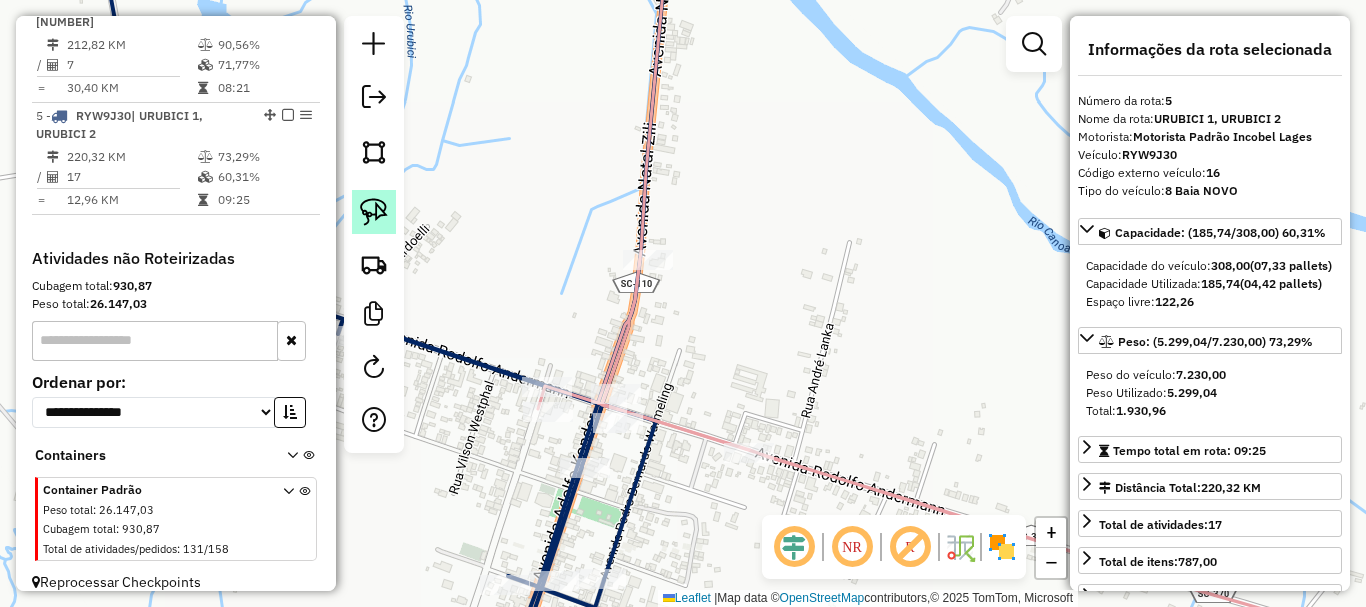 click 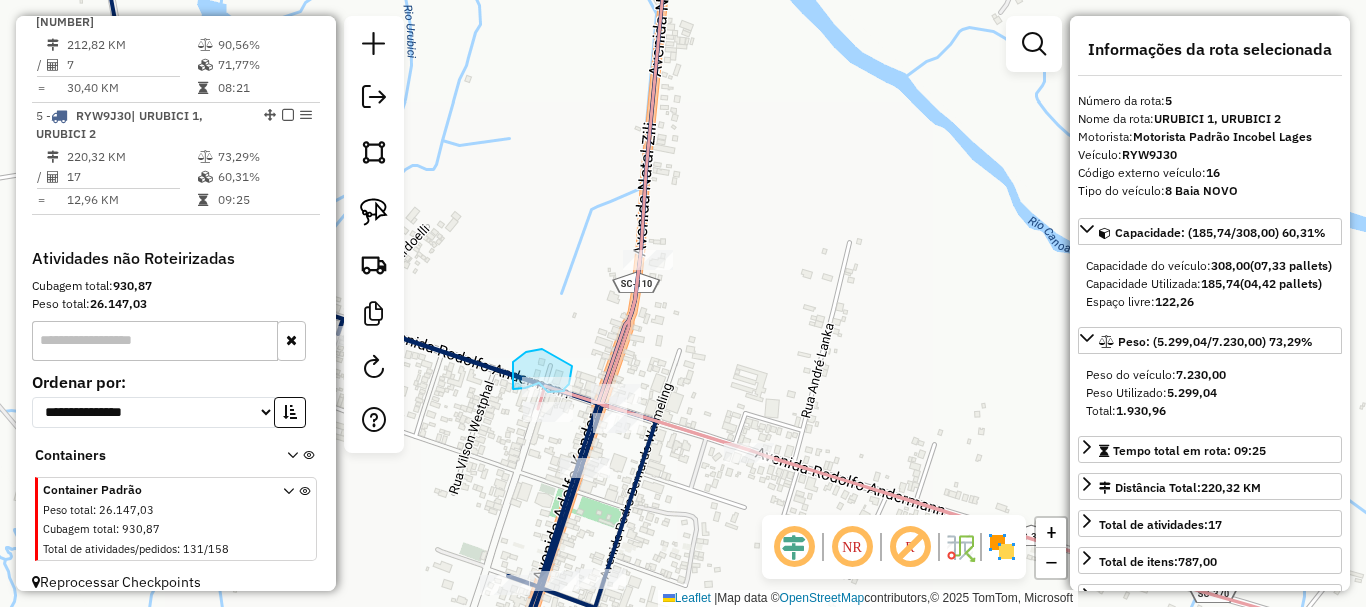 drag, startPoint x: 526, startPoint y: 352, endPoint x: 572, endPoint y: 361, distance: 46.872166 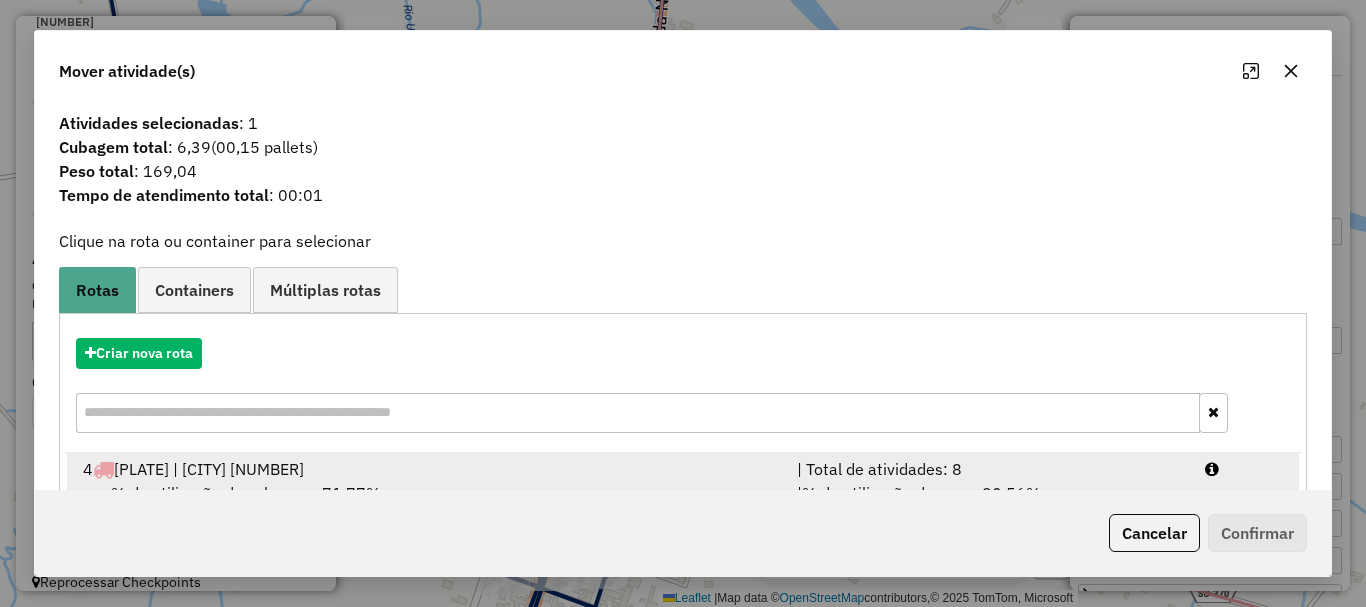 click on "4  FVZ2764 | URUBICI 1" at bounding box center [428, 469] 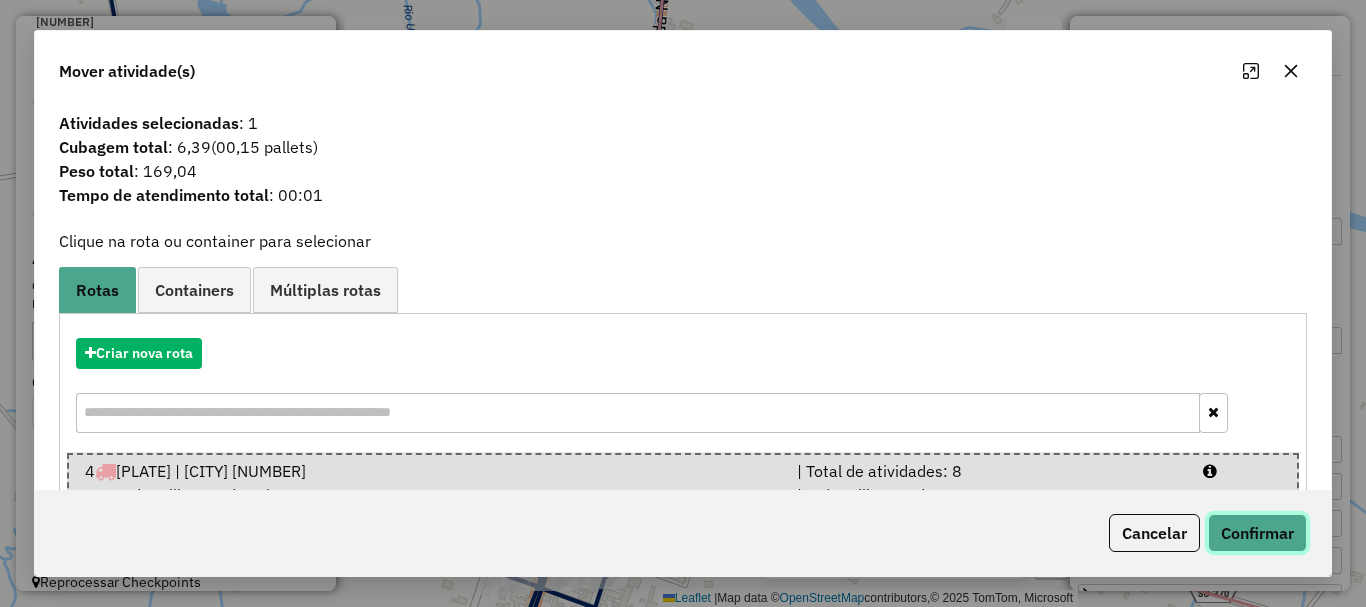click on "Confirmar" 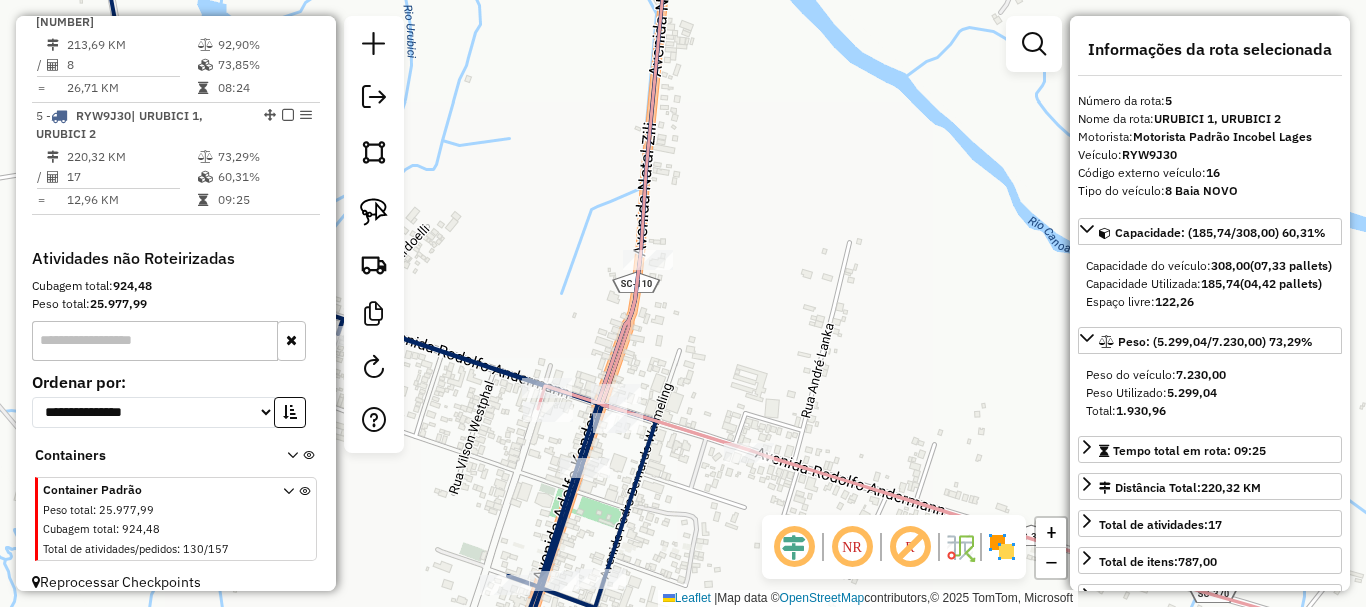scroll, scrollTop: 880, scrollLeft: 0, axis: vertical 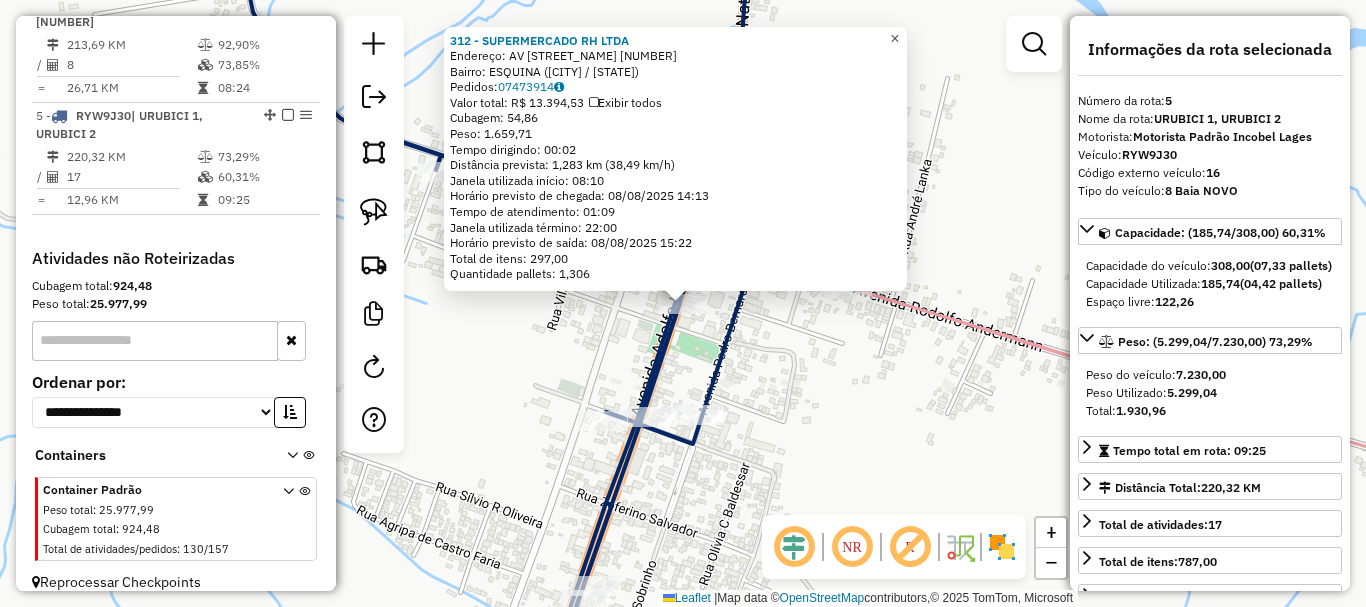click on "×" 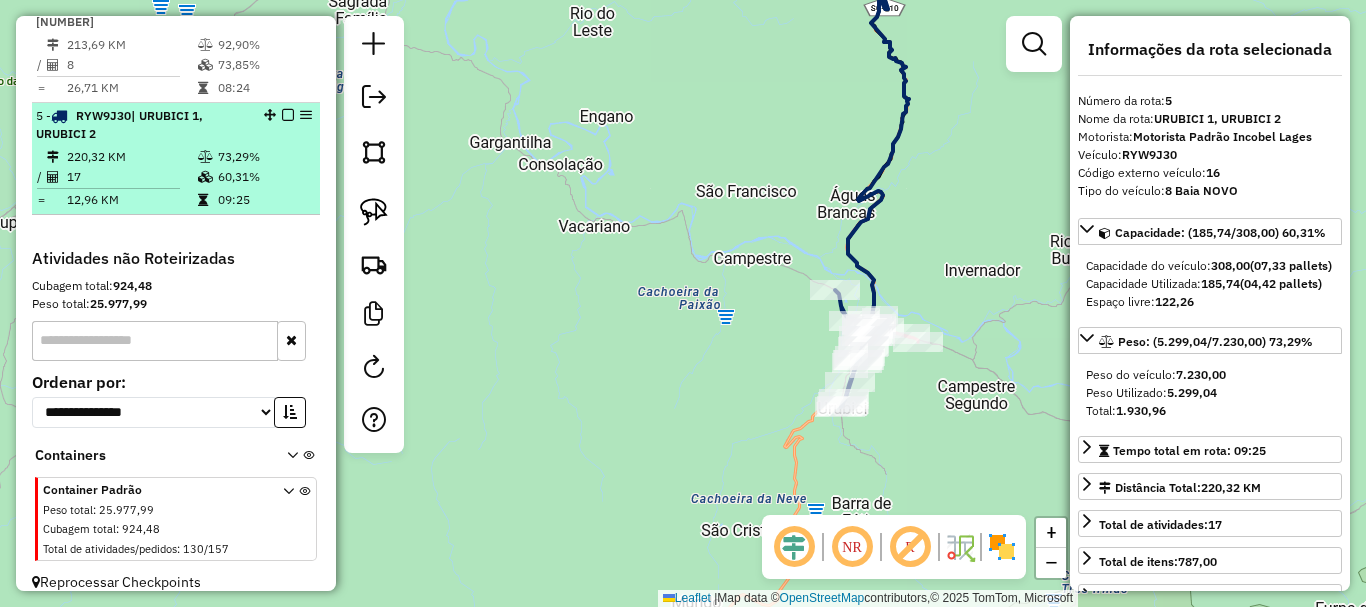 click at bounding box center (288, 115) 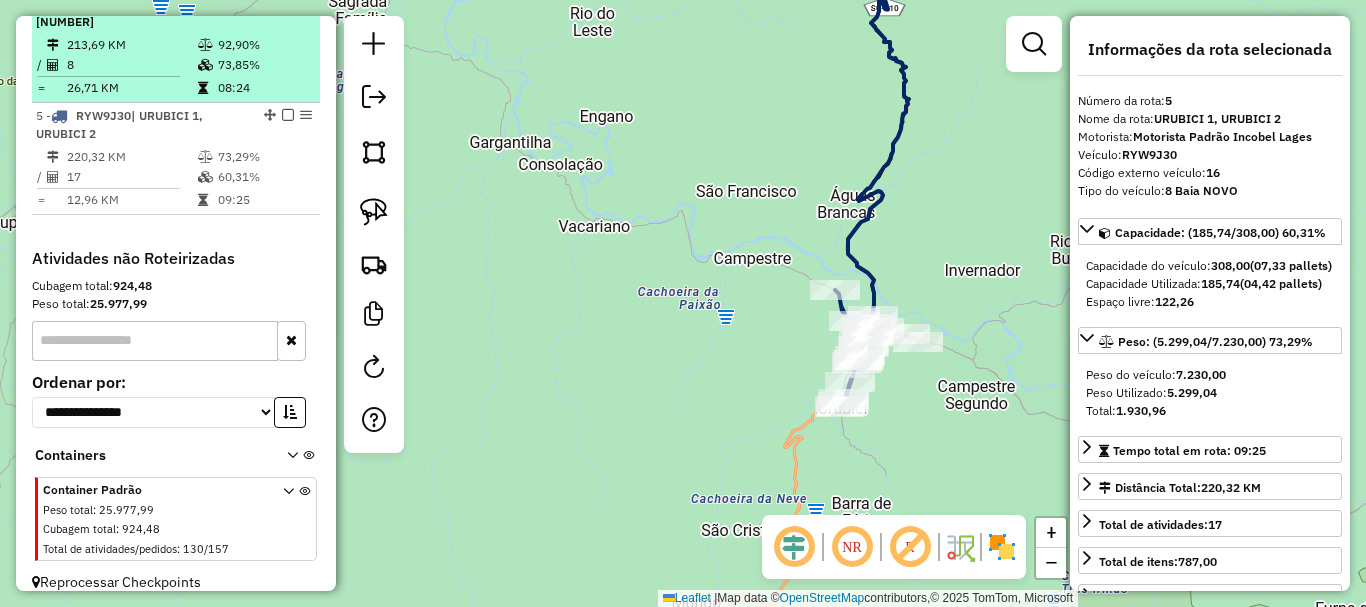 scroll, scrollTop: 795, scrollLeft: 0, axis: vertical 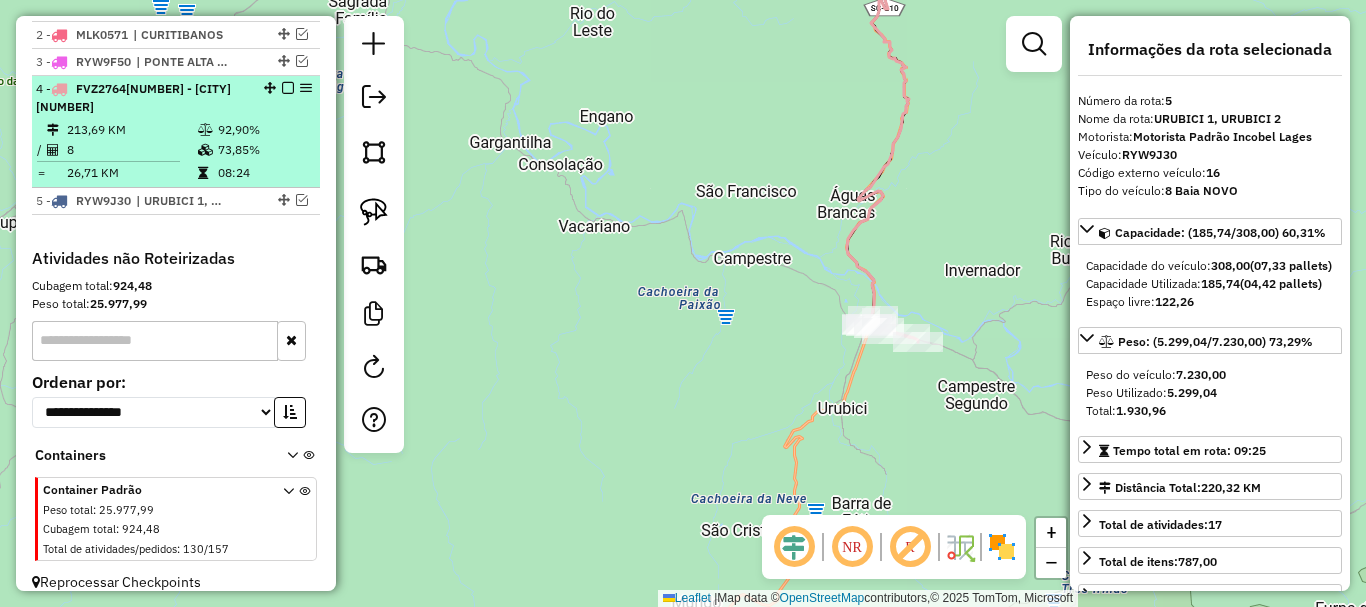 click at bounding box center [288, 88] 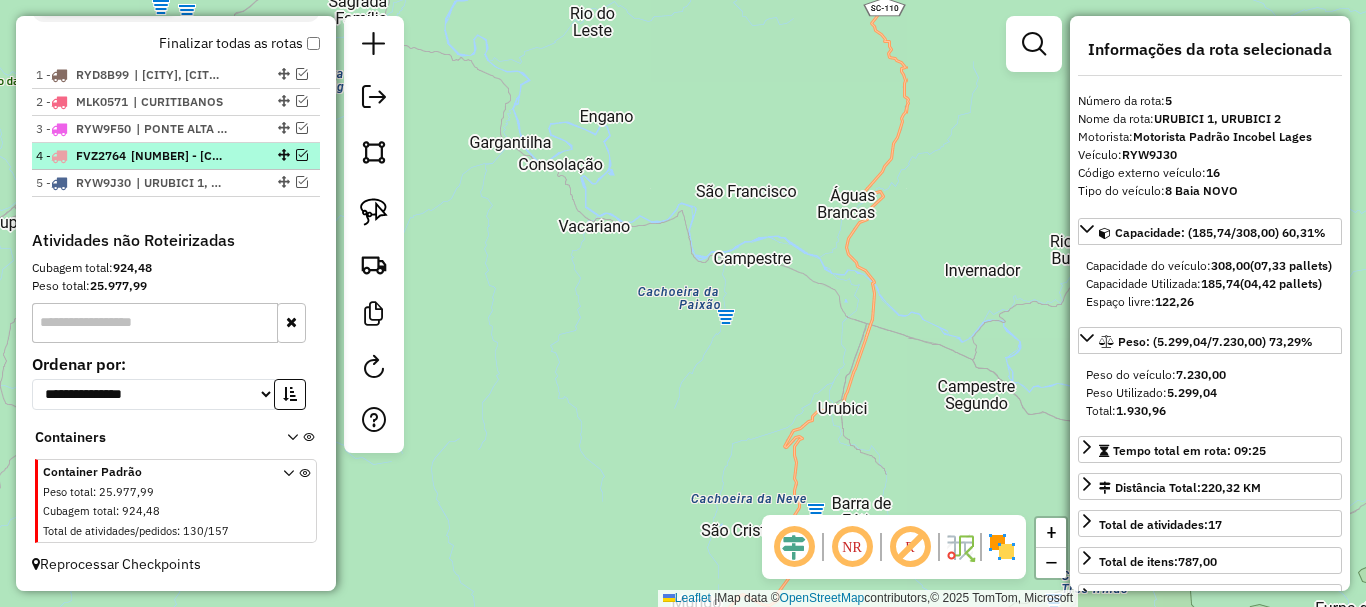scroll, scrollTop: 728, scrollLeft: 0, axis: vertical 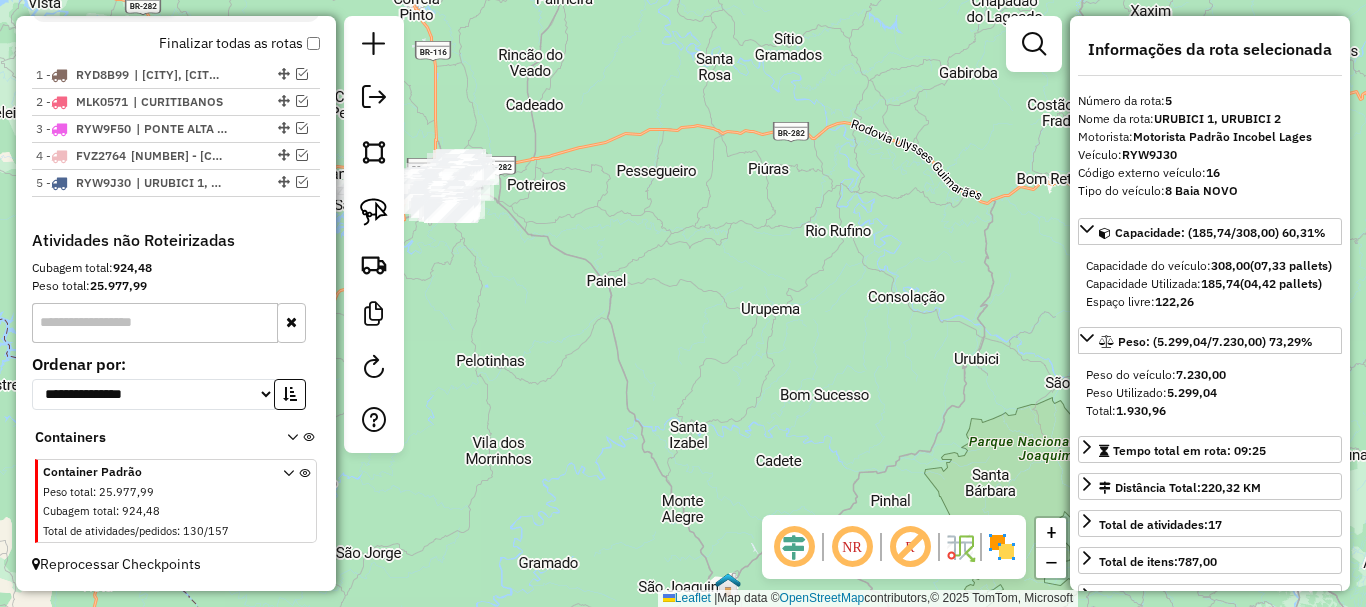 drag, startPoint x: 911, startPoint y: 434, endPoint x: 1051, endPoint y: 414, distance: 141.42136 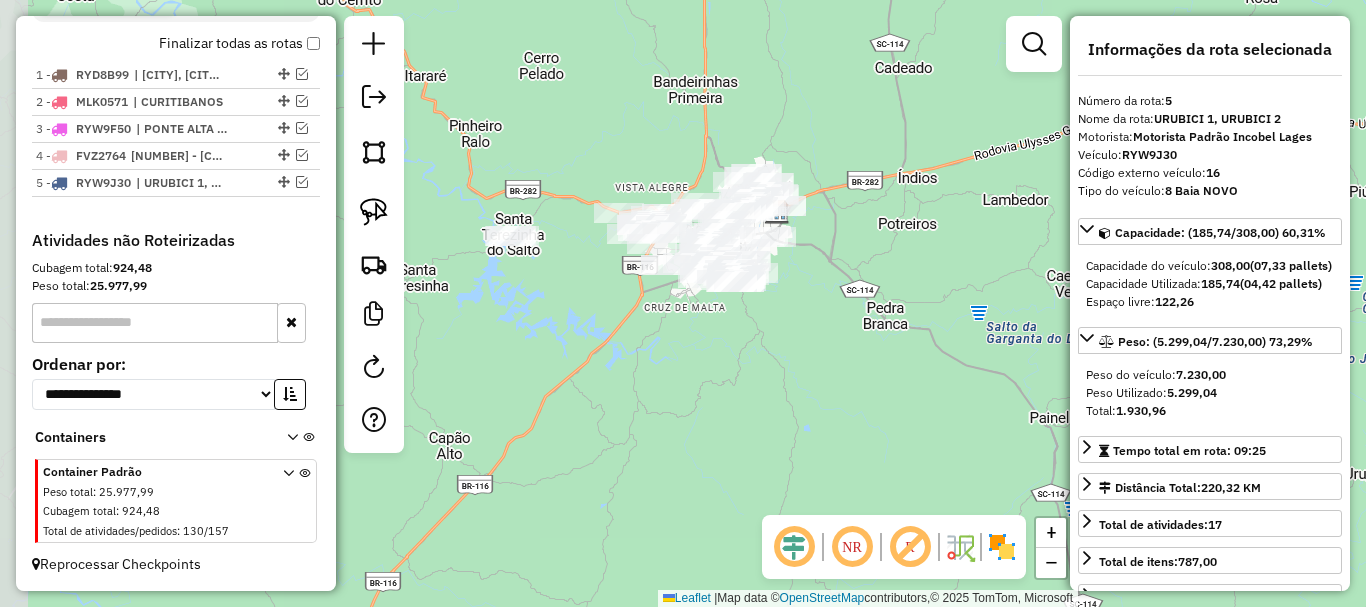 drag, startPoint x: 485, startPoint y: 183, endPoint x: 682, endPoint y: 169, distance: 197.49684 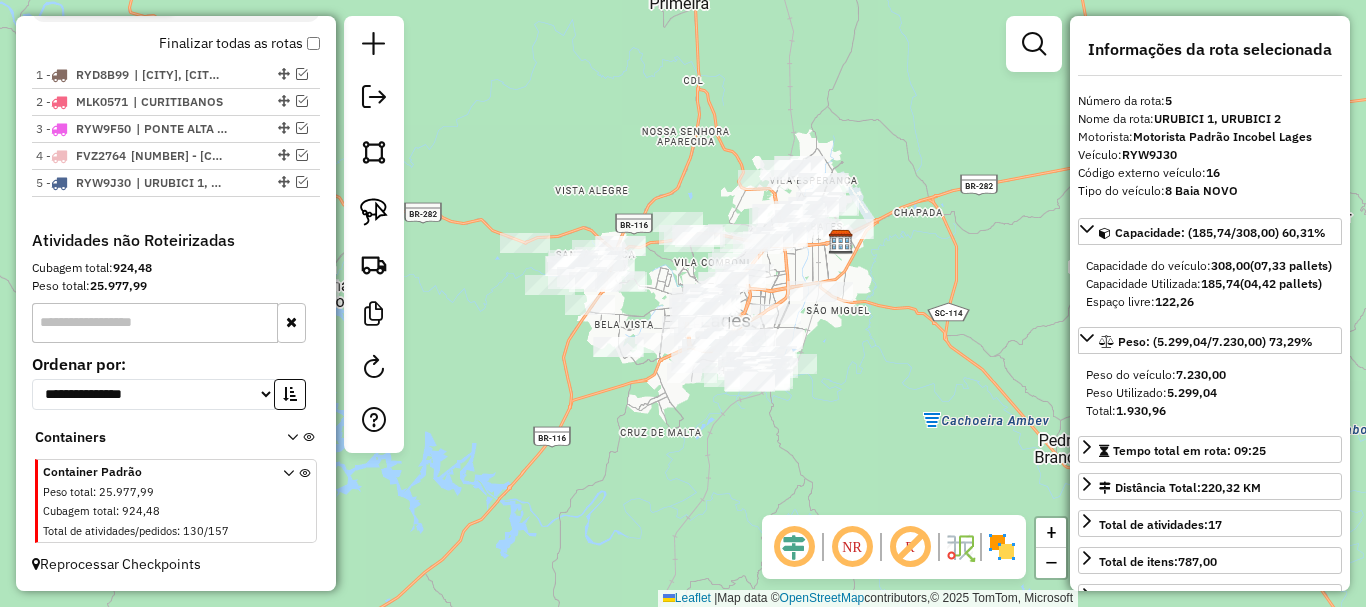 drag, startPoint x: 800, startPoint y: 189, endPoint x: 739, endPoint y: 158, distance: 68.42514 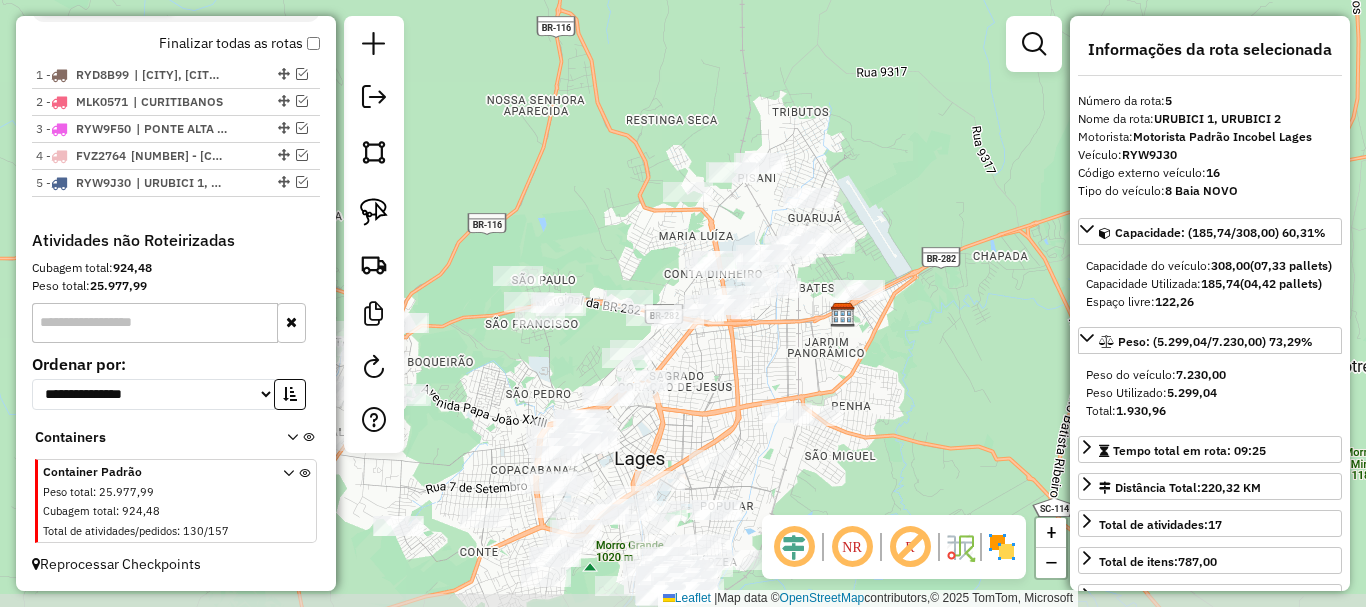 drag, startPoint x: 814, startPoint y: 146, endPoint x: 722, endPoint y: 111, distance: 98.43272 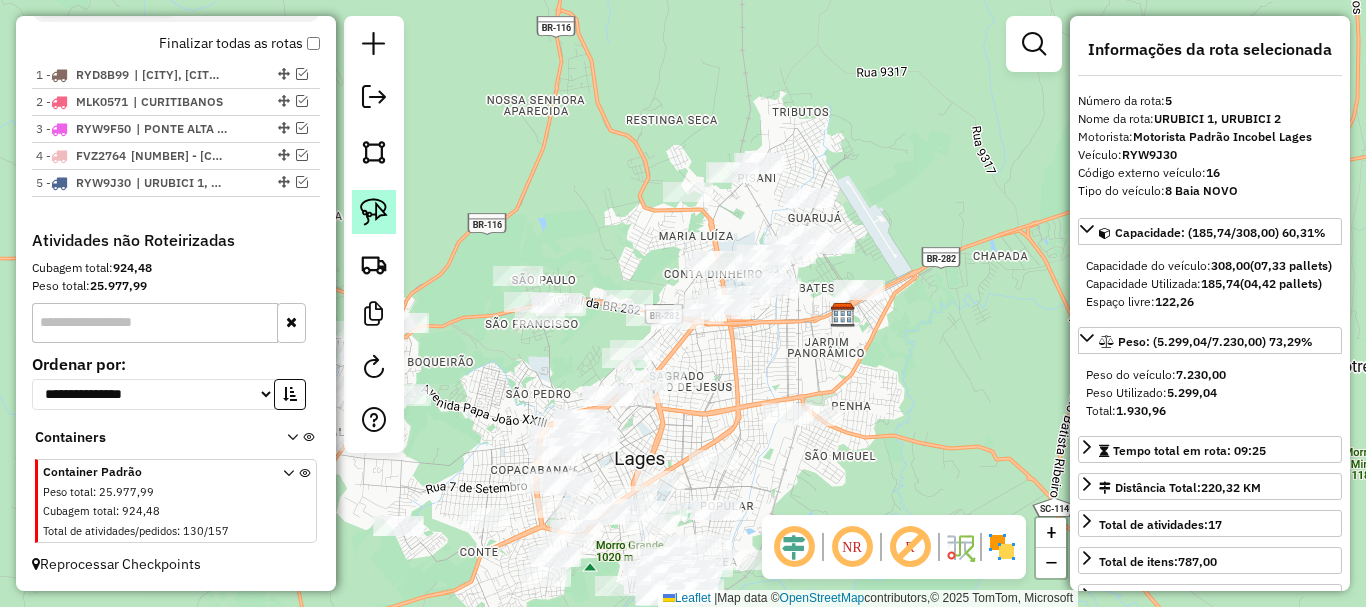 click 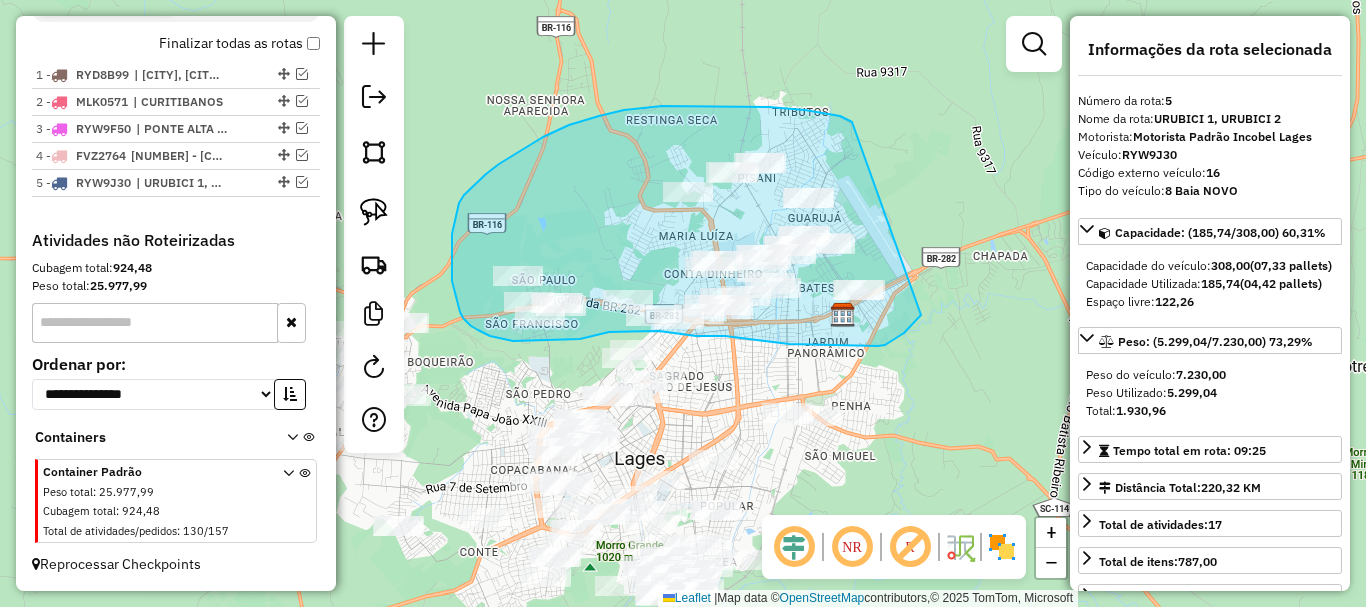 drag, startPoint x: 827, startPoint y: 113, endPoint x: 921, endPoint y: 315, distance: 222.80035 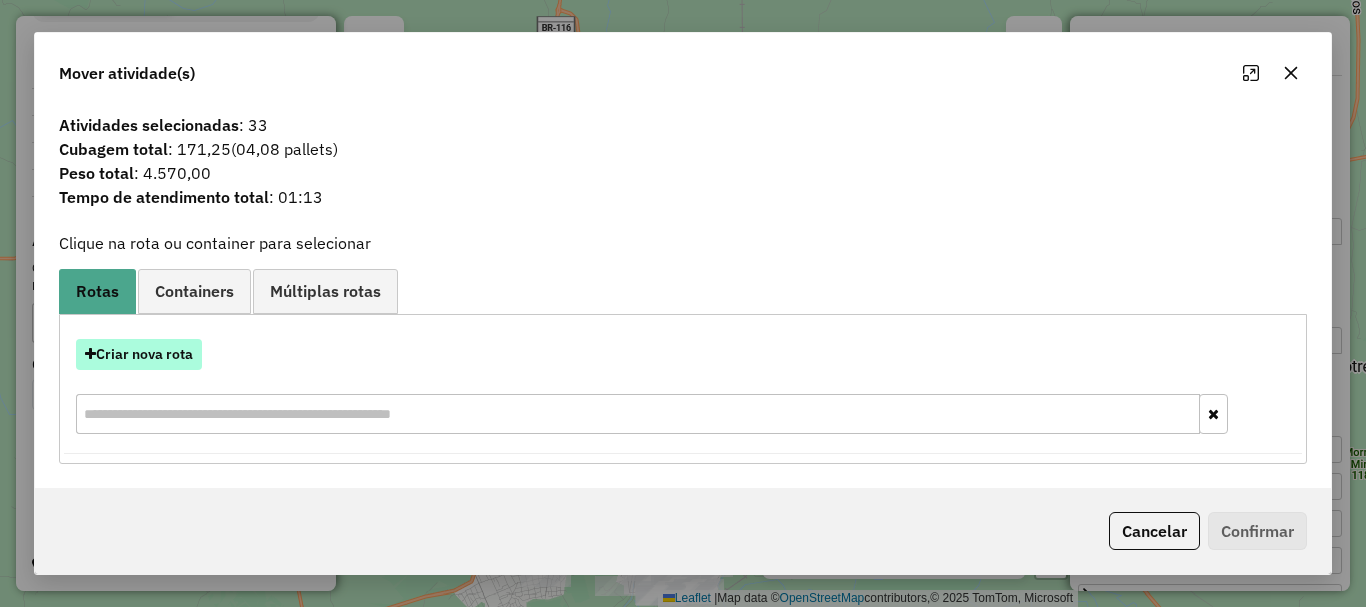 click on "Criar nova rota" at bounding box center [139, 354] 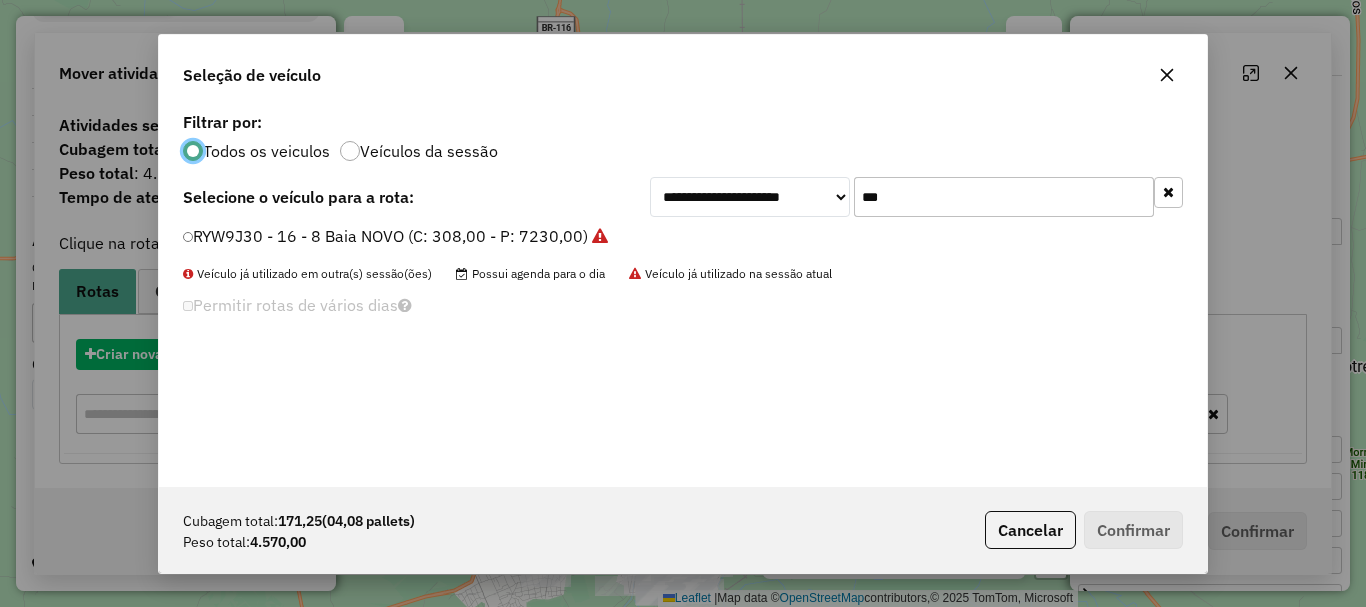 scroll, scrollTop: 11, scrollLeft: 6, axis: both 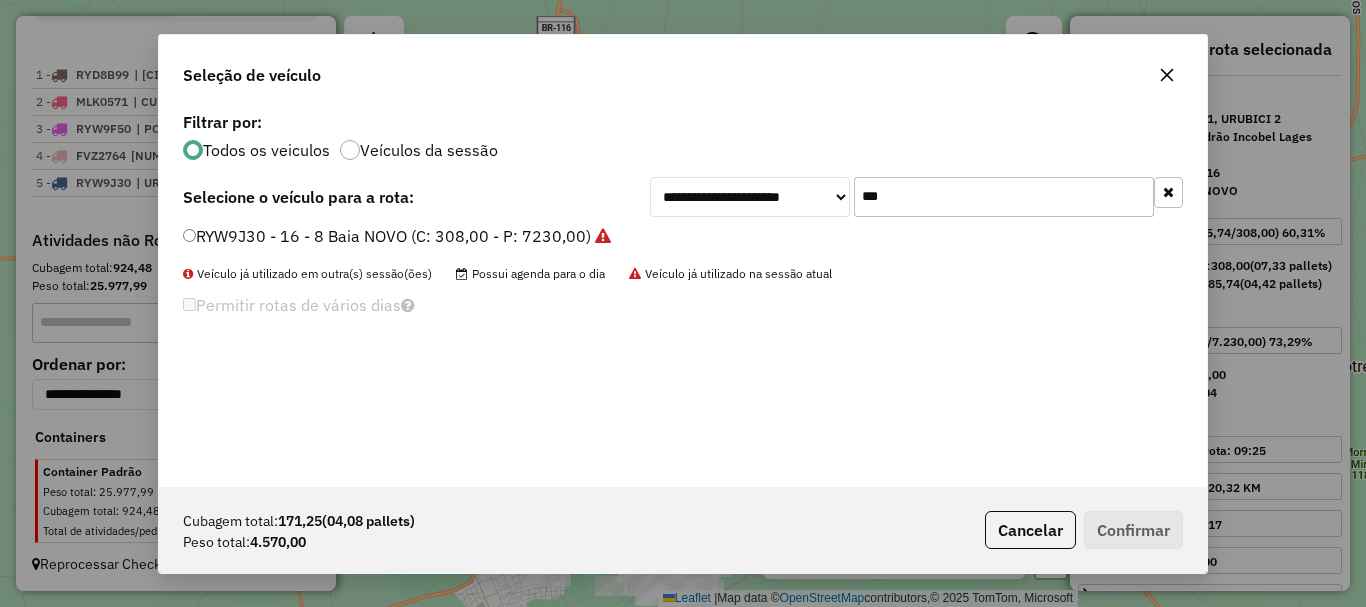 drag, startPoint x: 912, startPoint y: 198, endPoint x: 826, endPoint y: 198, distance: 86 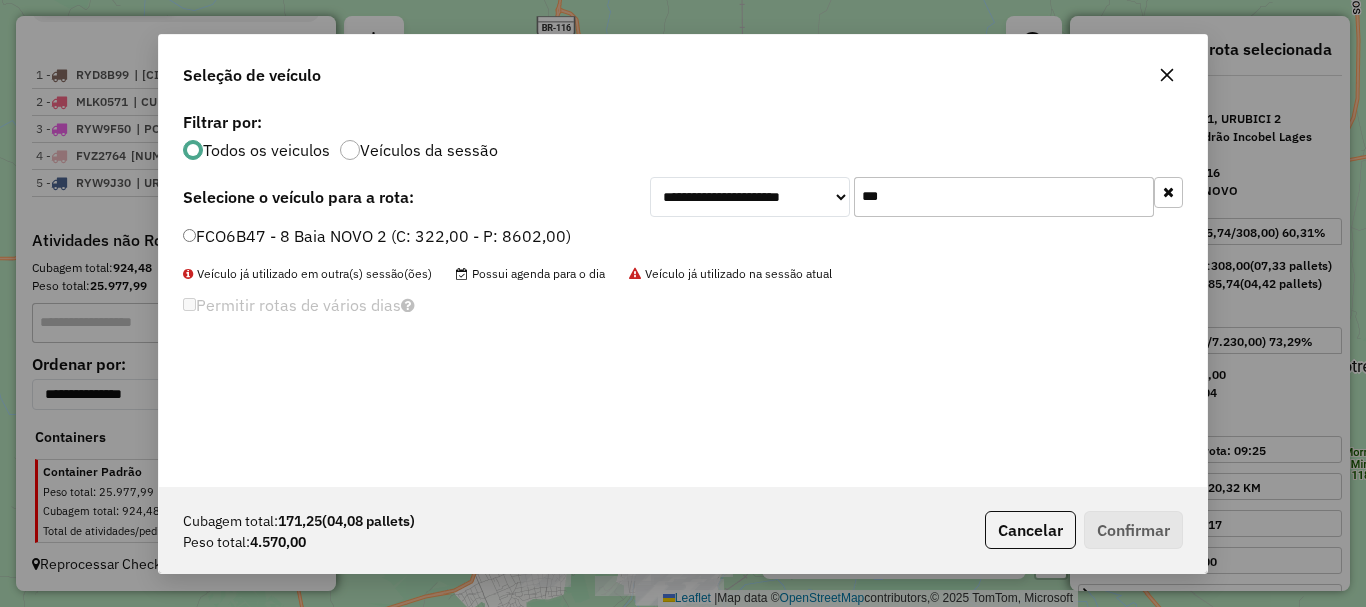 type on "***" 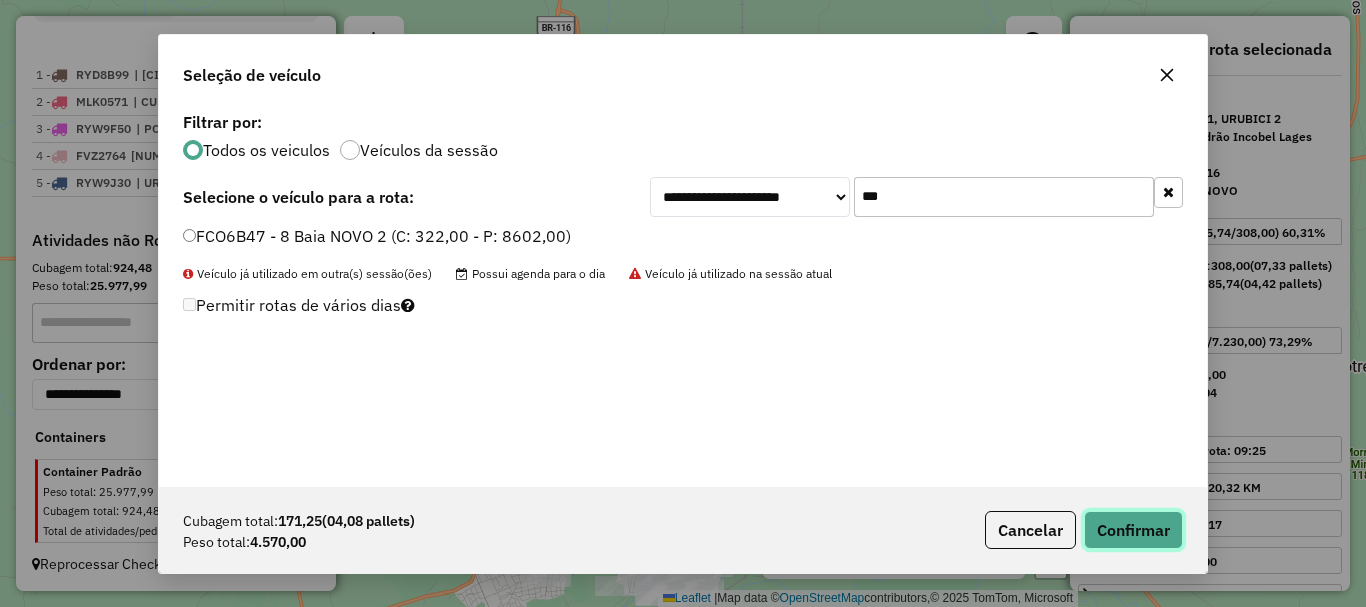 click on "Confirmar" 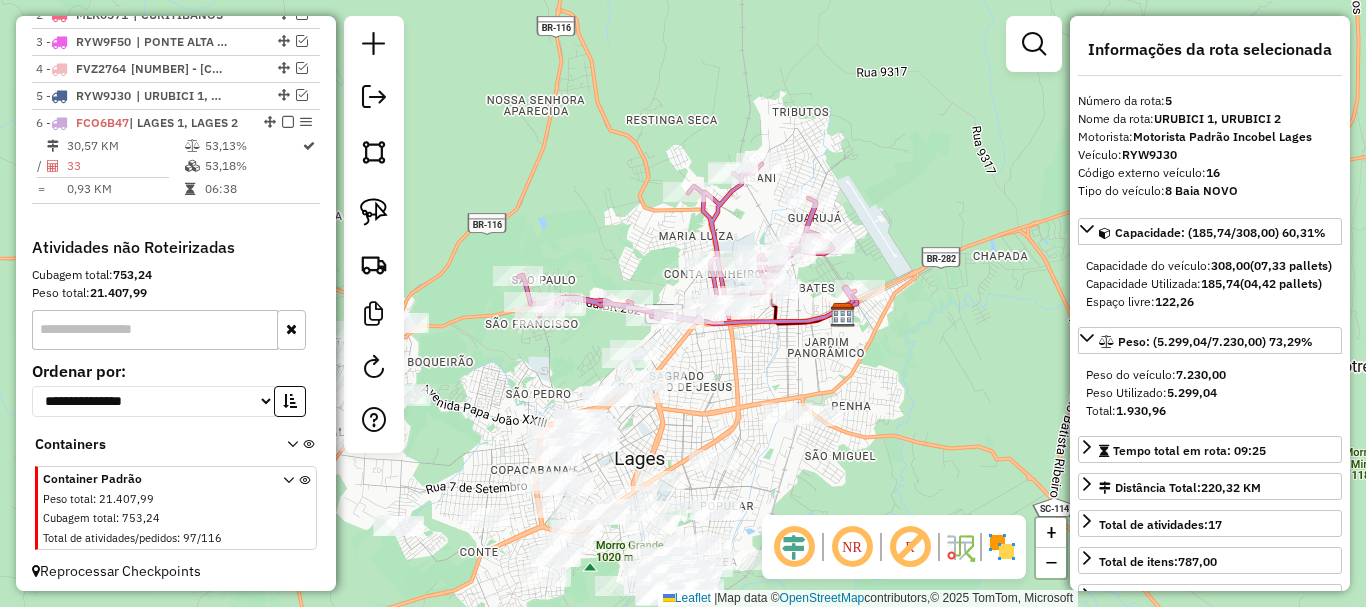 scroll, scrollTop: 822, scrollLeft: 0, axis: vertical 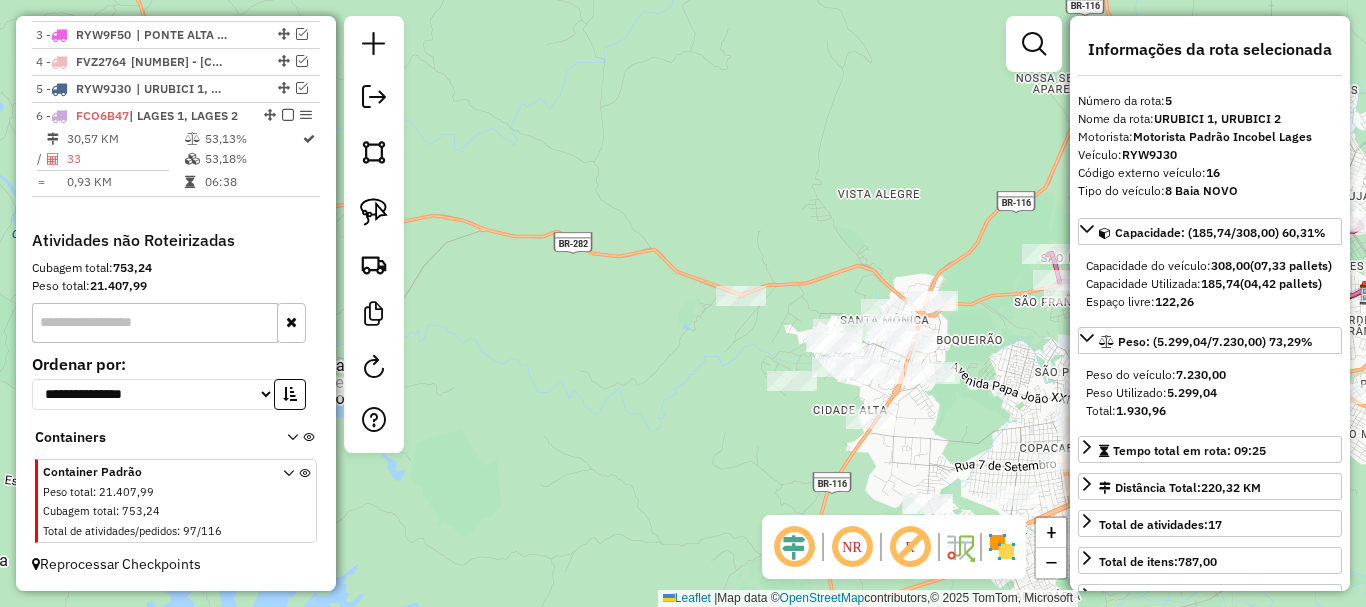 drag, startPoint x: 521, startPoint y: 355, endPoint x: 1006, endPoint y: 336, distance: 485.372 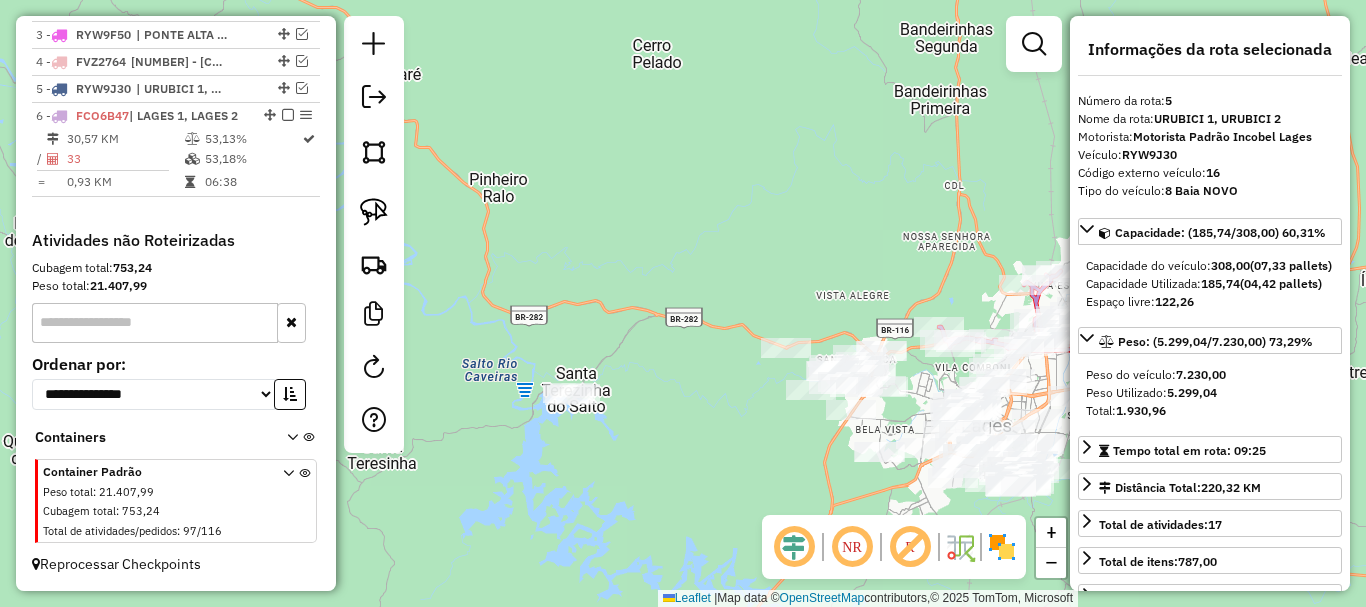 drag, startPoint x: 366, startPoint y: 204, endPoint x: 469, endPoint y: 280, distance: 128.0039 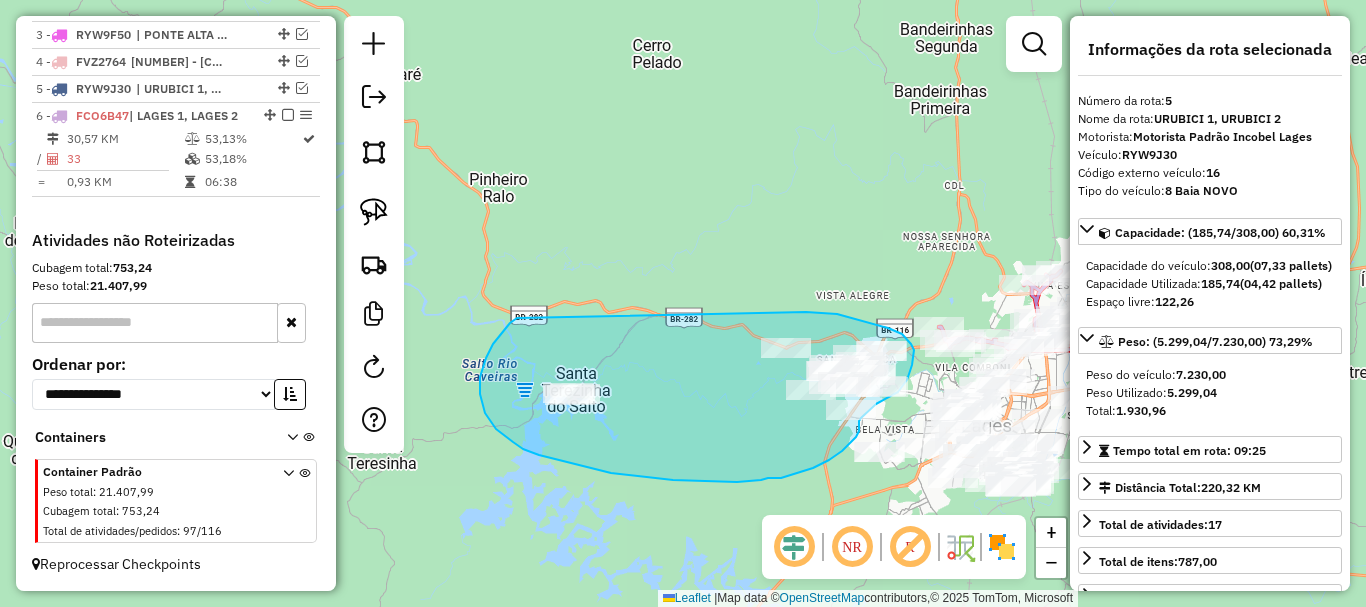 drag, startPoint x: 517, startPoint y: 318, endPoint x: 806, endPoint y: 312, distance: 289.0623 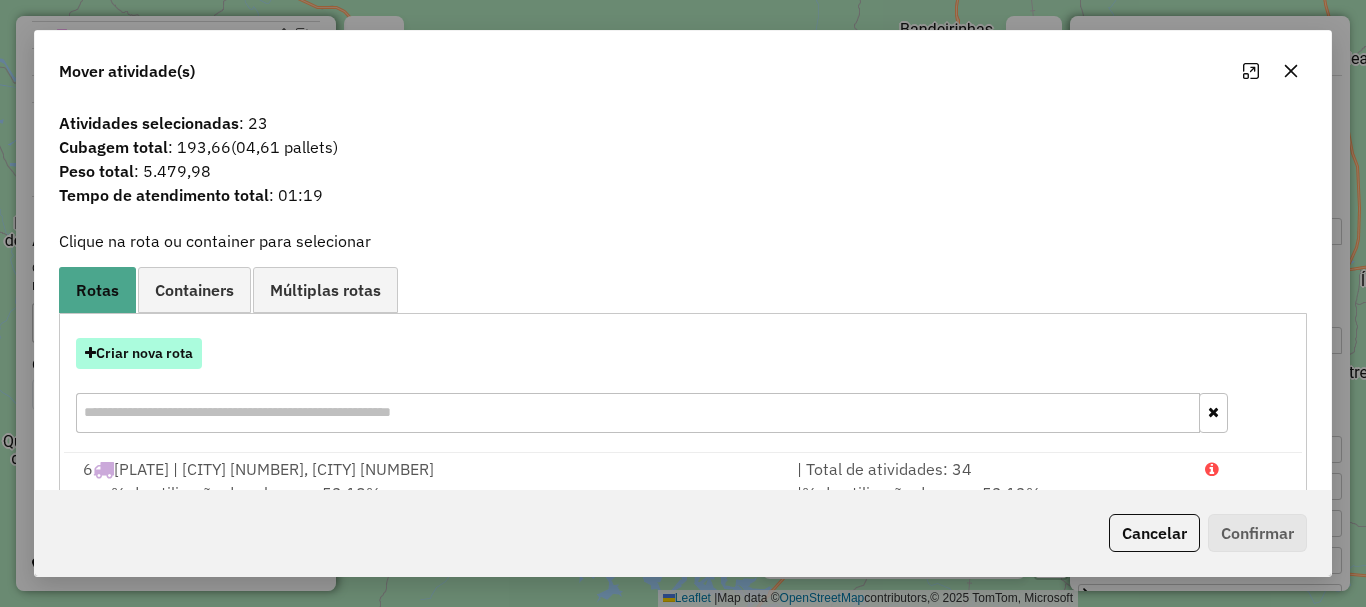click on "Criar nova rota" at bounding box center (139, 353) 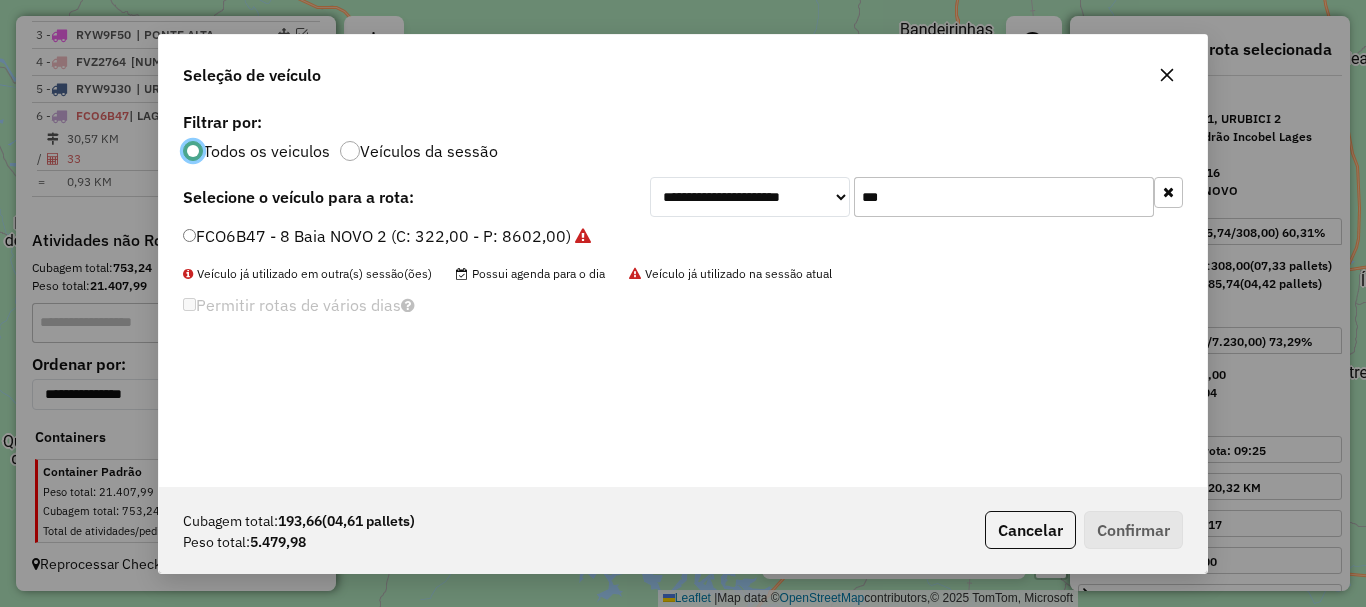 scroll, scrollTop: 11, scrollLeft: 6, axis: both 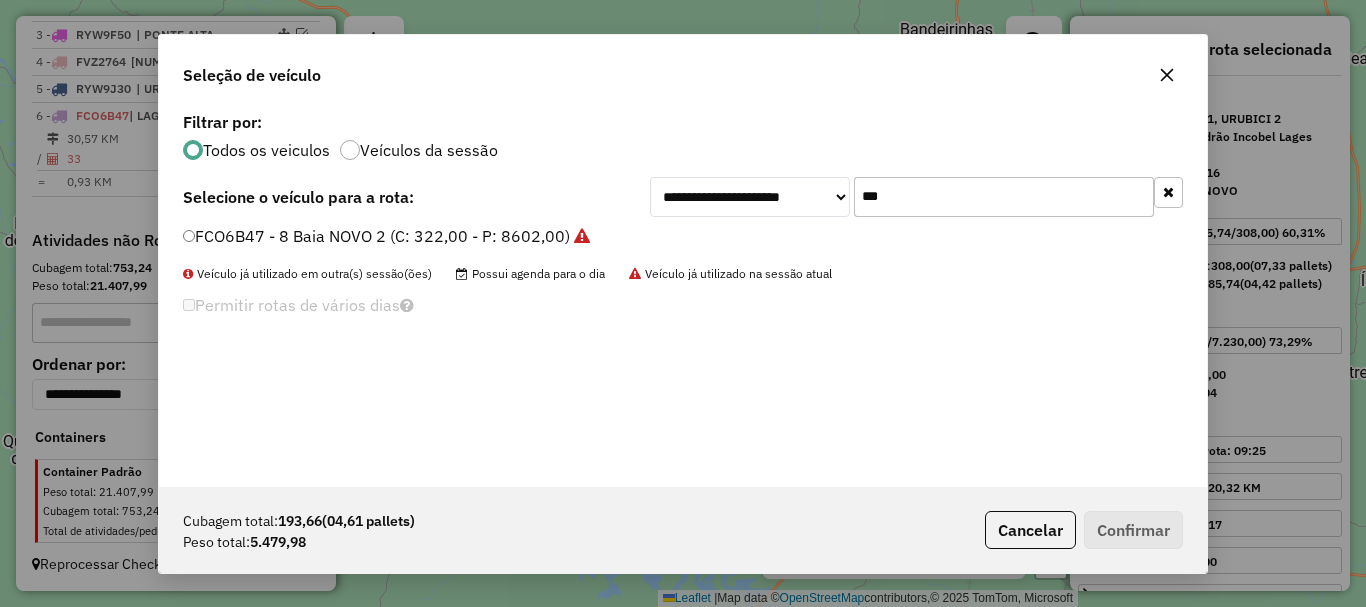 drag, startPoint x: 876, startPoint y: 201, endPoint x: 838, endPoint y: 200, distance: 38.013157 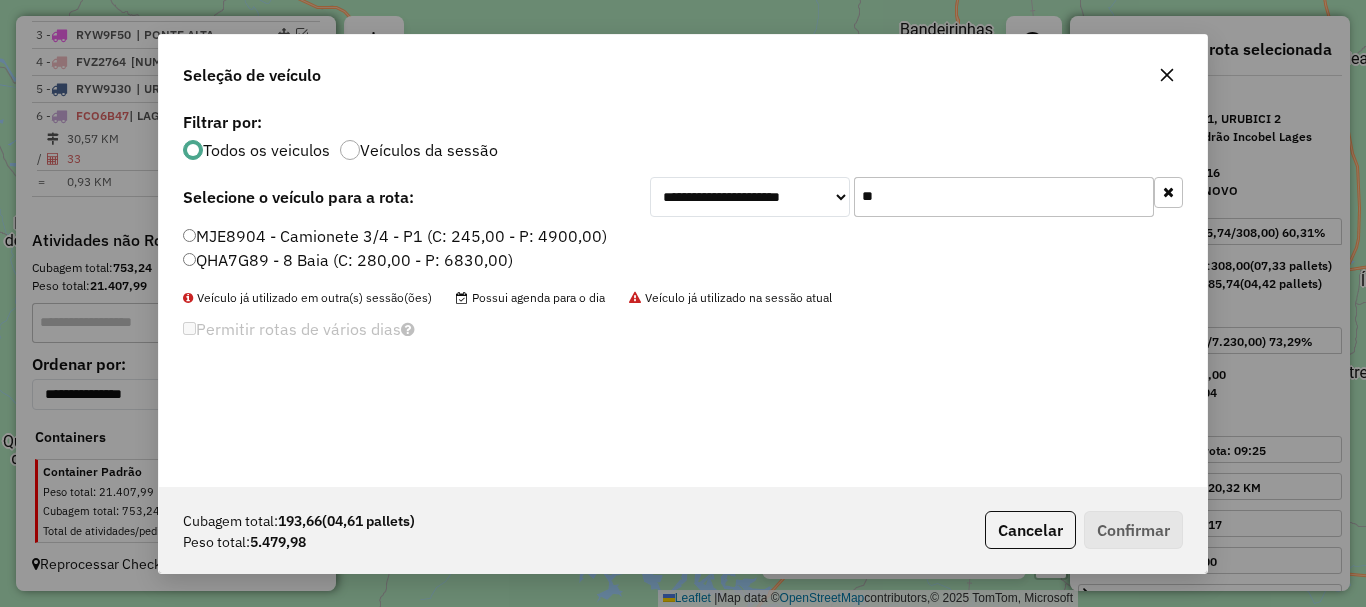 type on "**" 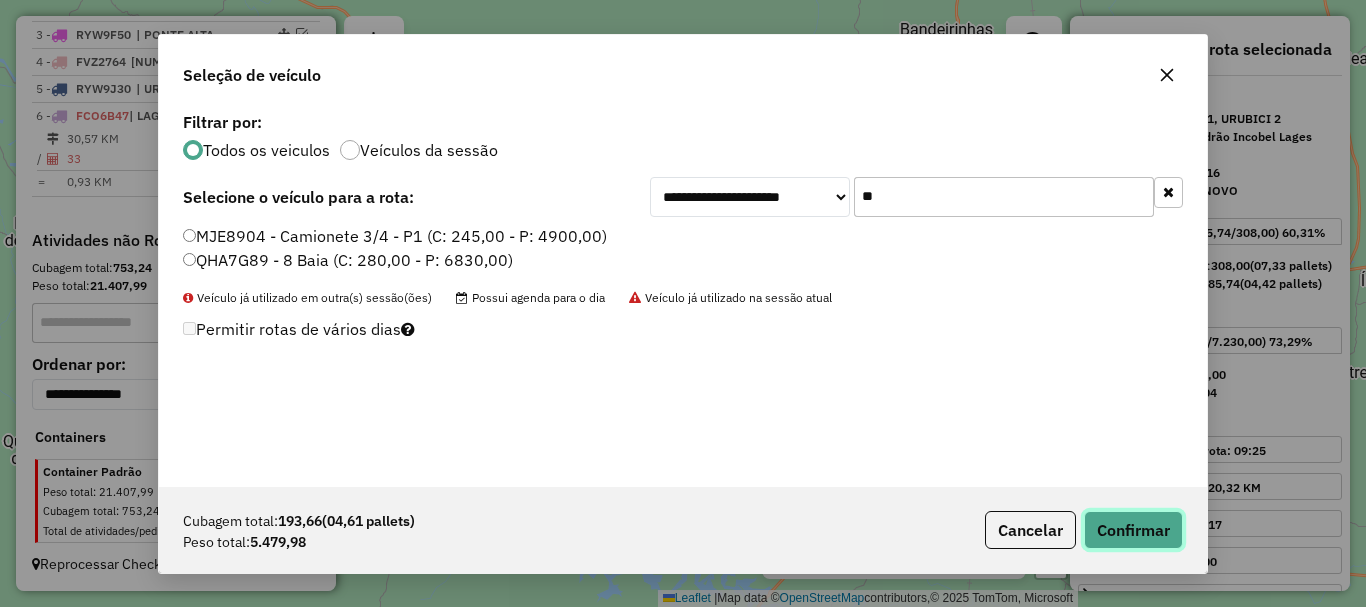 click on "Confirmar" 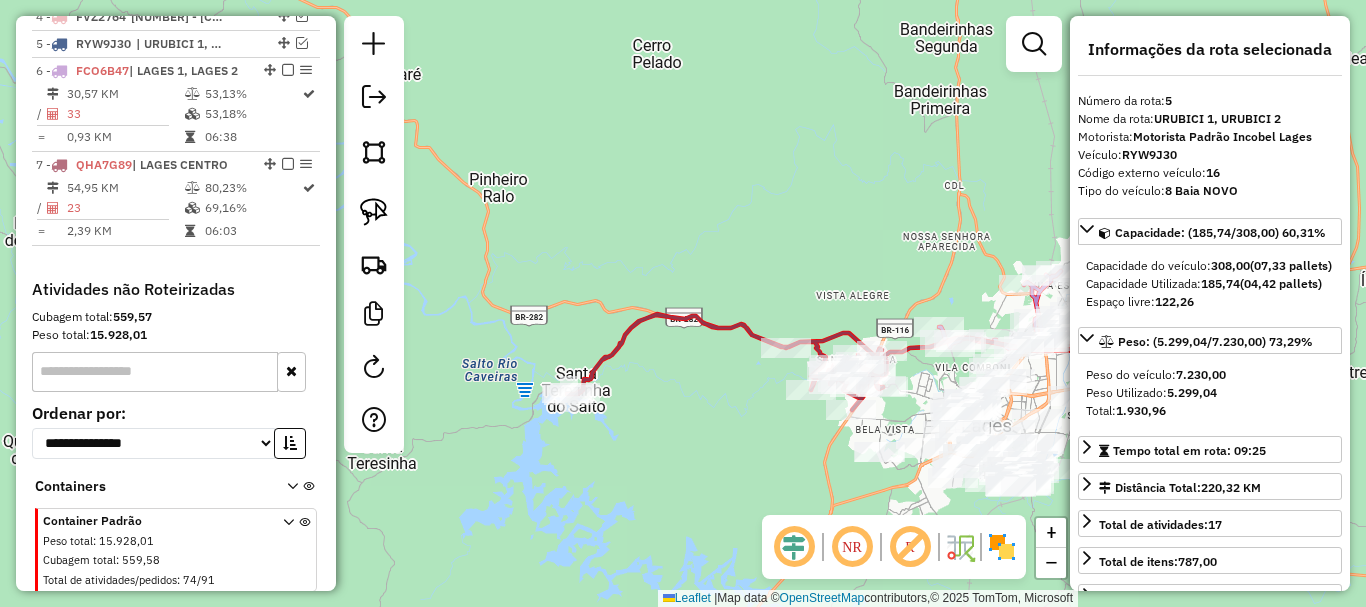 scroll, scrollTop: 882, scrollLeft: 0, axis: vertical 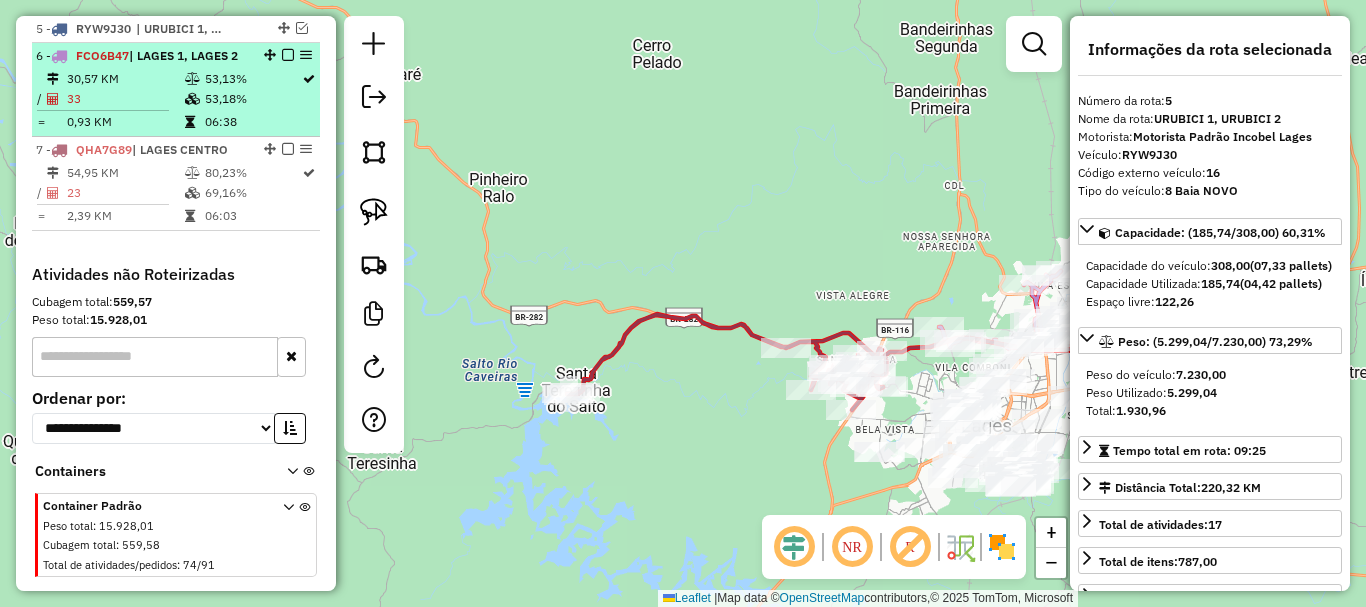 click at bounding box center [288, 55] 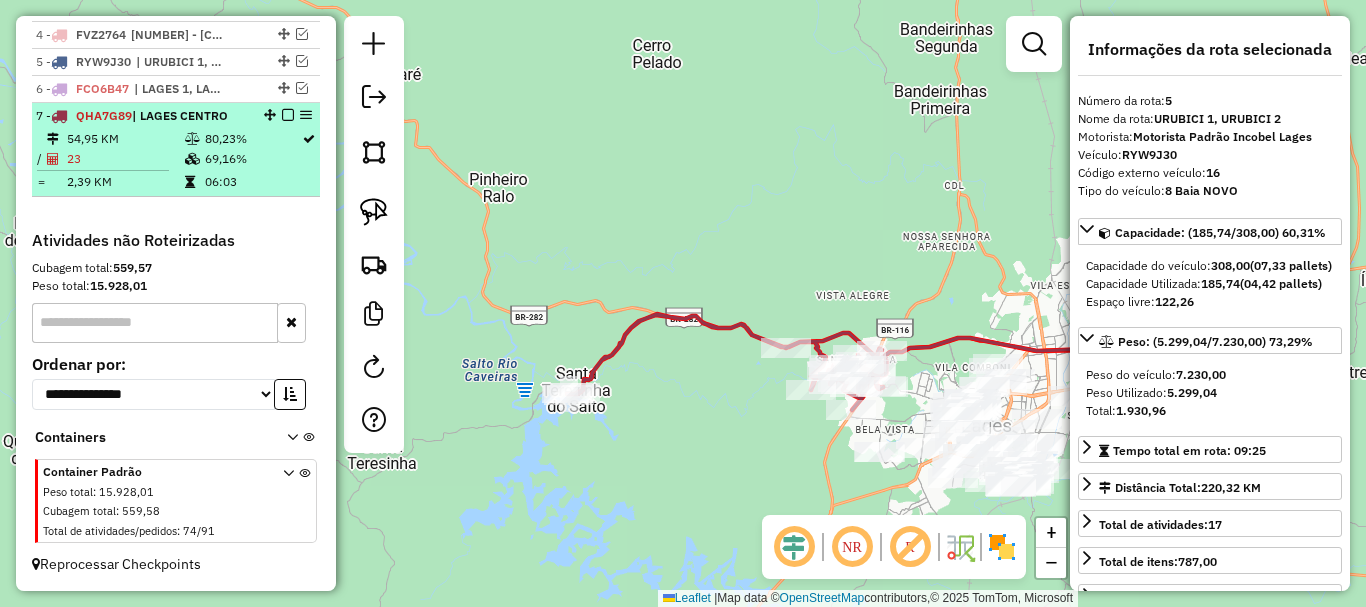 click at bounding box center [288, 115] 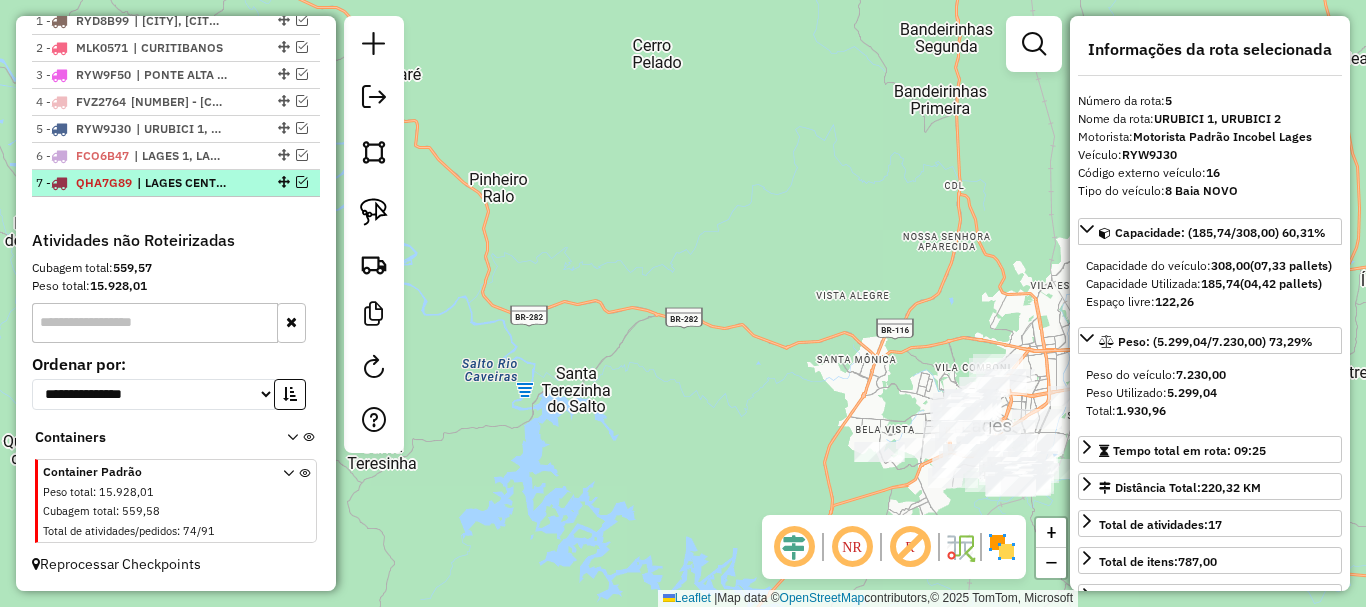 scroll, scrollTop: 782, scrollLeft: 0, axis: vertical 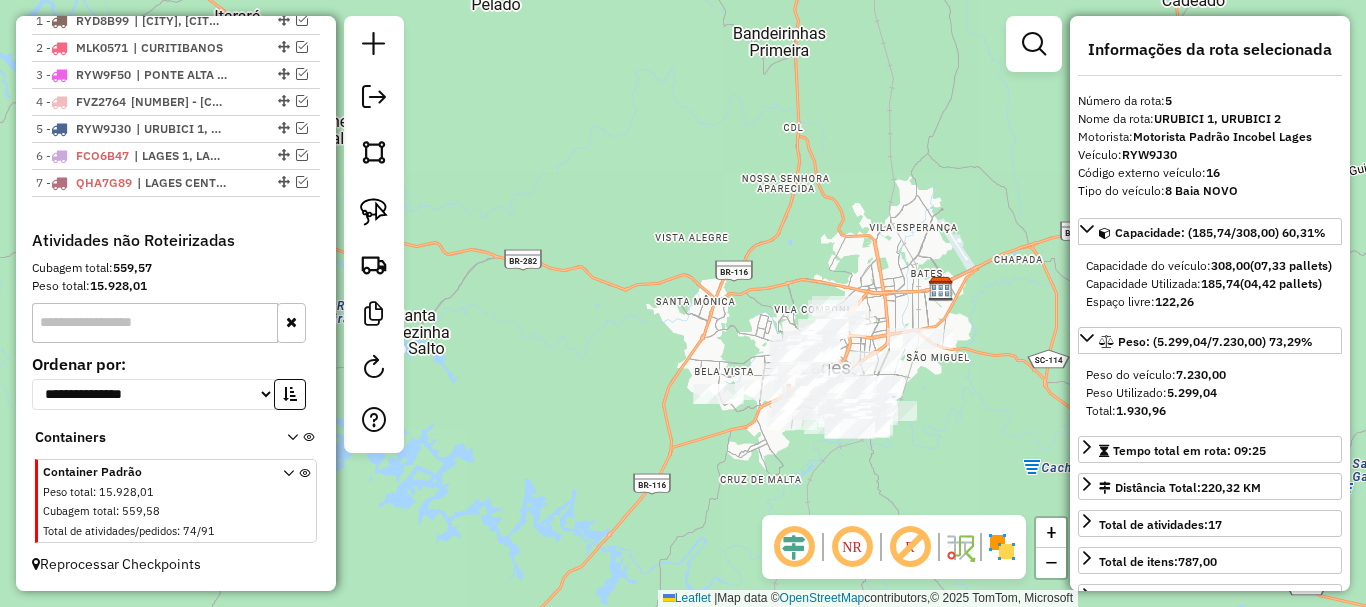 drag, startPoint x: 739, startPoint y: 409, endPoint x: 578, endPoint y: 351, distance: 171.1286 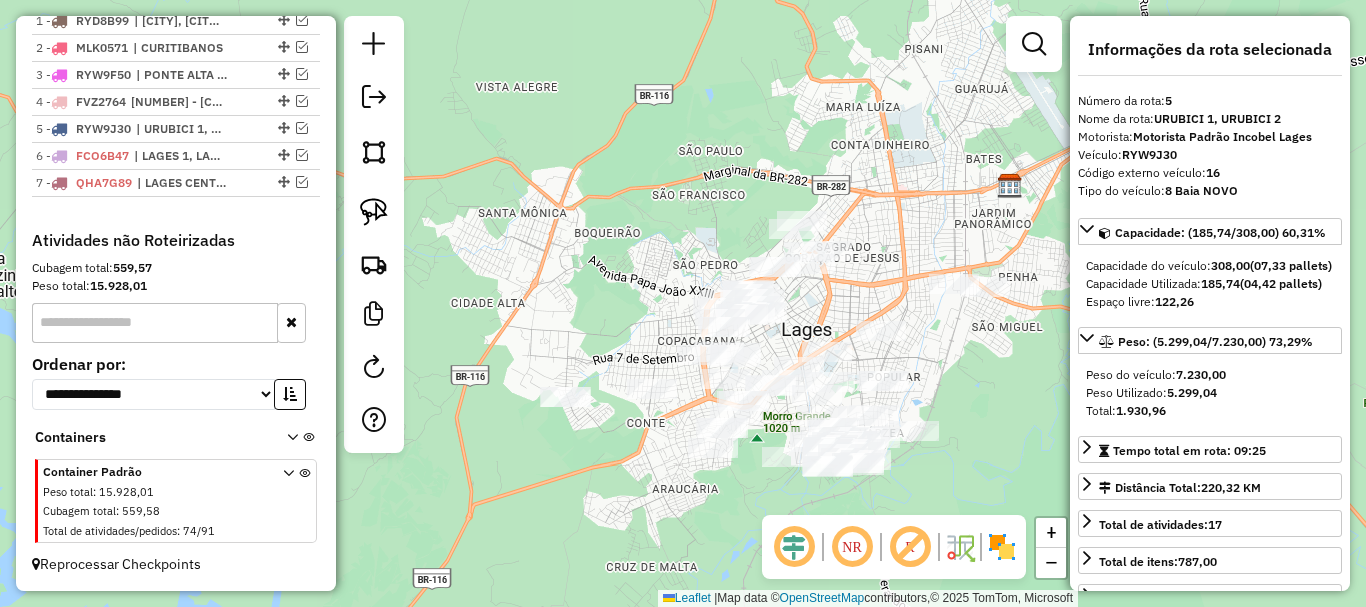 drag, startPoint x: 657, startPoint y: 416, endPoint x: 669, endPoint y: 443, distance: 29.546574 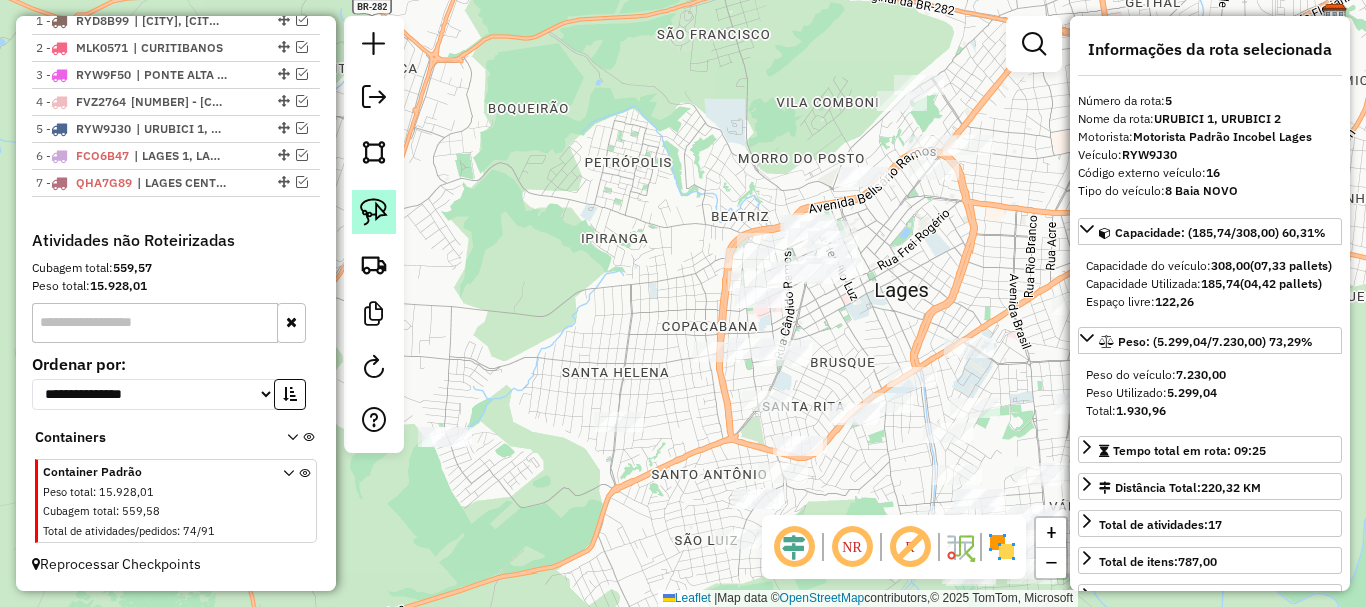 click 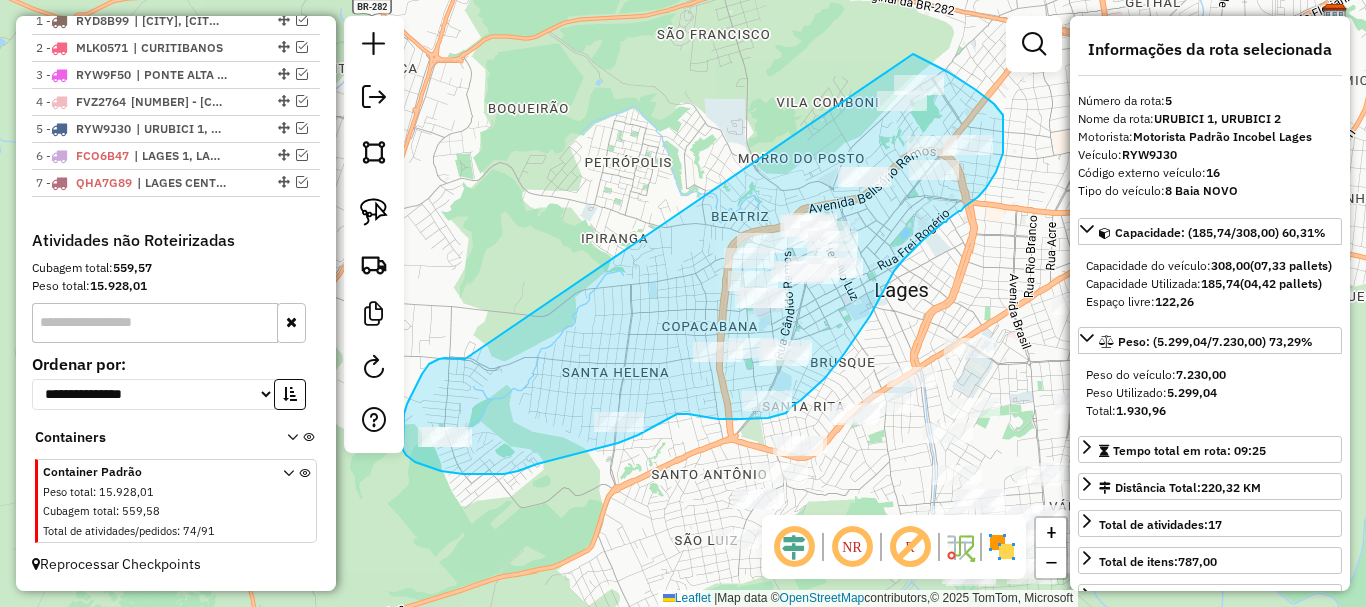 drag, startPoint x: 465, startPoint y: 359, endPoint x: 913, endPoint y: 54, distance: 541.9677 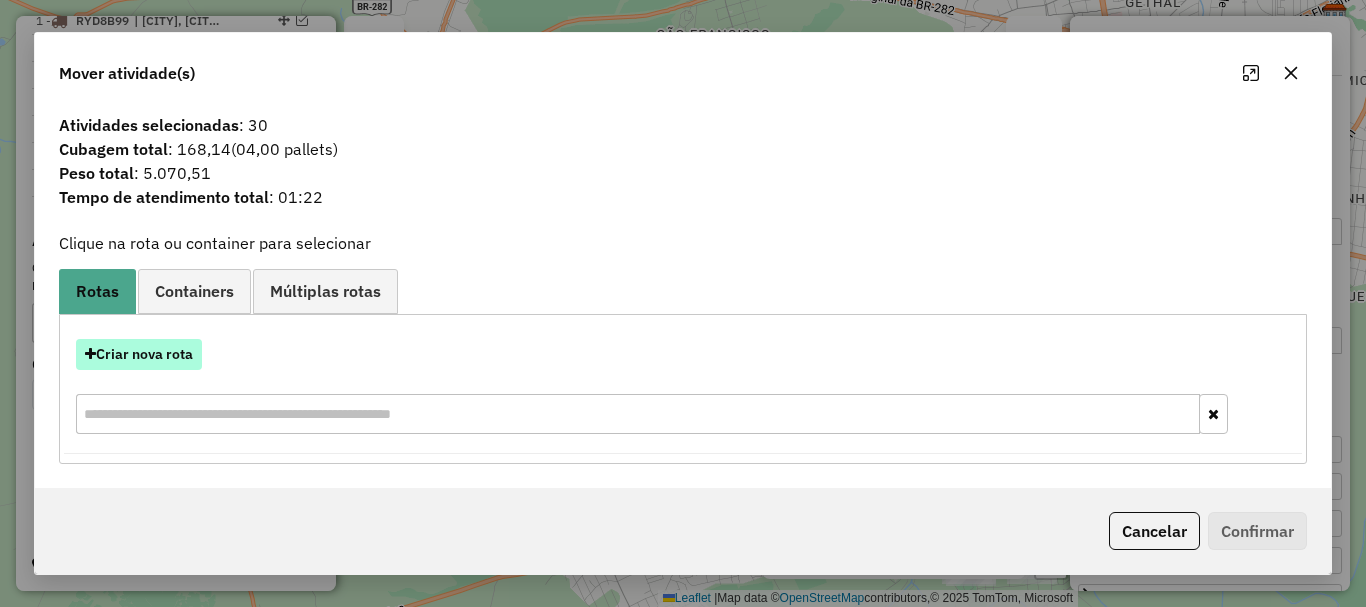 click on "Criar nova rota" at bounding box center (139, 354) 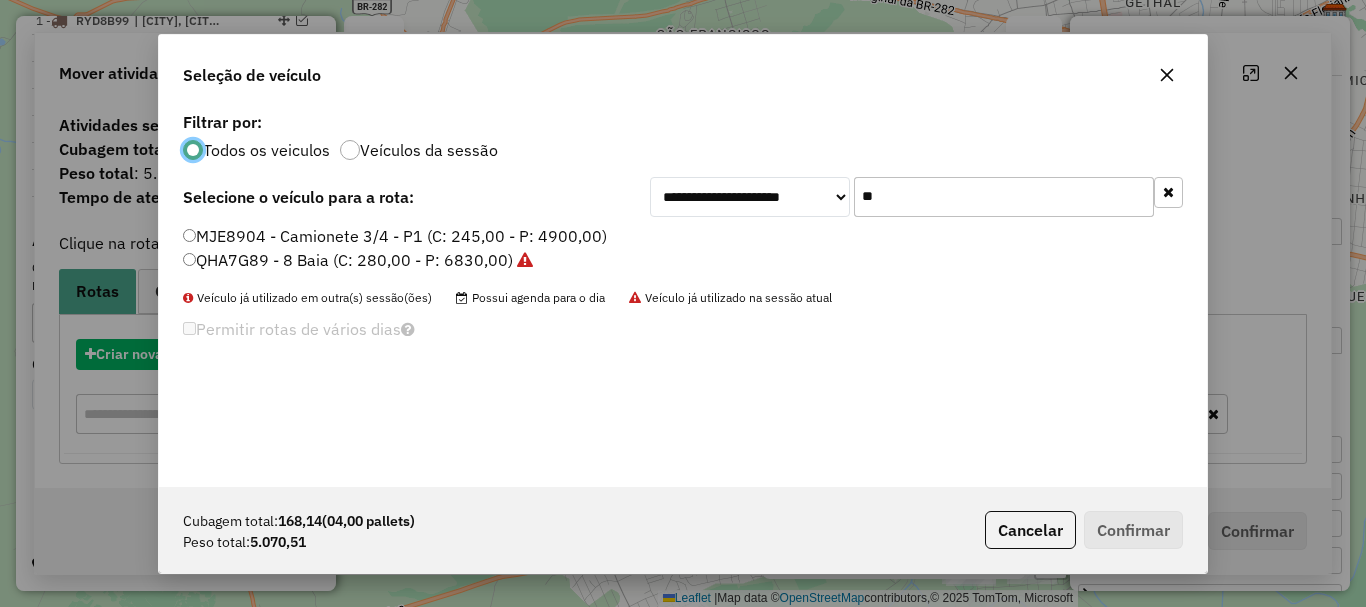 scroll, scrollTop: 11, scrollLeft: 6, axis: both 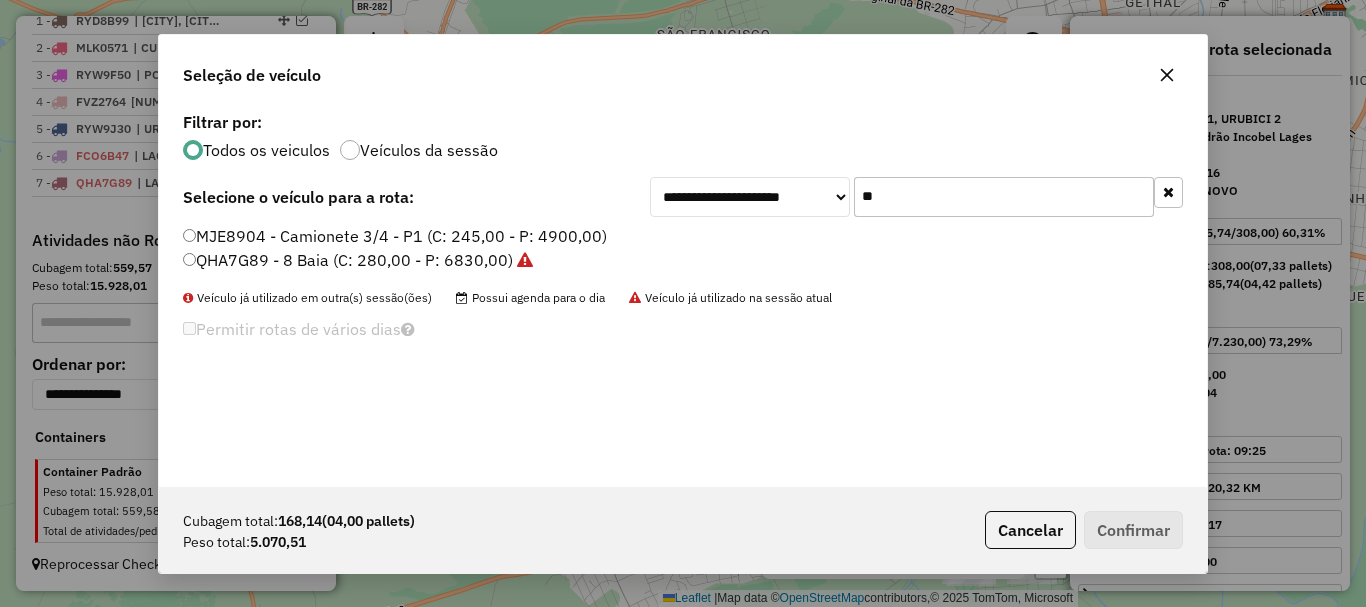 drag, startPoint x: 976, startPoint y: 195, endPoint x: 814, endPoint y: 199, distance: 162.04938 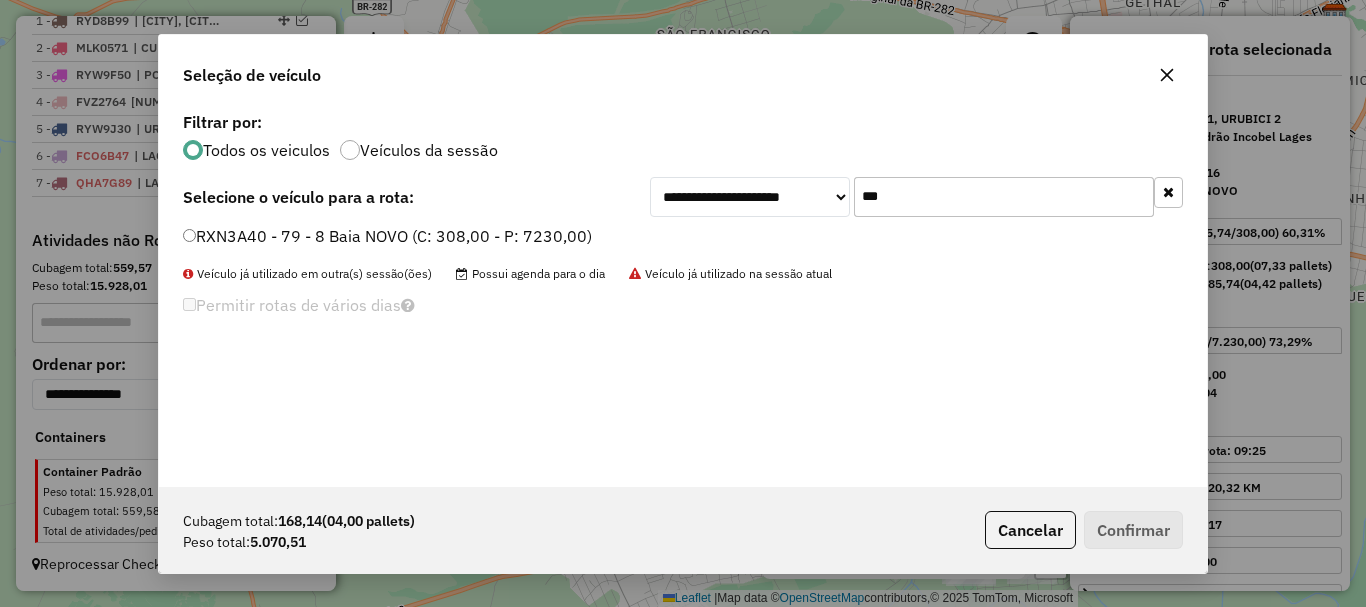 type on "***" 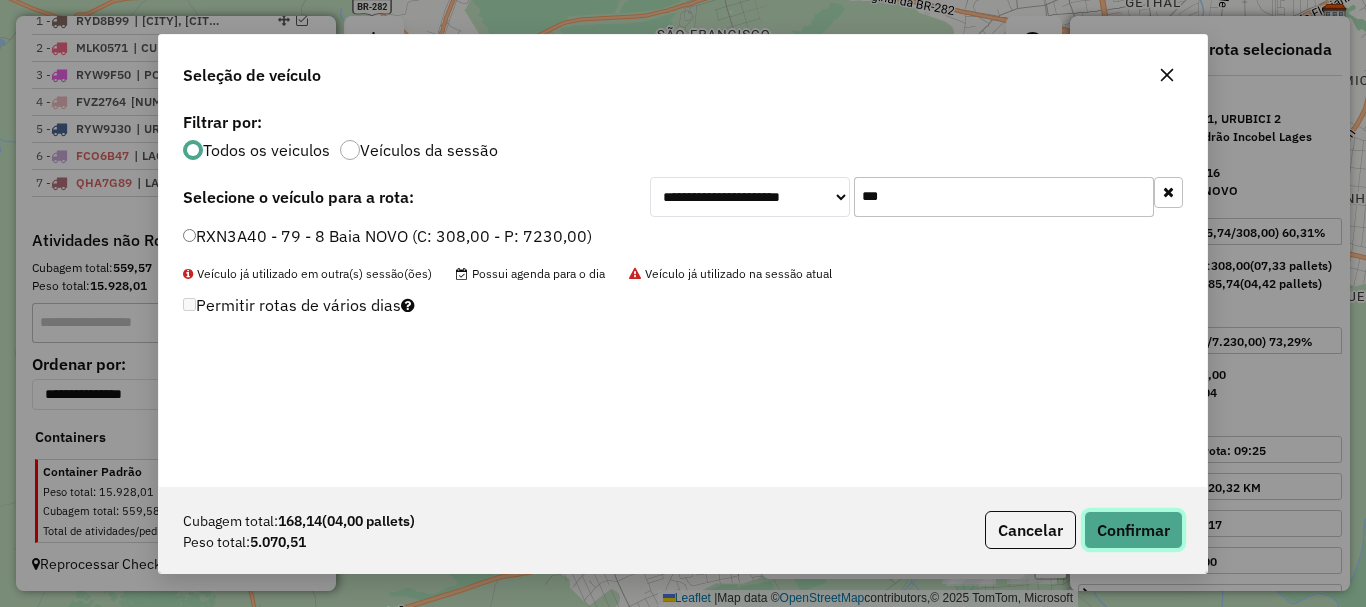click on "Confirmar" 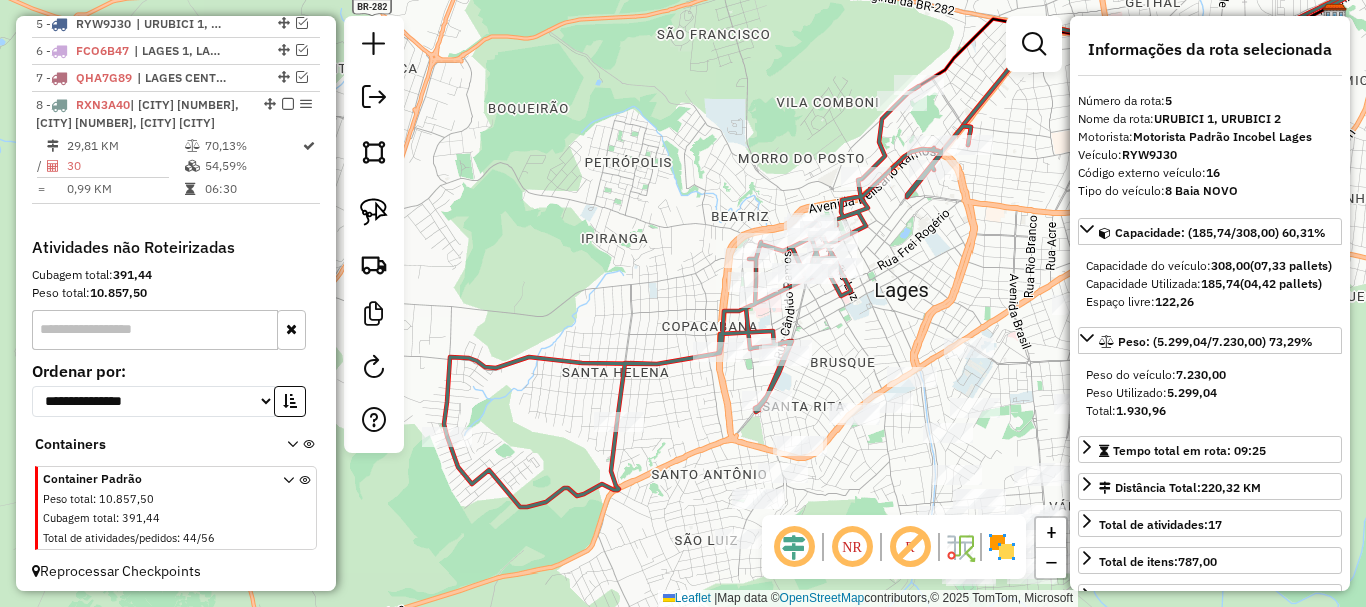scroll, scrollTop: 882, scrollLeft: 0, axis: vertical 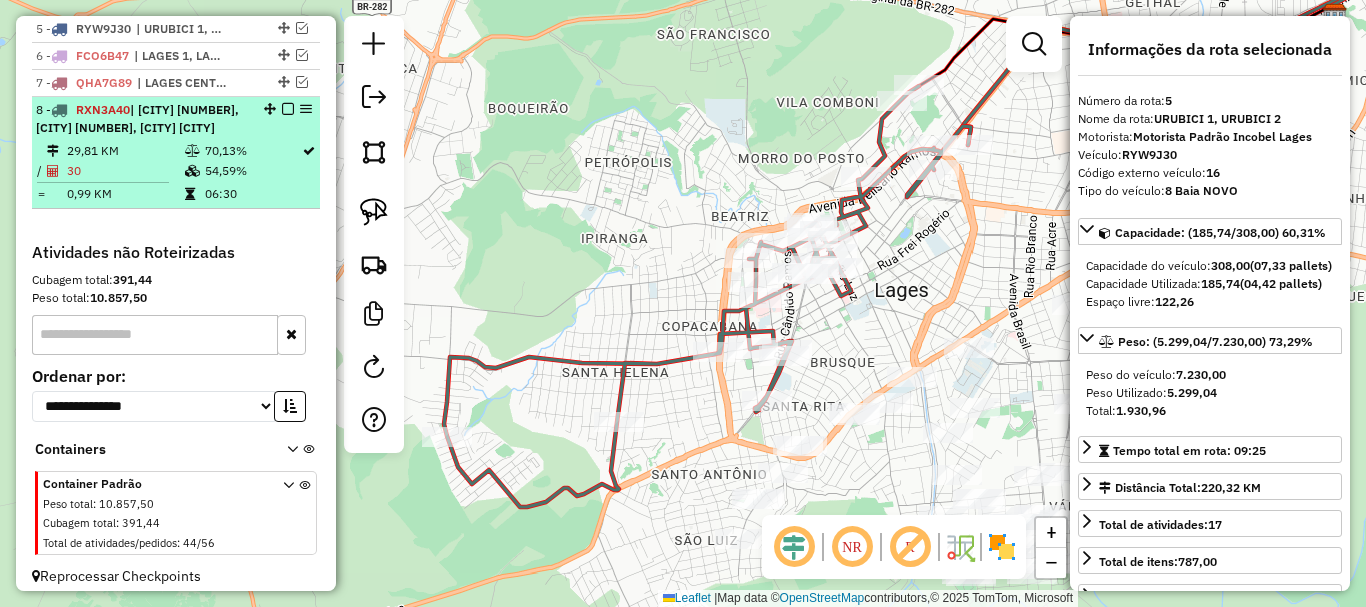 click at bounding box center [288, 109] 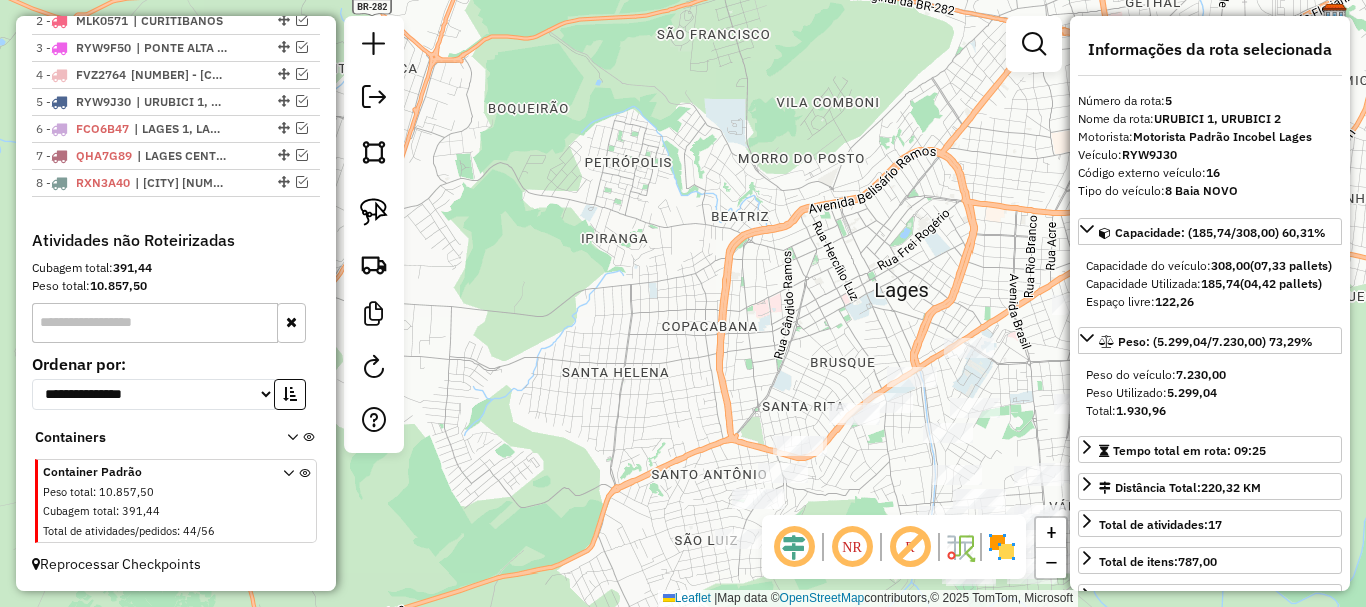 scroll, scrollTop: 809, scrollLeft: 0, axis: vertical 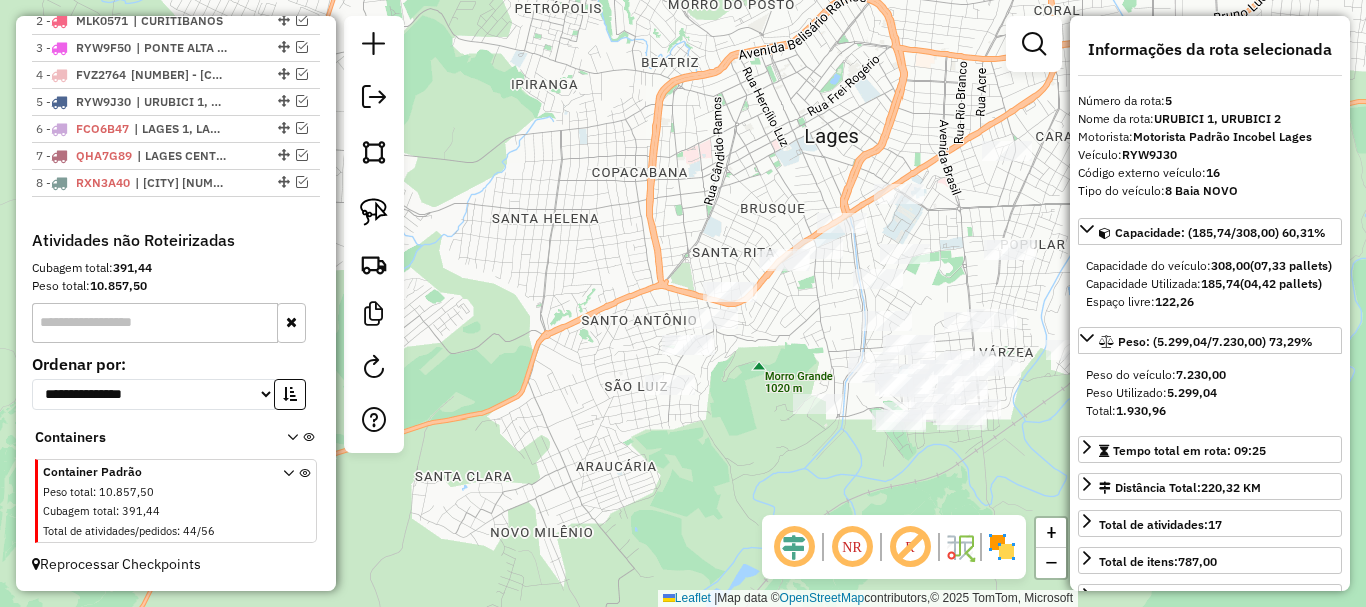 drag, startPoint x: 889, startPoint y: 508, endPoint x: 819, endPoint y: 354, distance: 169.16264 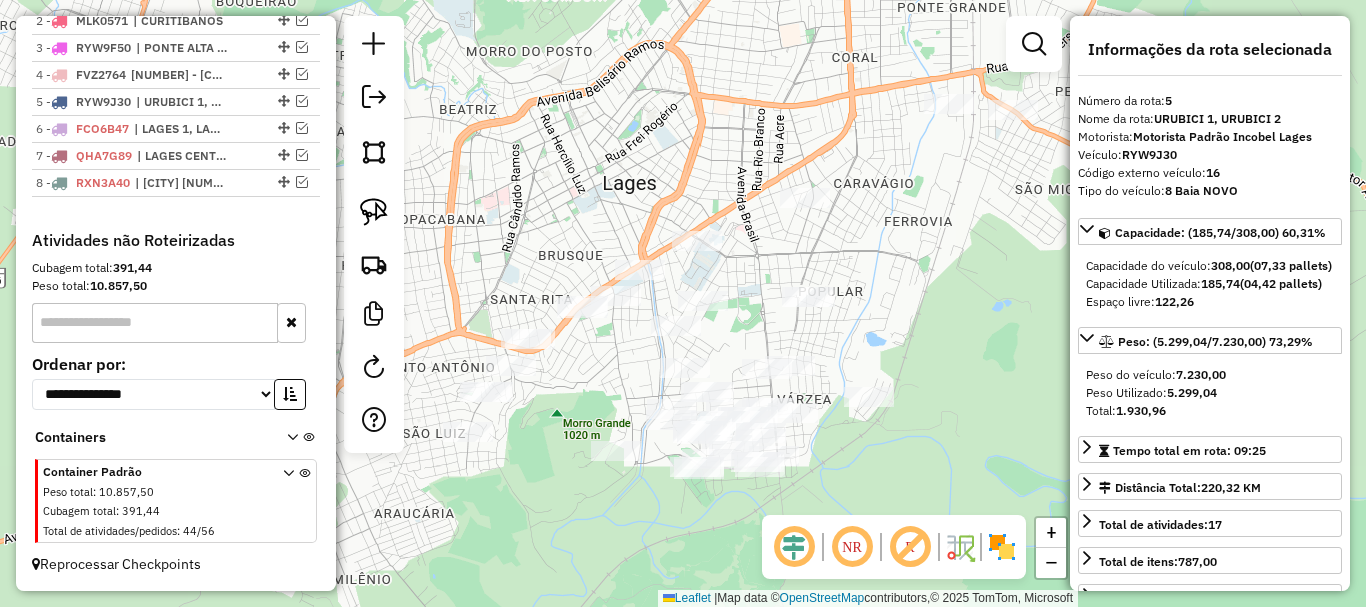 drag, startPoint x: 961, startPoint y: 280, endPoint x: 759, endPoint y: 327, distance: 207.39575 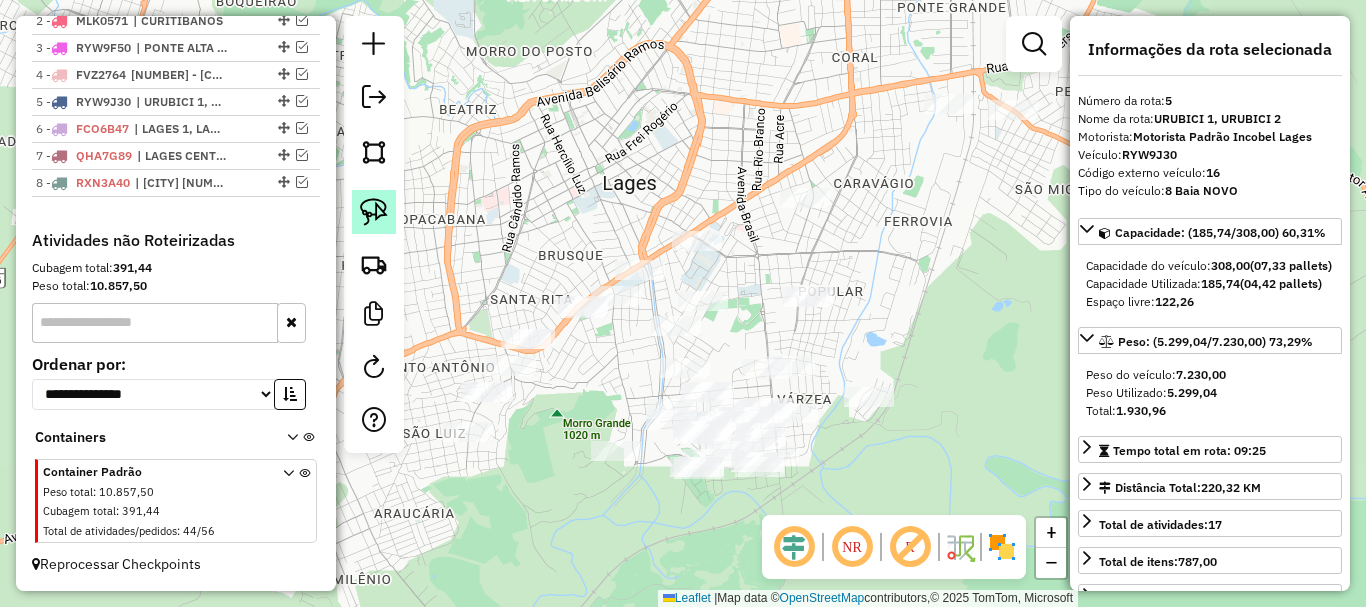 click 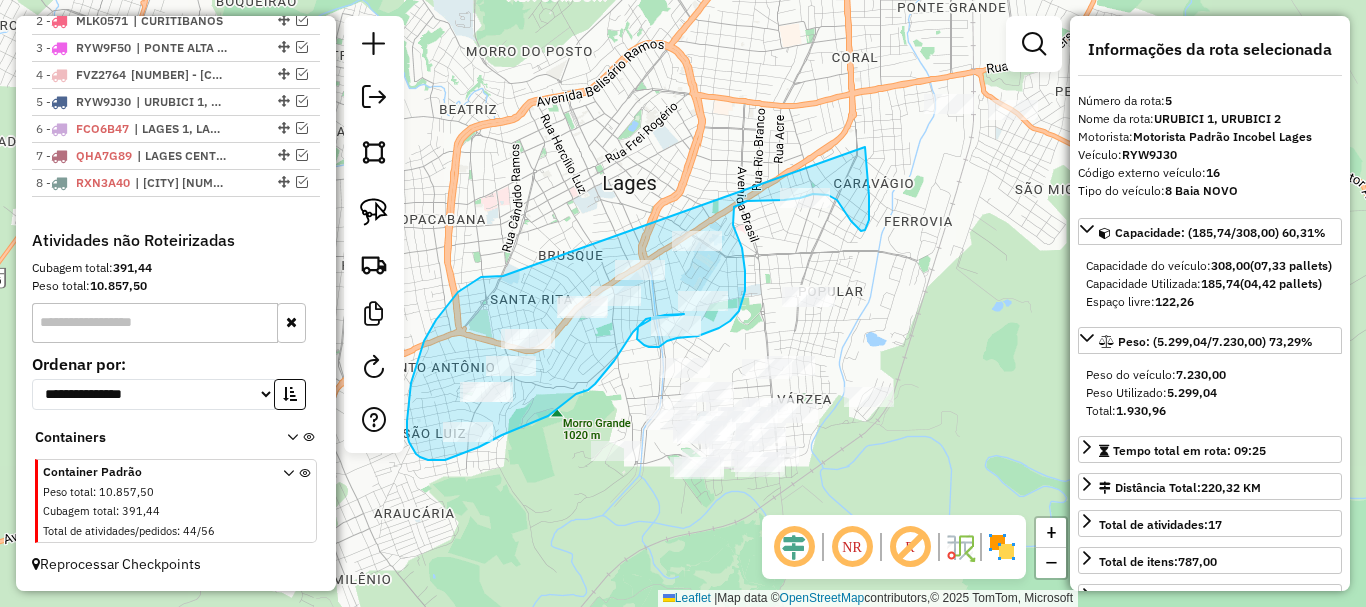 drag, startPoint x: 503, startPoint y: 276, endPoint x: 865, endPoint y: 147, distance: 384.29807 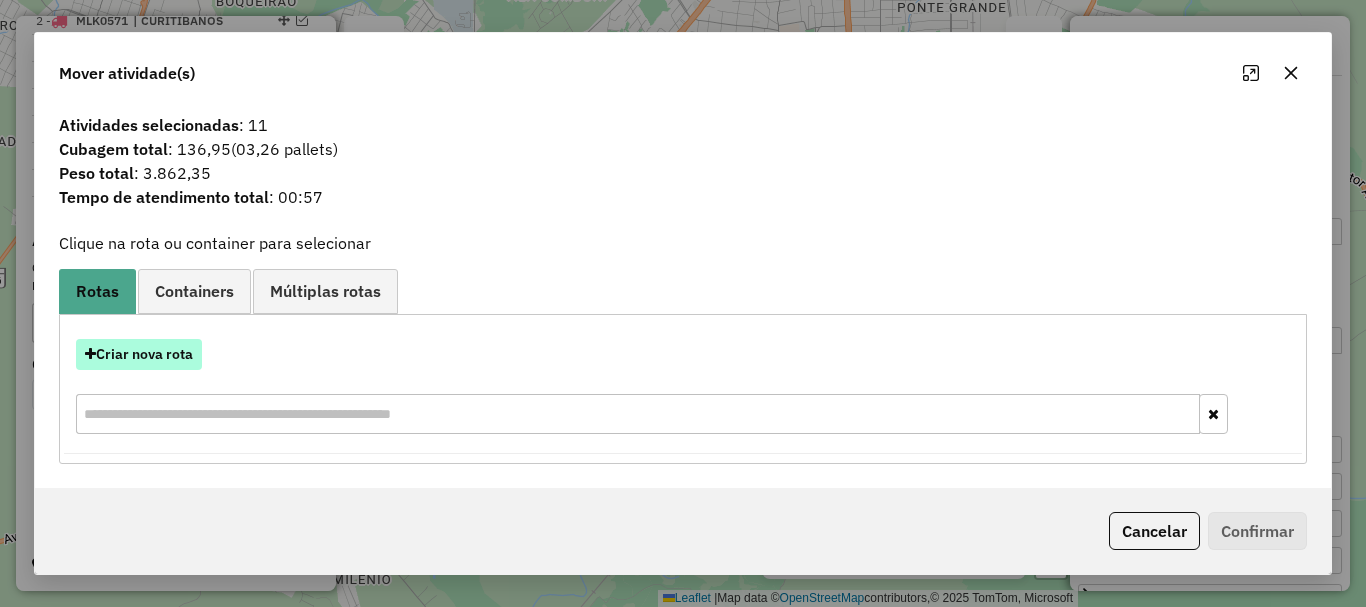click on "Criar nova rota" at bounding box center (139, 354) 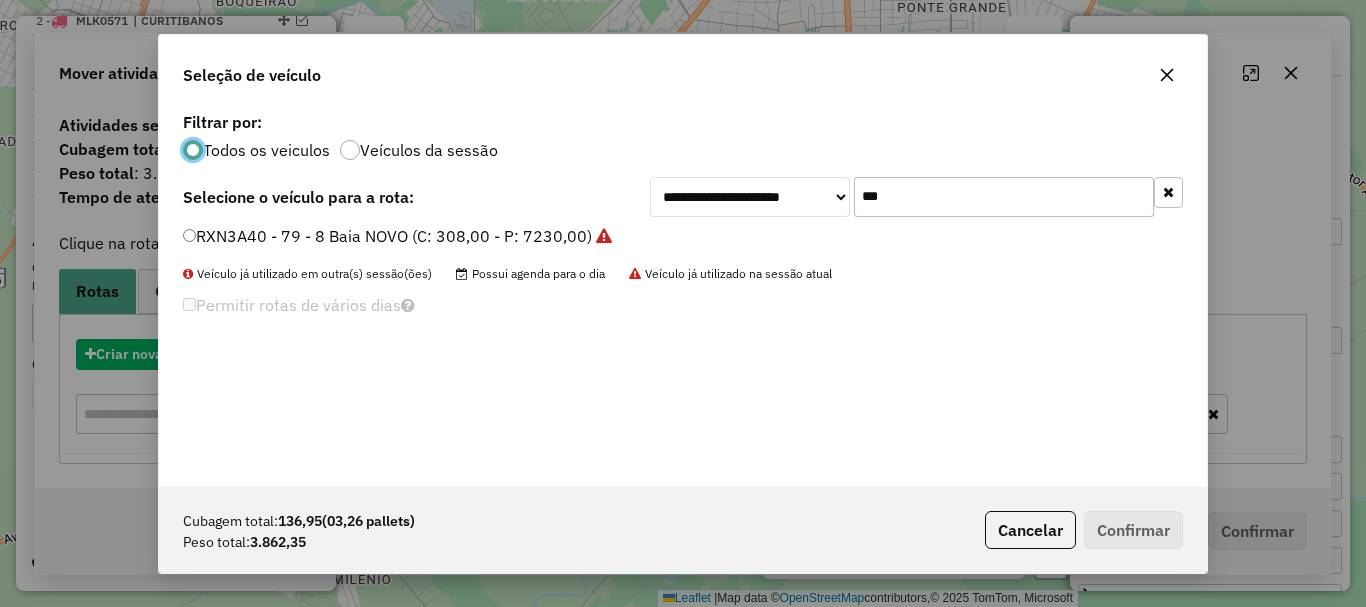 scroll, scrollTop: 11, scrollLeft: 6, axis: both 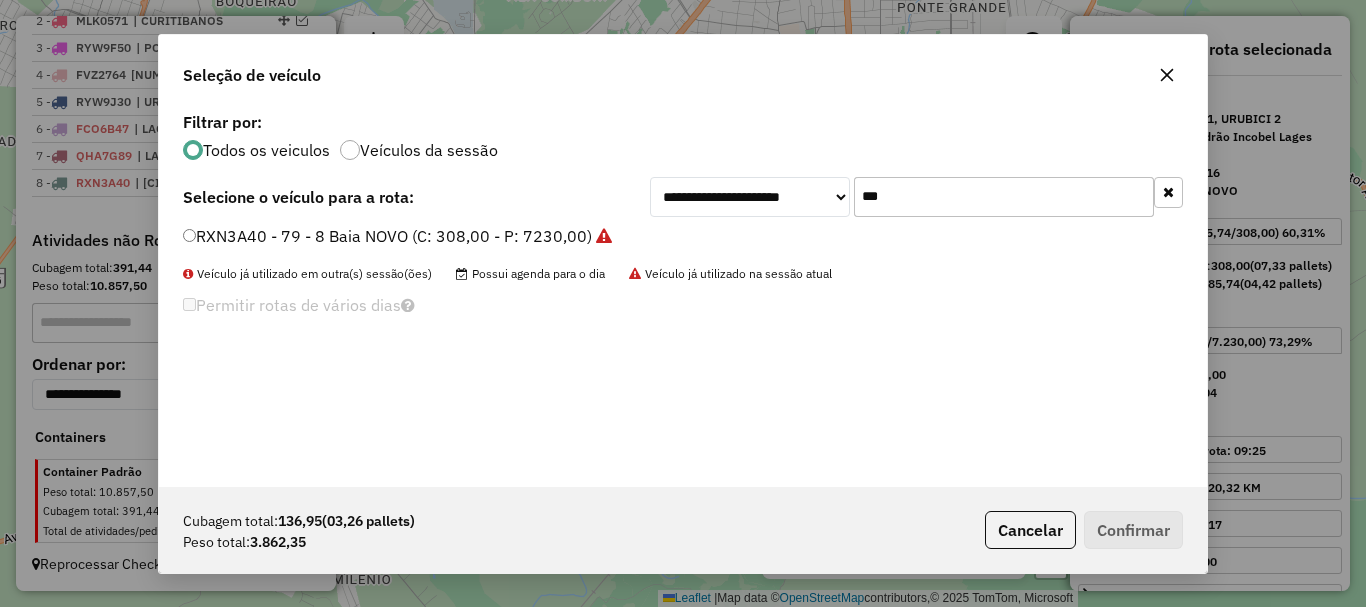 drag, startPoint x: 904, startPoint y: 199, endPoint x: 809, endPoint y: 199, distance: 95 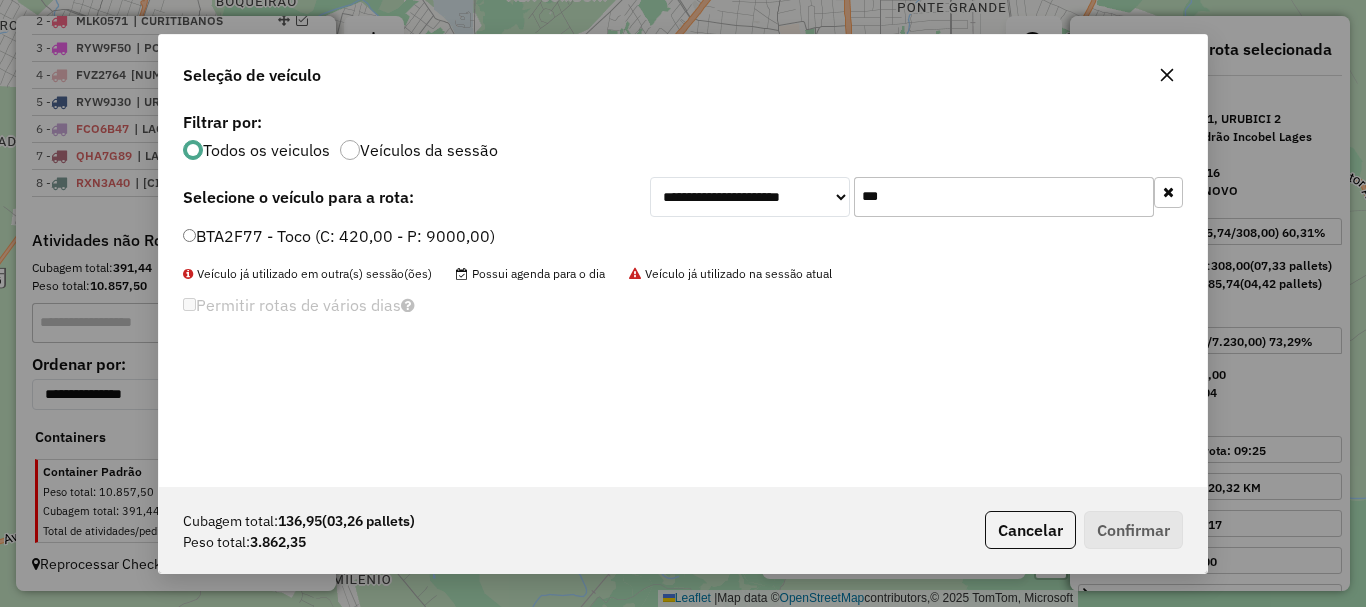 type on "***" 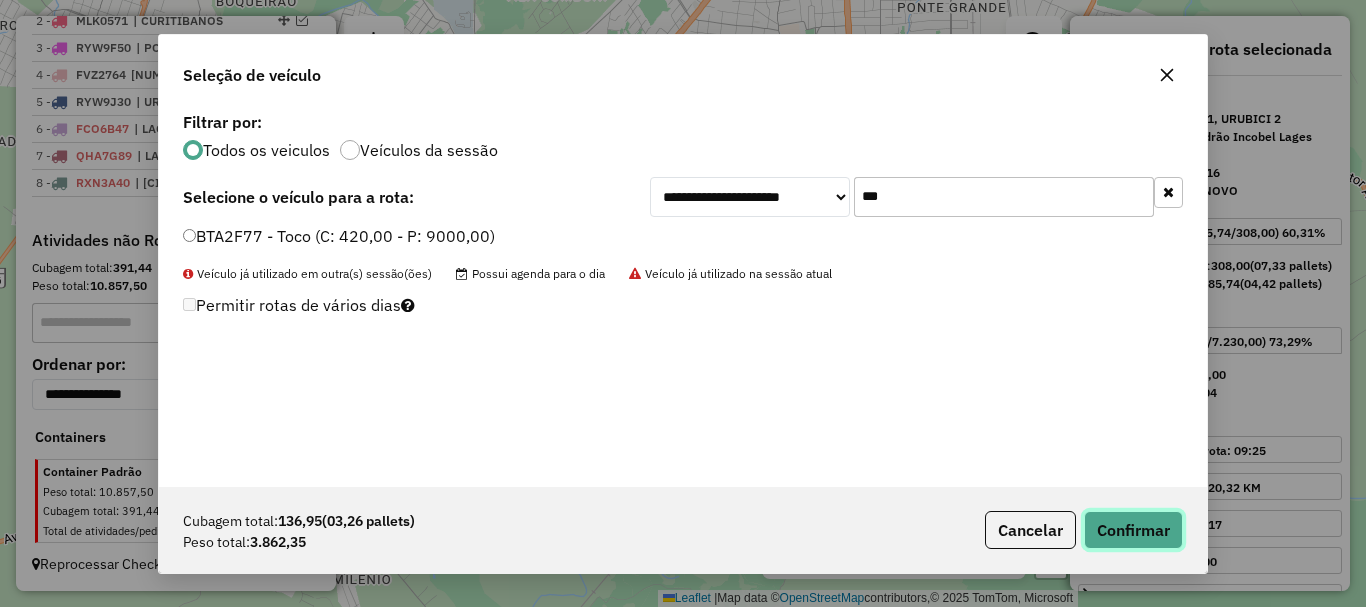 click on "Confirmar" 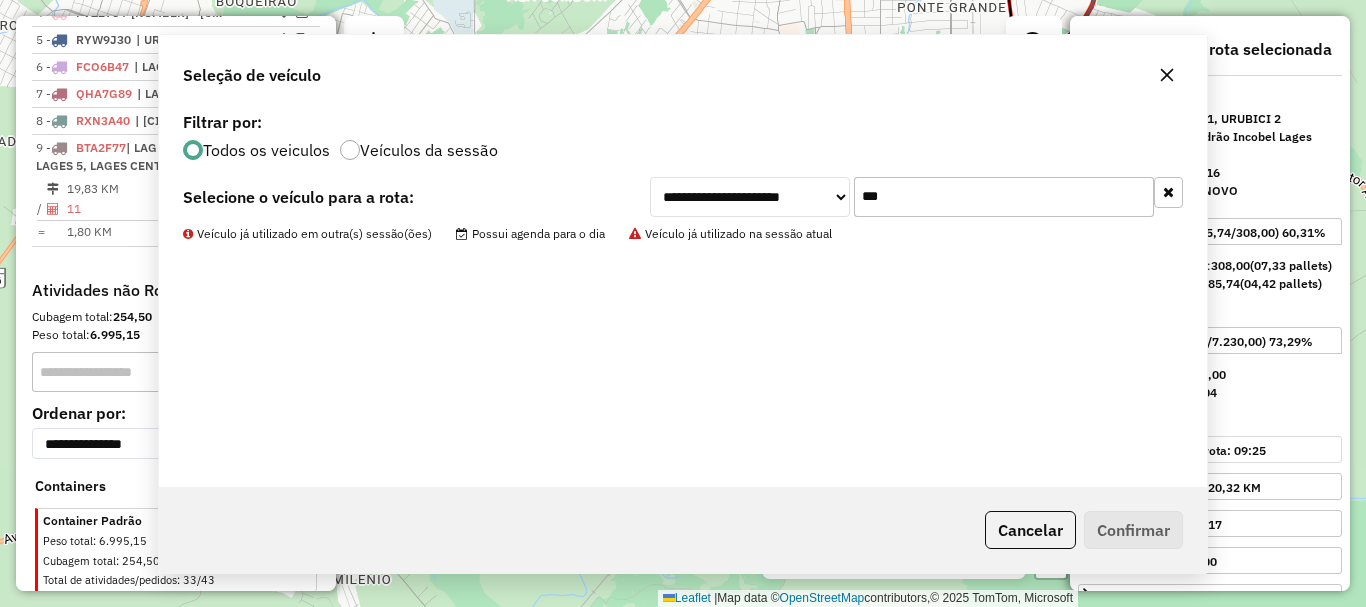 scroll, scrollTop: 882, scrollLeft: 0, axis: vertical 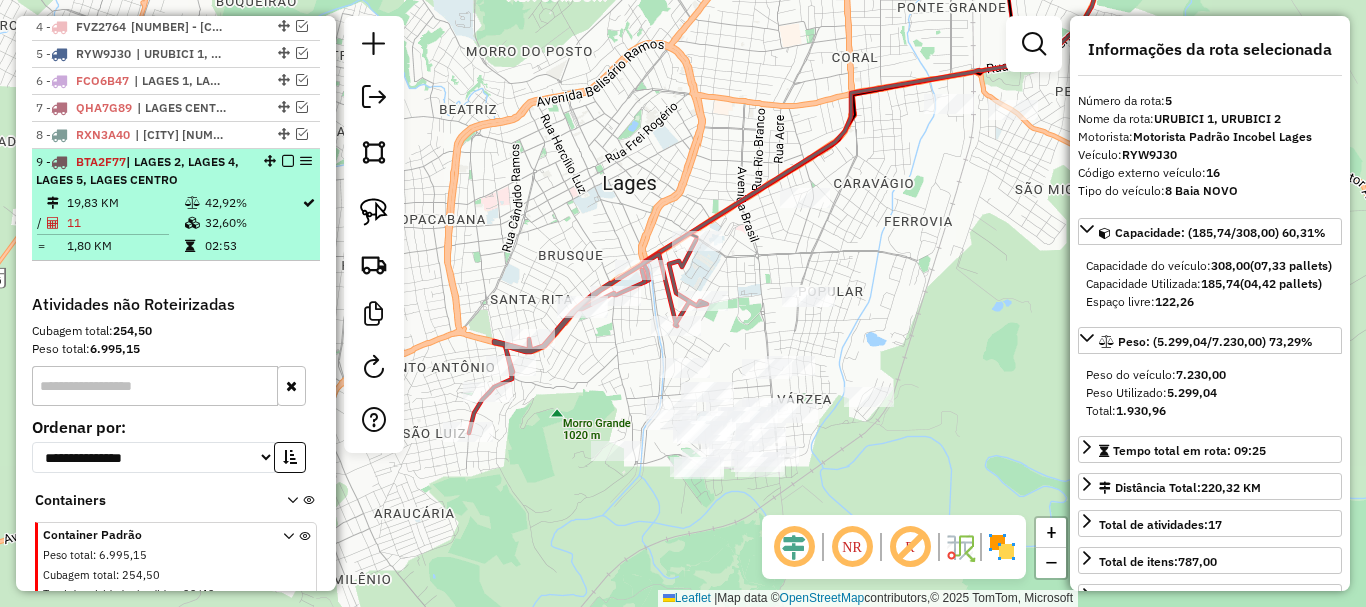 click at bounding box center (288, 161) 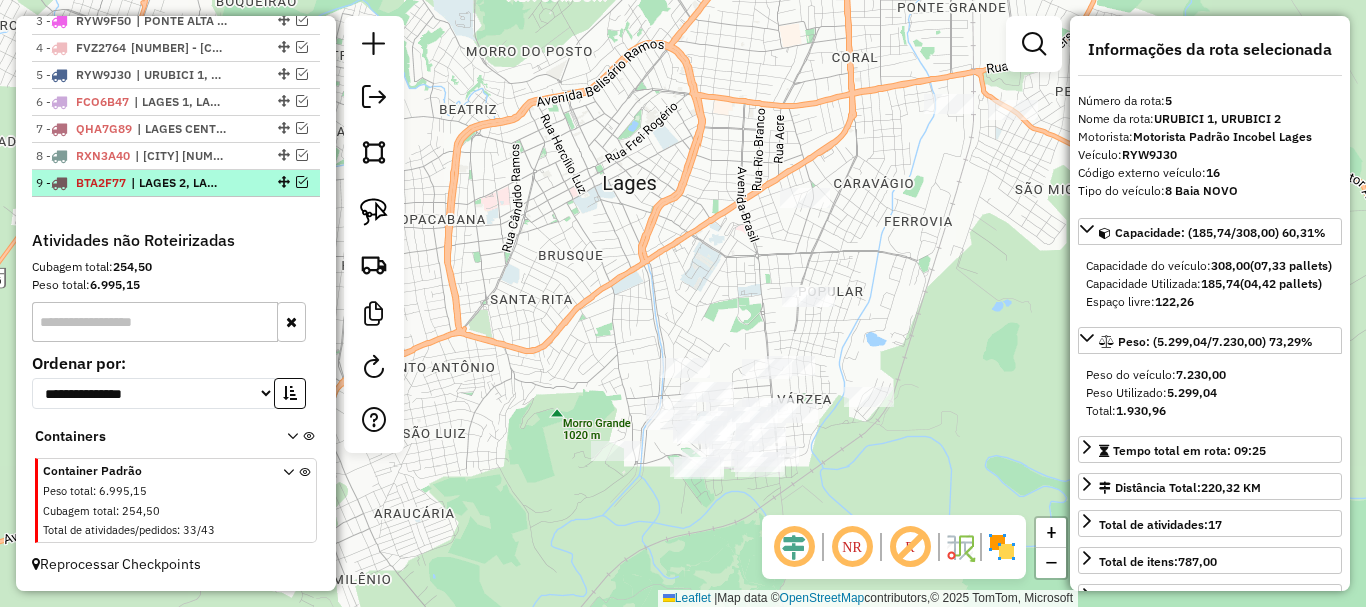 scroll, scrollTop: 861, scrollLeft: 0, axis: vertical 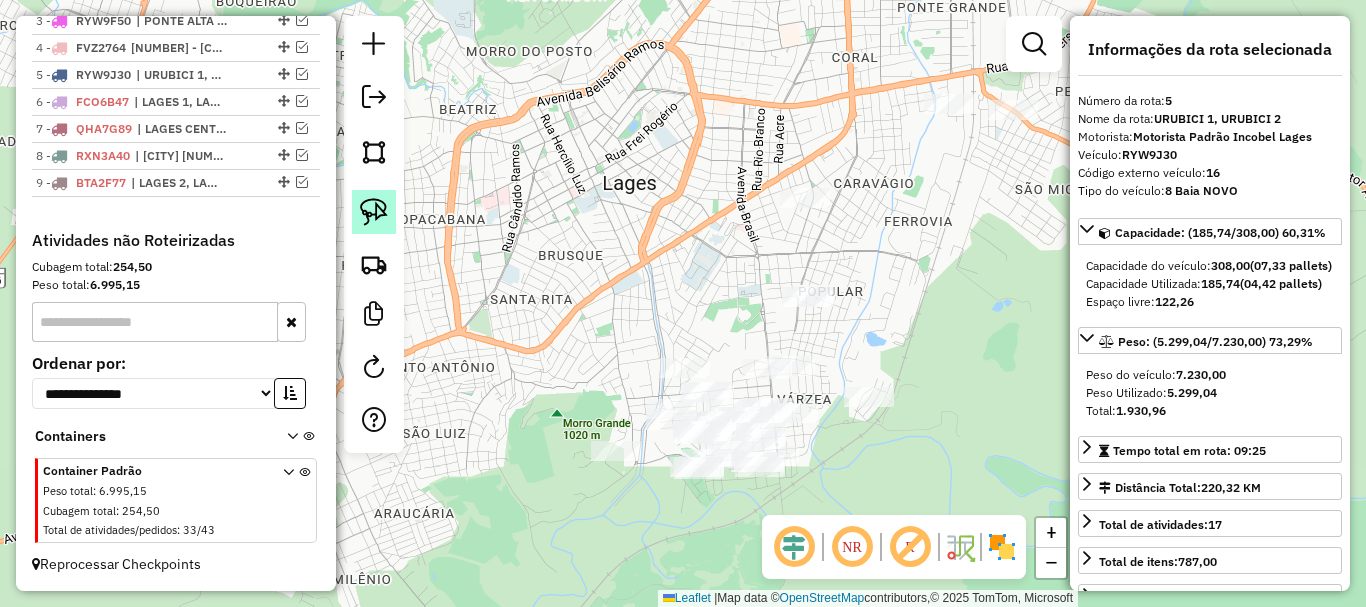click 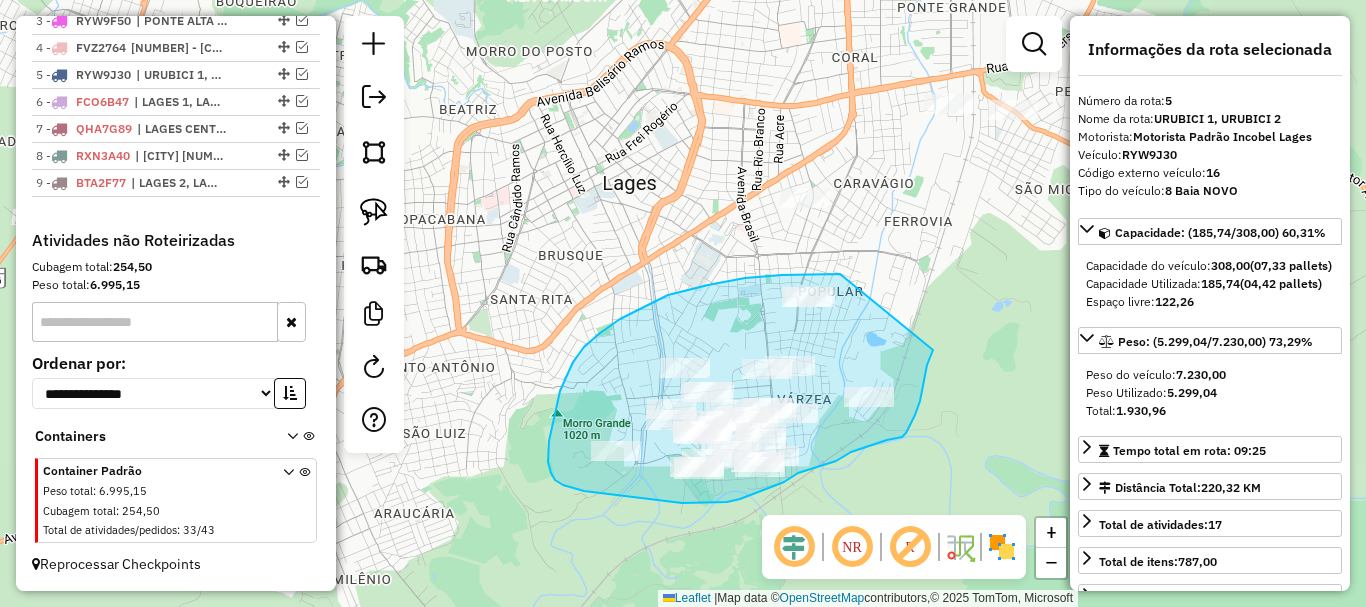drag, startPoint x: 840, startPoint y: 274, endPoint x: 939, endPoint y: 330, distance: 113.74094 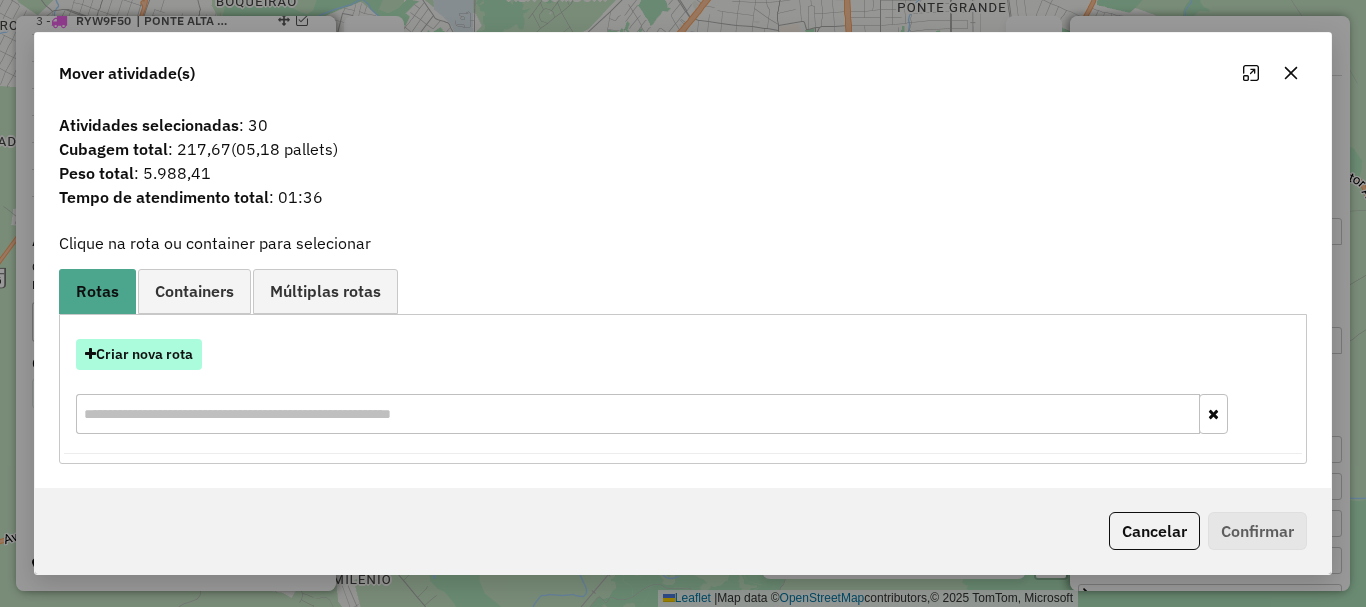 click on "Criar nova rota" at bounding box center (139, 354) 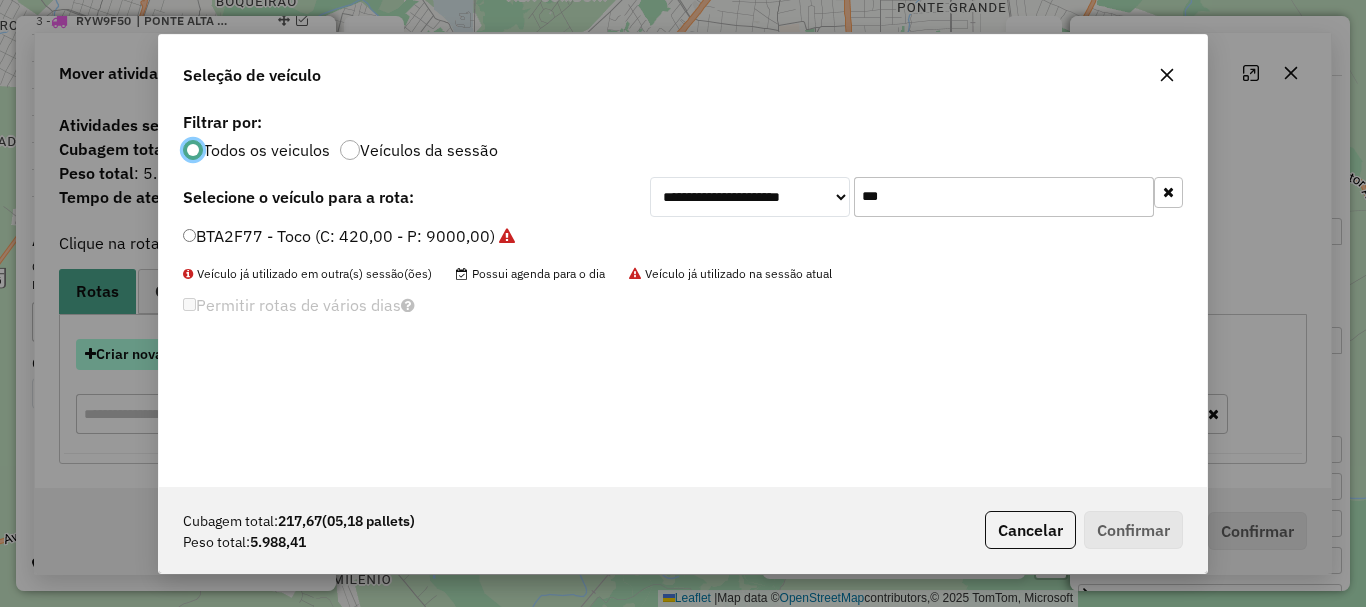 scroll, scrollTop: 11, scrollLeft: 6, axis: both 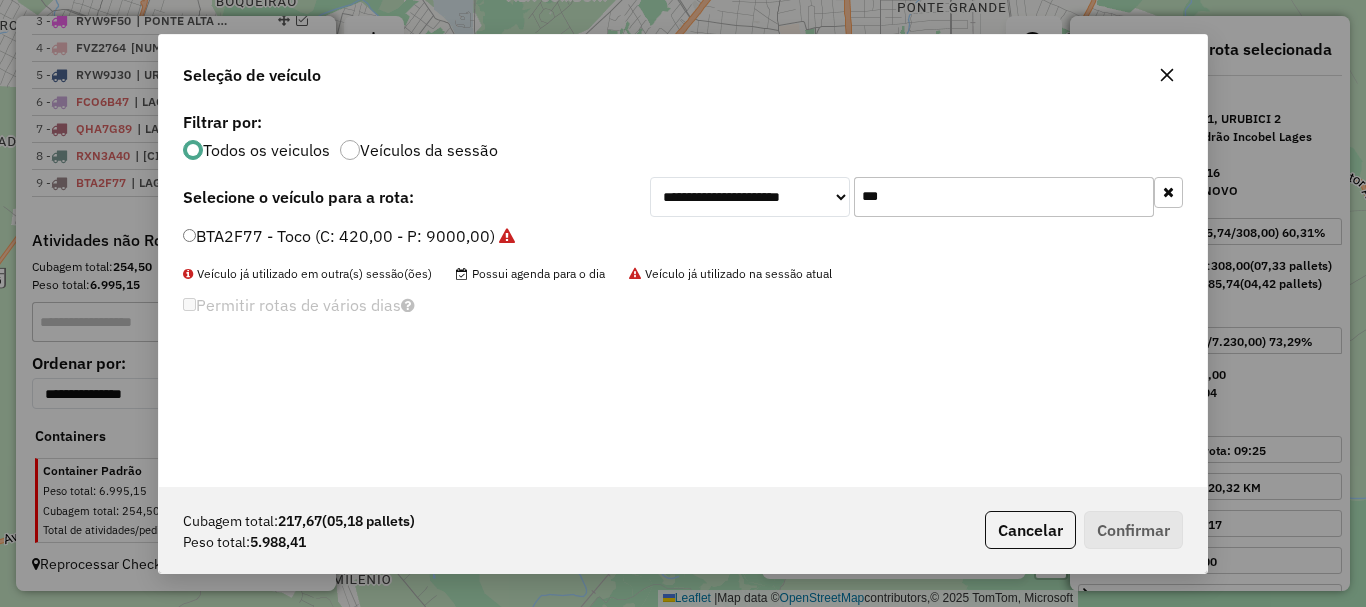drag, startPoint x: 902, startPoint y: 196, endPoint x: 743, endPoint y: 182, distance: 159.61516 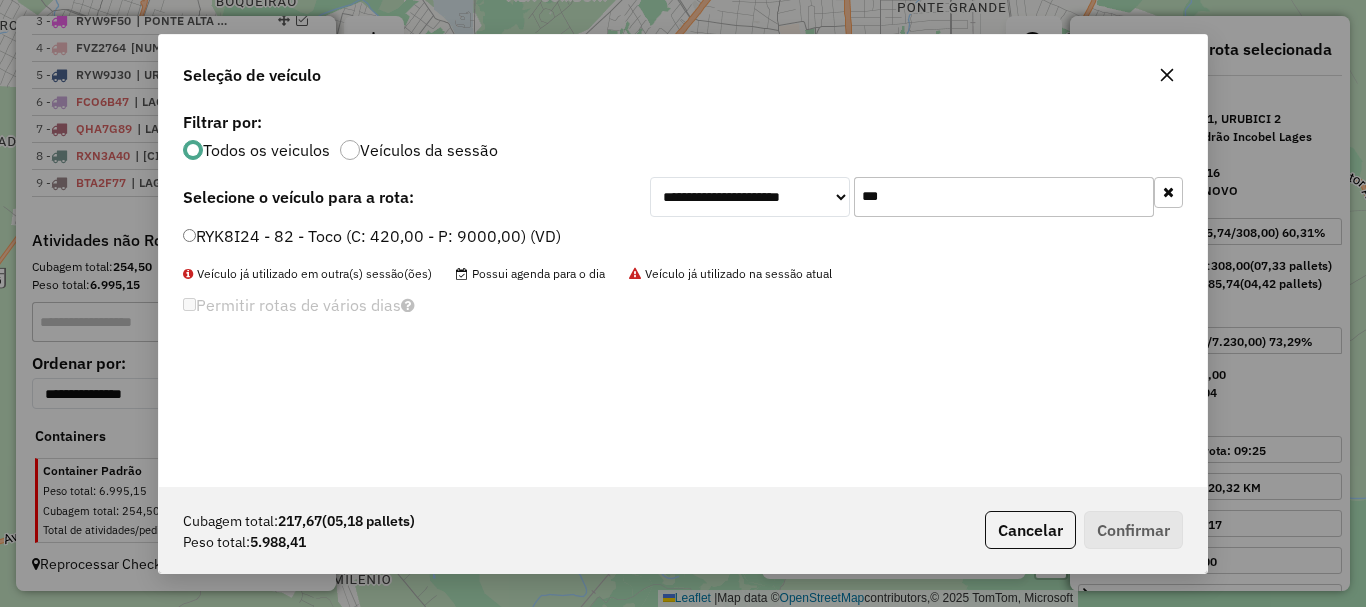 type on "***" 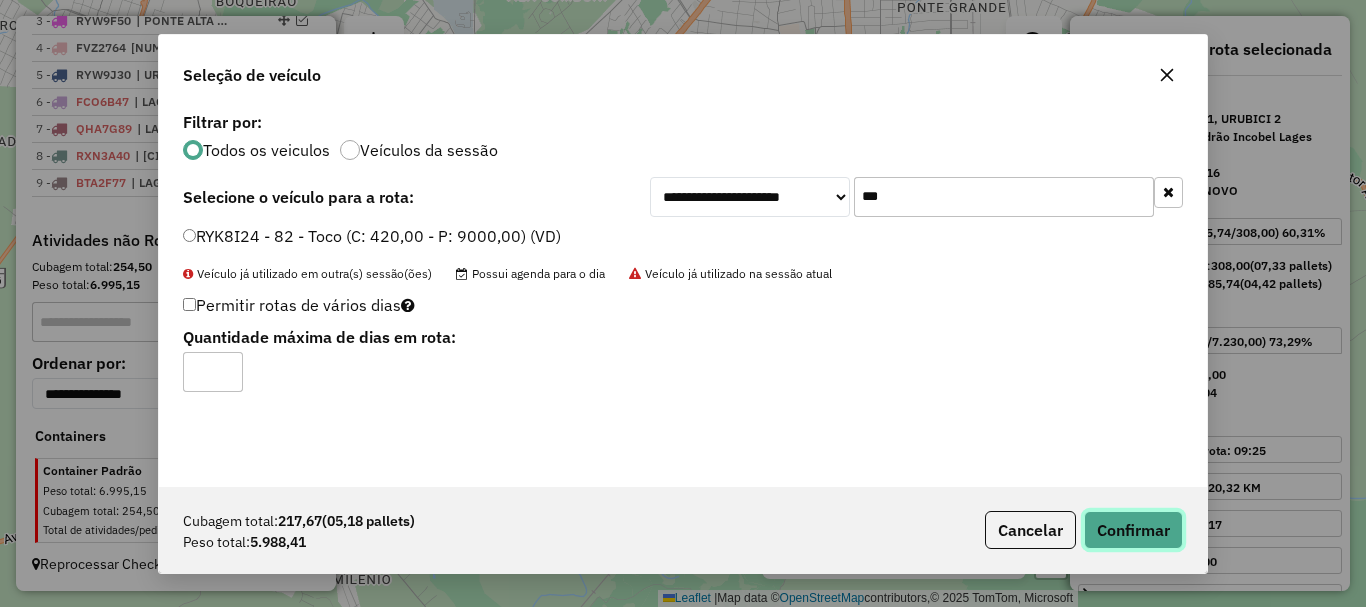 click on "Confirmar" 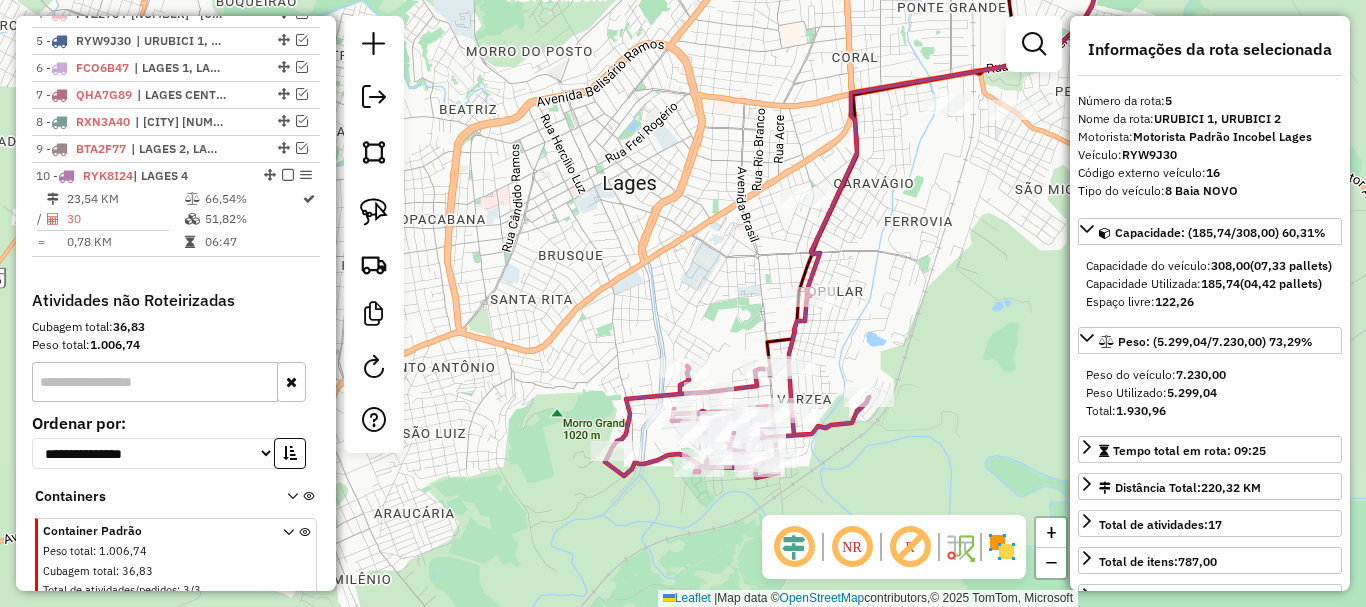 scroll, scrollTop: 907, scrollLeft: 0, axis: vertical 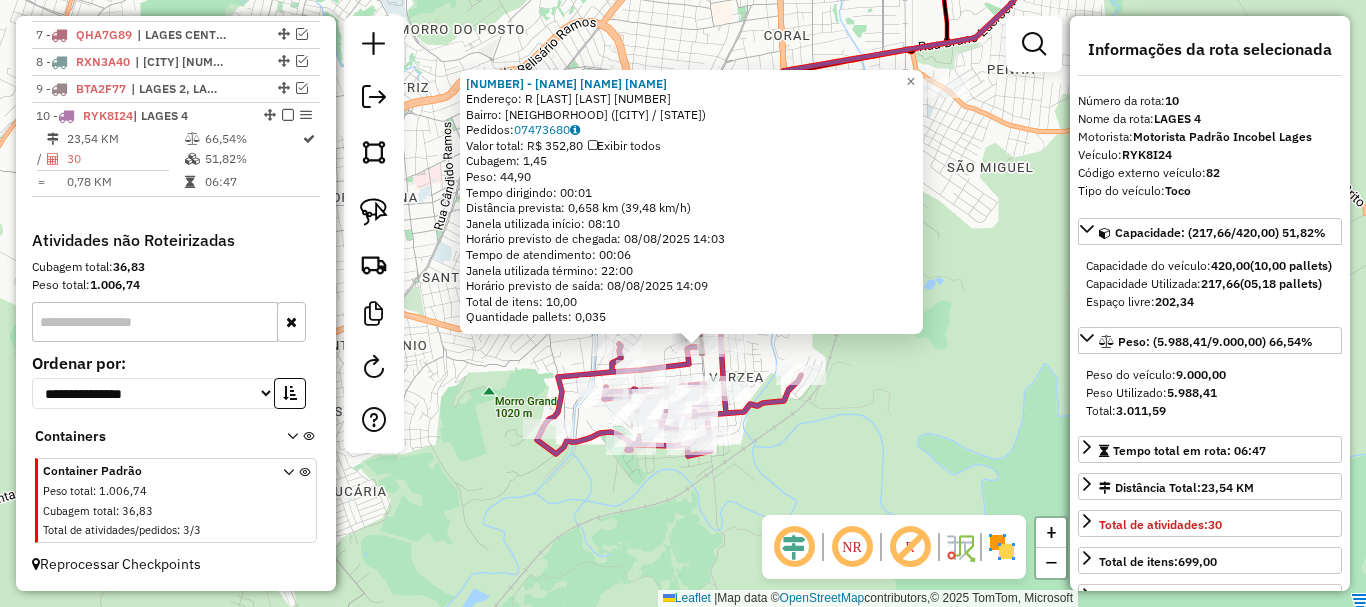 drag, startPoint x: 765, startPoint y: 318, endPoint x: 781, endPoint y: 361, distance: 45.88028 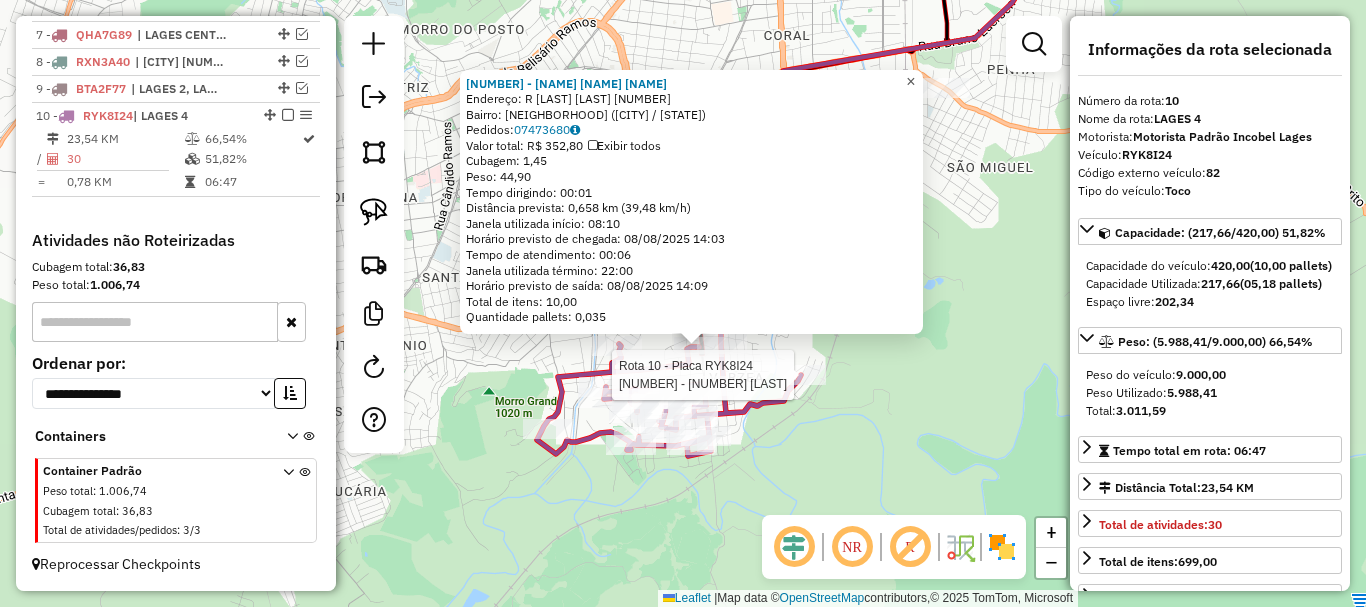 click on "×" 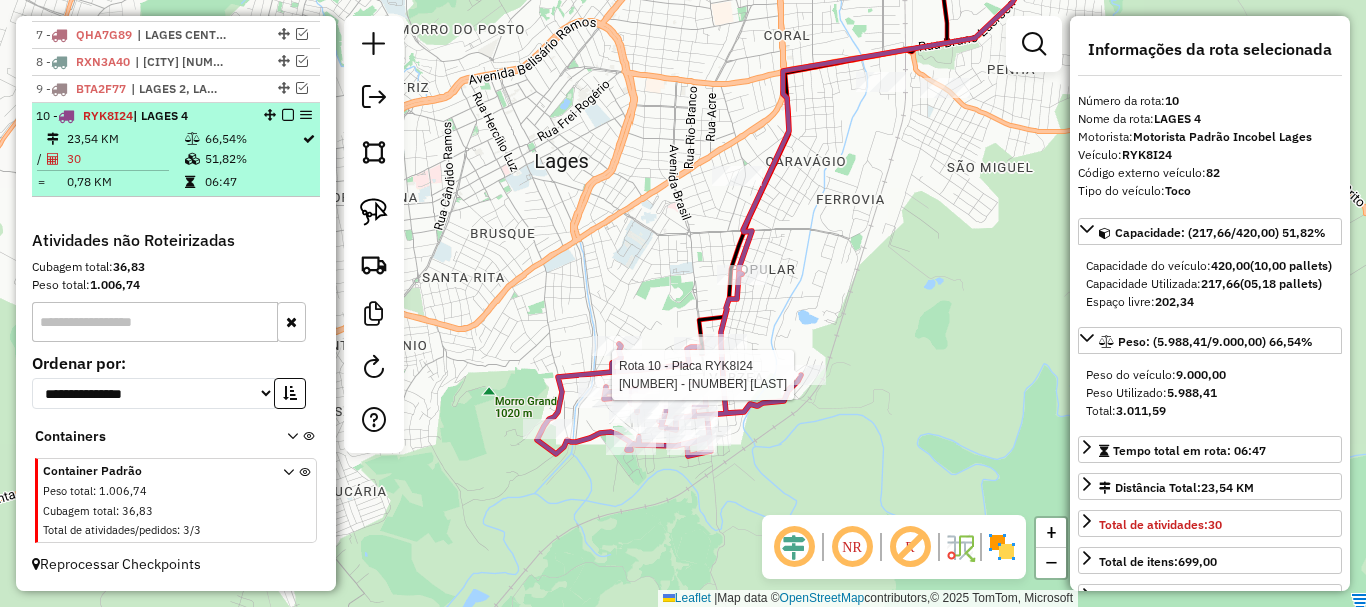 click at bounding box center [288, 115] 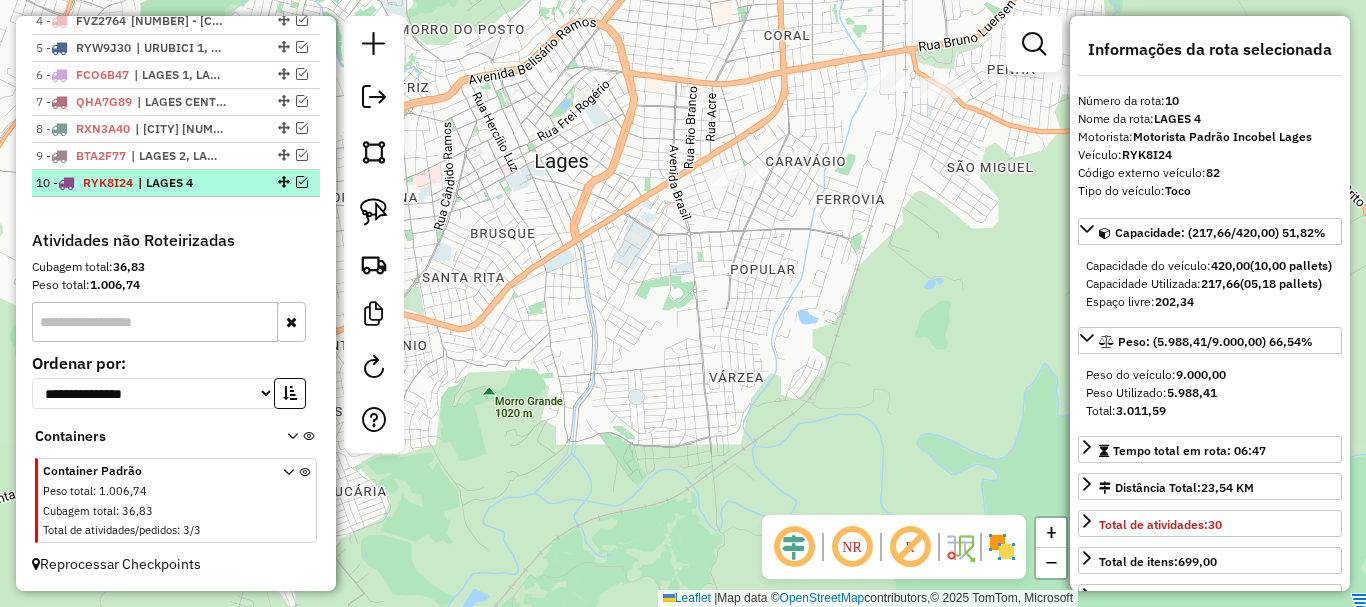 scroll, scrollTop: 888, scrollLeft: 0, axis: vertical 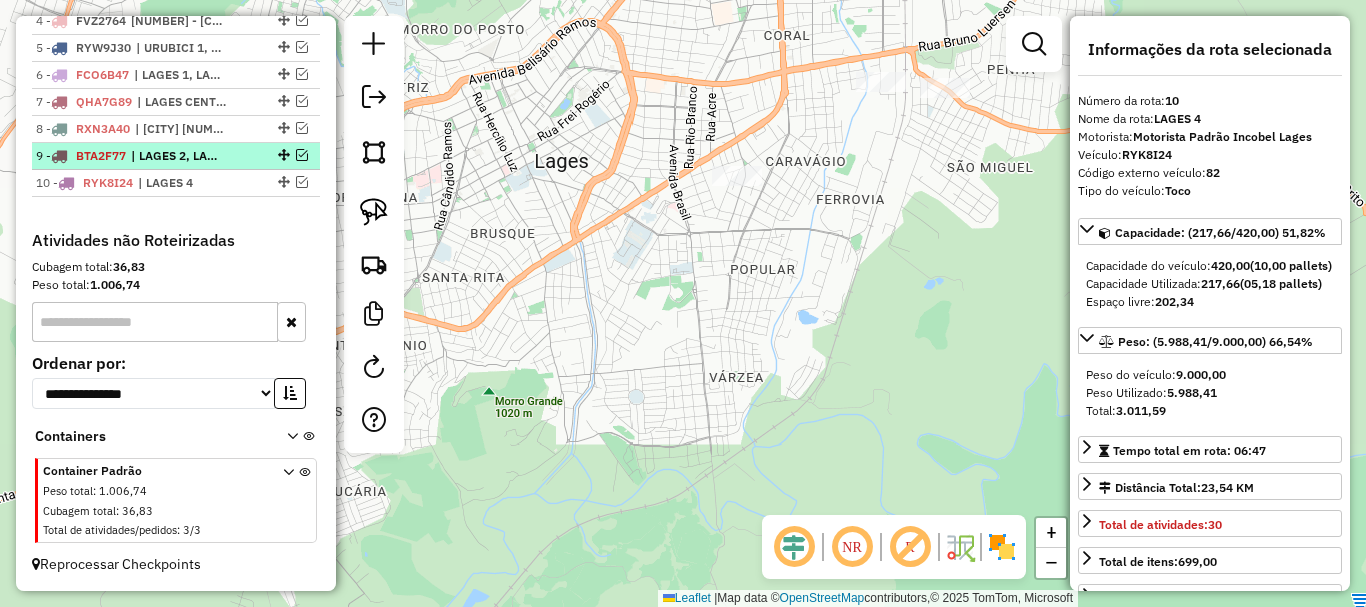 click on "| LAGES 2, LAGES 4, LAGES 5, LAGES CENTRO" at bounding box center (177, 156) 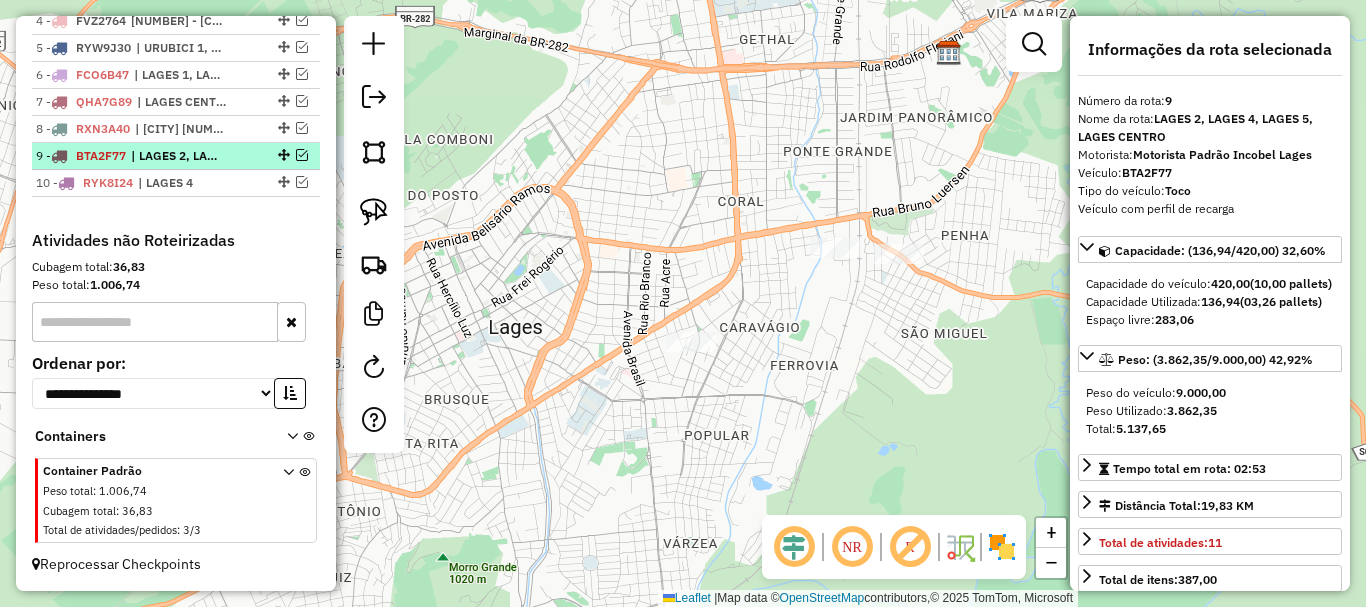 click at bounding box center (302, 155) 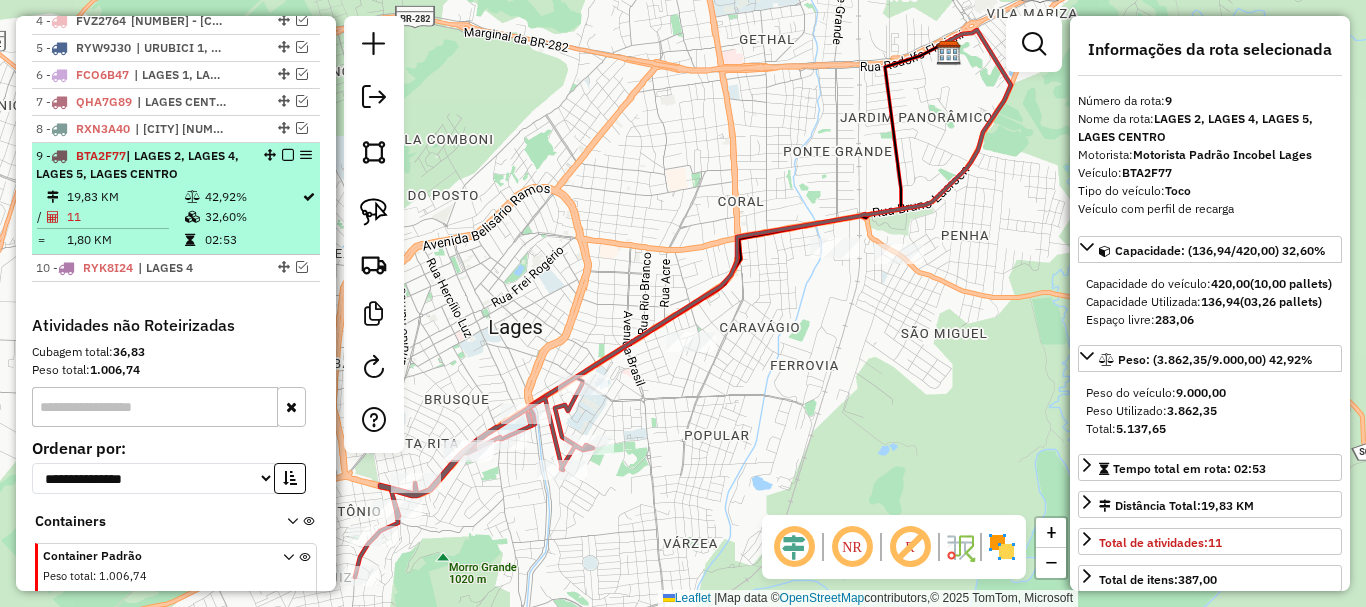 scroll, scrollTop: 955, scrollLeft: 0, axis: vertical 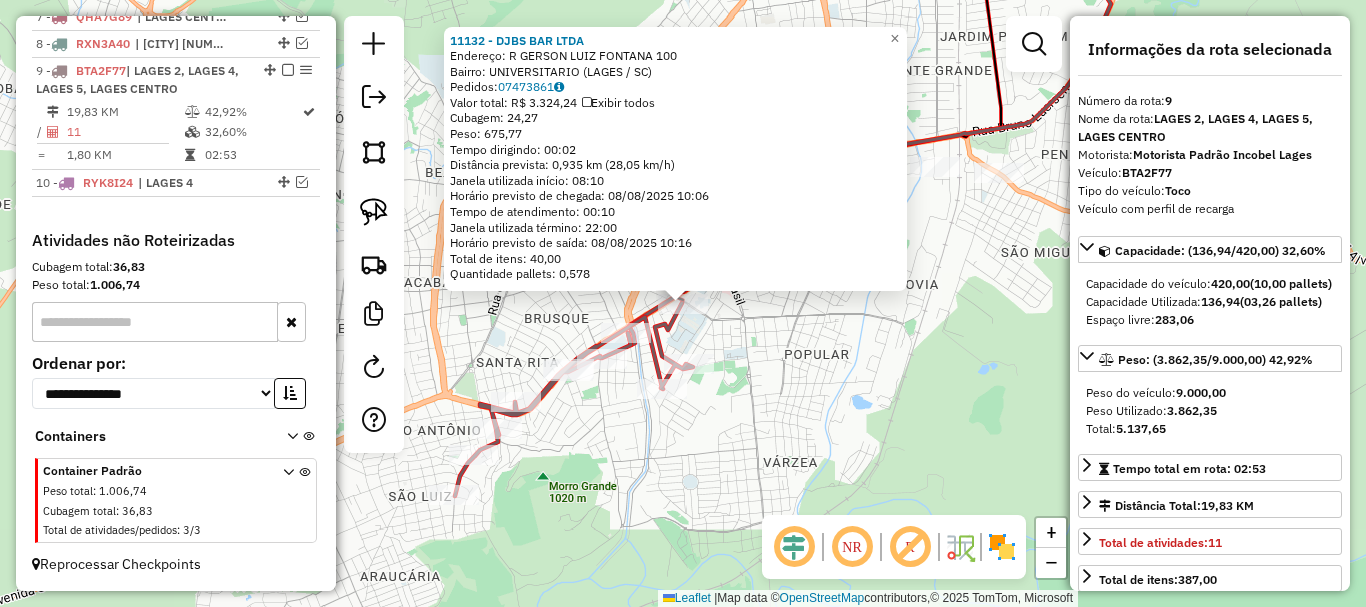 click on "[NUMBER] - [BRAND_NAME] [PRODUCT_NAME] Endereço: [STREET_TYPE] [STREET_NAME] [NUMBER] Bairro: [NEIGHBORHOOD] ([CITY] / [STATE]) Pedidos: [ORDER_ID] Valor total: [CURRENCY][AMOUNT] Exibir todos Cubagem: [CUBAGE] Peso: [WEIGHT] Tempo dirigindo: [TIME] Distância prevista: [DISTANCE] km ([SPEED] km/h) Janela utilizada início: [TIME] Horário previsto de chegada: [DATE] [TIME] Tempo de atendimento: [TIME] Janela utilizada término: [TIME] Horário previsto de saída: [DATE] [TIME] Total de itens: [ITEMS] Quantidade pallets: [PALLETS] × Janela de atendimento Grade de atendimento Capacidade Transportadoras Veículos Cliente Pedidos Rotas Selecione os dias de semana para filtrar as janelas de atendimento Seg Ter Qua Qui Sex Sáb Dom Informe o período da janela de atendimento: De: Até: Filtrar exatamente a janela do cliente Considerar janela de atendimento padrão Selecione os dias de semana para filtrar as grades de atendimento Seg Ter Qua Qui Sex Sáb Dom Peso mínimo: Peso máximo: De: +" 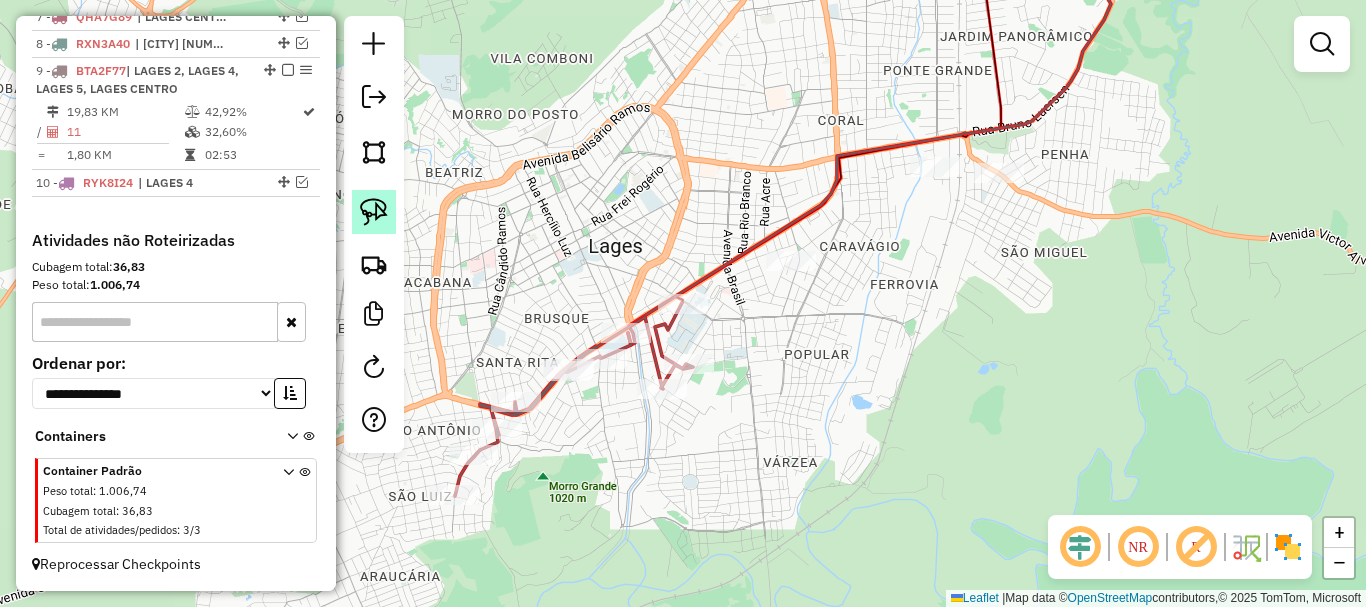 click 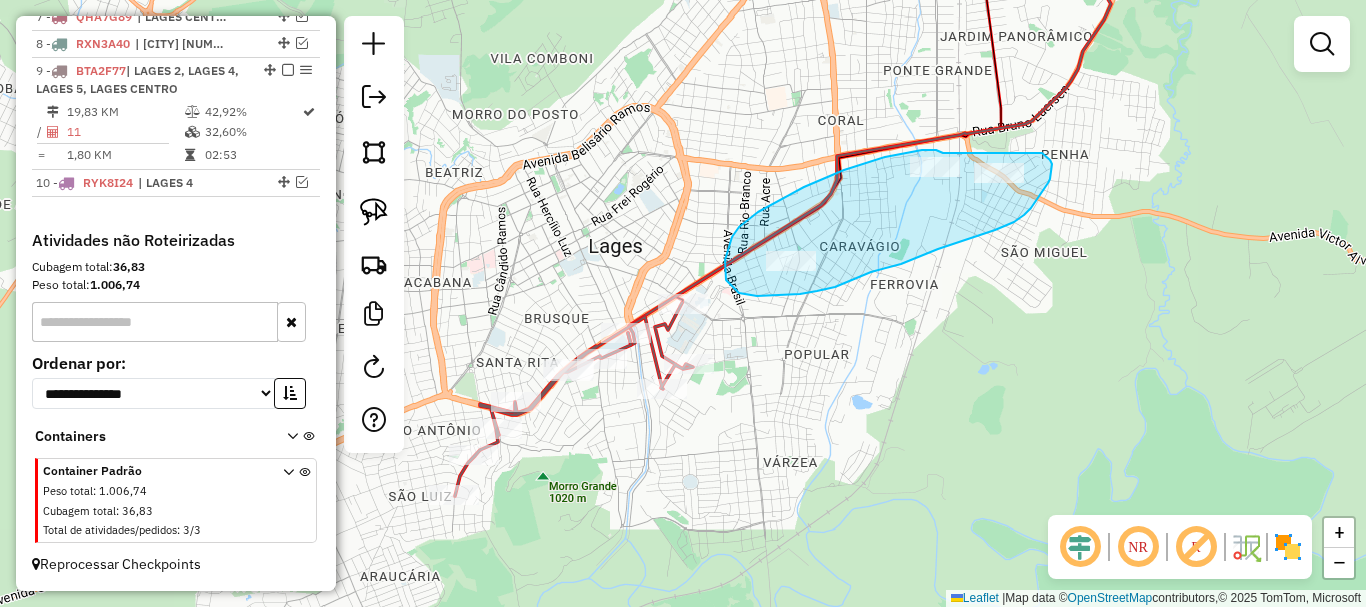 drag, startPoint x: 943, startPoint y: 153, endPoint x: 1042, endPoint y: 153, distance: 99 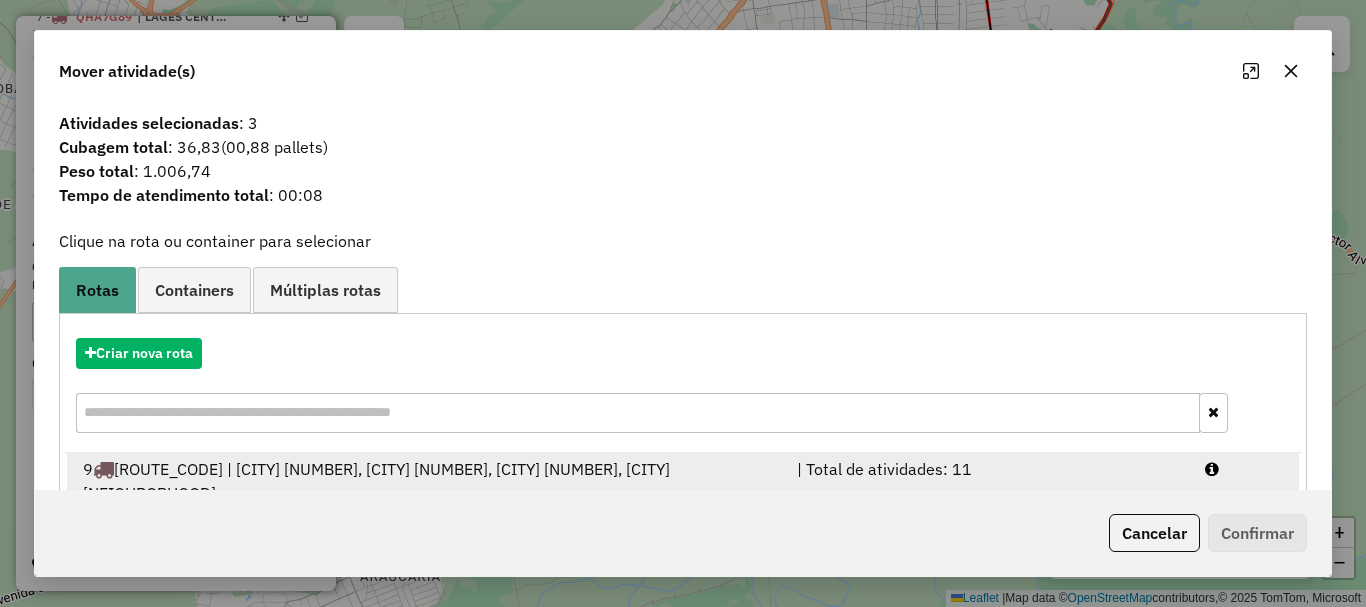 click on "[NUMBER] [PLATE] | [CITY] [NUMBER], [CITY] [NUMBER], [CITY] [CITY]" at bounding box center (428, 481) 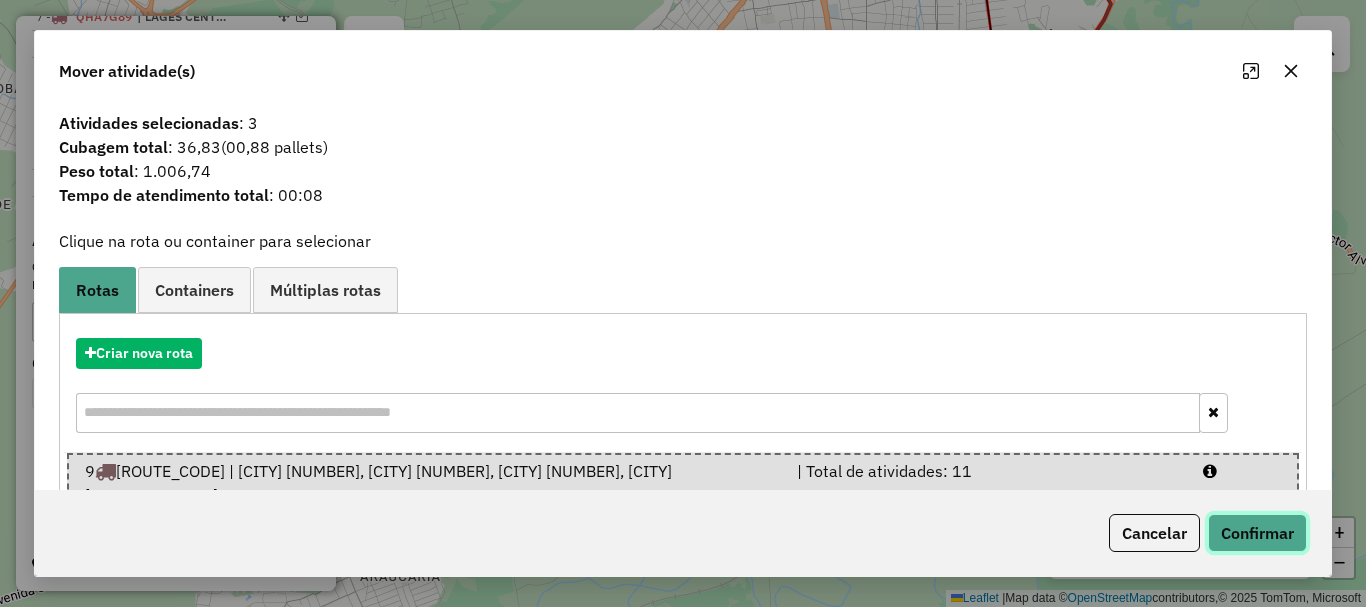 click on "Confirmar" 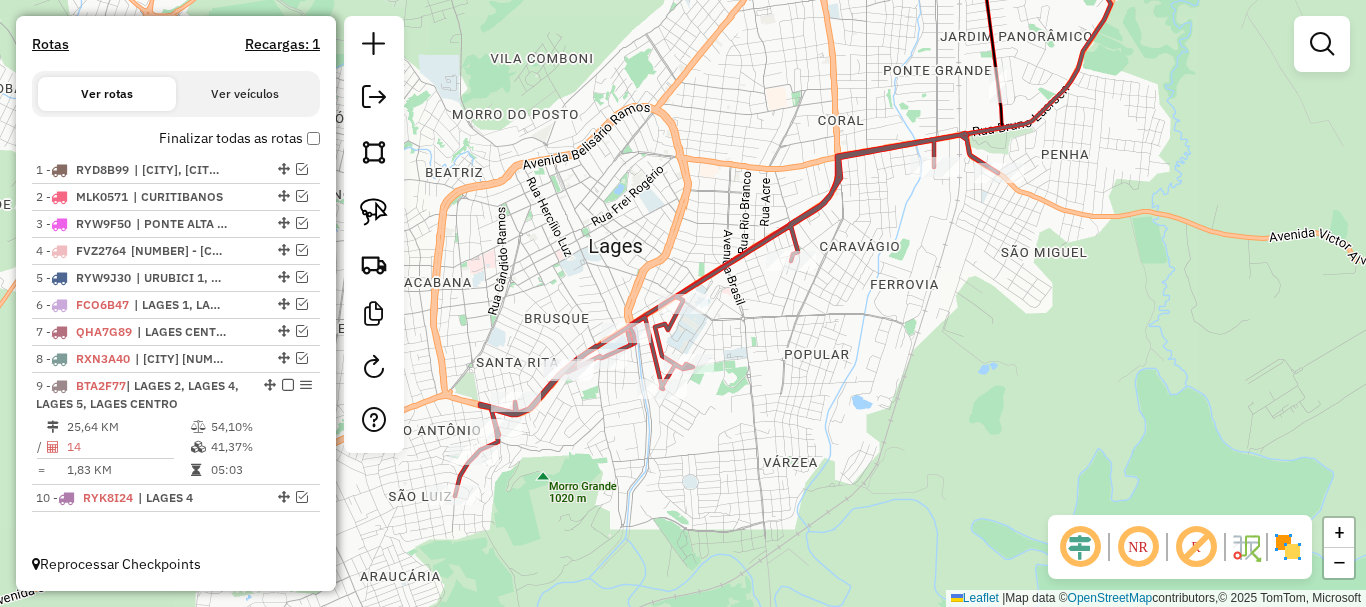 scroll, scrollTop: 633, scrollLeft: 0, axis: vertical 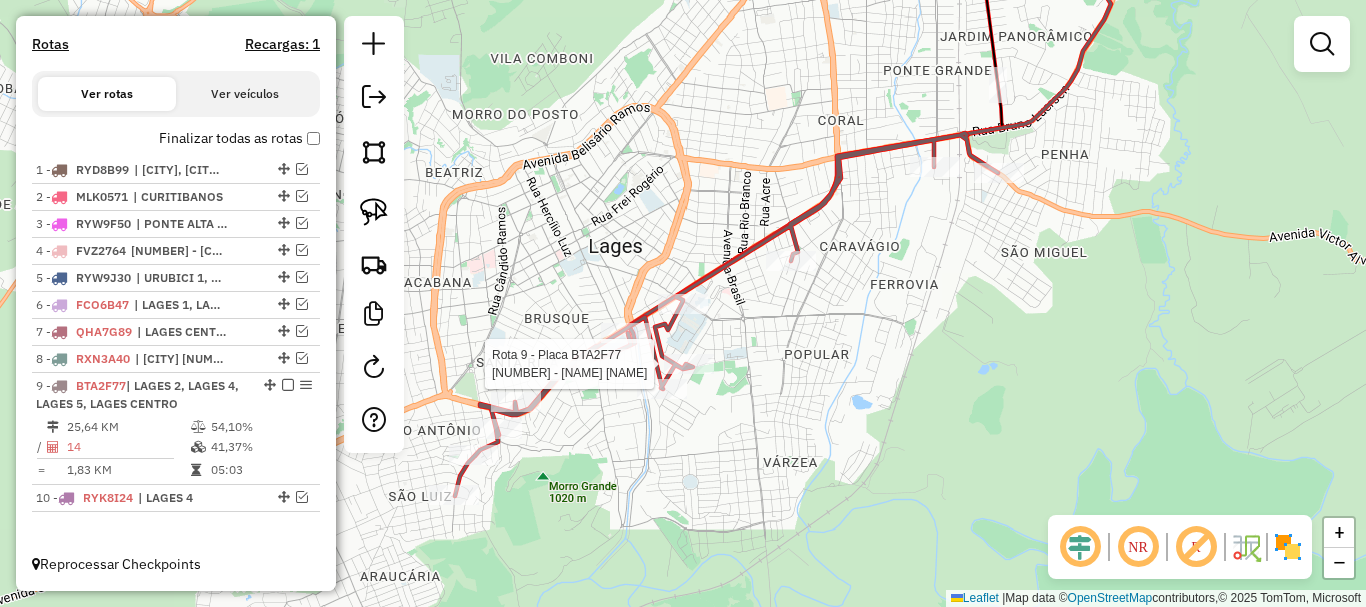 select on "*********" 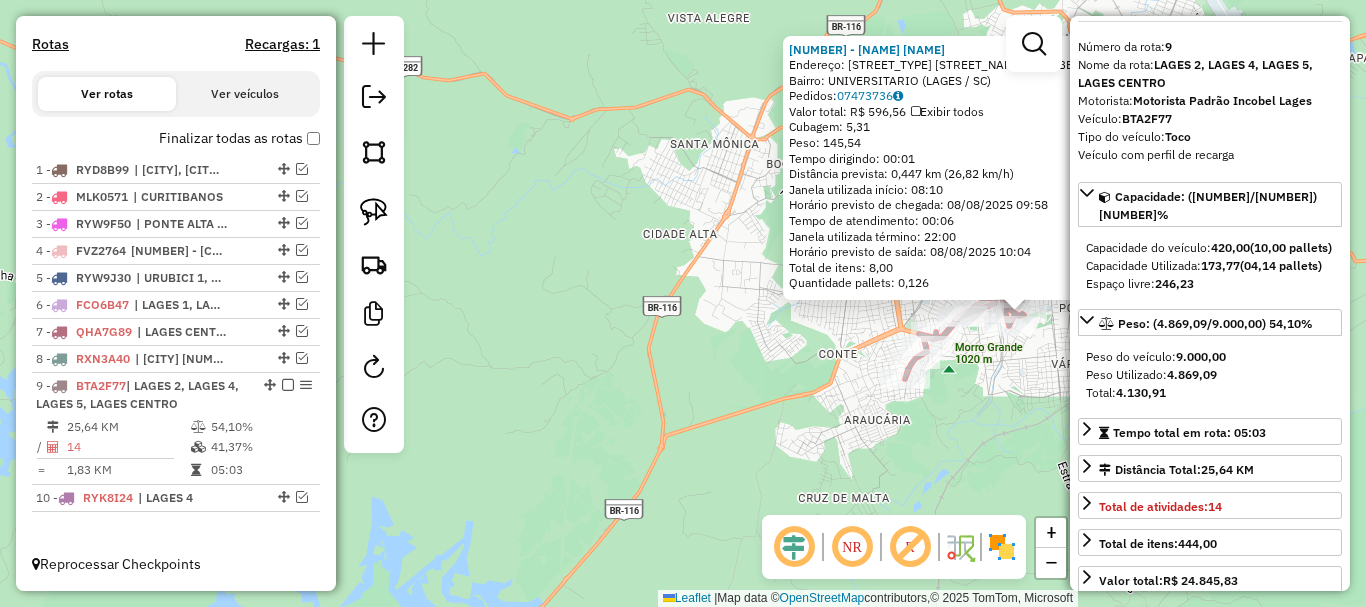 scroll, scrollTop: 100, scrollLeft: 0, axis: vertical 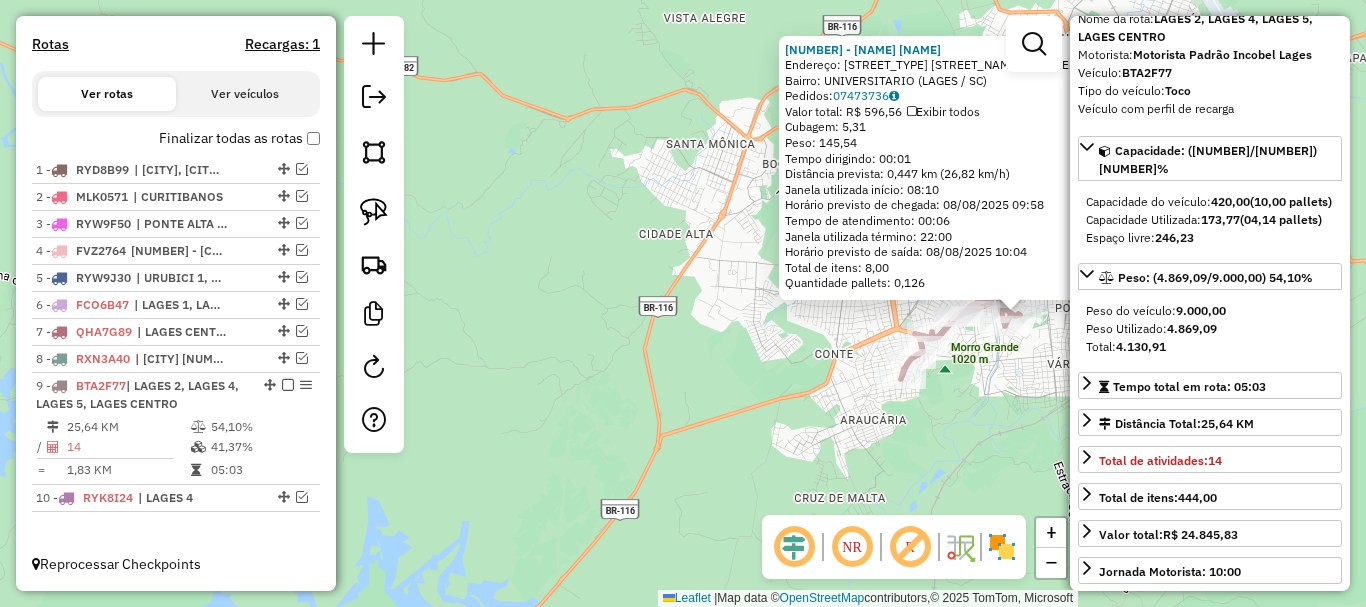 drag, startPoint x: 965, startPoint y: 429, endPoint x: 873, endPoint y: 436, distance: 92.26592 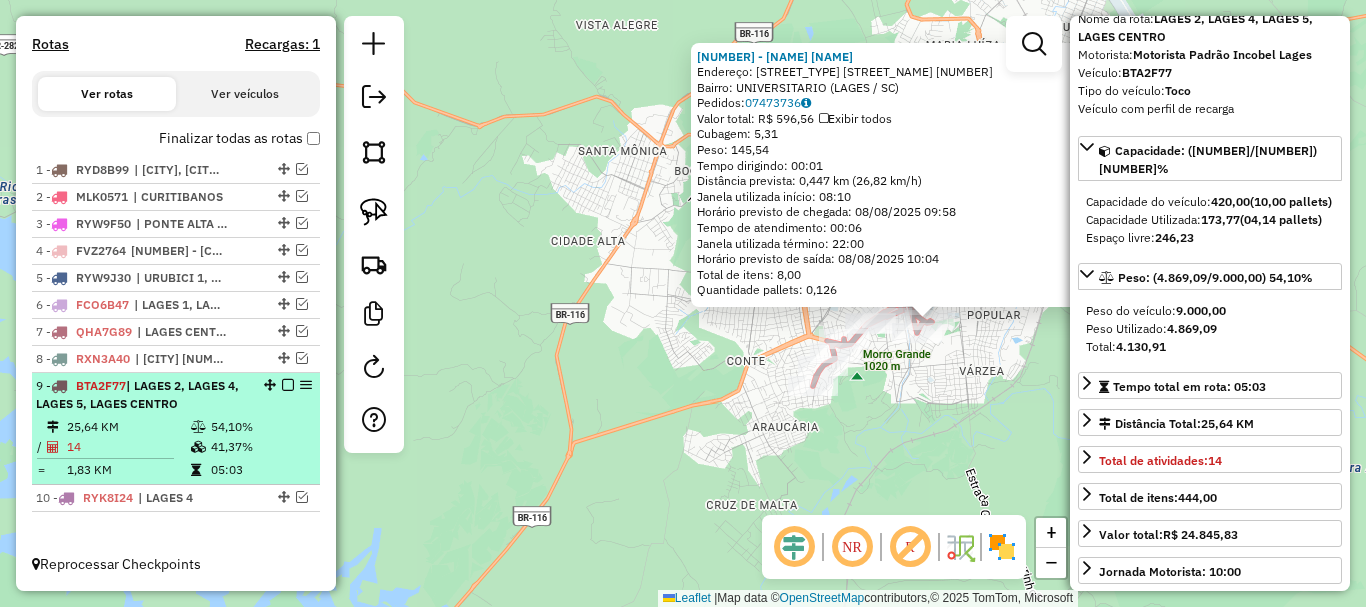 click at bounding box center (288, 385) 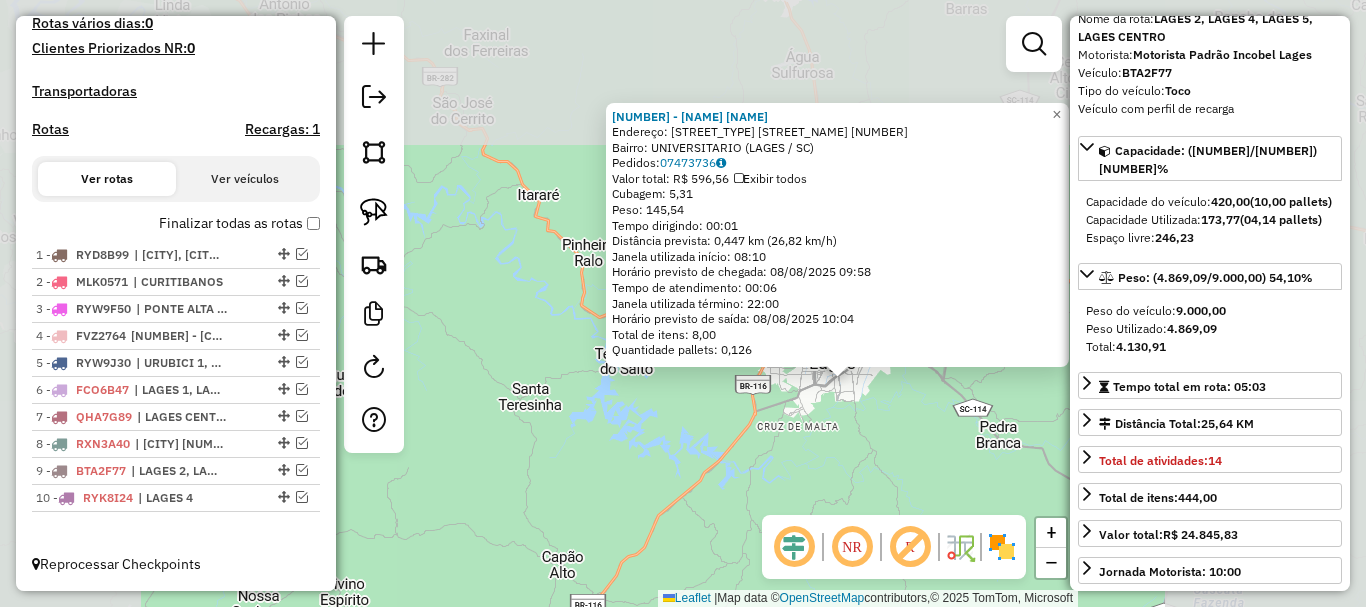 click on "[NUMBER] - [FIRST] [LAST] [LAST]  Endereço: R   [LAST] [LAST] [LAST] [NUMBER]   Bairro: [NEIGHBORHOOD] ([CITY] / [STATE])   Pedidos:  [NUMBER]   Valor total: R$ [PRICE]   Exibir todos   Cubagem: [NUMBER]  Peso: [NUMBER]  Tempo dirigindo: [TIME]   Distância prevista: [NUMBER] km ([NUMBER] km/h)   Janela utilizada início: [TIME]   Horário previsto de chegada: [DATE] [TIME]   Tempo de atendimento: [TIME]   Janela utilizada término: [TIME]   Horário previsto de saída: [DATE] [TIME]   Total de itens: [NUMBER]   Quantidade pallets: [NUMBER]  × Janela de atendimento Grade de atendimento Capacidade Transportadoras Veículos Cliente Pedidos  Rotas Selecione os dias de semana para filtrar as janelas de atendimento  Seg   Ter   Qua   Qui   Sex   Sáb   Dom  Informe o período da janela de atendimento: De: Até:  Filtrar exatamente a janela do cliente  Considerar janela de atendimento padrão  Selecione os dias de semana para filtrar as grades de atendimento  Seg   Ter   Qua   Qui   Sex   Sáb   Dom   Peso mínimo:   Peso máximo:   De:" 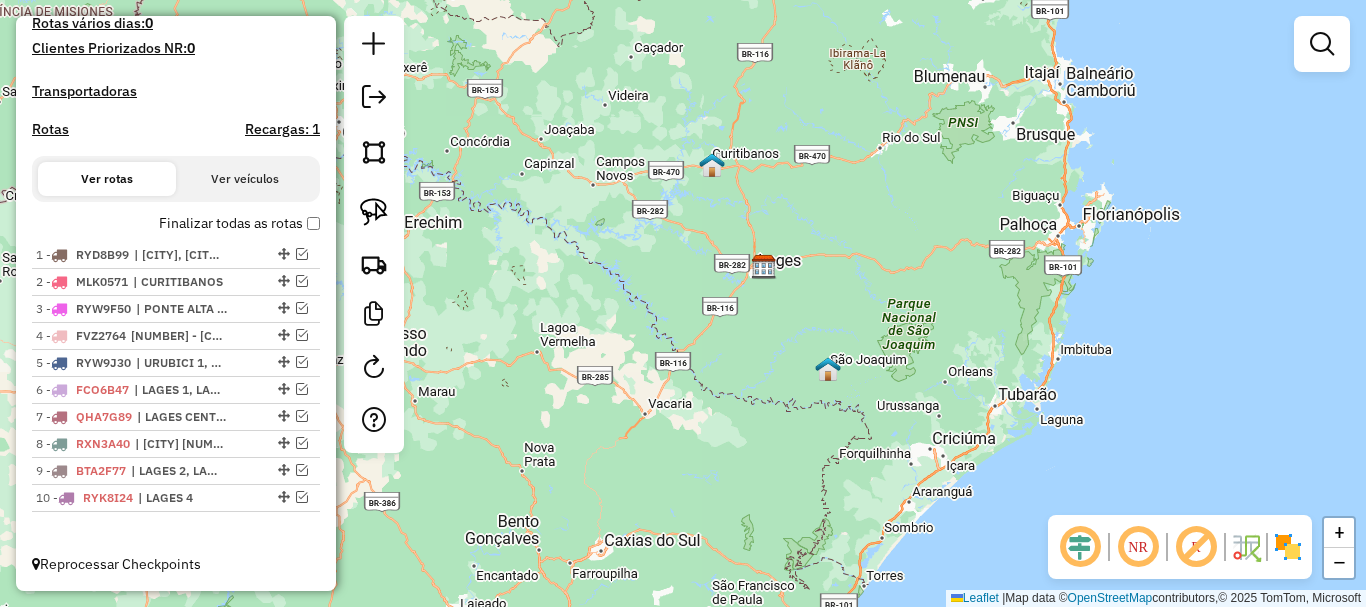 drag, startPoint x: 812, startPoint y: 408, endPoint x: 708, endPoint y: 301, distance: 149.21461 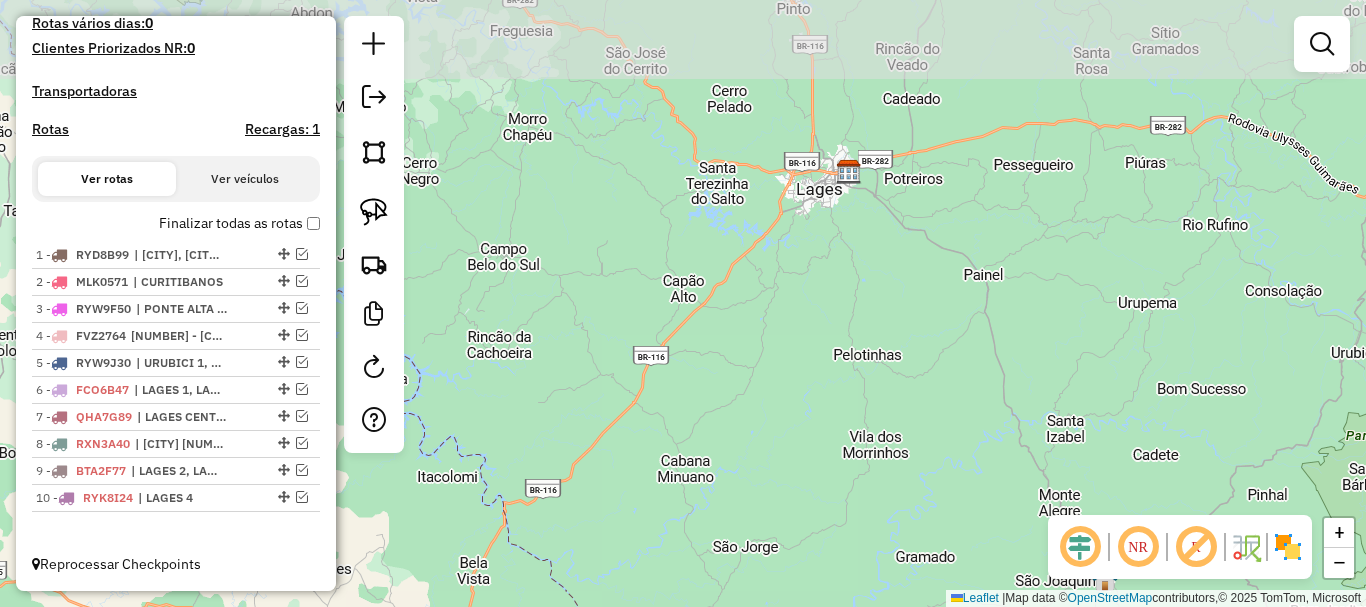 drag, startPoint x: 837, startPoint y: 155, endPoint x: 738, endPoint y: 296, distance: 172.28465 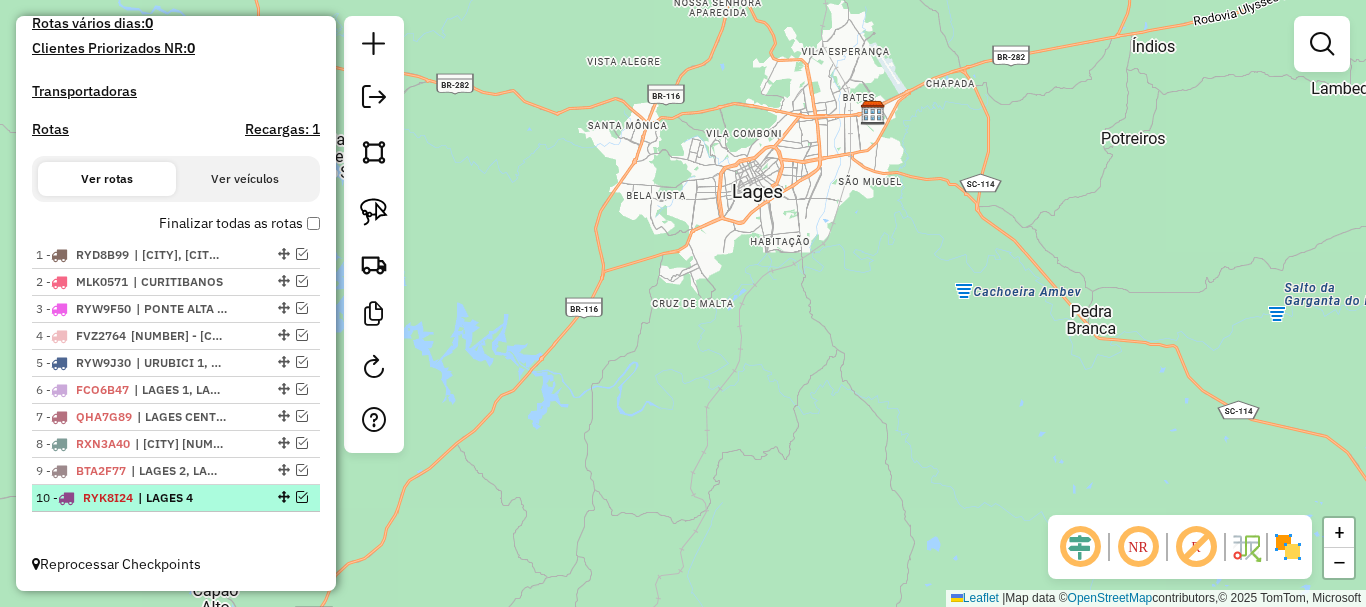 click on "| LAGES 4" at bounding box center [184, 498] 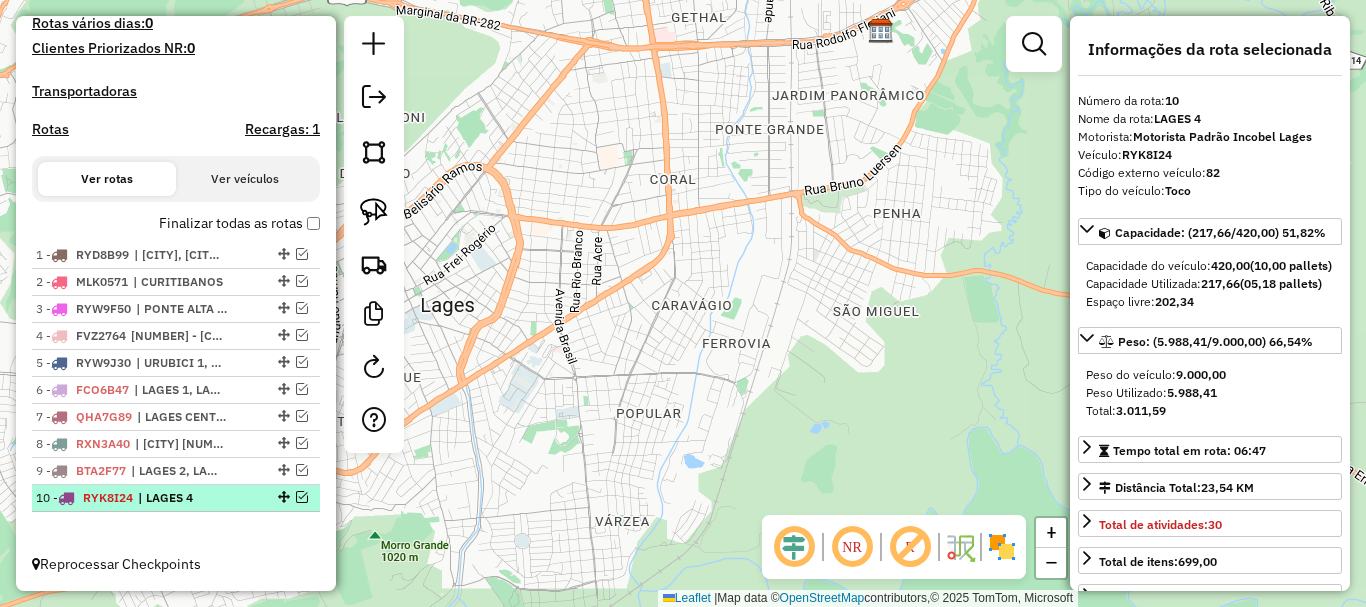 click at bounding box center [302, 497] 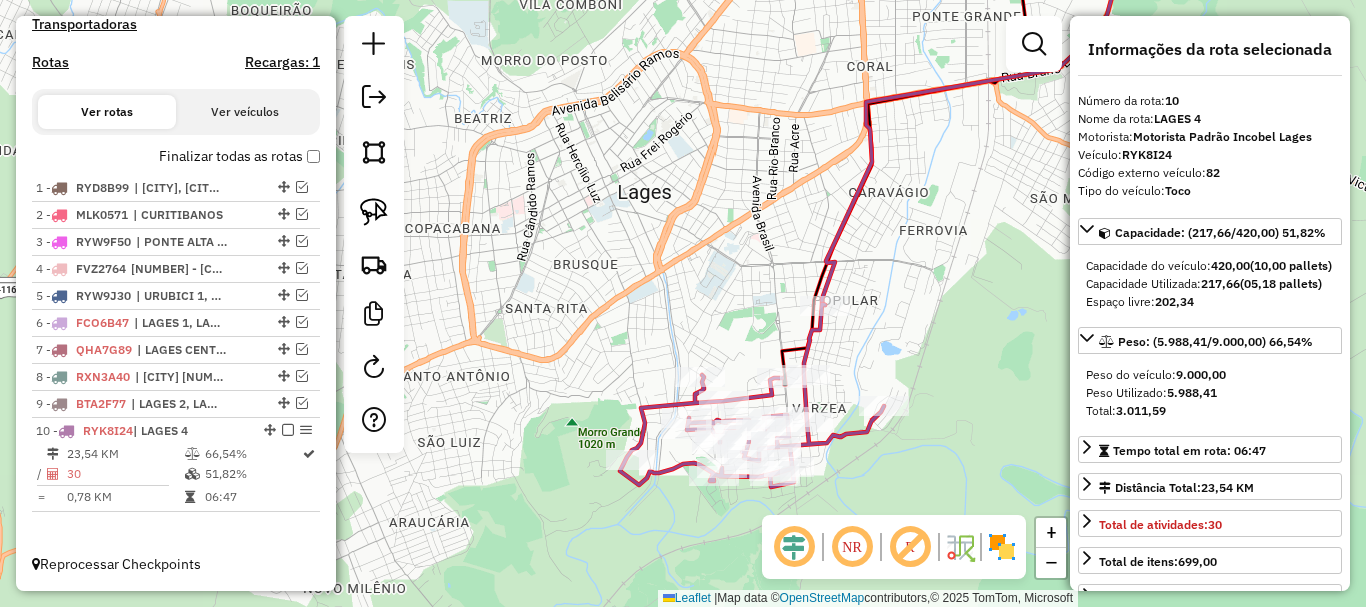 drag, startPoint x: 504, startPoint y: 429, endPoint x: 709, endPoint y: 313, distance: 235.54405 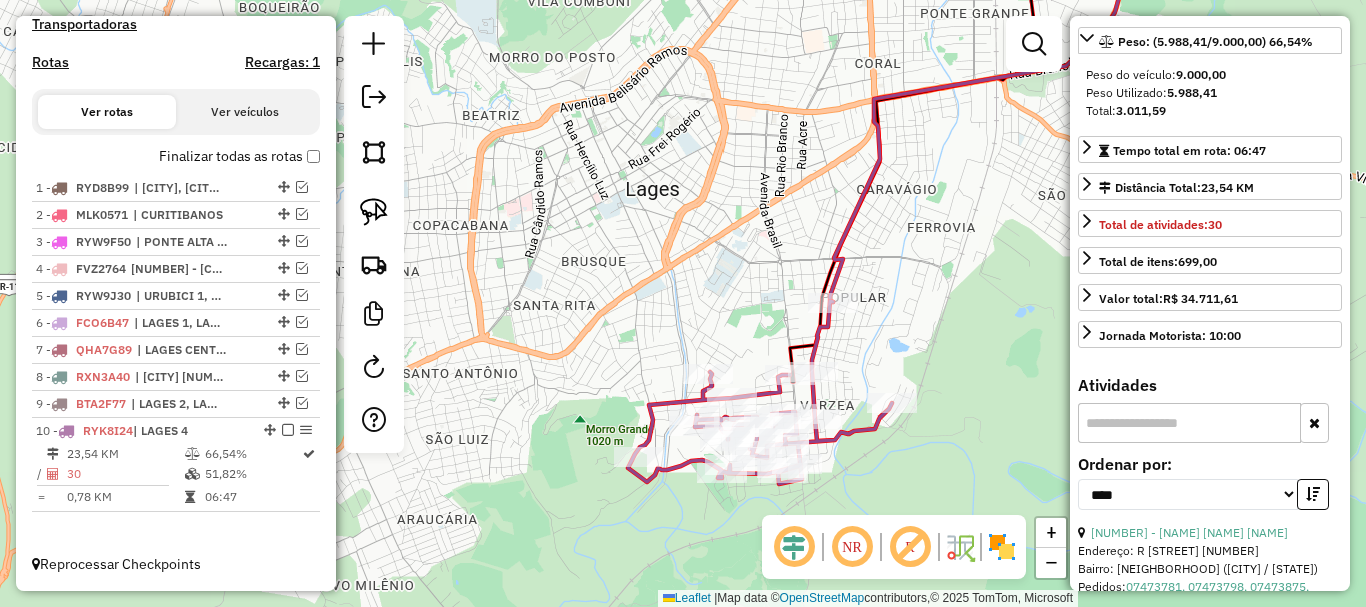 scroll, scrollTop: 500, scrollLeft: 0, axis: vertical 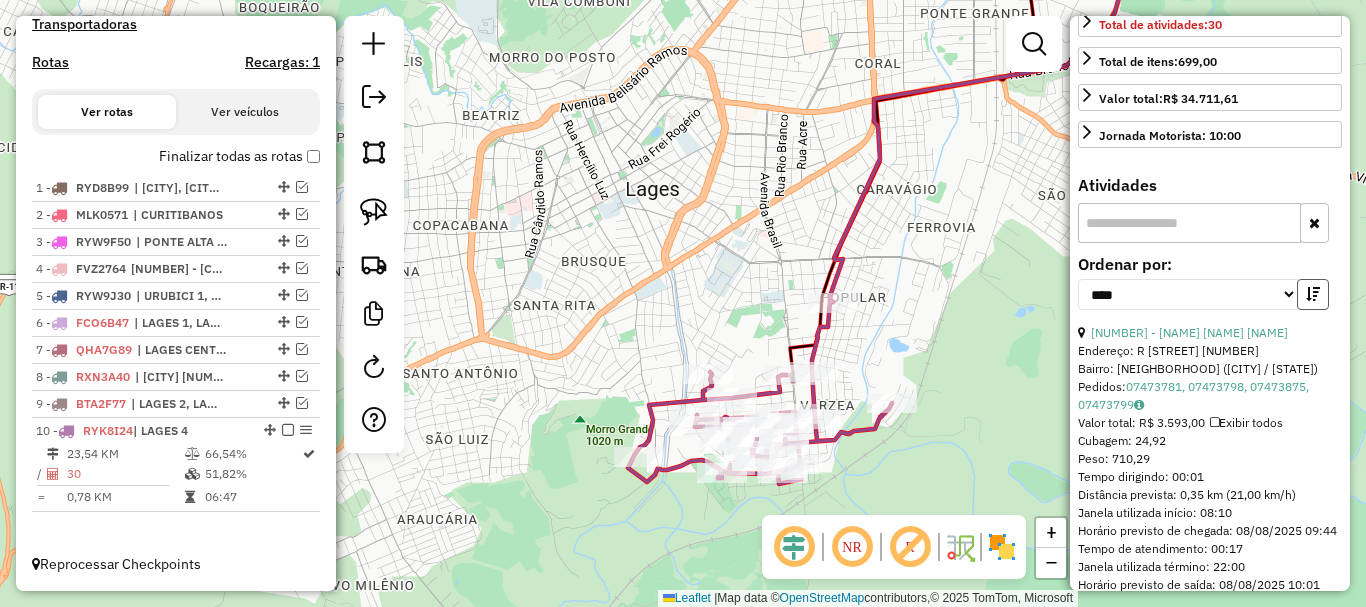 click at bounding box center [1313, 294] 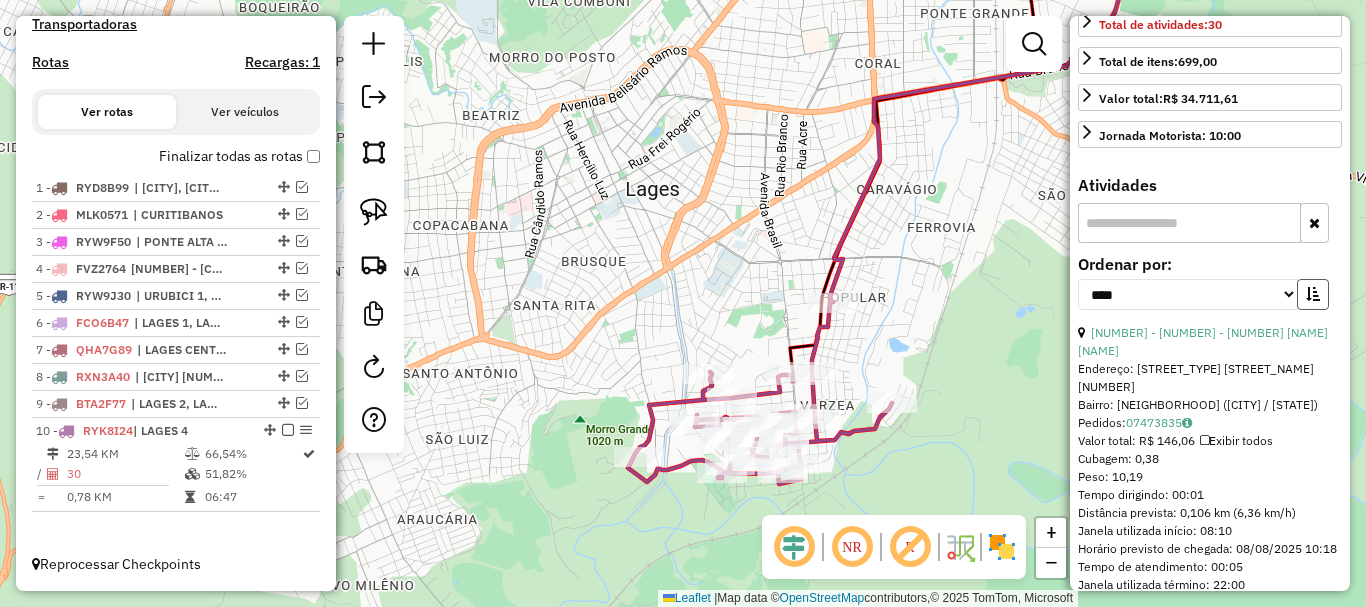 click at bounding box center [1313, 294] 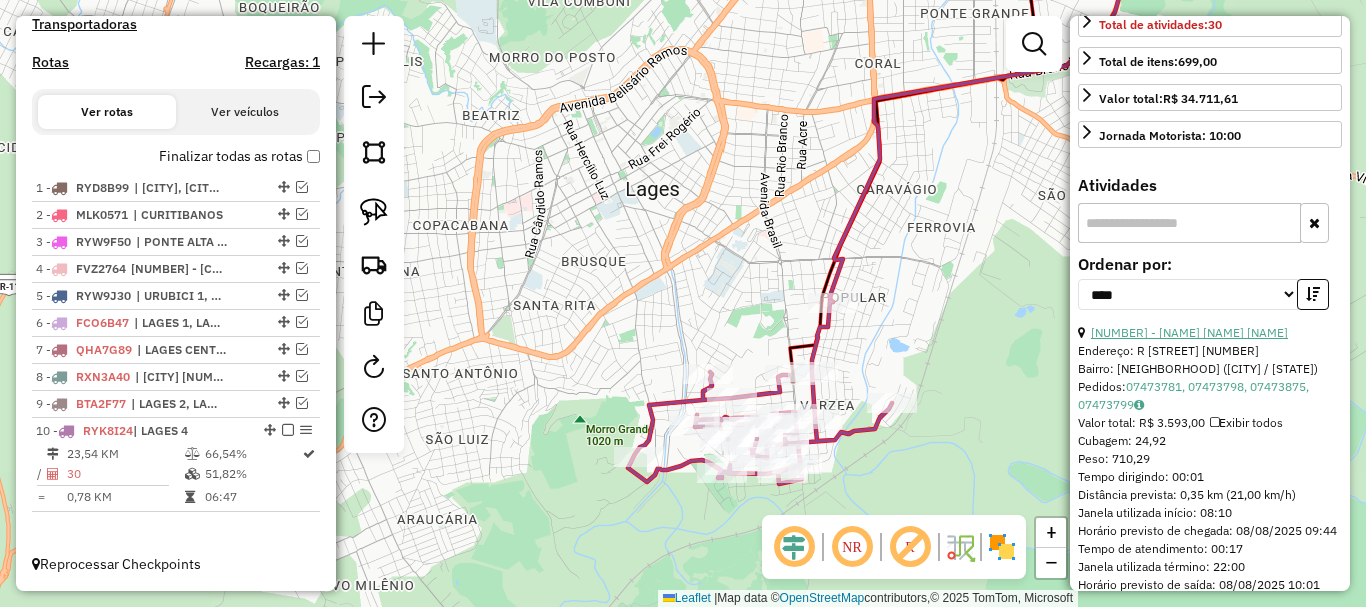 click on "[NUMBER] - [NAME] [NAME] [NAME]" at bounding box center [1189, 332] 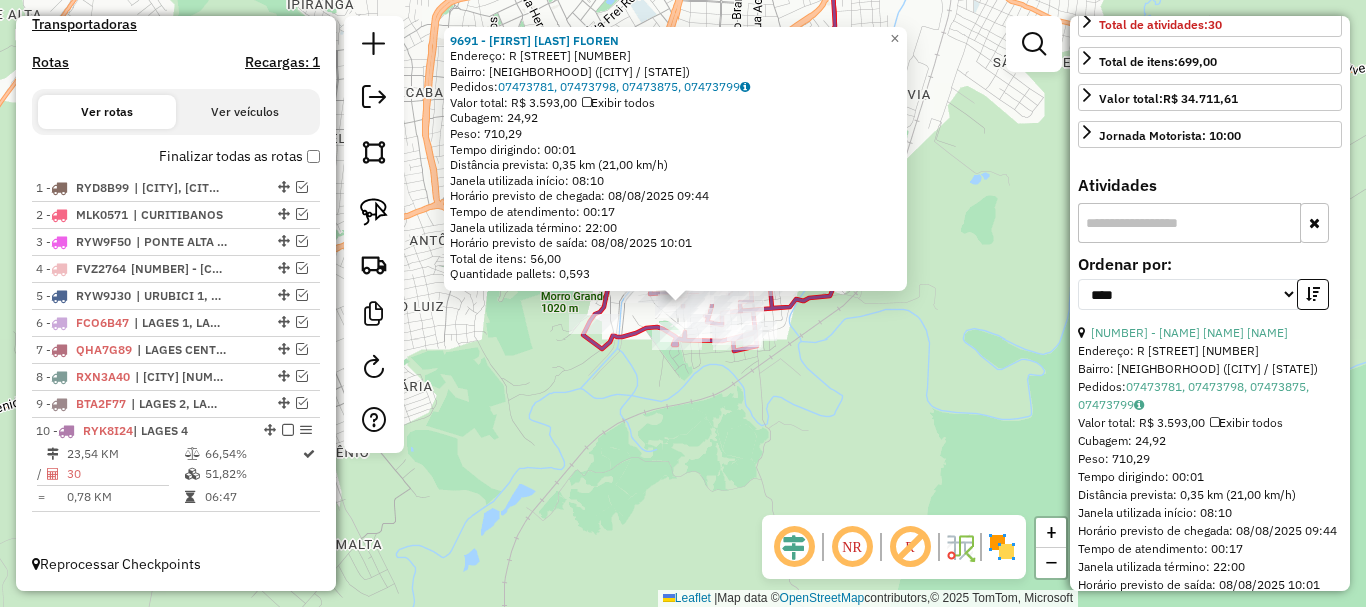 drag, startPoint x: 604, startPoint y: 489, endPoint x: 630, endPoint y: 473, distance: 30.528675 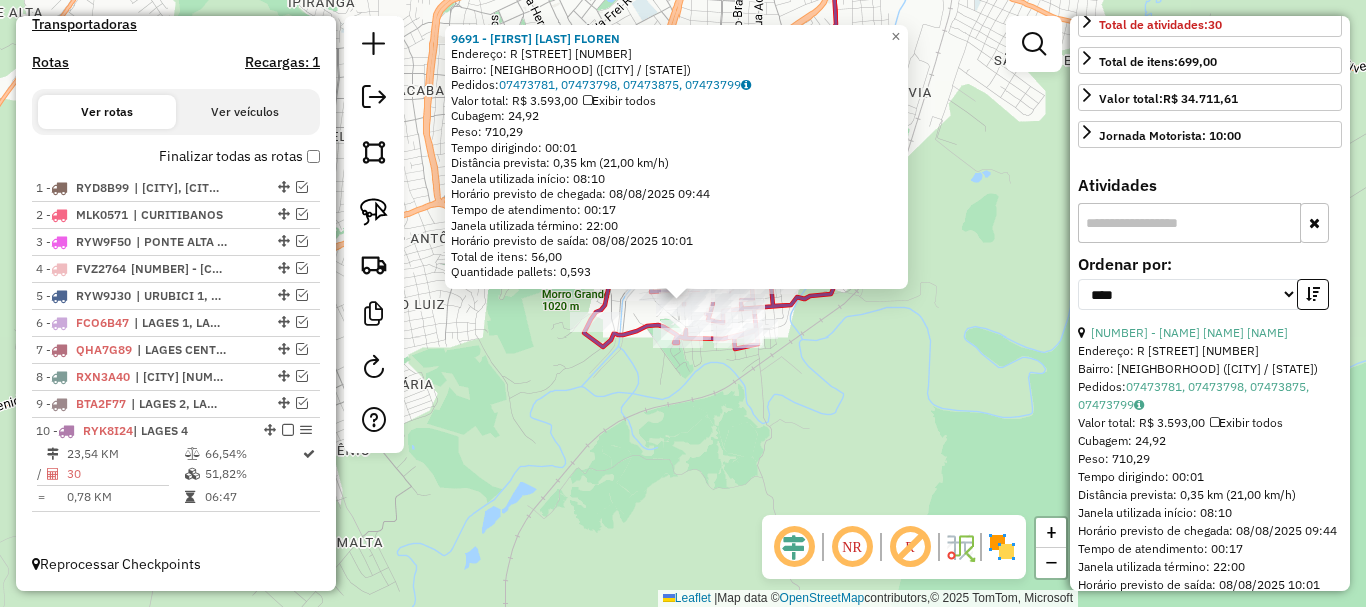 click on "[NUMBER] - [NAME] [LAST NAME]  Endereço: R   DA ERVA MATE                  [NUMBER]   Bairro: [CITY] ([CITY] / [STATE])   Pedidos:  [ORDER_ID], [ORDER_ID], [ORDER_ID], [ORDER_ID]   Valor total: R$ [PRICE]   Exibir todos   Cubagem: [CUBAGE]  Peso: [WEIGHT]  Tempo dirigindo: [TIME]   Distância prevista: [DISTANCE] km ([SPEED])   Janela utilizada início: [TIME]   Horário previsto de chegada: [DATE] [TIME]   Tempo de atendimento: [TIME]   Janela utilizada término: [TIME]   Horário previsto de saída: [DATE] [TIME]   Total de itens: [ITEMS]   Quantidade pallets: [PALLETS]  × Janela de atendimento Grade de atendimento Capacidade Transportadoras Veículos Cliente Pedidos  Rotas Selecione os dias de semana para filtrar as janelas de atendimento  Seg   Ter   Qua   Qui   Sex   Sáb   Dom  Informe o período da janela de atendimento: De: Até:  Filtrar exatamente a janela do cliente  Considerar janela de atendimento padrão  Selecione os dias de semana para filtrar as grades de atendimento  Seg   Ter   Qua   Qui   Sex   Sáb   Dom   De:  De:" 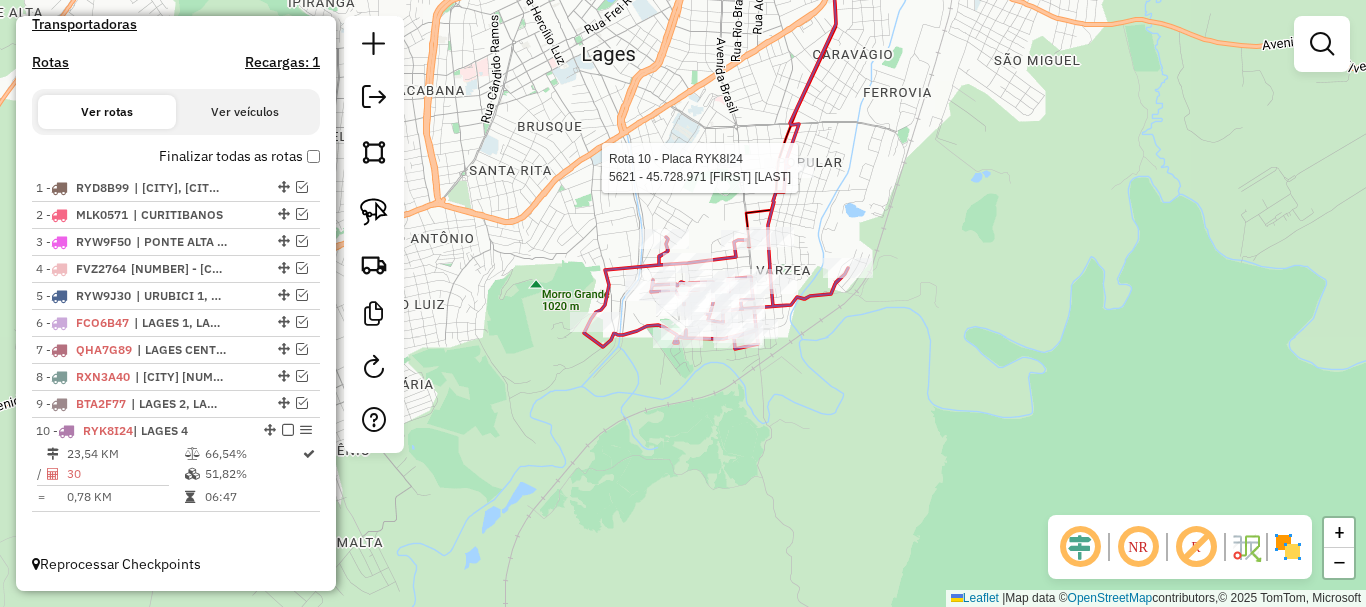 select on "*********" 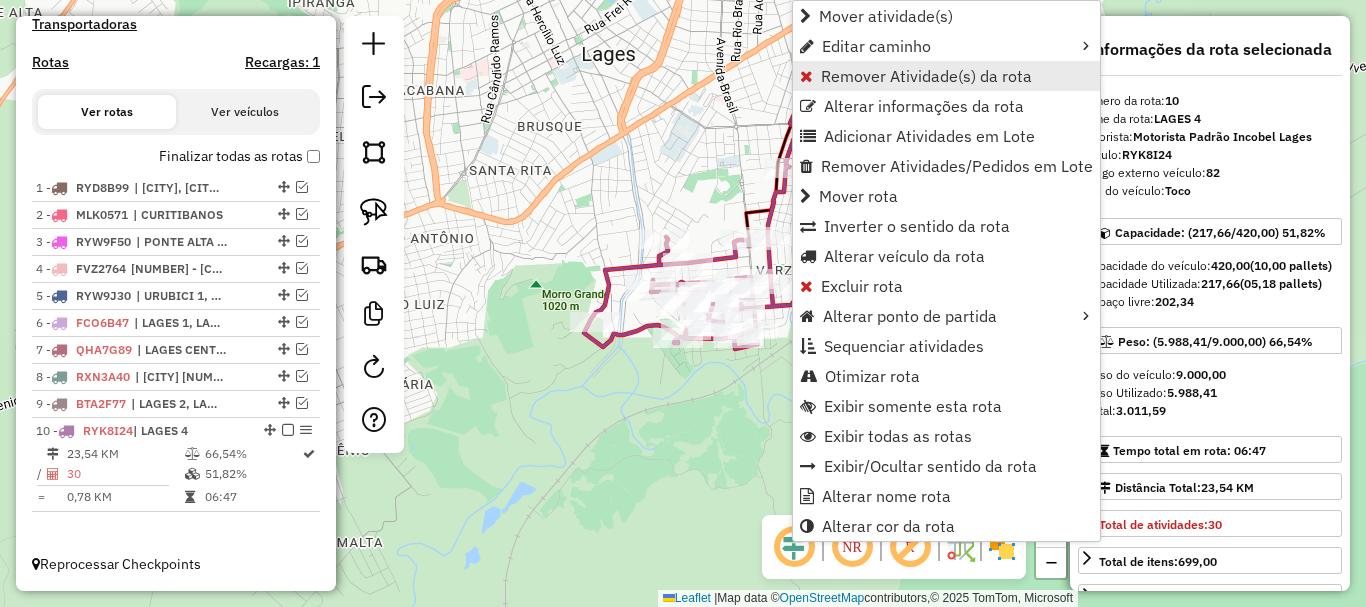 click on "Remover Atividade(s) da rota" at bounding box center [926, 76] 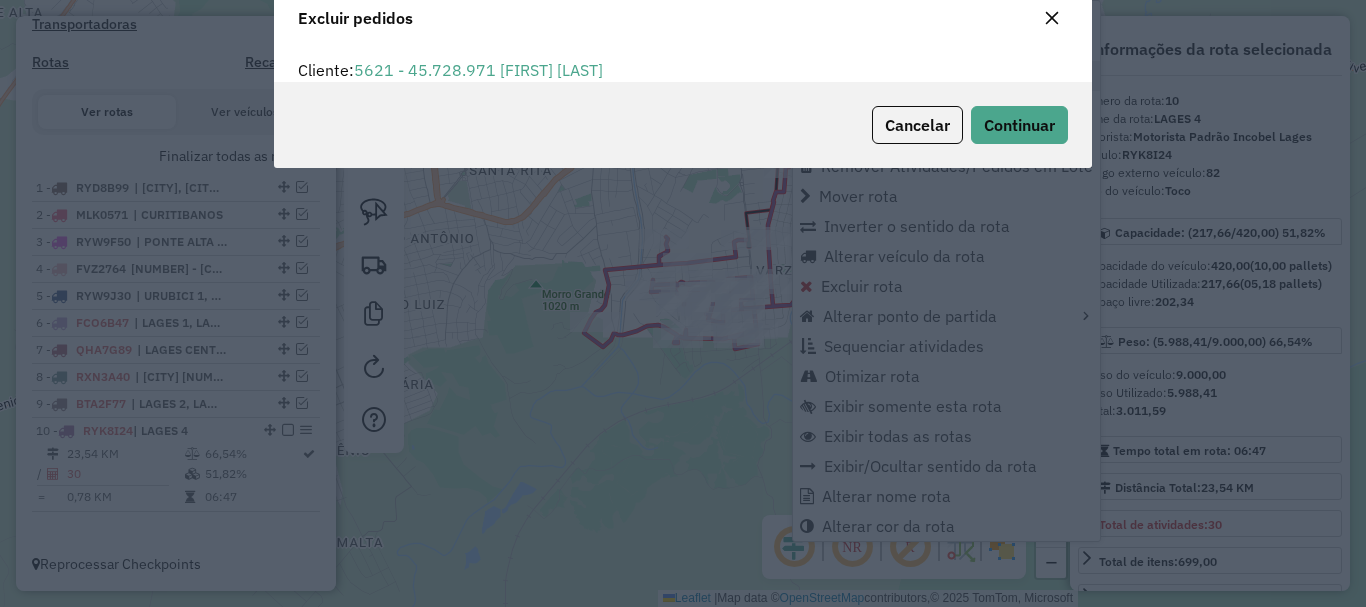 scroll, scrollTop: 82, scrollLeft: 0, axis: vertical 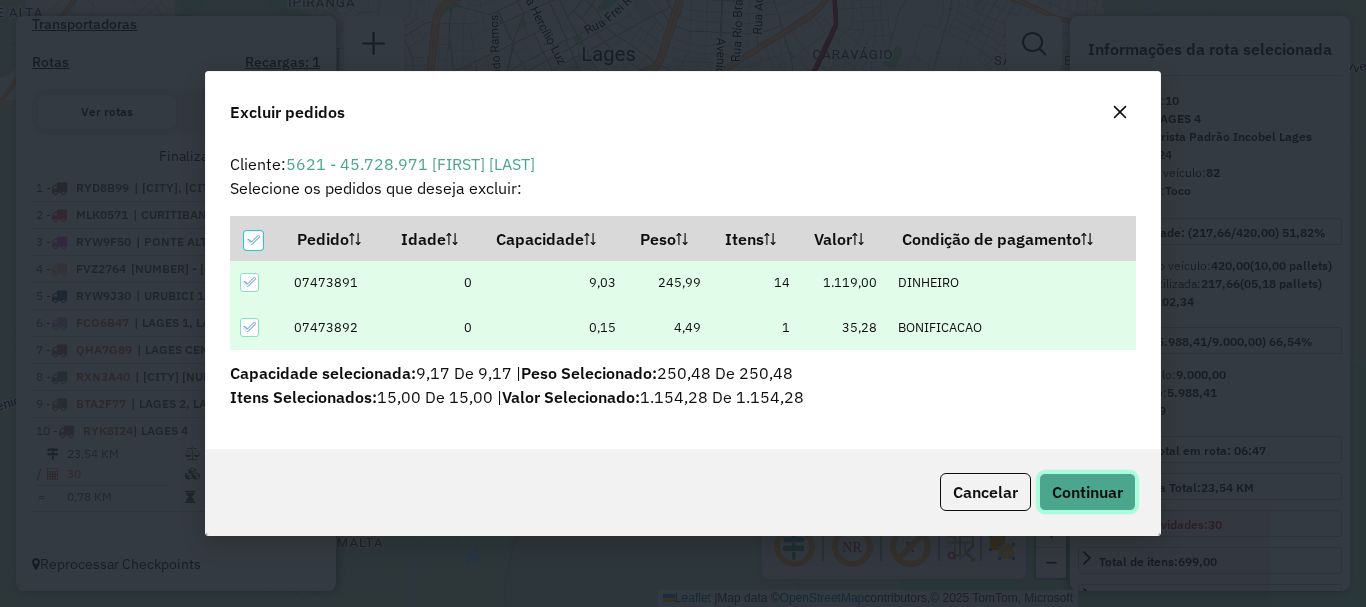 click on "Continuar" 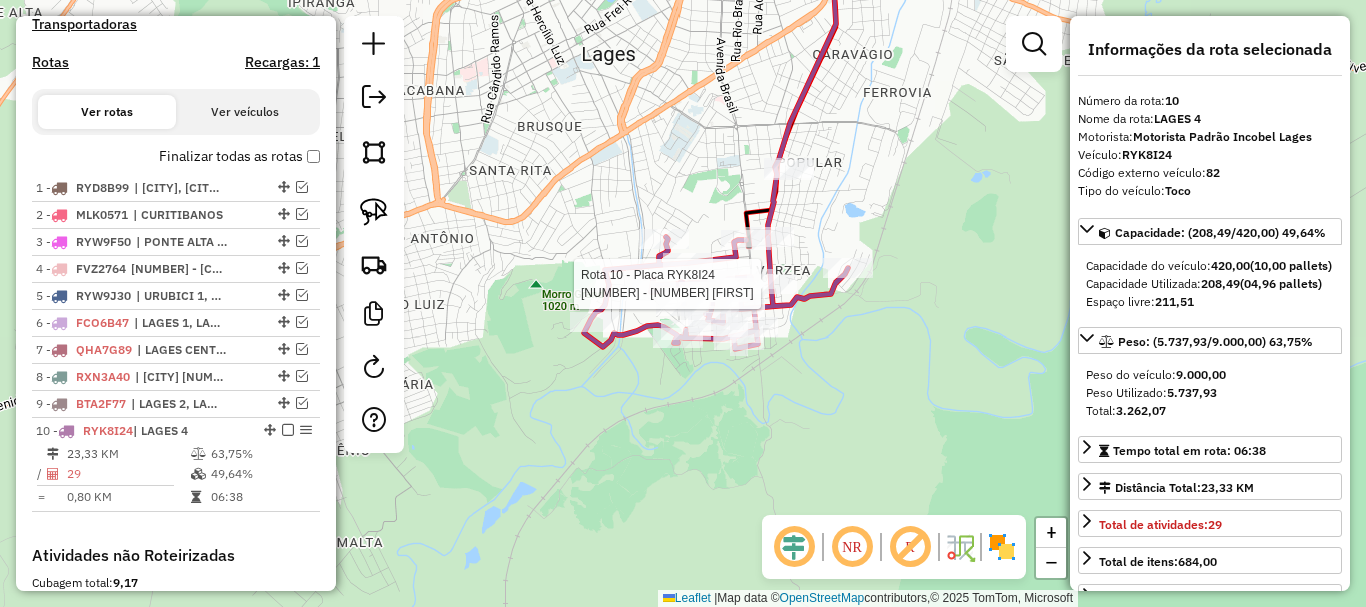 scroll, scrollTop: 930, scrollLeft: 0, axis: vertical 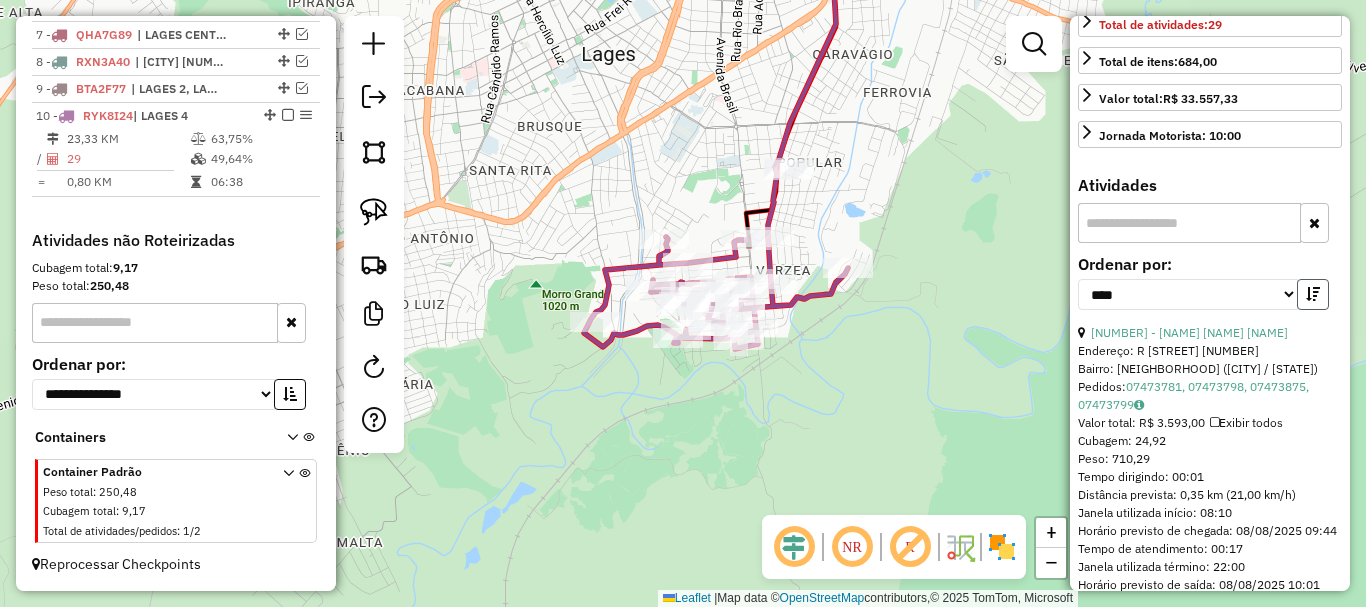 click at bounding box center [1313, 294] 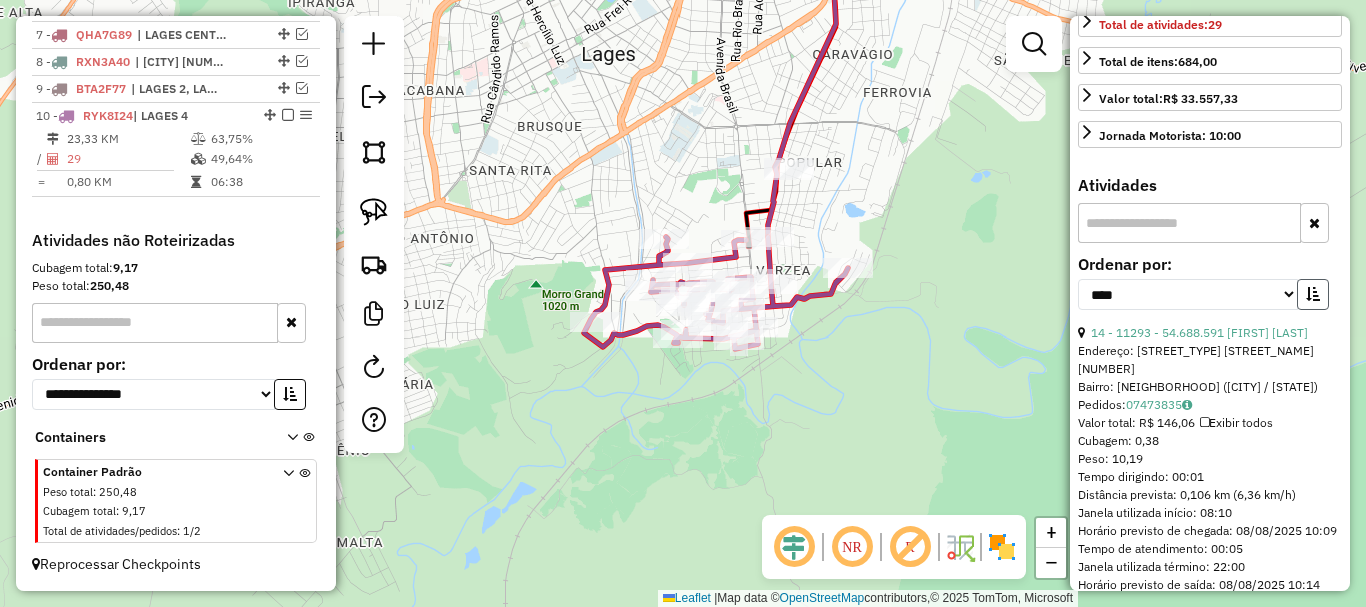 click at bounding box center [1313, 294] 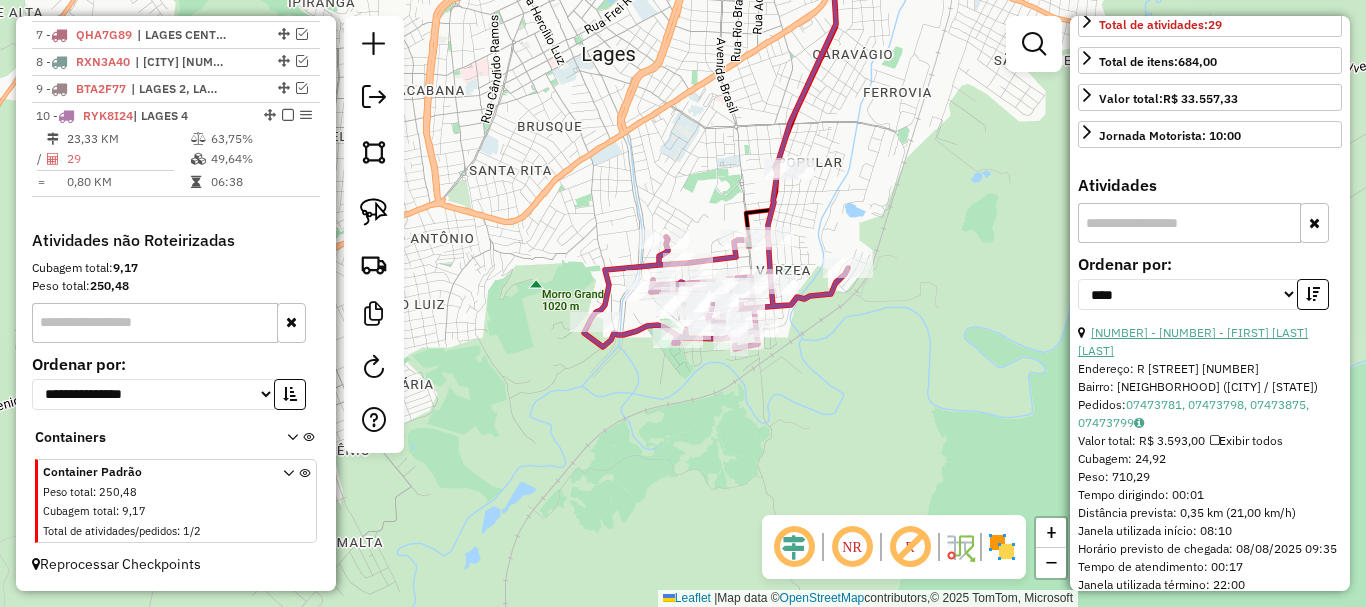 click on "[NUMBER] - [NUMBER] - [FIRST] [LAST] [LAST]" at bounding box center [1193, 341] 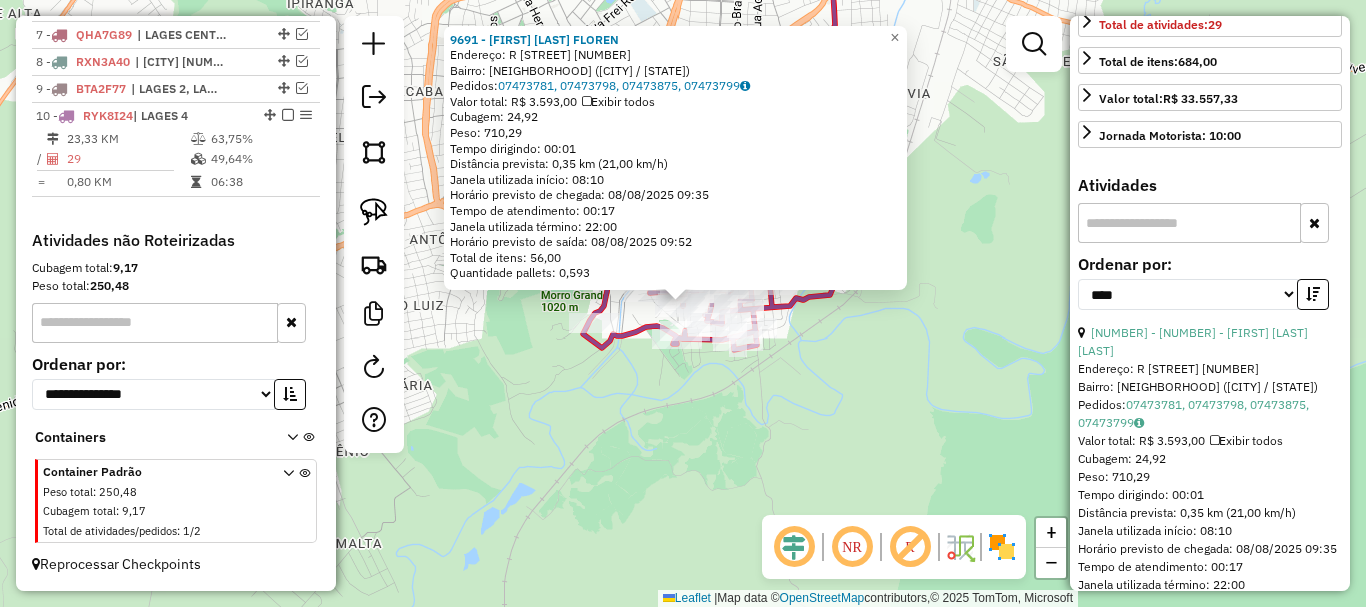 click on "[NUMBER] - [NAME] [LAST NAME]  Endereço: R   DA ERVA MATE                  [NUMBER]   Bairro: [CITY] ([CITY] / [STATE])   Pedidos:  [ORDER_ID], [ORDER_ID], [ORDER_ID], [ORDER_ID]   Valor total: R$ [PRICE]   Exibir todos   Cubagem: [CUBAGE]  Peso: [WEIGHT]  Tempo dirigindo: [TIME]   Distância prevista: [DISTANCE] km ([SPEED])   Janela utilizada início: [TIME]   Horário previsto de chegada: [DATE] [TIME]   Tempo de atendimento: [TIME]   Janela utilizada término: [TIME]   Horário previsto de saída: [DATE] [TIME]   Total de itens: [ITEMS]   Quantidade pallets: [PALLETS]  × Janela de atendimento Grade de atendimento Capacidade Transportadoras Veículos Cliente Pedidos  Rotas Selecione os dias de semana para filtrar as janelas de atendimento  Seg   Ter   Qua   Qui   Sex   Sáb   Dom  Informe o período da janela de atendimento: De: Até:  Filtrar exatamente a janela do cliente  Considerar janela de atendimento padrão  Selecione os dias de semana para filtrar as grades de atendimento  Seg   Ter   Qua   Qui   Sex   Sáb   Dom   De:  De:" 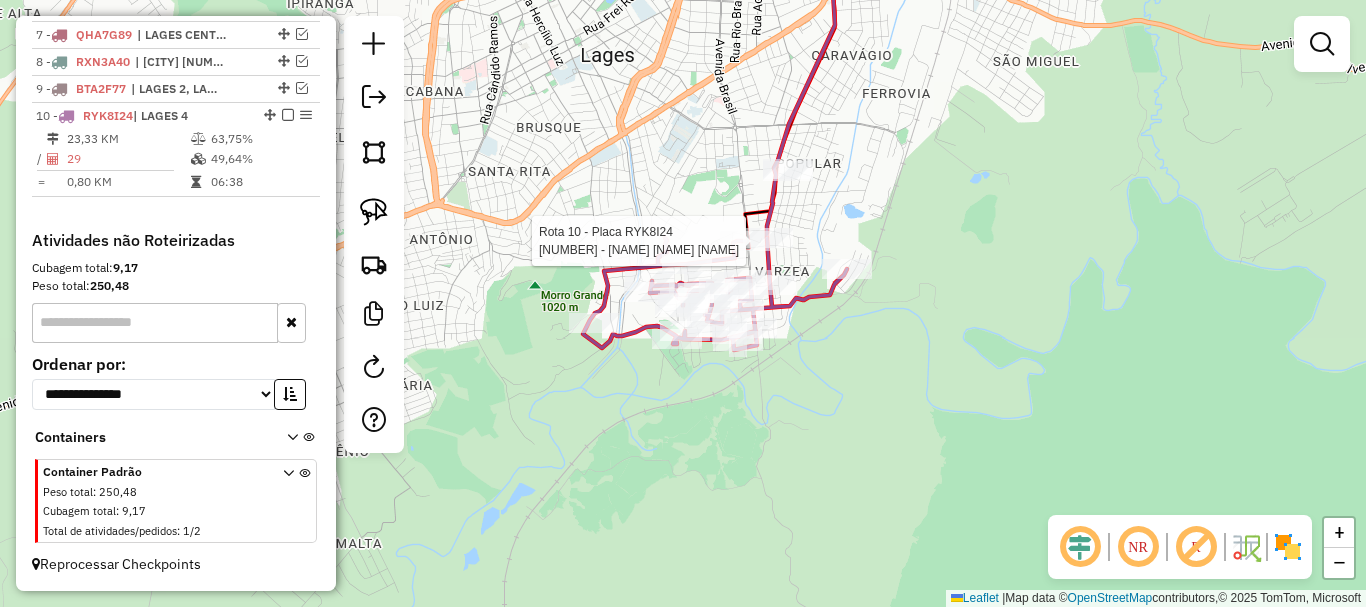select on "*********" 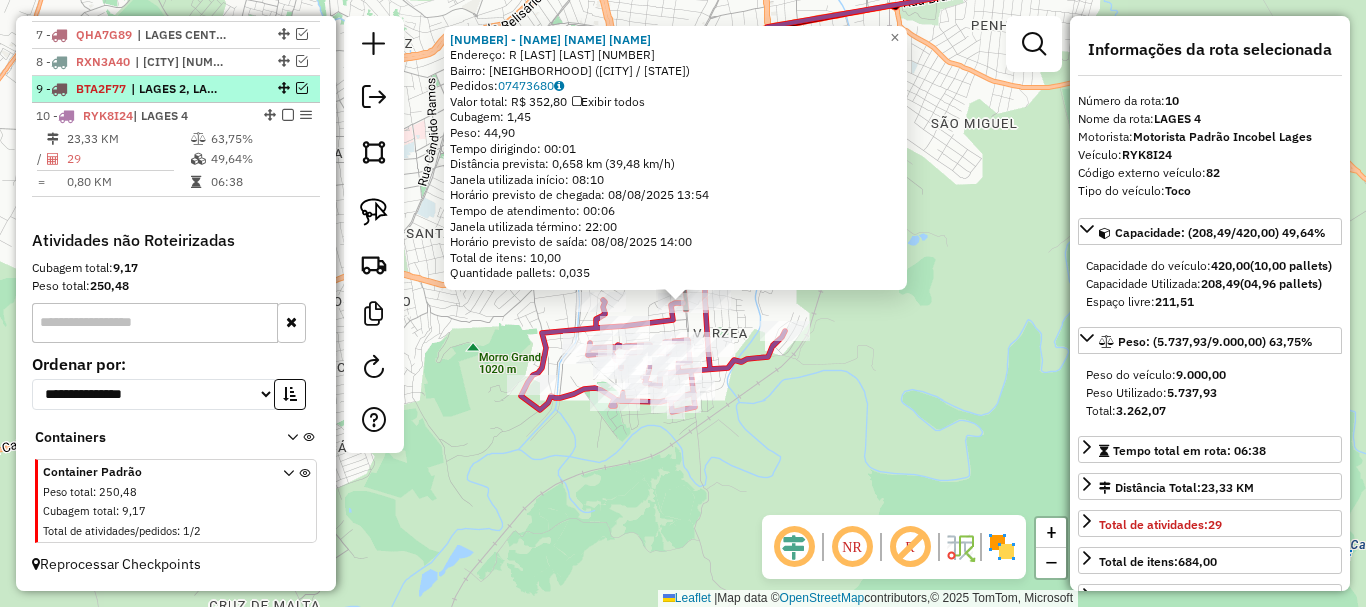 click at bounding box center [302, 88] 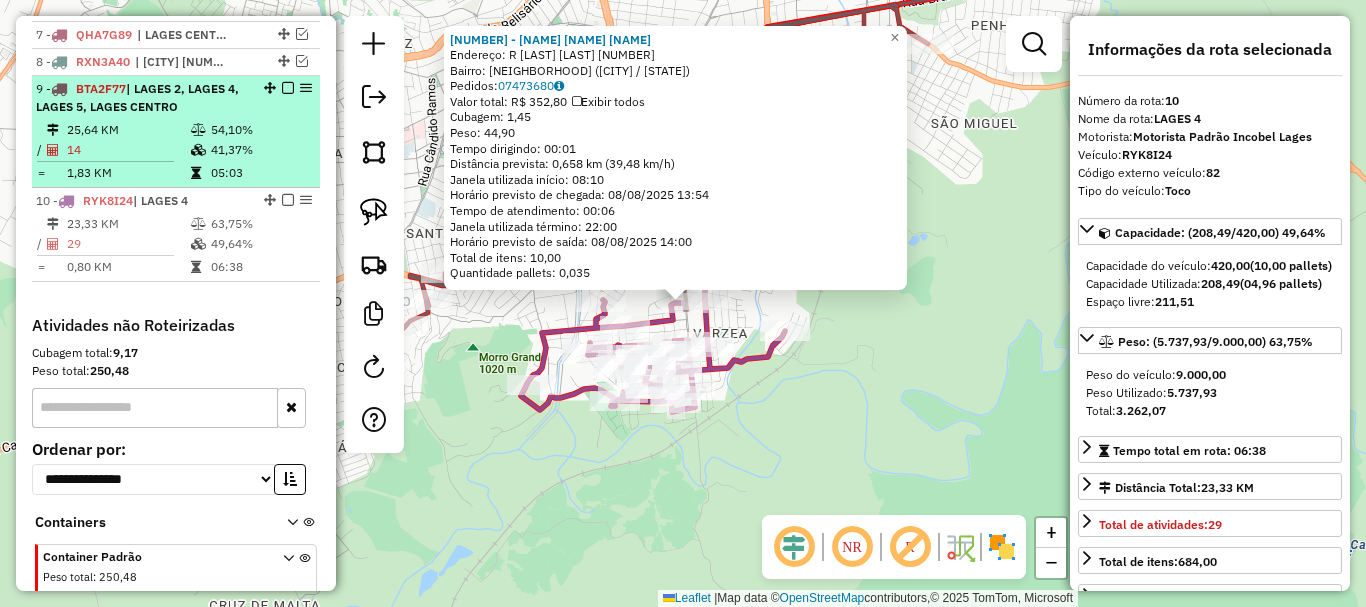 scroll, scrollTop: 948, scrollLeft: 0, axis: vertical 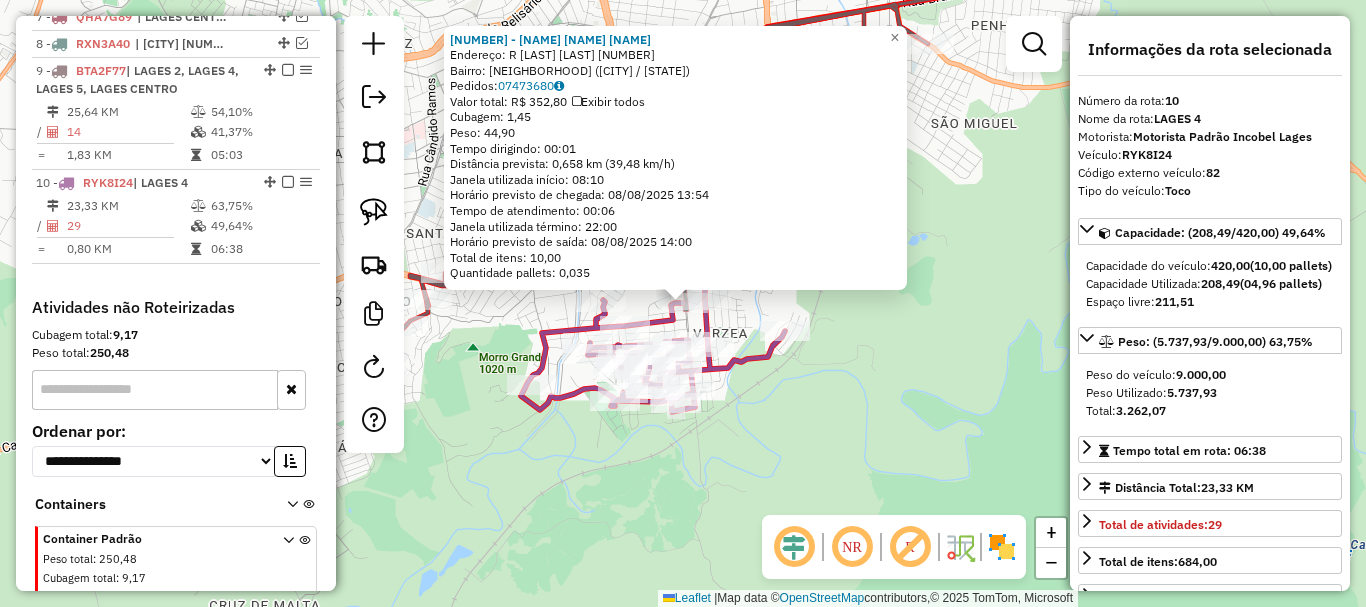 click on "4897 - [FIRST] [LAST] MARQUE  Endereço: R   CANDIDO PORTINARI             116   Bairro: VILA NOVA ([CITY] / [STATE])   Pedidos:  07473680   Valor total: R$ 352,80   Exibir todos   Cubagem: 1,45  Peso: 44,90  Tempo dirigindo: 00:01   Distância prevista: 0,658 km (39,48 km/h)   Janela utilizada início: 08:10   Horário previsto de chegada: 08/08/2025 13:54   Tempo de atendimento: 00:06   Janela utilizada término: 22:00   Horário previsto de saída: 08/08/2025 14:00   Total de itens: 10,00   Quantidade pallets: 0,035  × Janela de atendimento Grade de atendimento Capacidade Transportadoras Veículos Cliente Pedidos  Rotas Selecione os dias de semana para filtrar as janelas de atendimento  Seg   Ter   Qua   Qui   Sex   Sáb   Dom  Informe o período da janela de atendimento: De: Até:  Filtrar exatamente a janela do cliente  Considerar janela de atendimento padrão  Selecione os dias de semana para filtrar as grades de atendimento  Seg   Ter   Qua   Qui   Sex   Sáb   Dom   Peso mínimo:   Peso máximo:   De:  De:" 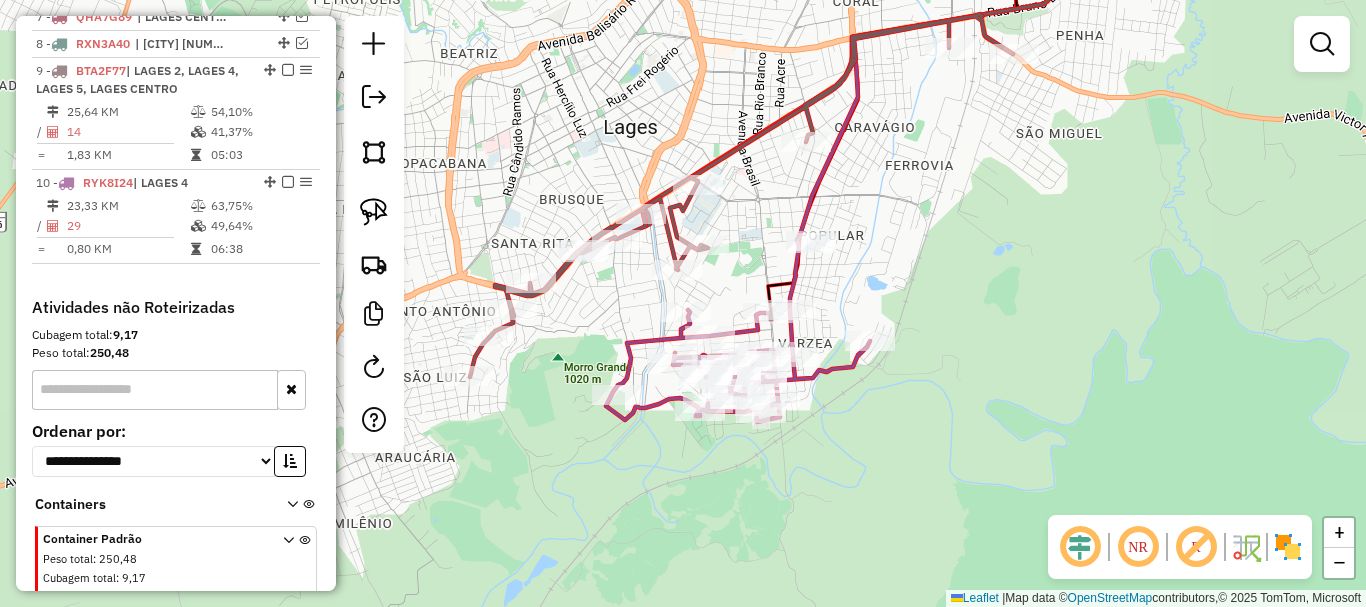 drag, startPoint x: 656, startPoint y: 91, endPoint x: 689, endPoint y: 84, distance: 33.734257 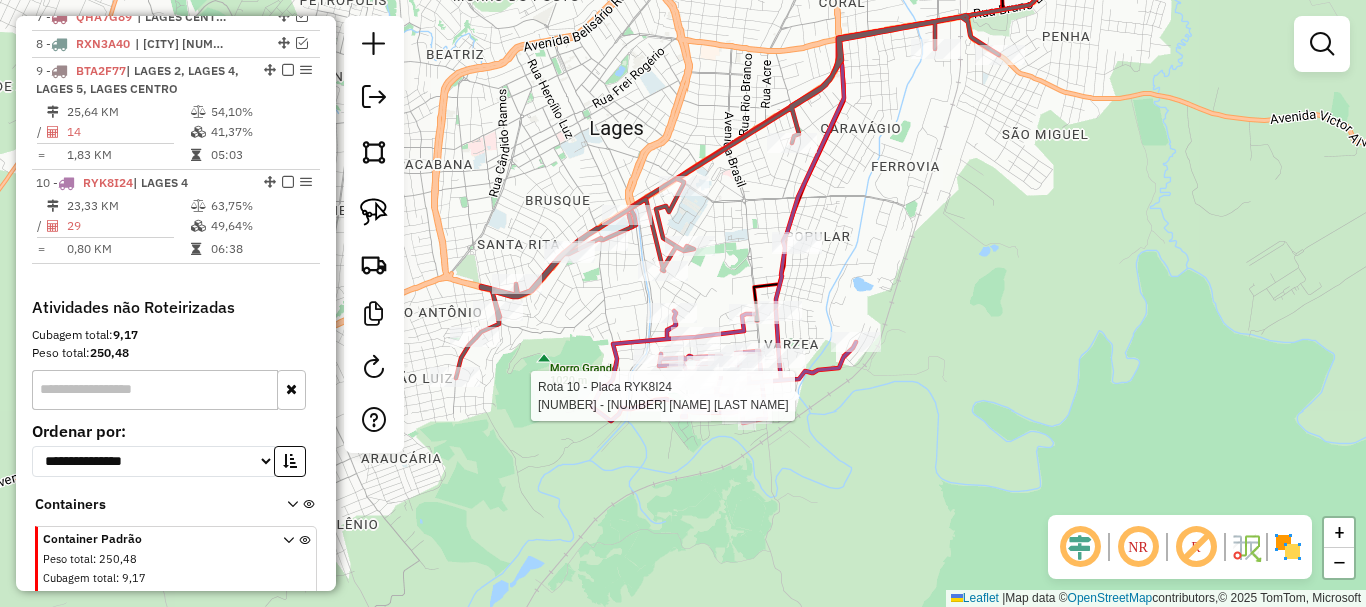 select on "*********" 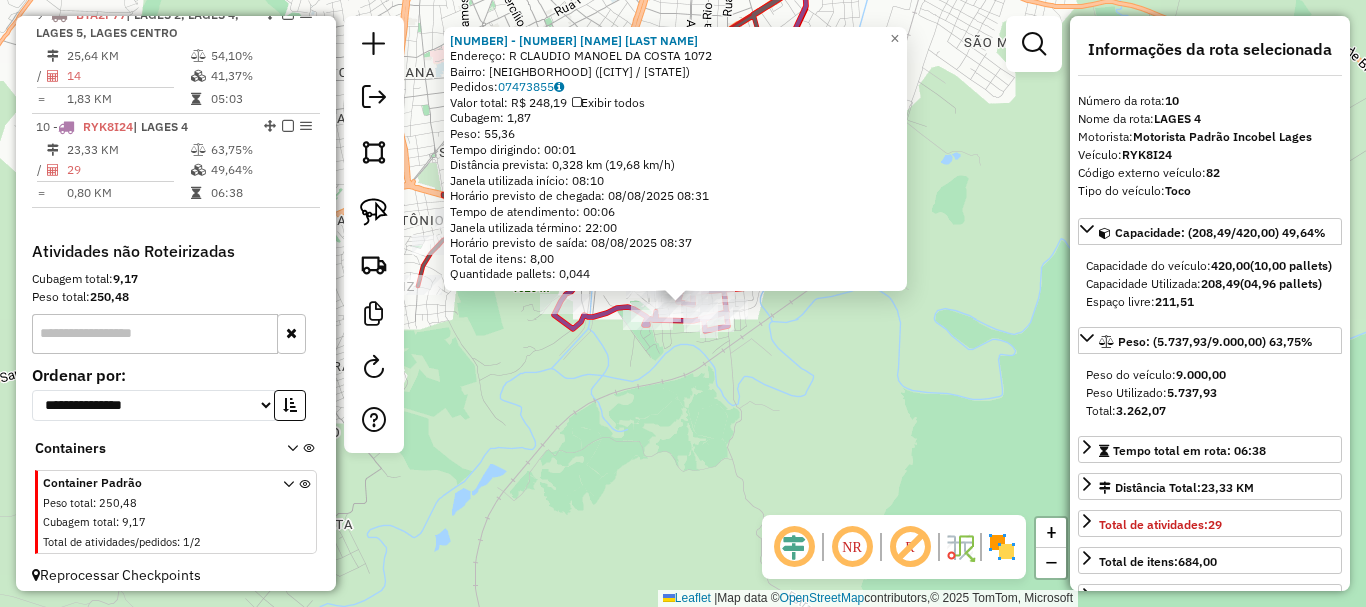 scroll, scrollTop: 1015, scrollLeft: 0, axis: vertical 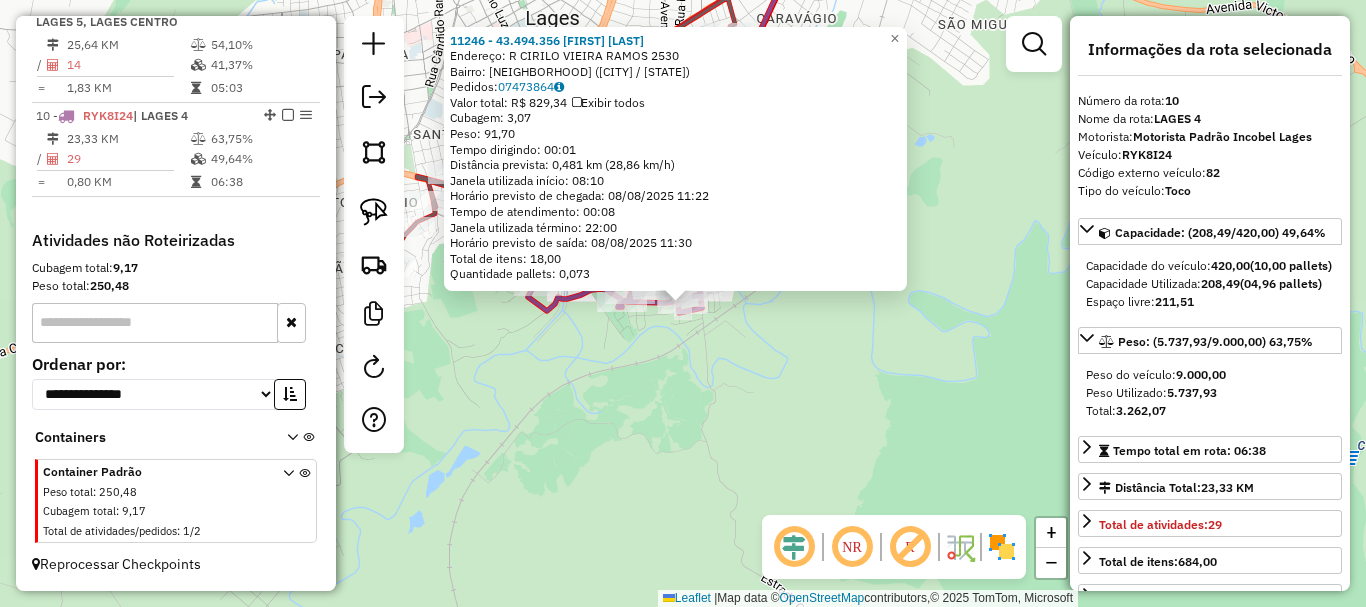 click 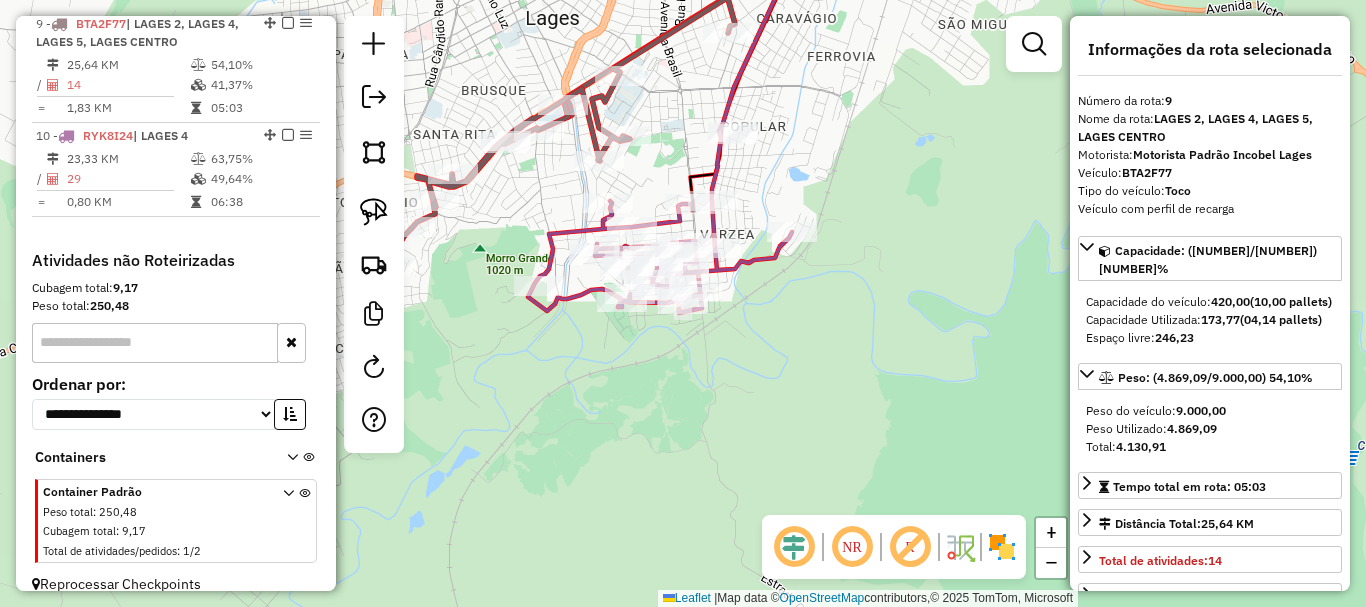 scroll, scrollTop: 990, scrollLeft: 0, axis: vertical 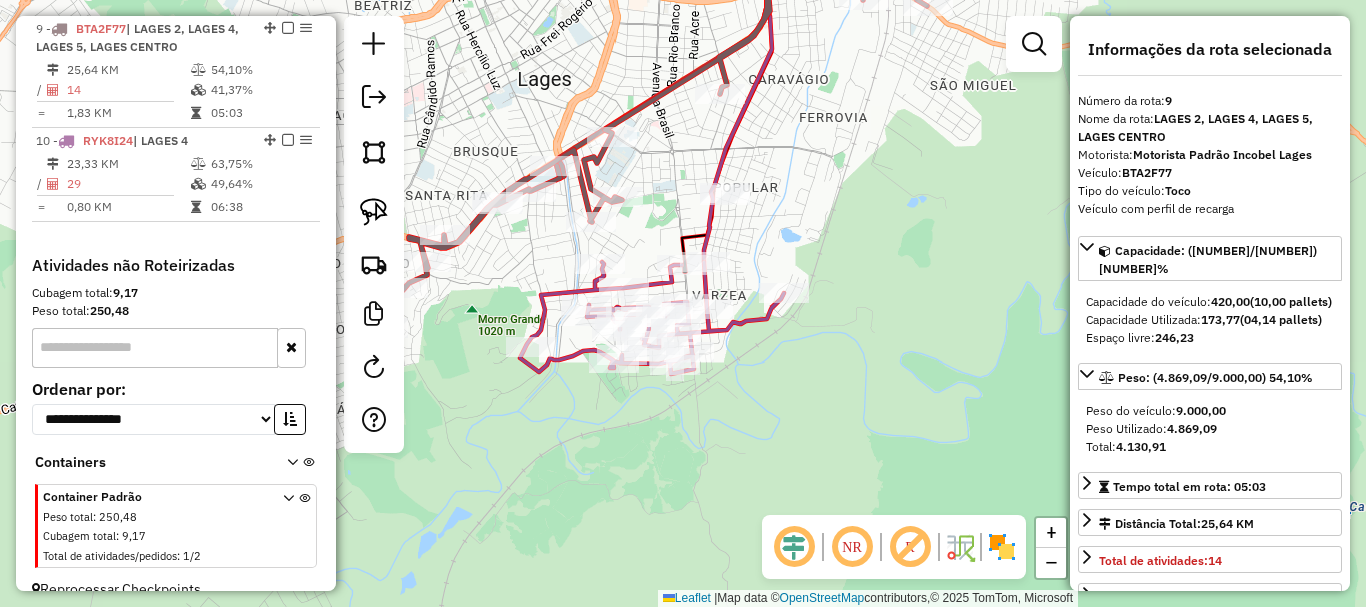 drag, startPoint x: 681, startPoint y: 120, endPoint x: 674, endPoint y: 188, distance: 68.359344 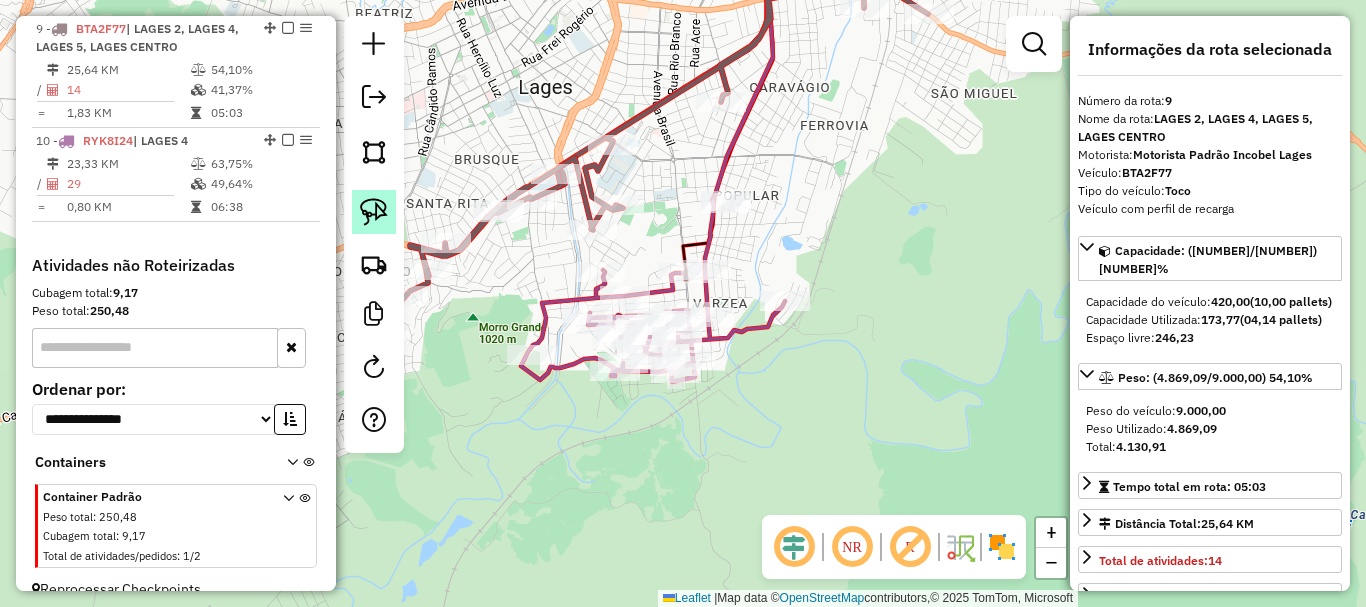 click 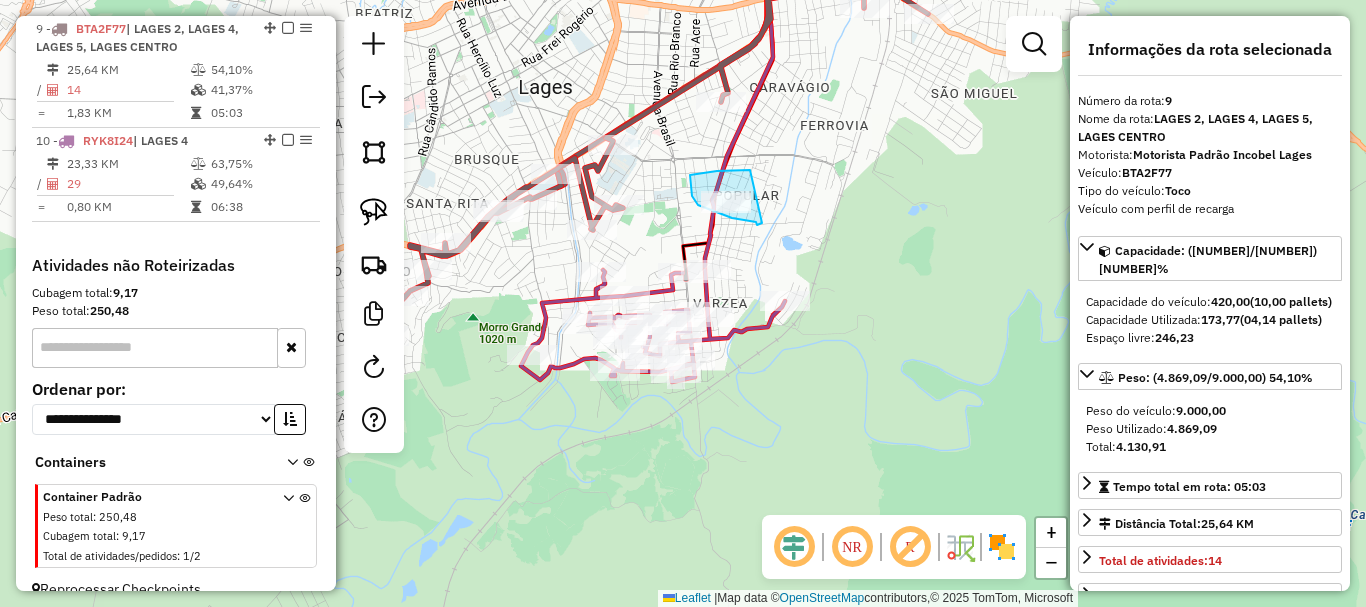 drag, startPoint x: 750, startPoint y: 170, endPoint x: 763, endPoint y: 222, distance: 53.600372 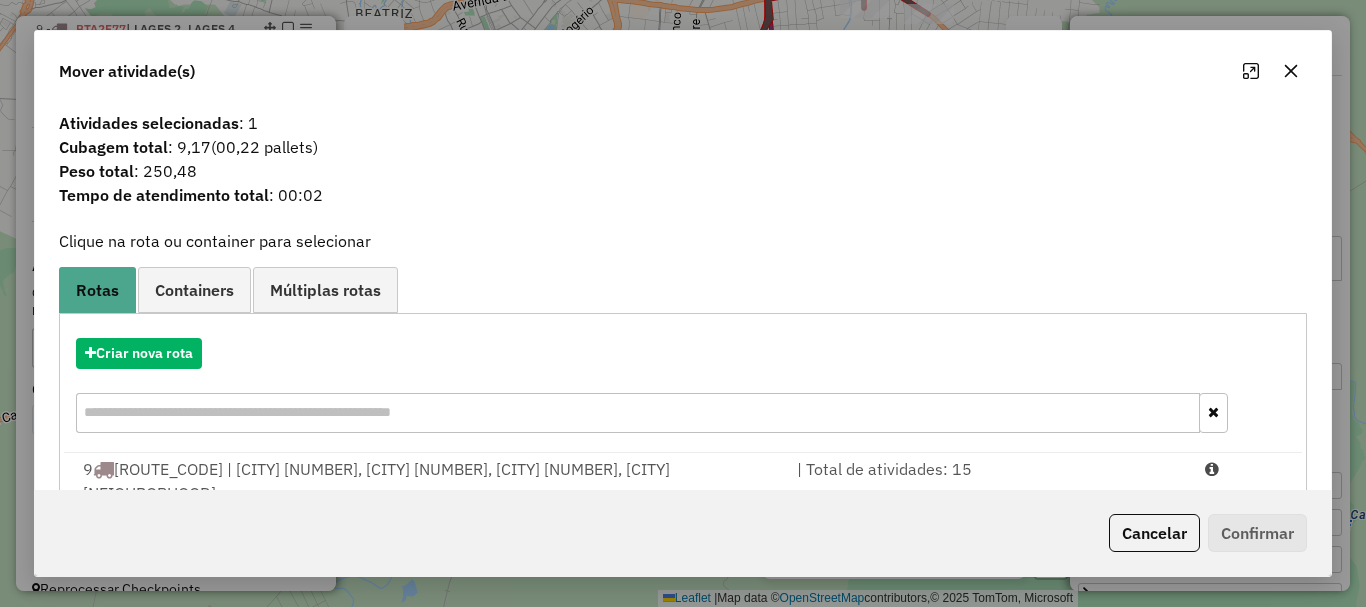 scroll, scrollTop: 100, scrollLeft: 0, axis: vertical 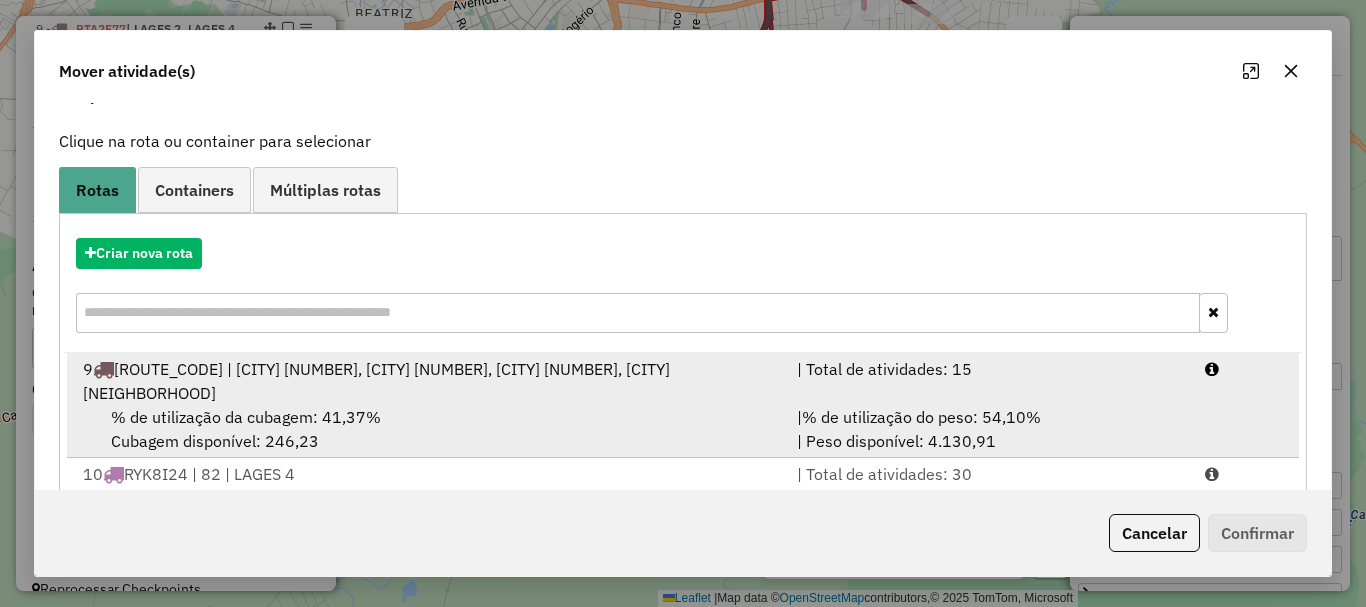 click on "% de utilização da cubagem: 41,37%" at bounding box center [246, 417] 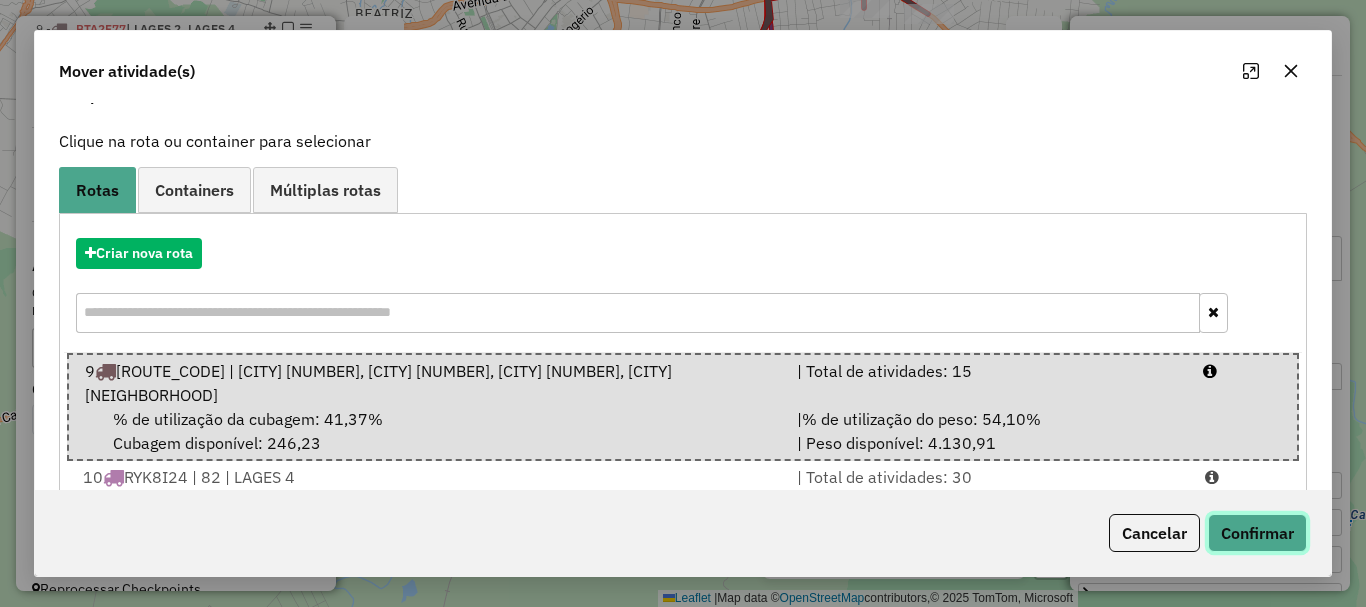 click on "Confirmar" 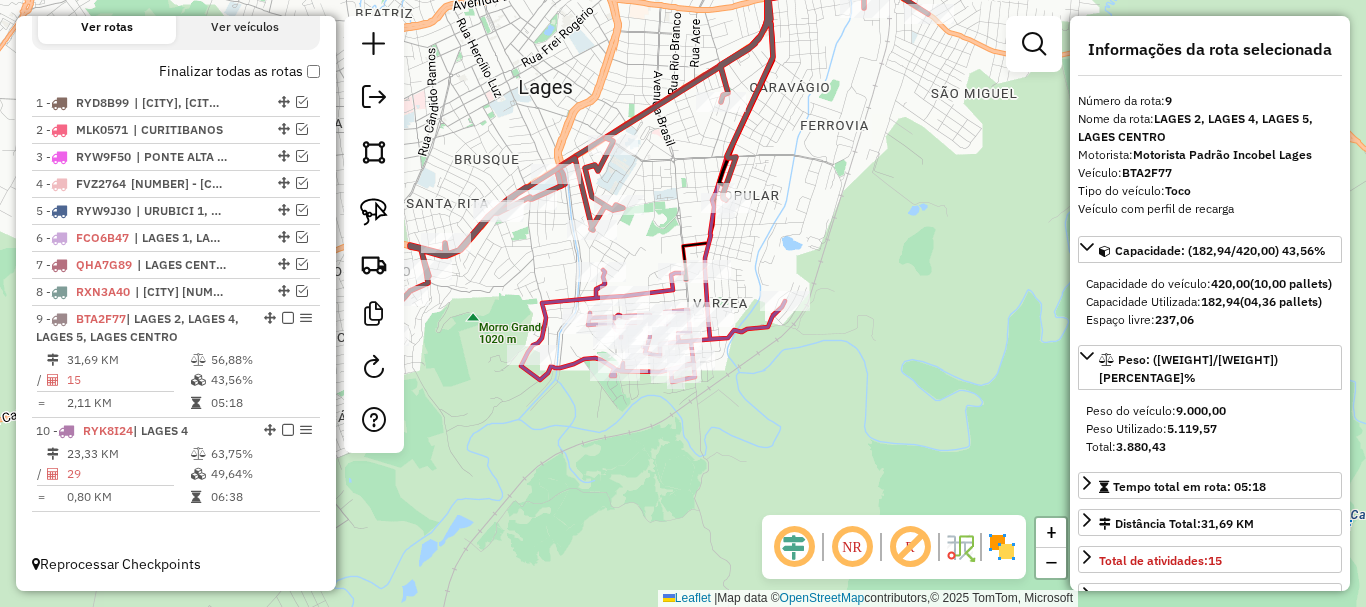 scroll, scrollTop: 700, scrollLeft: 0, axis: vertical 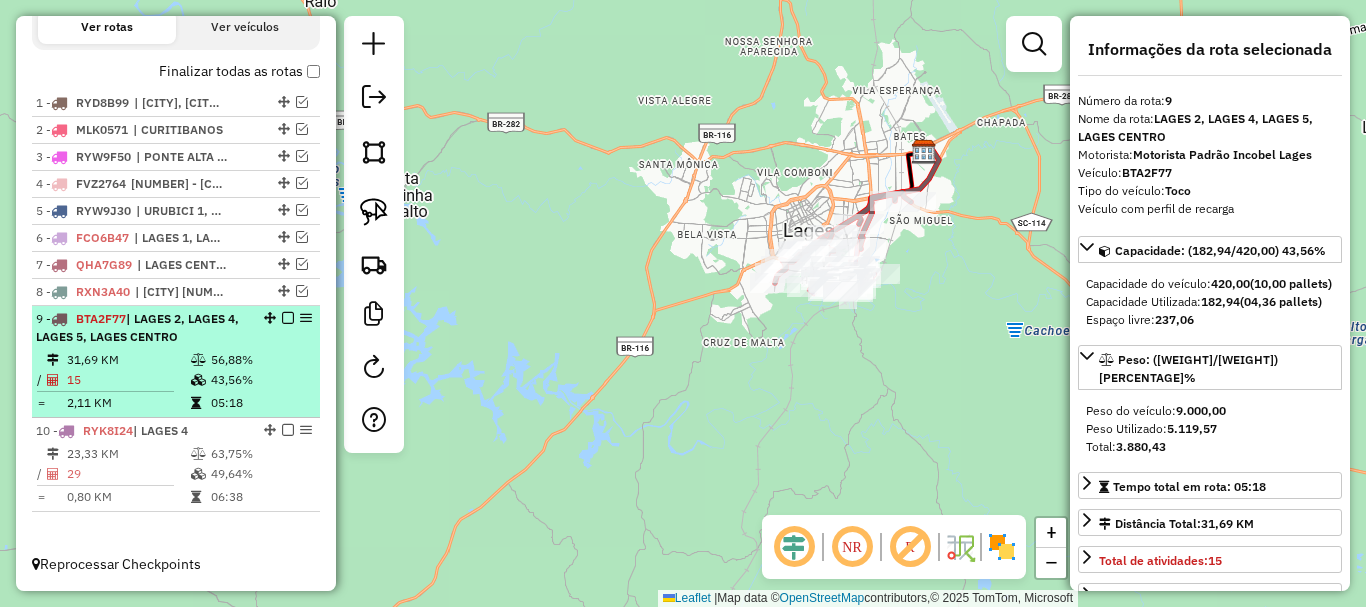 click at bounding box center (288, 318) 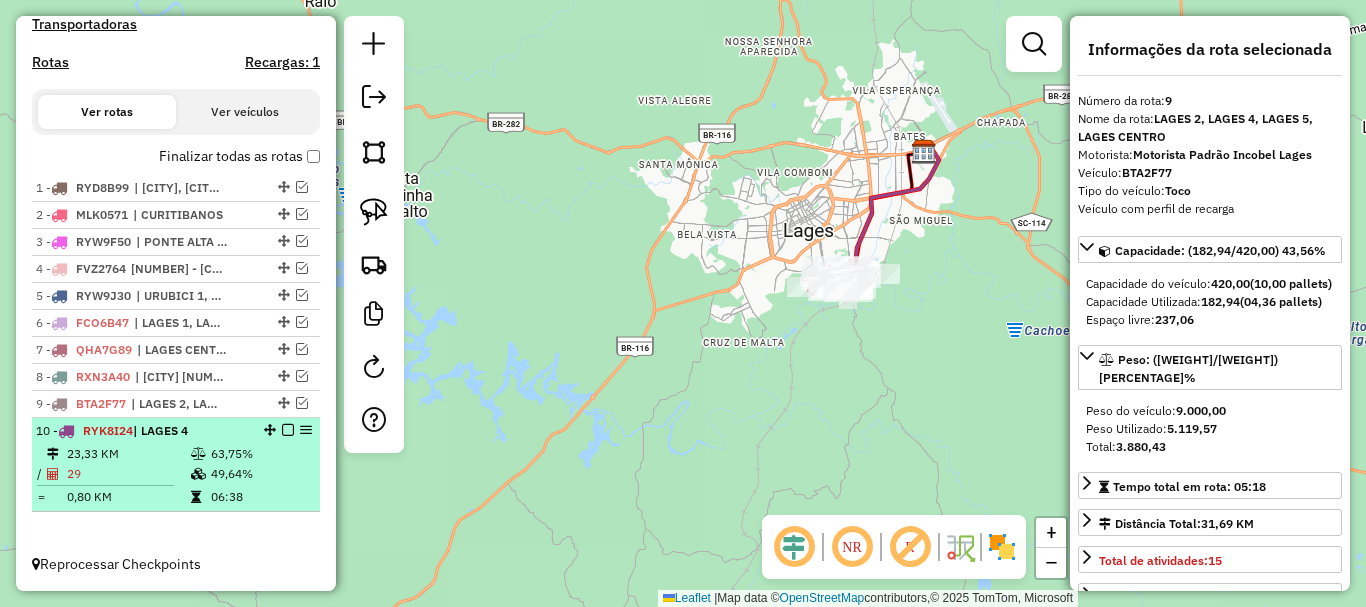 click at bounding box center (288, 430) 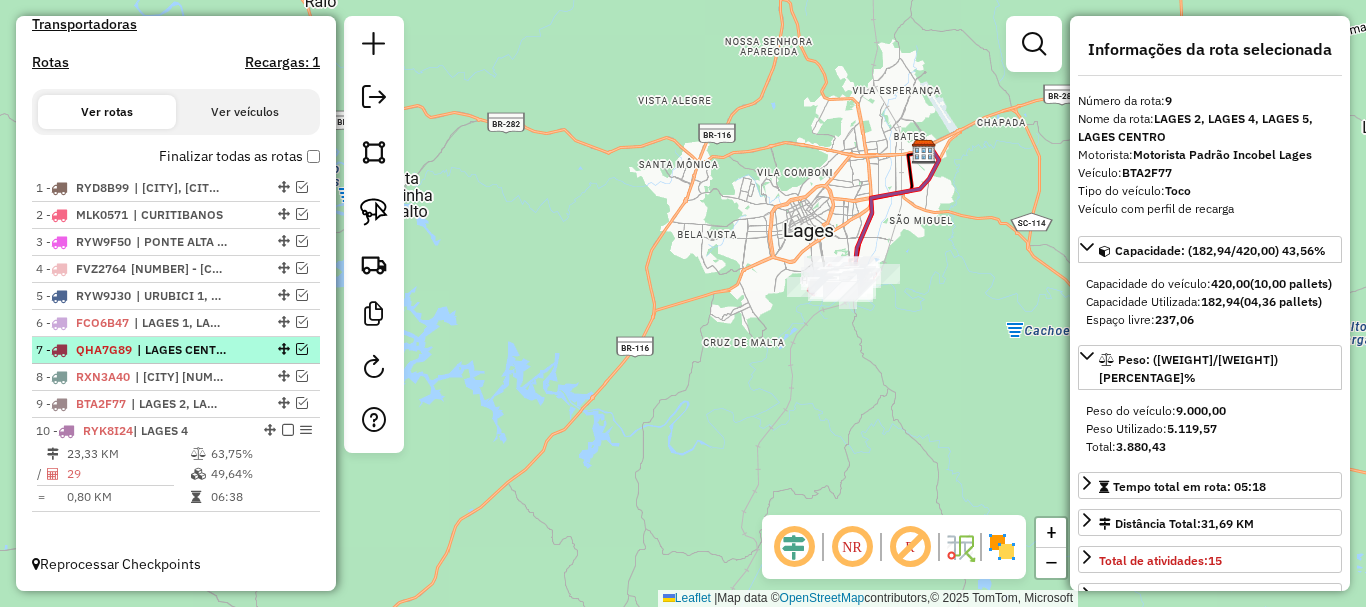 scroll, scrollTop: 548, scrollLeft: 0, axis: vertical 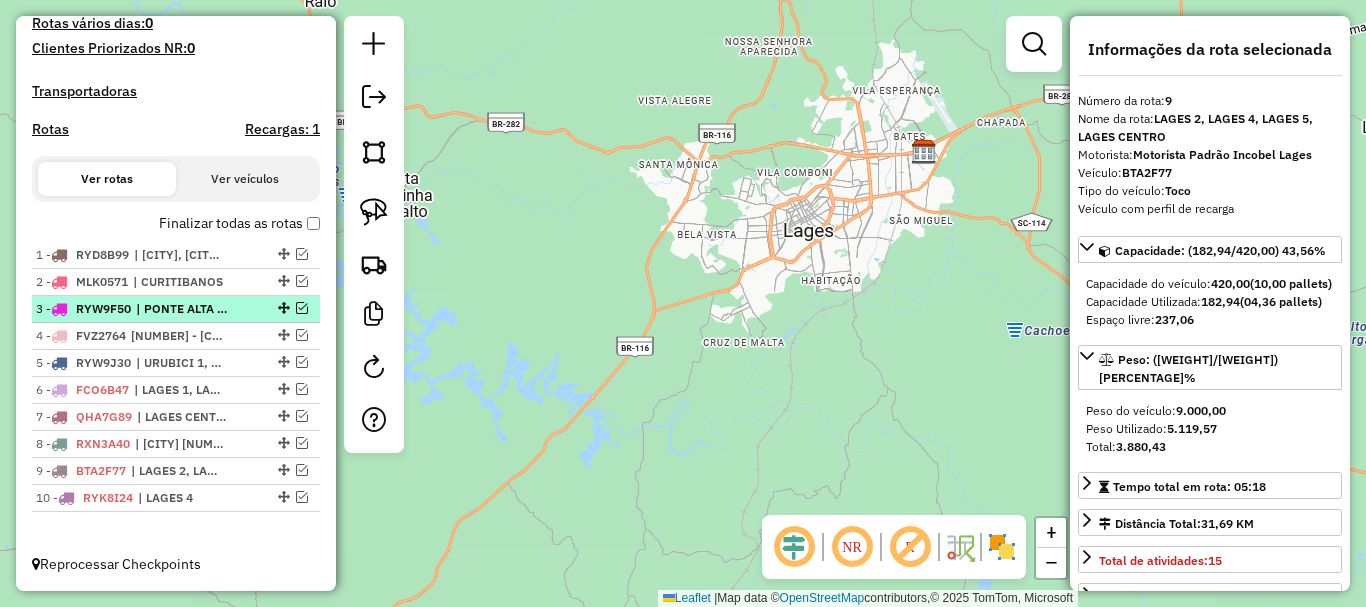 click at bounding box center (302, 308) 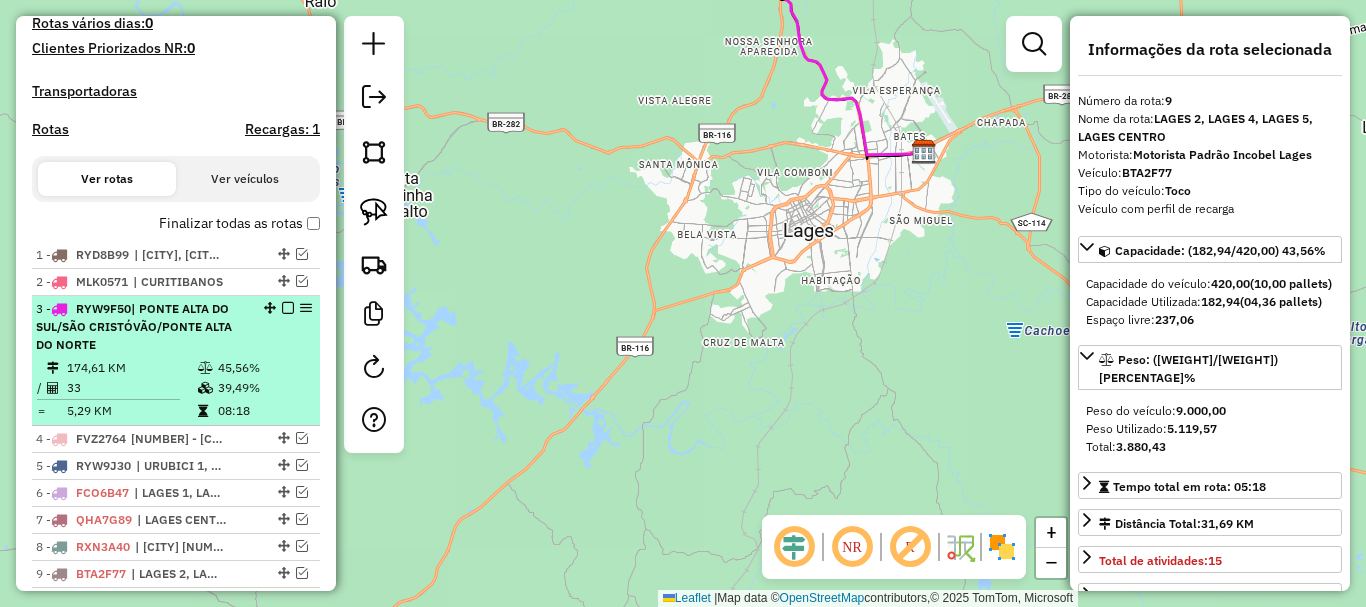 scroll, scrollTop: 651, scrollLeft: 0, axis: vertical 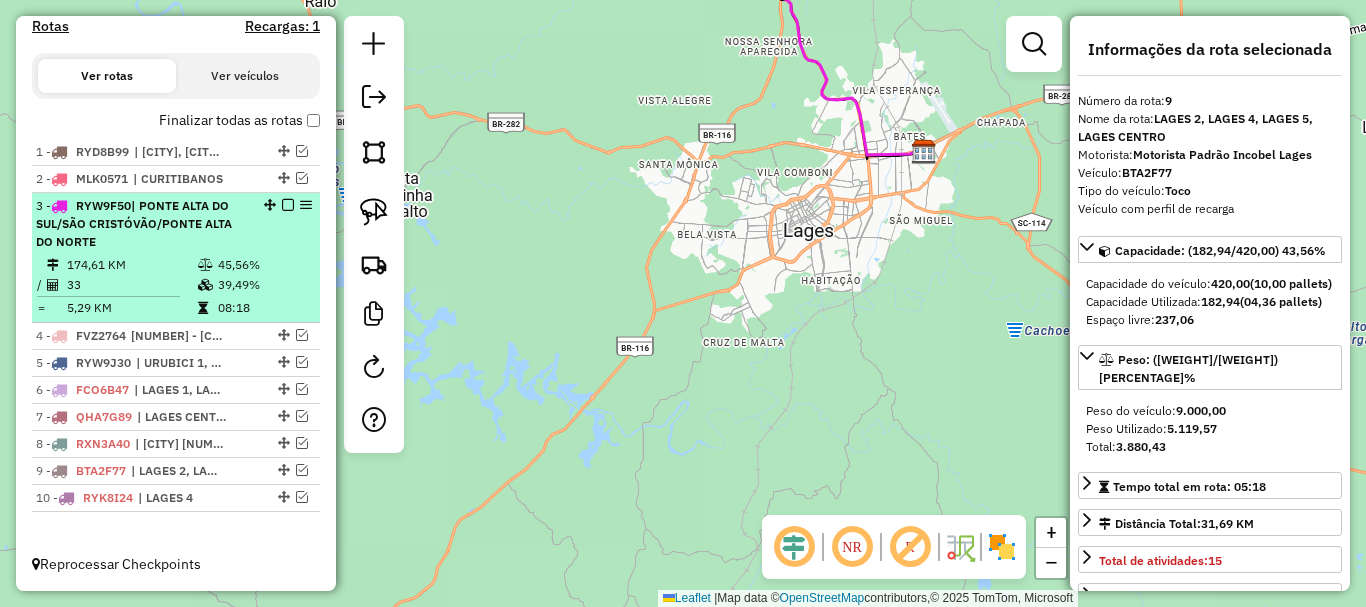 click on "| PONTE ALTA DO SUL/SÃO CRISTÓVÃO/PONTE ALTA DO NORTE" at bounding box center [134, 223] 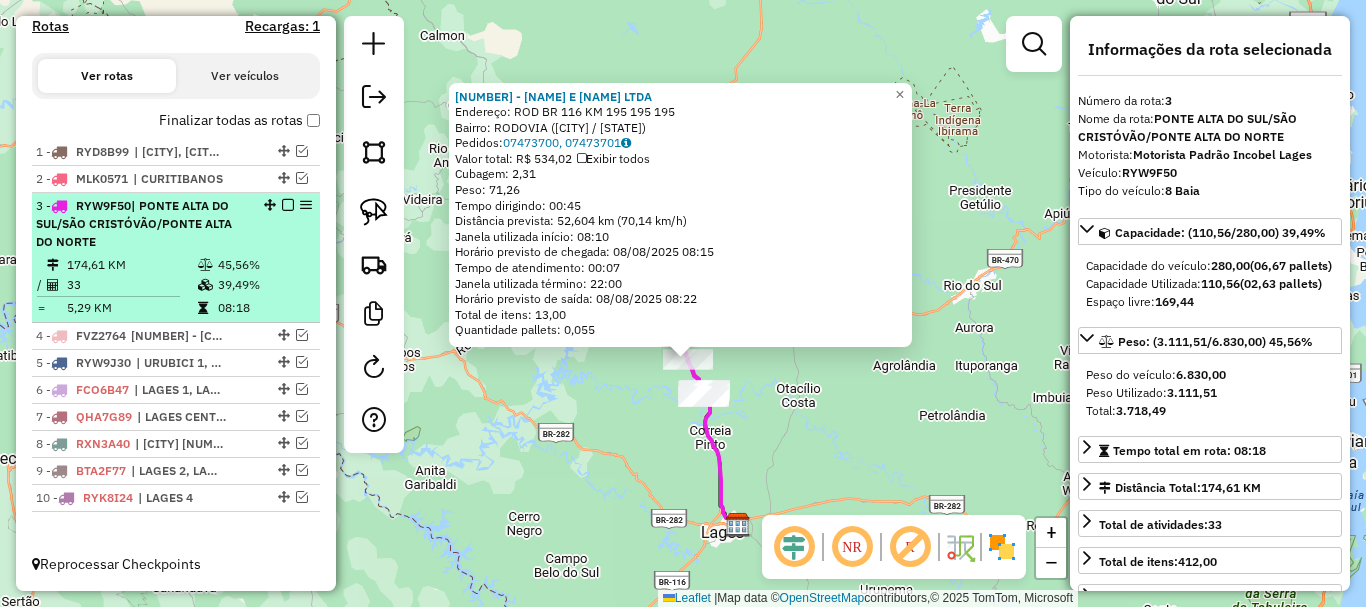 click on "[NUMBER] -       [PLATE]   | [CITY]/[CITY]/[CITY]" at bounding box center [176, 224] 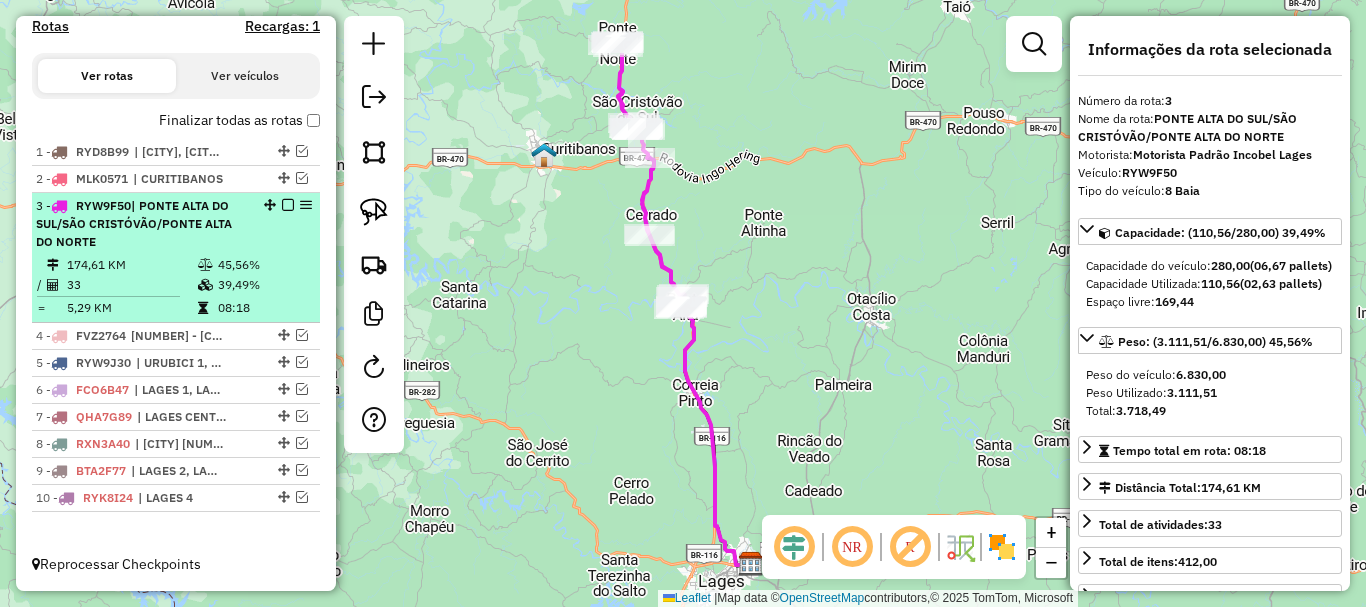click at bounding box center [288, 205] 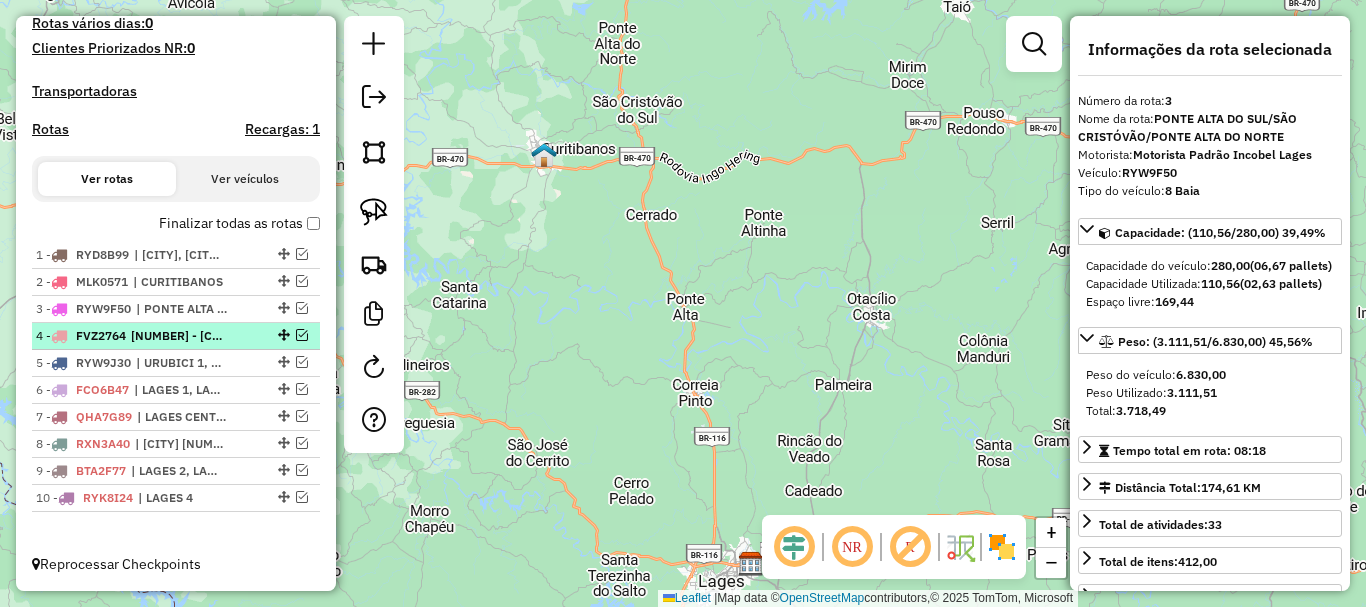 click at bounding box center (302, 335) 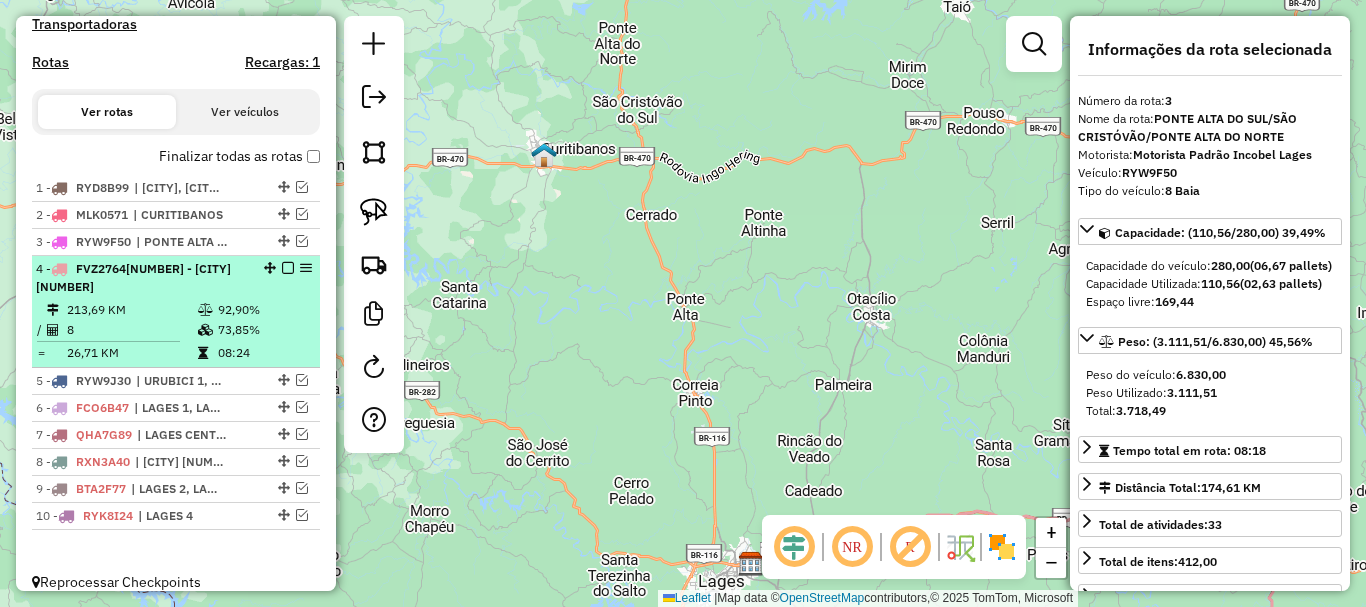 click on "8" at bounding box center (131, 330) 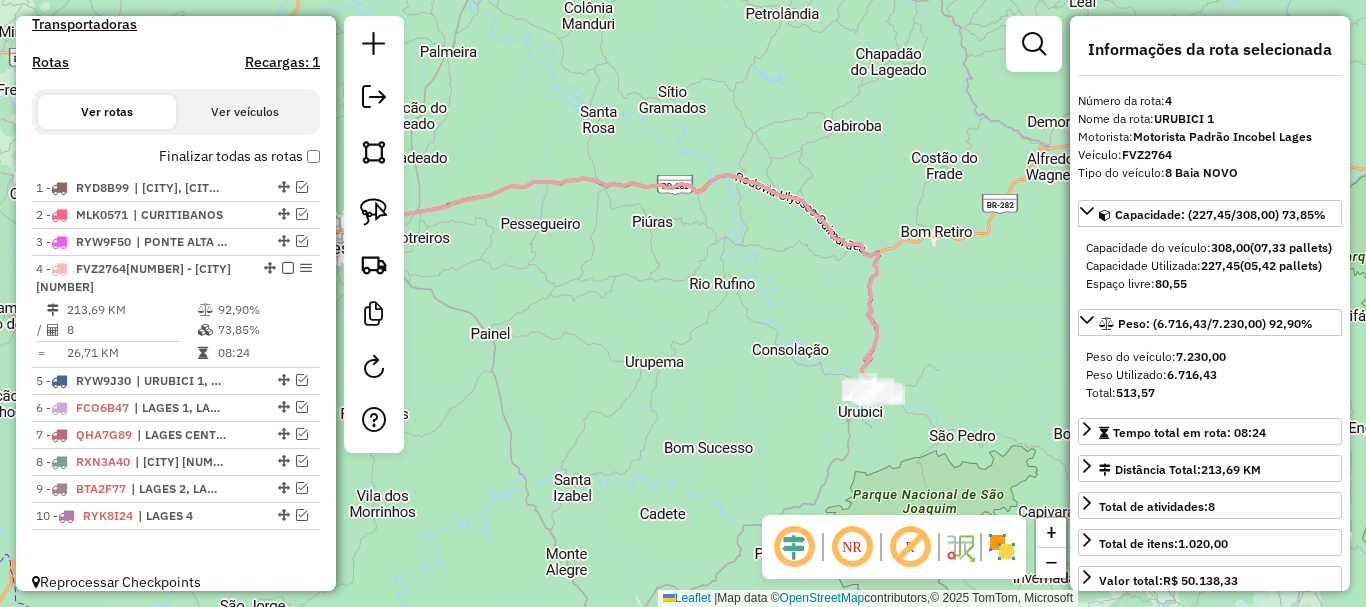 drag, startPoint x: 961, startPoint y: 381, endPoint x: 760, endPoint y: 332, distance: 206.88644 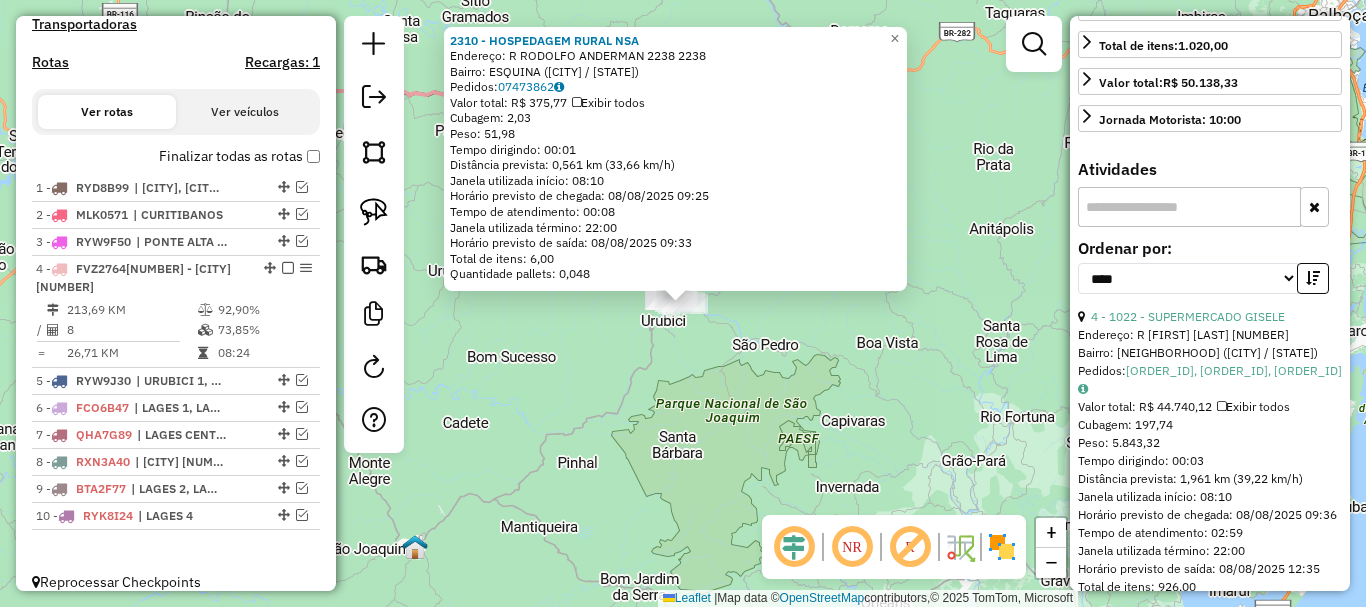 scroll, scrollTop: 500, scrollLeft: 0, axis: vertical 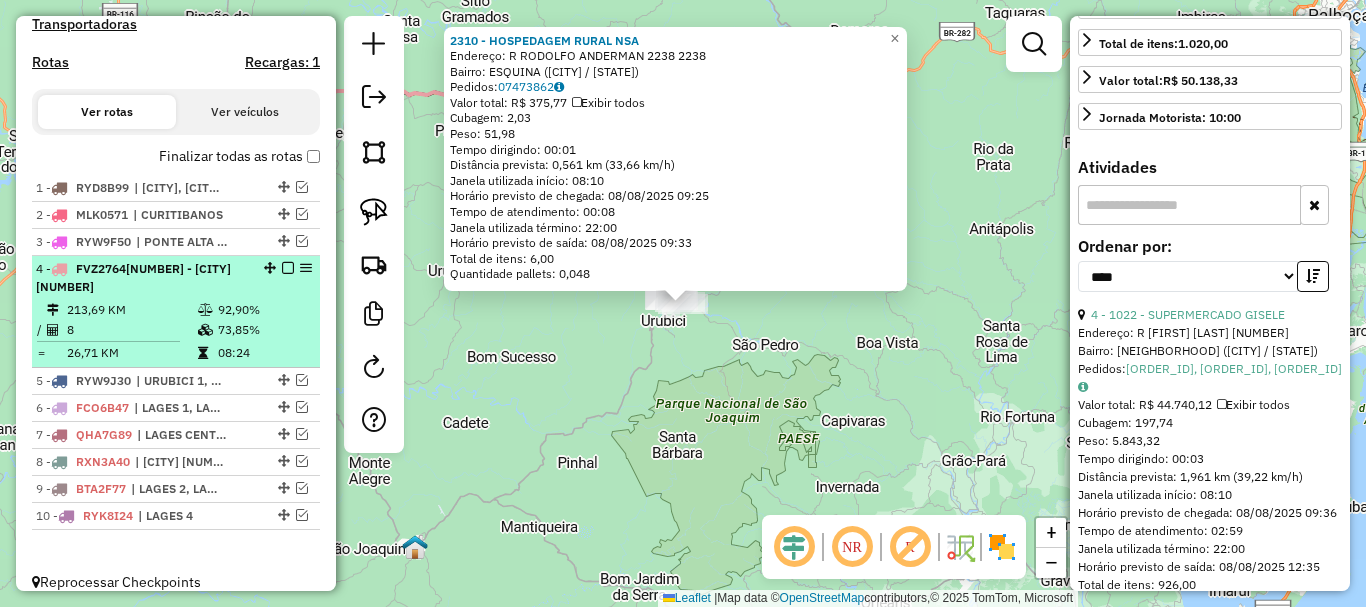 click at bounding box center (288, 268) 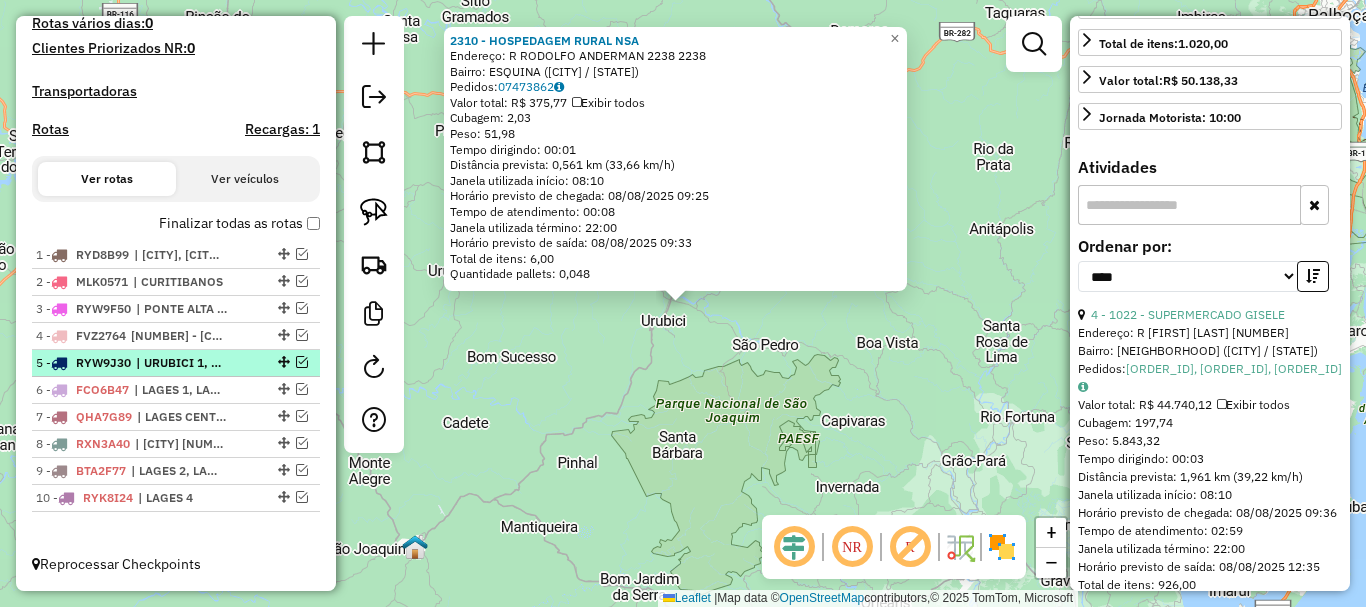 click at bounding box center [302, 362] 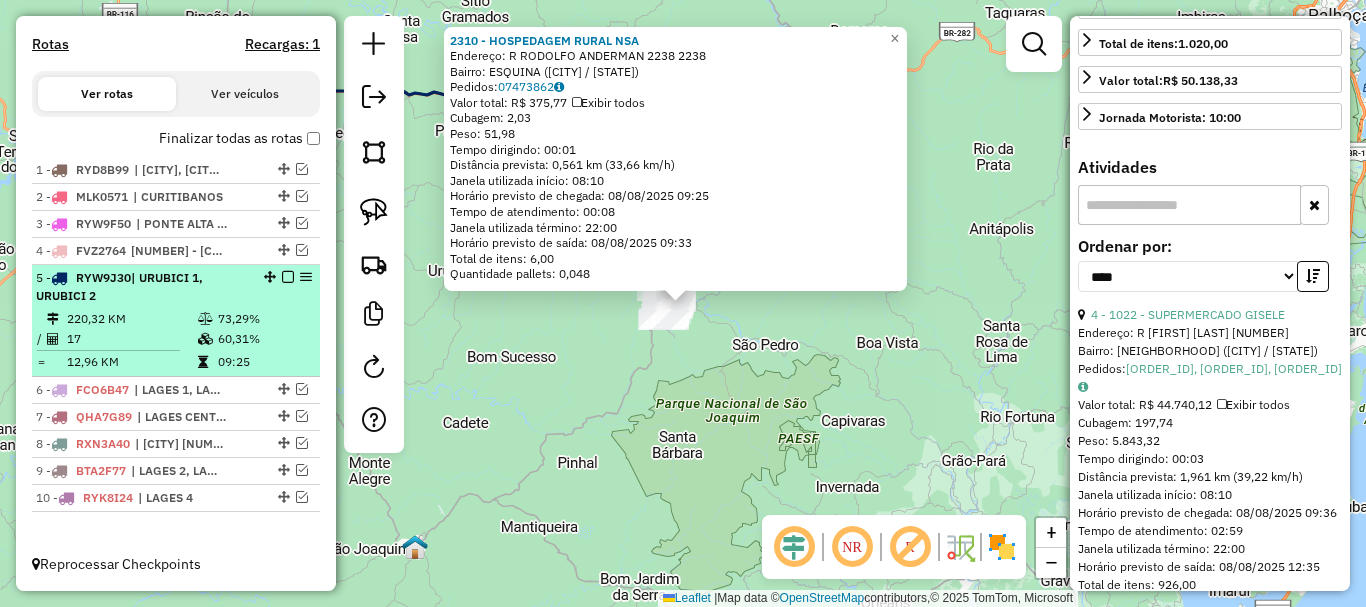 click on "220,32 KM" at bounding box center (131, 319) 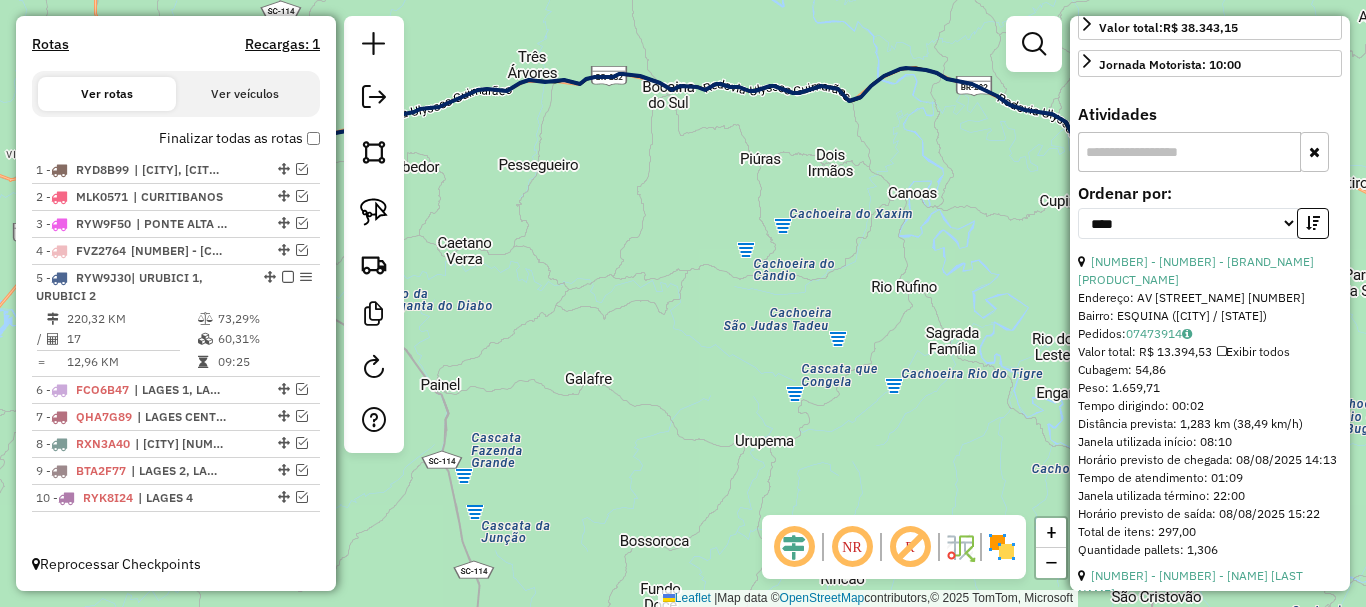 scroll, scrollTop: 618, scrollLeft: 0, axis: vertical 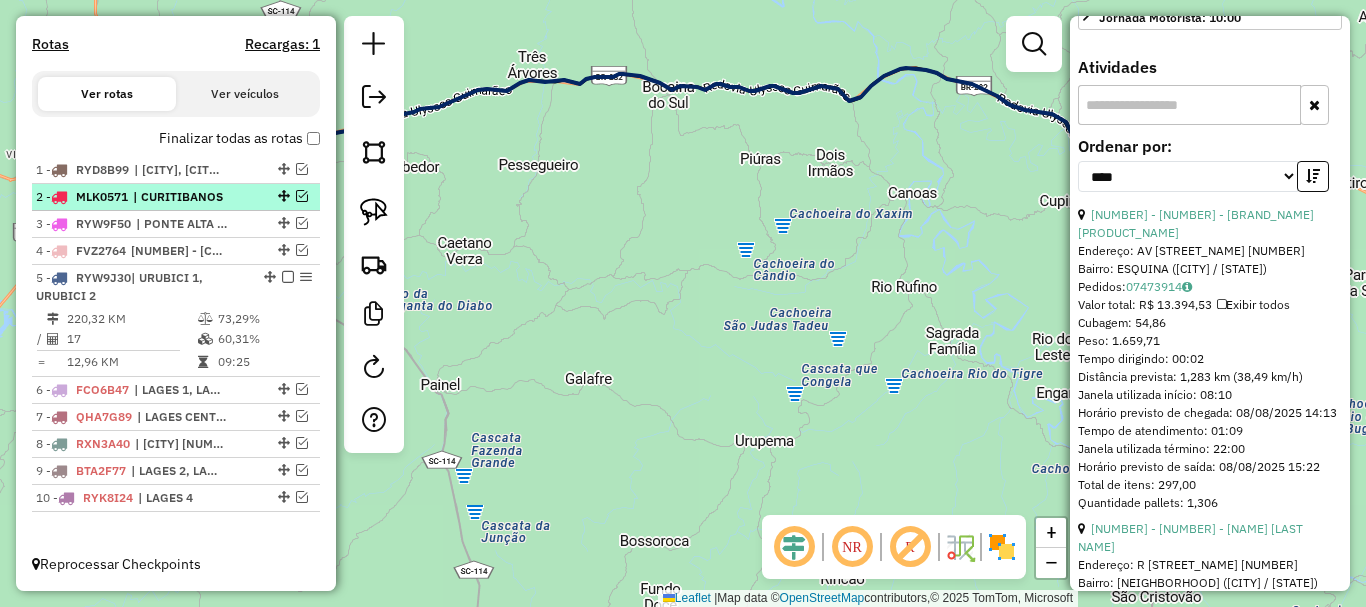 click at bounding box center (288, 277) 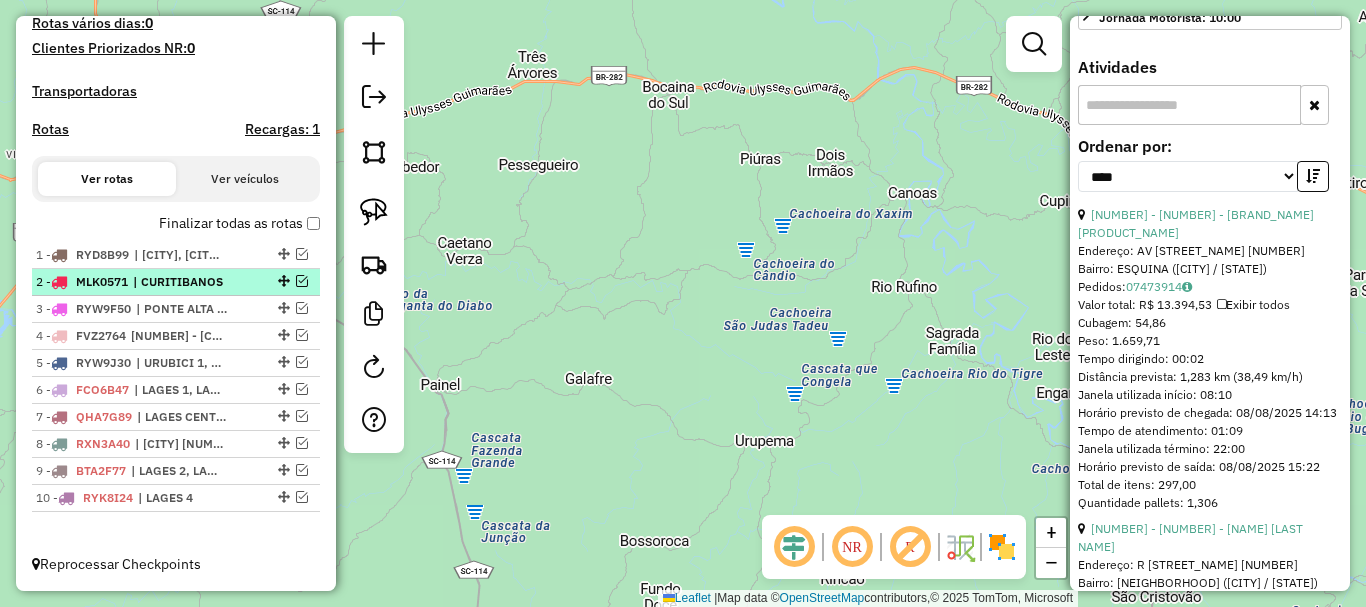 scroll, scrollTop: 548, scrollLeft: 0, axis: vertical 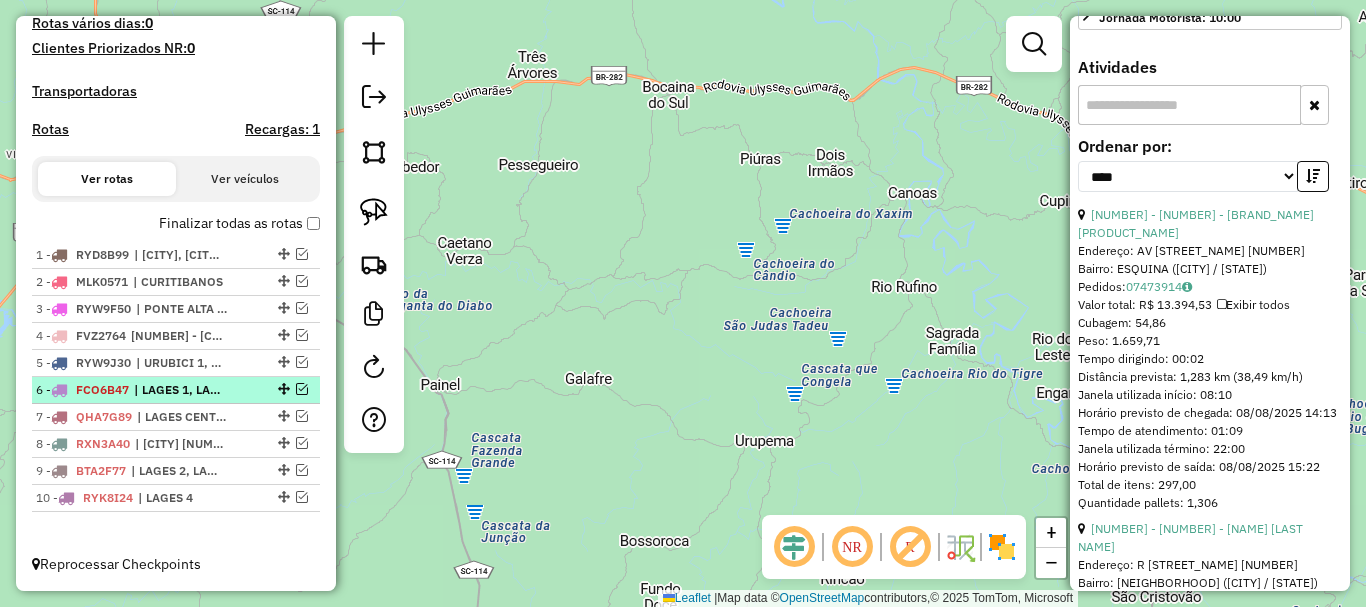 click at bounding box center (302, 389) 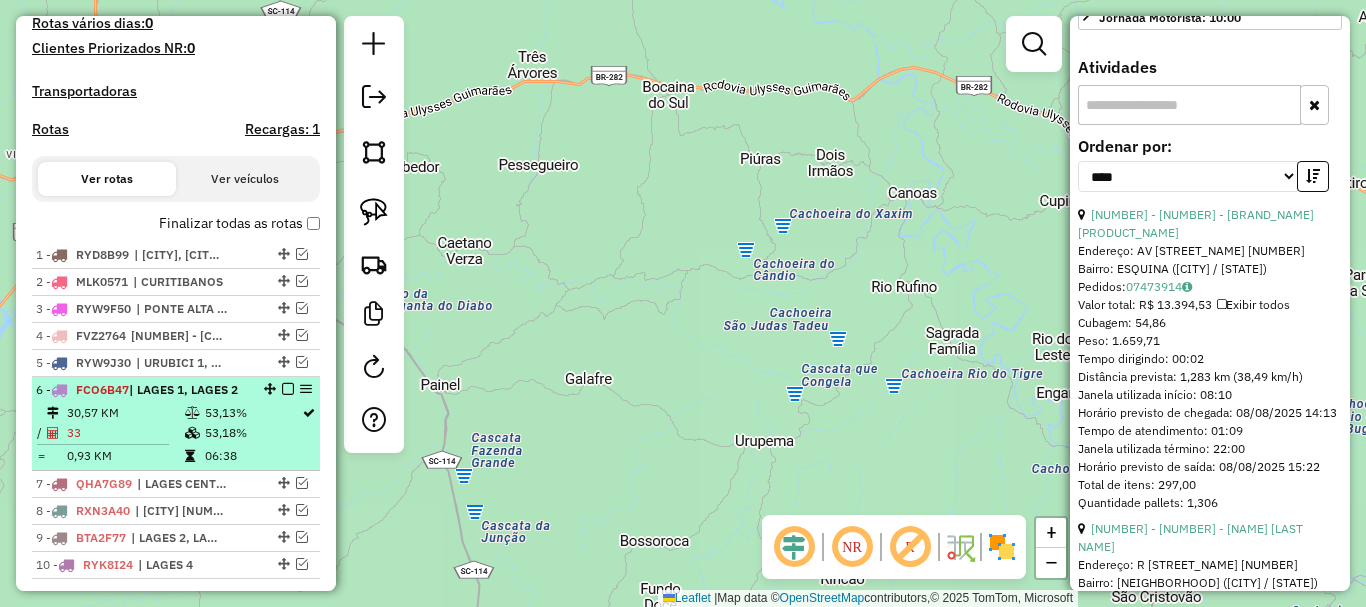 scroll, scrollTop: 615, scrollLeft: 0, axis: vertical 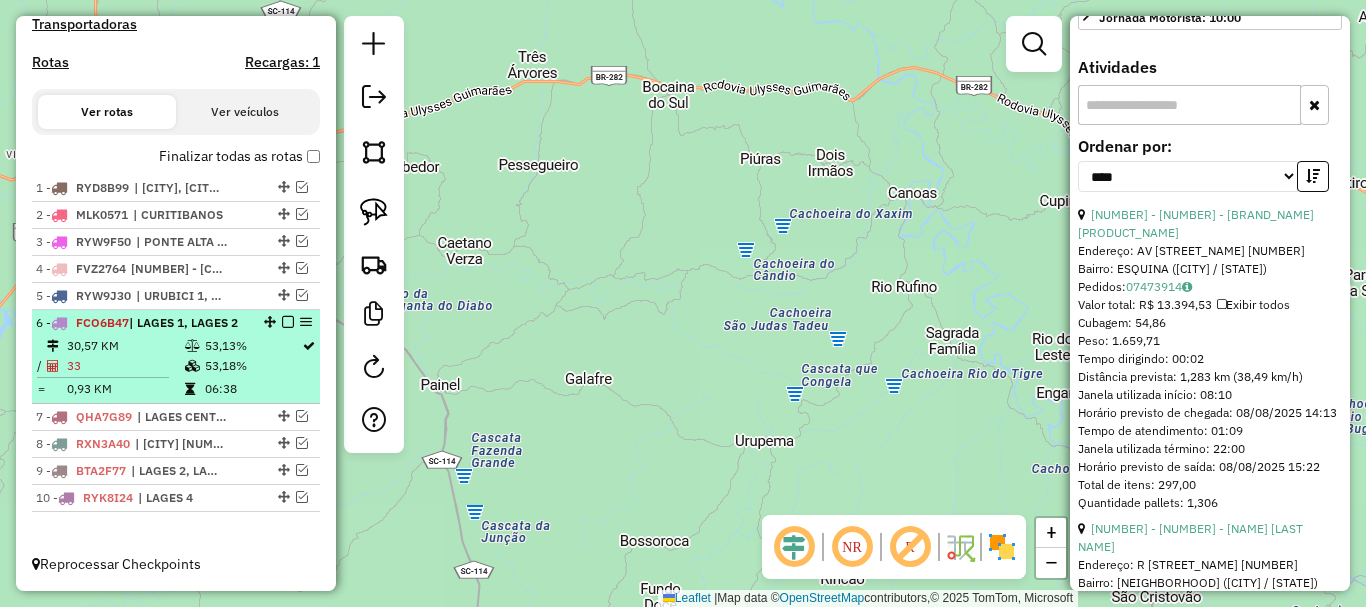 click on "30,57 KM" at bounding box center [125, 346] 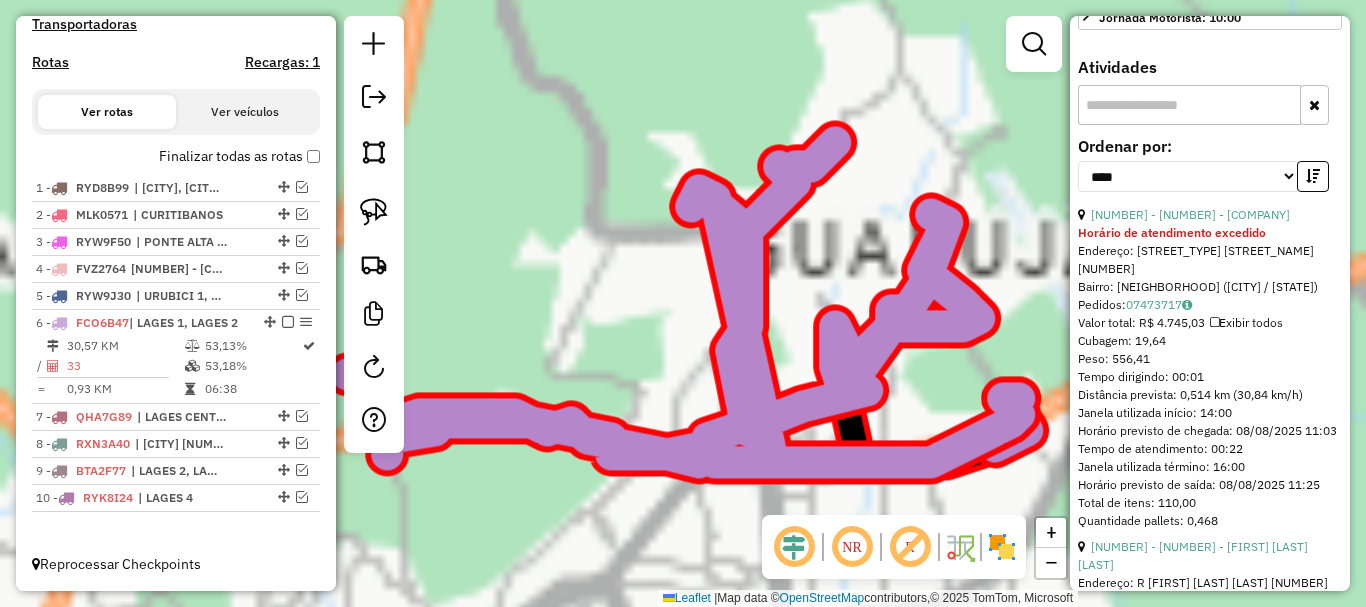 scroll, scrollTop: 600, scrollLeft: 0, axis: vertical 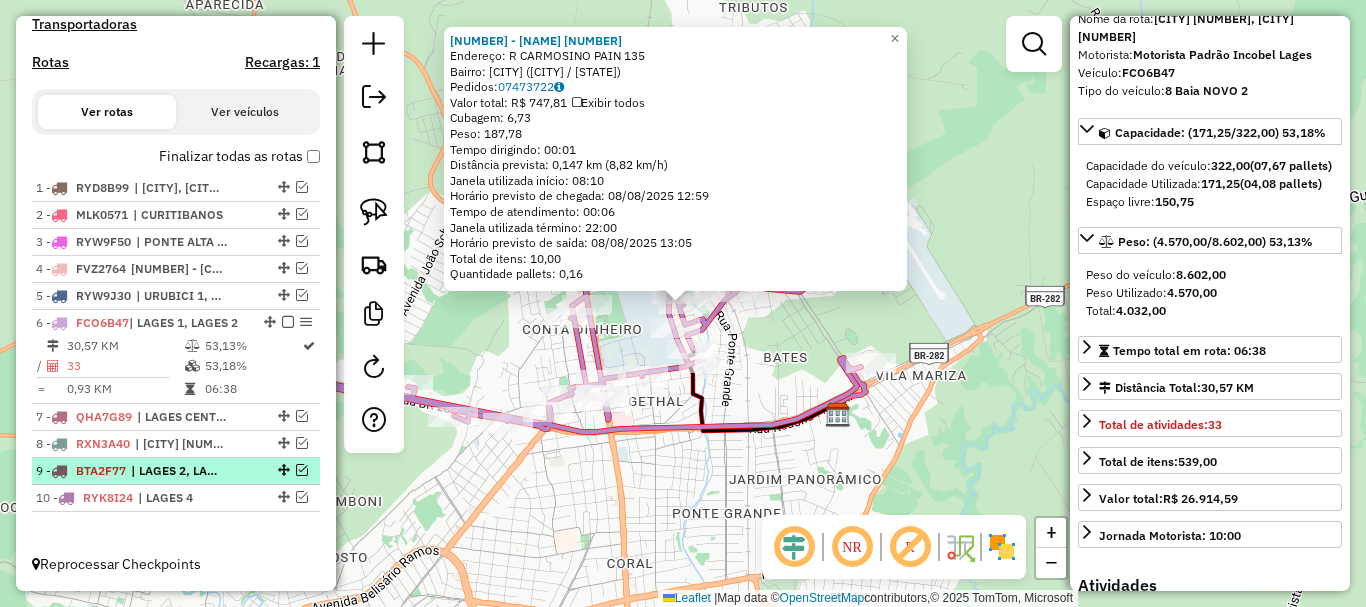 click at bounding box center (302, 470) 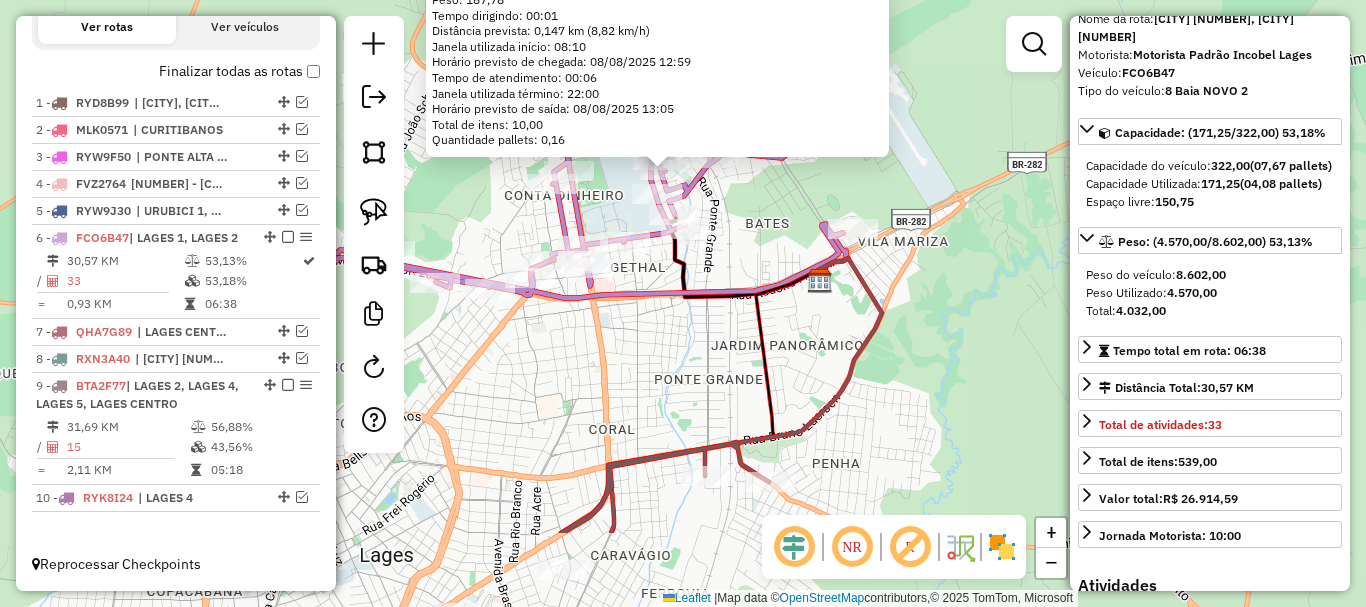 drag, startPoint x: 681, startPoint y: 463, endPoint x: 663, endPoint y: 329, distance: 135.20355 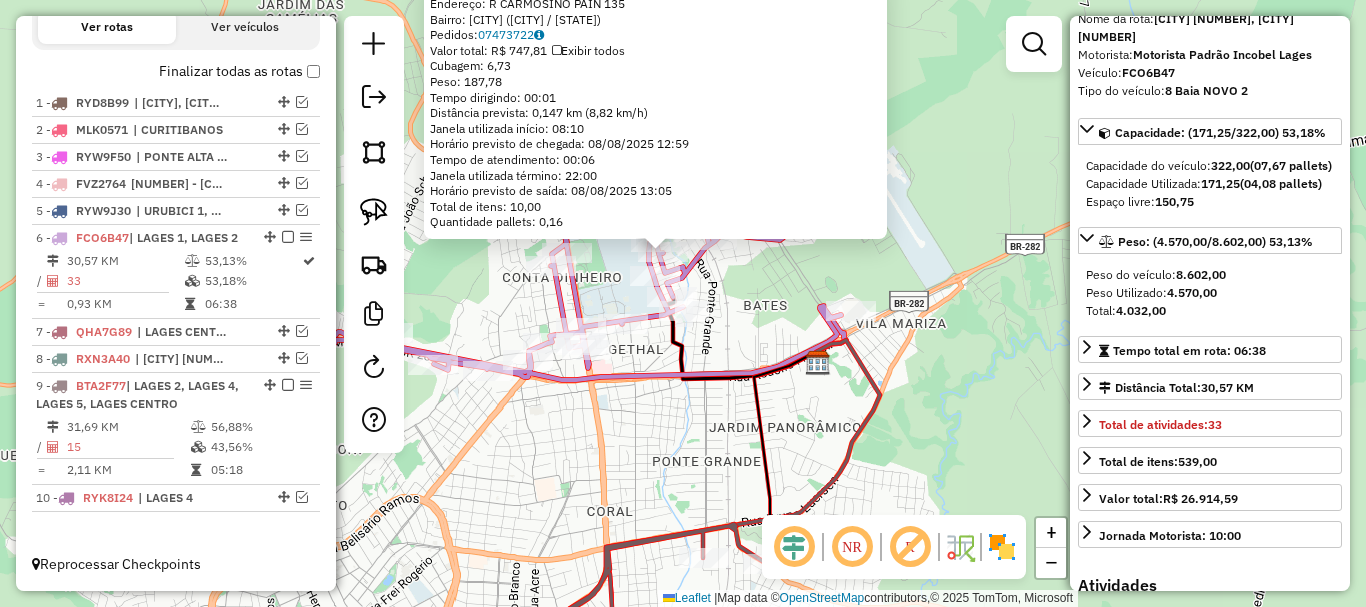 drag, startPoint x: 738, startPoint y: 243, endPoint x: 735, endPoint y: 331, distance: 88.051125 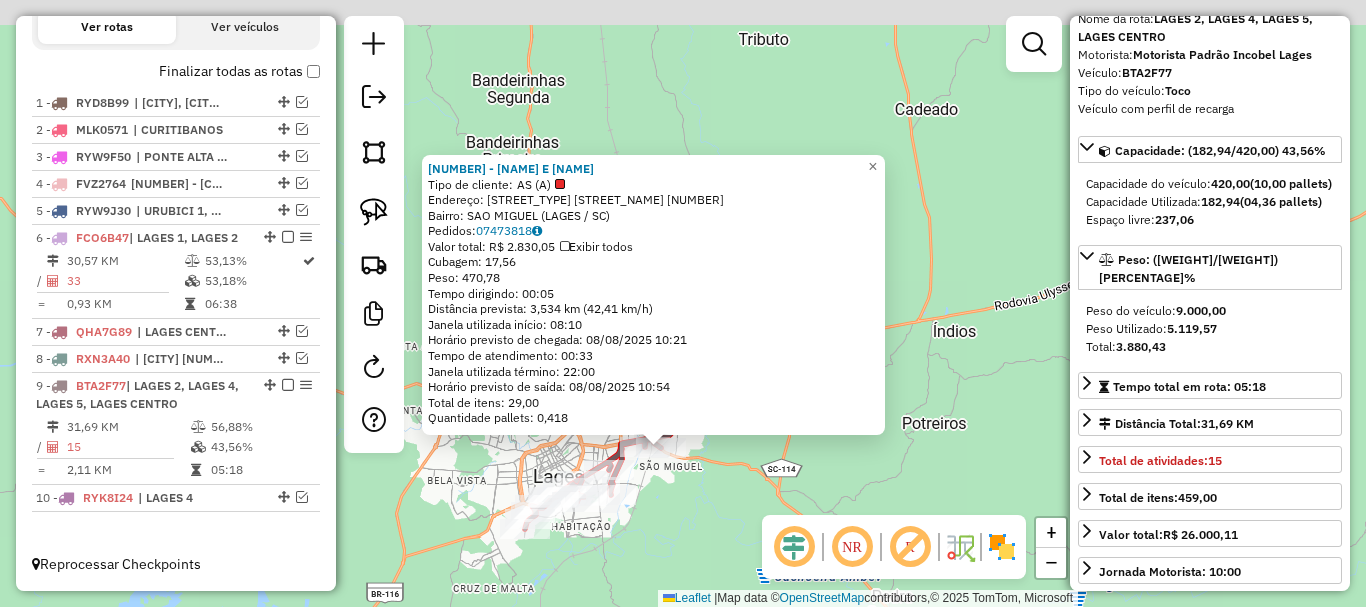 drag, startPoint x: 751, startPoint y: 355, endPoint x: 733, endPoint y: 478, distance: 124.3101 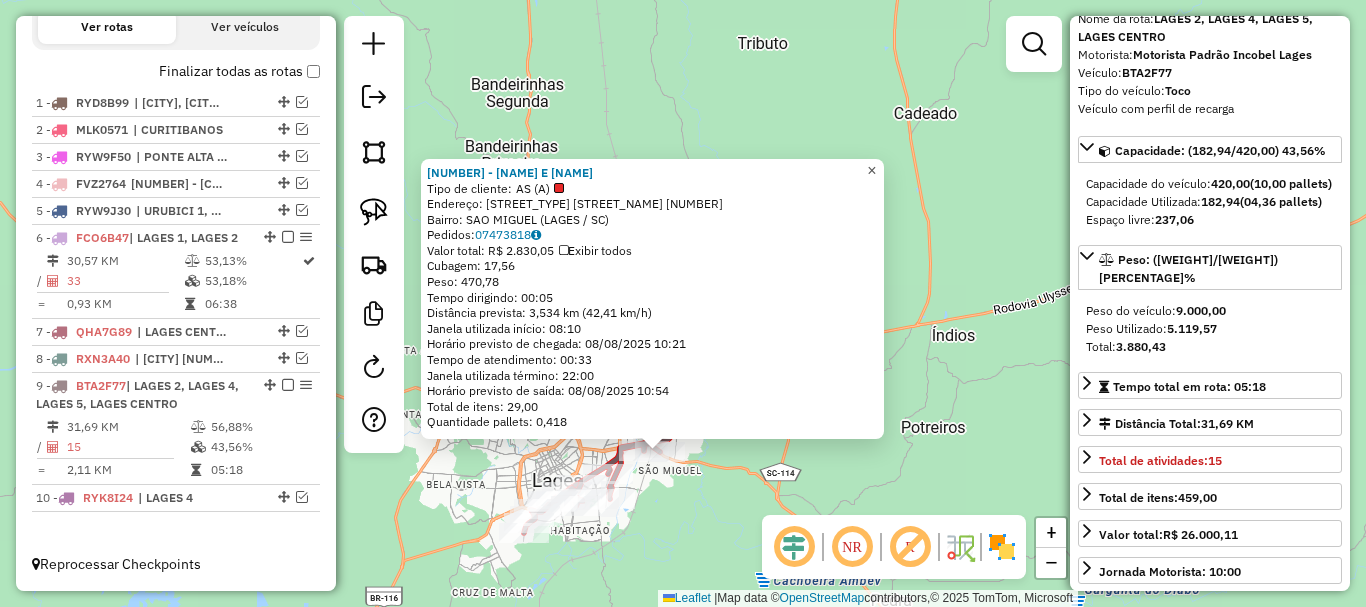 click on "×" 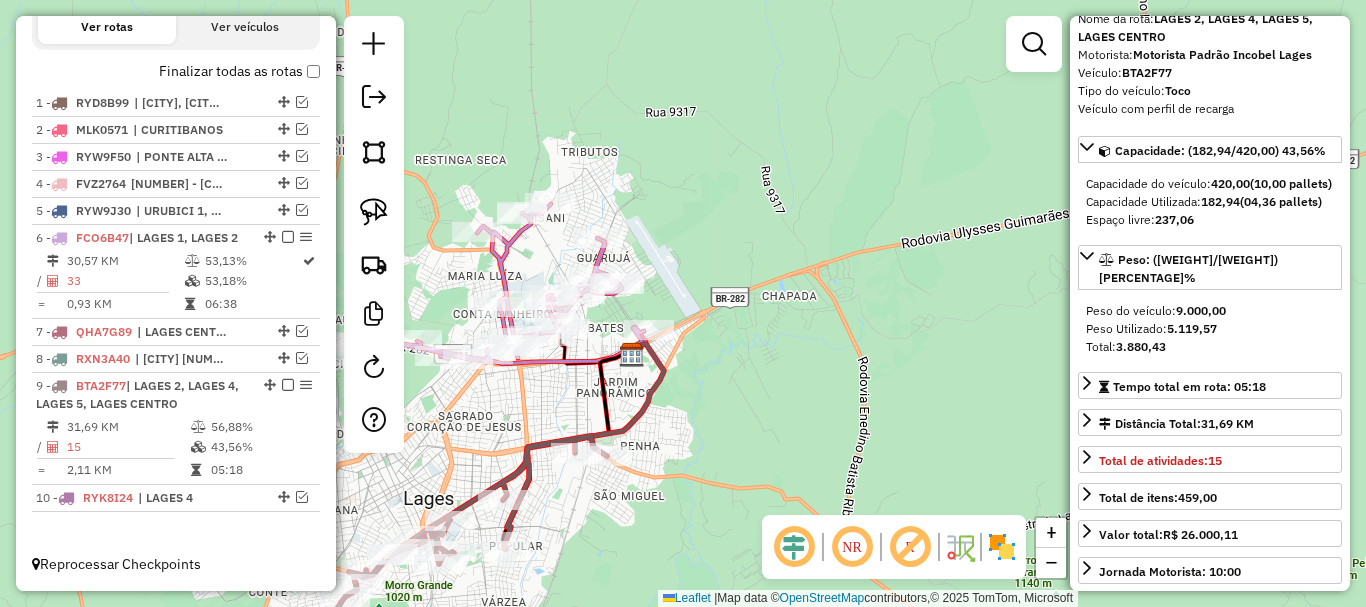drag, startPoint x: 670, startPoint y: 424, endPoint x: 760, endPoint y: 377, distance: 101.53325 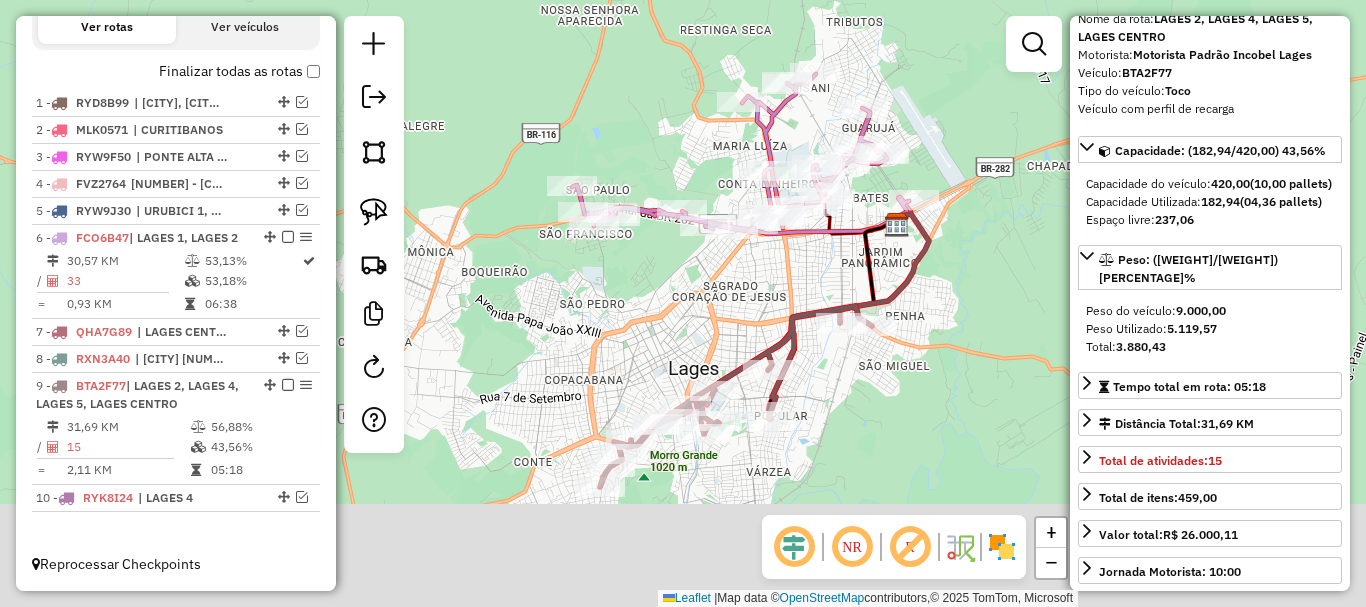 drag, startPoint x: 580, startPoint y: 475, endPoint x: 730, endPoint y: 257, distance: 264.62048 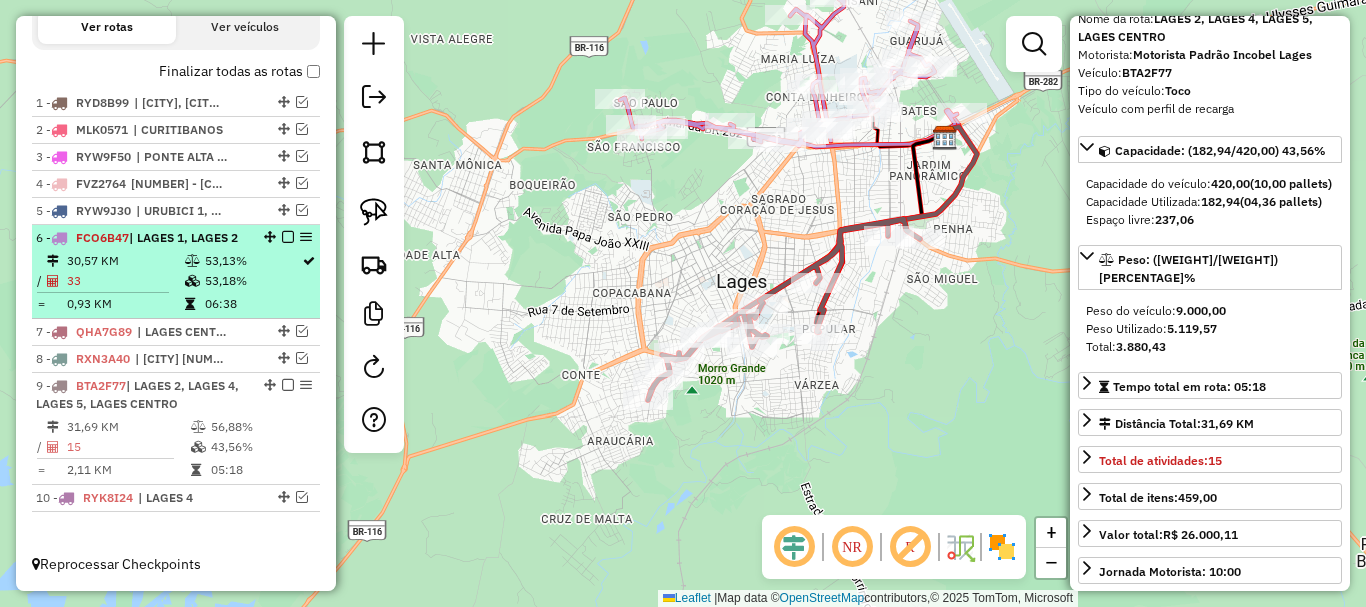 click at bounding box center [288, 237] 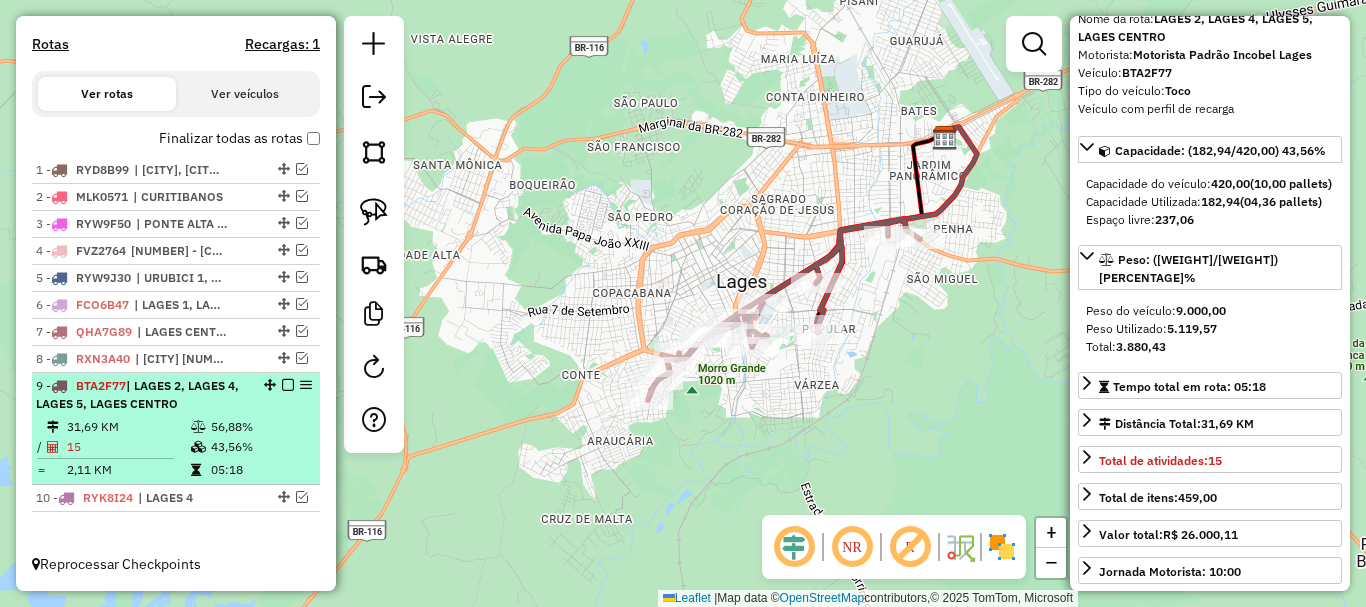 click at bounding box center [288, 385] 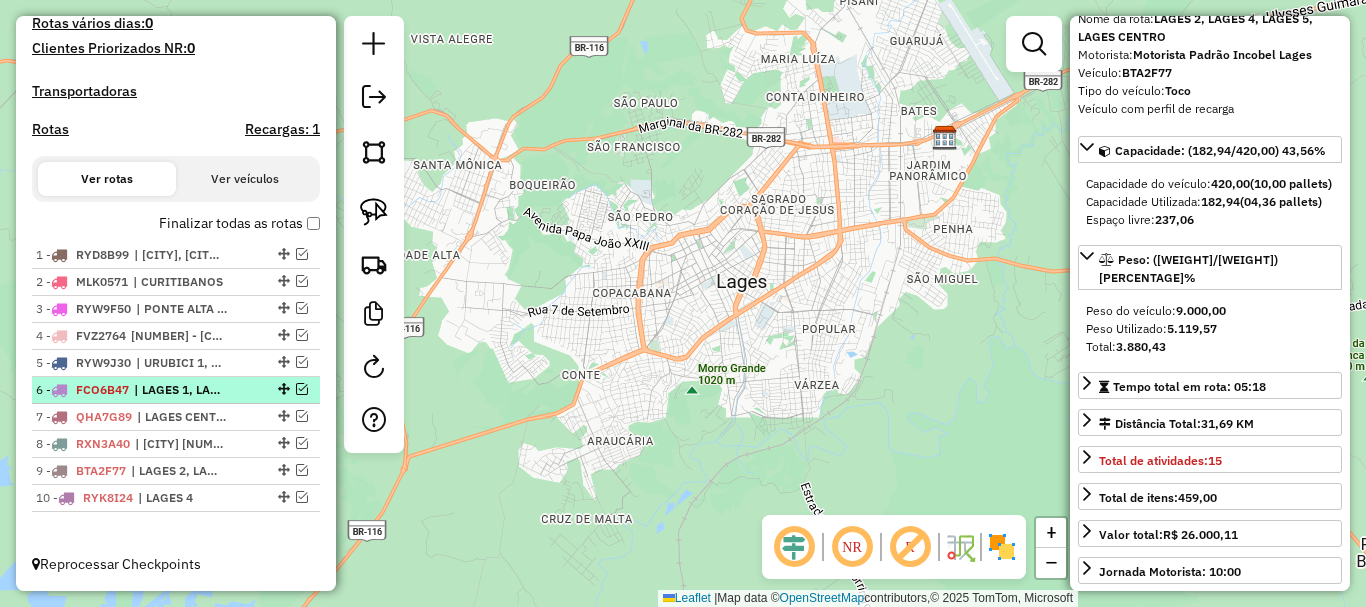scroll, scrollTop: 548, scrollLeft: 0, axis: vertical 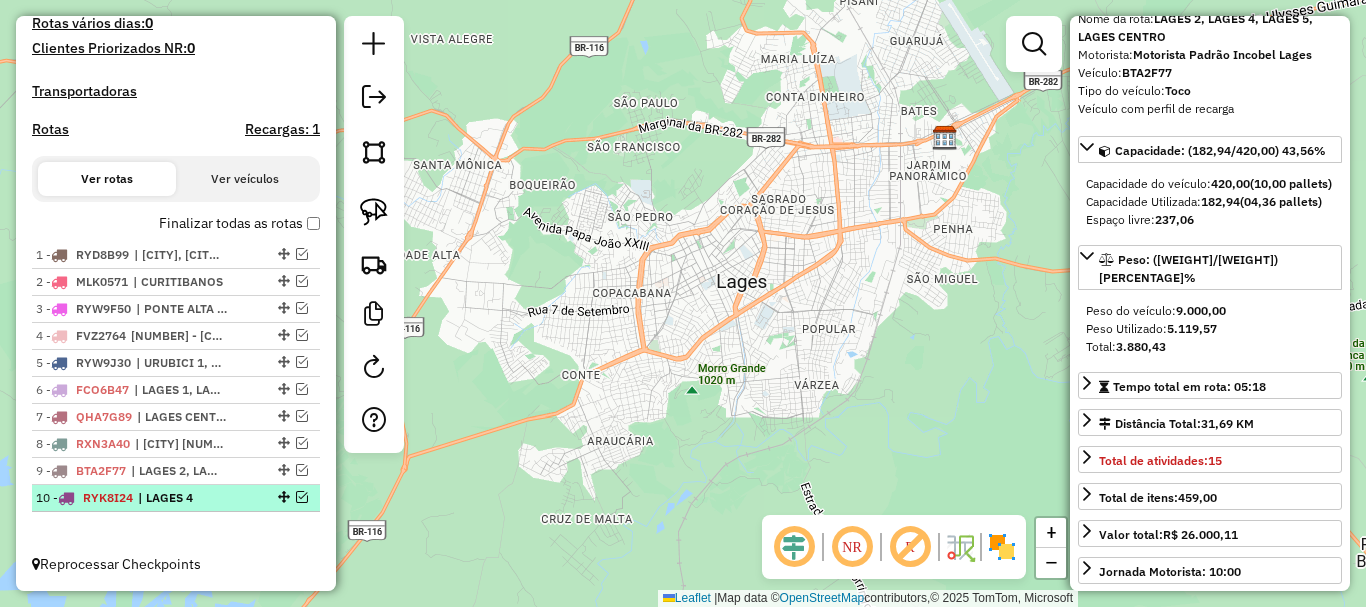 click on "| LAGES 4" at bounding box center (184, 498) 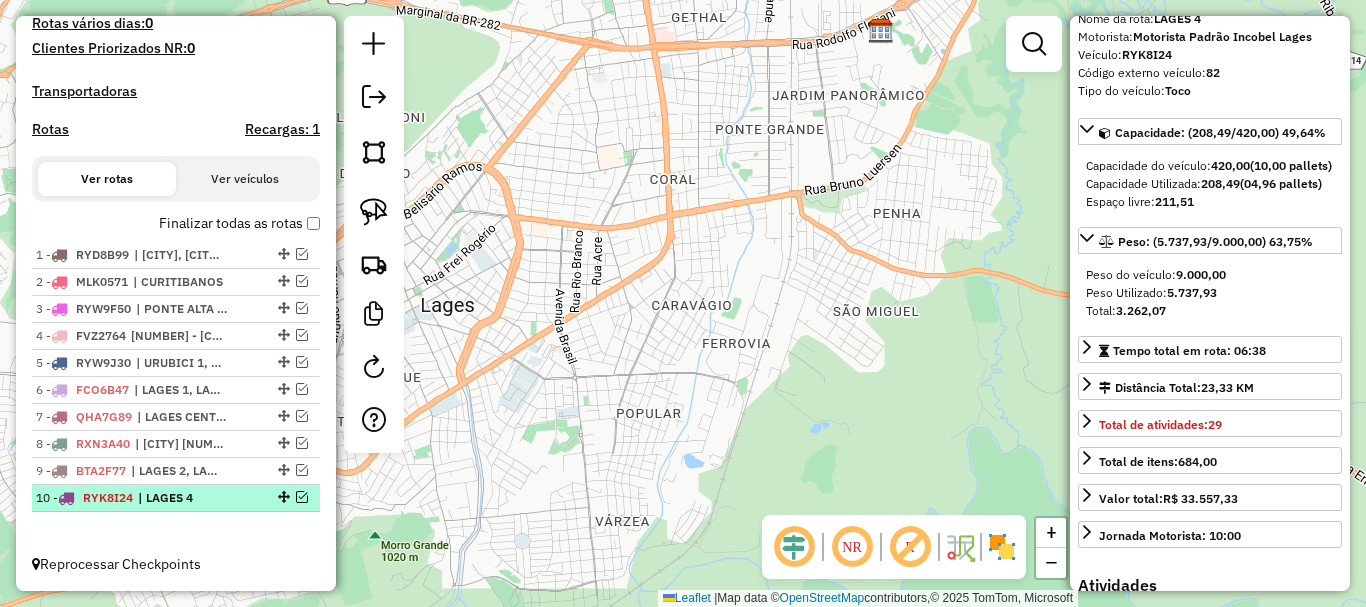 click at bounding box center [302, 497] 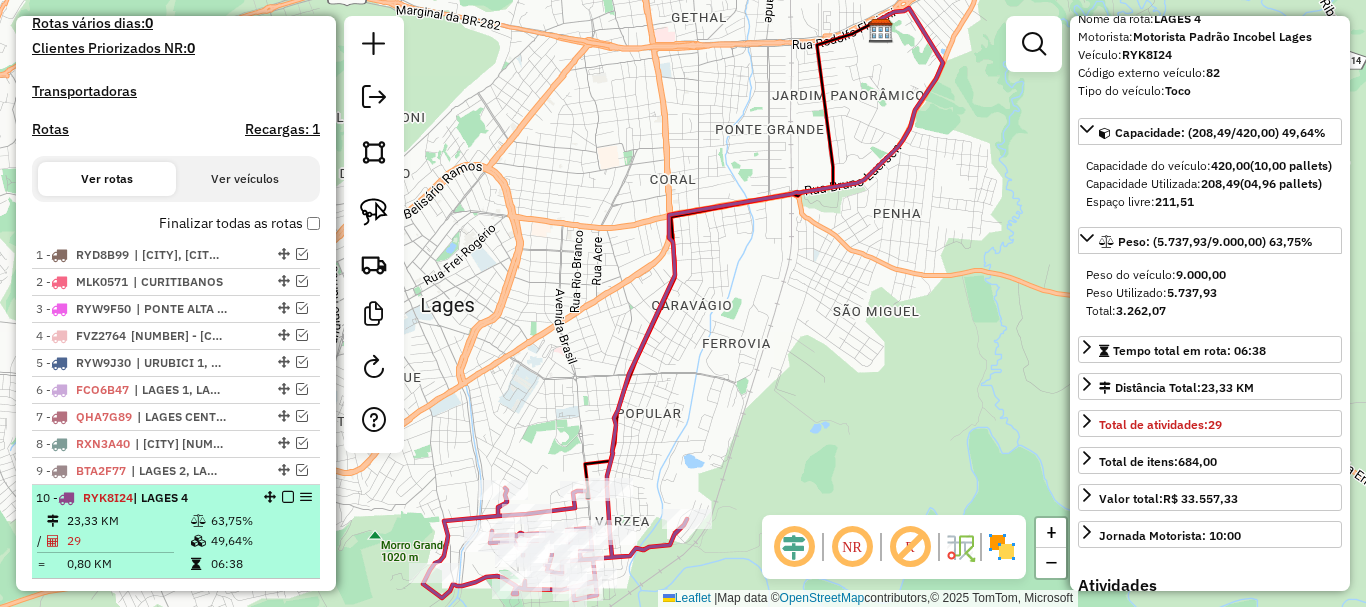 scroll, scrollTop: 615, scrollLeft: 0, axis: vertical 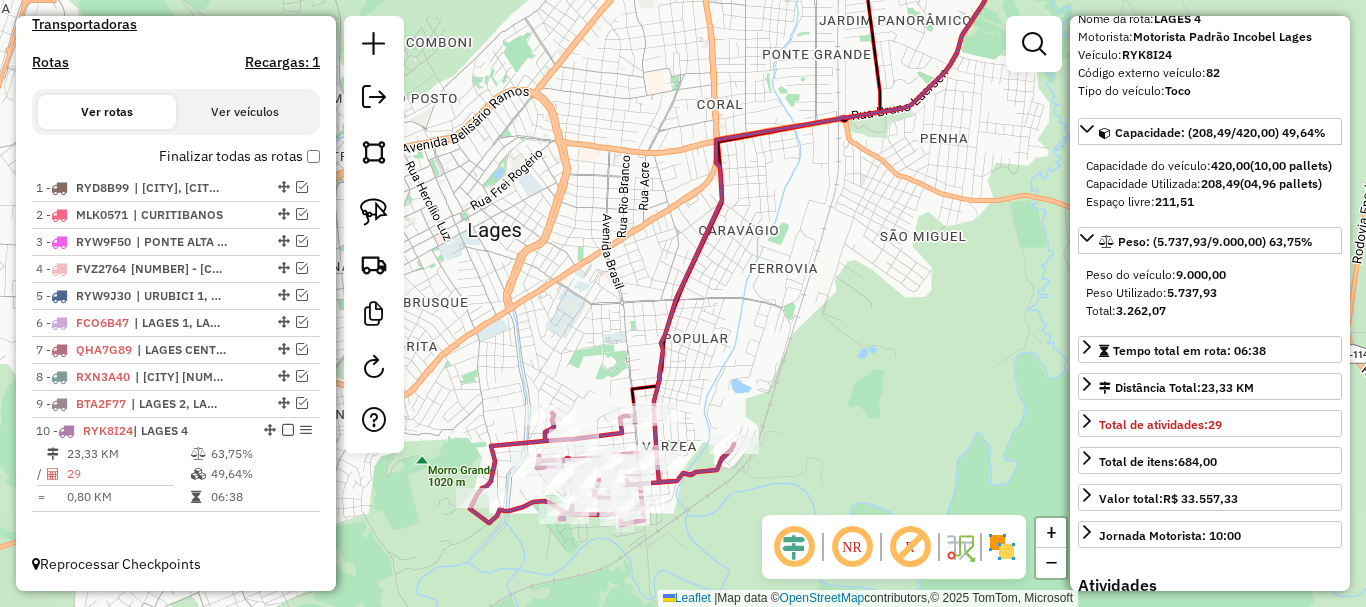 drag, startPoint x: 443, startPoint y: 491, endPoint x: 494, endPoint y: 423, distance: 85 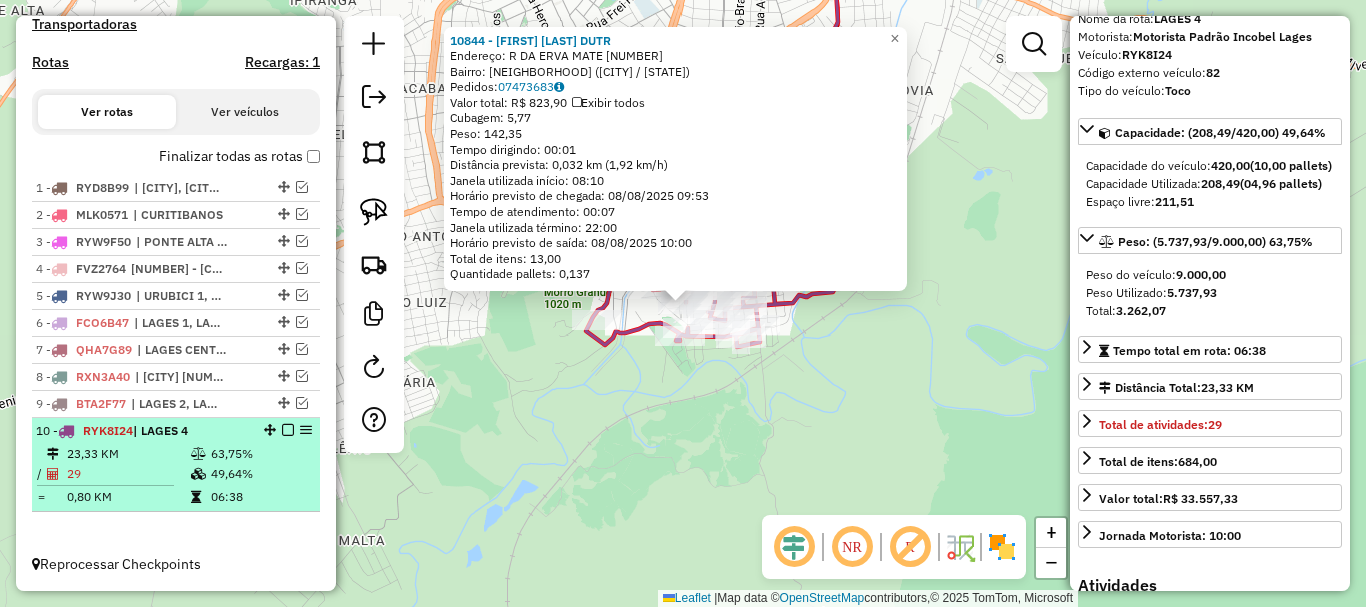 click at bounding box center [288, 430] 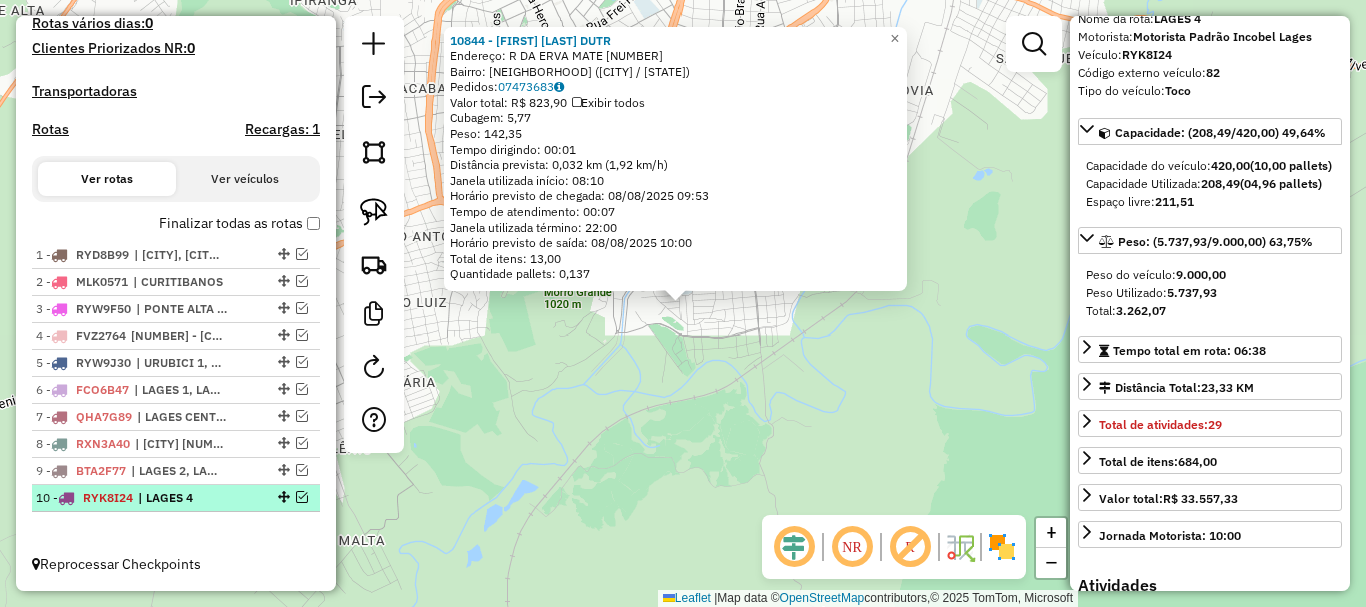 scroll, scrollTop: 548, scrollLeft: 0, axis: vertical 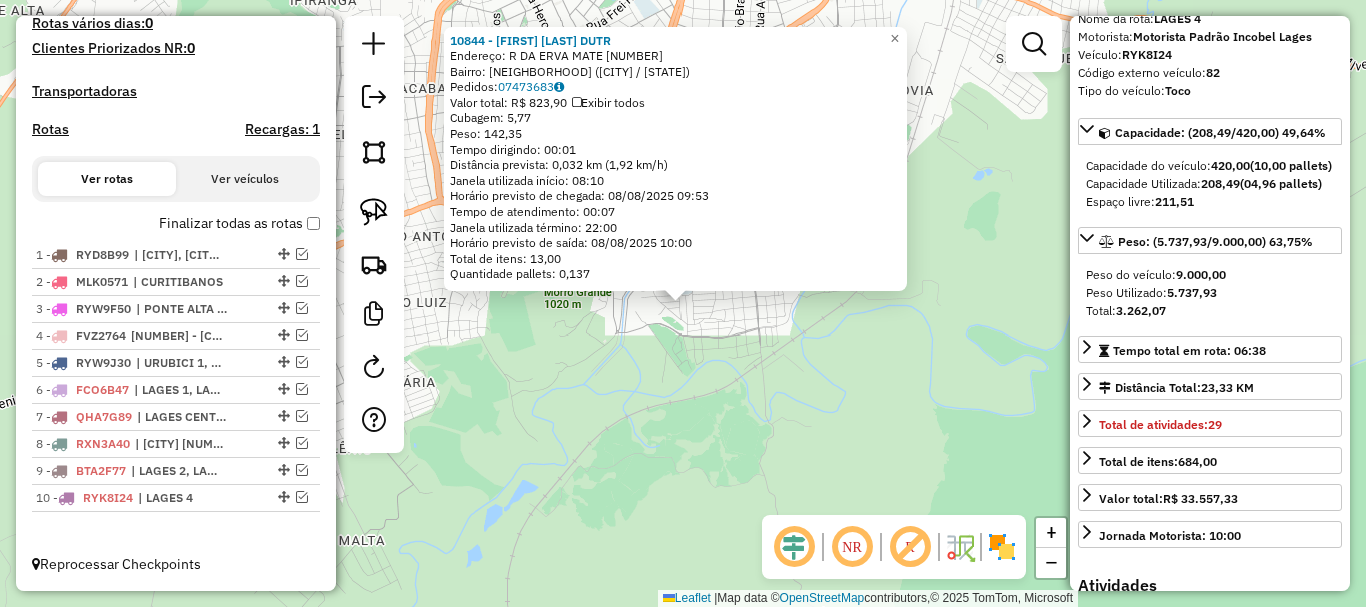 click on "[NUMBER] - [NAME] [NAME] [NAME]  Endereço: R   [STREET_NAME]                  [NUMBER]   Bairro: [NEIGHBORHOOD] ([CITY] / [STATE])   Pedidos:  [ORDER_ID]   Valor total: R$ [PRICE]   Exibir todos   Cubagem: [CUBAGE]  Peso: [WEIGHT]  Tempo dirigindo: [TIME]   Distância prevista: [DISTANCE] km ([SPEED] km/h)   Janela utilizada início: [TIME]   Horário previsto de chegada: [DATE] [TIME]   Tempo de atendimento: [TIME]   Janela utilizada término: [TIME]   Horário previsto de saída: [DATE] [TIME]   Total de itens: [ITEMS]   Quantidade pallets: [PALLETS]  × Janela de atendimento Grade de atendimento Capacidade Transportadoras Veículos Cliente Pedidos  Rotas Selecione os dias de semana para filtrar as janelas de atendimento  Seg   Ter   Qua   Qui   Sex   Sáb   Dom  Informe o período da janela de atendimento: De: Até:  Filtrar exatamente a janela do cliente  Considerar janela de atendimento padrão  Selecione os dias de semana para filtrar as grades de atendimento  Seg   Ter   Qua   Qui   Sex   Sáb   Dom   Peso mínimo:   Peso máximo:   De:  De:" 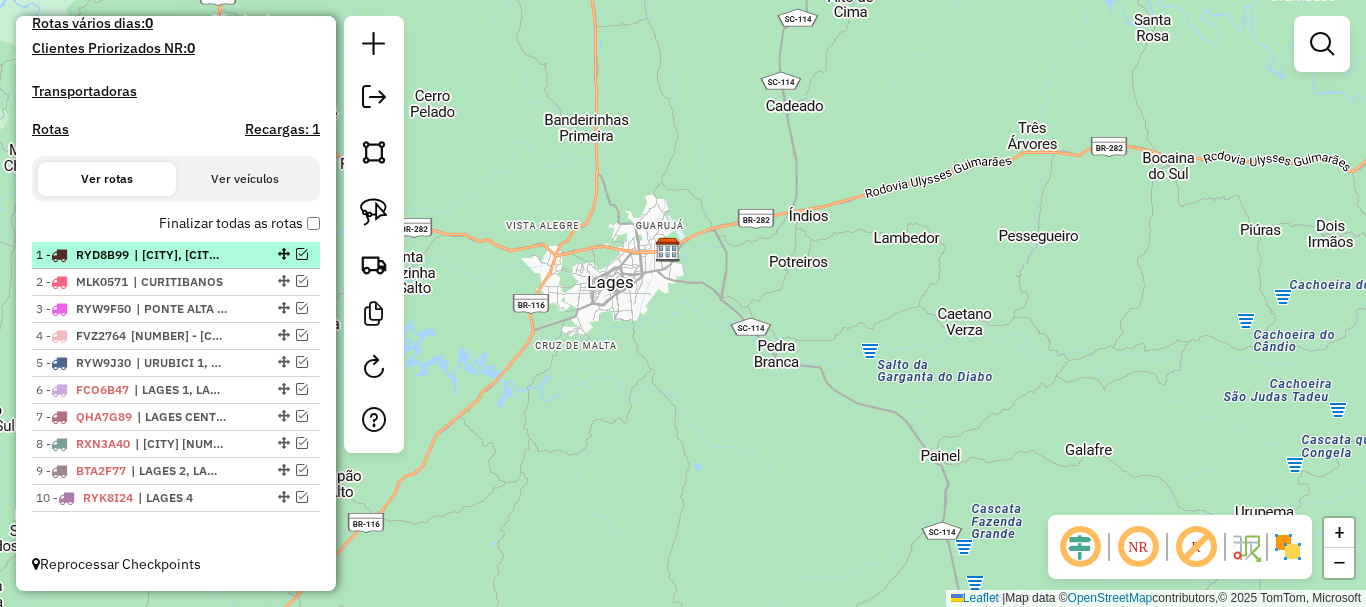 click on "1 -       RYD8B99   | CURITIBANOS, PONTE ALTA DO SUL/SÃO CRISTÓVÃO/PONTE ALTA DO NORTE" at bounding box center (142, 255) 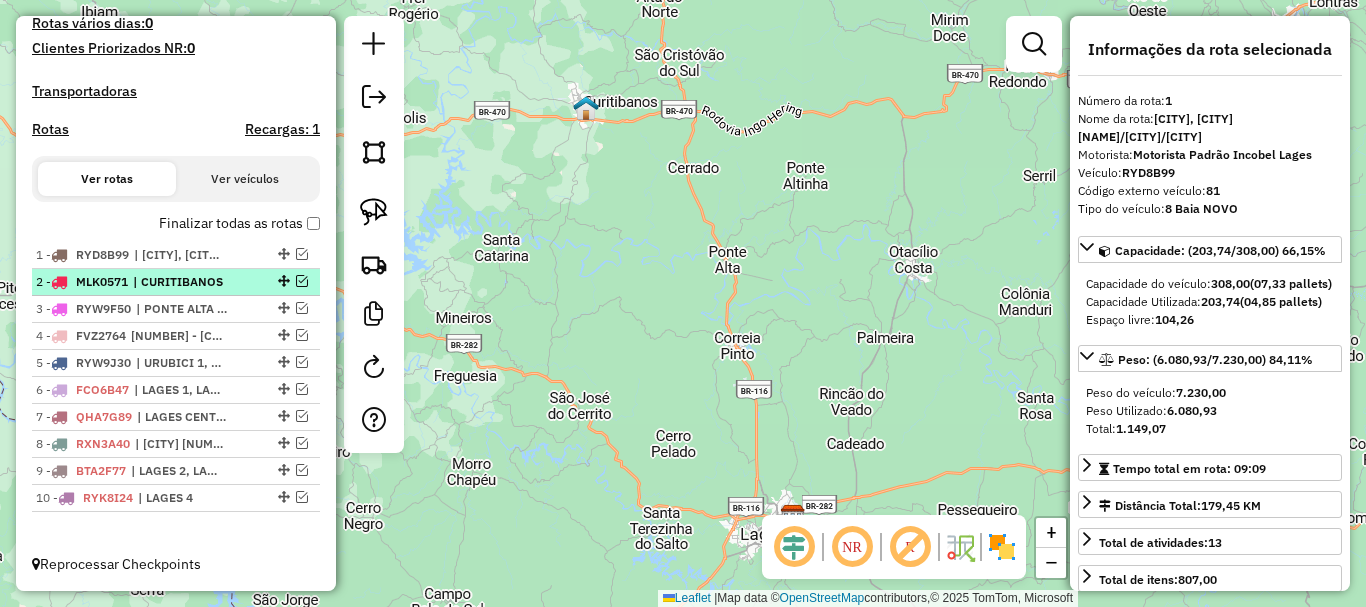 click on "| CURITIBANOS" at bounding box center [179, 282] 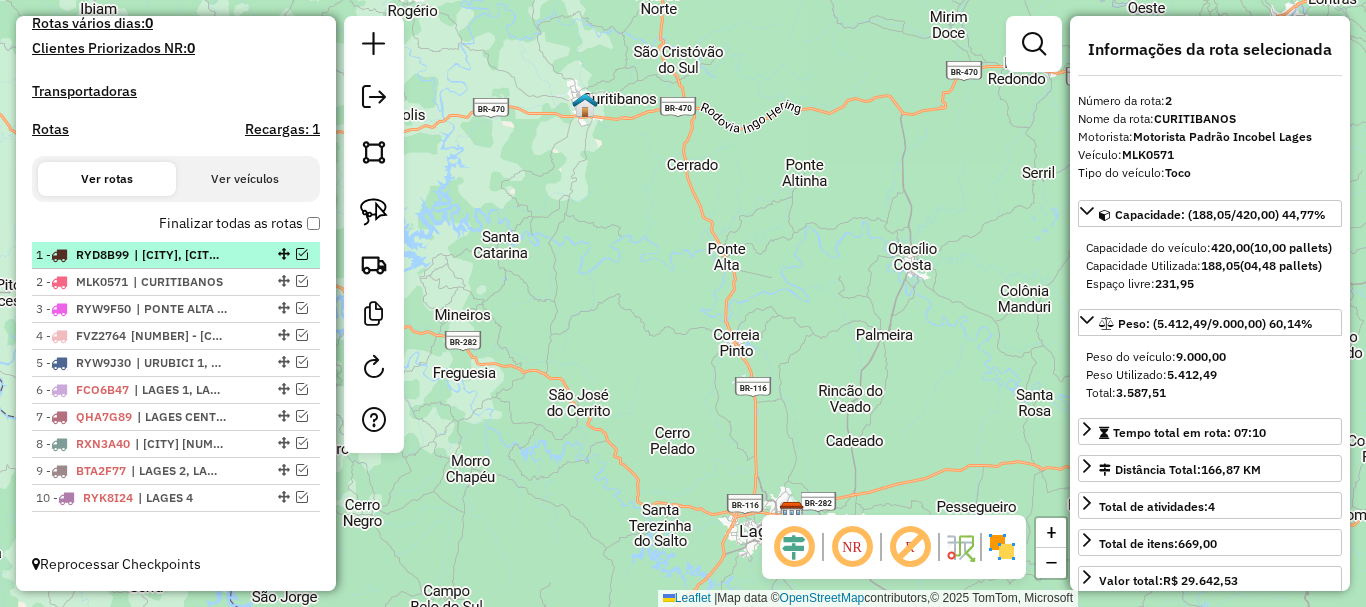 click on "| [CITY], [CITY]/[CITY]/[CITY]" at bounding box center [180, 255] 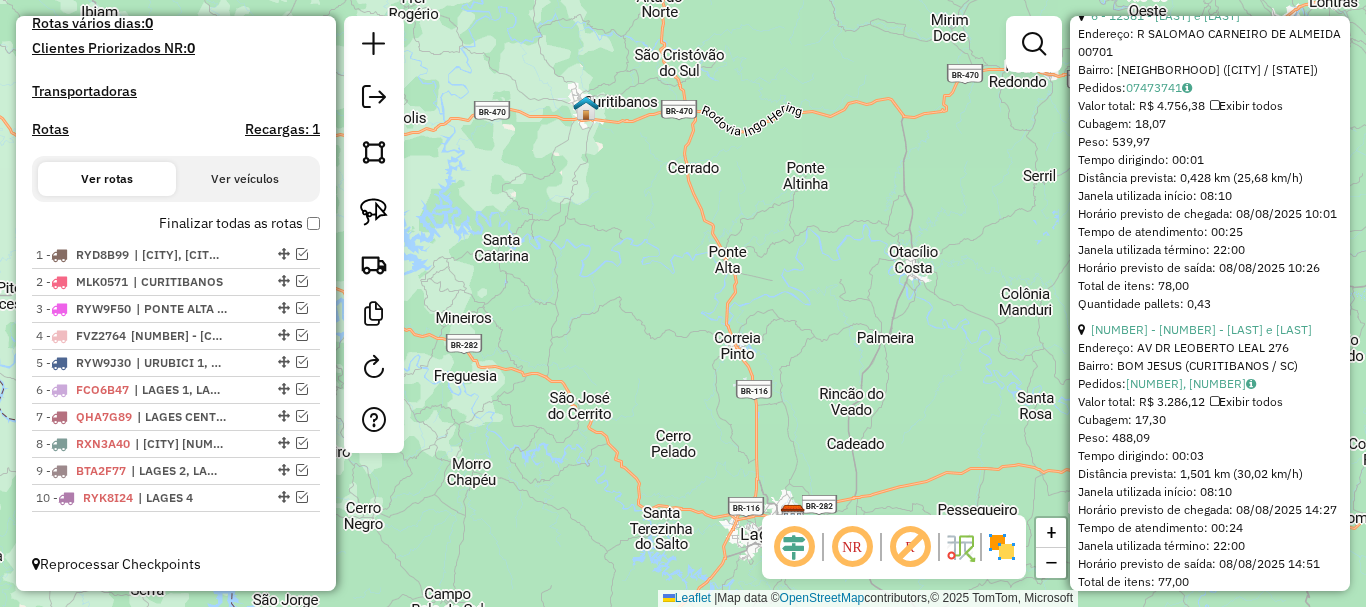 scroll, scrollTop: 1800, scrollLeft: 0, axis: vertical 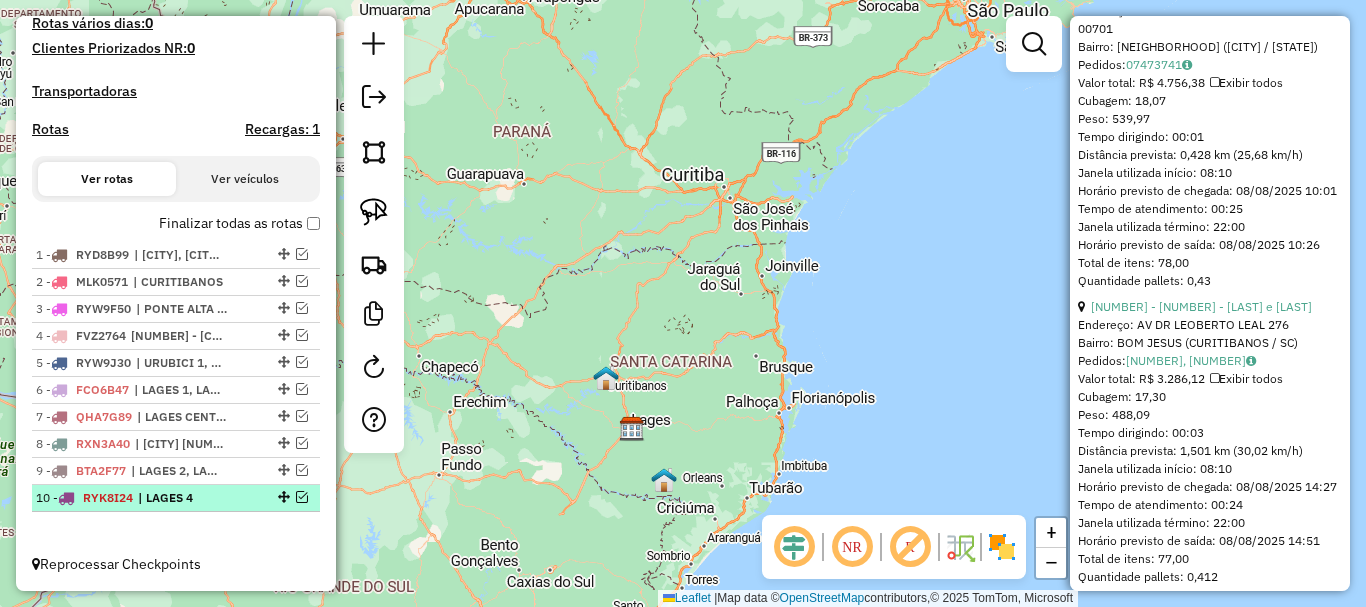 click at bounding box center (302, 497) 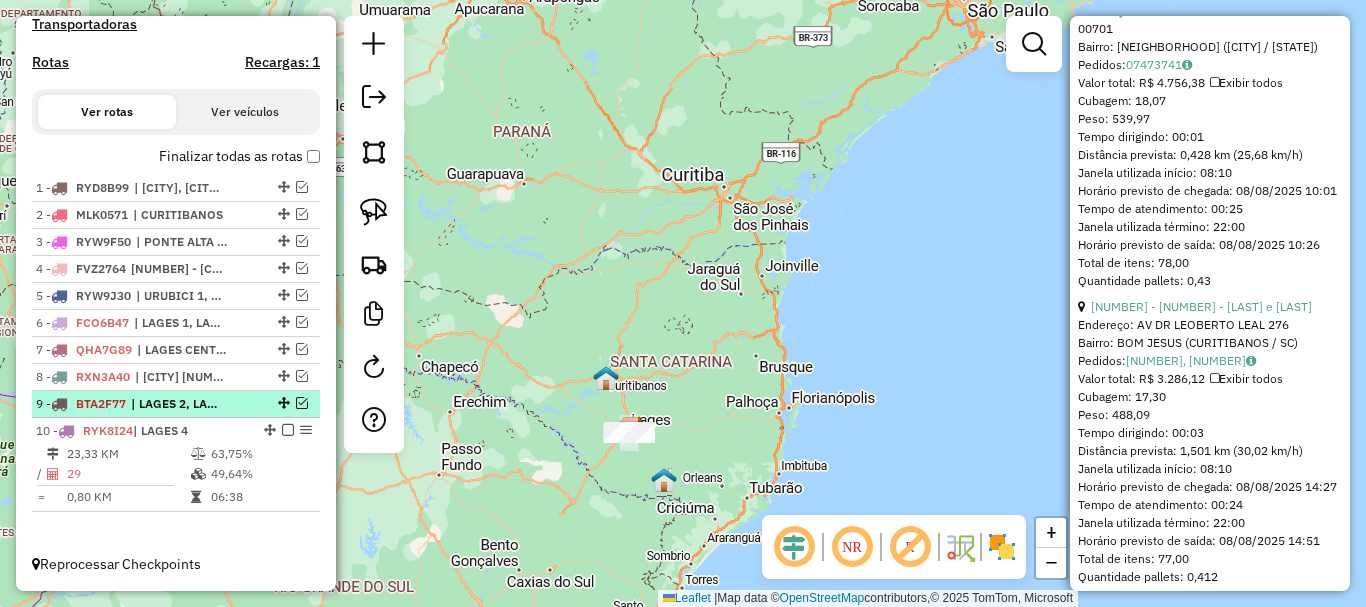 click at bounding box center [302, 403] 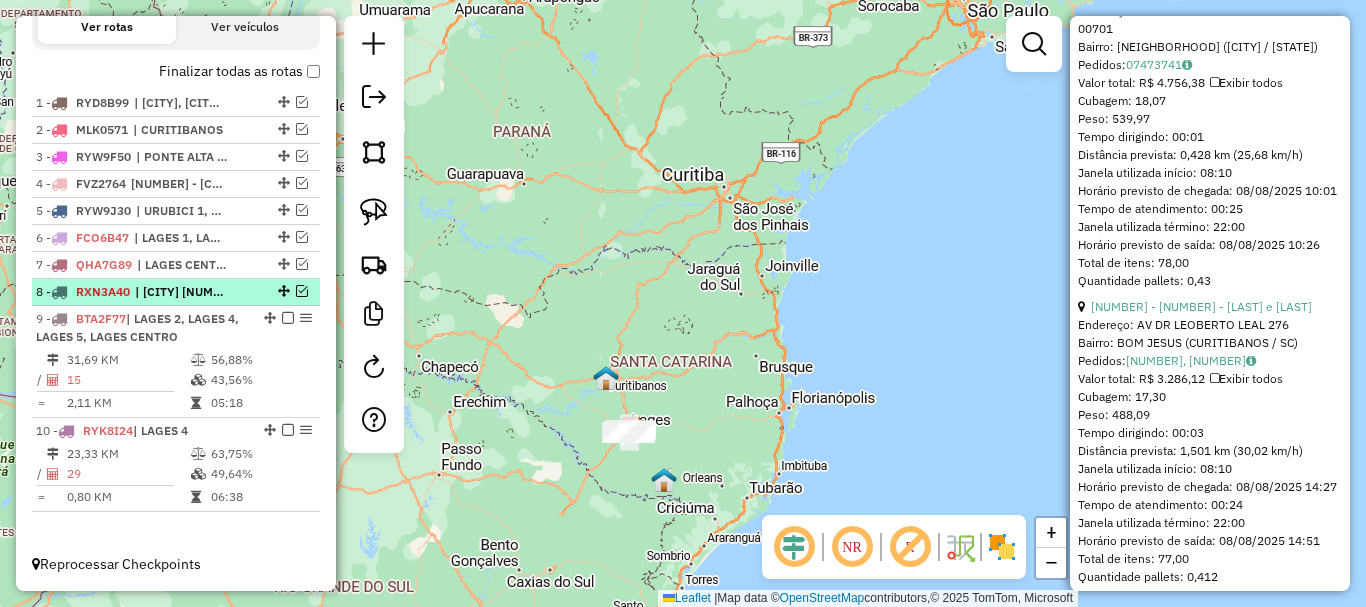 click at bounding box center [302, 291] 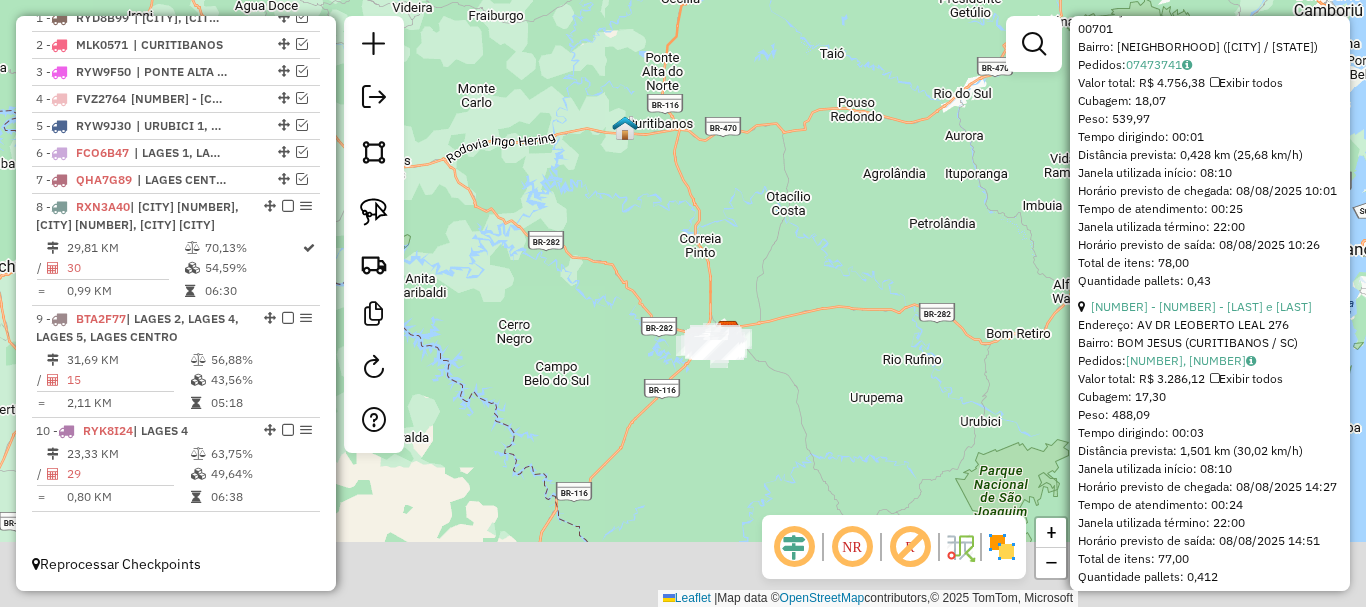 drag, startPoint x: 571, startPoint y: 436, endPoint x: 588, endPoint y: 155, distance: 281.51376 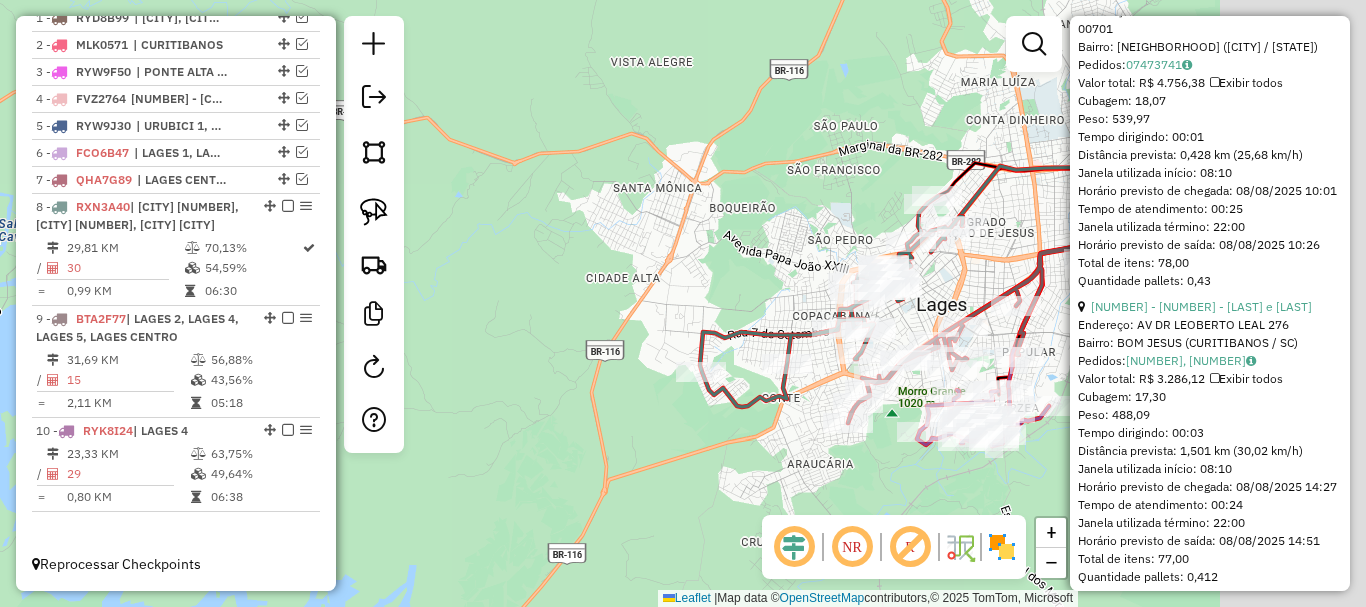 drag, startPoint x: 711, startPoint y: 231, endPoint x: 433, endPoint y: 168, distance: 285.04913 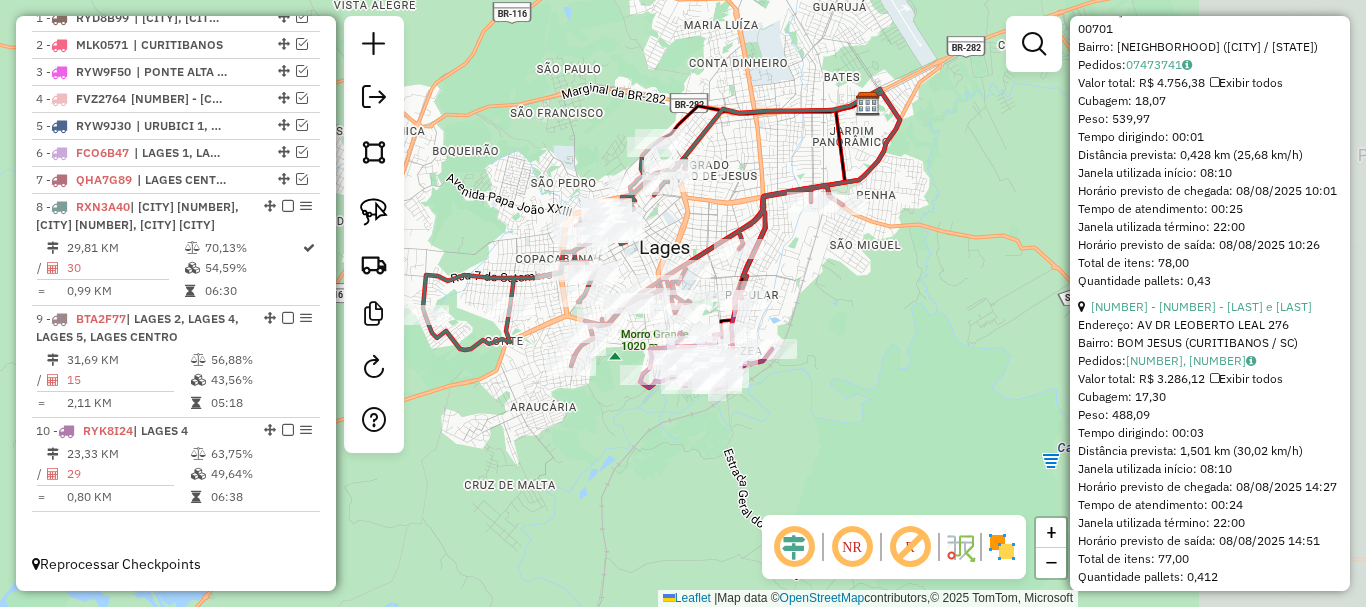 drag, startPoint x: 646, startPoint y: 196, endPoint x: 438, endPoint y: 160, distance: 211.09239 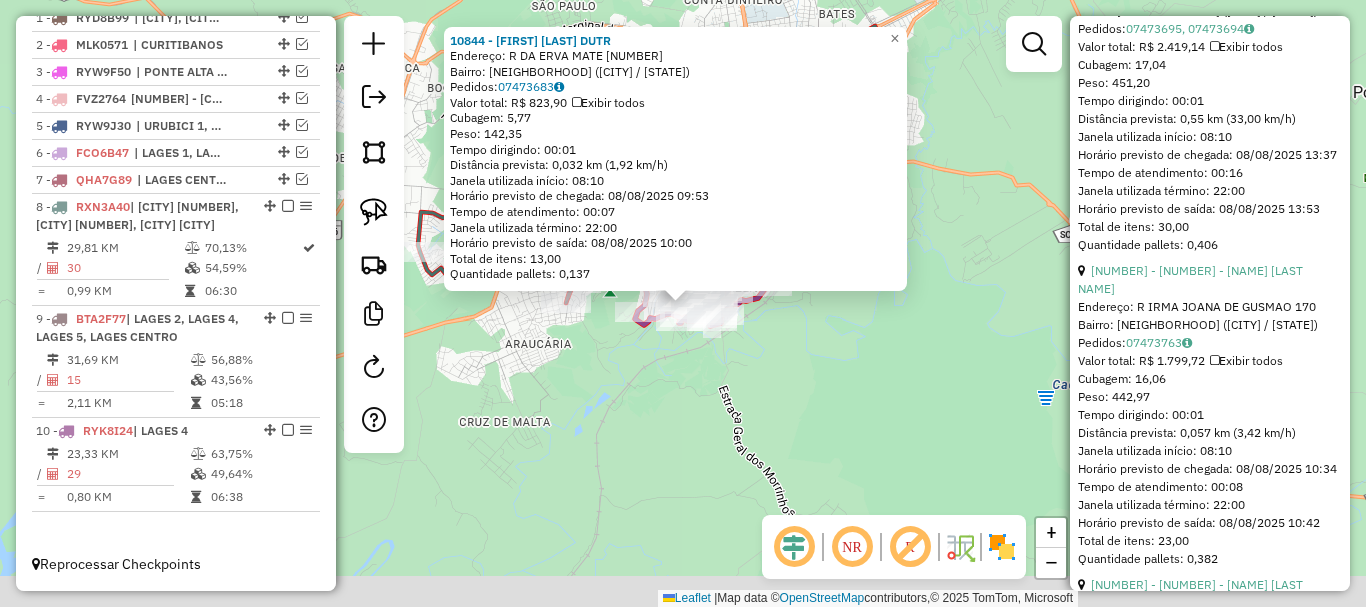 scroll, scrollTop: 1782, scrollLeft: 0, axis: vertical 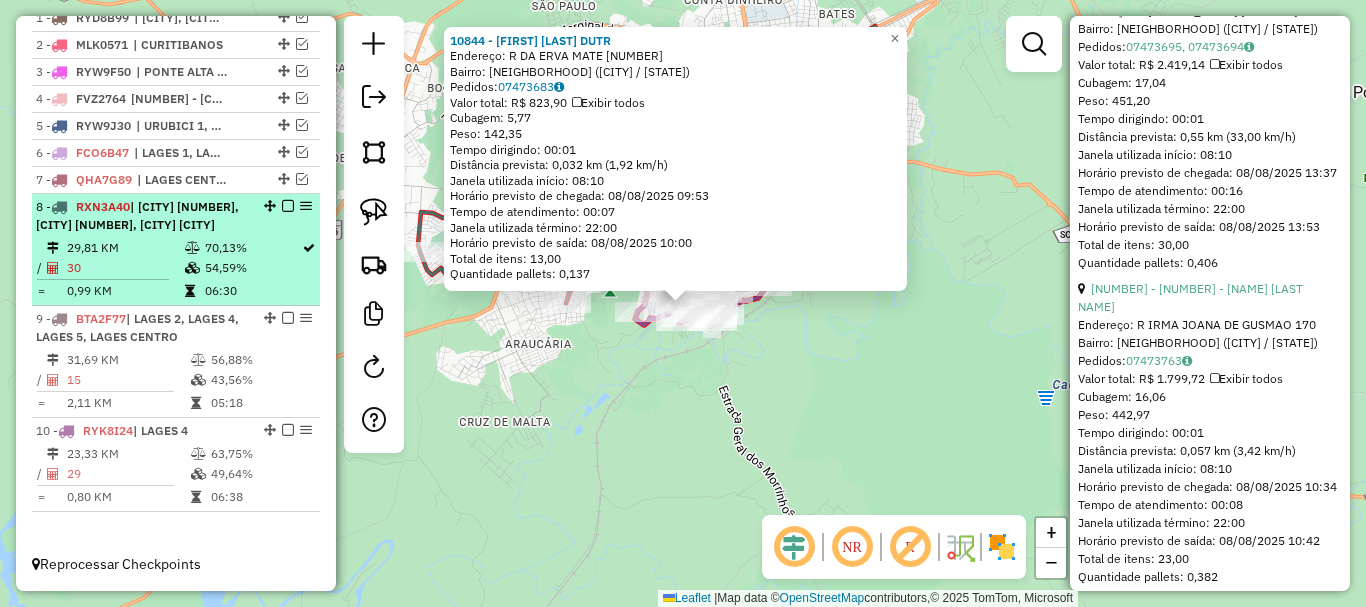 click at bounding box center (288, 206) 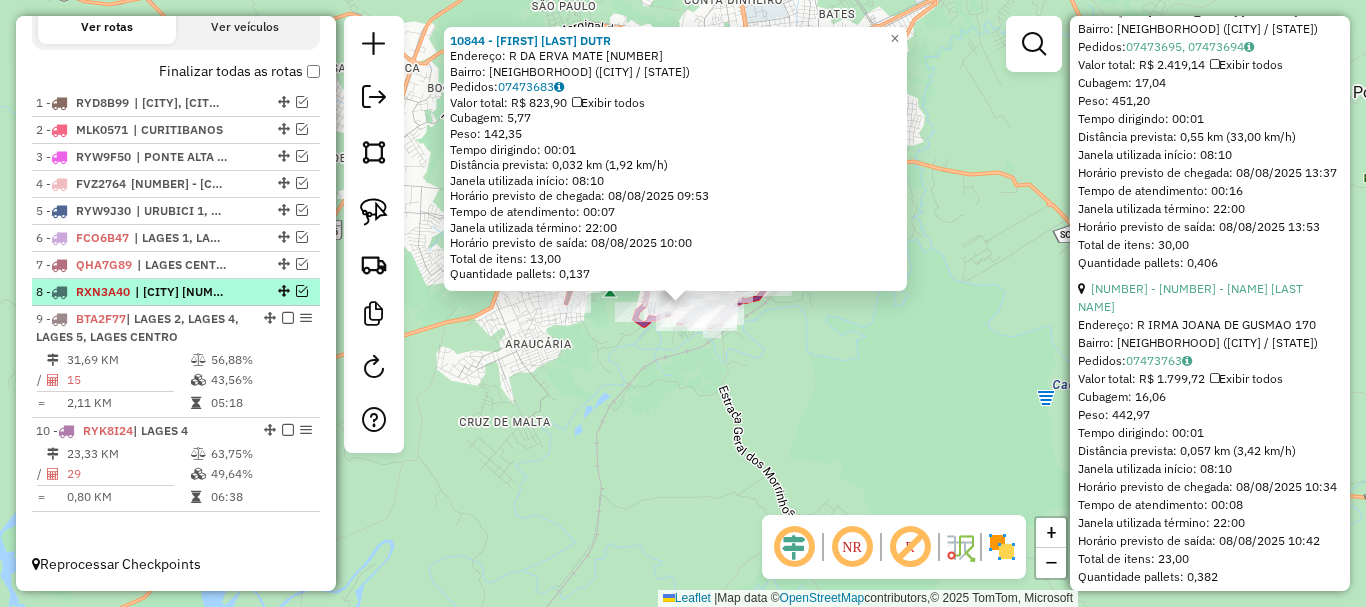 scroll, scrollTop: 700, scrollLeft: 0, axis: vertical 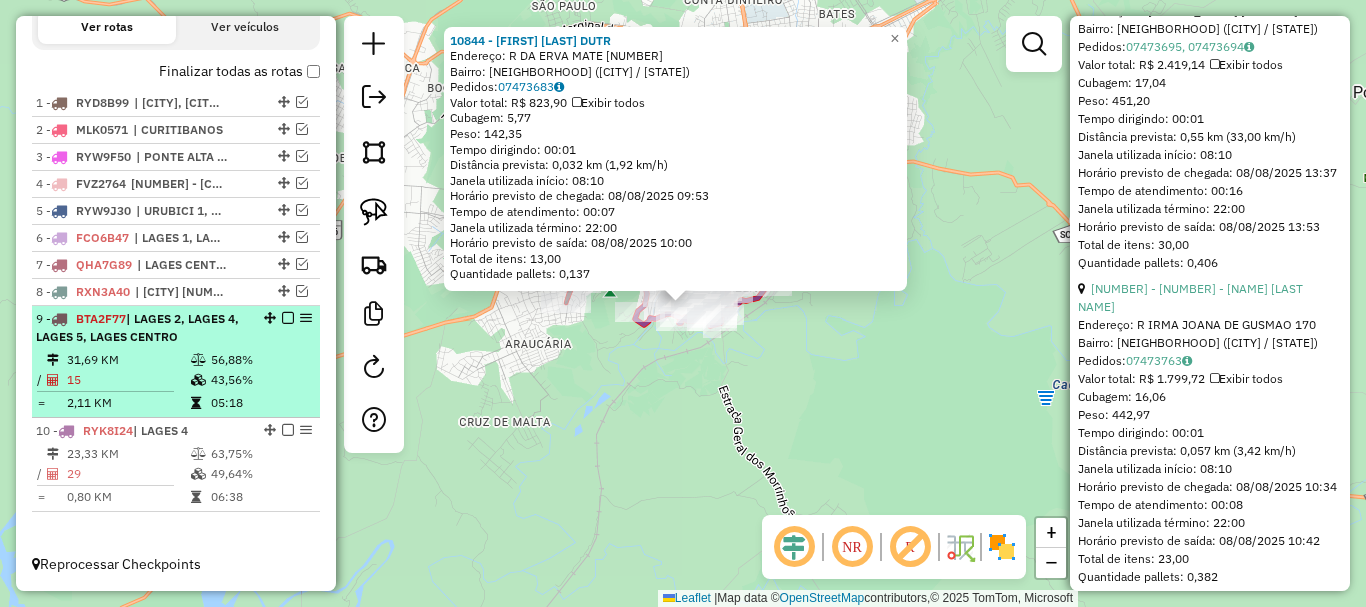 click at bounding box center (288, 318) 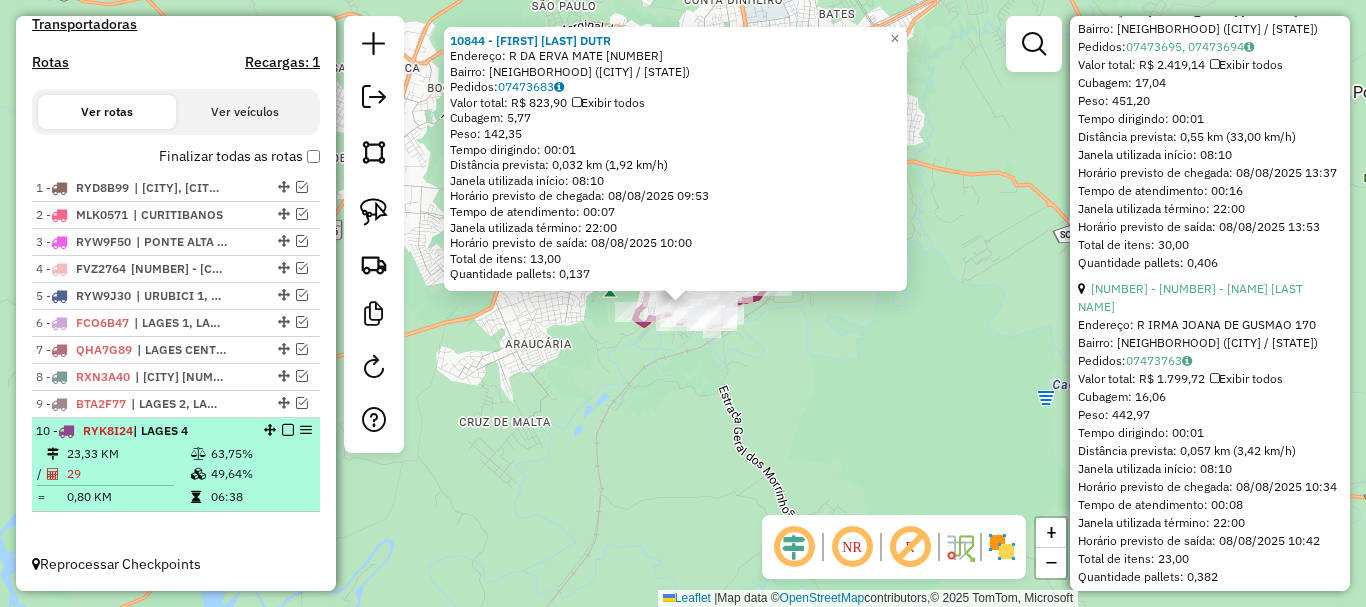 click at bounding box center [288, 430] 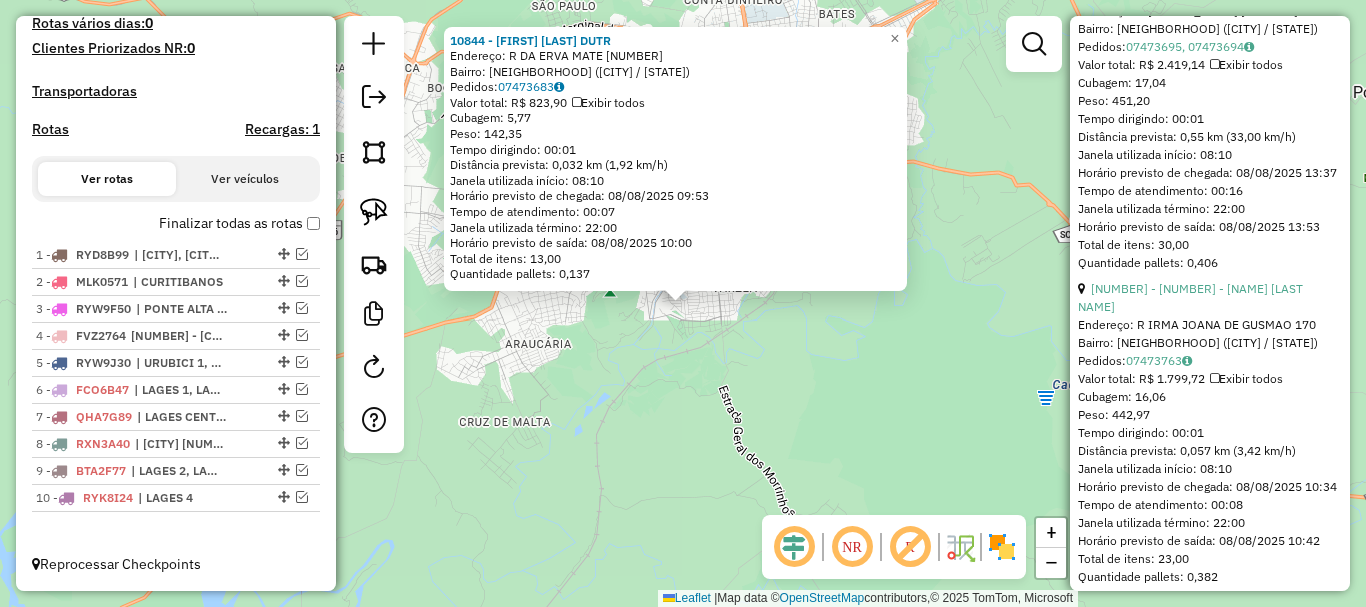 scroll, scrollTop: 548, scrollLeft: 0, axis: vertical 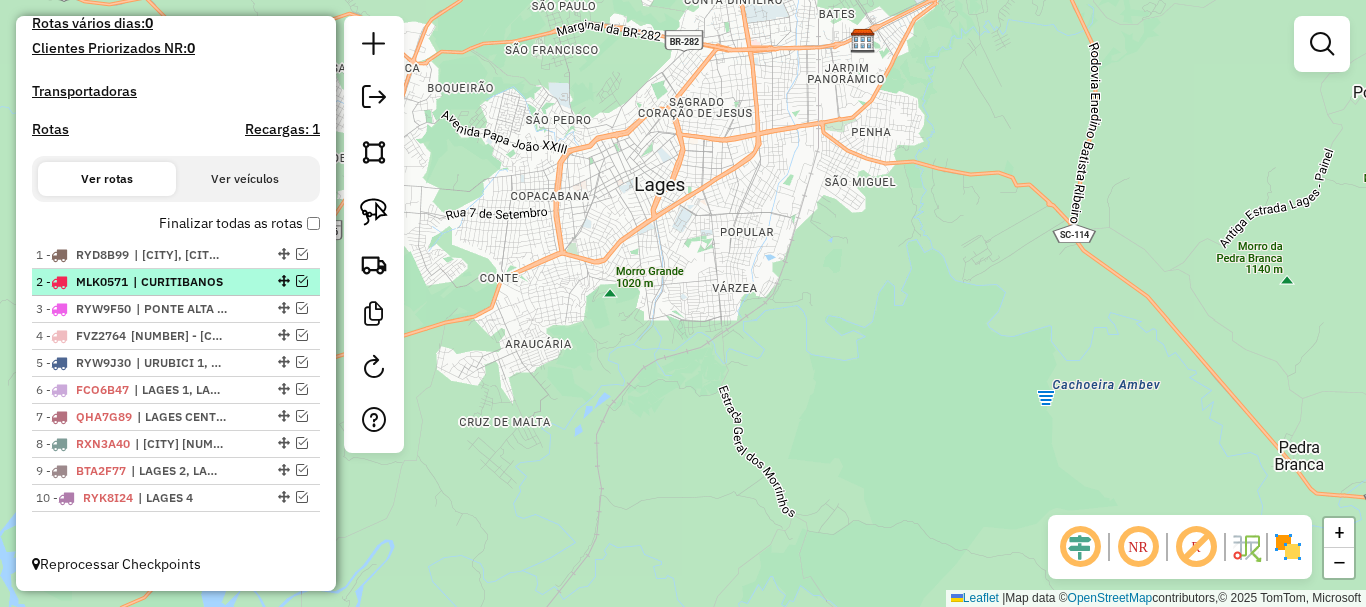 click at bounding box center [302, 281] 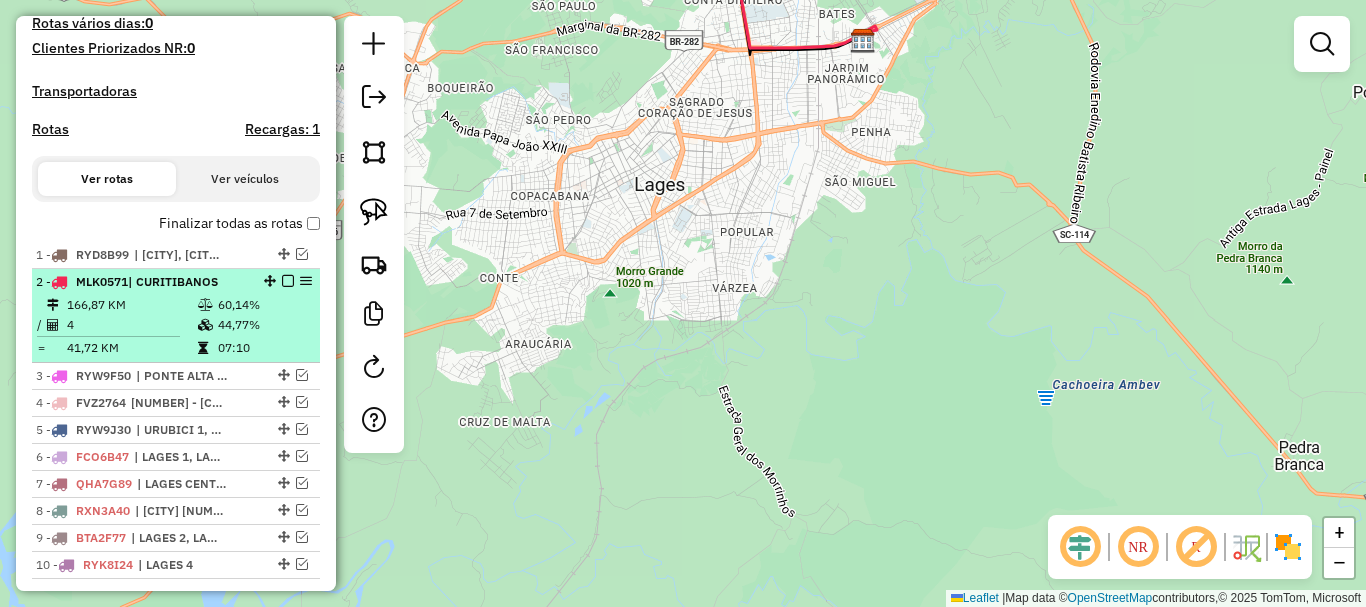 scroll, scrollTop: 615, scrollLeft: 0, axis: vertical 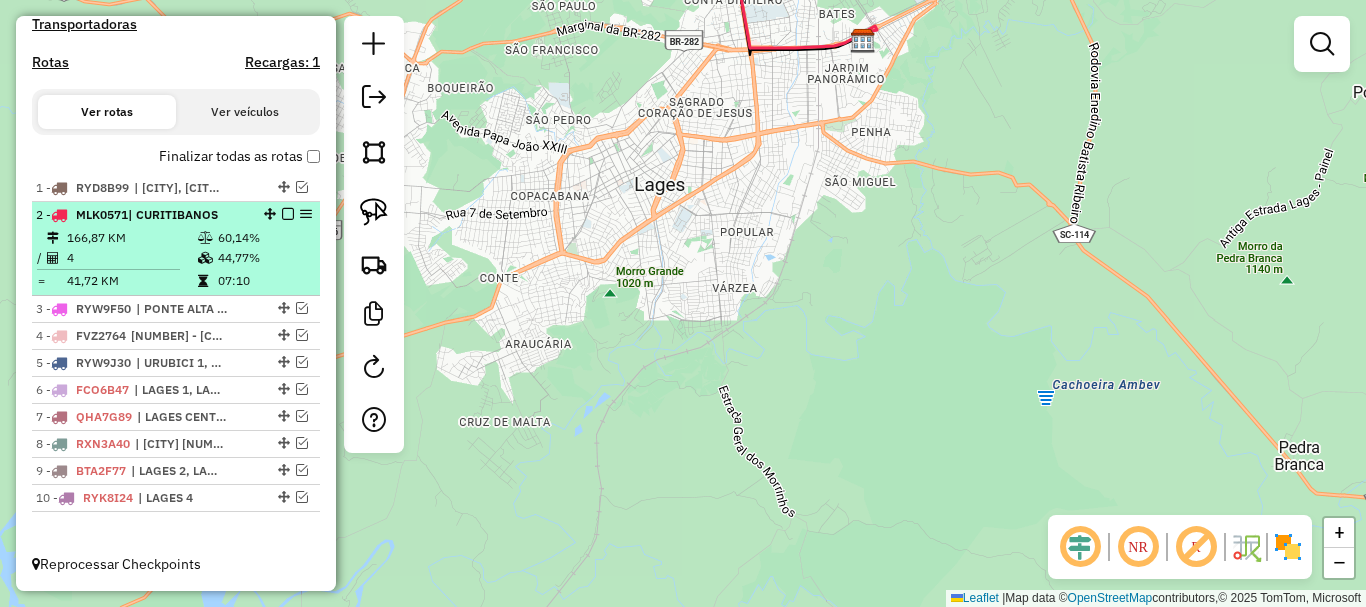 click on "| CURITIBANOS" at bounding box center (173, 214) 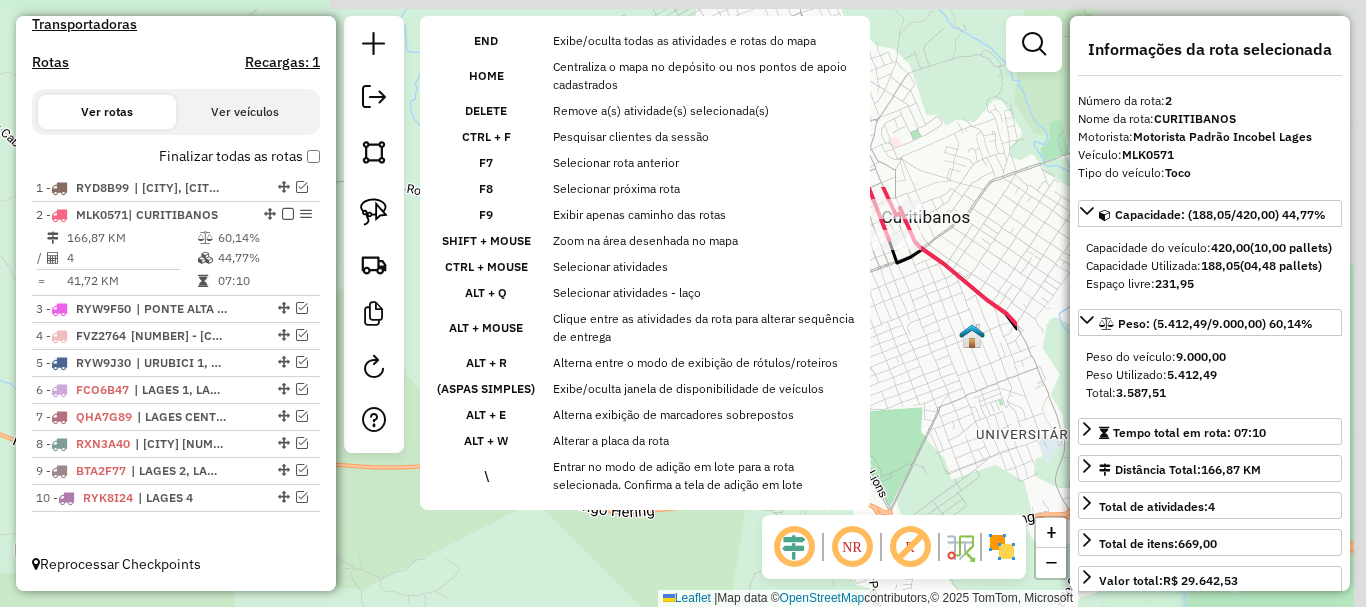 drag, startPoint x: 826, startPoint y: 198, endPoint x: 347, endPoint y: 464, distance: 547.90234 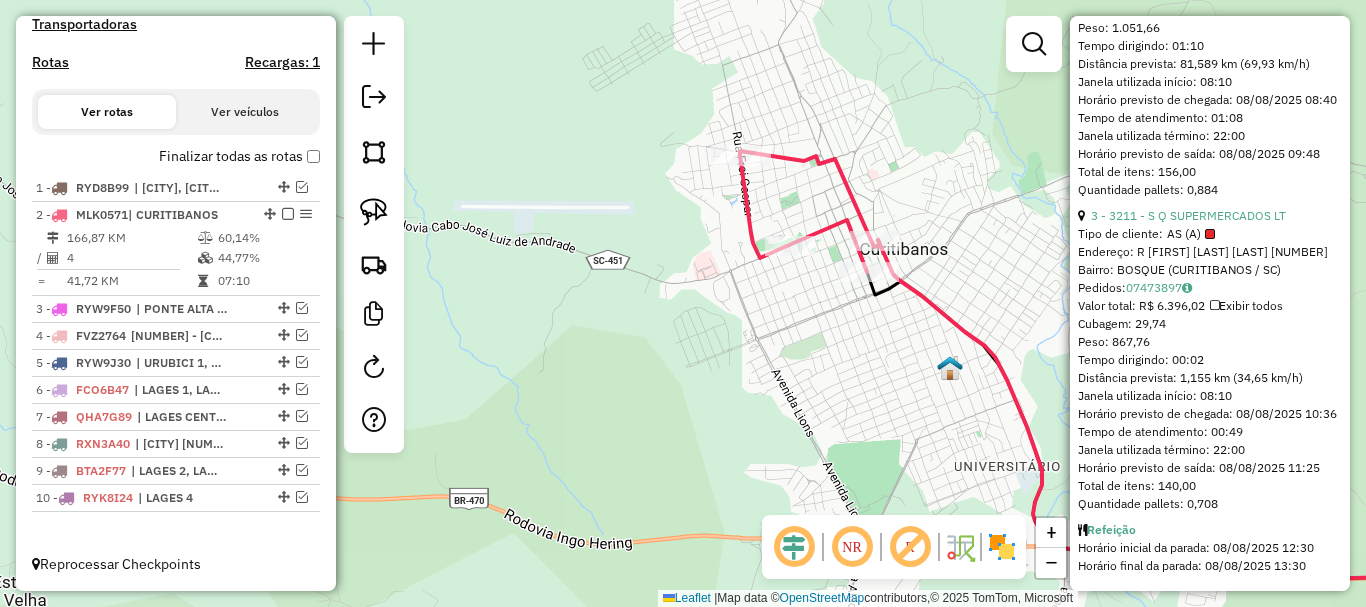 scroll, scrollTop: 1667, scrollLeft: 0, axis: vertical 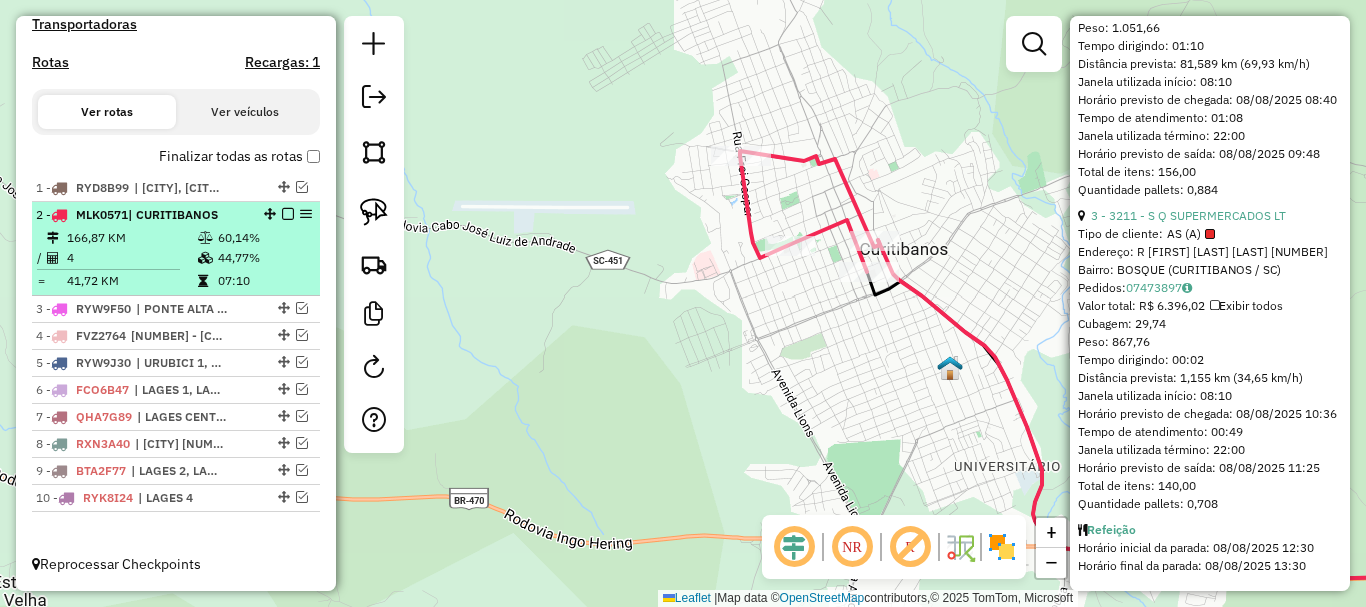 click at bounding box center [288, 214] 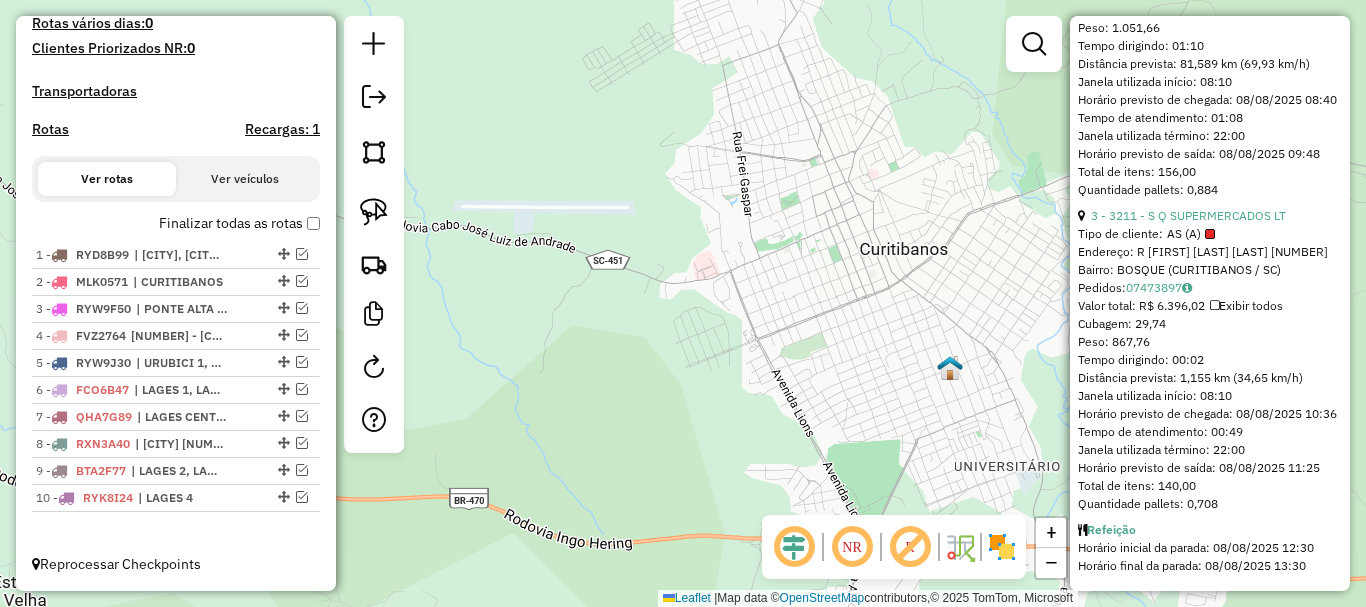 scroll, scrollTop: 548, scrollLeft: 0, axis: vertical 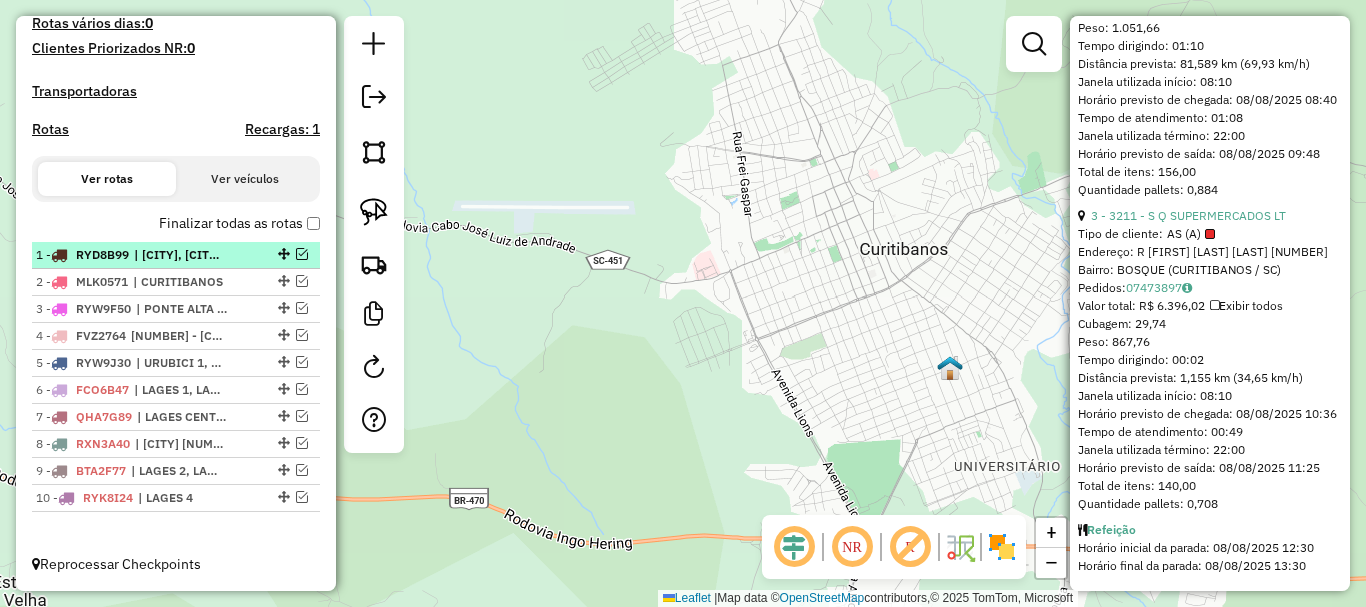 click at bounding box center (302, 254) 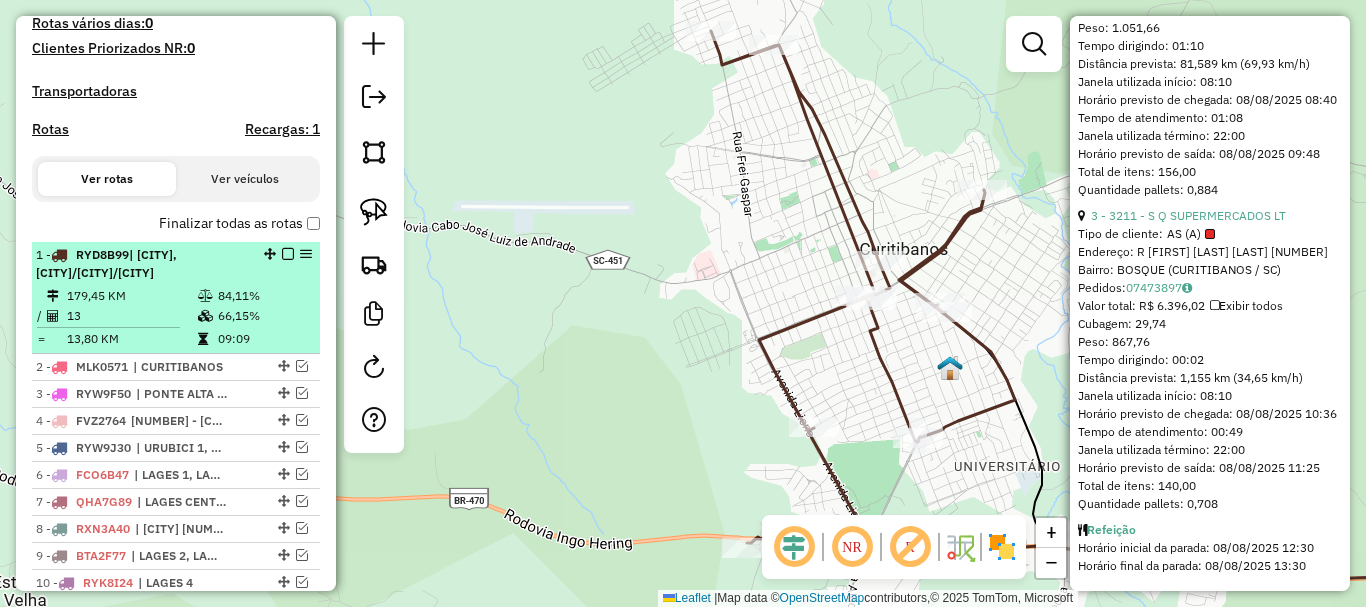 scroll, scrollTop: 651, scrollLeft: 0, axis: vertical 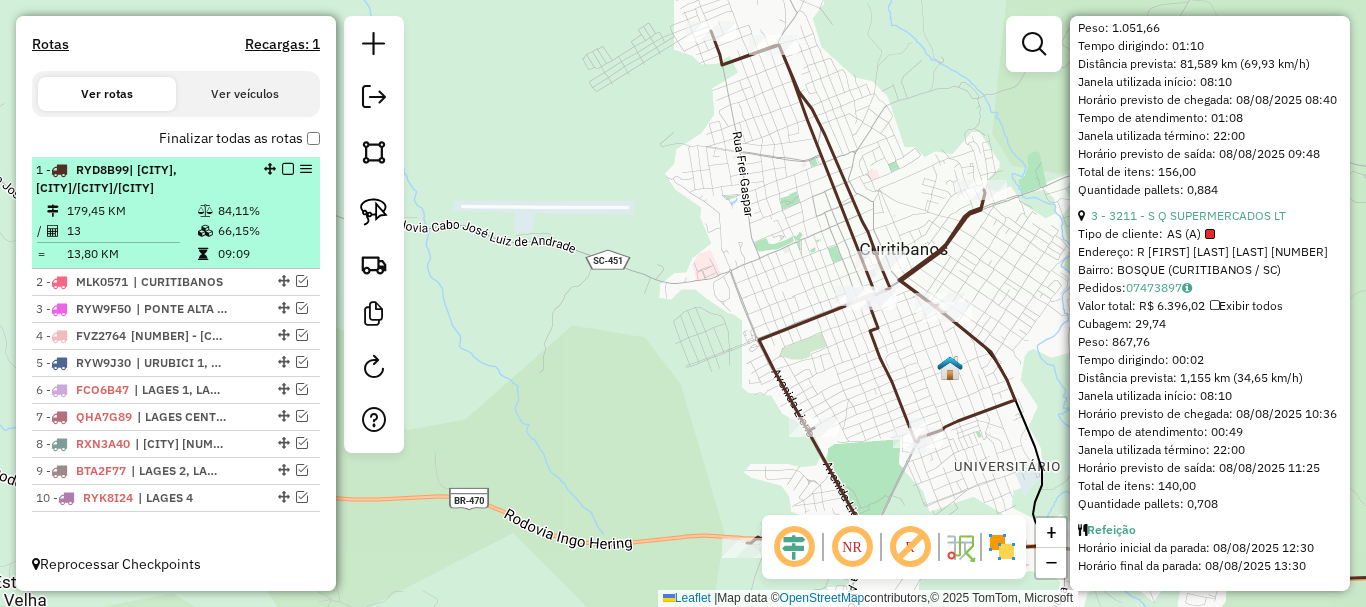 click on "179,45 KM" at bounding box center (131, 211) 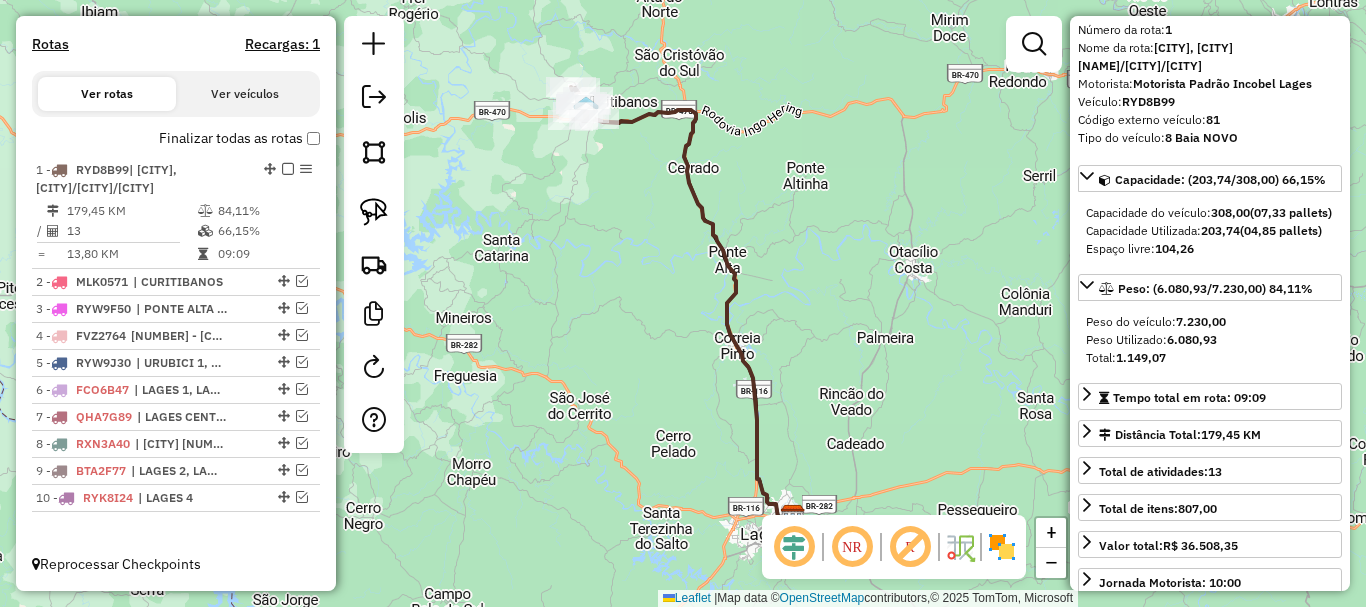 scroll, scrollTop: 100, scrollLeft: 0, axis: vertical 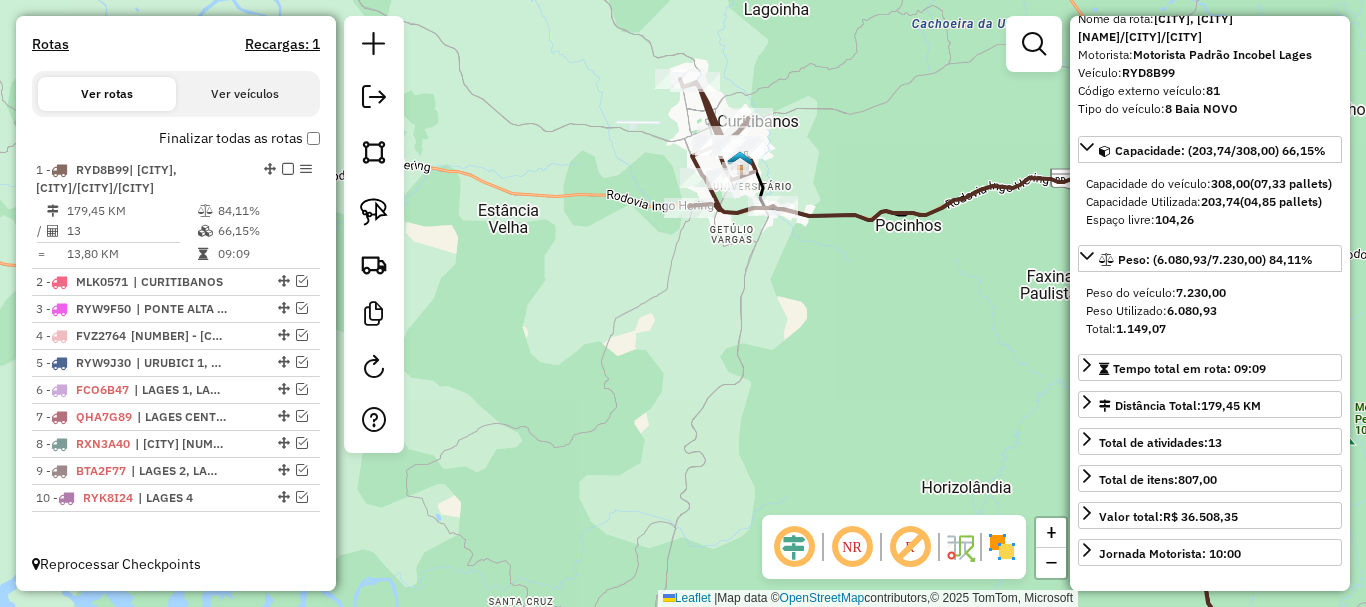 drag, startPoint x: 794, startPoint y: 103, endPoint x: 788, endPoint y: 153, distance: 50.358715 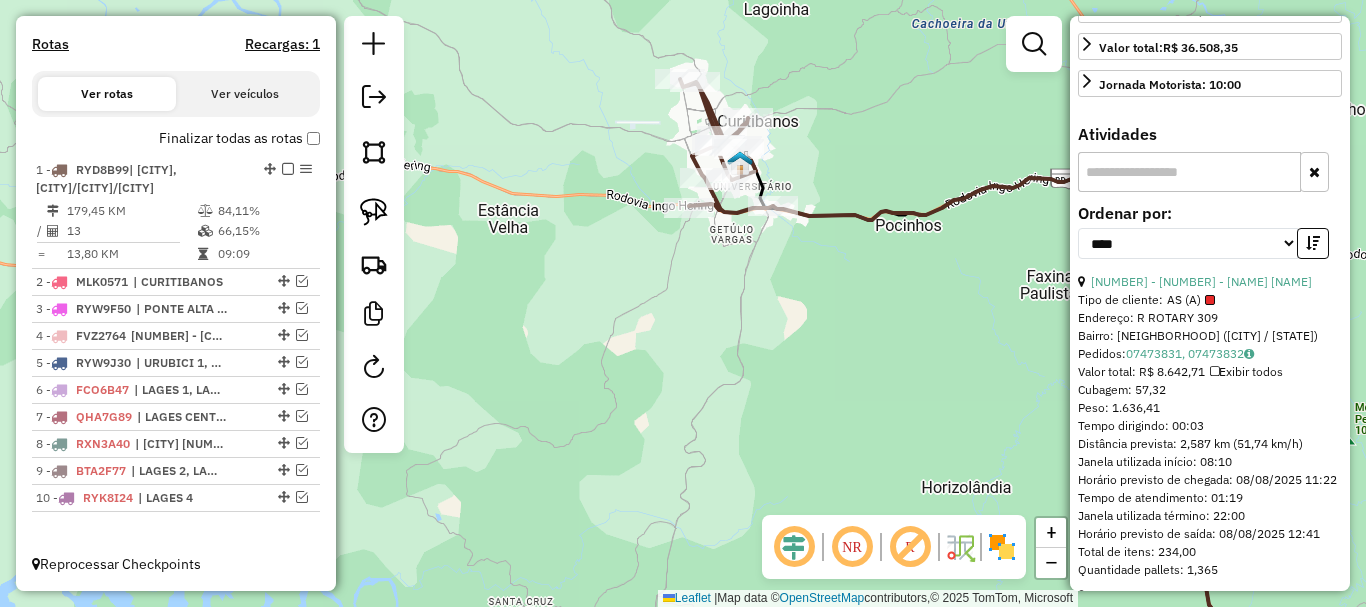 scroll, scrollTop: 600, scrollLeft: 0, axis: vertical 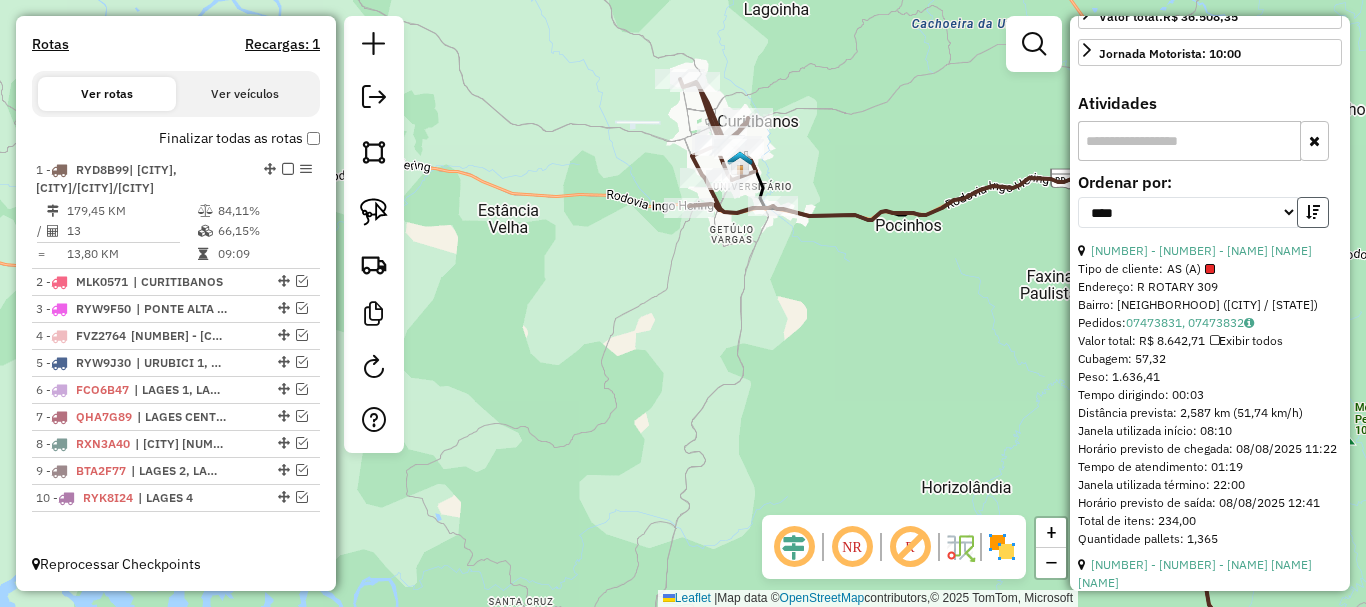 click at bounding box center (1313, 212) 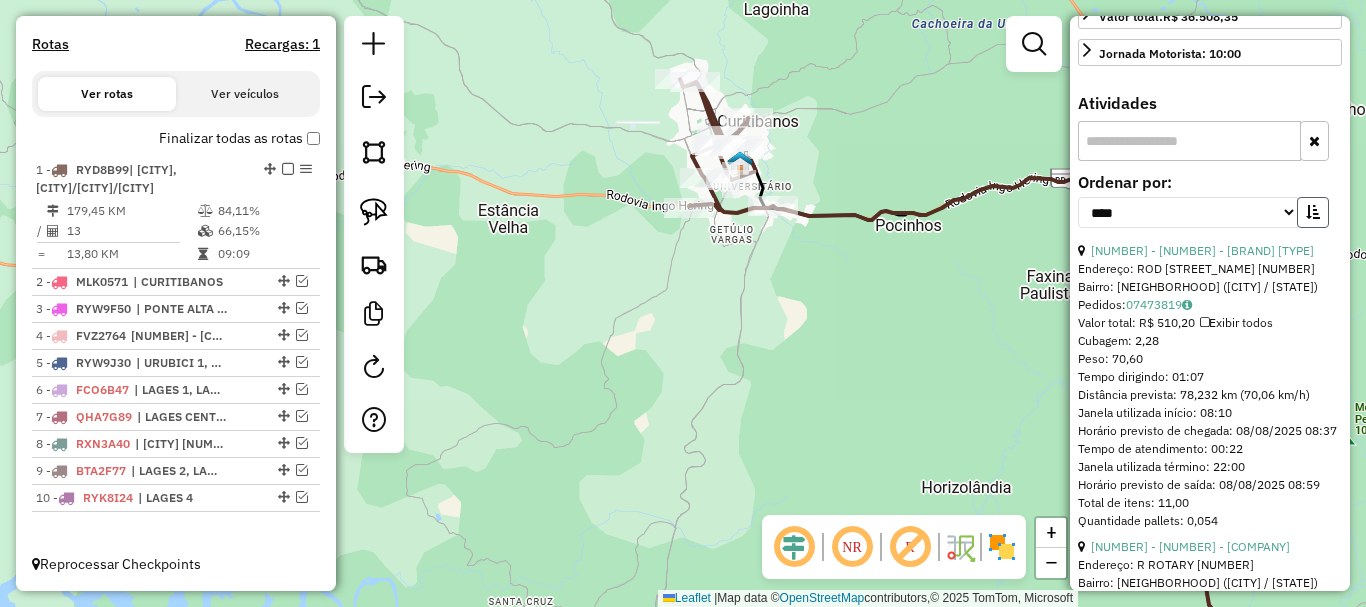 click at bounding box center [1313, 212] 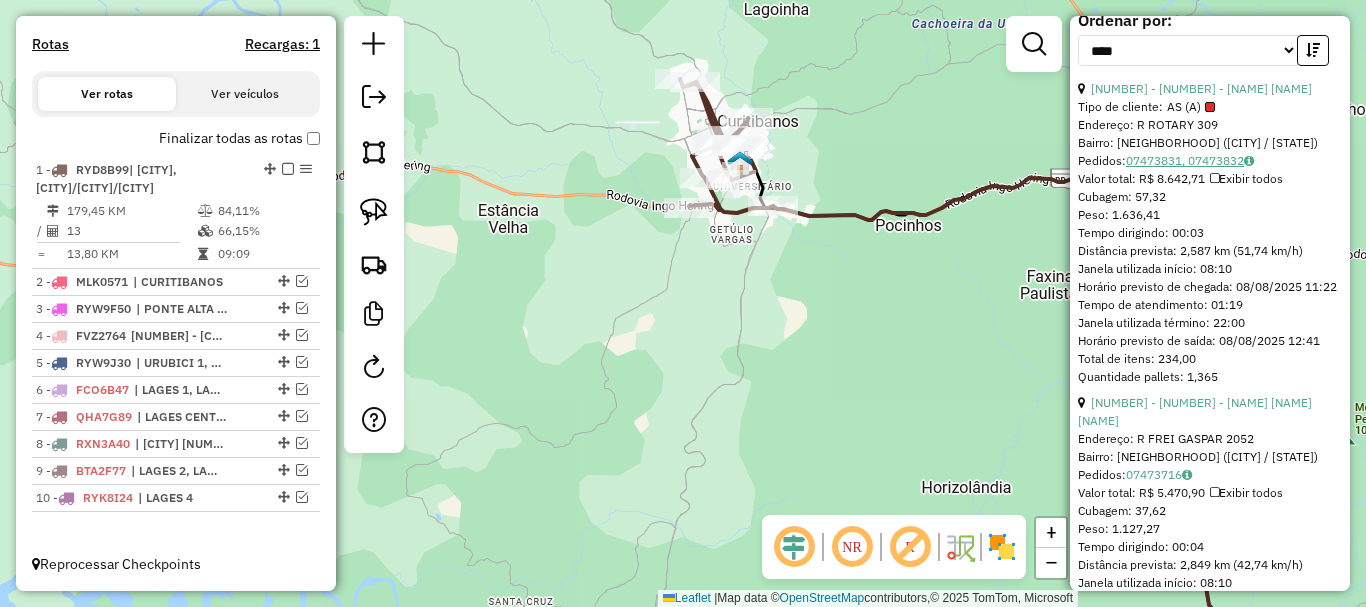 scroll, scrollTop: 800, scrollLeft: 0, axis: vertical 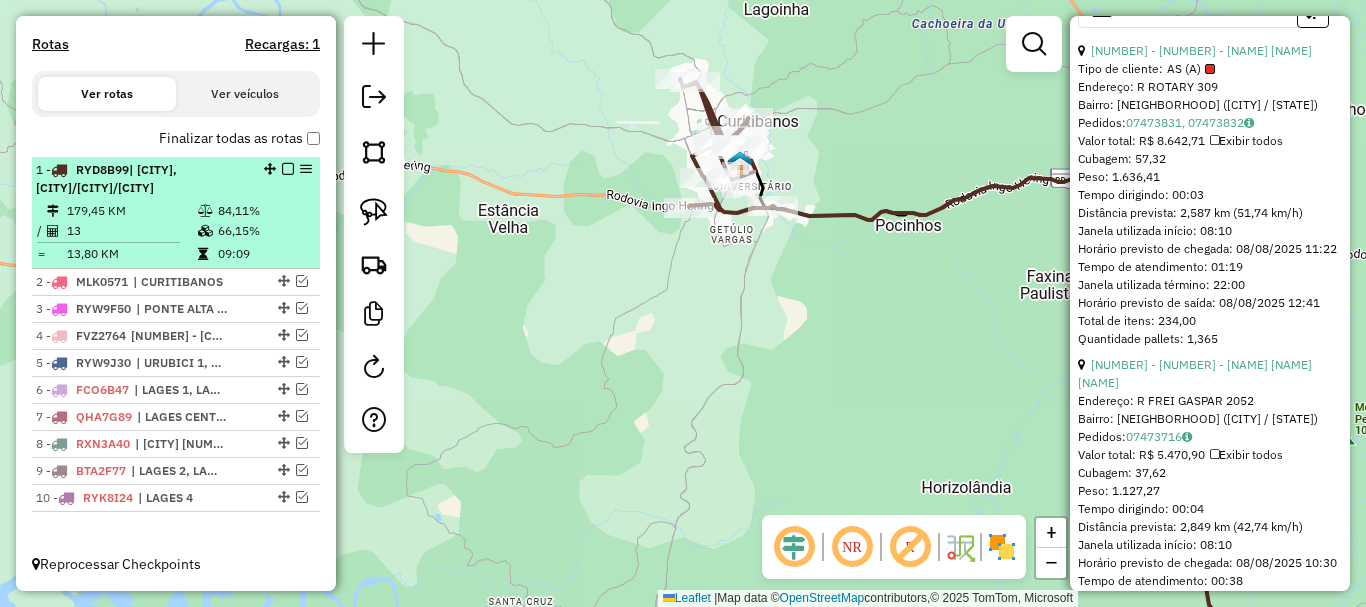 click at bounding box center (288, 169) 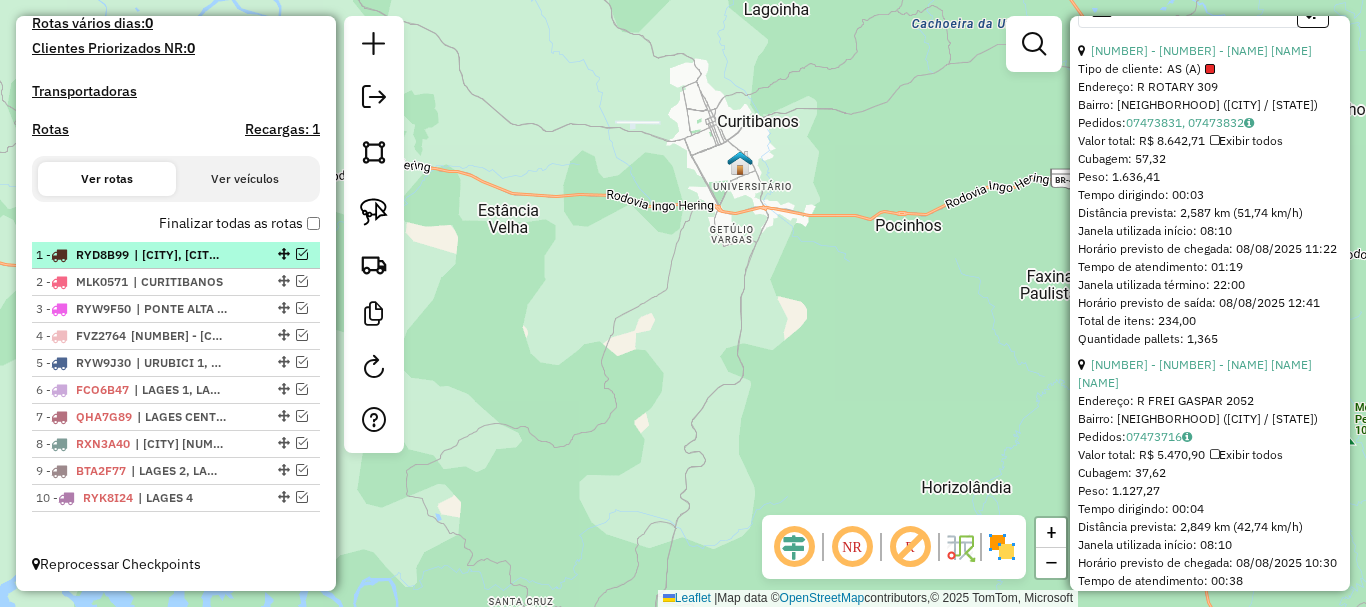 scroll, scrollTop: 548, scrollLeft: 0, axis: vertical 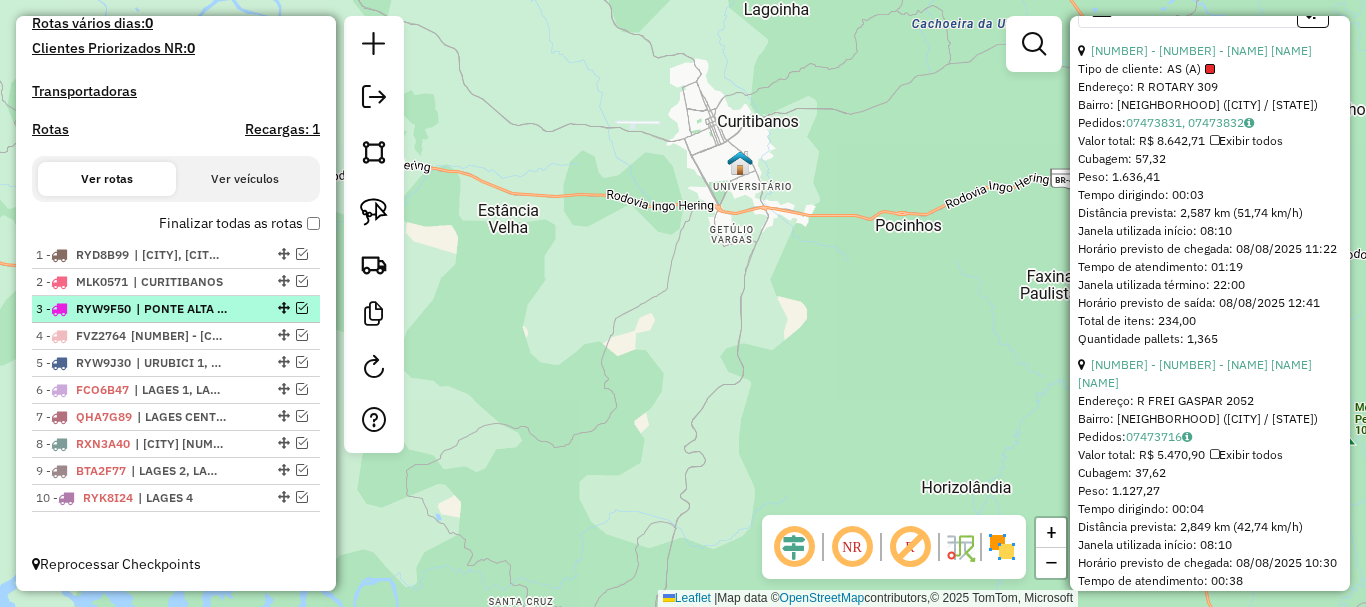 click at bounding box center [302, 308] 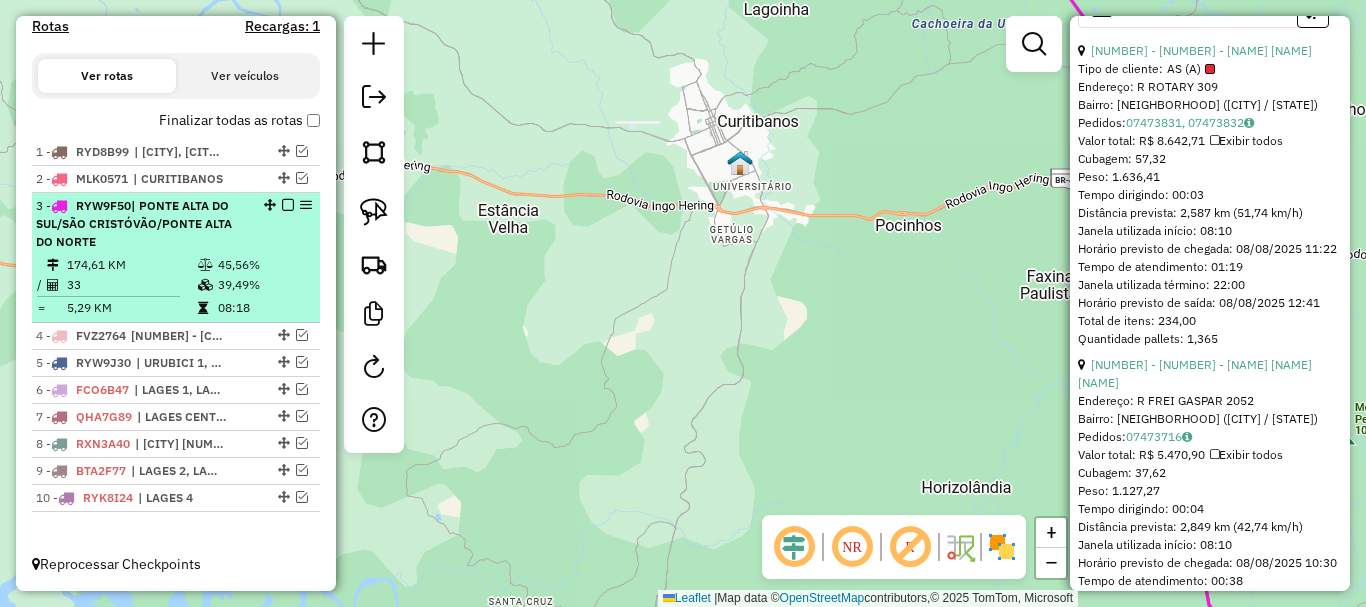 click at bounding box center [288, 205] 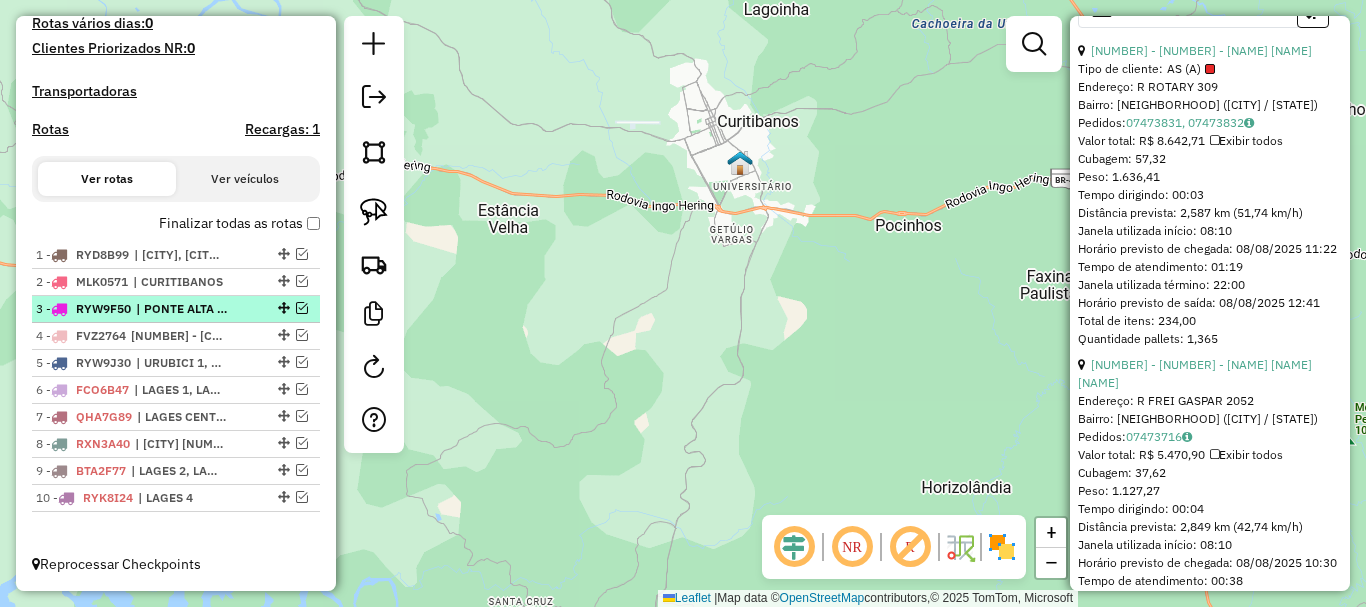 scroll, scrollTop: 548, scrollLeft: 0, axis: vertical 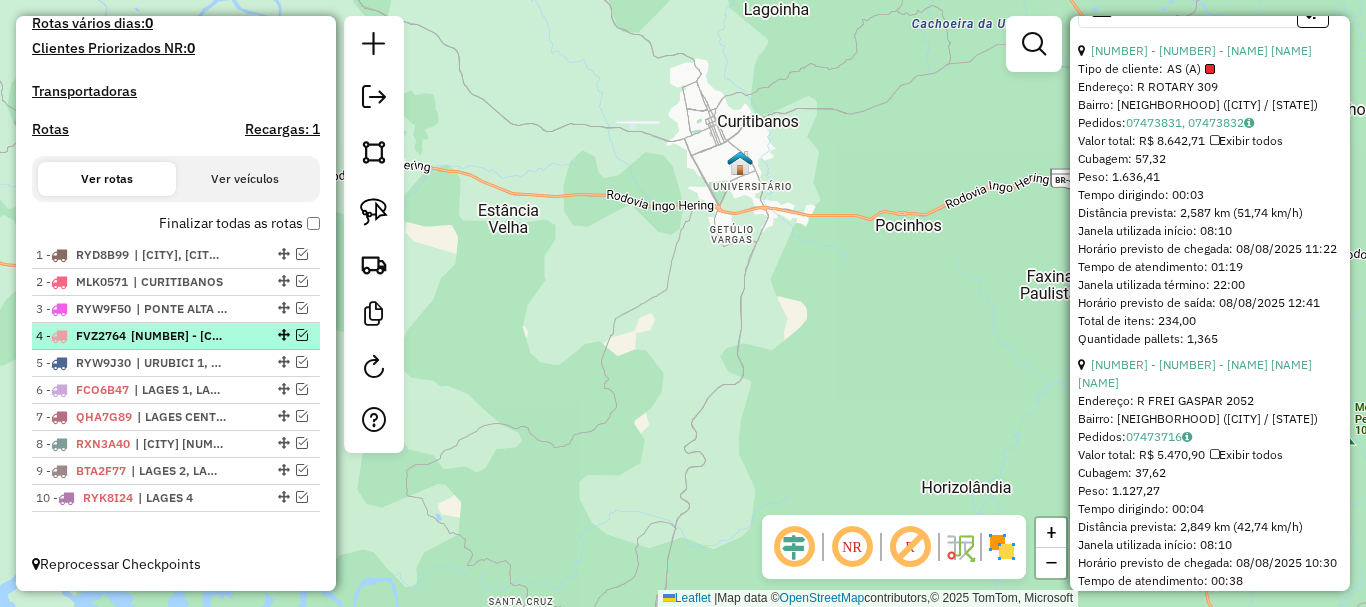 click on "[NUMBER] - [CITY] [NUMBER]" at bounding box center [177, 336] 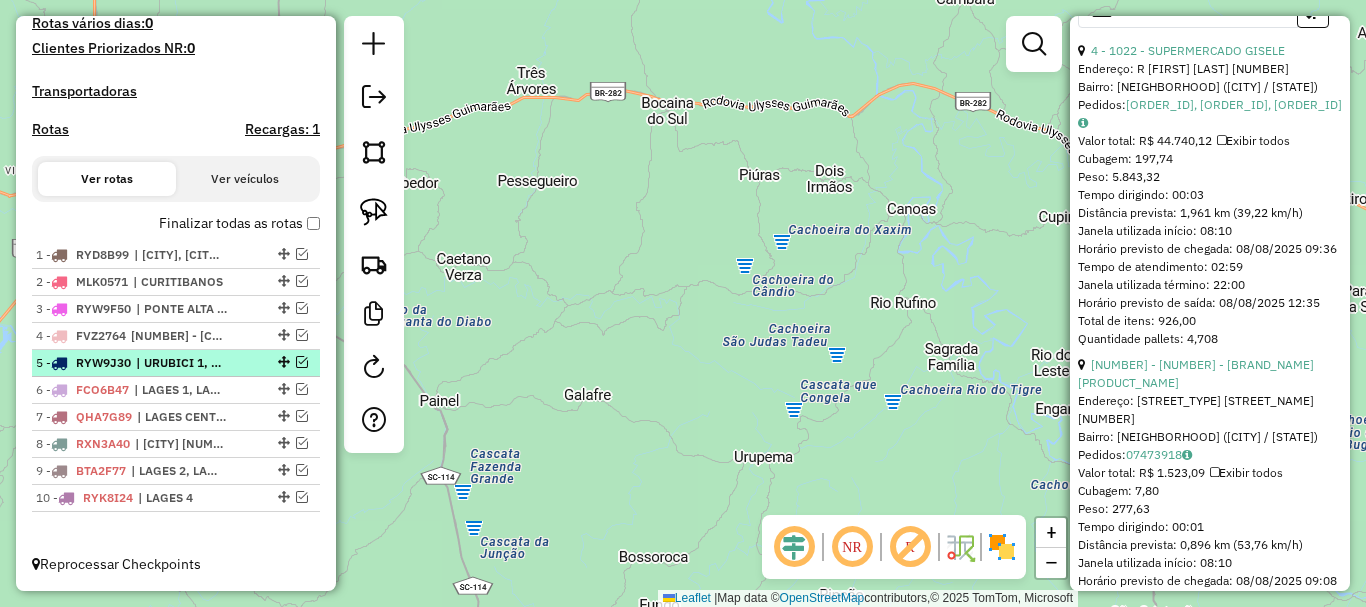 click on "| URUBICI 1, URUBICI 2" at bounding box center (182, 363) 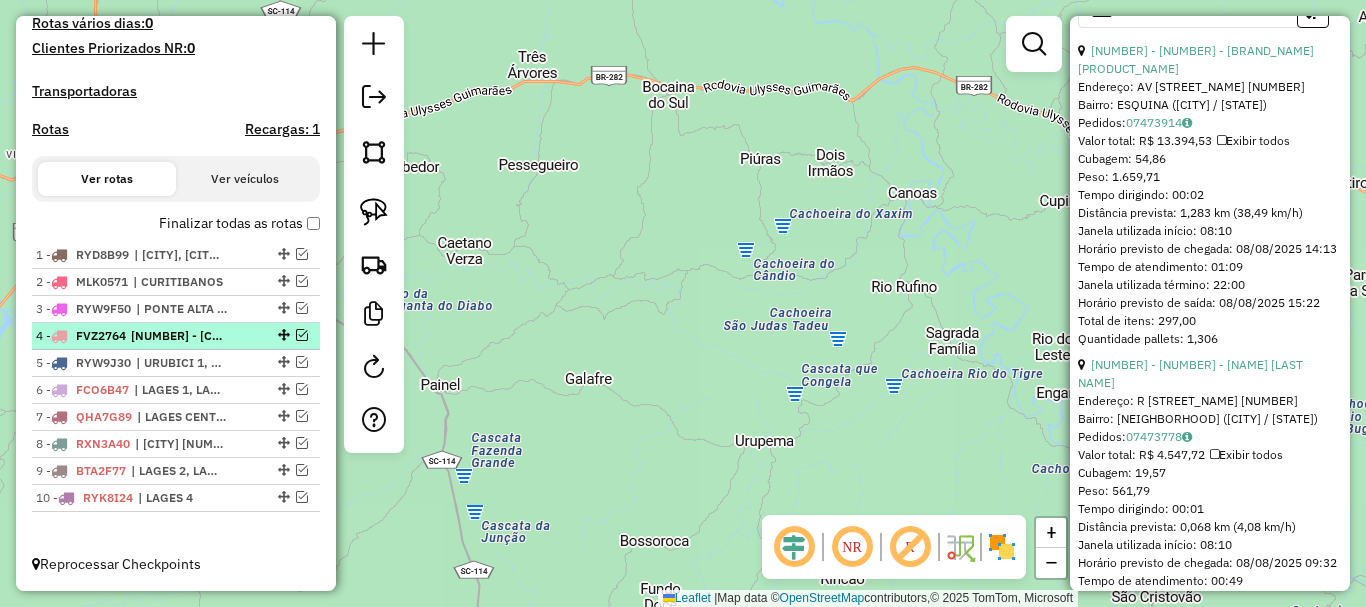 click at bounding box center [302, 335] 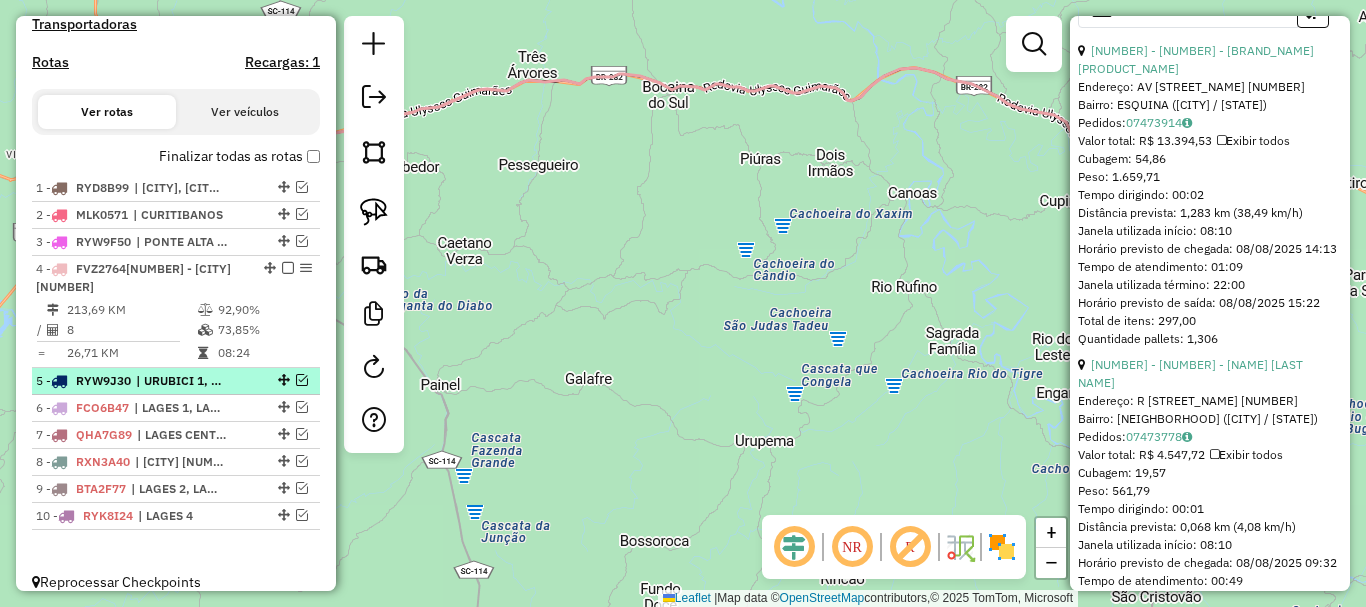 click at bounding box center (302, 380) 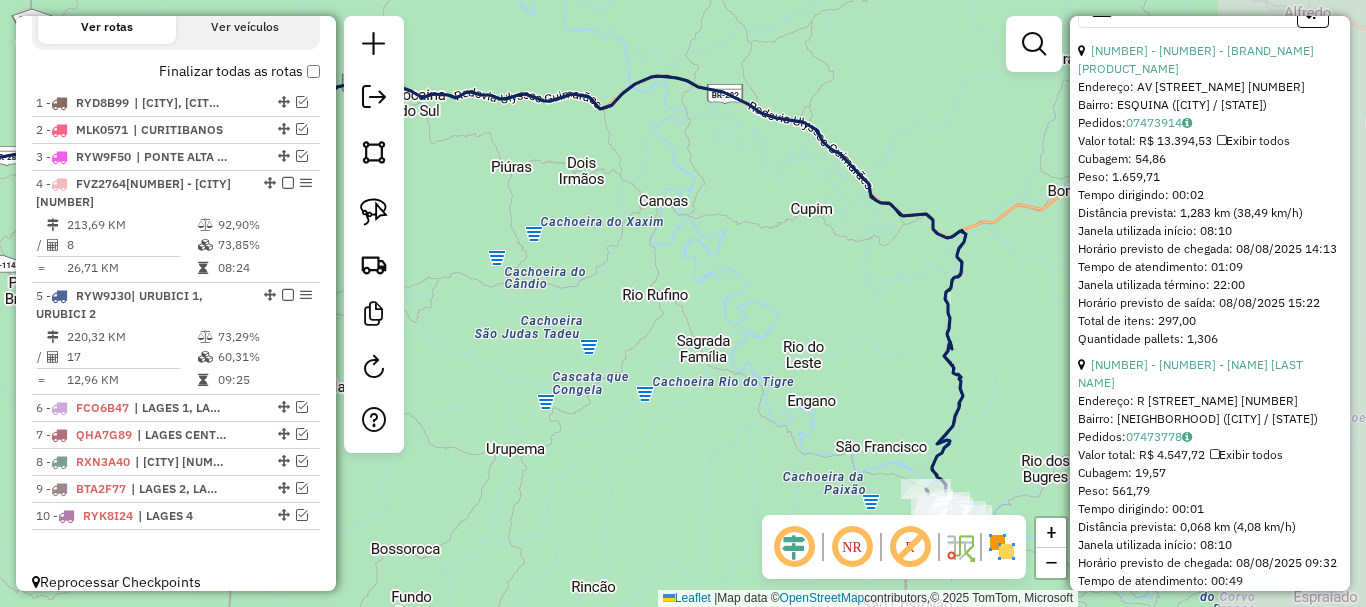 drag, startPoint x: 954, startPoint y: 263, endPoint x: 717, endPoint y: 262, distance: 237.0021 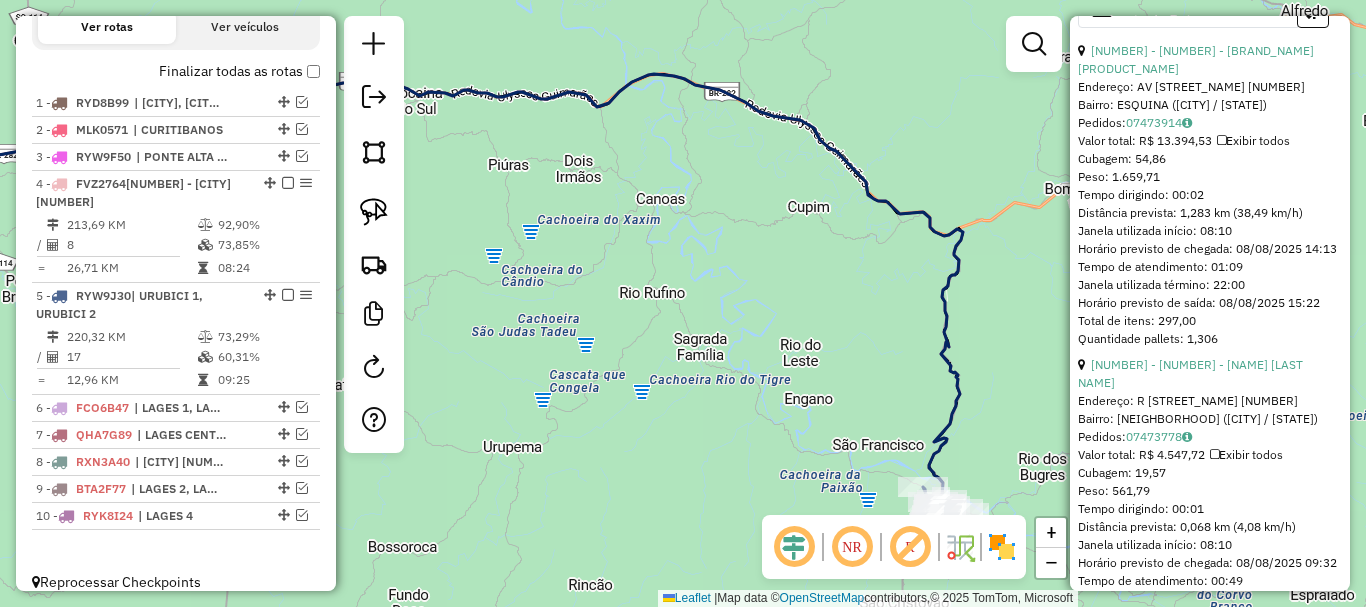 drag, startPoint x: 844, startPoint y: 430, endPoint x: 729, endPoint y: 325, distance: 155.72412 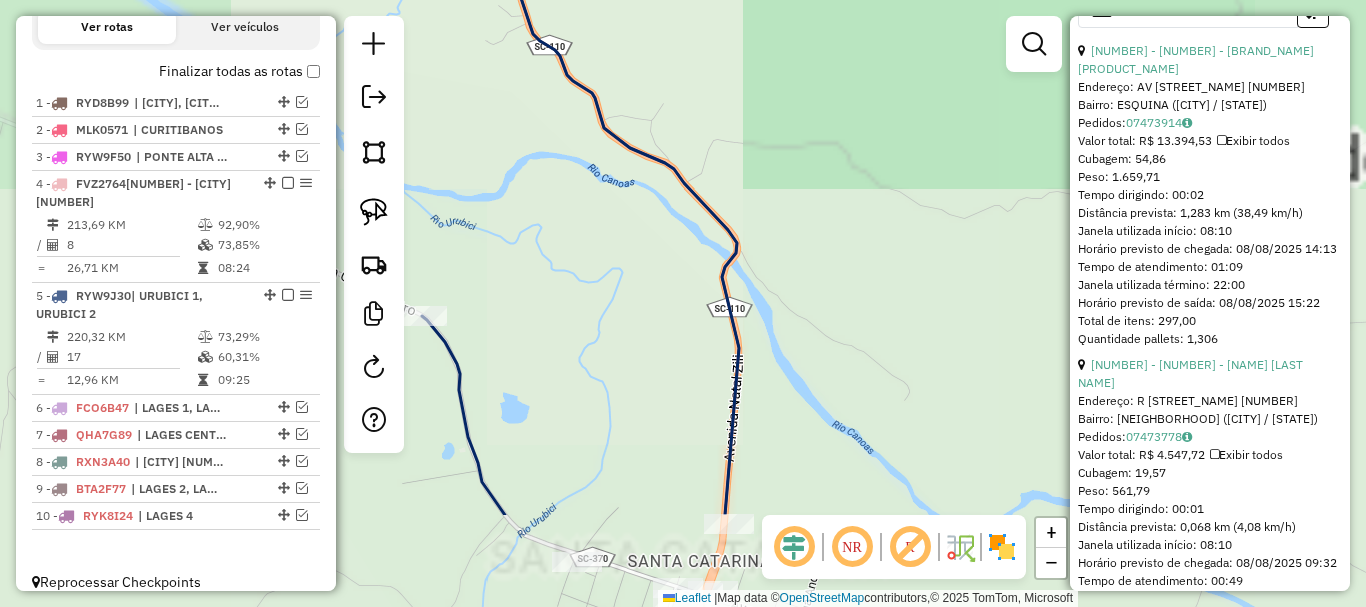 drag, startPoint x: 784, startPoint y: 386, endPoint x: 625, endPoint y: 103, distance: 324.60745 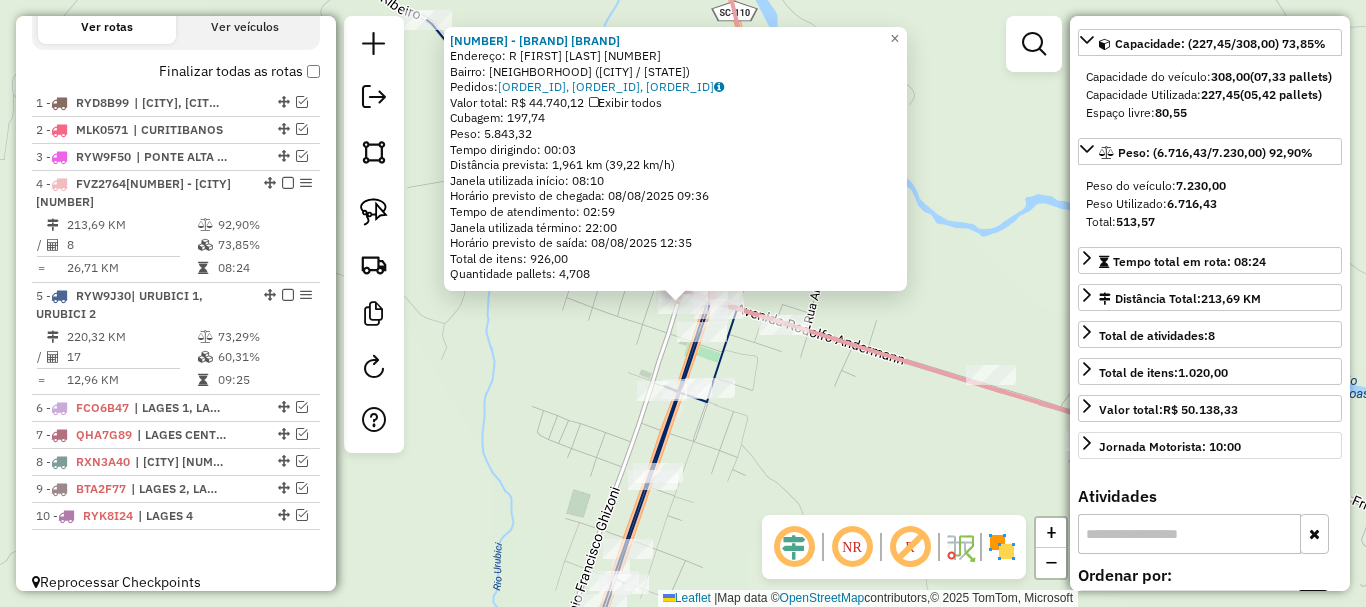scroll, scrollTop: 164, scrollLeft: 0, axis: vertical 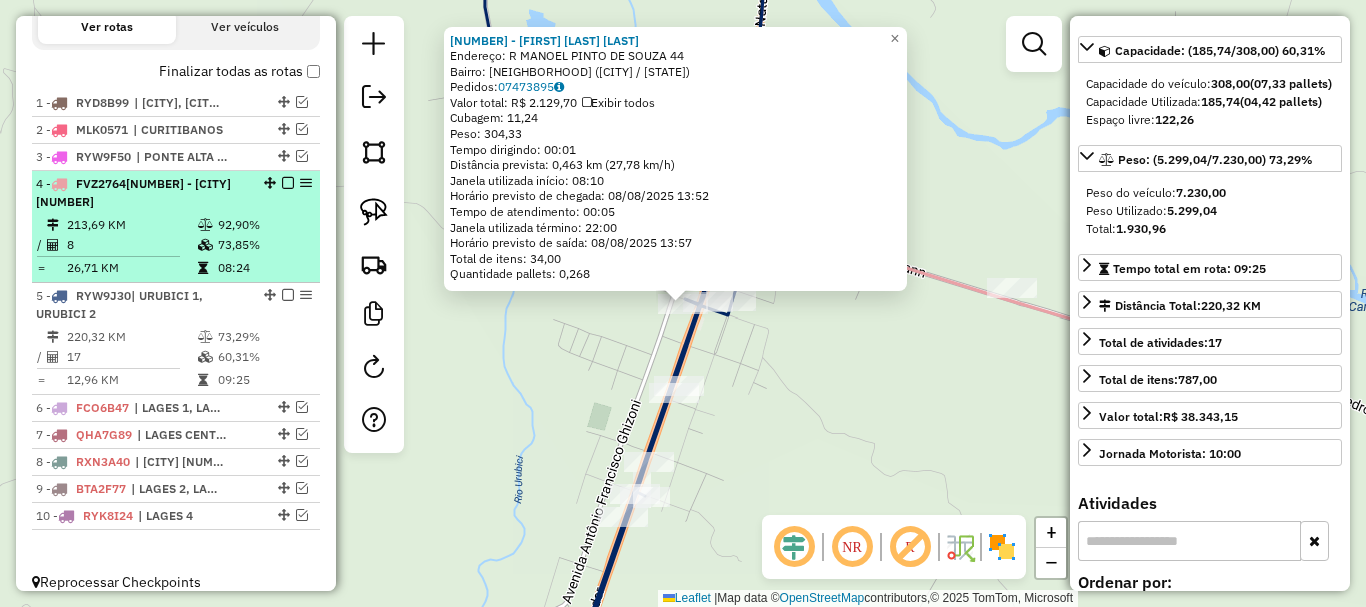 click at bounding box center (288, 183) 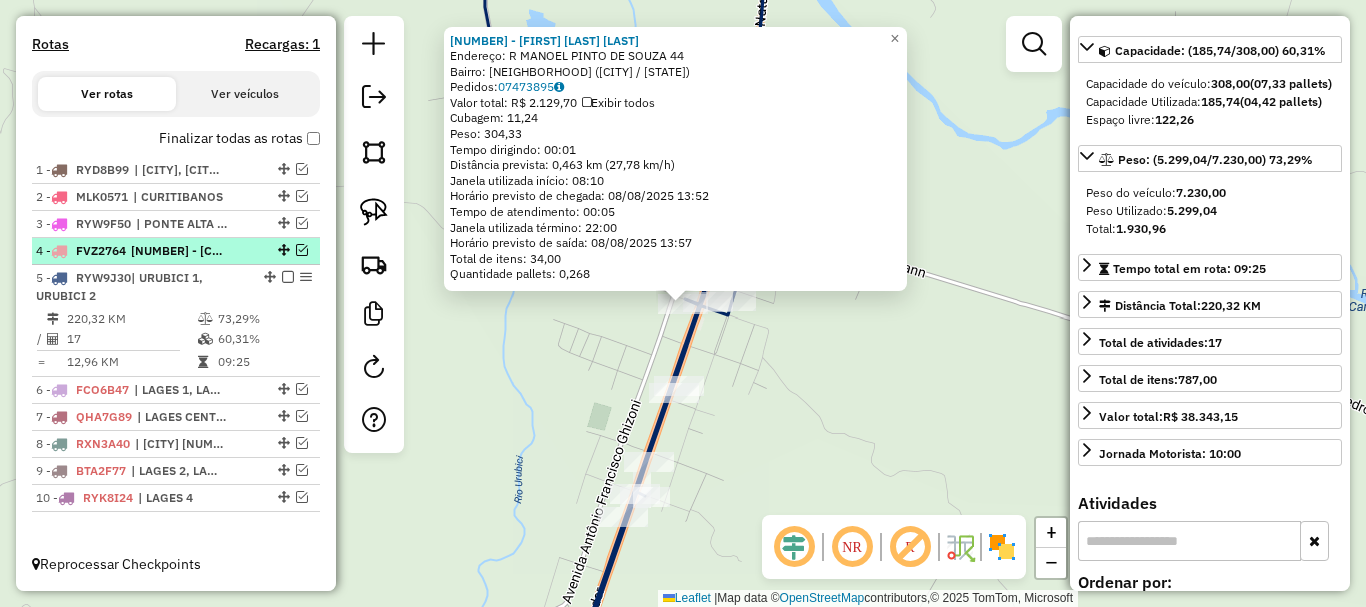 scroll, scrollTop: 633, scrollLeft: 0, axis: vertical 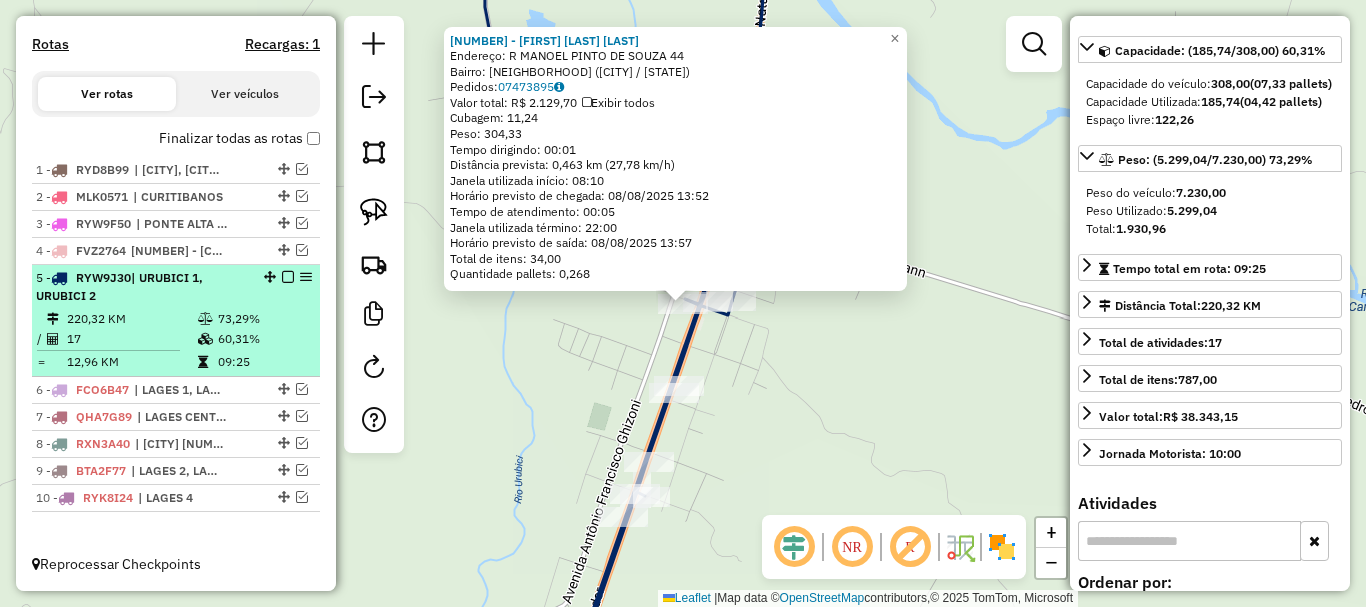 click at bounding box center (288, 277) 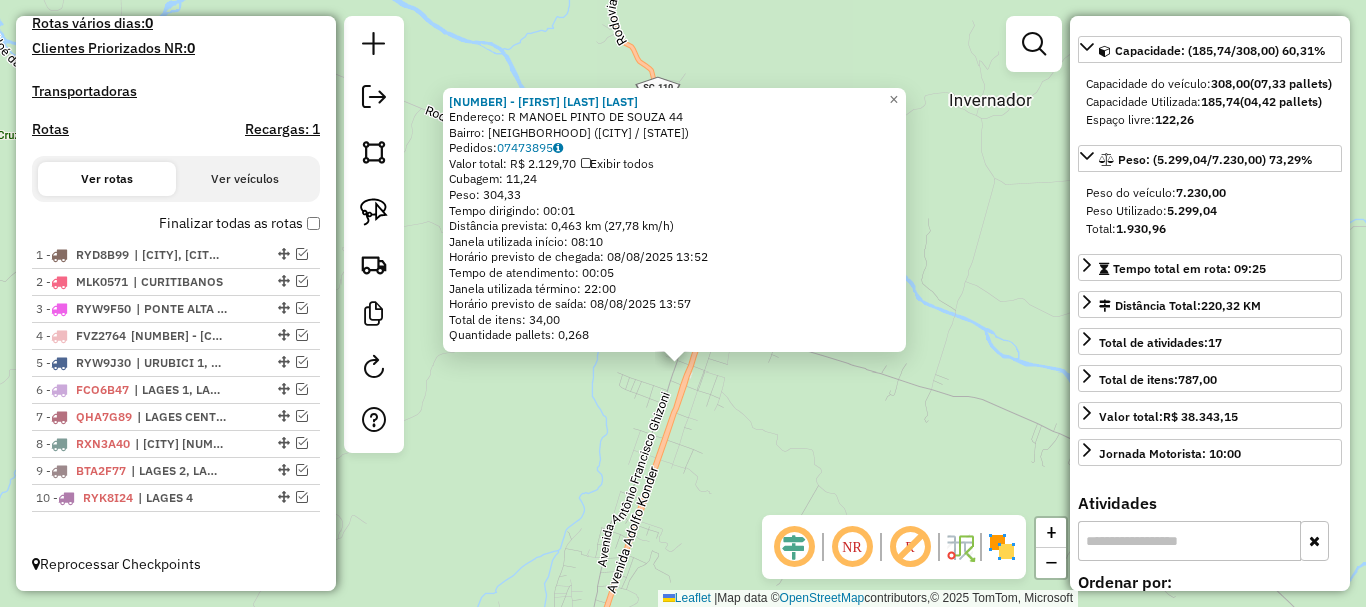 click on "10776 - [FIRST] [LAST]  Endereço: R   [STREET]         [NUMBER]   Bairro: [NEIGHBORHOOD] ([CITY] / [STATE])   Pedidos:  07473895   Valor total: R$ 2.129,70   Exibir todos   Cubagem: 11,24  Peso: 304,33  Tempo dirigindo: 00:01   Distância prevista: 0,463 km (27,78 km/h)   Janela utilizada início: 08:10   Horário previsto de chegada: 08/08/2025 13:52   Tempo de atendimento: 00:05   Janela utilizada término: 22:00   Horário previsto de saída: 08/08/2025 13:57   Total de itens: 34,00   Quantidade pallets: 0,268  × Janela de atendimento Grade de atendimento Capacidade Transportadoras Veículos Cliente Pedidos  Rotas Selecione os dias de semana para filtrar as janelas de atendimento  Seg   Ter   Qua   Qui   Sex   Sáb   Dom  Informe o período da janela de atendimento: De: Até:  Filtrar exatamente a janela do cliente  Considerar janela de atendimento padrão  Selecione os dias de semana para filtrar as grades de atendimento  Seg   Ter   Qua   Qui   Sex   Sáb   Dom   Peso mínimo:   Peso máximo:   De:  +" 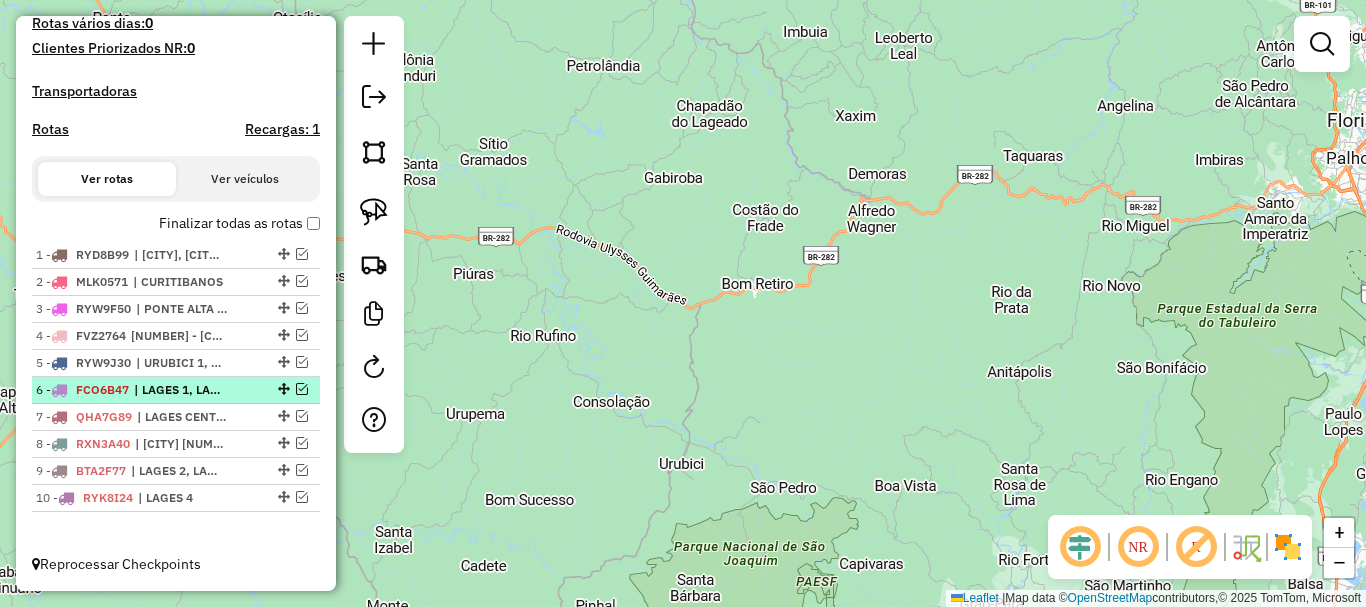 click on "| LAGES 1, LAGES 2" at bounding box center [180, 390] 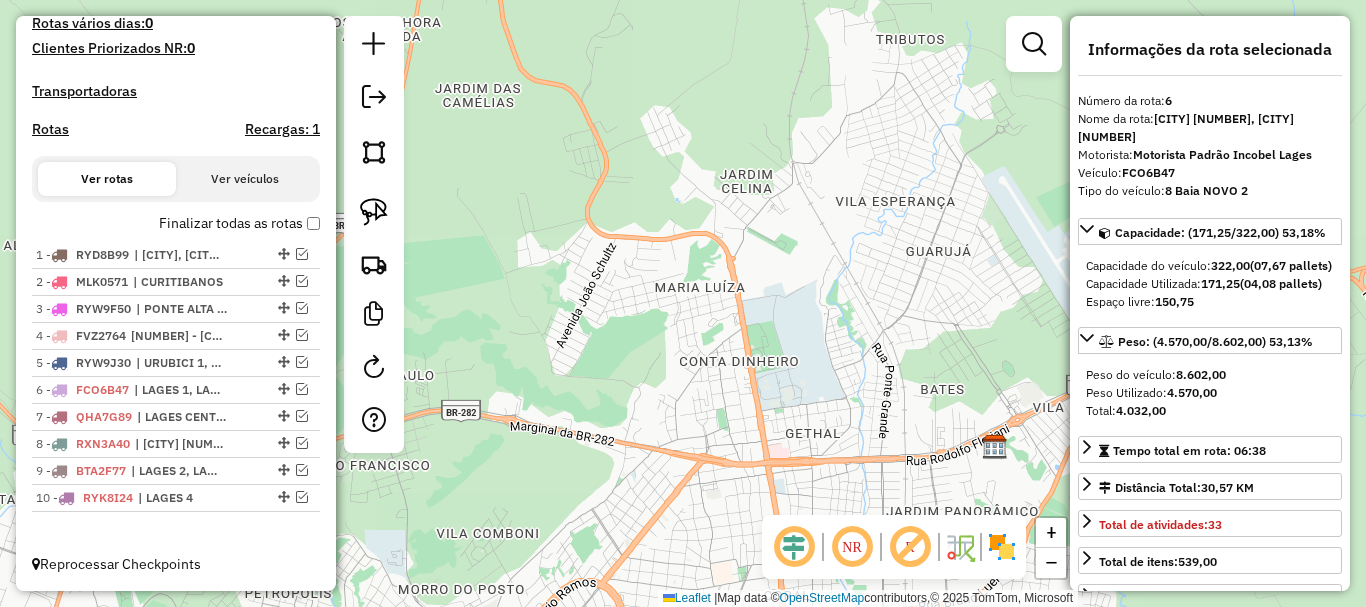 scroll, scrollTop: 200, scrollLeft: 0, axis: vertical 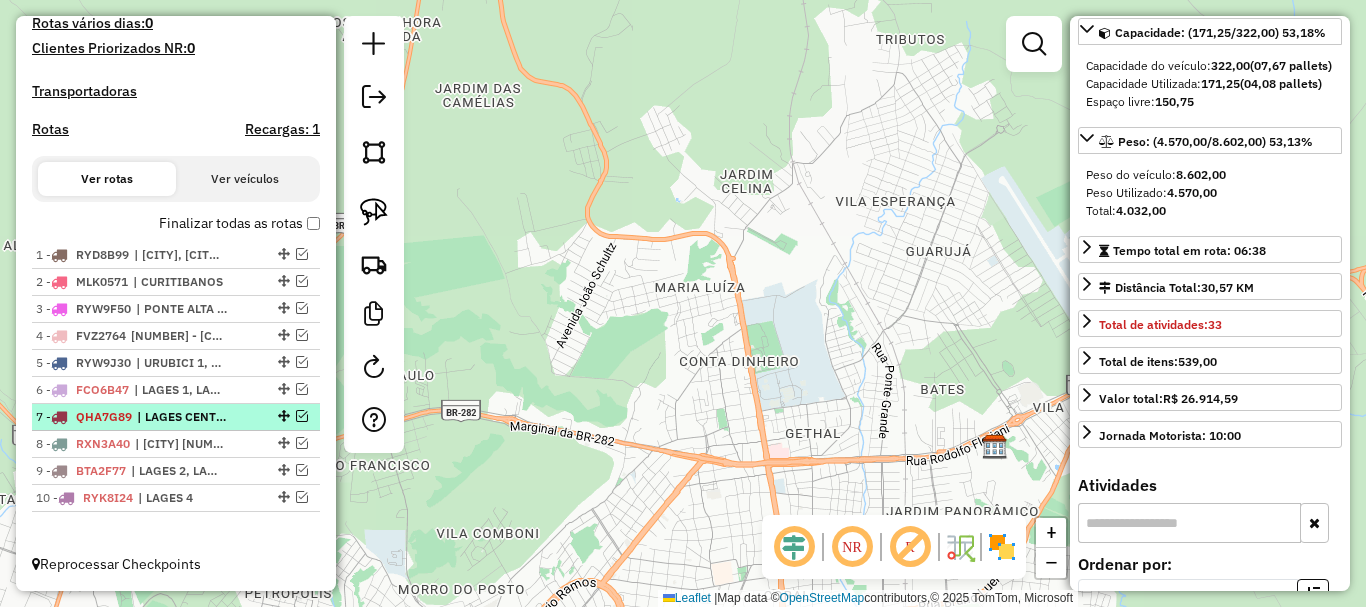 click on "| LAGES CENTRO" at bounding box center (183, 417) 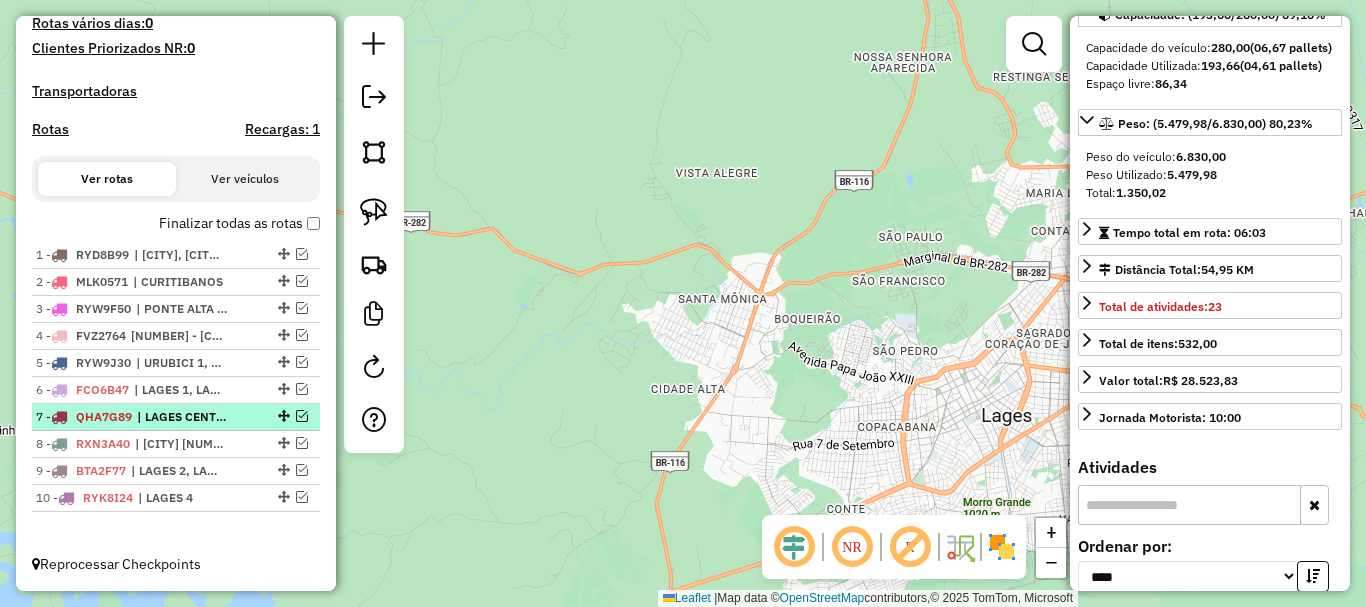 click at bounding box center (302, 416) 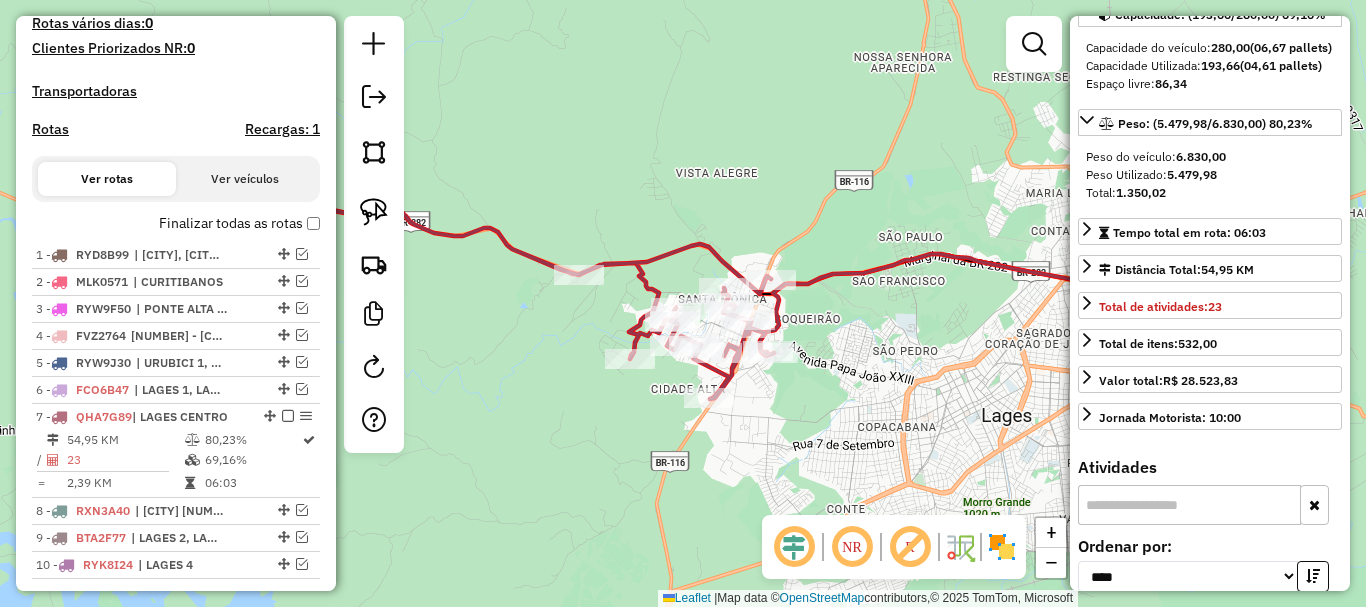 scroll, scrollTop: 615, scrollLeft: 0, axis: vertical 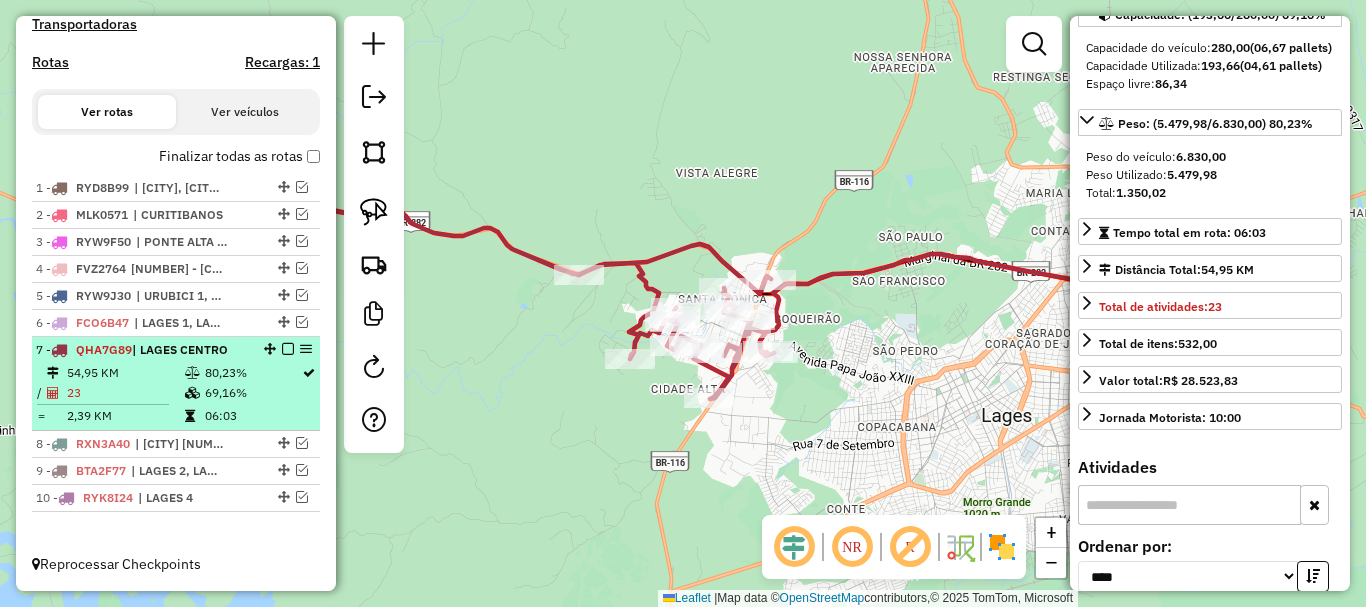 click at bounding box center [288, 349] 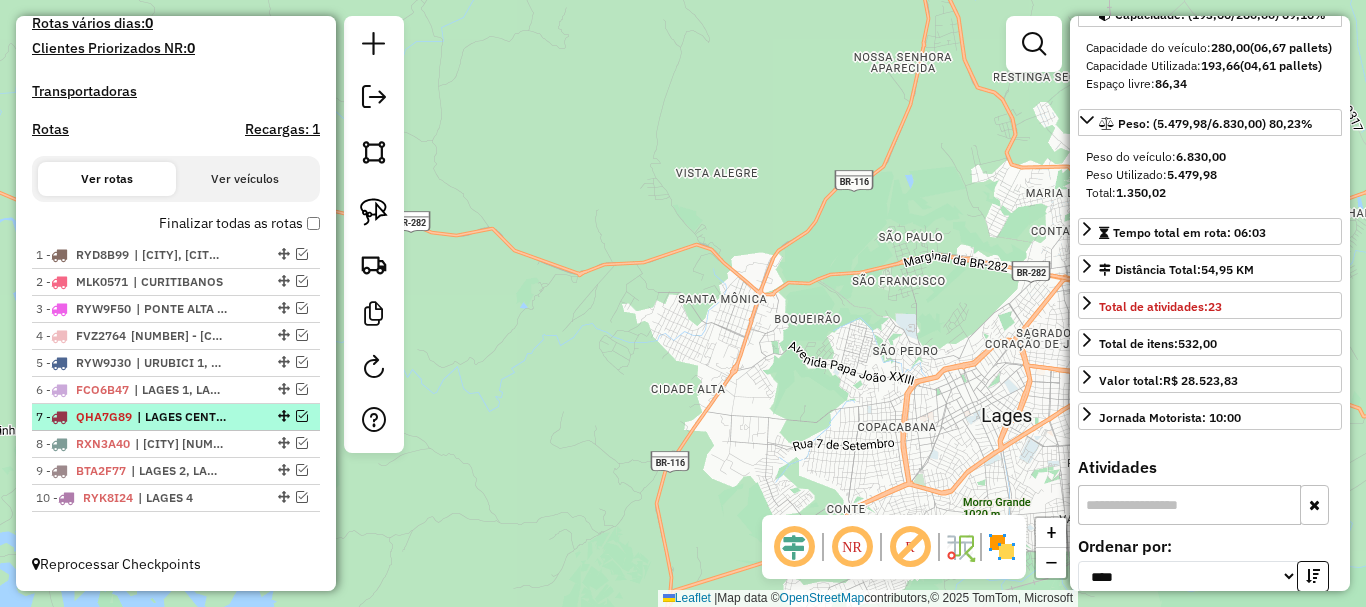 scroll, scrollTop: 548, scrollLeft: 0, axis: vertical 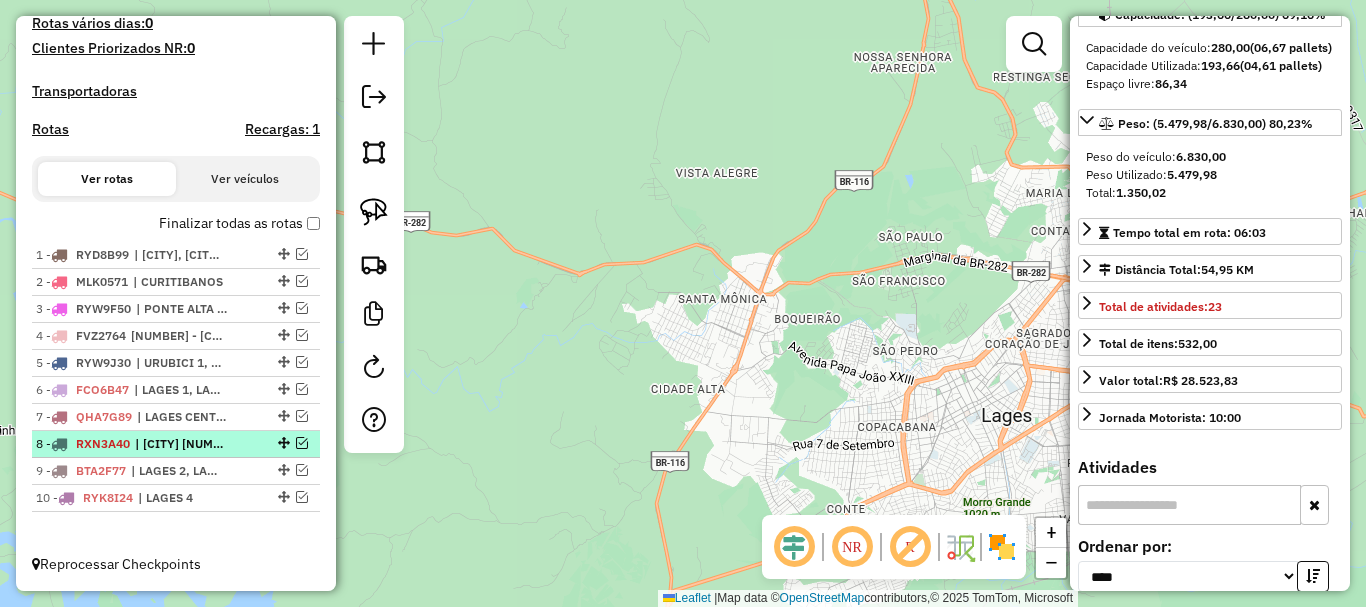 click on "| [CITY] [NUMBER], [CITY] [NUMBER], [CITY] [CITY]" at bounding box center (181, 444) 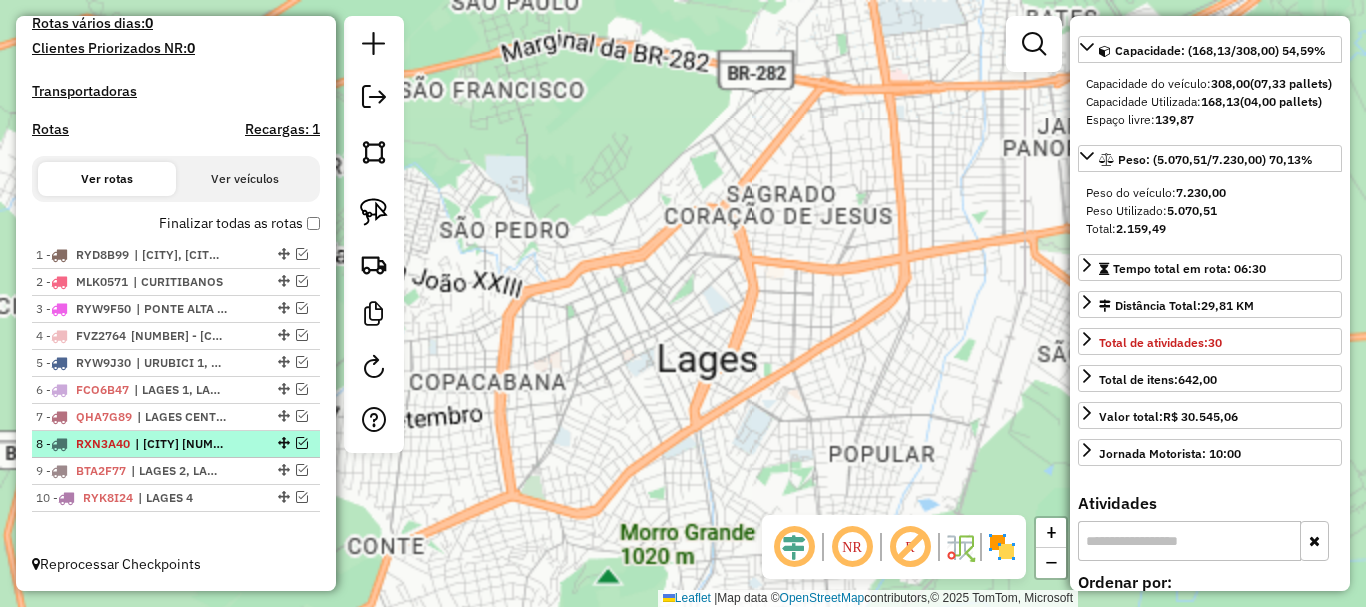 scroll, scrollTop: 236, scrollLeft: 0, axis: vertical 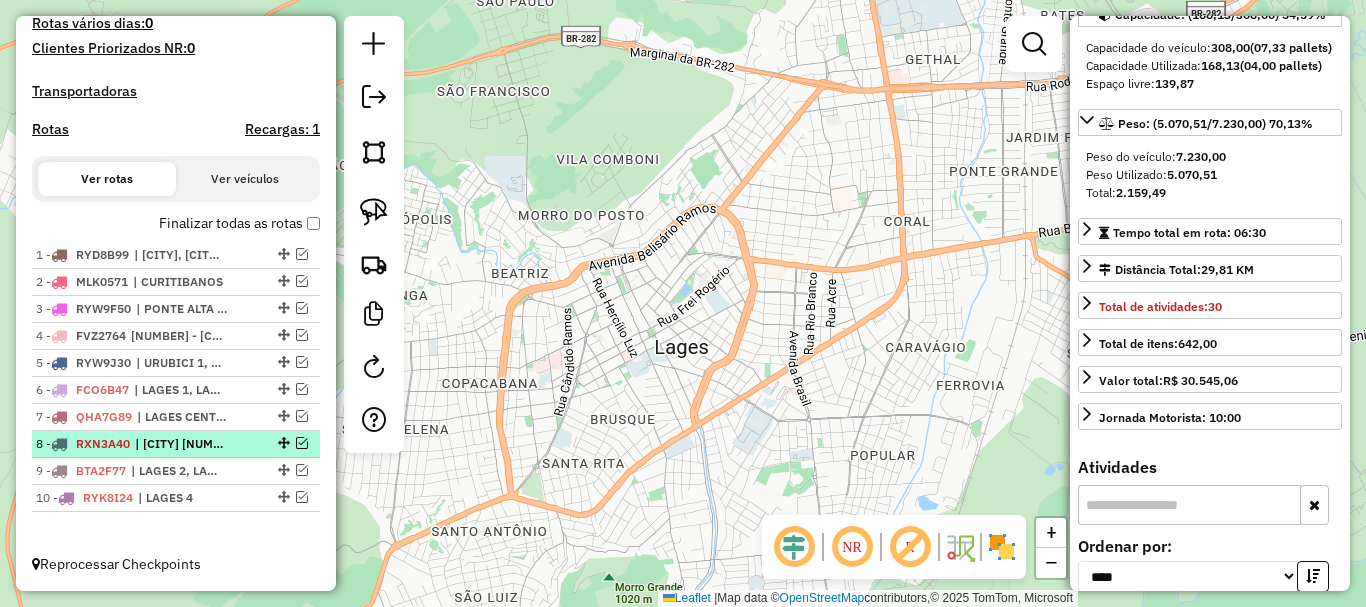 click at bounding box center [302, 443] 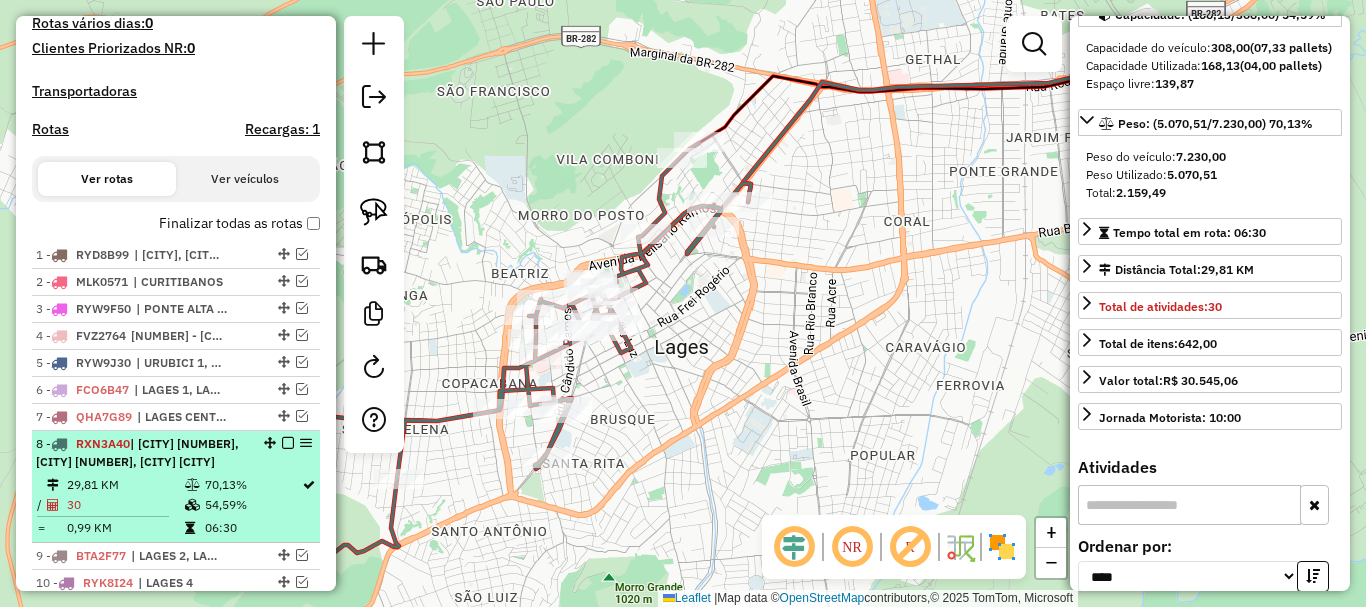 scroll, scrollTop: 633, scrollLeft: 0, axis: vertical 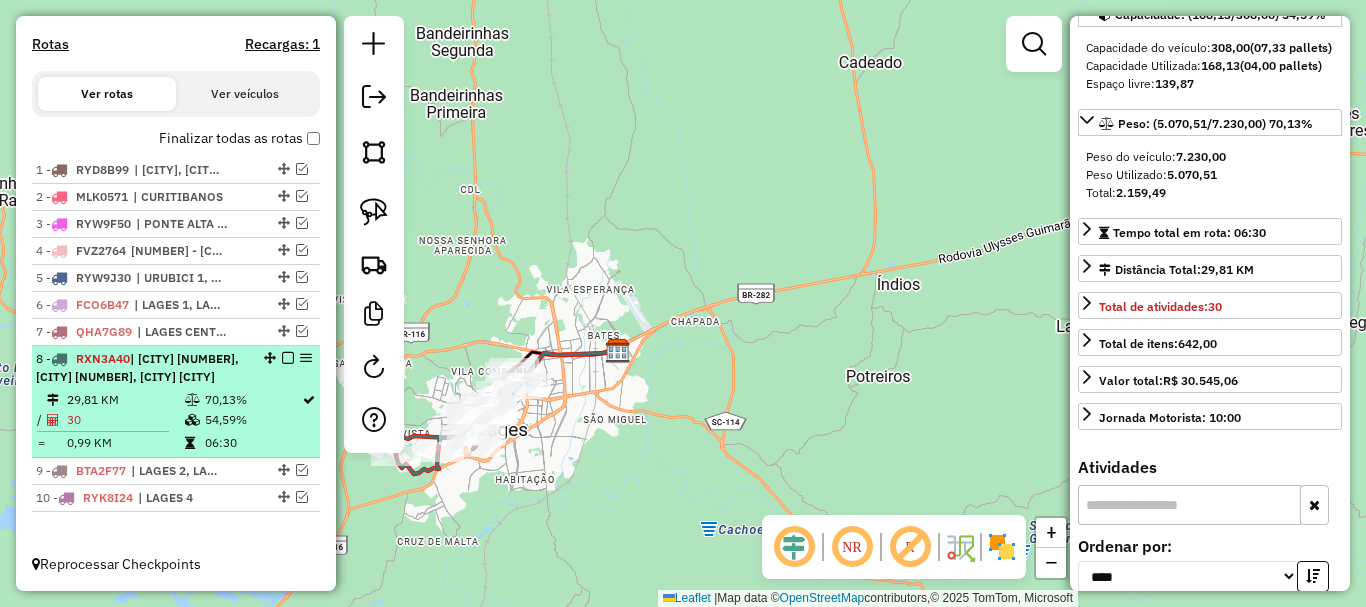 click at bounding box center [288, 358] 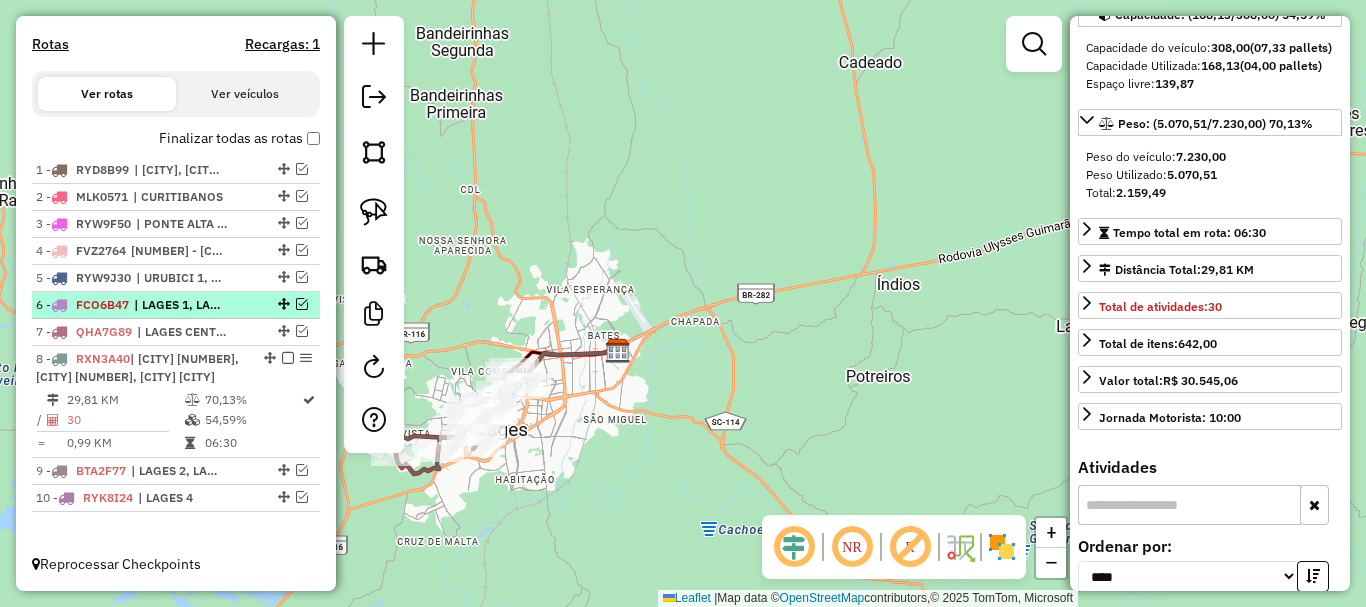 scroll, scrollTop: 548, scrollLeft: 0, axis: vertical 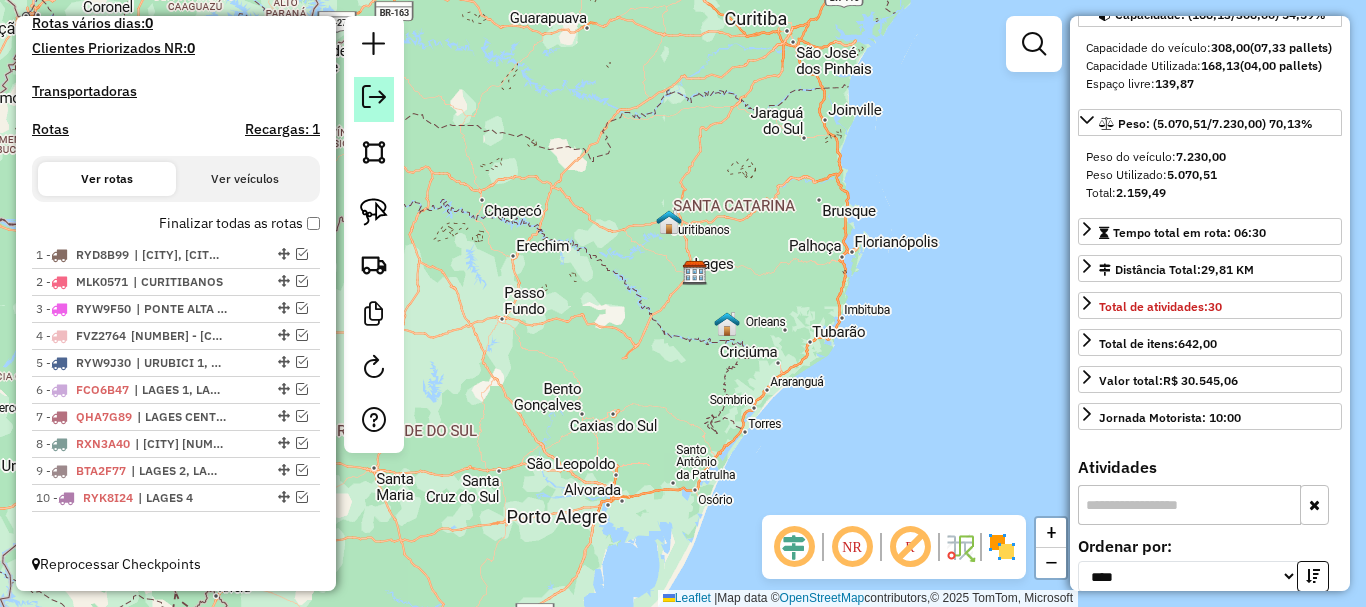 click 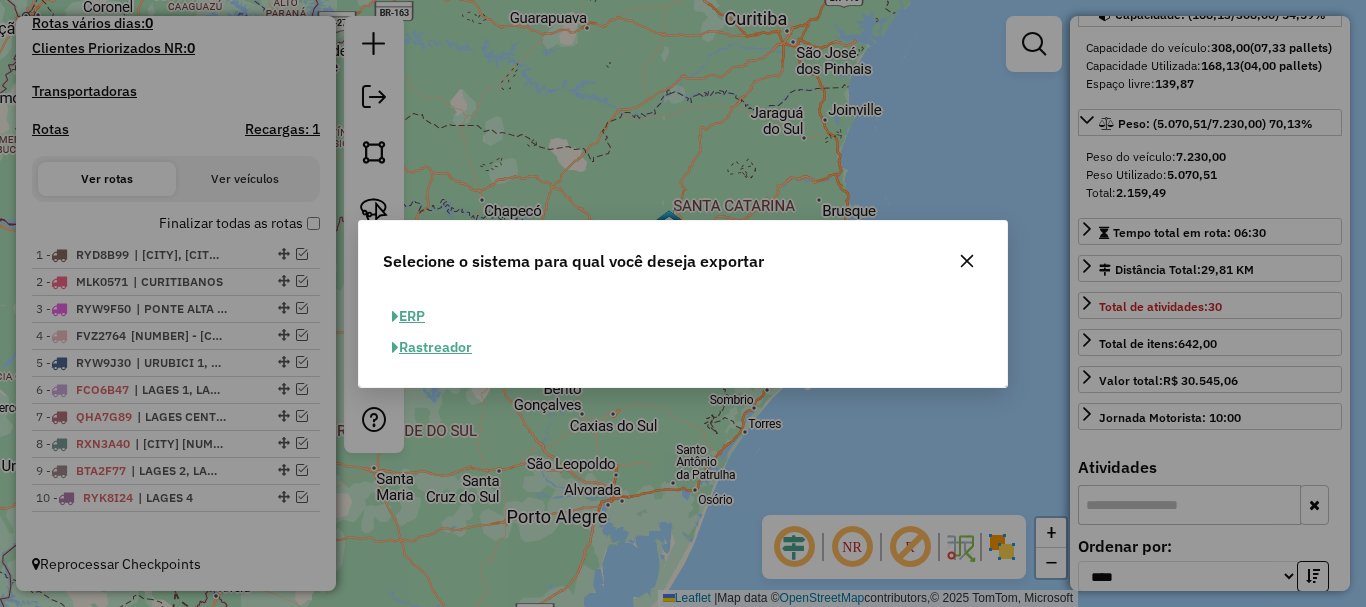 click on "ERP" 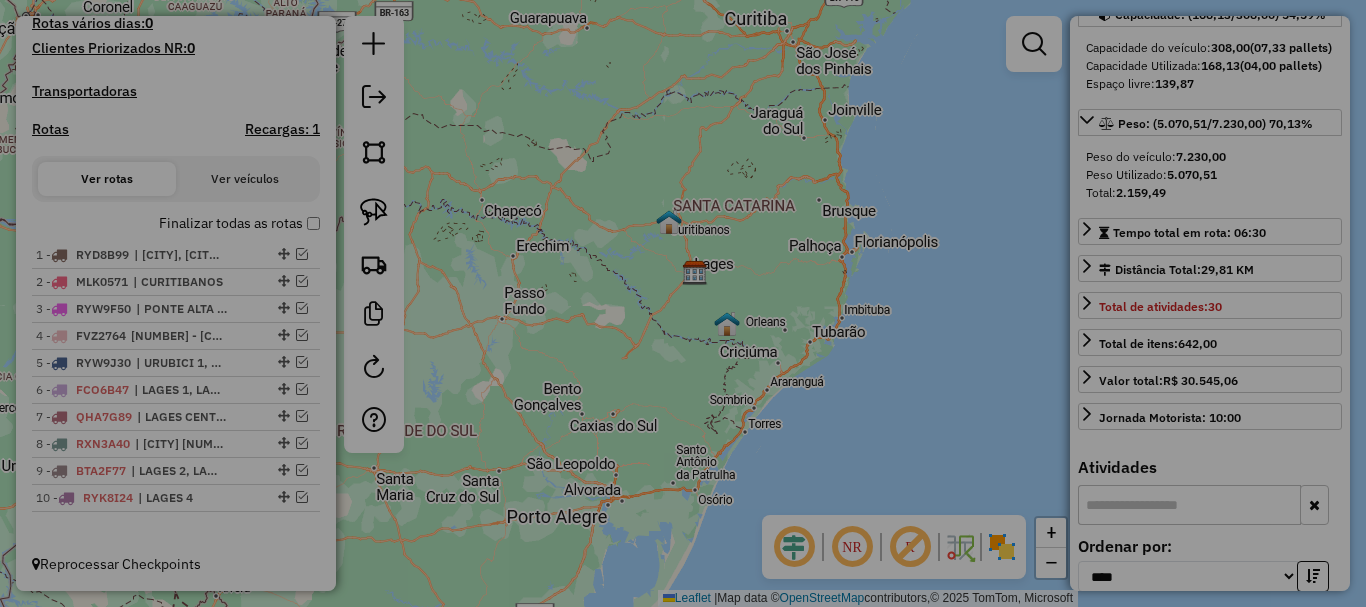 select on "**" 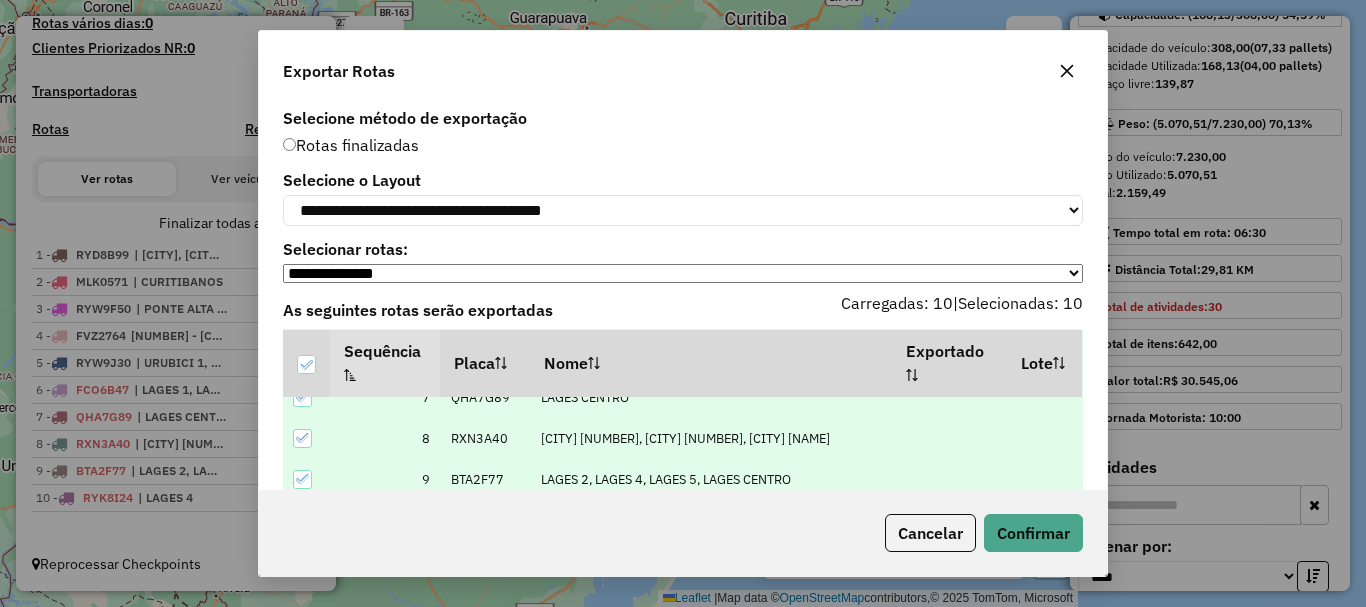 scroll, scrollTop: 345, scrollLeft: 0, axis: vertical 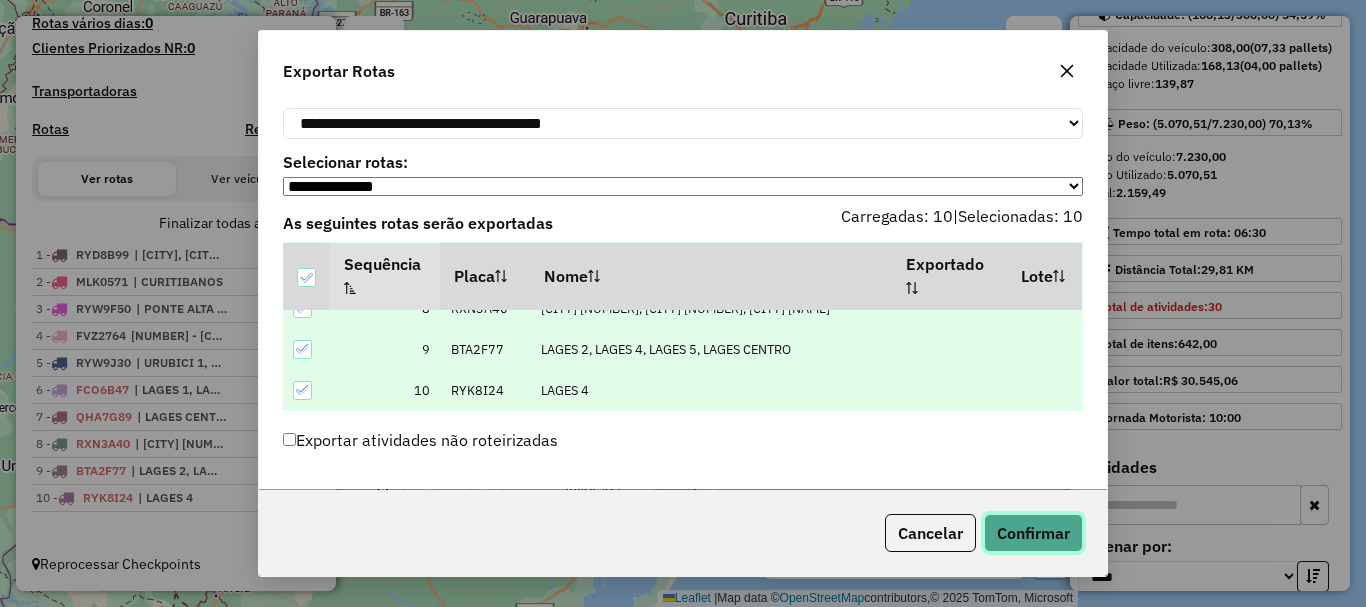 click on "Confirmar" 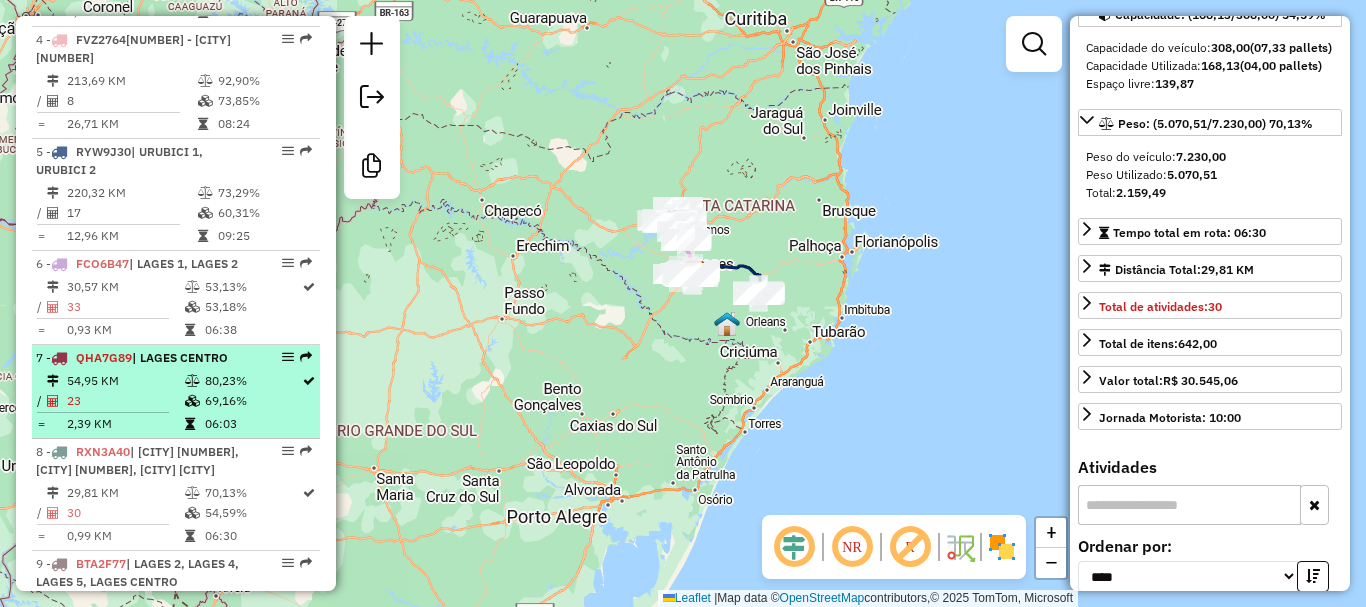 scroll, scrollTop: 1013, scrollLeft: 0, axis: vertical 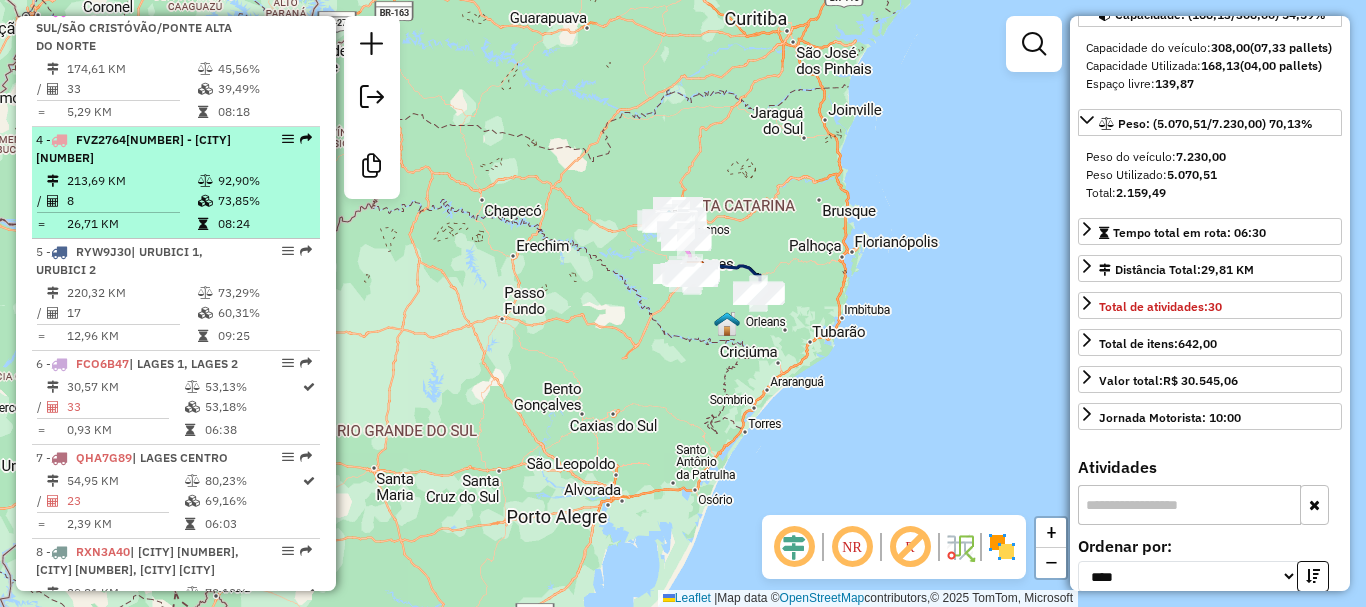 click on "213,69 KM" at bounding box center (131, 181) 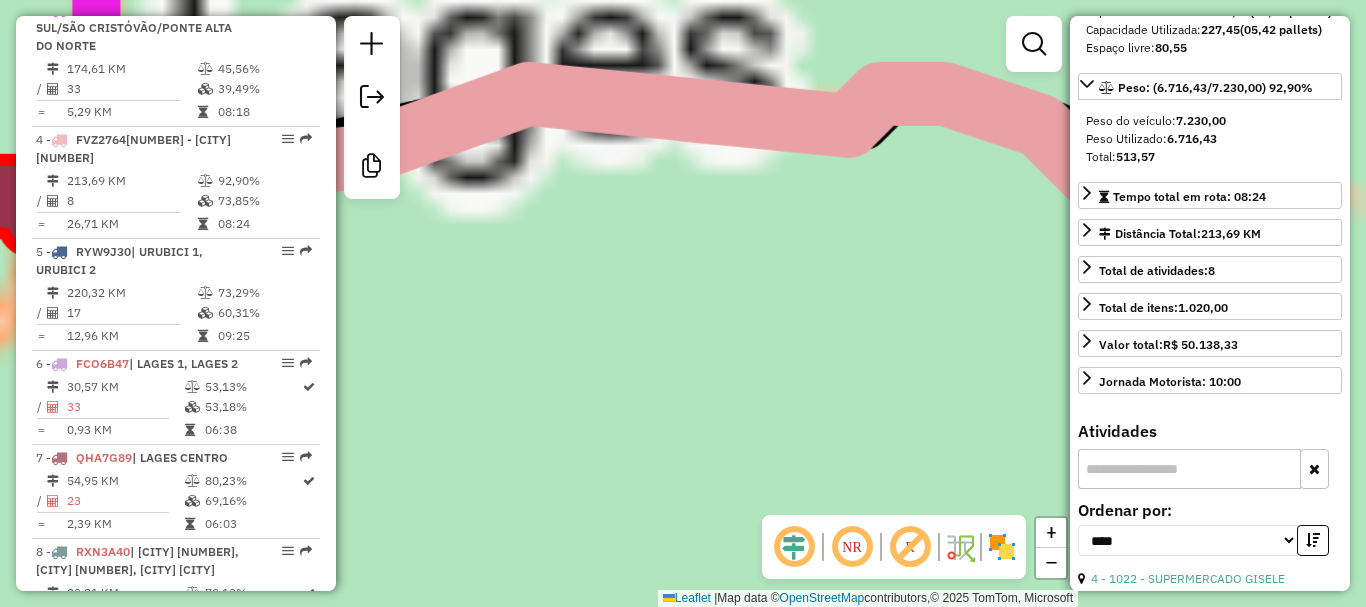 scroll, scrollTop: 200, scrollLeft: 0, axis: vertical 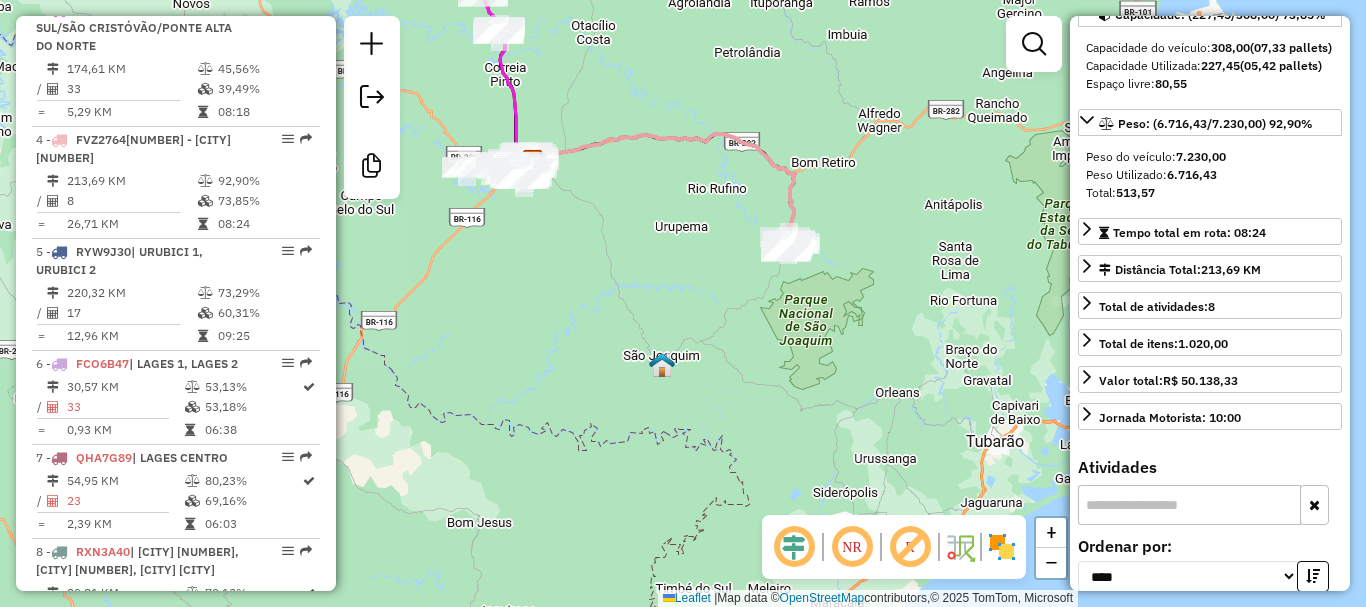 click 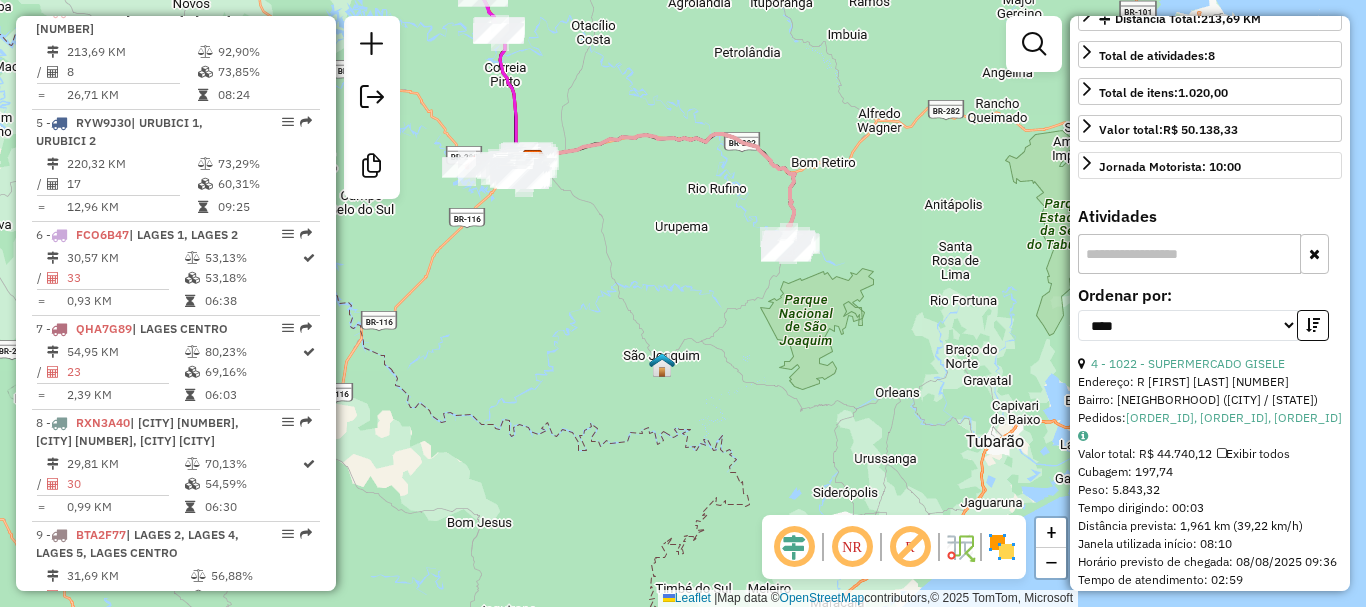 scroll, scrollTop: 500, scrollLeft: 0, axis: vertical 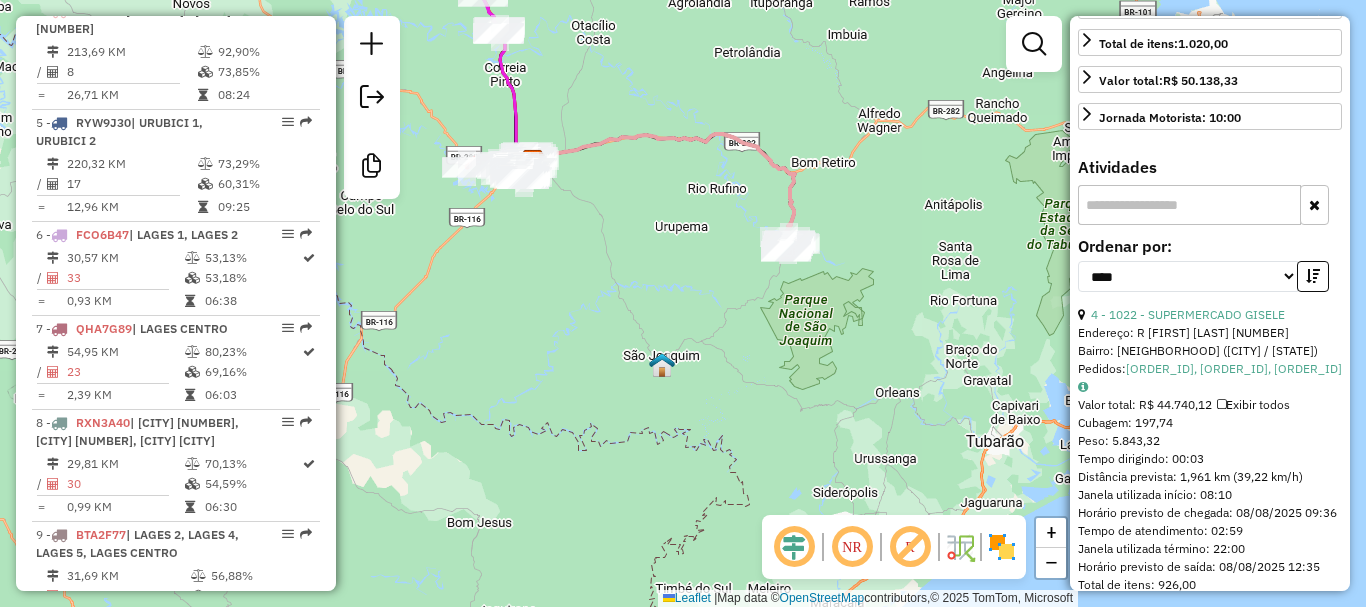 click 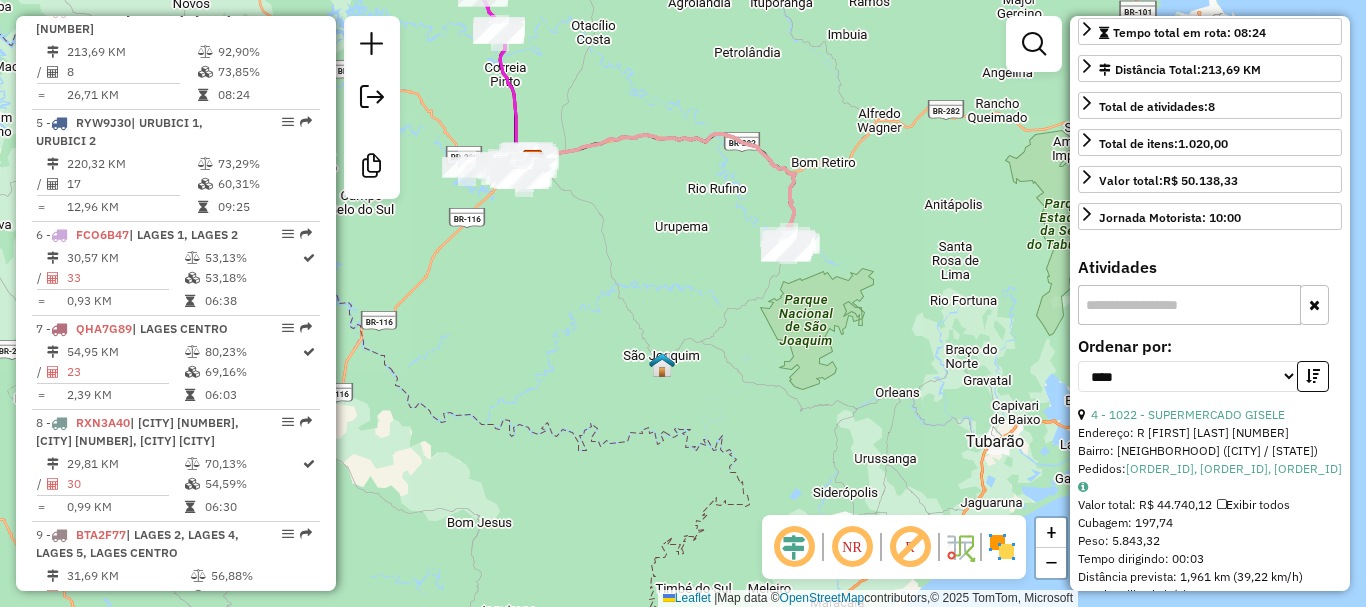 scroll, scrollTop: 200, scrollLeft: 0, axis: vertical 